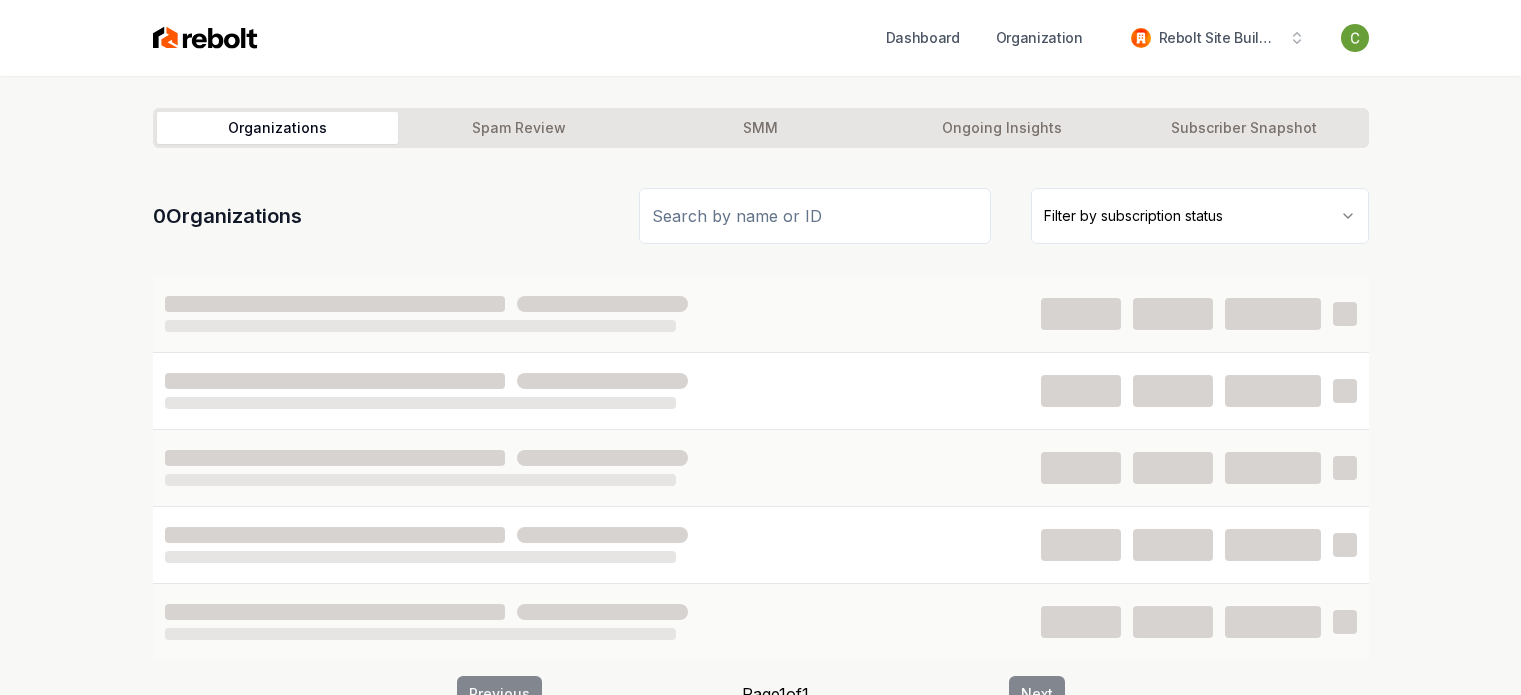 scroll, scrollTop: 0, scrollLeft: 0, axis: both 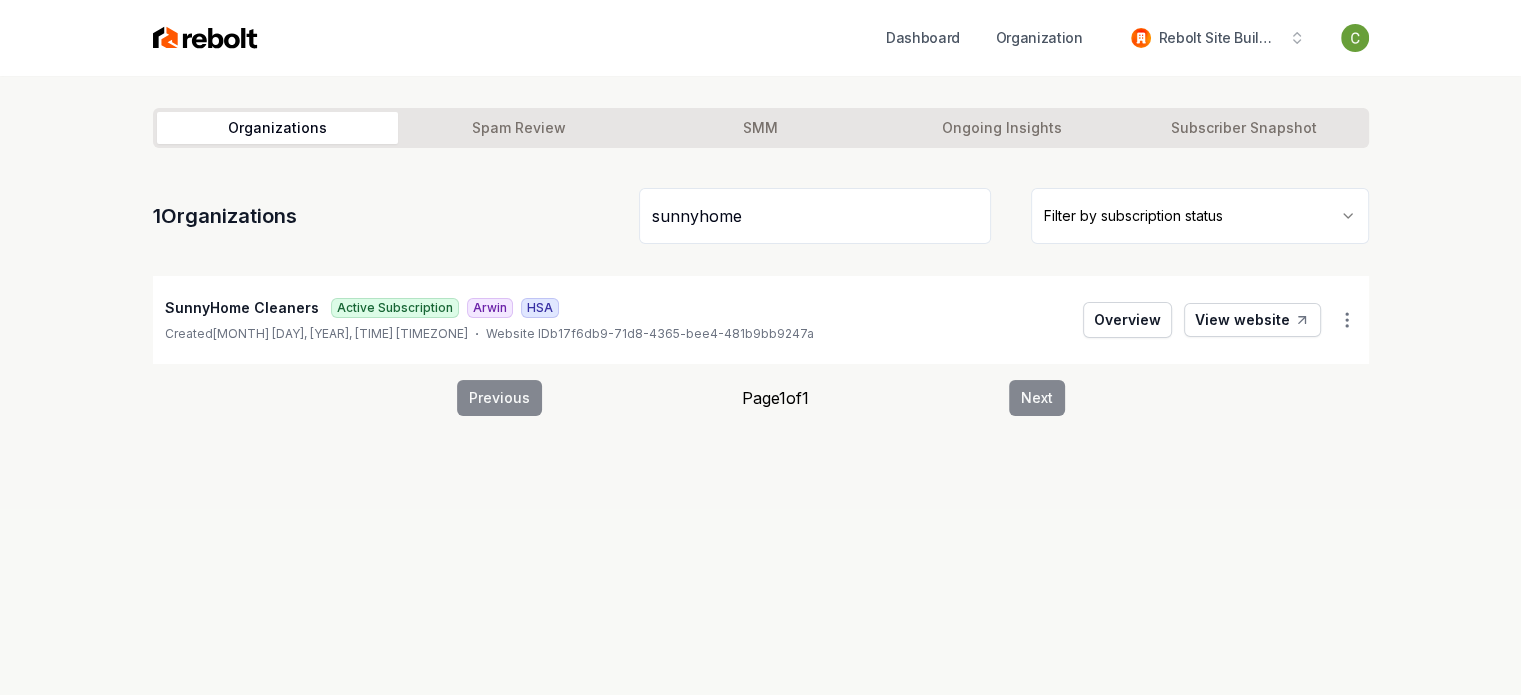 type on "sunnyhome" 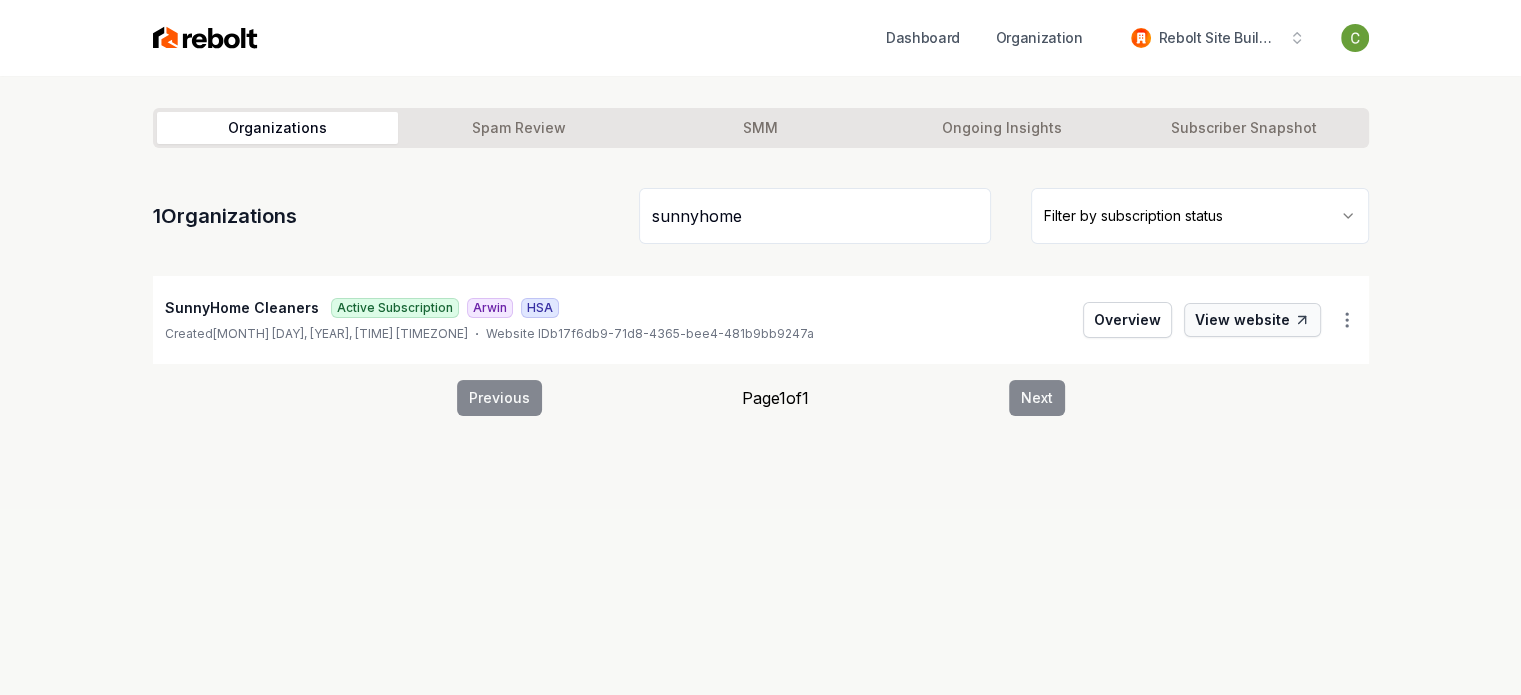 click on "View website" at bounding box center [1252, 320] 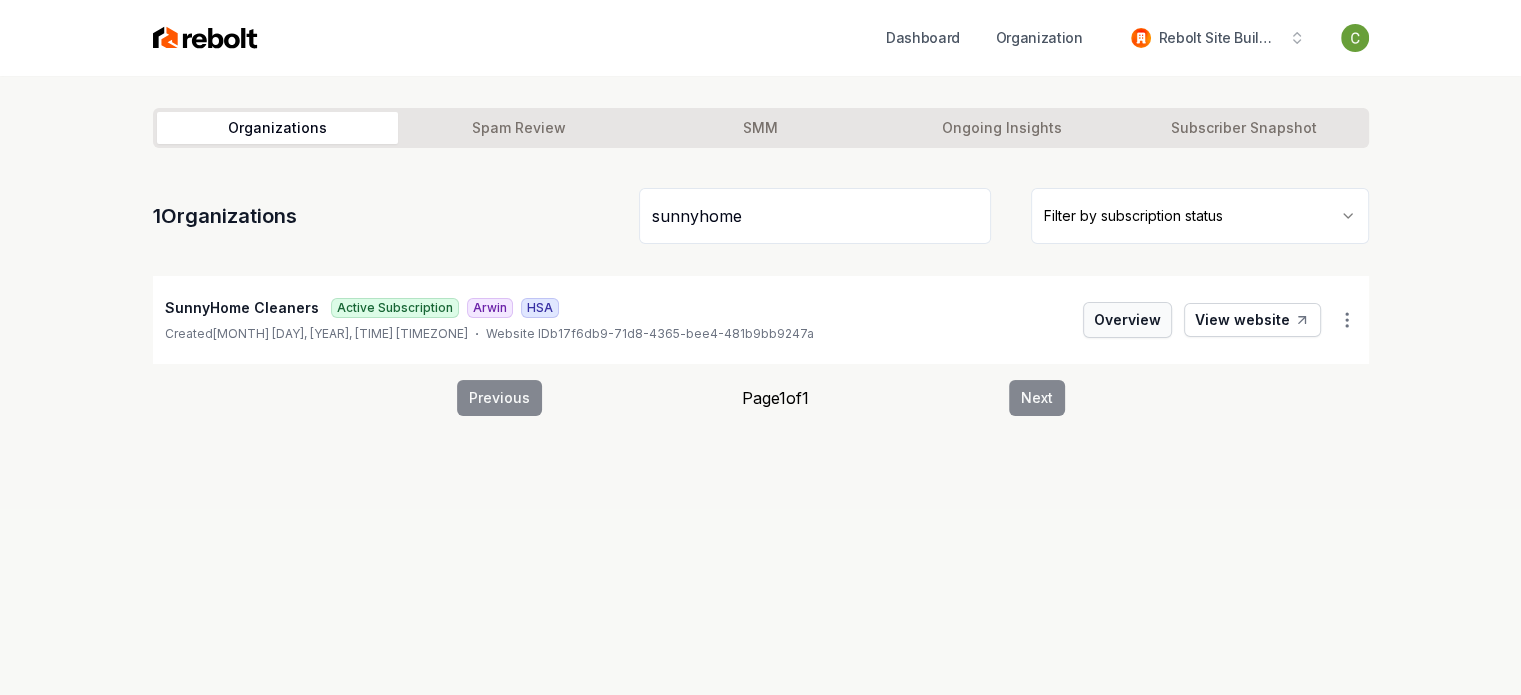 click on "Overview" at bounding box center (1127, 320) 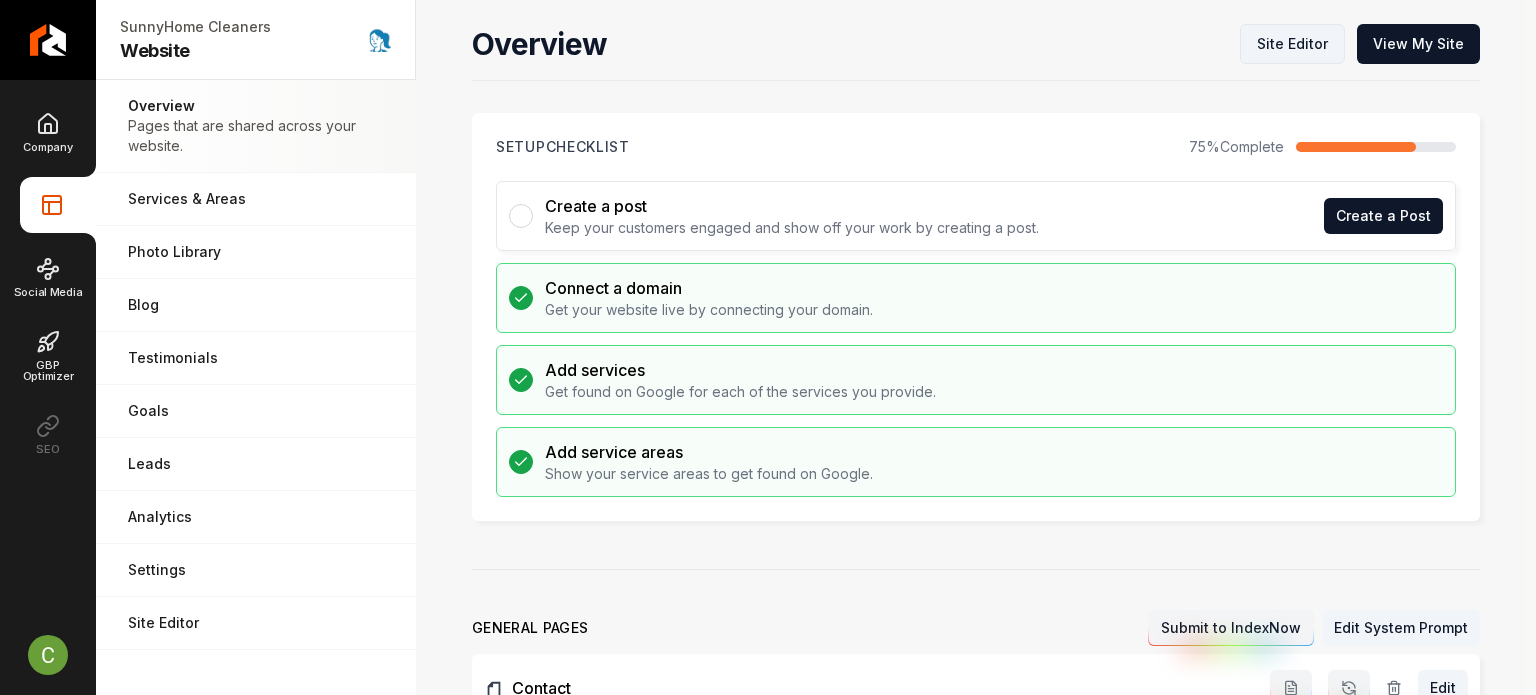 click on "Site Editor" at bounding box center [1292, 44] 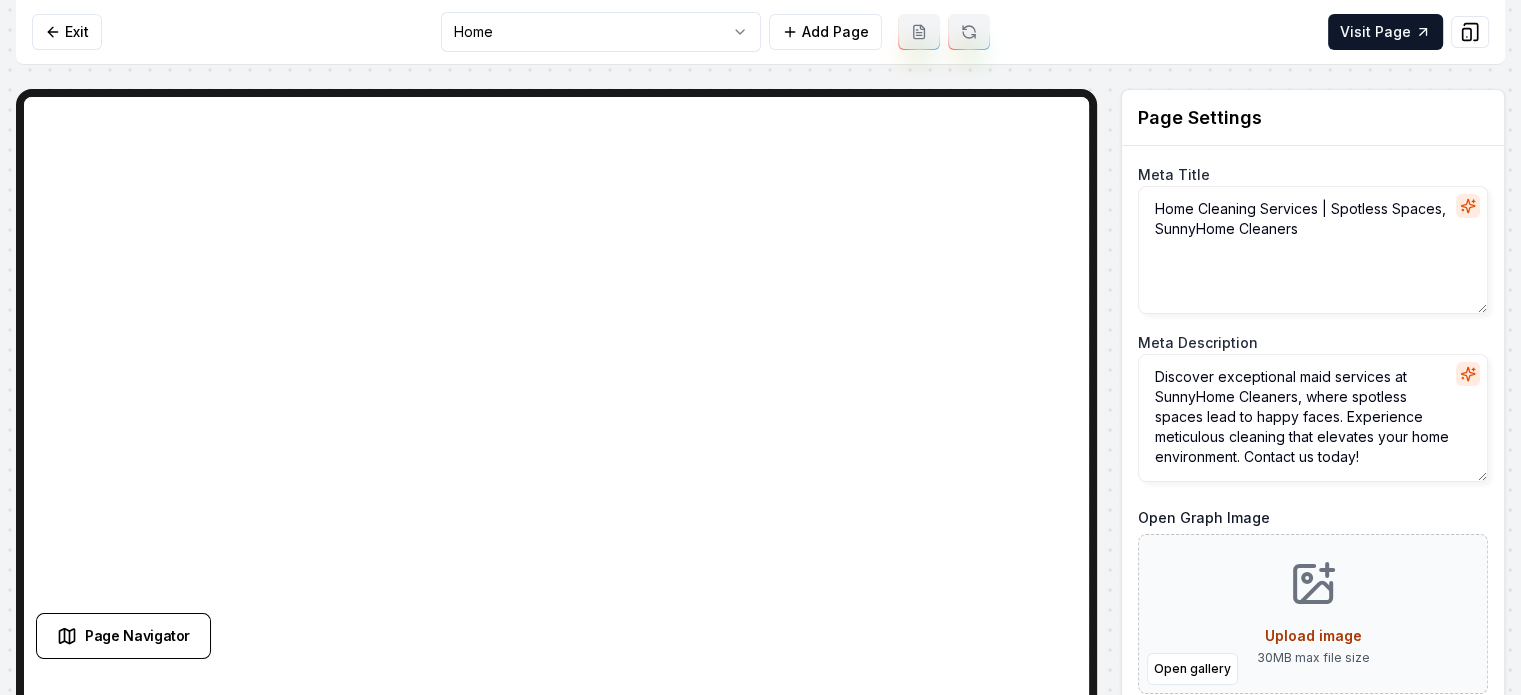click on "Computer Required This feature is only available on a computer. Please switch to a computer to edit your site. Go back  Exit Home Add Page Visit Page  Page Navigator Page Settings Meta Title Home Cleaning Services | Spotless Spaces, SunnyHome Cleaners Meta Description Discover exceptional maid services at SunnyHome Cleaners, where spotless spaces lead to happy faces. Experience meticulous cleaning that elevates your home environment. Contact us today! Open Graph Image Open gallery Upload image 30  MB max file size Discard Changes Save Section Editor Unsupported section type /dashboard/sites/b17f6db9-71d8-4365-bee4-481b9bb9247a/pages/0817830b-ee19-4477-b980-382407d0eb6d" at bounding box center (760, 347) 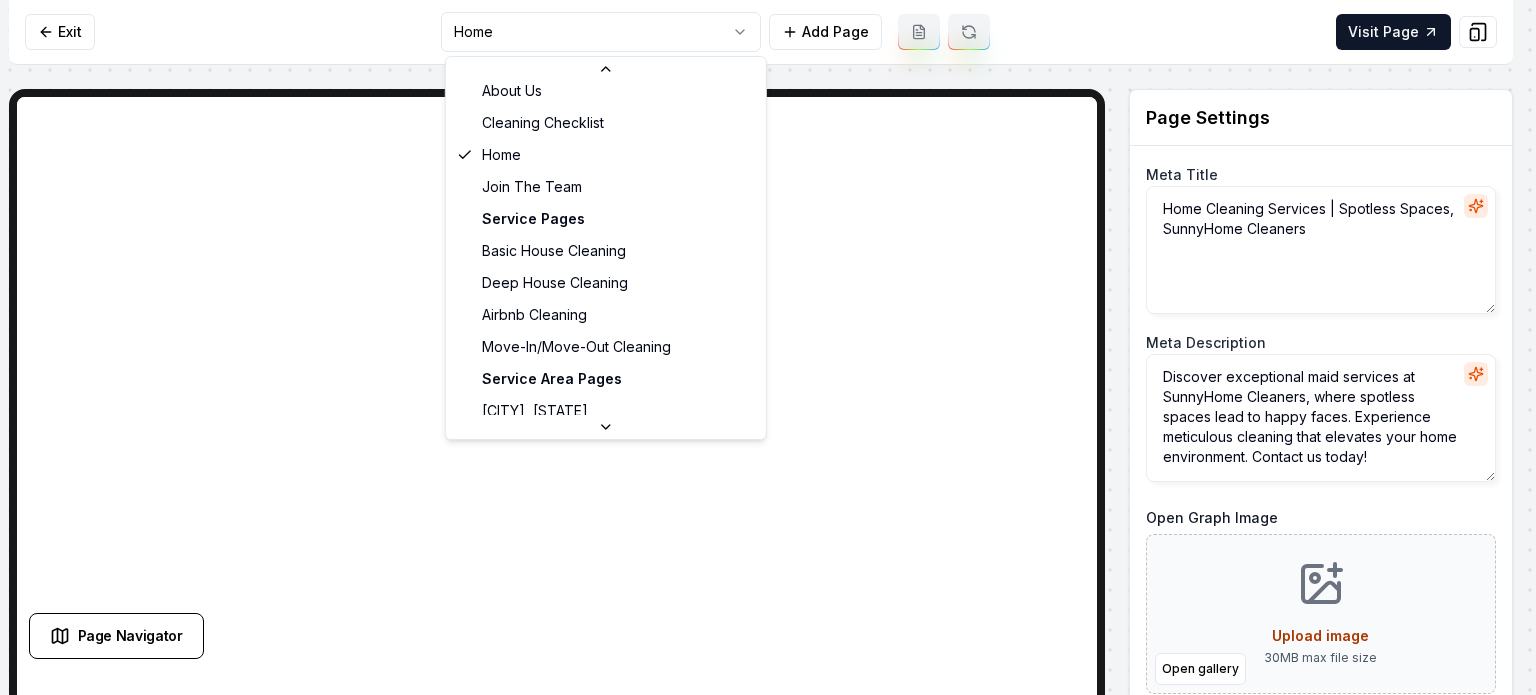 scroll, scrollTop: 100, scrollLeft: 0, axis: vertical 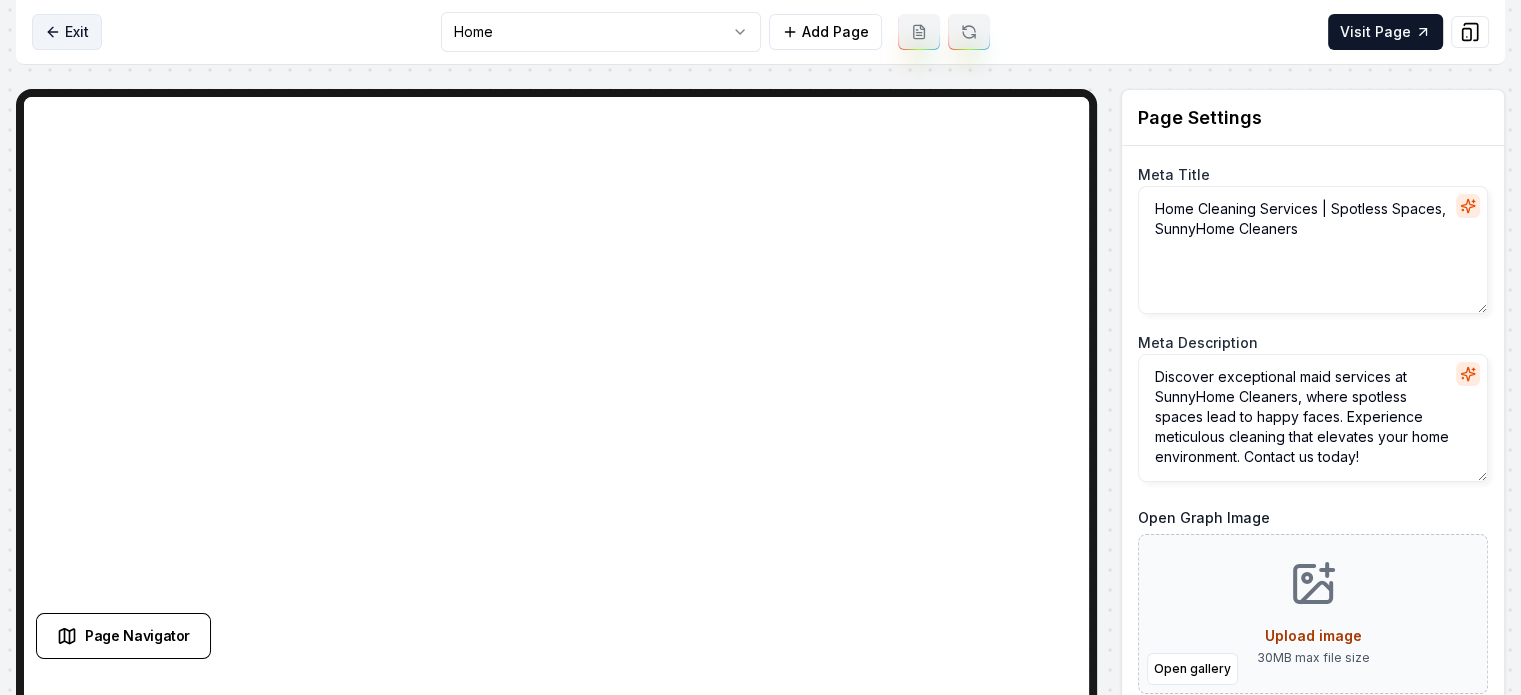 click on "Exit" at bounding box center [67, 32] 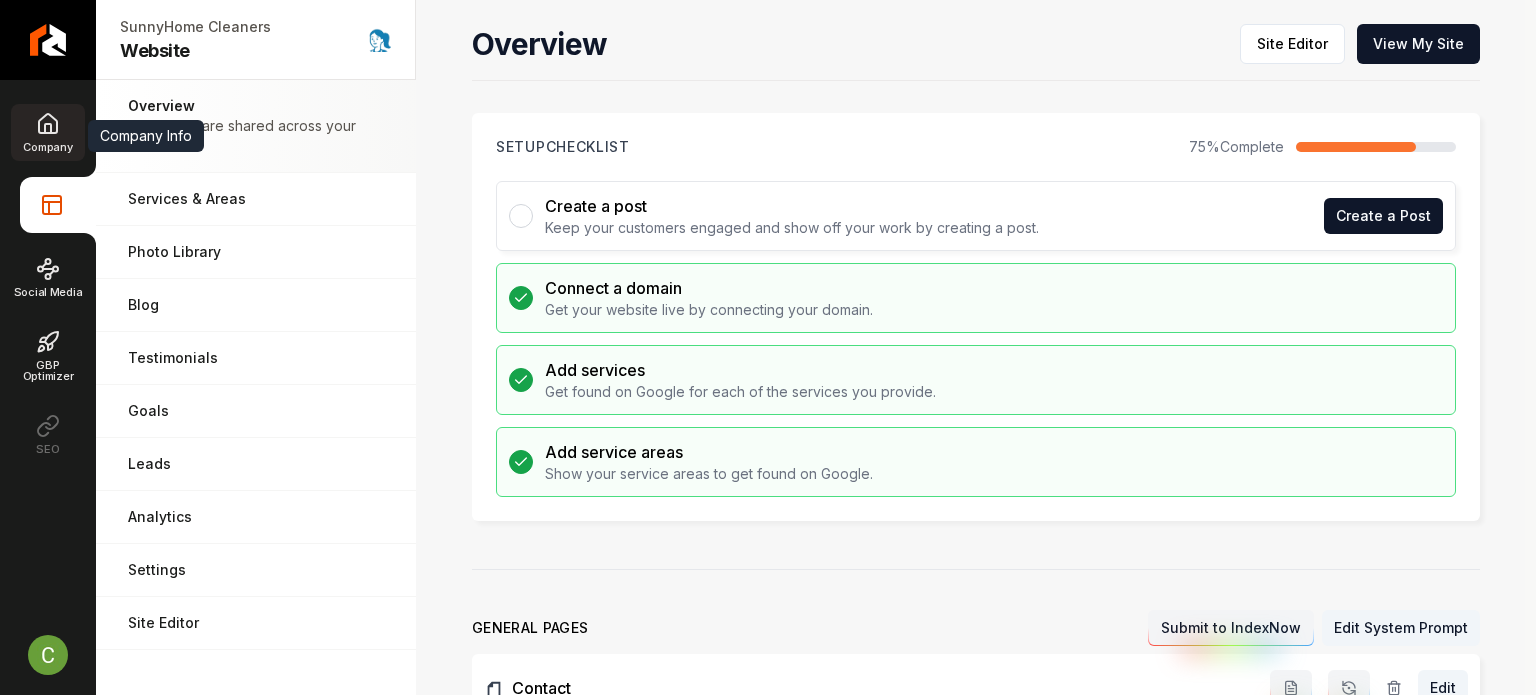 click on "Company" at bounding box center [47, 132] 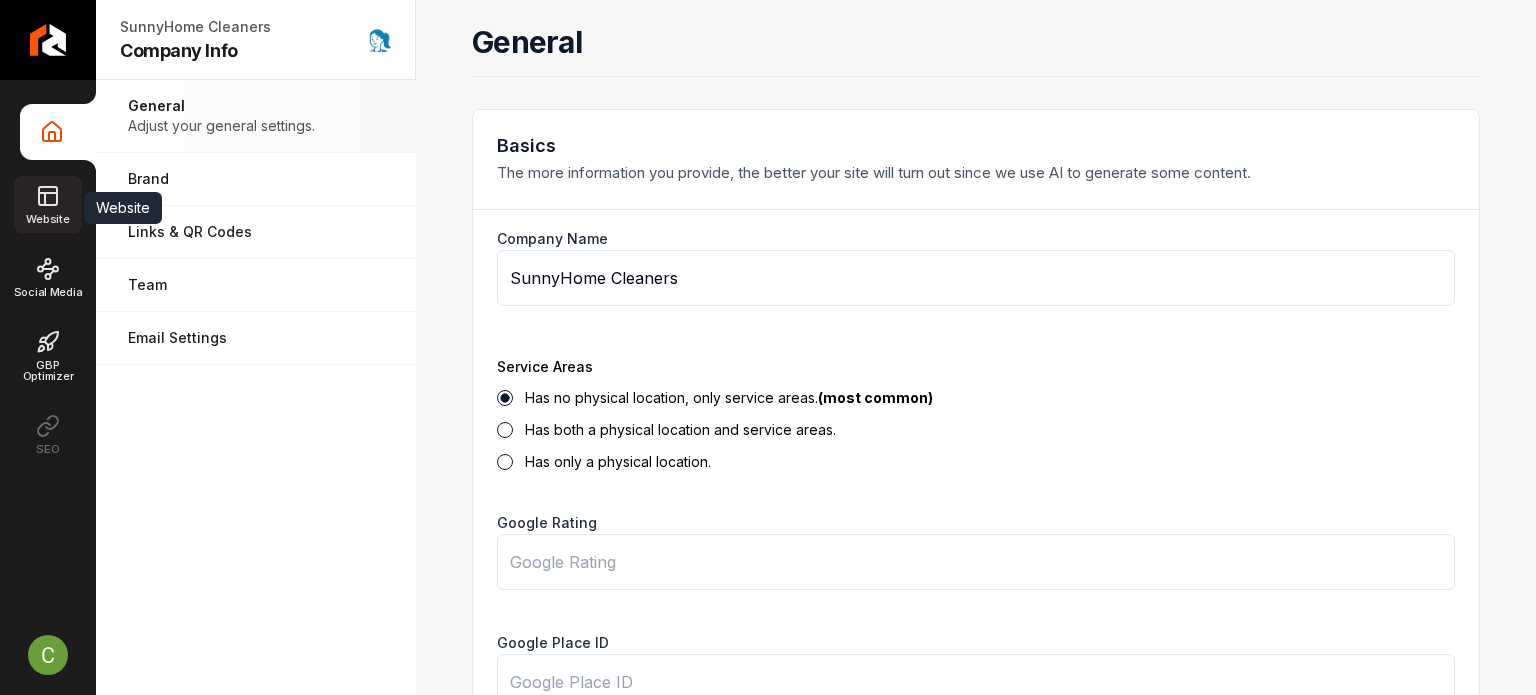 click 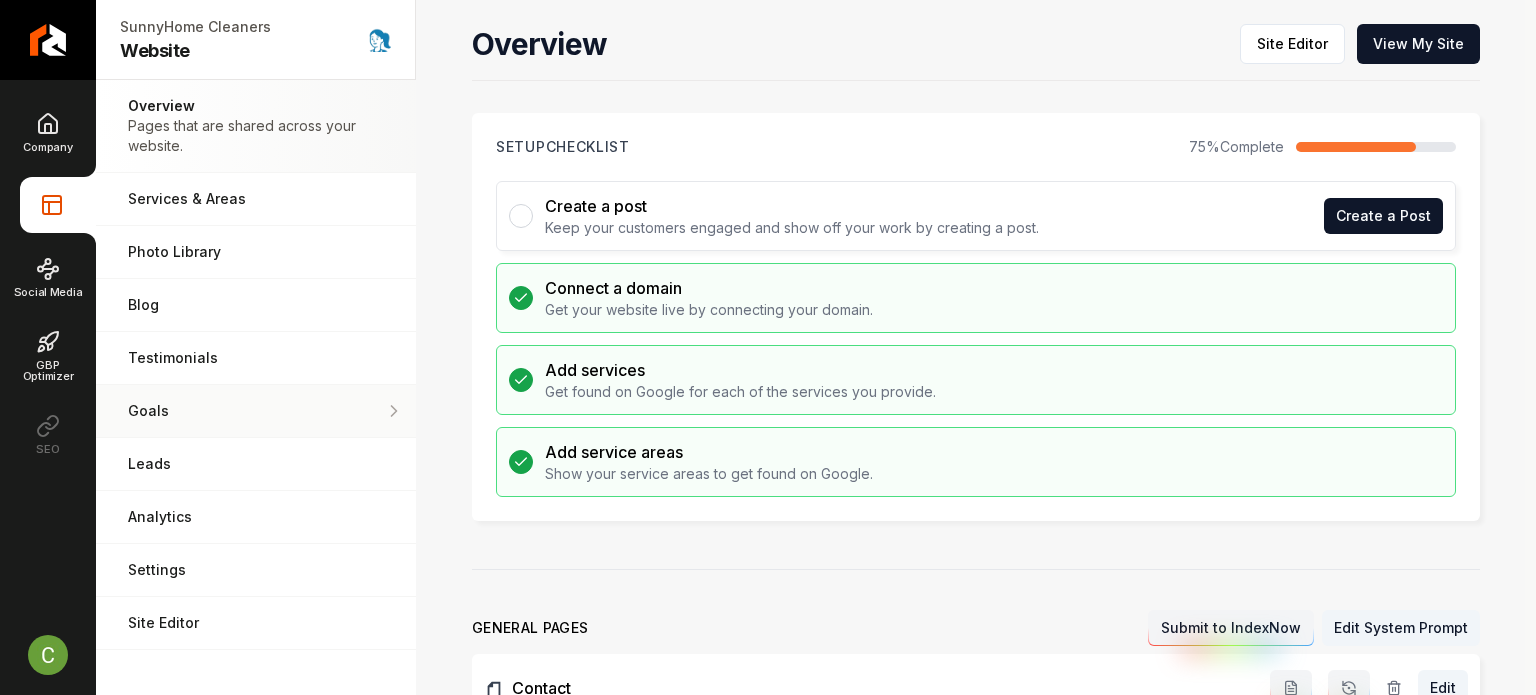 click on "Goals" at bounding box center [256, 411] 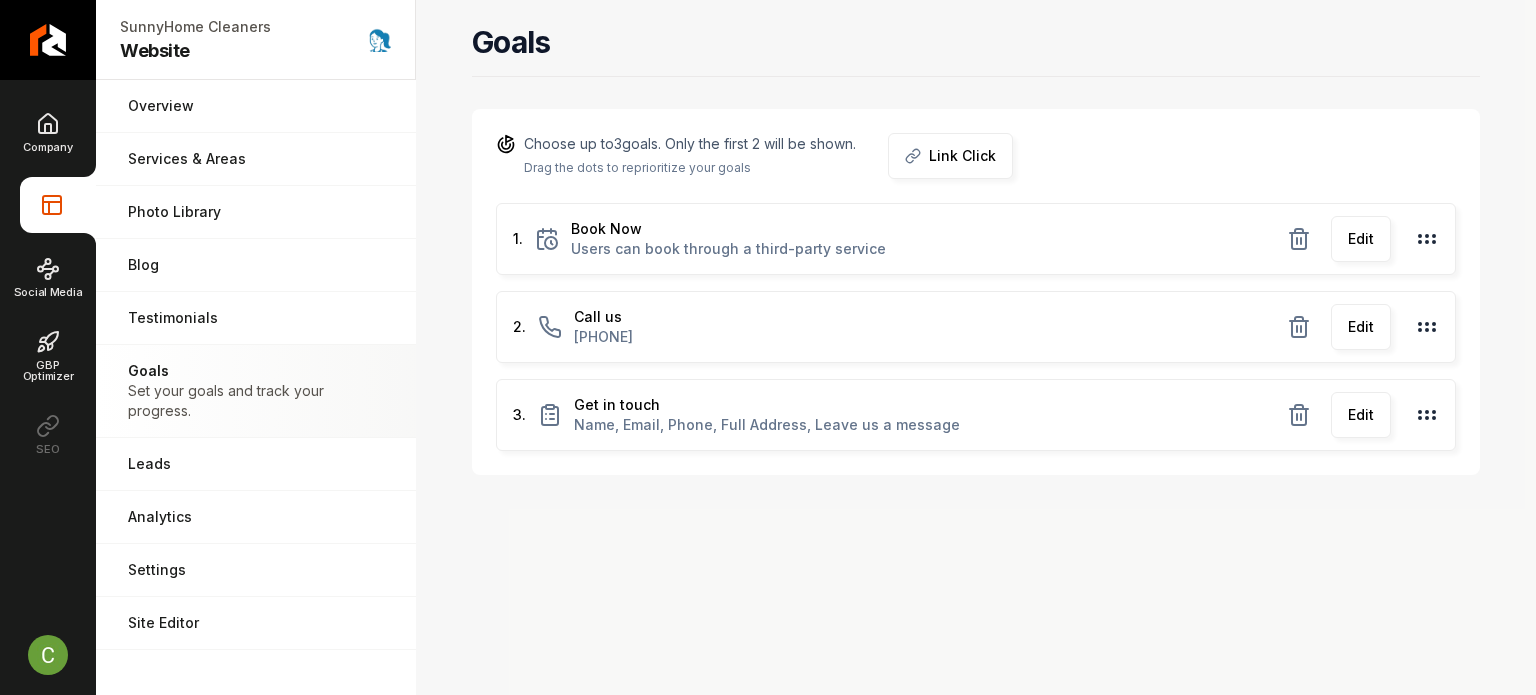 click on "Edit" at bounding box center (1361, 239) 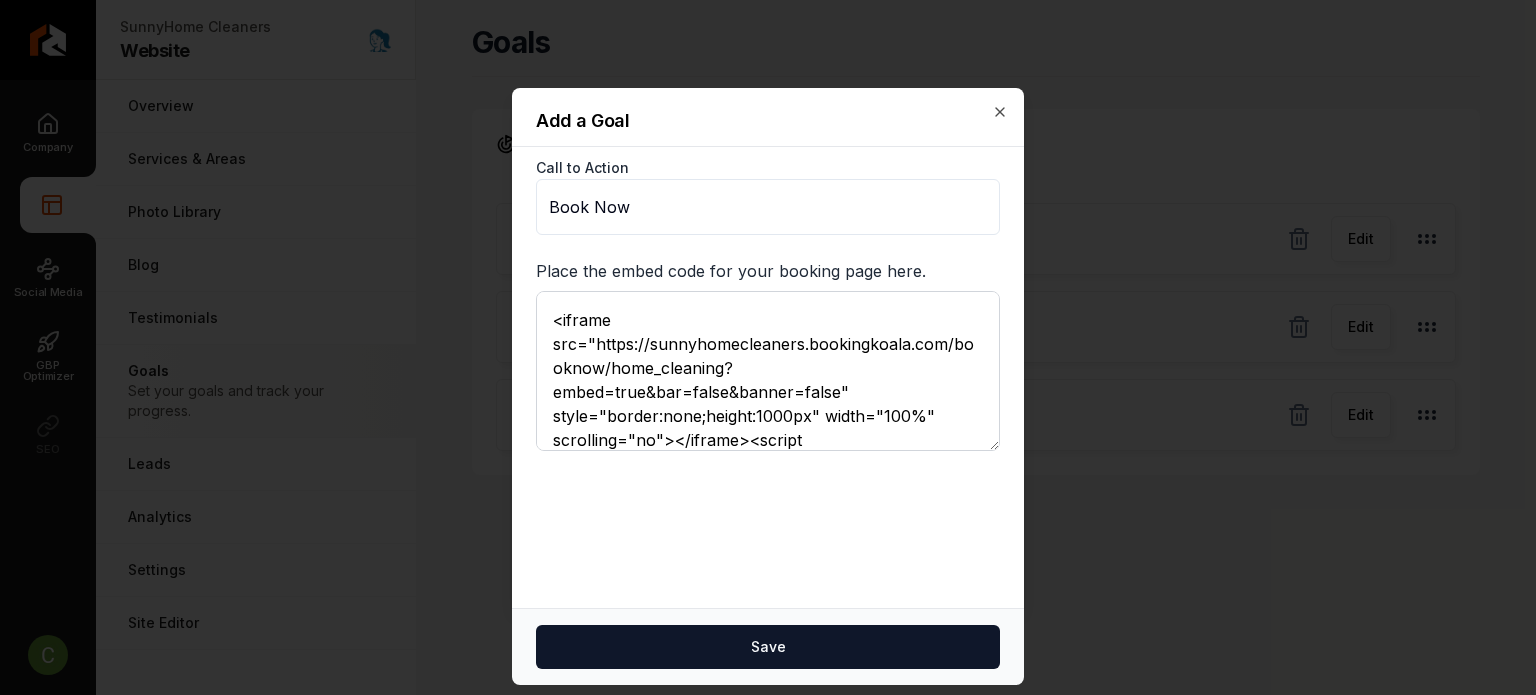 click on "<iframe src="https://sunnyhomecleaners.bookingkoala.com/booknow/home_cleaning?embed=true&bar=false&banner=false" style="border:none;height:1000px" width="100%" scrolling="no"></iframe><script src="https://sunnyhomecleaners.bookingkoala.com/resources/embed.js" defer></script>" at bounding box center (768, 371) 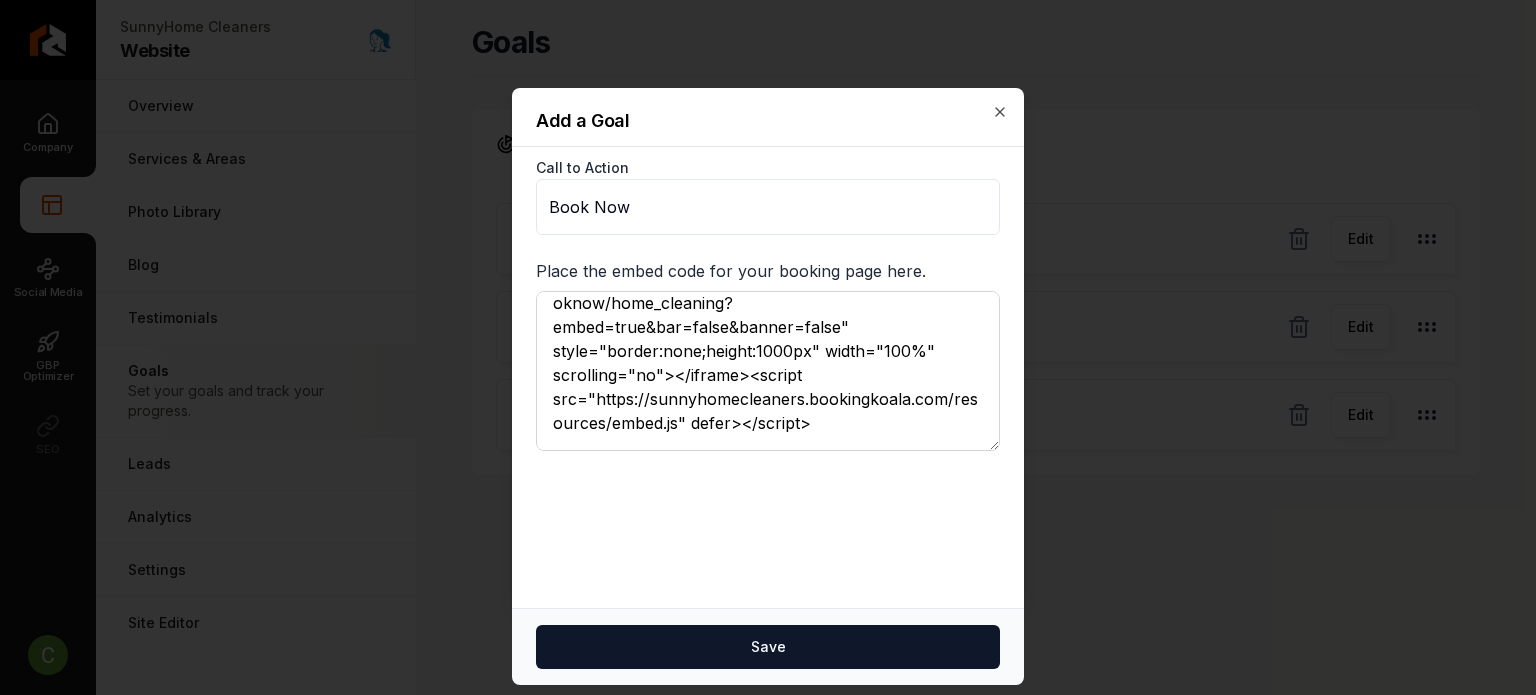 paste on "div class="booking-iframe-container">
<iframe
src="https://sunnyhomecleaners.bookingkoala.com/booknow/home_cleaning?embed=true&bar=false&banner=false"
style="border:none;height:1000px"
width="100%"
scrolling="no"
sandbox="allow-scripts allow-forms allow-same-origin allow-popups"
loading="lazy">
</iframe>
</div>
<style>
.booking-iframe-container {
overflow: hidden;
position: relative;
contain: layout style paint;
}
/* Prevent any scroll jumping */
html {
scroll-behavior: smooth;
}
</style" 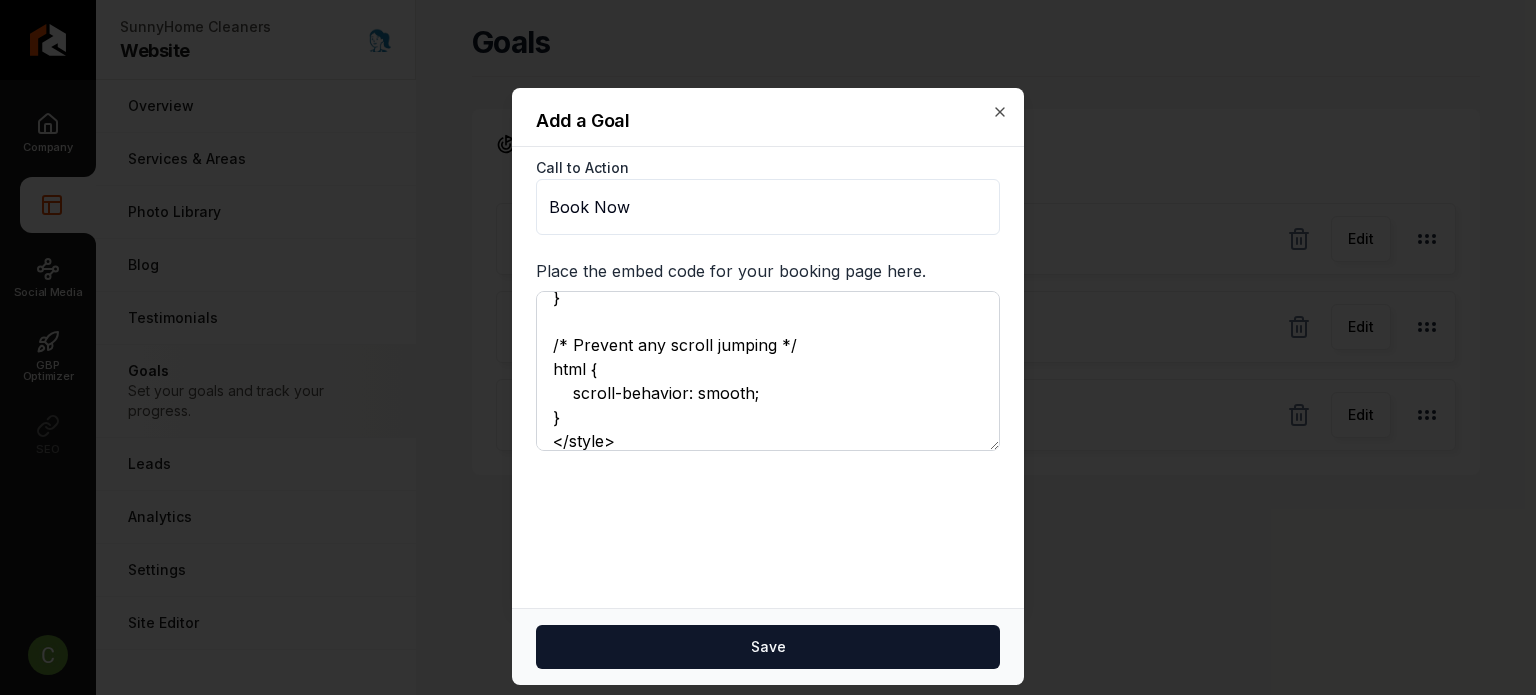 scroll, scrollTop: 0, scrollLeft: 0, axis: both 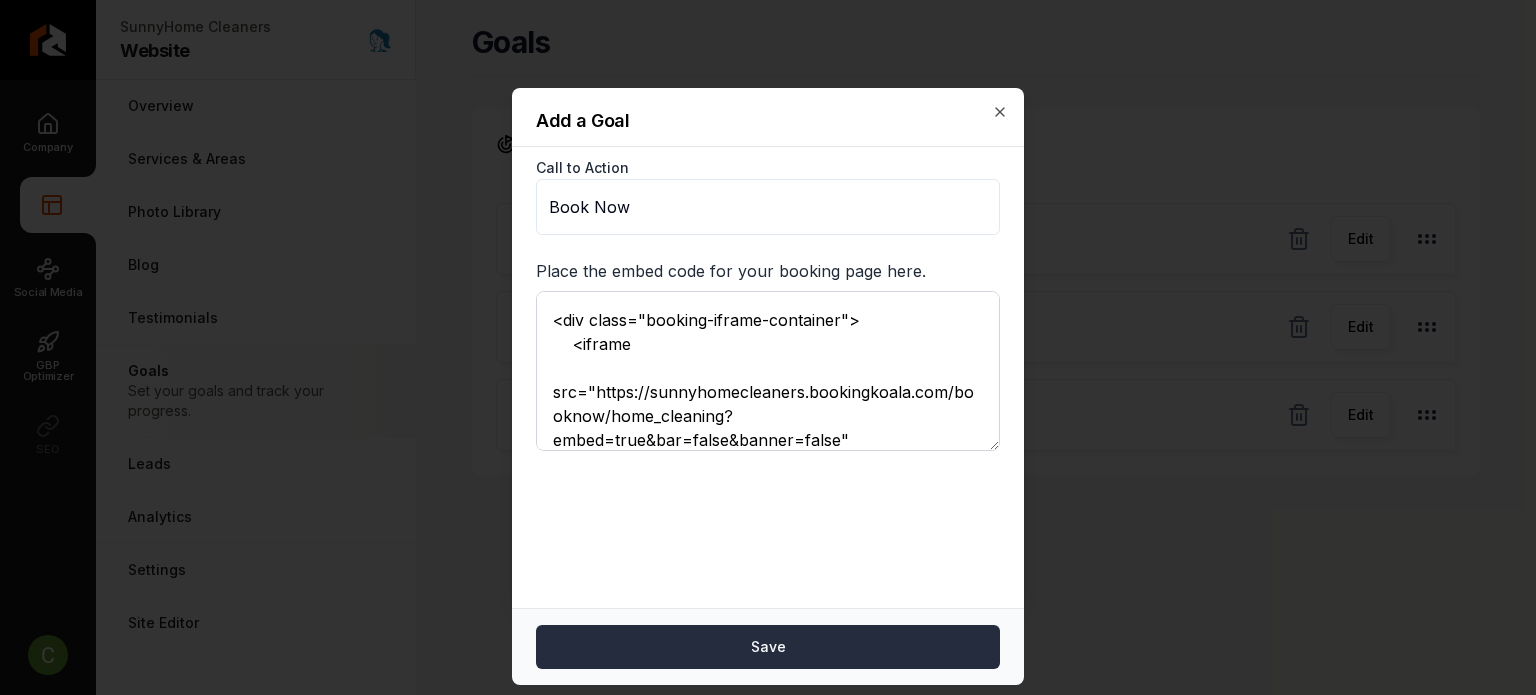 type on "<div class="booking-iframe-container">
<iframe
src="https://sunnyhomecleaners.bookingkoala.com/booknow/home_cleaning?embed=true&bar=false&banner=false"
style="border:none;height:1000px"
width="100%"
scrolling="no"
sandbox="allow-scripts allow-forms allow-same-origin allow-popups"
loading="lazy">
</iframe>
</div>
<style>
.booking-iframe-container {
overflow: hidden;
position: relative;
contain: layout style paint;
}
/* Prevent any scroll jumping */
html {
scroll-behavior: smooth;
}
</style>" 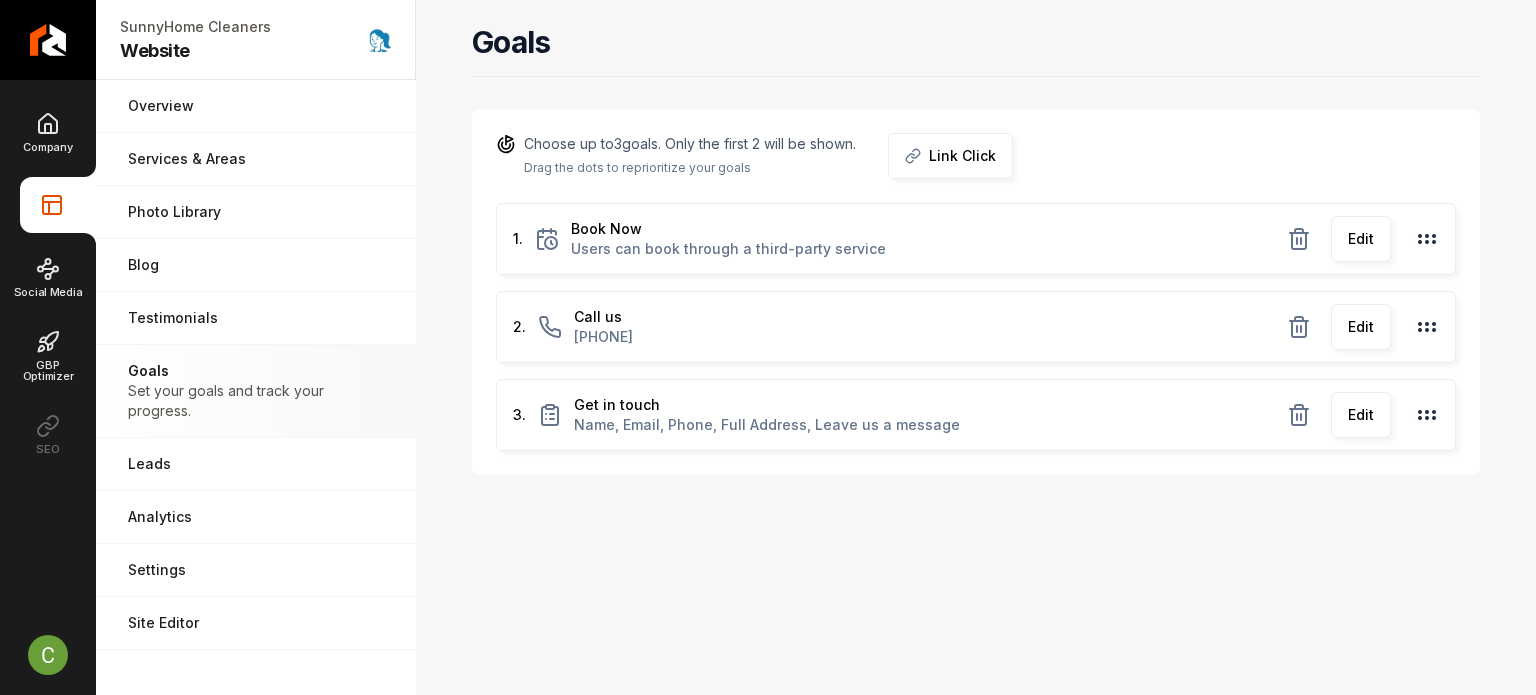 click on "Edit" at bounding box center [1361, 239] 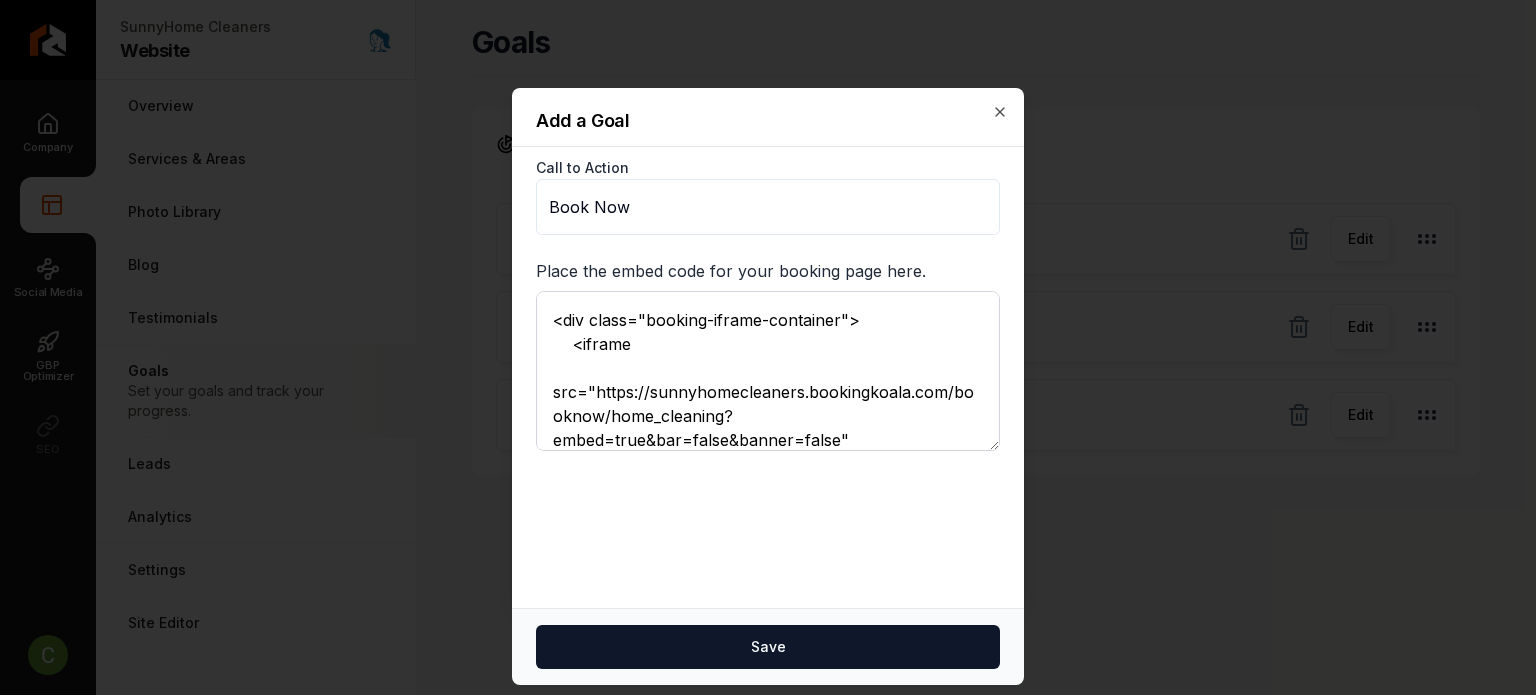 click on "<div class="booking-iframe-container">
<iframe
src="https://sunnyhomecleaners.bookingkoala.com/booknow/home_cleaning?embed=true&bar=false&banner=false"
style="border:none;height:1000px"
width="100%"
scrolling="no"
sandbox="allow-scripts allow-forms allow-same-origin allow-popups"
loading="lazy">
</iframe>
</div>
<style>
.booking-iframe-container {
overflow: hidden;
position: relative;
contain: layout style paint;
}
/* Prevent any scroll jumping */
html {
scroll-behavior: smooth;
}
</style>" at bounding box center [768, 371] 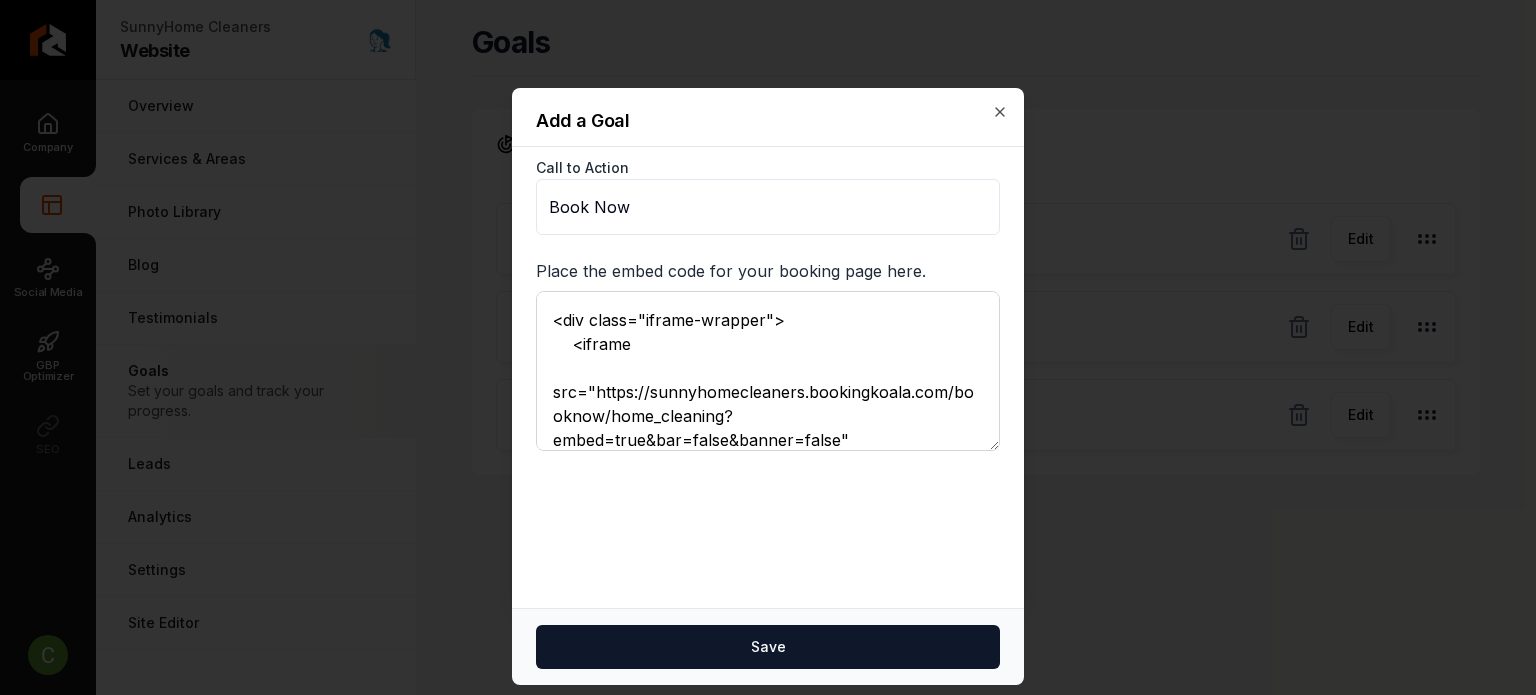 scroll, scrollTop: 119, scrollLeft: 0, axis: vertical 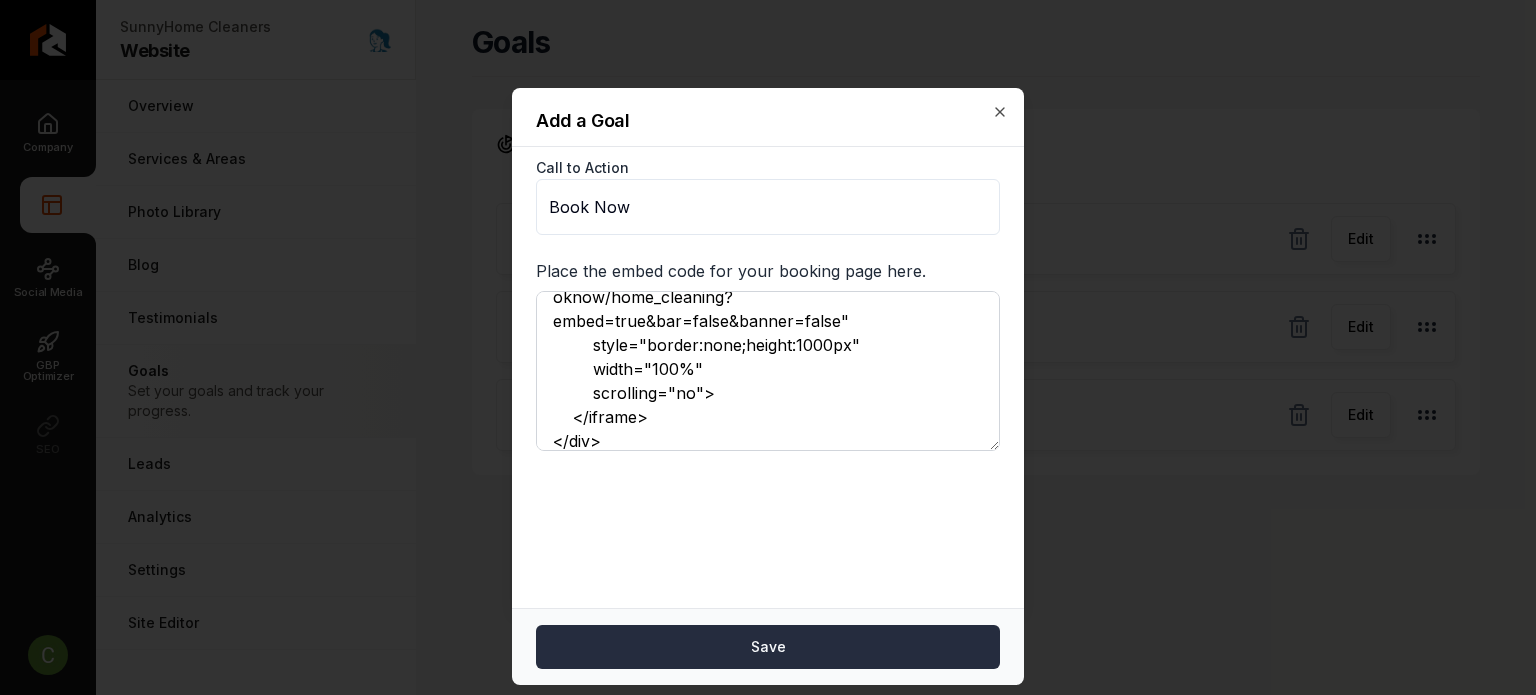 type on "<div class="iframe-wrapper">
<iframe
src="https://sunnyhomecleaners.bookingkoala.com/booknow/home_cleaning?embed=true&bar=false&banner=false"
style="border:none;height:1000px"
width="100%"
scrolling="no">
</iframe>
</div>" 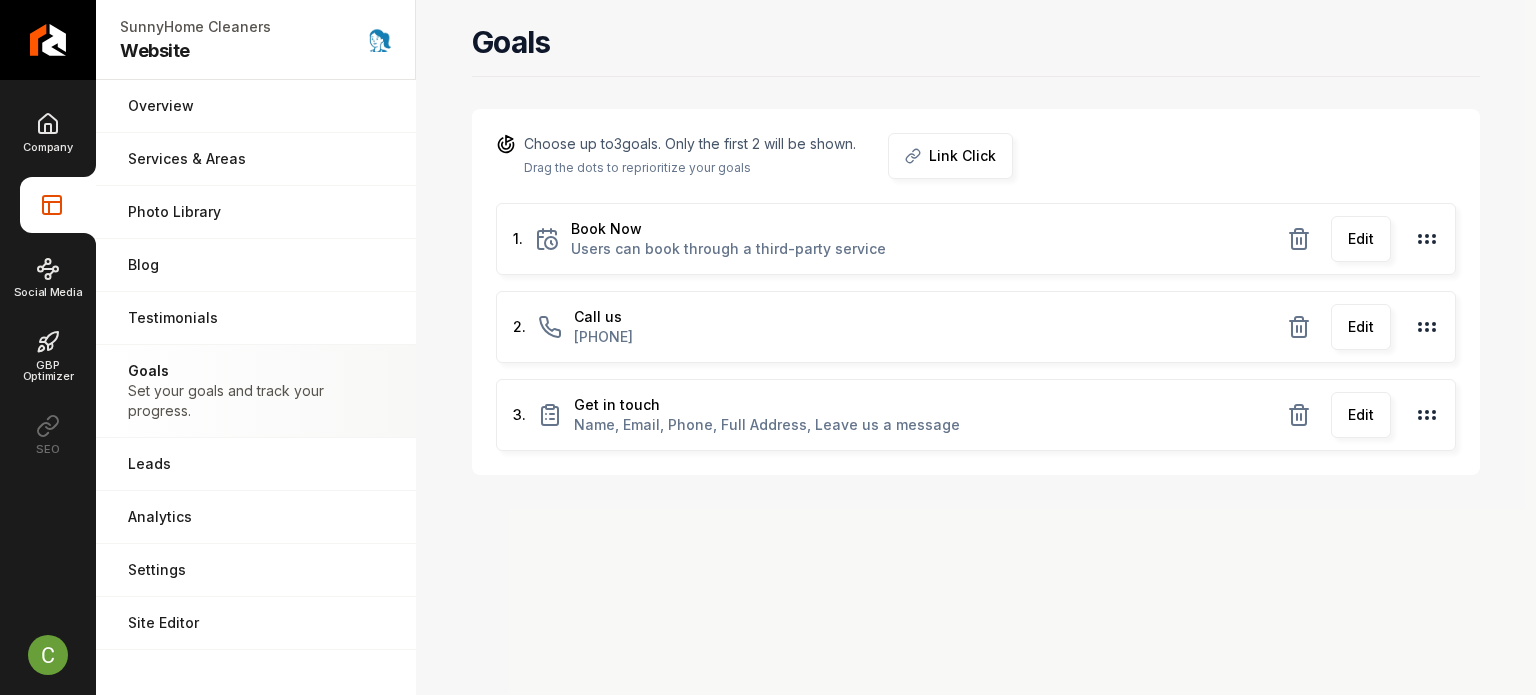 click on "Edit" at bounding box center (1361, 239) 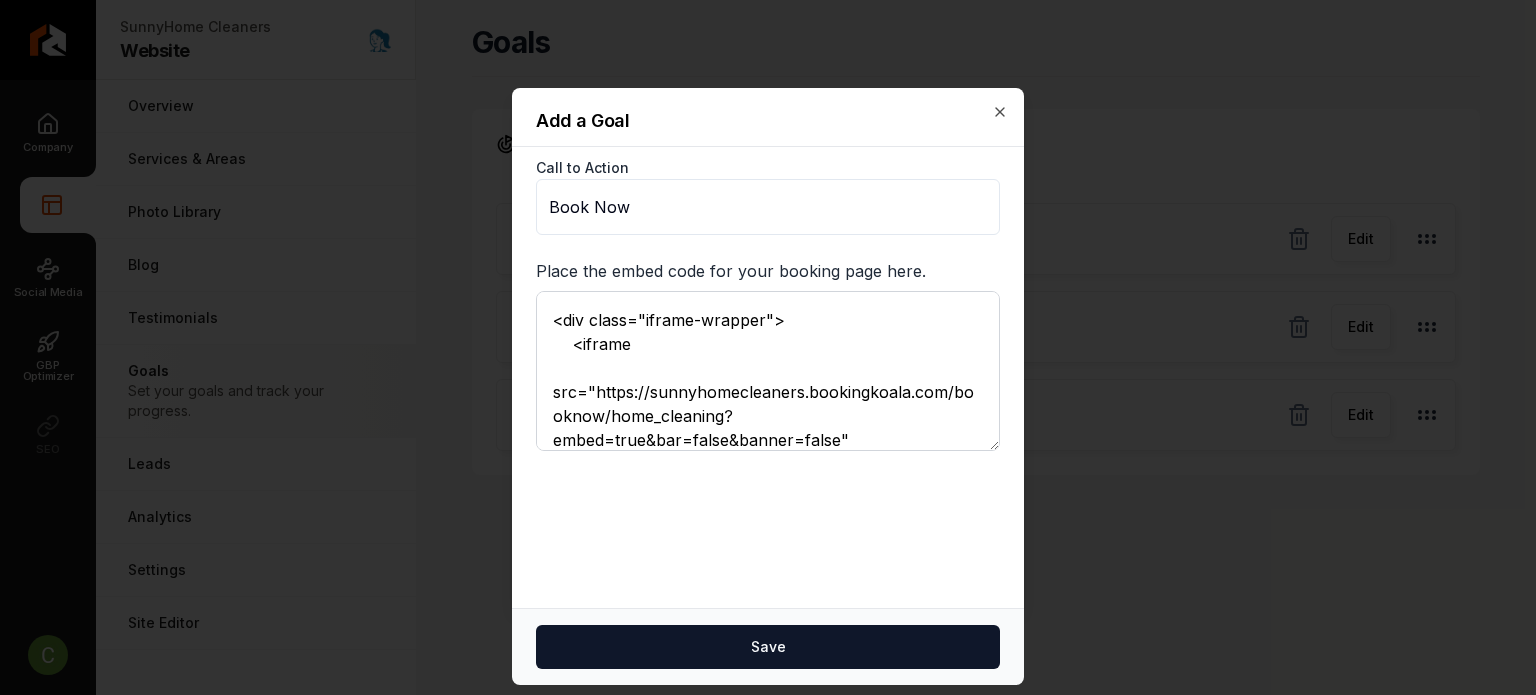 click on "<div class="iframe-wrapper">
<iframe
src="https://sunnyhomecleaners.bookingkoala.com/booknow/home_cleaning?embed=true&bar=false&banner=false"
style="border:none;height:1000px"
width="100%"
scrolling="no">
</iframe>
</div>" at bounding box center [768, 371] 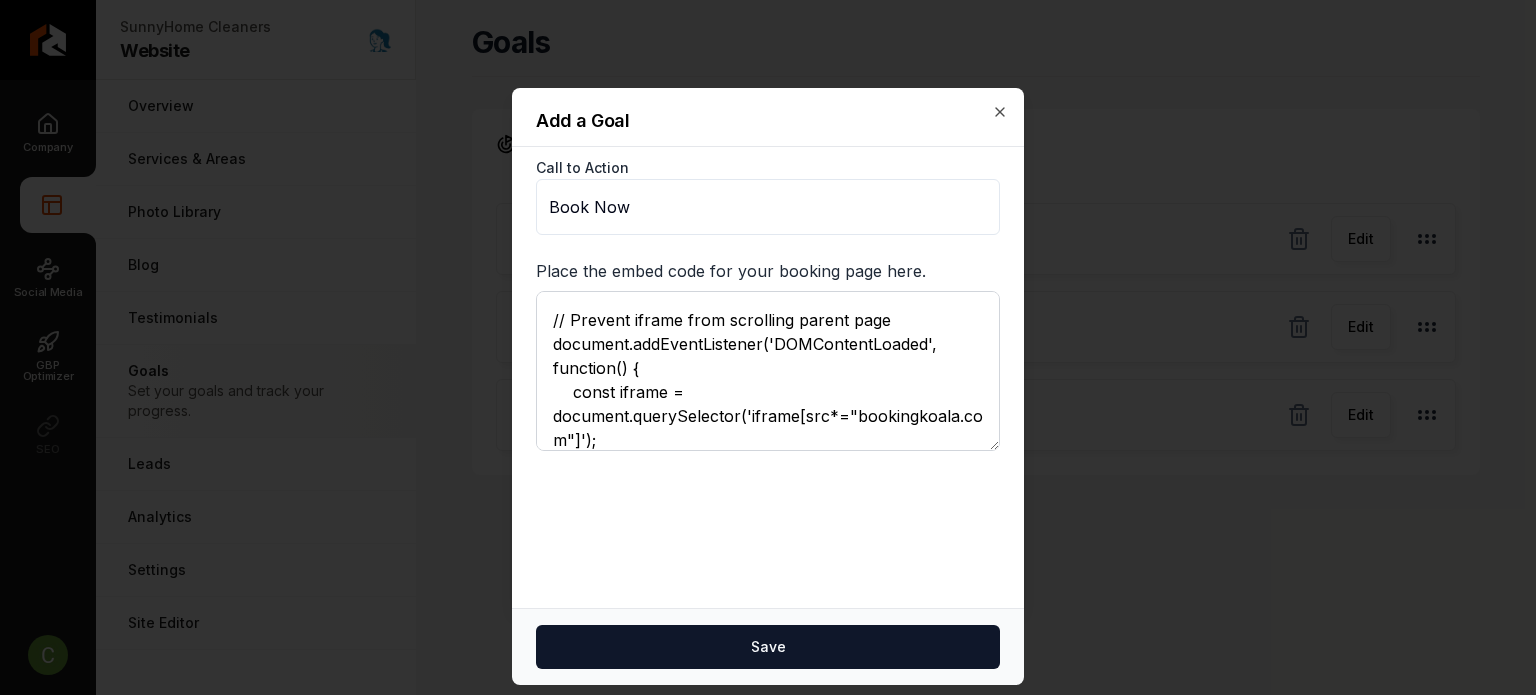 scroll, scrollTop: 599, scrollLeft: 0, axis: vertical 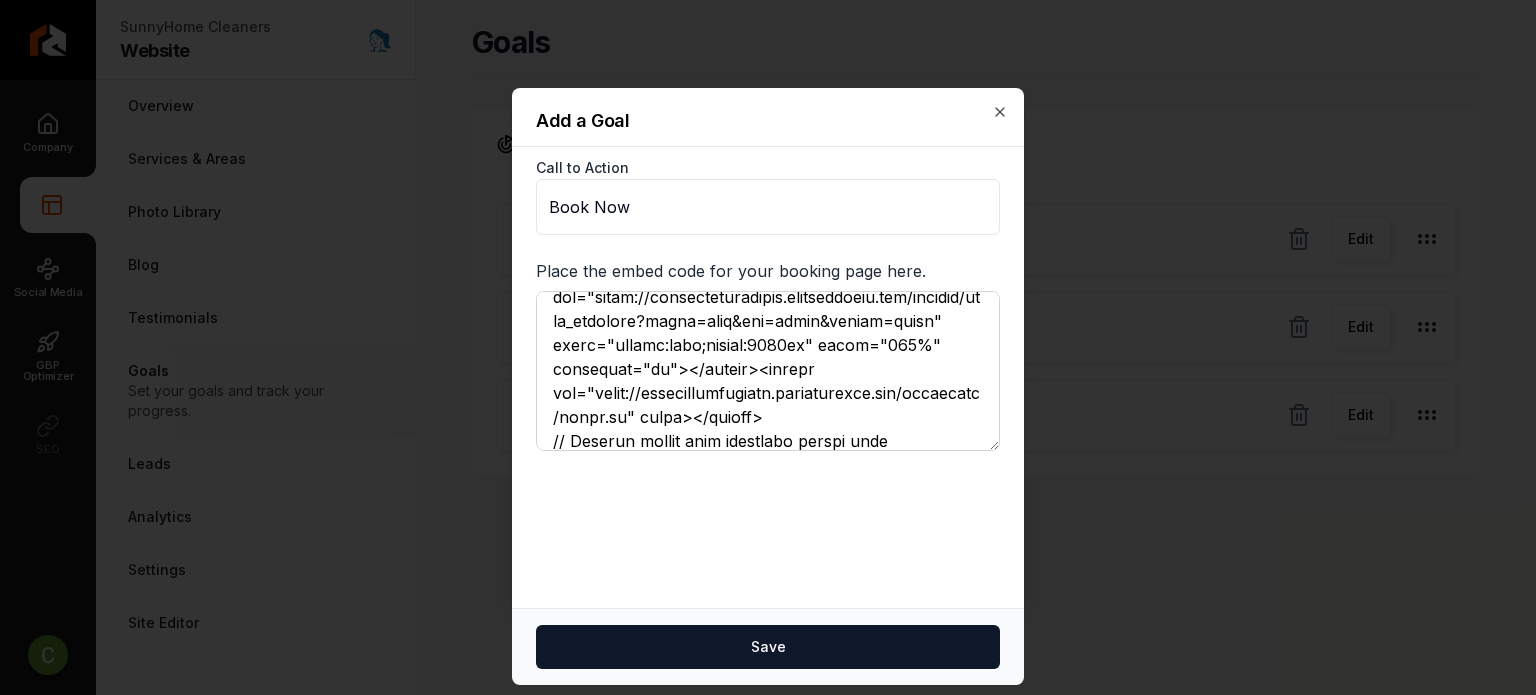 click at bounding box center [768, 371] 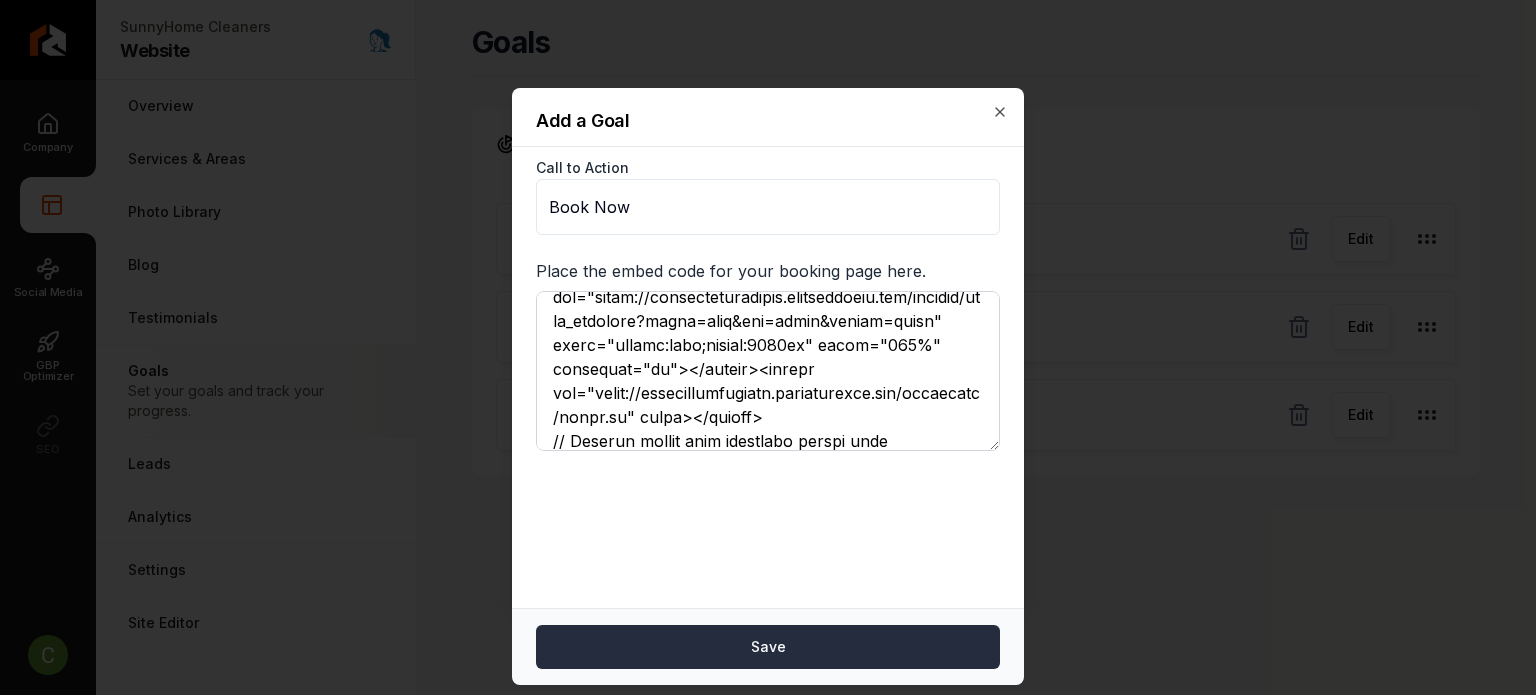type on "<iframe src="https://sunnyhomecleaners.bookingkoala.com/booknow/home_cleaning?embed=true&bar=false&banner=false" style="border:none;height:1000px" width="100%" scrolling="no"></iframe><script src="https://sunnyhomecleaners.bookingkoala.com/resources/embed.js" defer></script>
// Prevent iframe from scrolling parent page
document.addEventListener('DOMContentLoaded', function() {
const iframe = document.querySelector('iframe[src*="bookingkoala.com"]');
if (iframe) {
iframe.addEventListener('load', function() {
try {
// Prevent wheel events from bubbling up
iframe.contentWindow.addEventListener('wheel', function(e) {
e.stopPropagation();
});
// Prevent touch events on mobile
iframe.contentWindow.addEventListener('touchmove', function(e) {
e.stopPropagation();
});
} catch (e) {
// Cross-origin restri..." 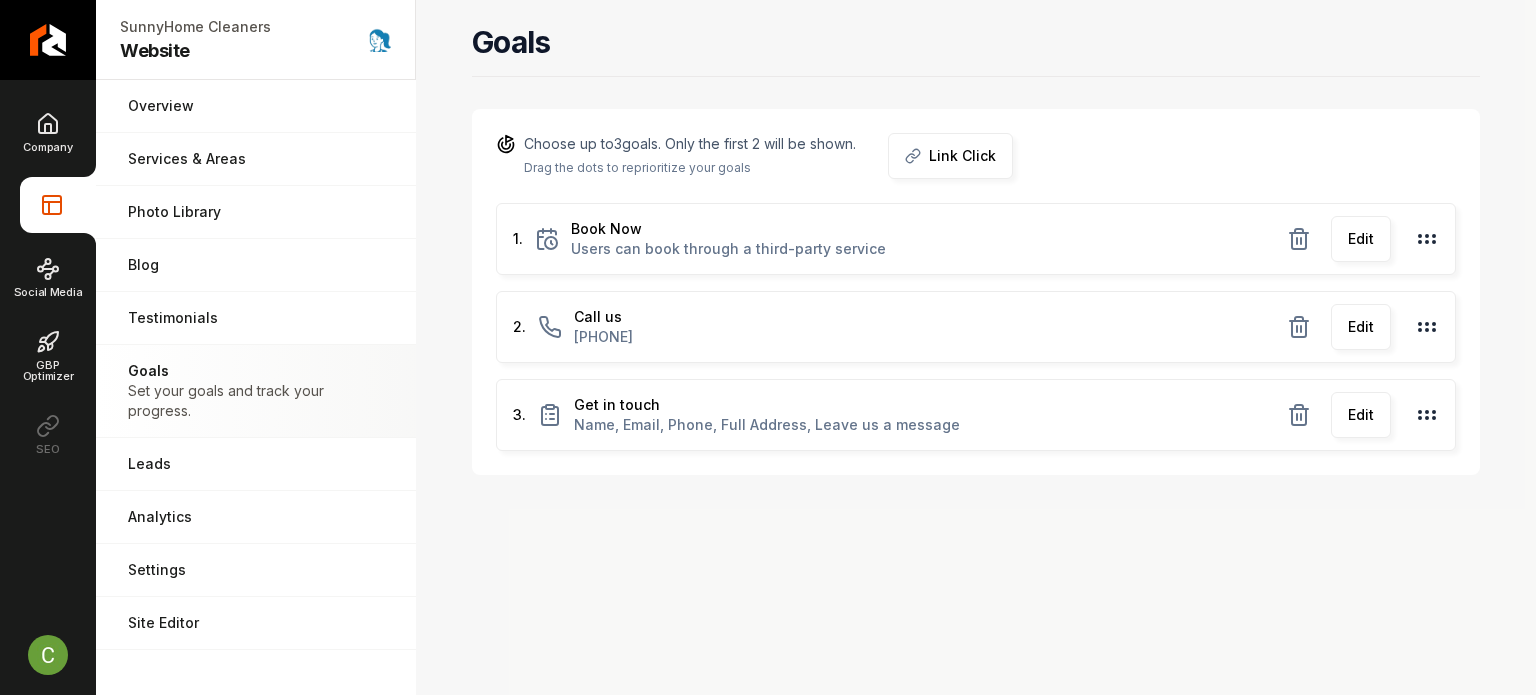 click on "Edit" at bounding box center [1359, 239] 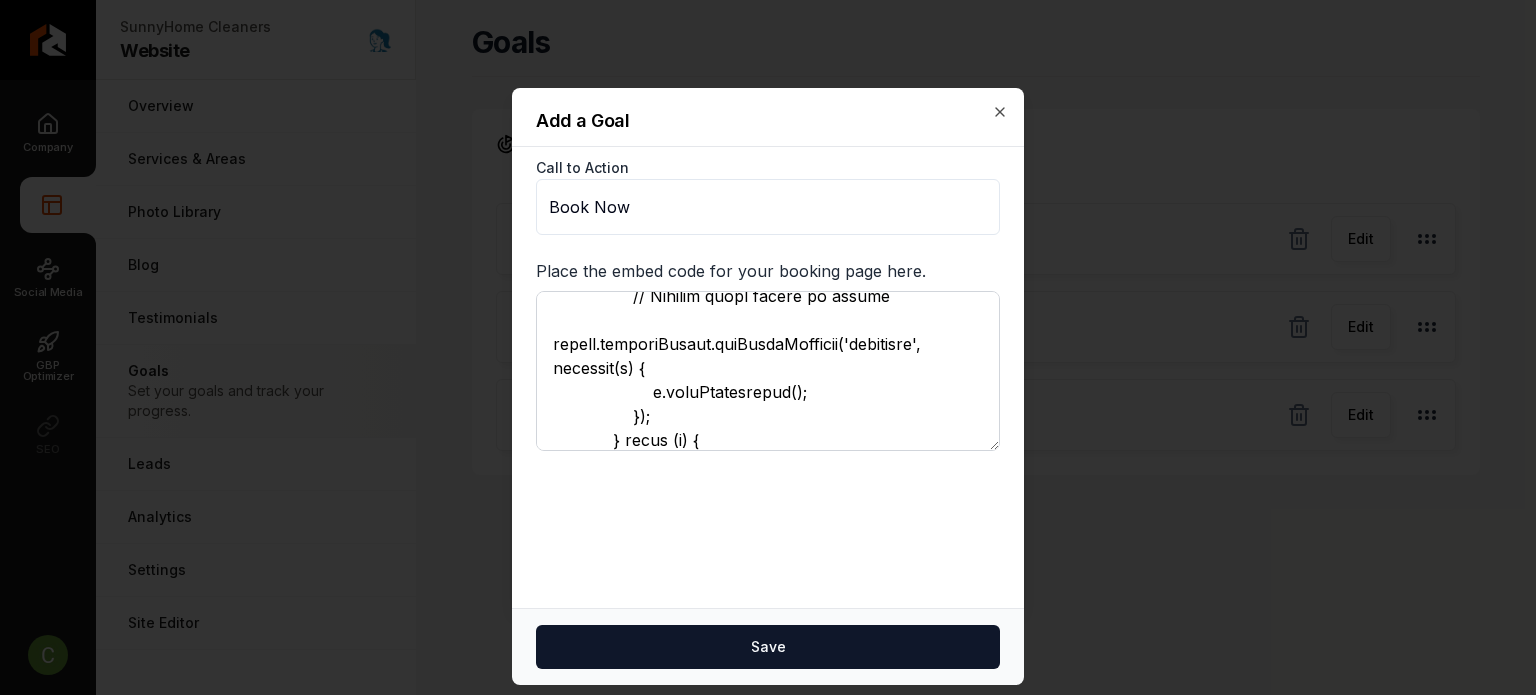 scroll, scrollTop: 809, scrollLeft: 0, axis: vertical 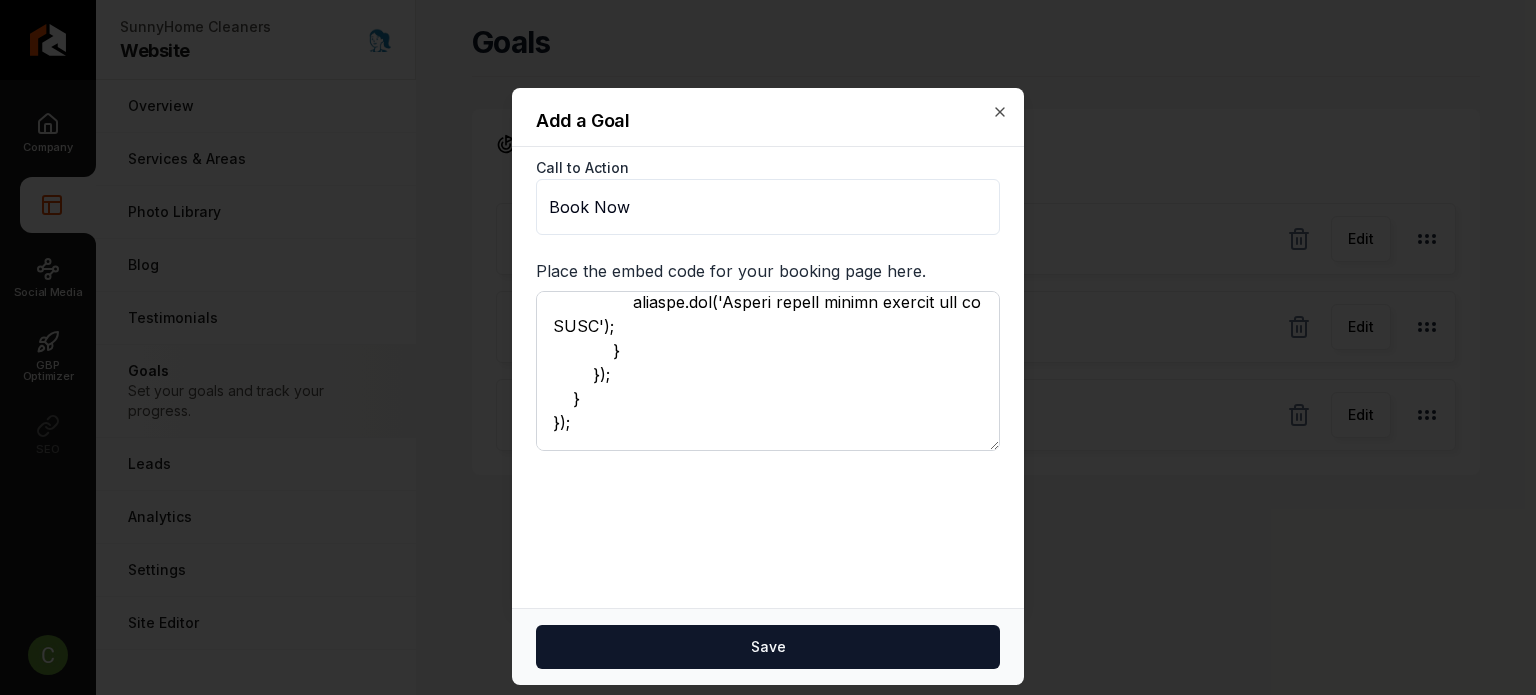 click at bounding box center (768, 371) 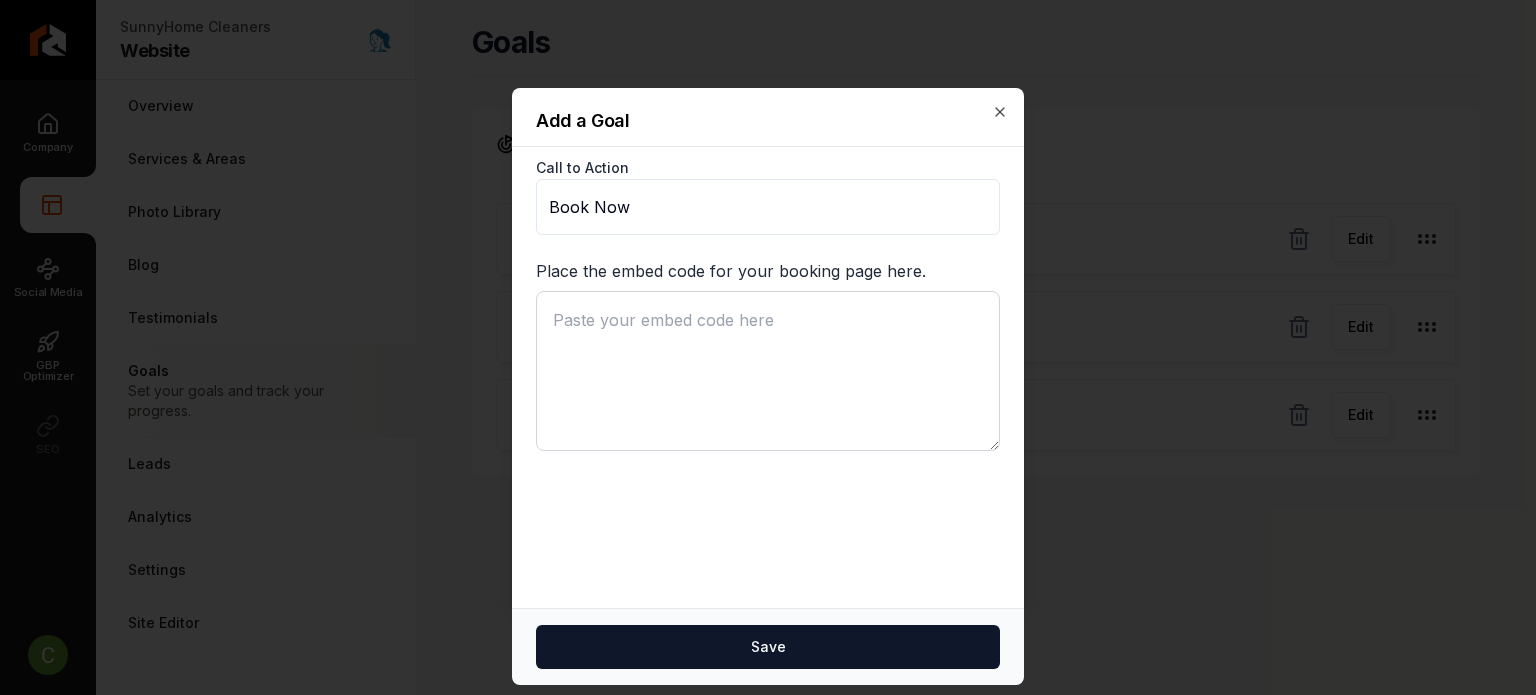 scroll, scrollTop: 0, scrollLeft: 0, axis: both 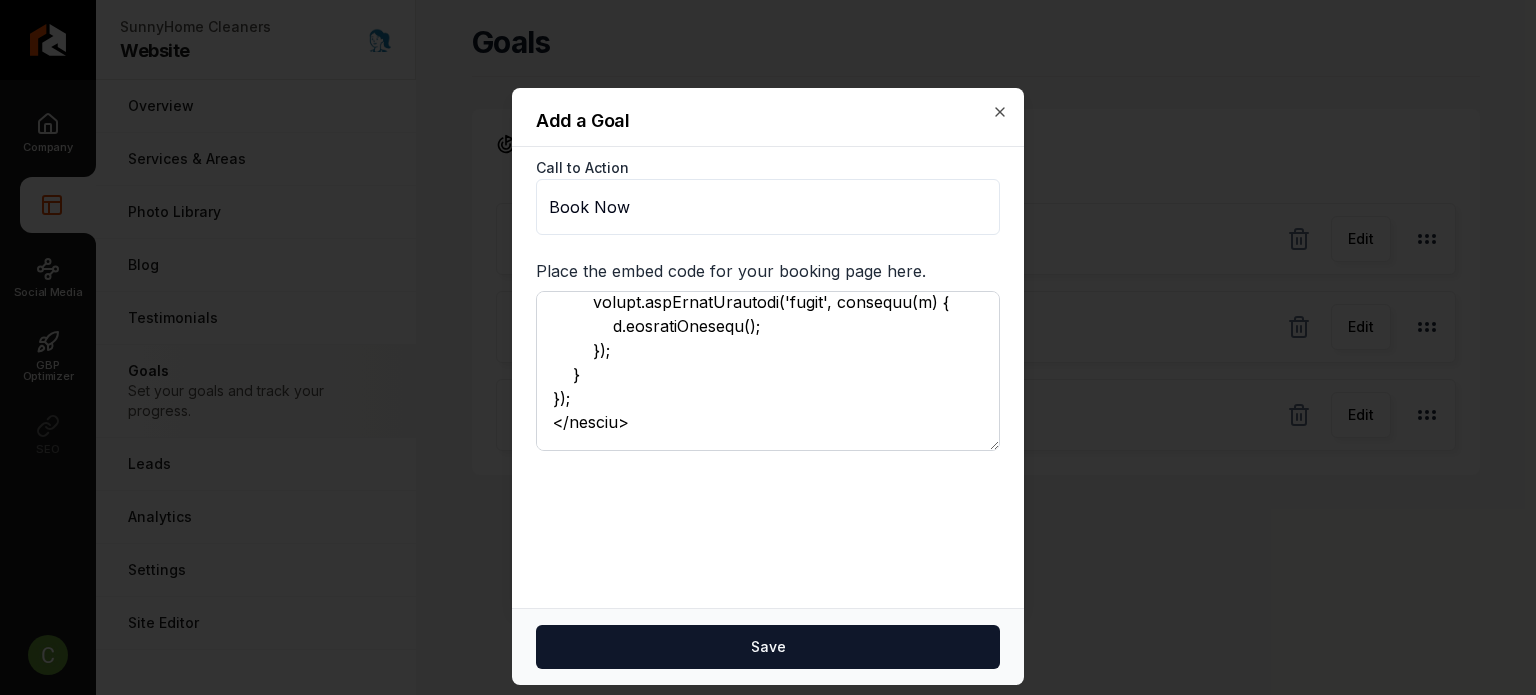 type on "<div class="booking-iframe-container">
<iframe
src="https://sunnyhomecleaners.bookingkoala.com/booknow/home_cleaning?embed=true&bar=false&banner=false"
style="border:none;height:1000px"
width="100%"
scrolling="auto"
sandbox="allow-scripts allow-forms allow-same-origin allow-popups"
loading="lazy">
</iframe>
</div>
<style>
.booking-iframe-container {
position: relative;
contain: layout style paint;
/* Remove overflow: hidden to prevent cropping */
}
/* Prevent scroll jumping when iframe buttons are clicked */
html {
scroll-behavior: smooth;
}
/* More specific approach - prevent document scroll restoration */
body {
overflow-anchor: none;
}
</style>
<script>
document.addEventListener('DOMContentLoaded', function() {
const iframe = document.querySelector('.booking-iframe-container iframe');
if (iframe) {
// Prevent iframe from triggering parent page scroll
iframe.addEventListener('load', function()..." 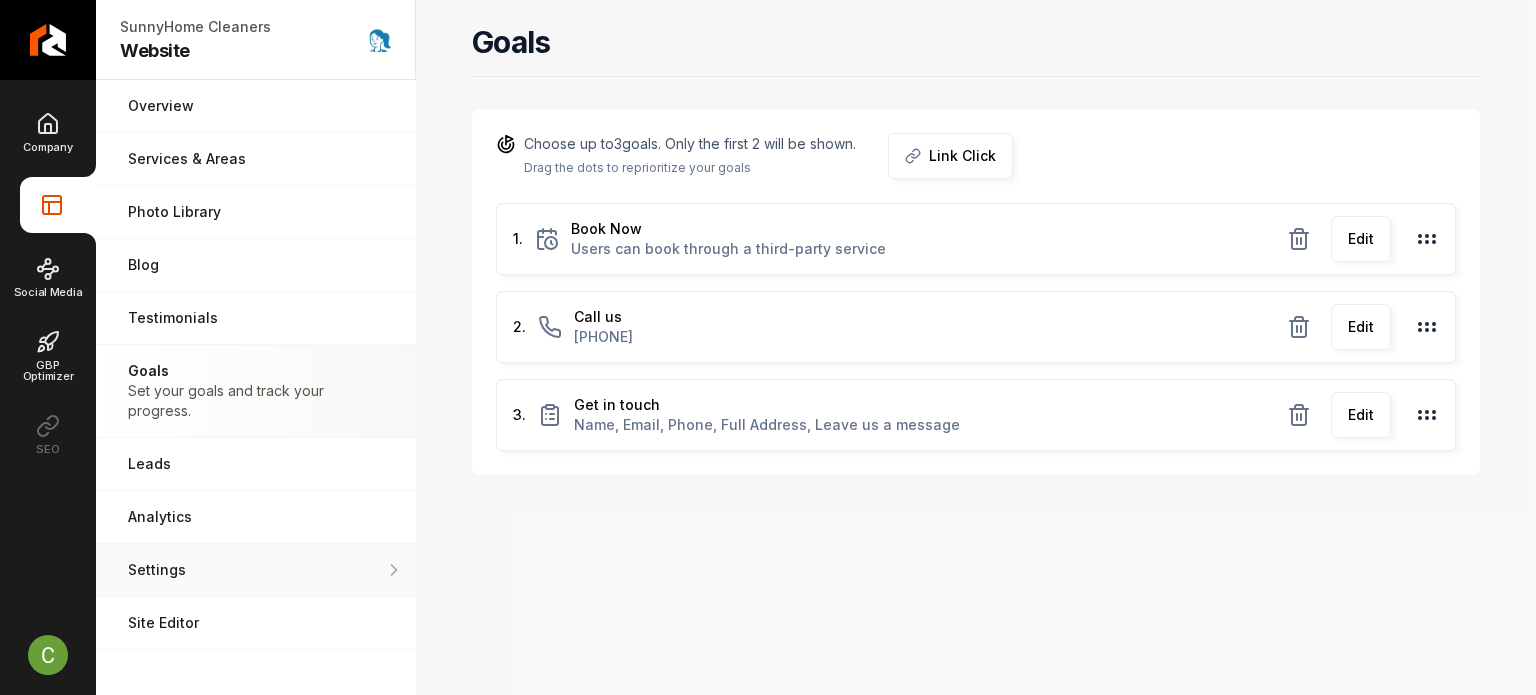 click on "Settings Adjust your domain, scripts, redirects, and more." at bounding box center [256, 570] 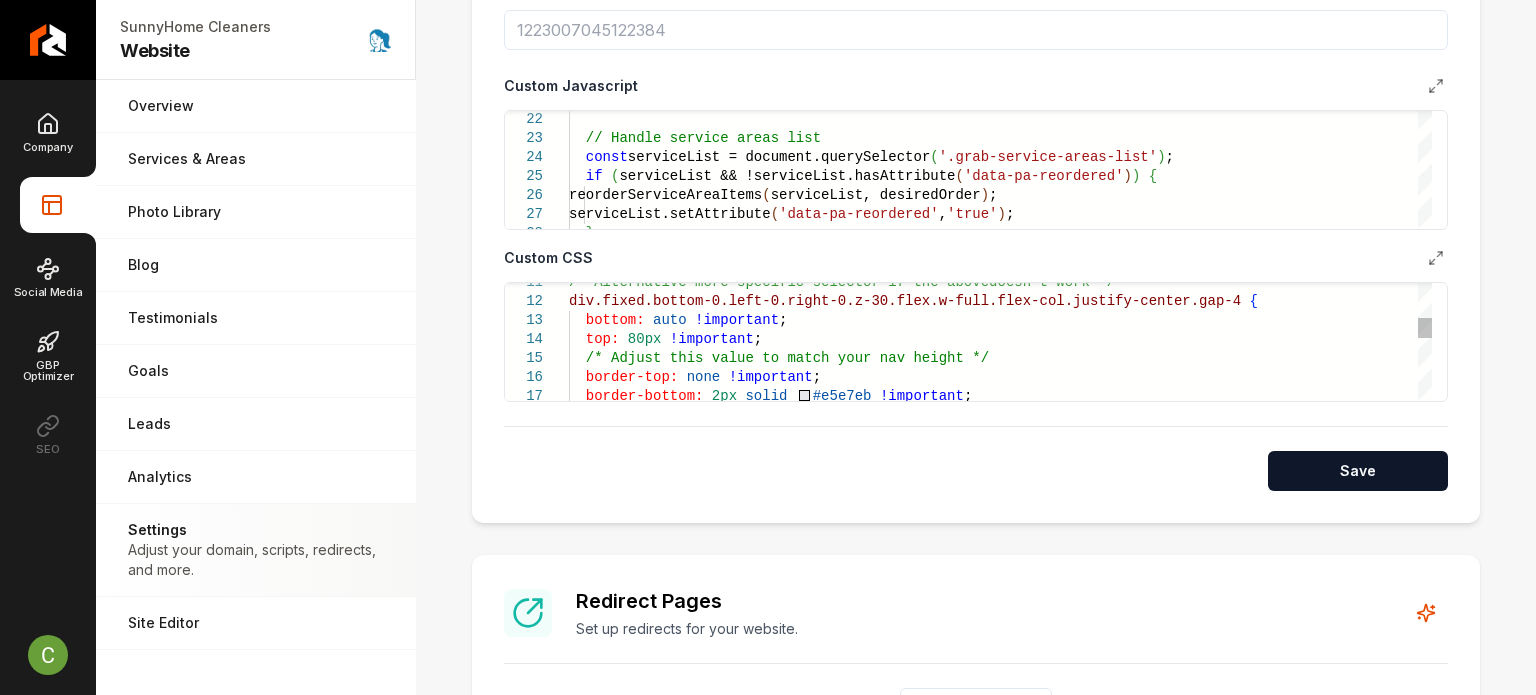 scroll, scrollTop: 1200, scrollLeft: 0, axis: vertical 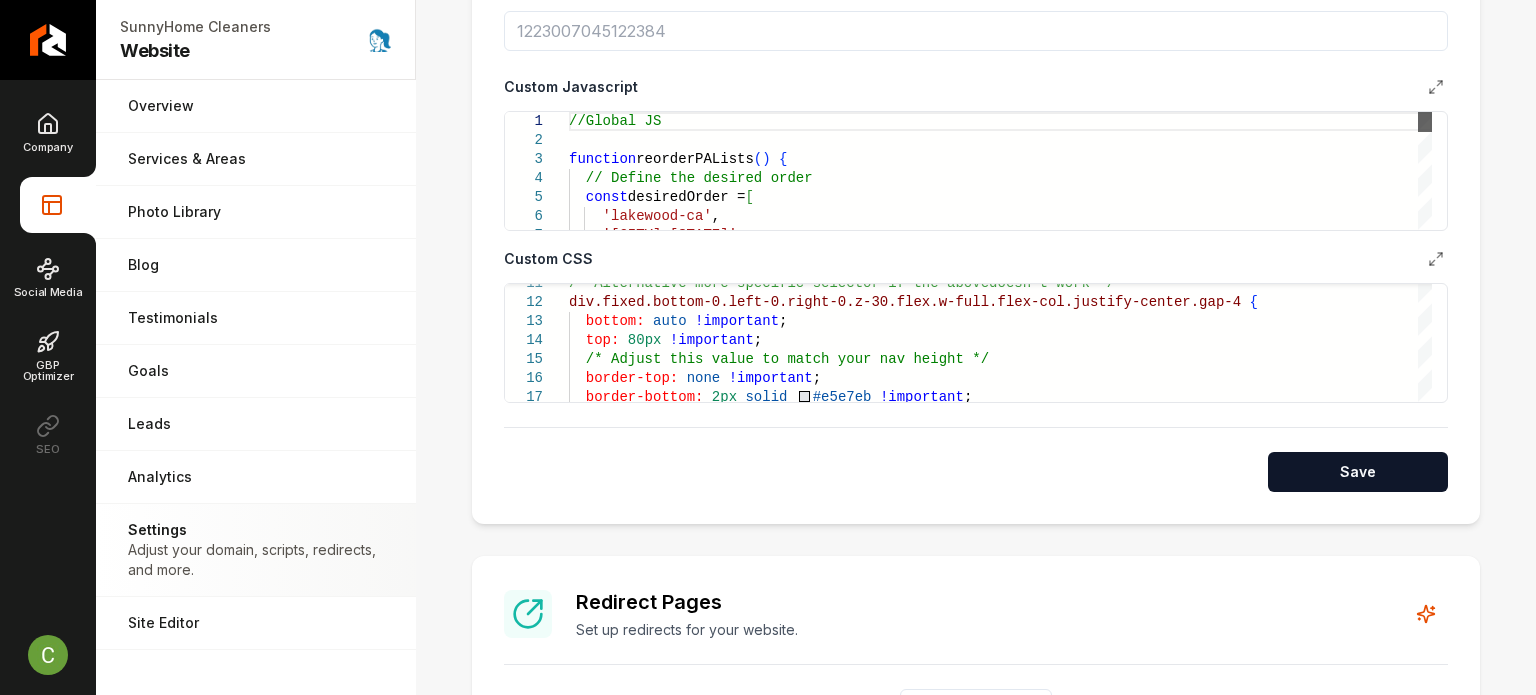 click at bounding box center (1425, 122) 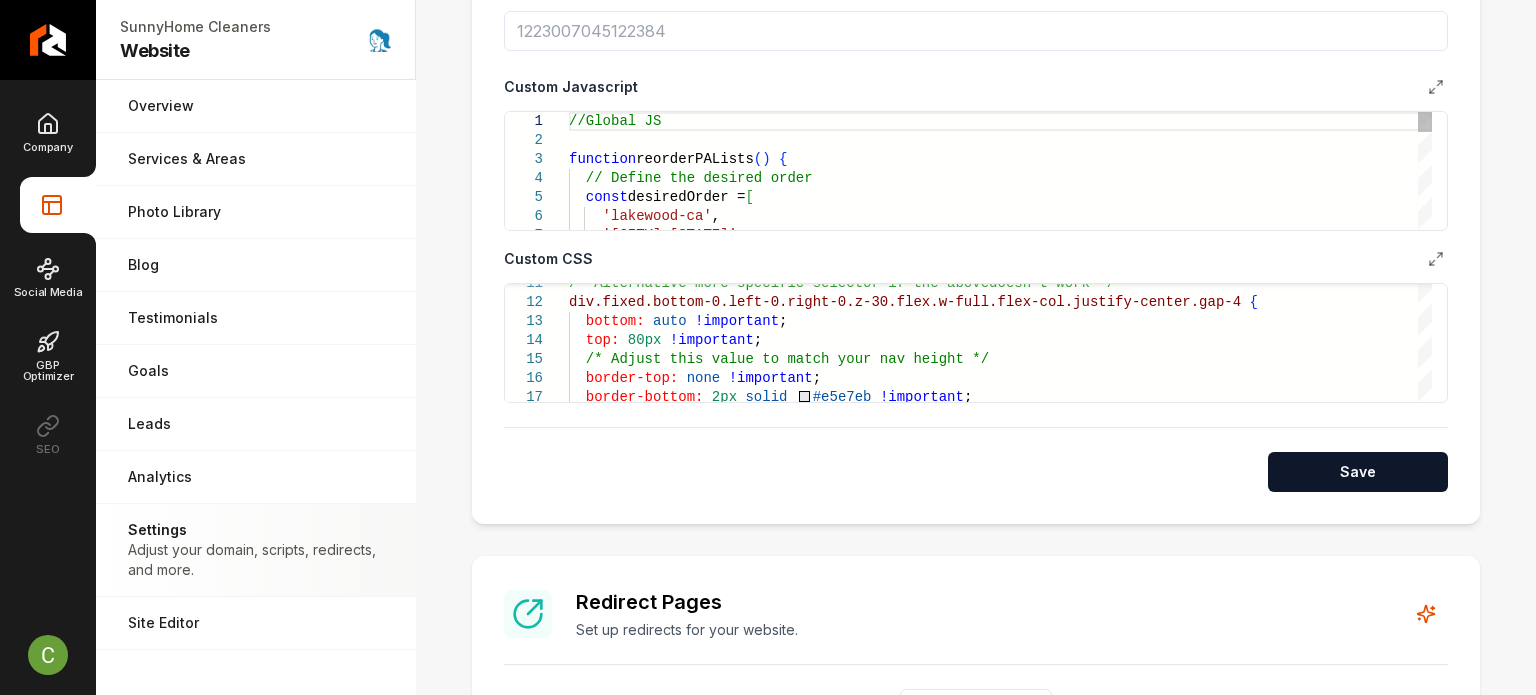 click on "'long-beach-ca' , function  reorderPALists ( )   {    // Define the desired order    const  desiredOrder =  [      'lakewood-ca' , //Global JS" at bounding box center [1000, 1204] 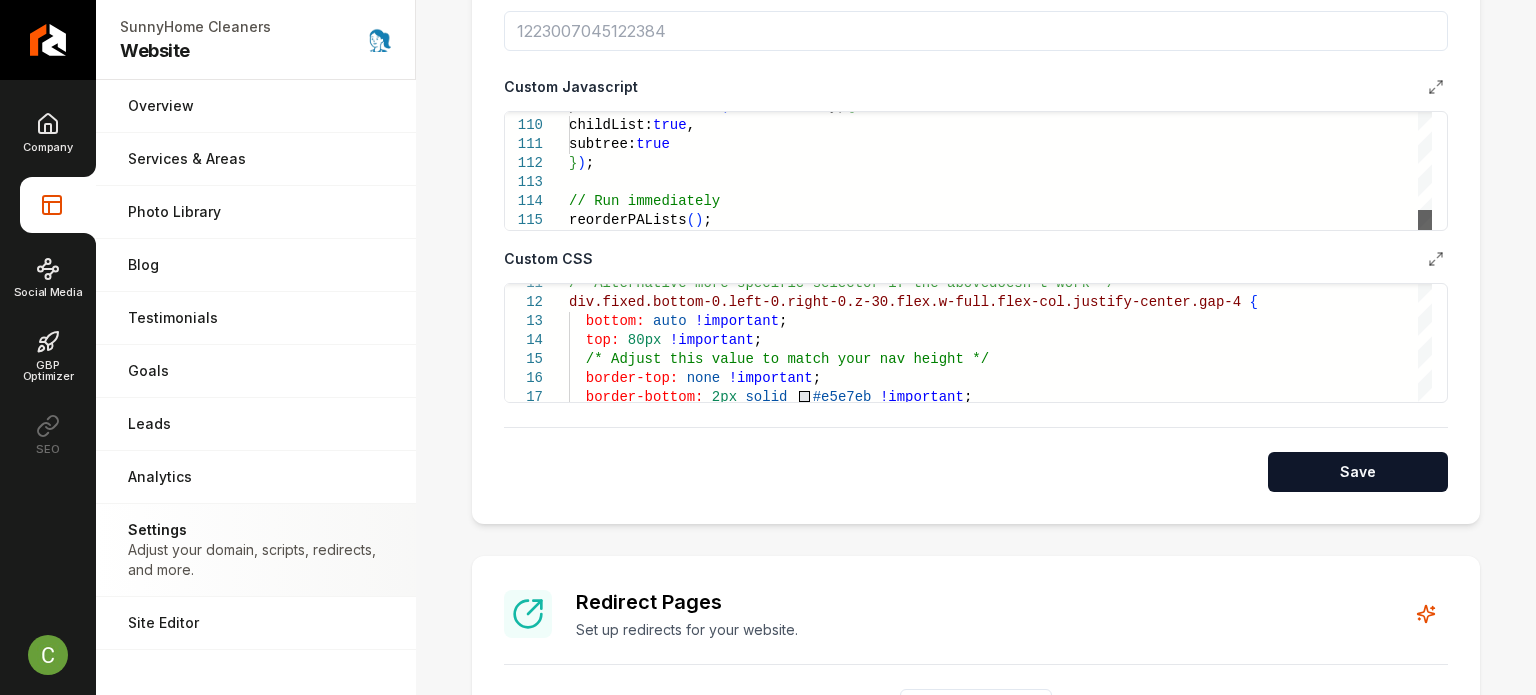 click at bounding box center [1425, 220] 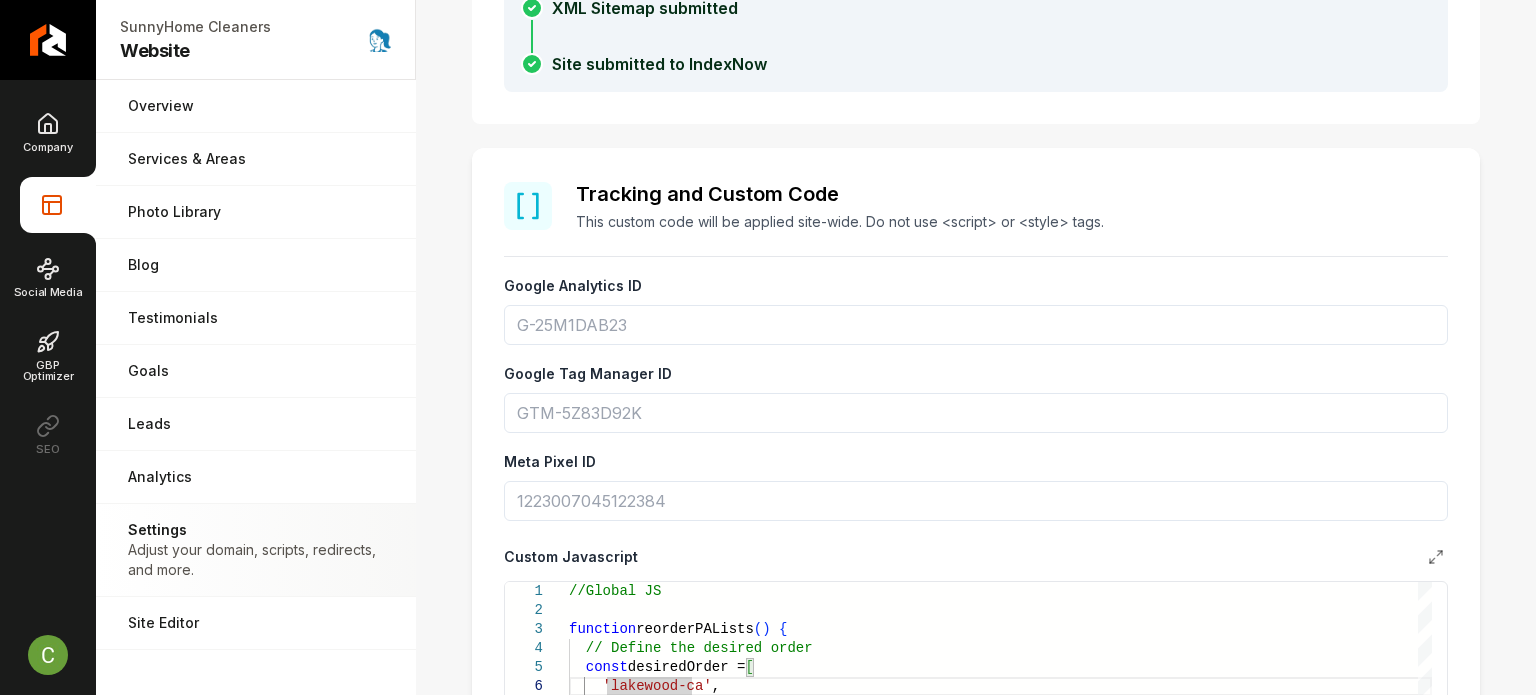 scroll, scrollTop: 900, scrollLeft: 0, axis: vertical 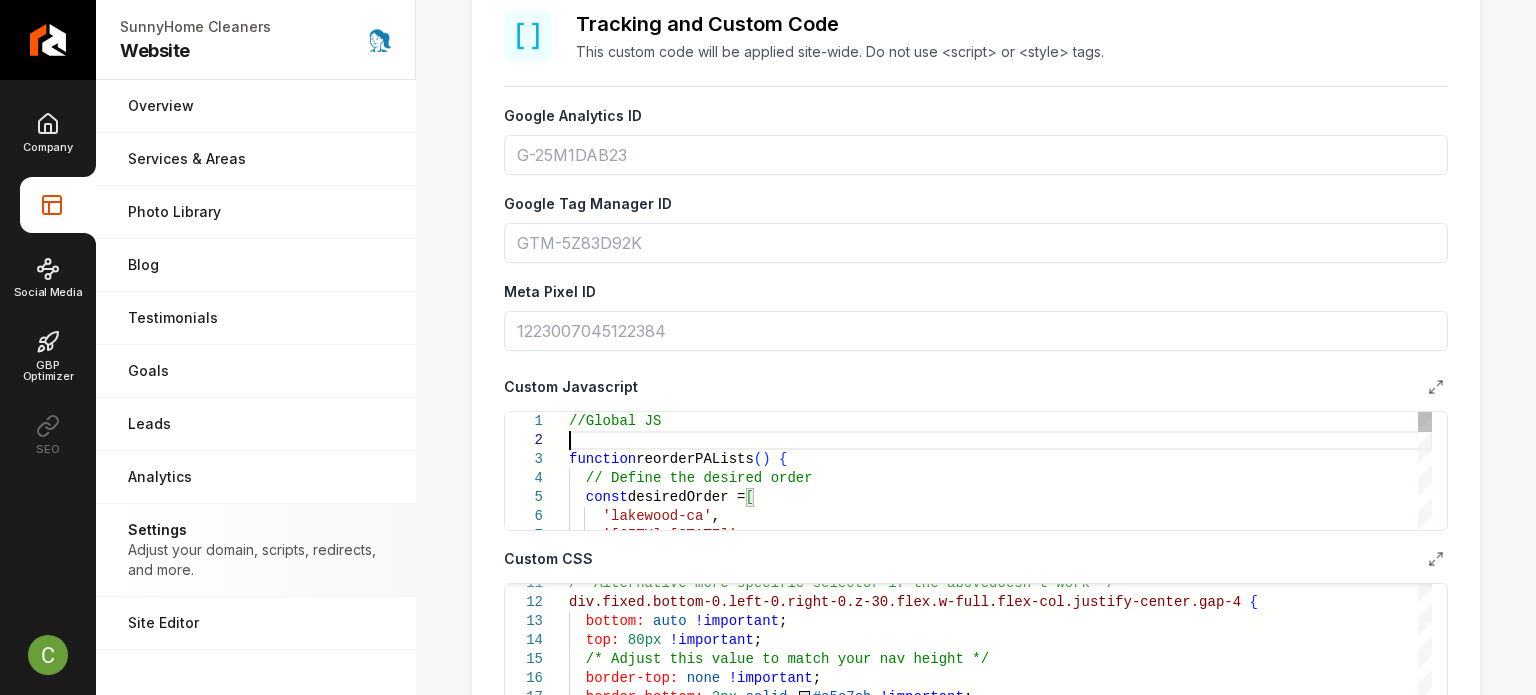 click on "'long-beach-ca' ,    // Define the desired order    const  desiredOrder =  [      'lakewood-ca' , //Global JS function  reorderPALists ( )   {" at bounding box center (1000, 1504) 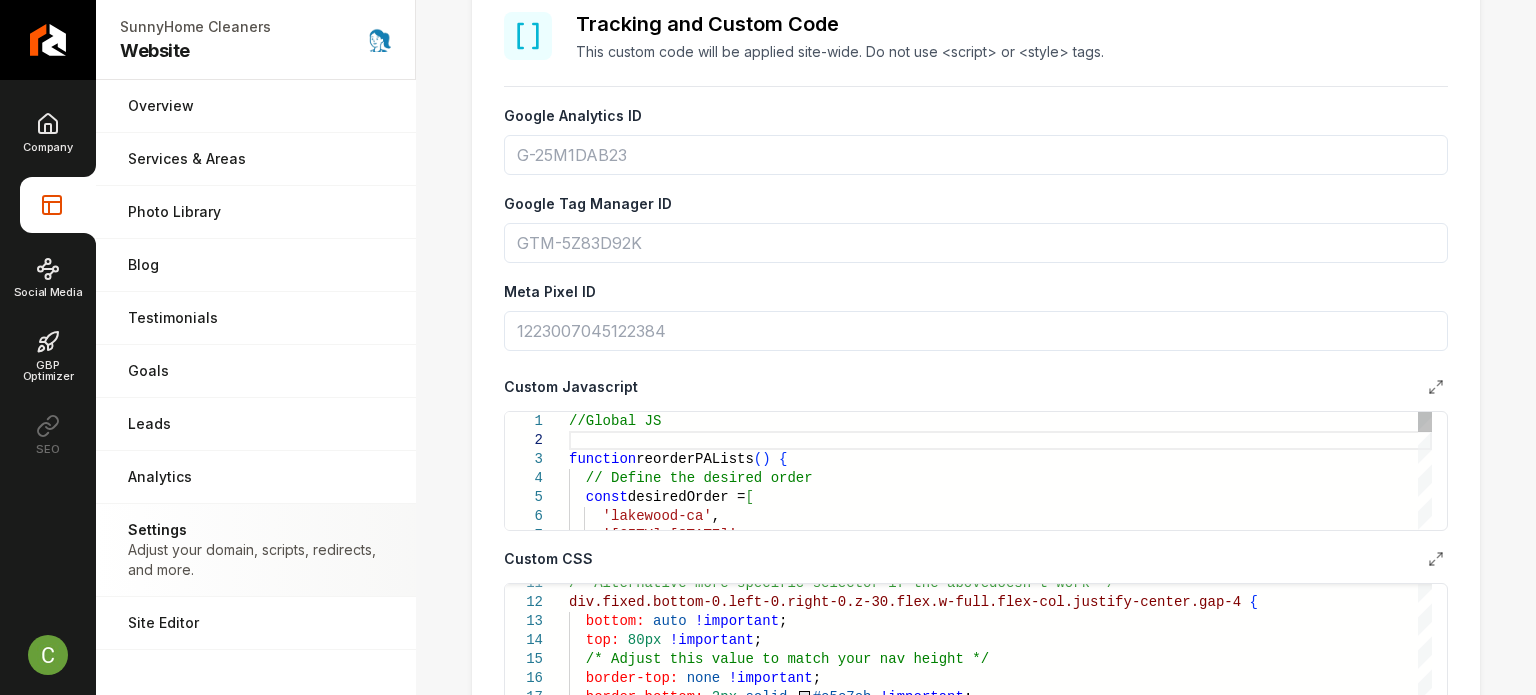 type on "**********" 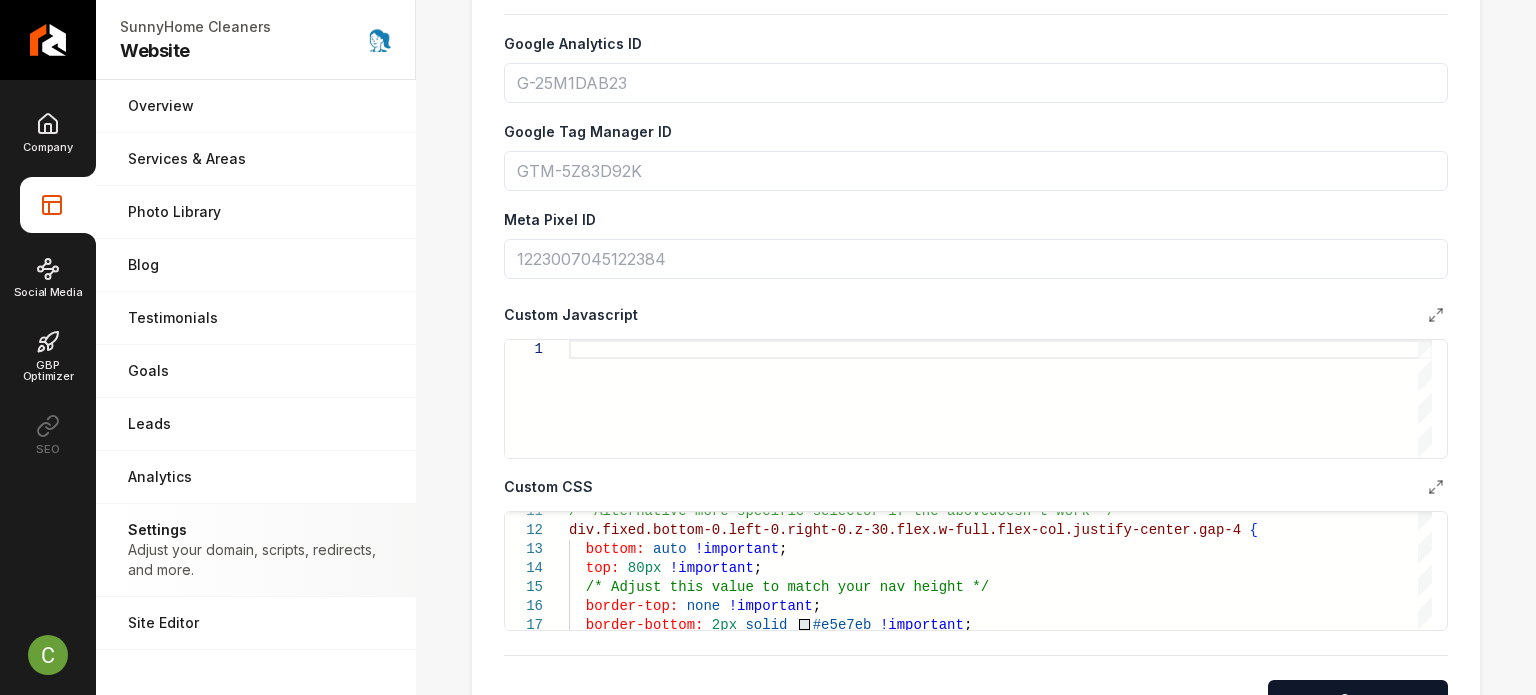 scroll, scrollTop: 1000, scrollLeft: 0, axis: vertical 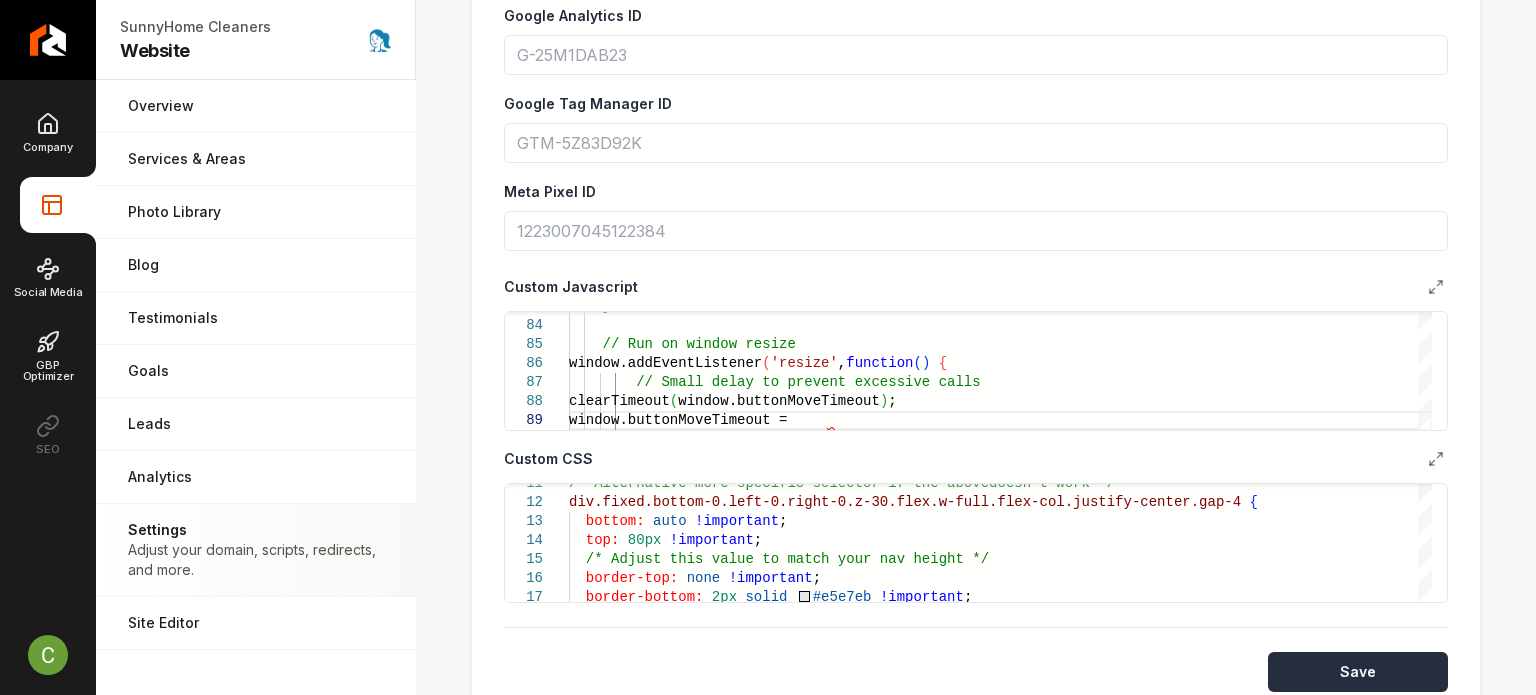 click on "Save" at bounding box center (1358, 672) 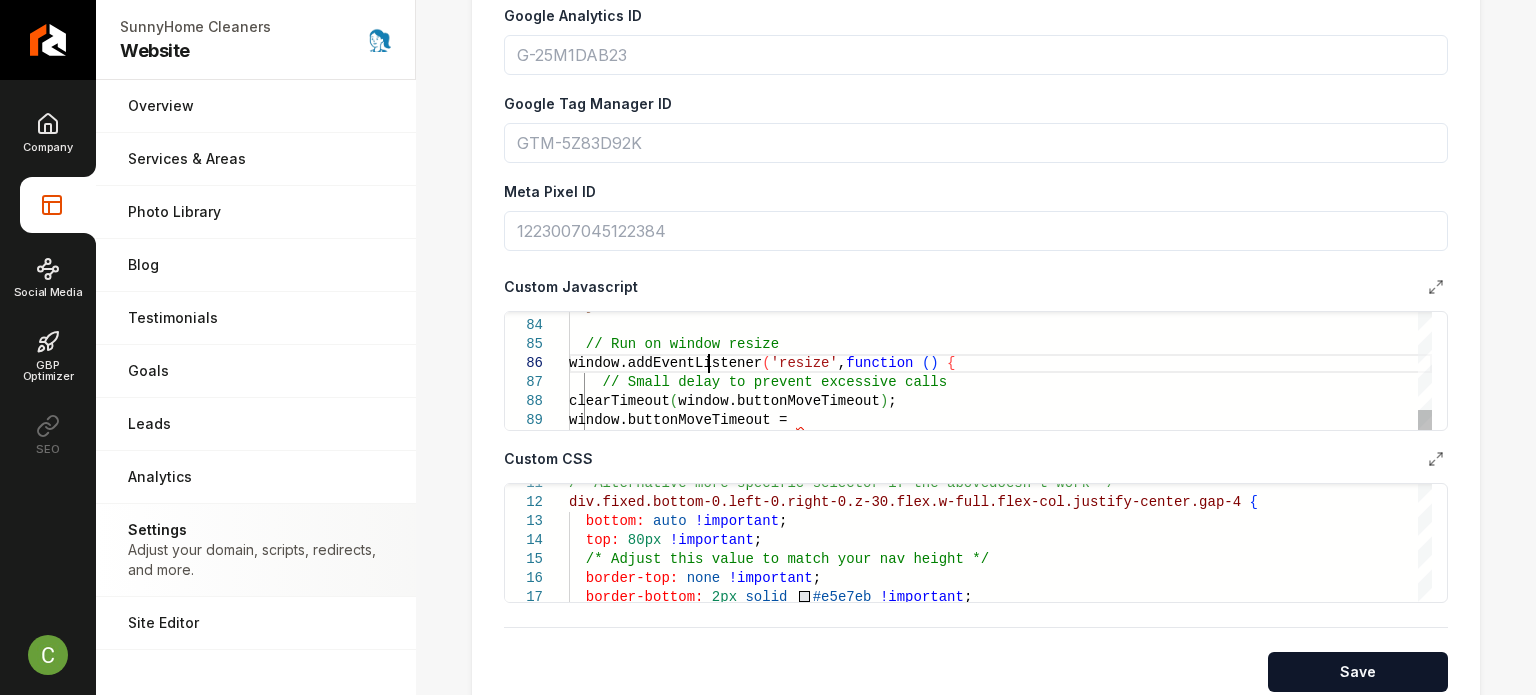 click on "}    // Run on window resize   window.addEventListener ( 'resize' ,  function   ( )   {      // Small delay to prevent excessive calls     clearTimeout ( window.buttonMoveTimeout ) ;     window.buttonMoveTimeout =" at bounding box center (1000, -416) 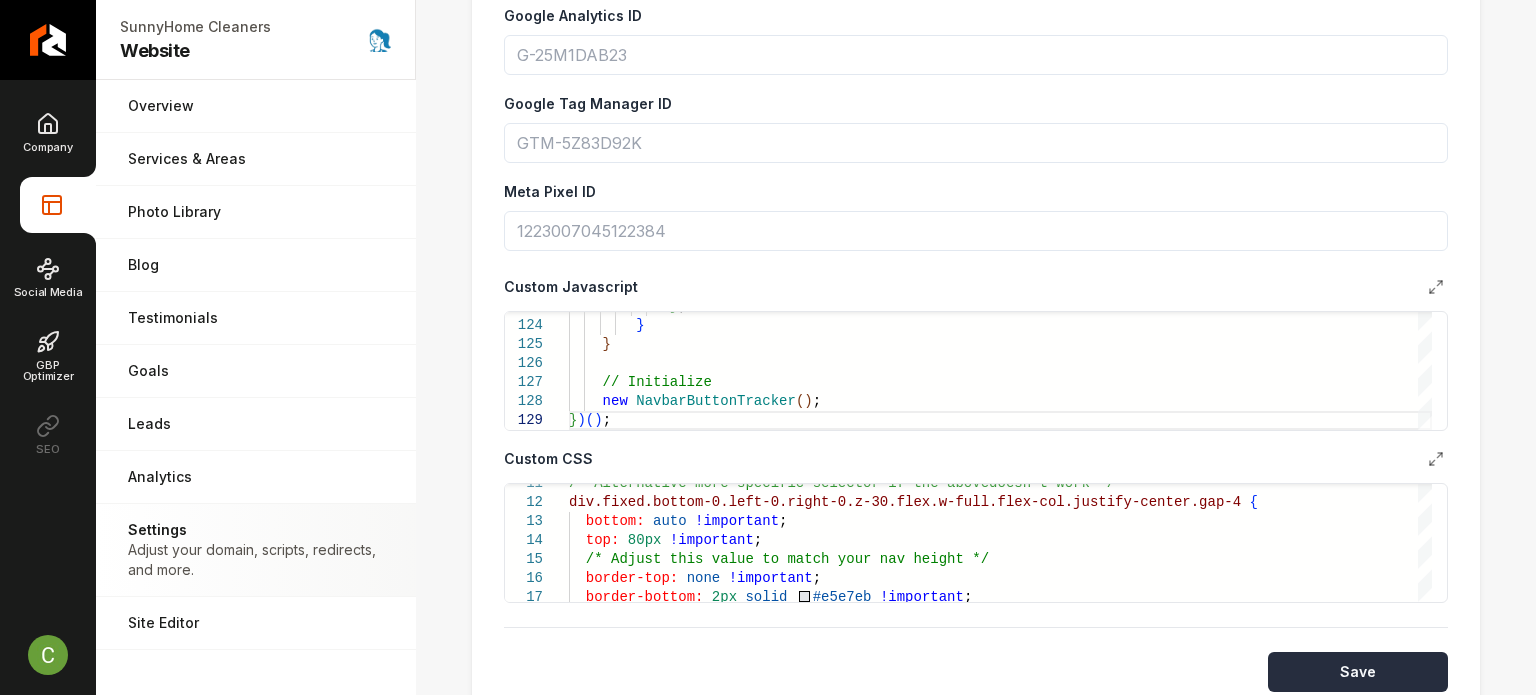 click on "Save" at bounding box center (1358, 672) 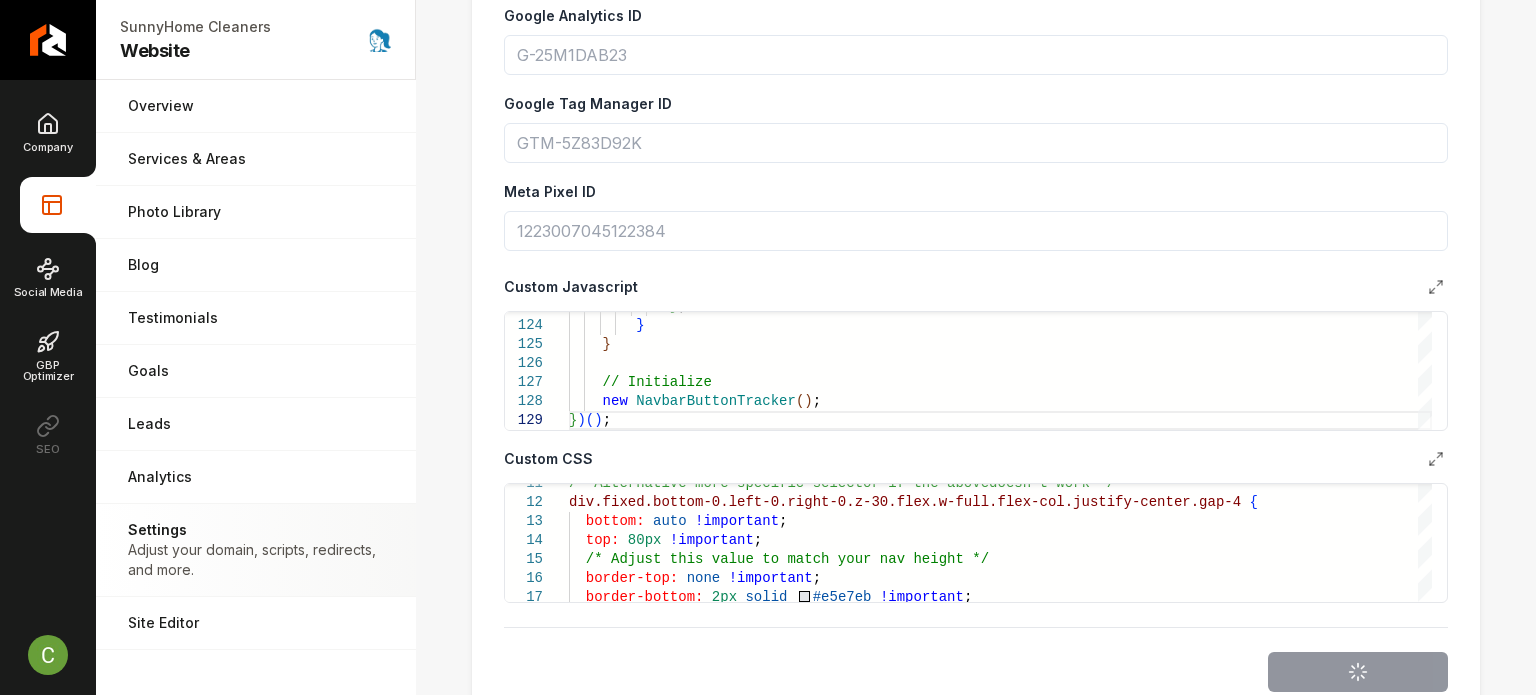 type on "**********" 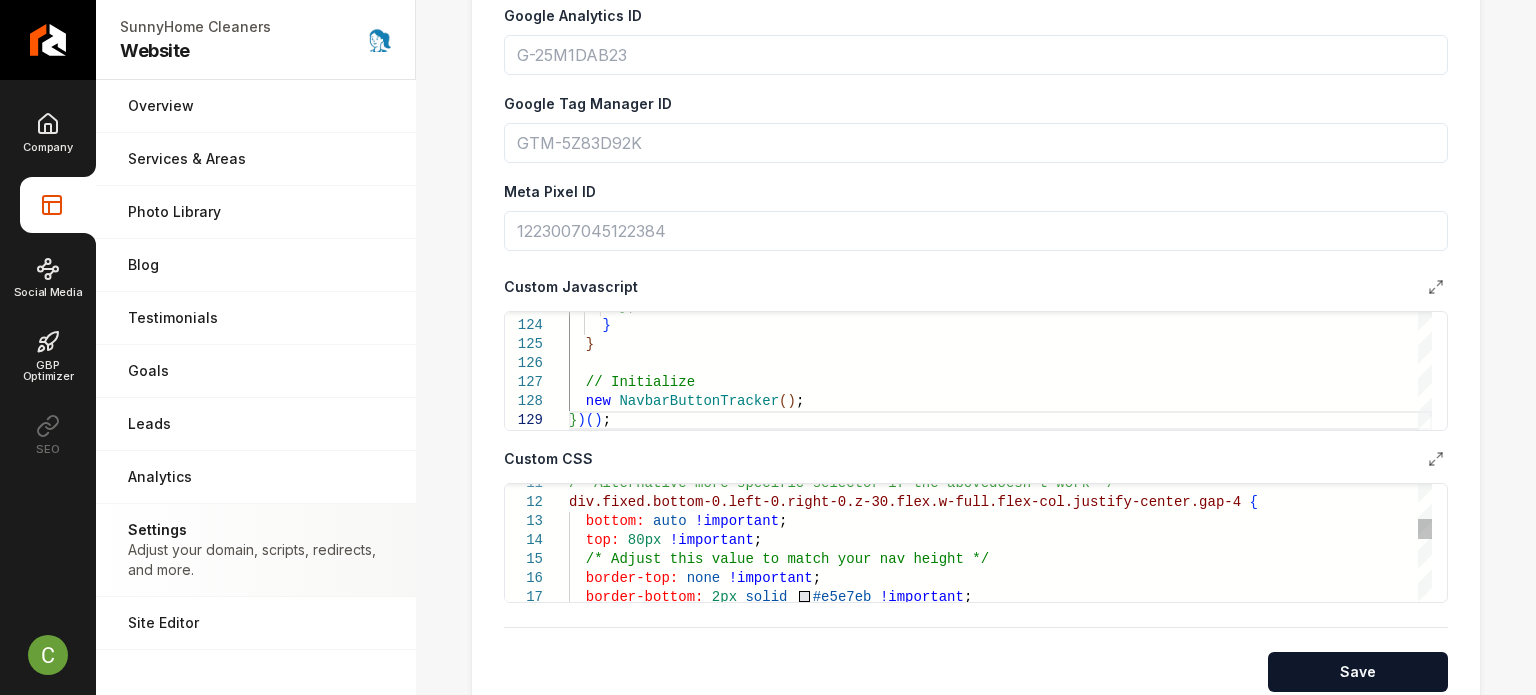 type on "**********" 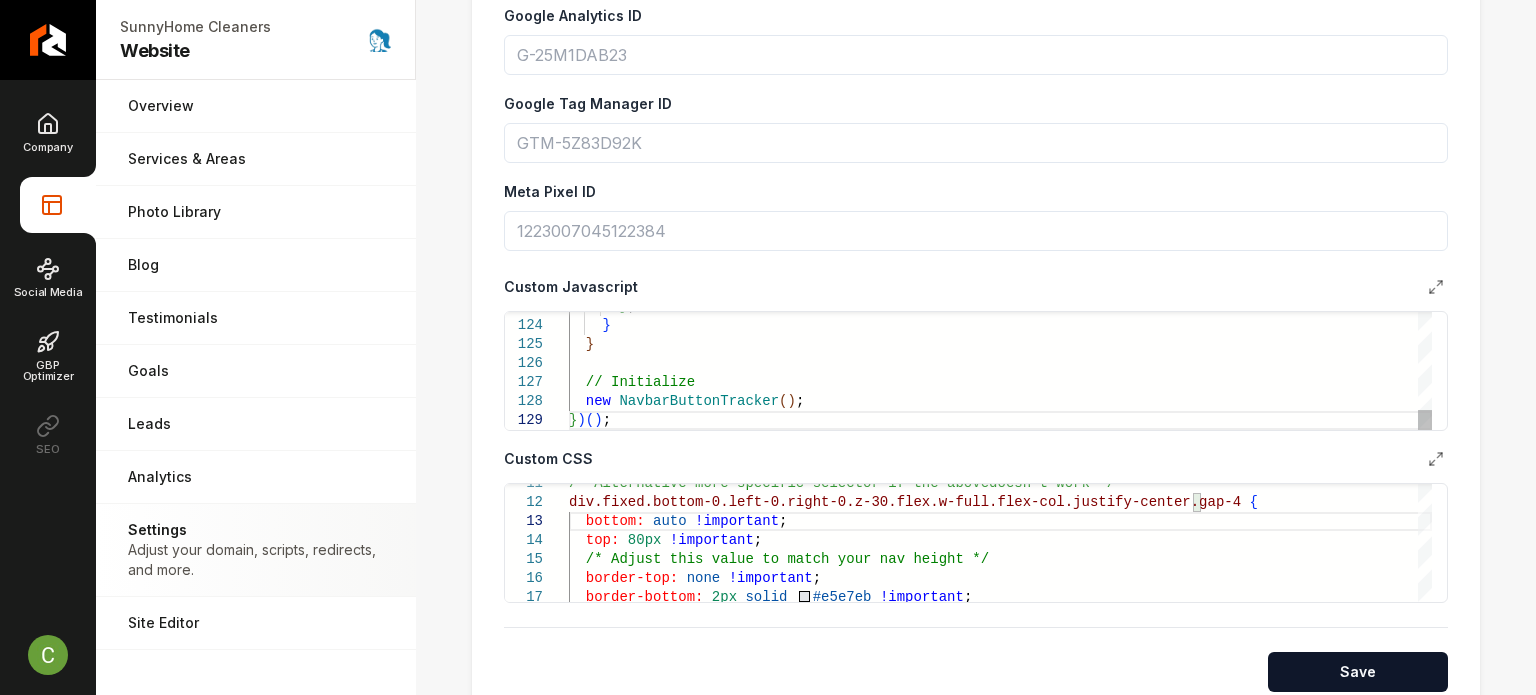click on "} ;      }    }    // Initialize    new   NavbarButtonTracker ( ) ; } ) ( ) ;" at bounding box center (1000, -796) 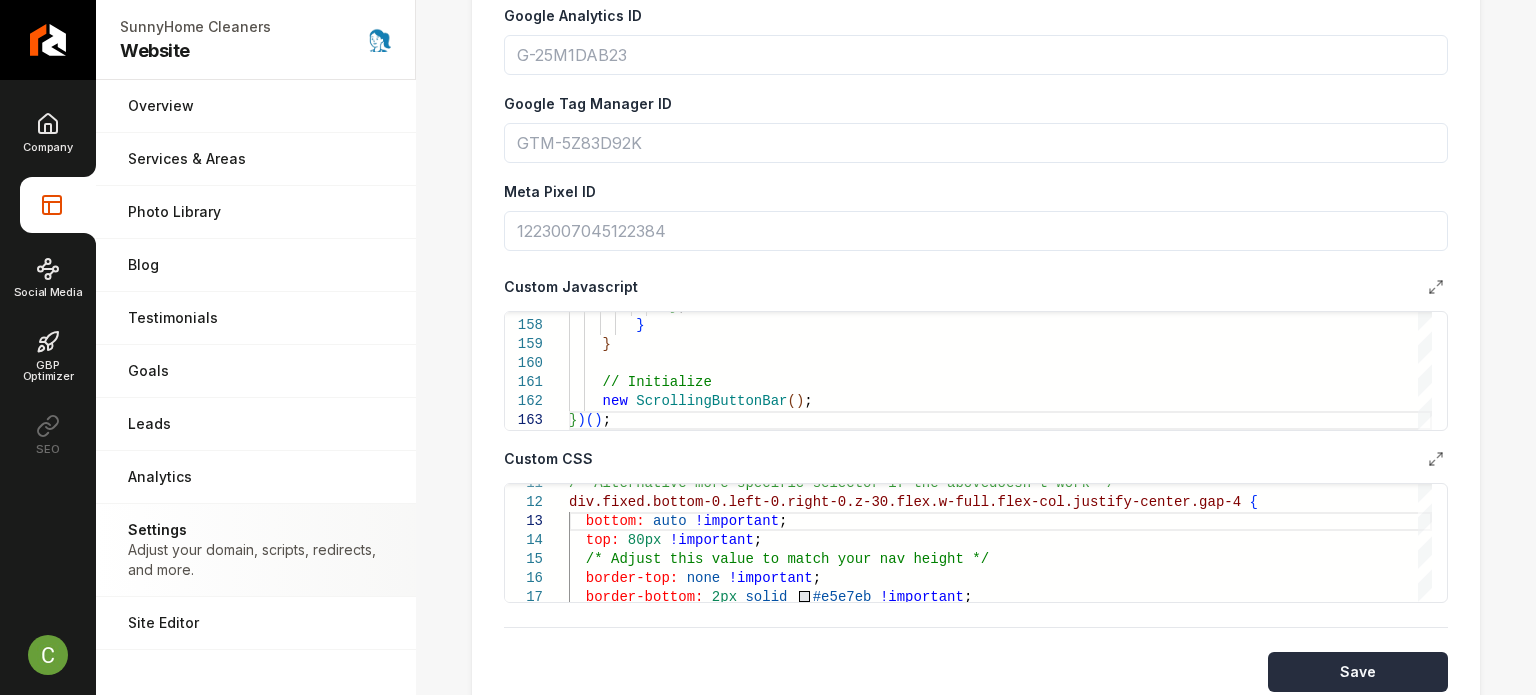 click on "Save" at bounding box center (1358, 672) 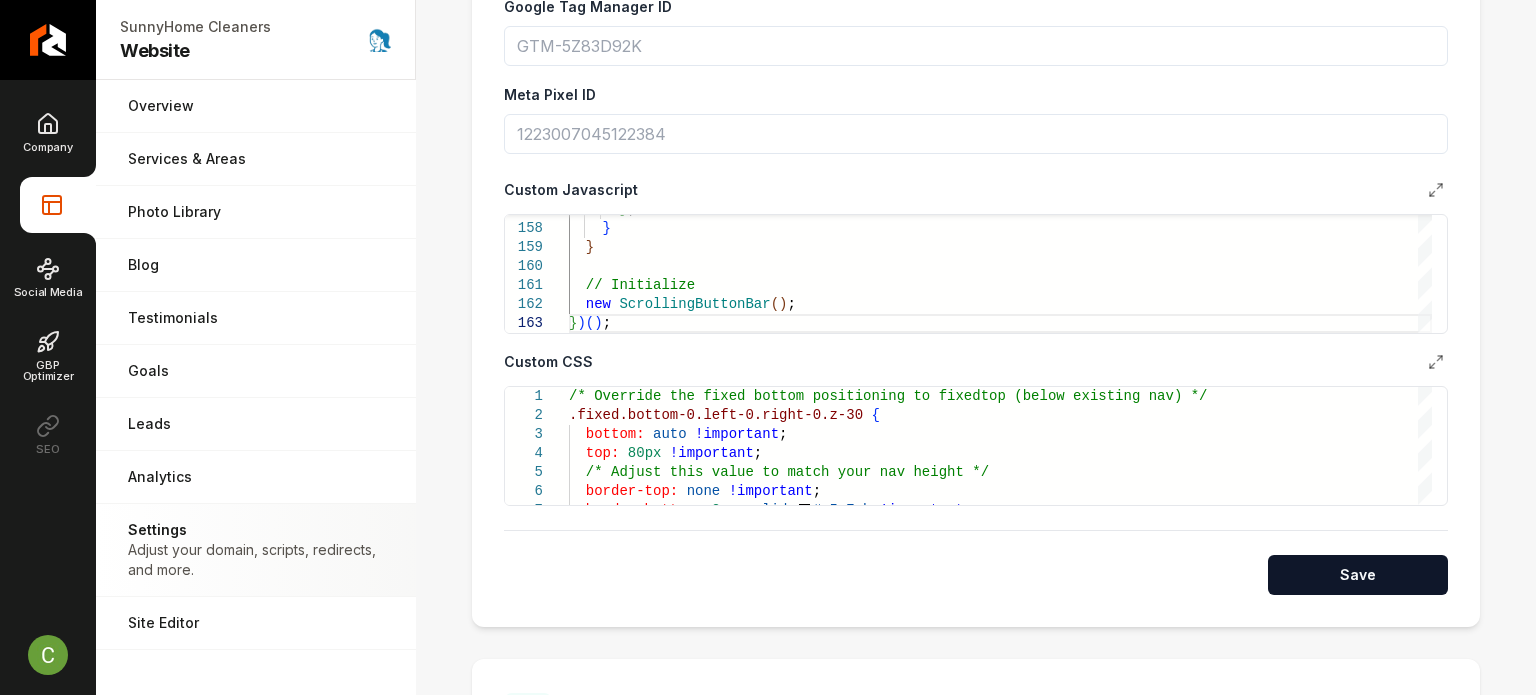 scroll, scrollTop: 1100, scrollLeft: 0, axis: vertical 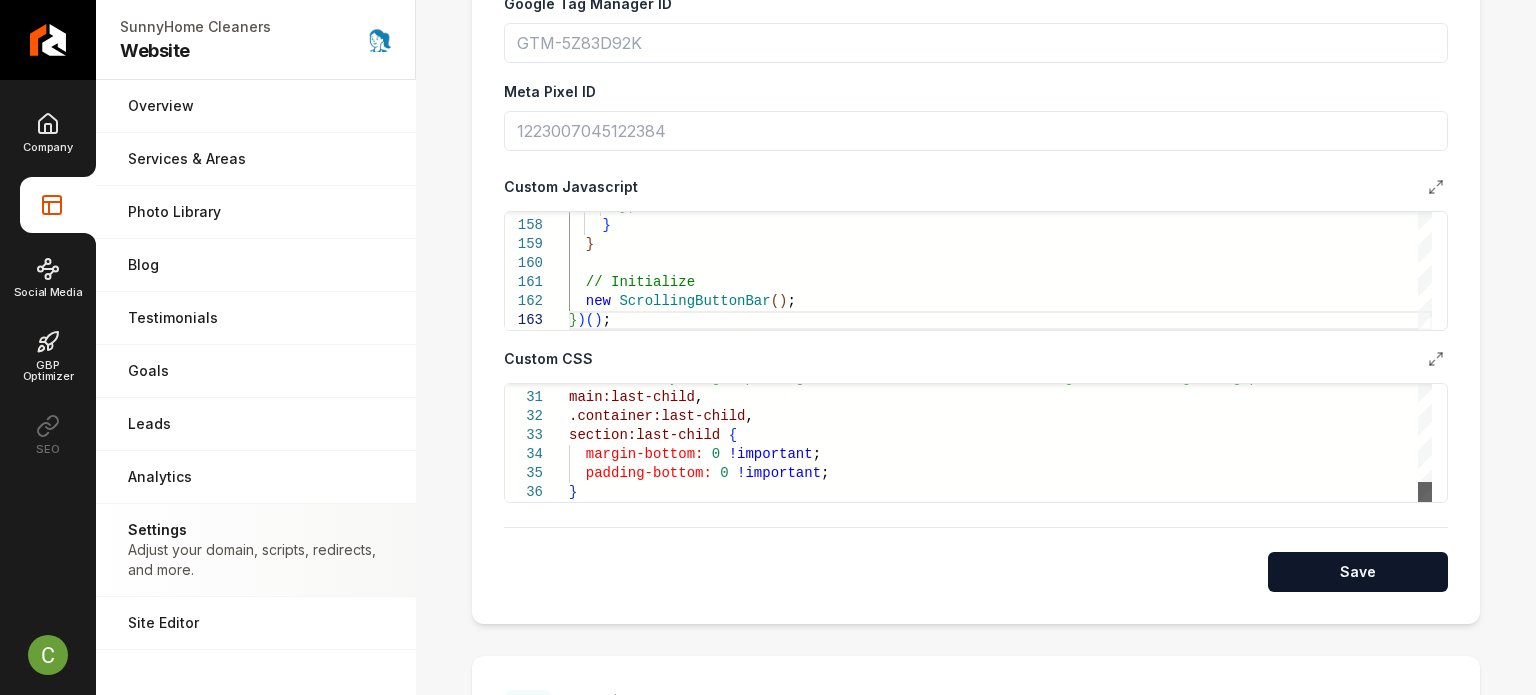 click at bounding box center (1425, 492) 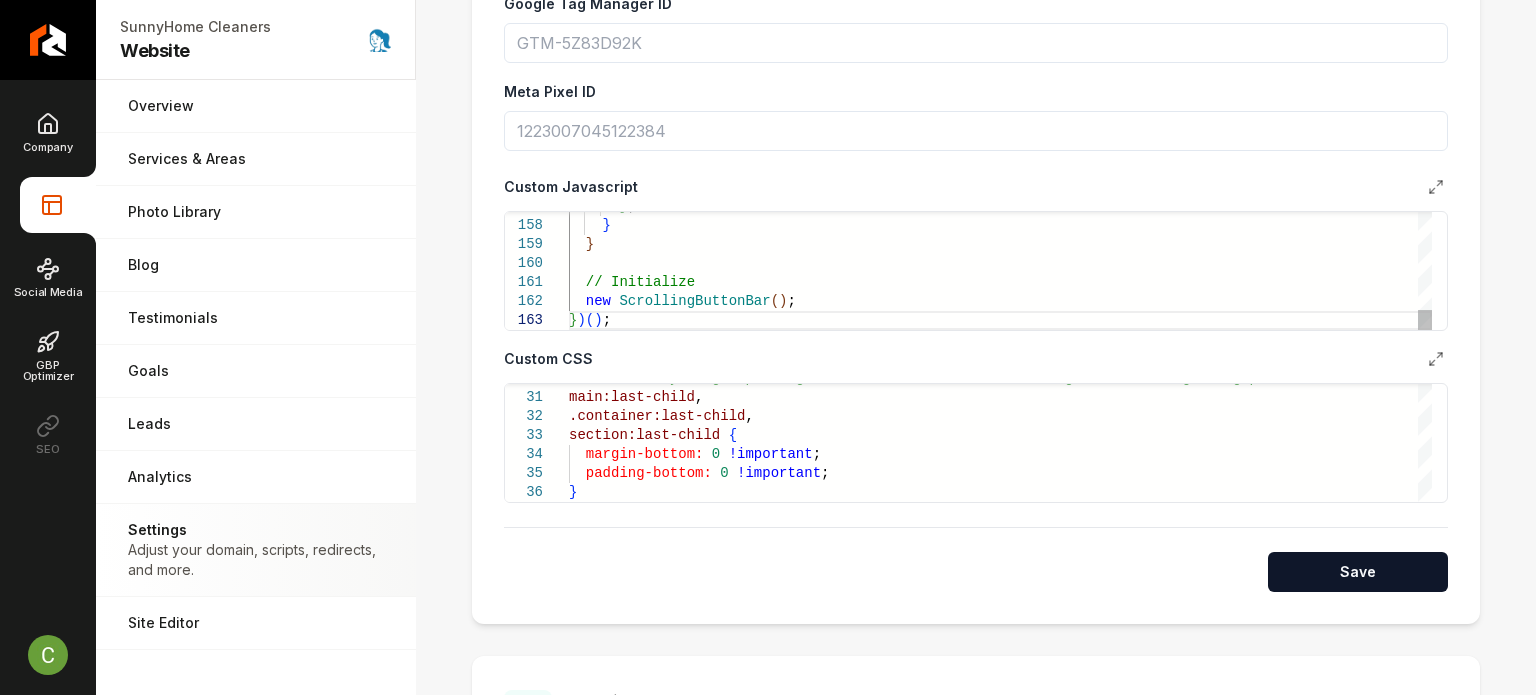 click on "} ;      }    }    // Initialize    new   ScrollingButtonBar ( ) ; } ) ( ) ;" at bounding box center (1000, -1219) 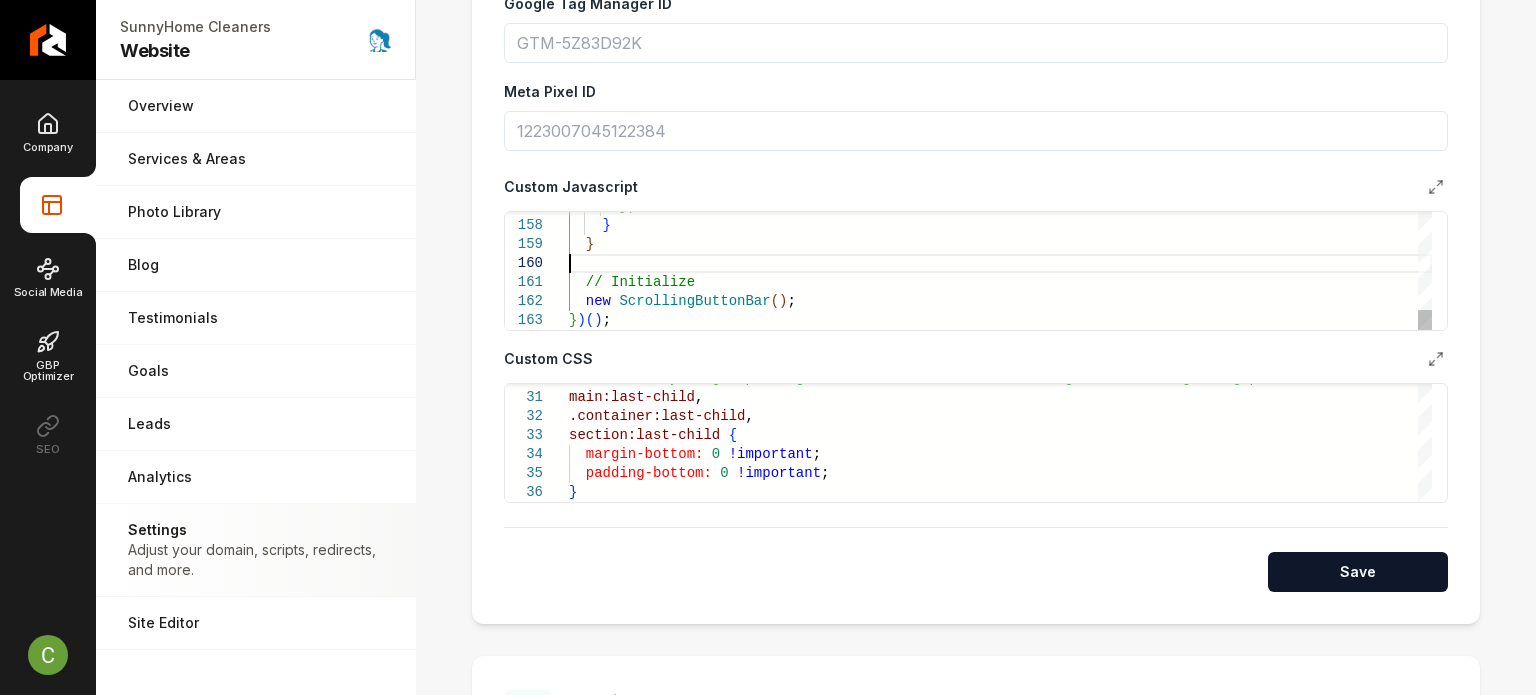 scroll, scrollTop: 0, scrollLeft: 0, axis: both 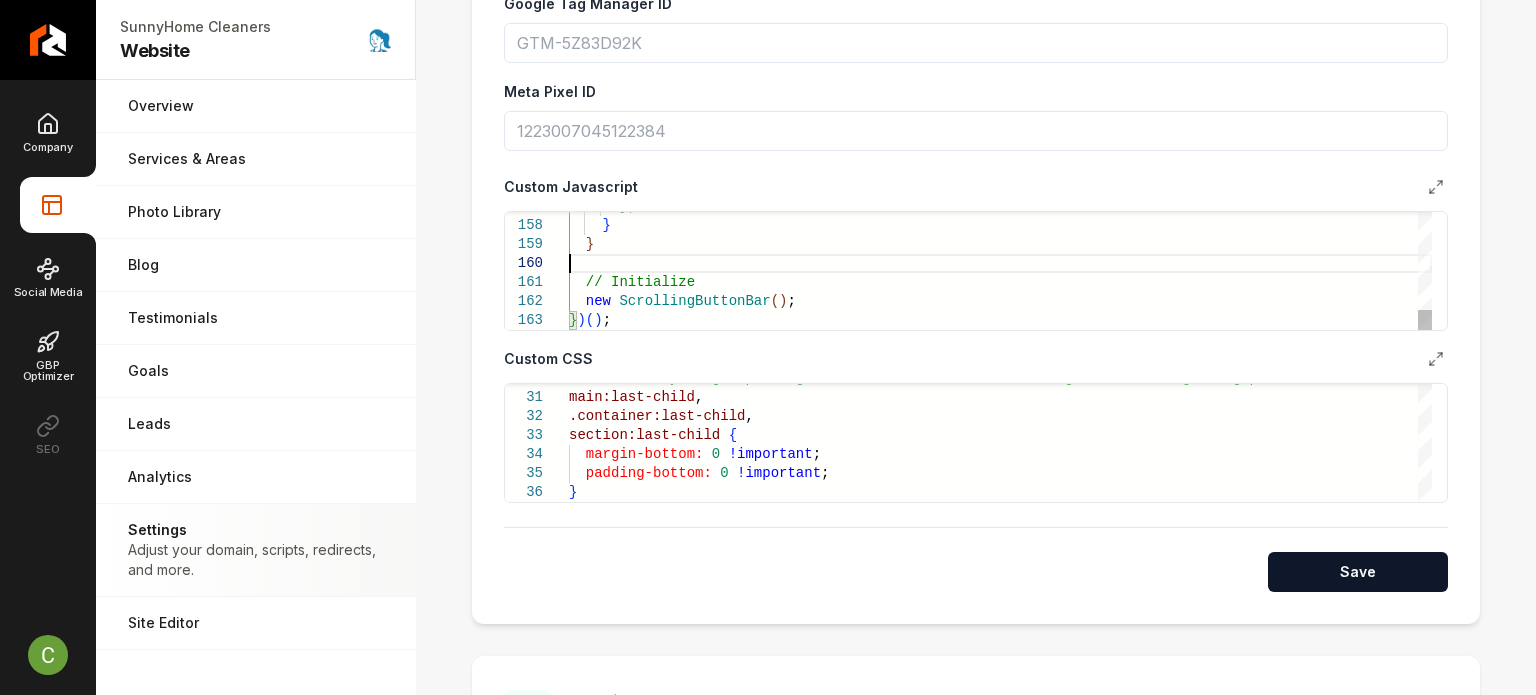 type on "**********" 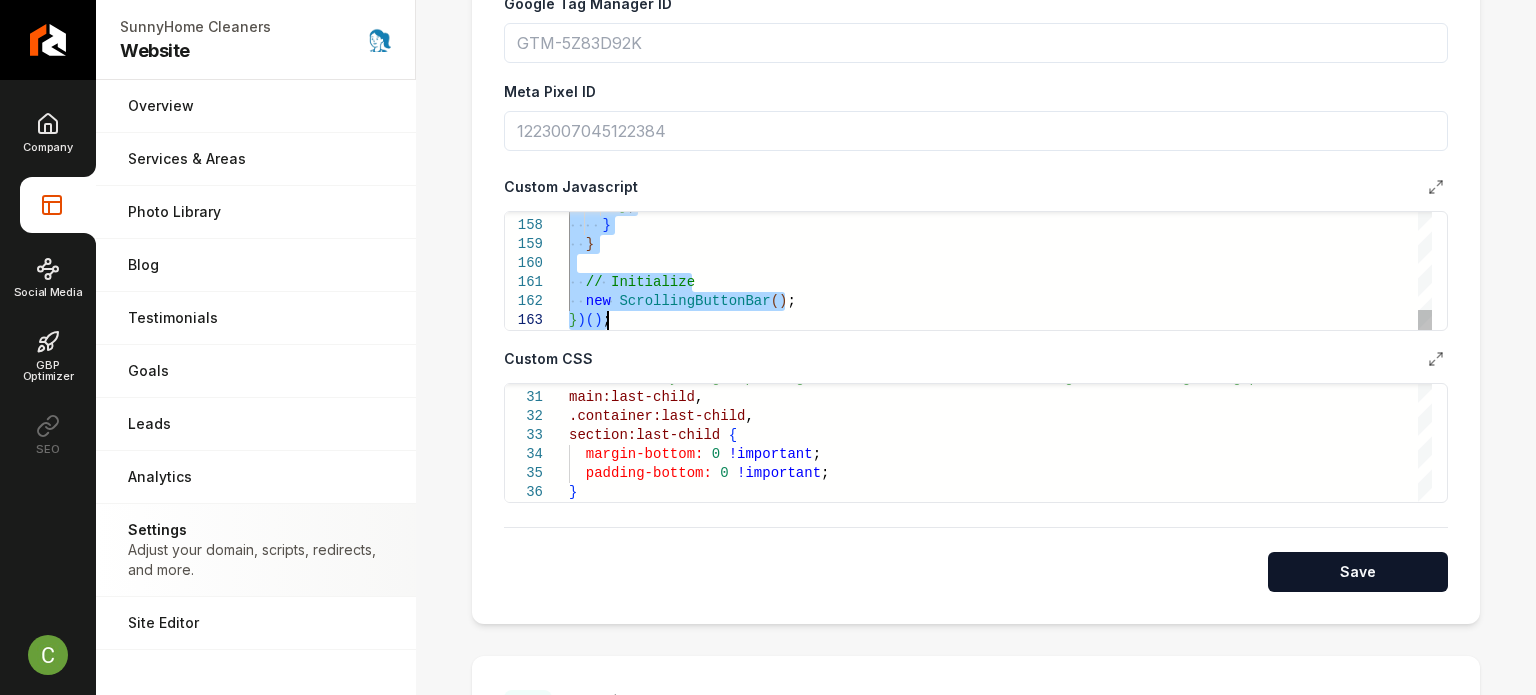 type 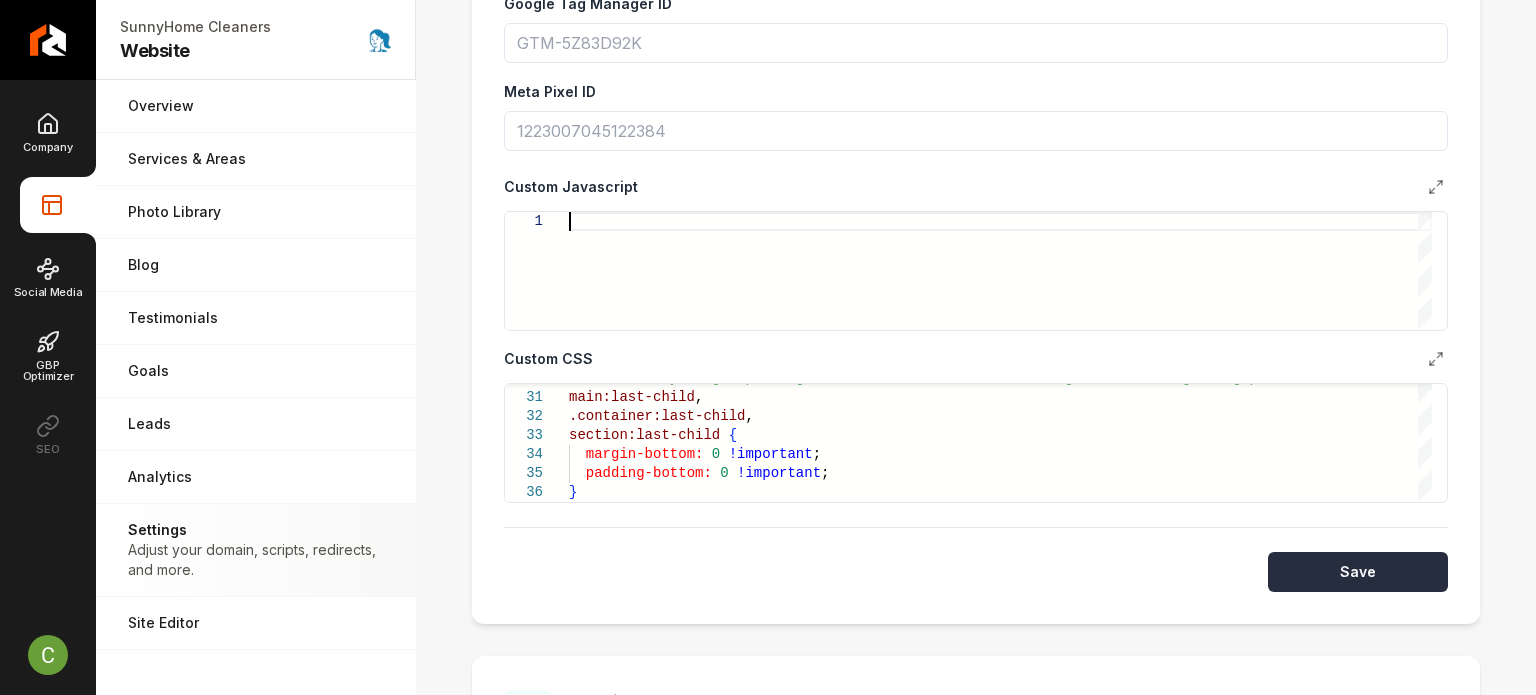 click on "Save" at bounding box center [1358, 572] 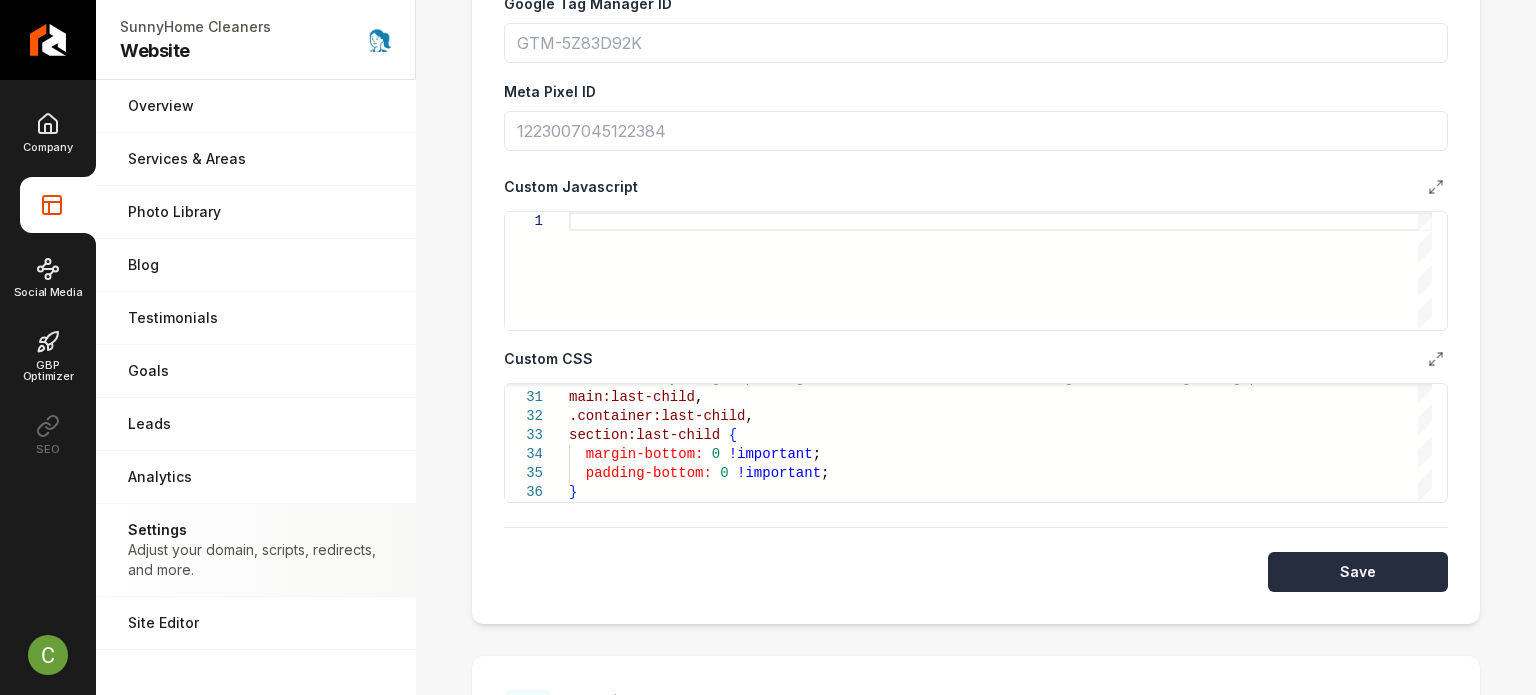 click on "Save" at bounding box center [1358, 572] 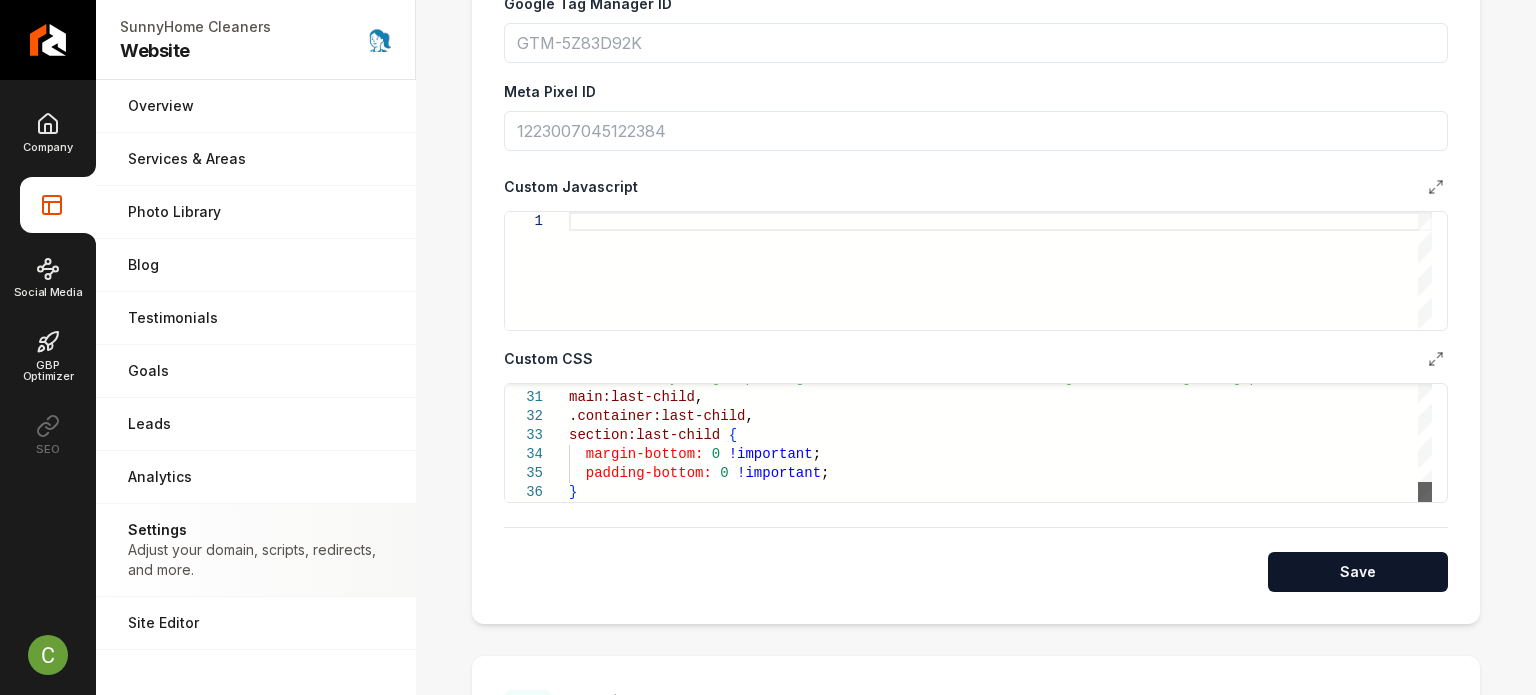 click at bounding box center [1425, 492] 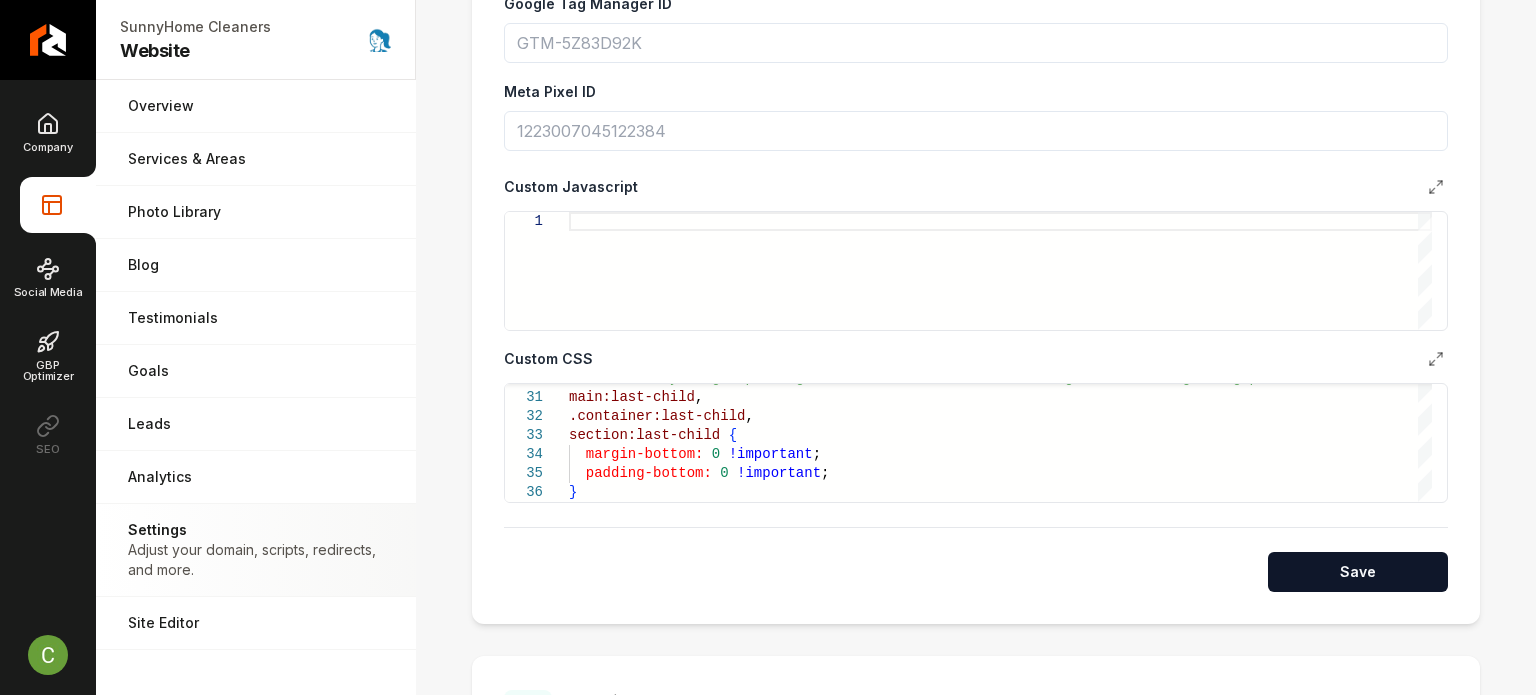 click on "Custom CSS" at bounding box center (976, 359) 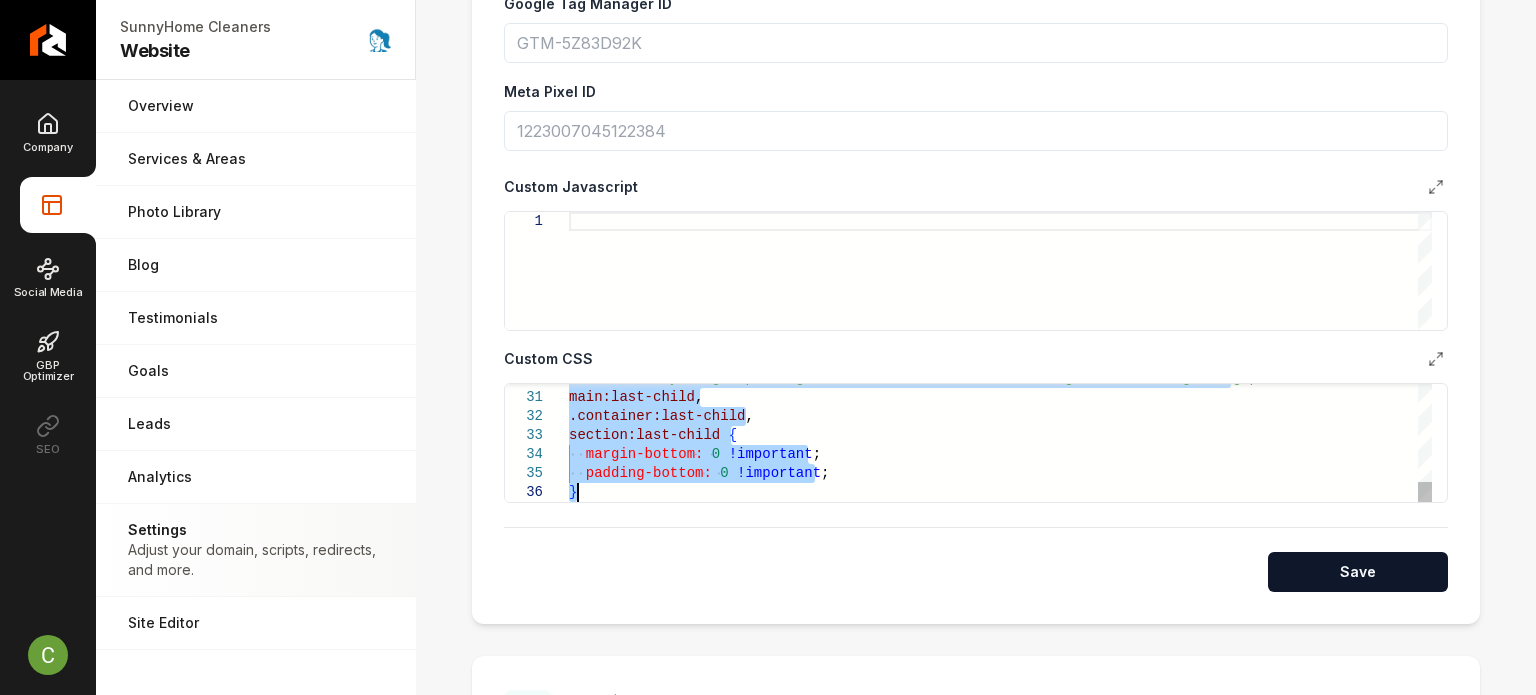 type on "**********" 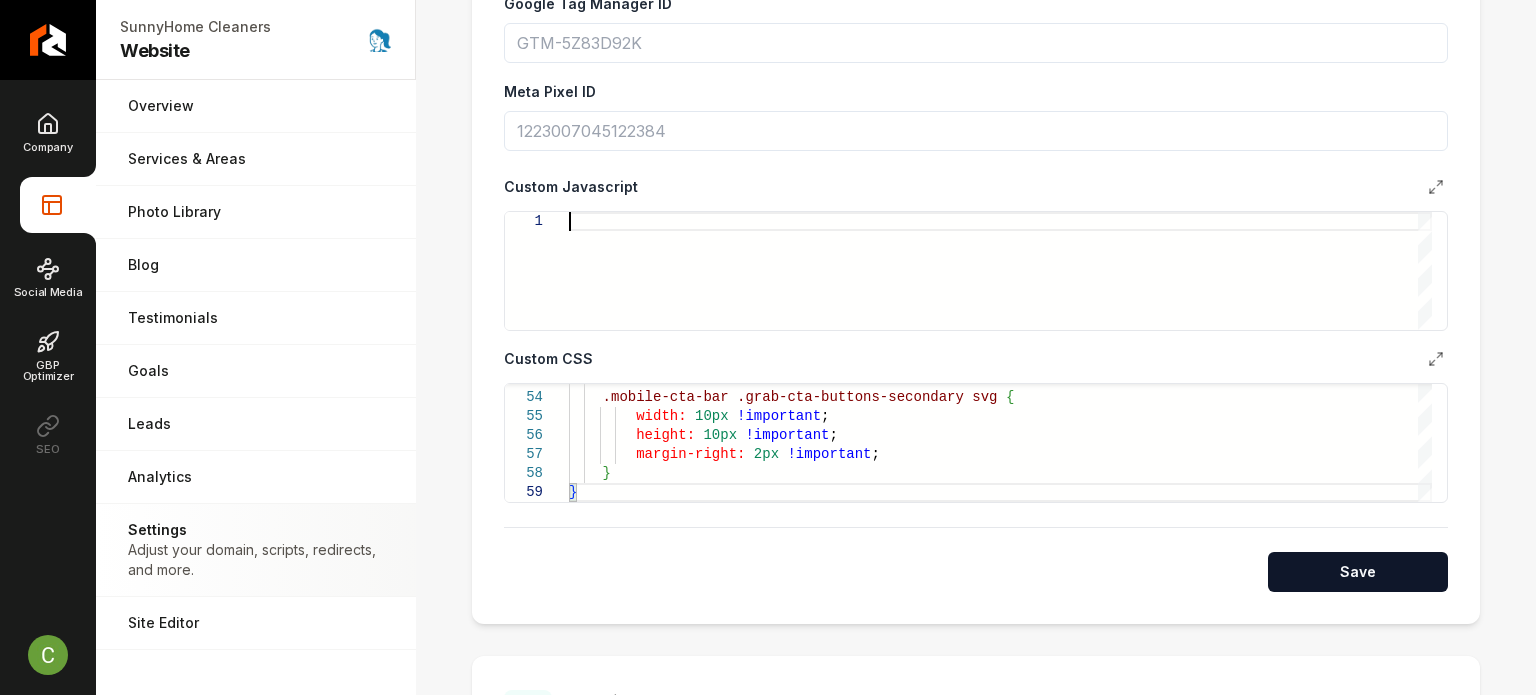 scroll, scrollTop: 0, scrollLeft: 0, axis: both 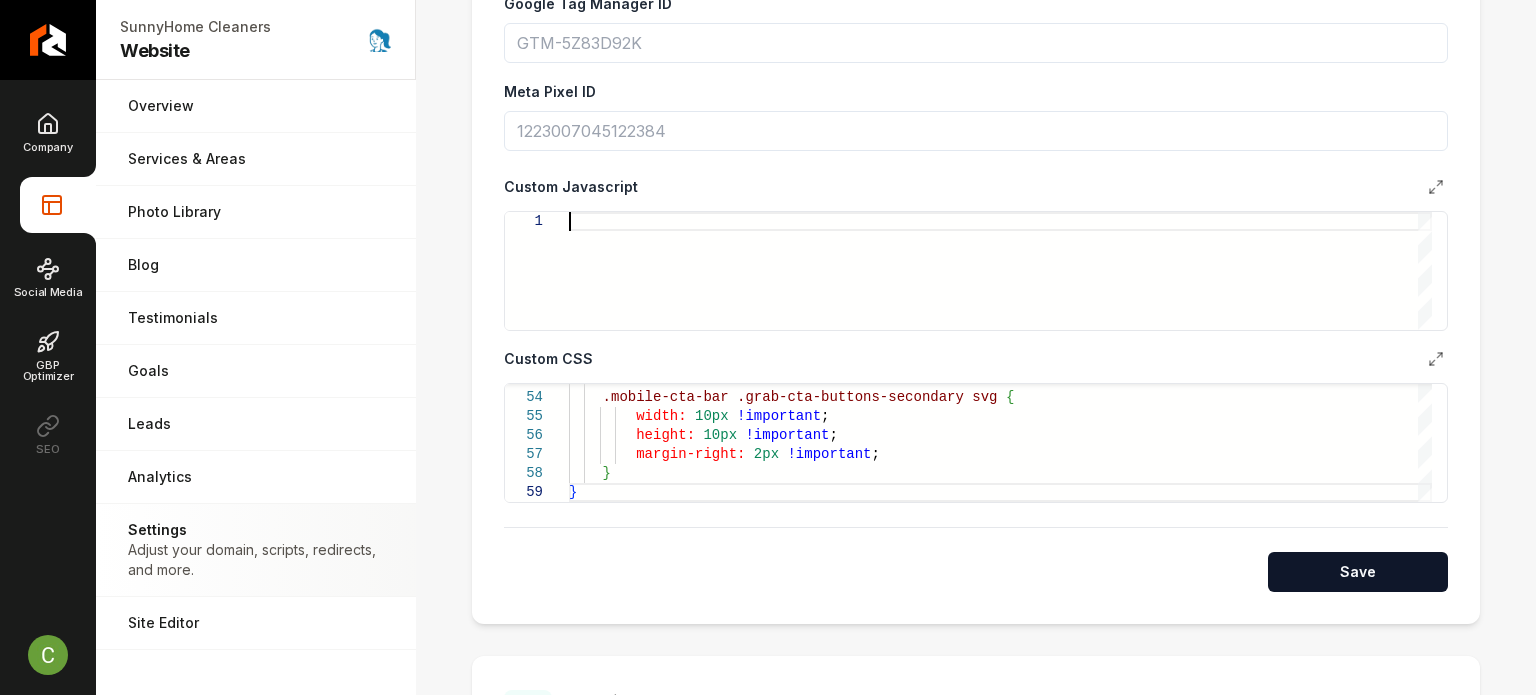 type on "**********" 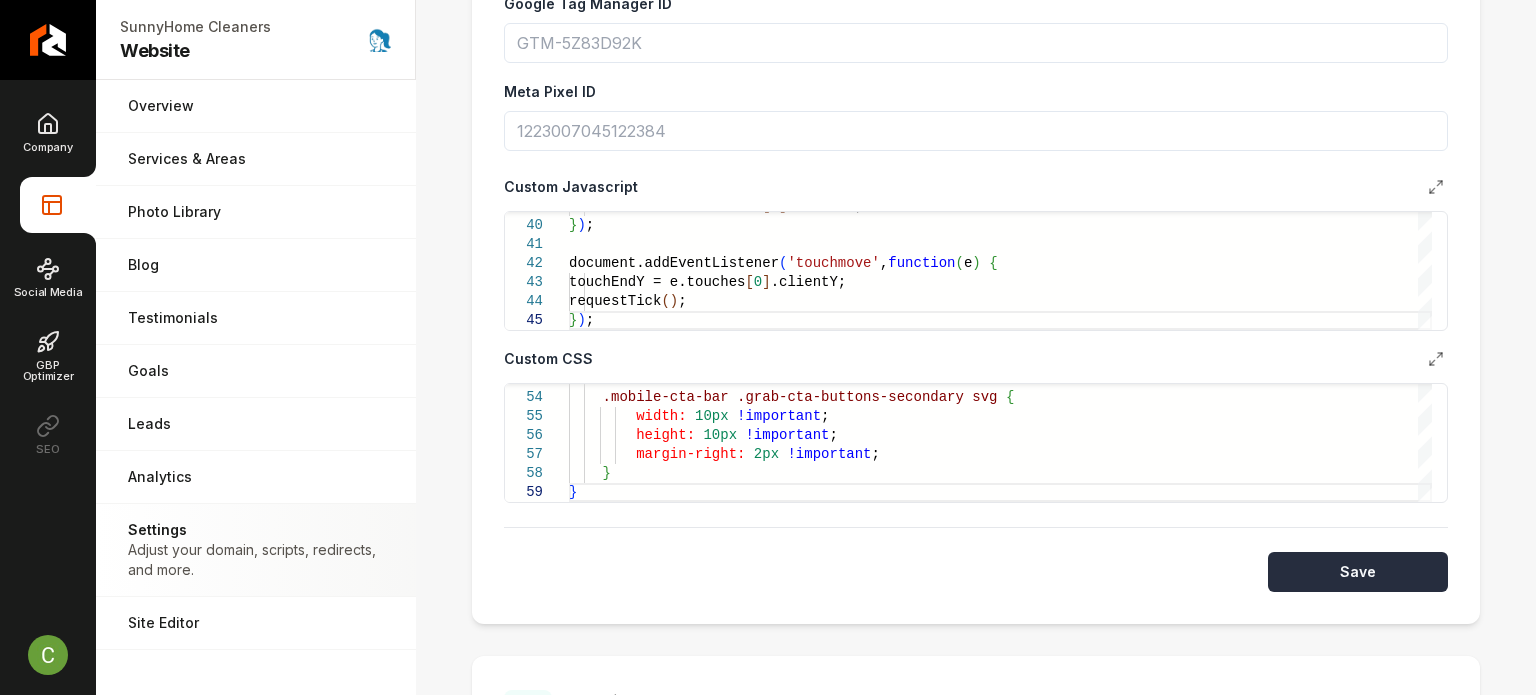 click on "Save" at bounding box center (1358, 572) 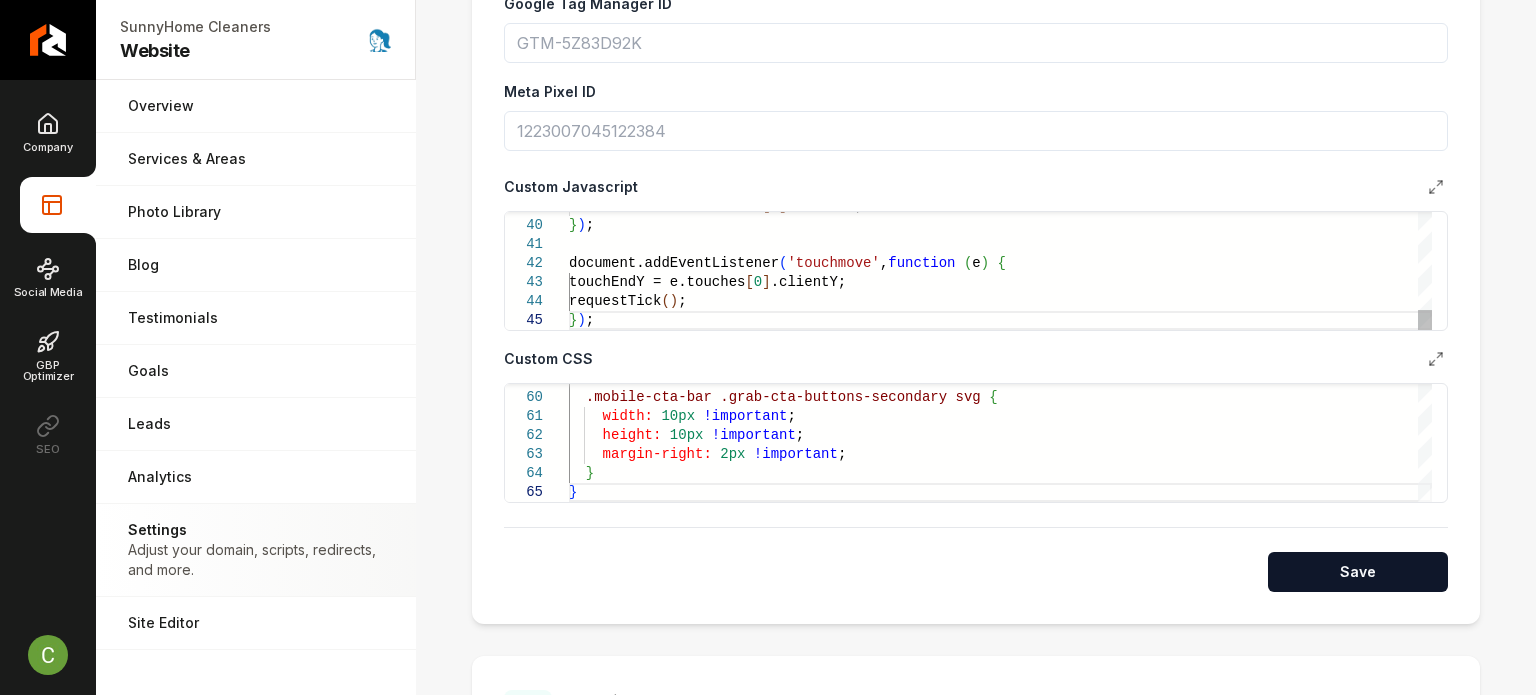 click on "touchStartY = e.touches [ 0 ] .clientY; } ) ; document.addEventListener ( 'touchmove' ,  function   ( e )   {   touchEndY = e.touches [ 0 ] .clientY;   requestTick ( ) ; } ) ;" at bounding box center (1000, -98) 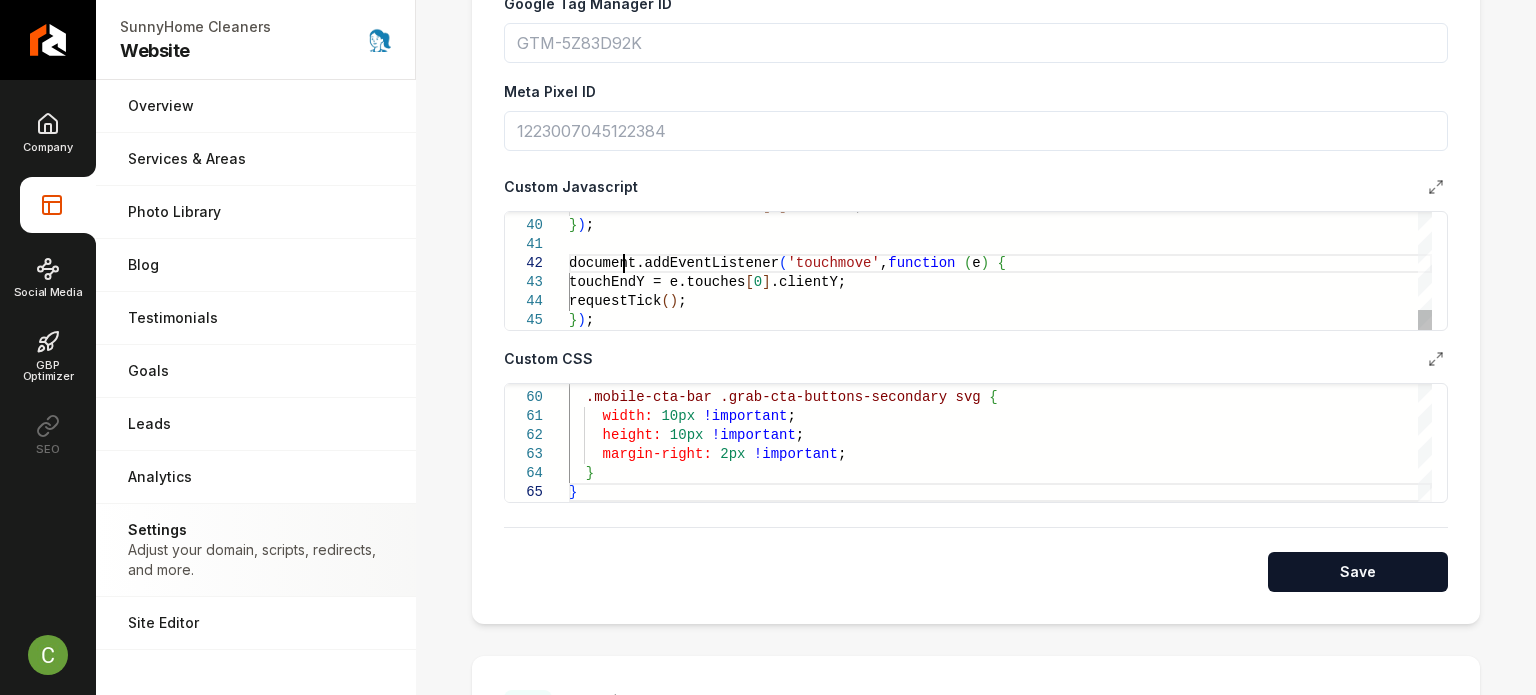 scroll, scrollTop: 0, scrollLeft: 21, axis: horizontal 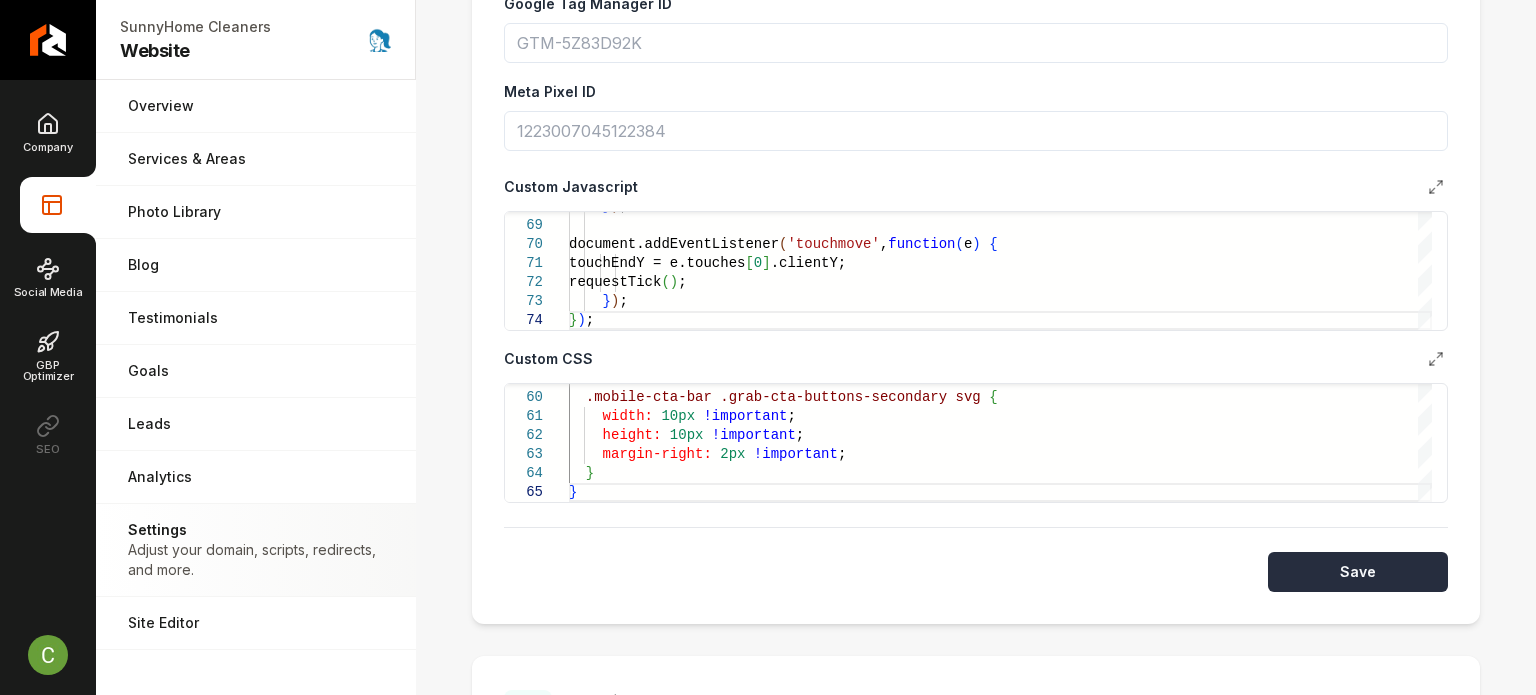 click on "Save" at bounding box center (1358, 572) 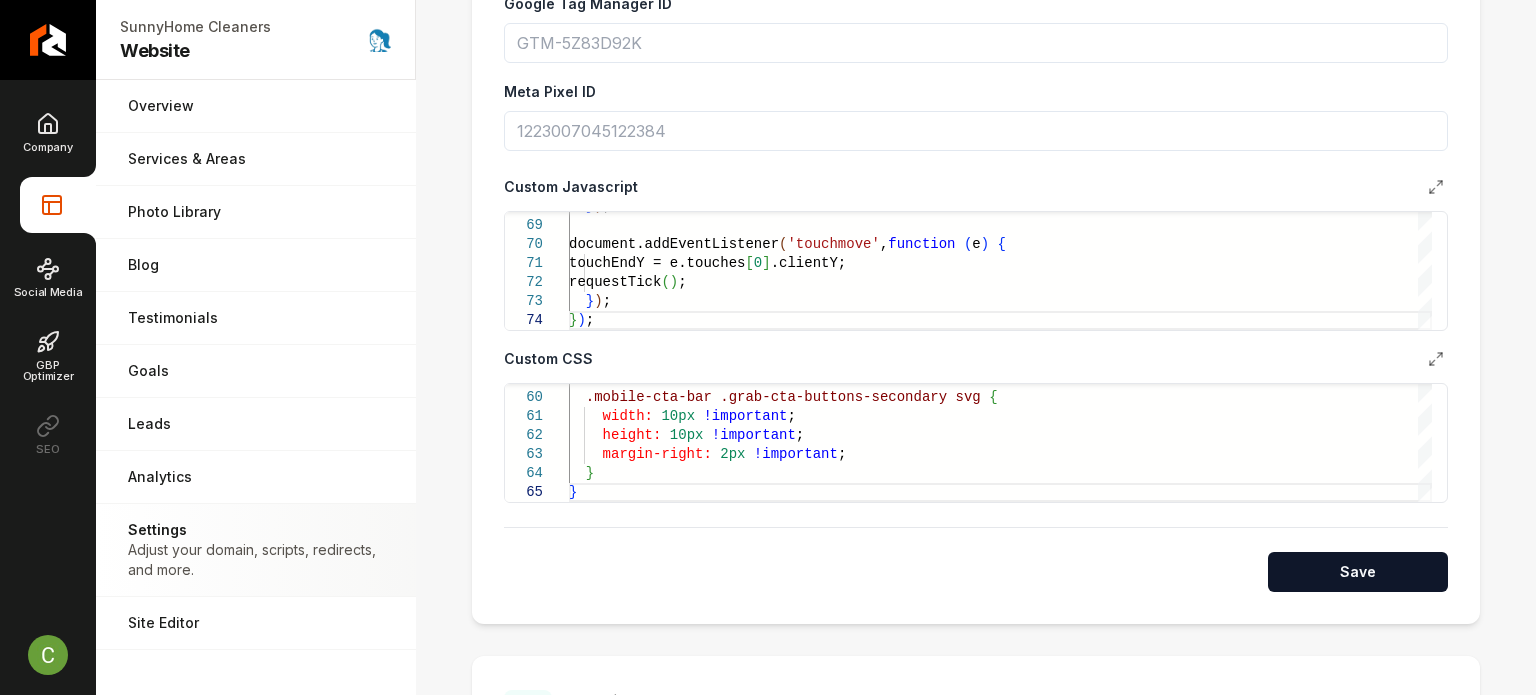 click at bounding box center (1000, 225) 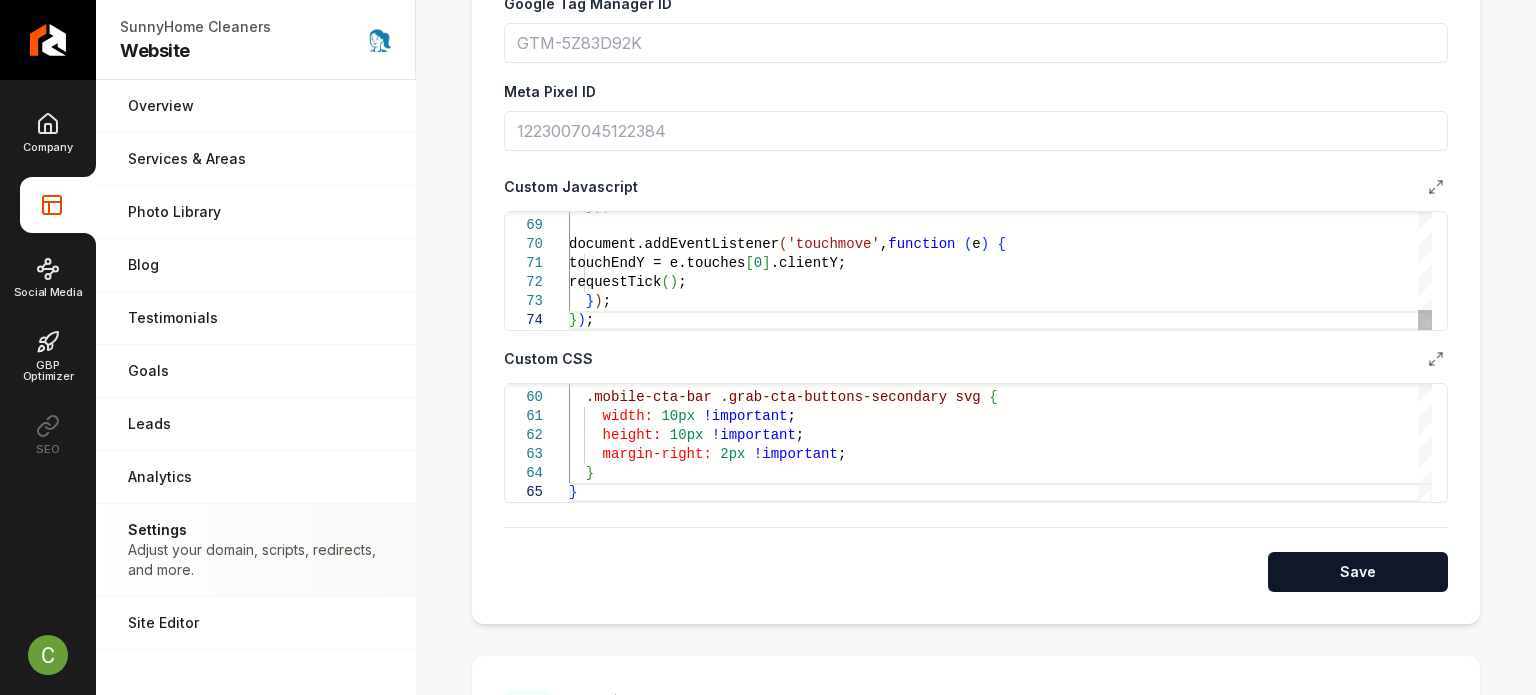 click on "} ) ;   document.addEventListener ( 'touchmove' ,  function   ( e )   {     touchEndY = e.touches [ 0 ] .clientY;     requestTick ( ) ;    } ) ; } ) ;" at bounding box center (1000, -373) 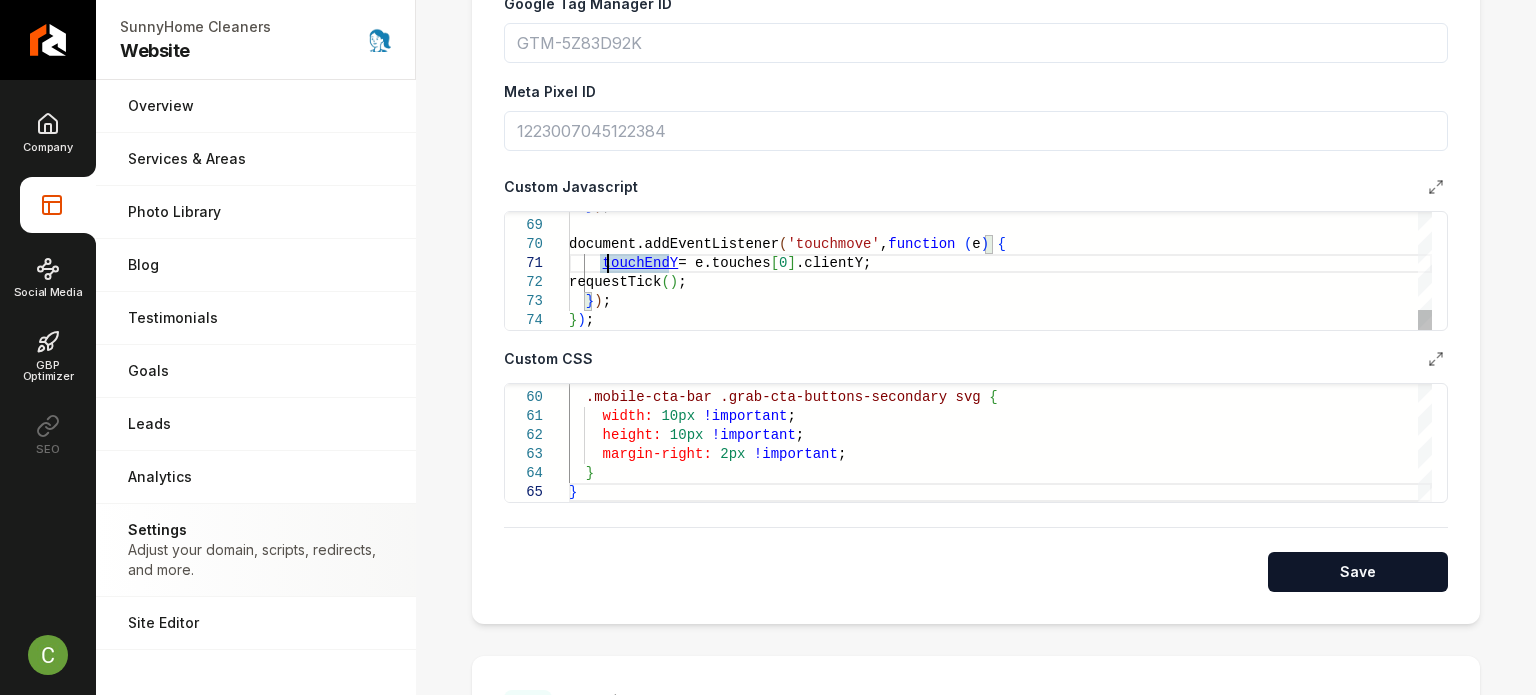 type on "**********" 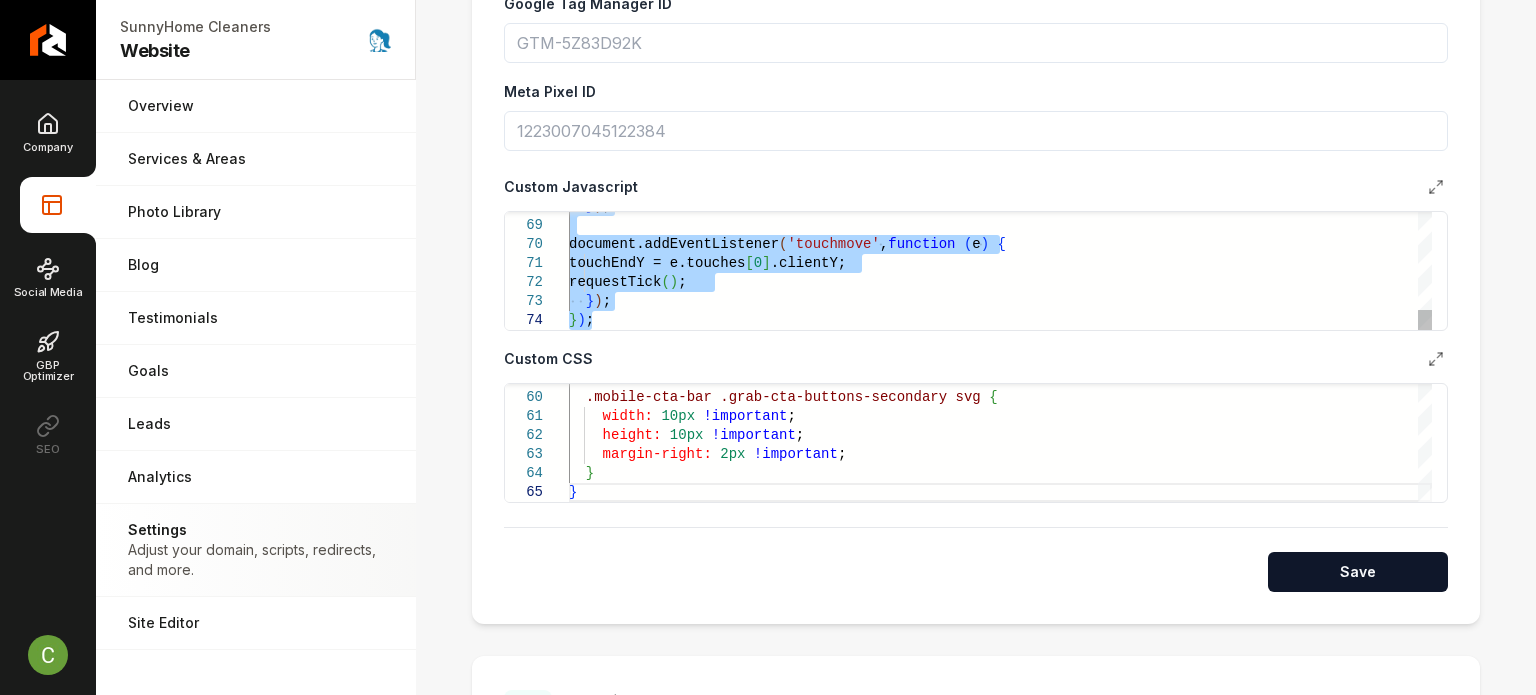 type 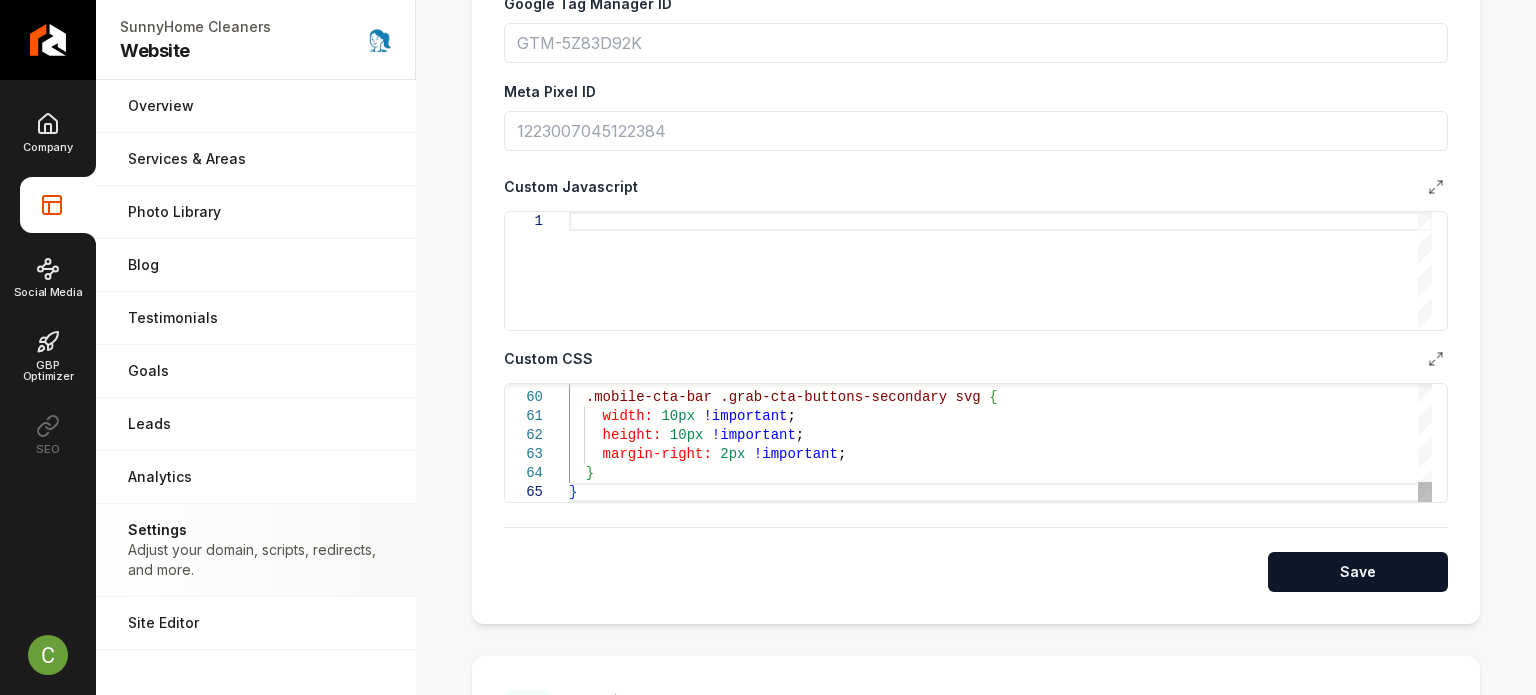click on ".mobile-cta-bar   .grab-cta-buttons-secondary   svg   {      width:   10px   !important ;      height:   10px   !important ;      margin-right:   2px   !important ;    } }" at bounding box center (1000, -116) 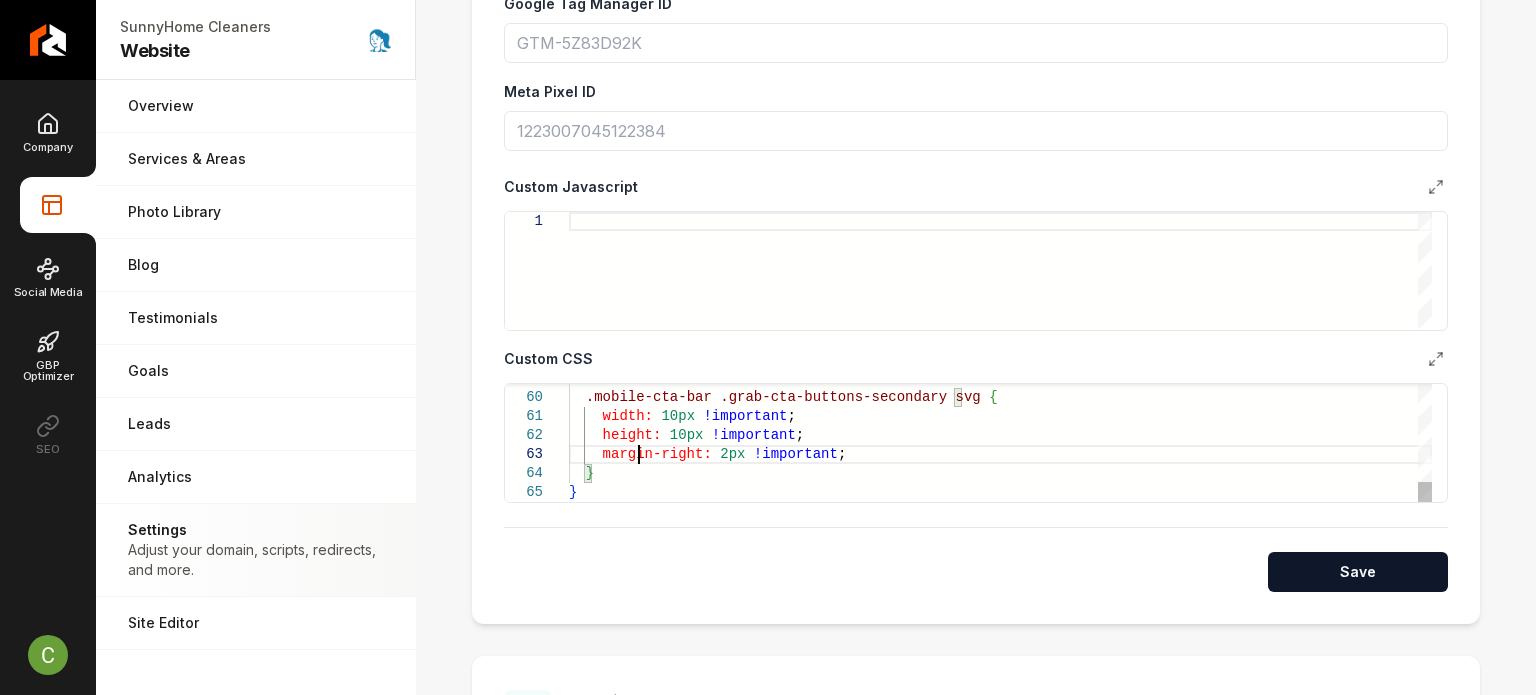 type on "**********" 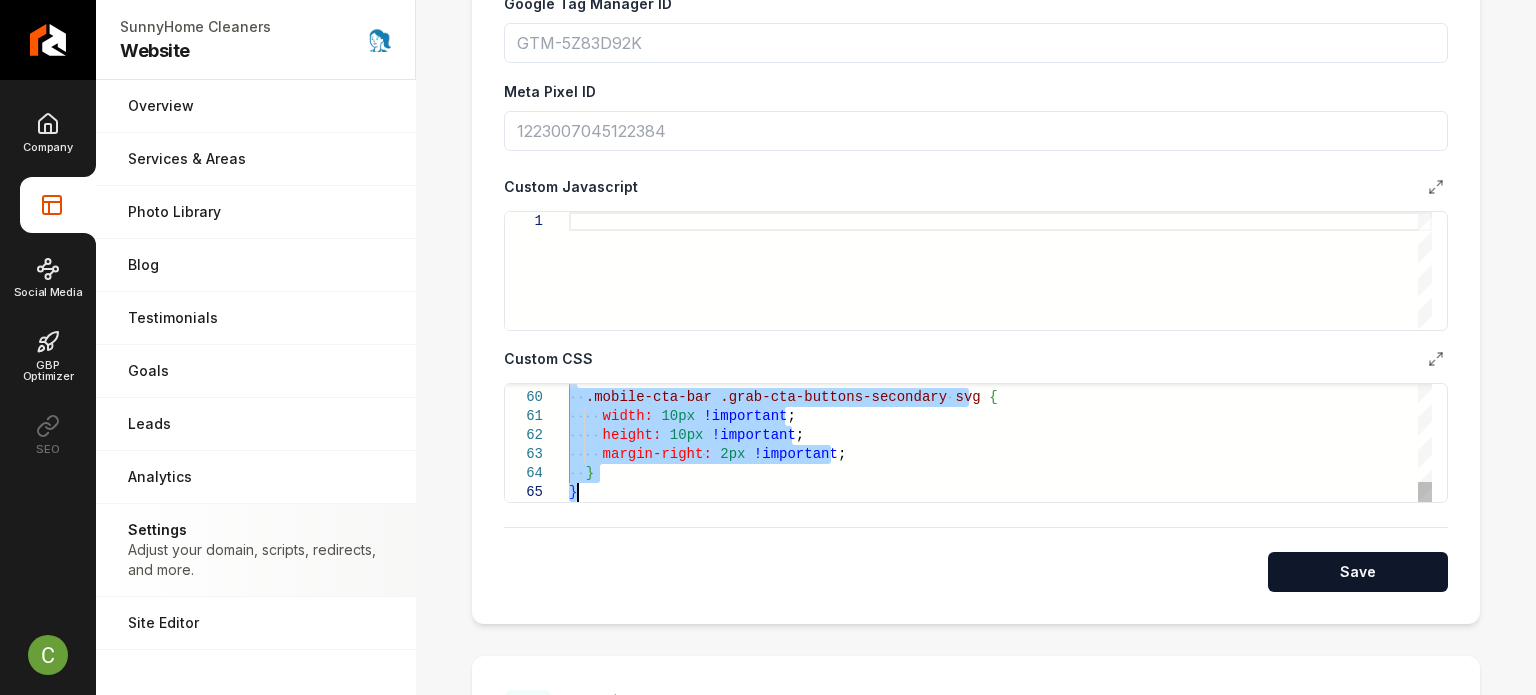 type 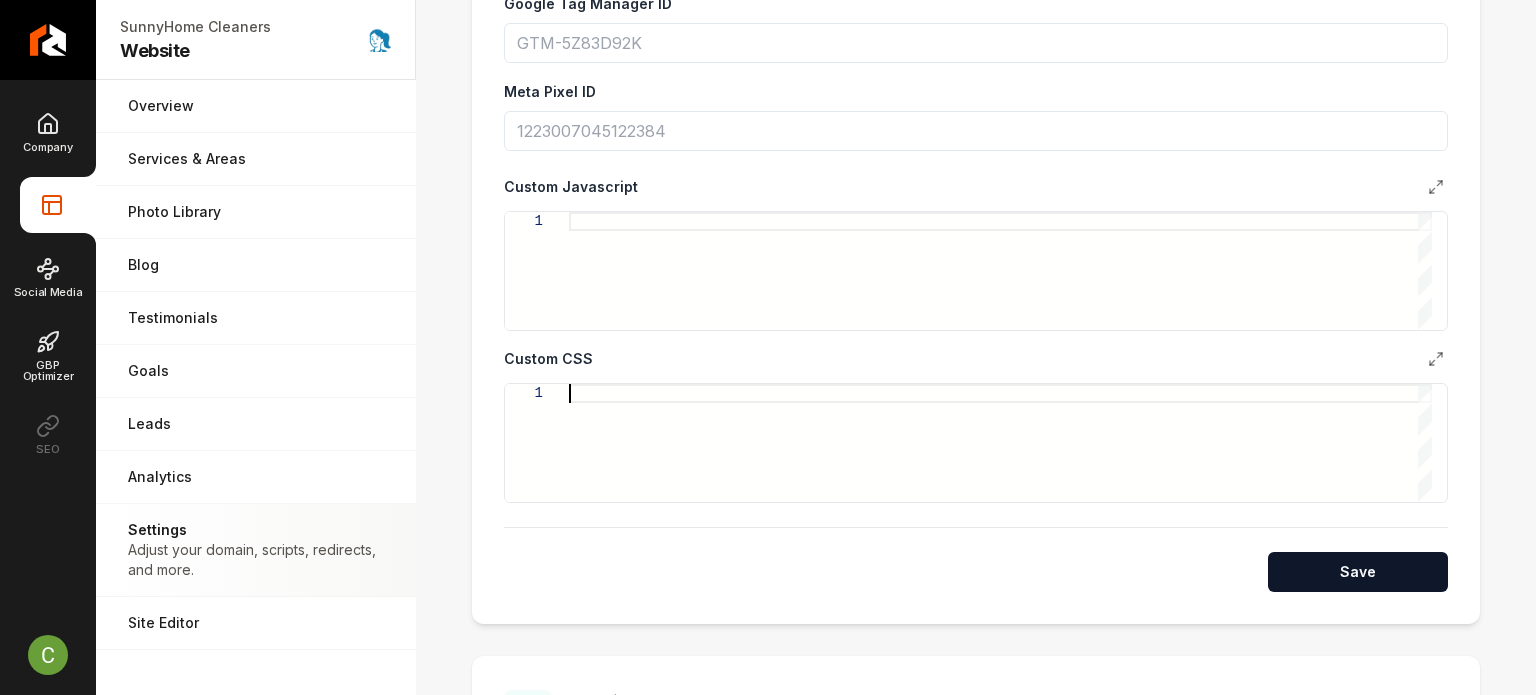 scroll, scrollTop: 0, scrollLeft: 0, axis: both 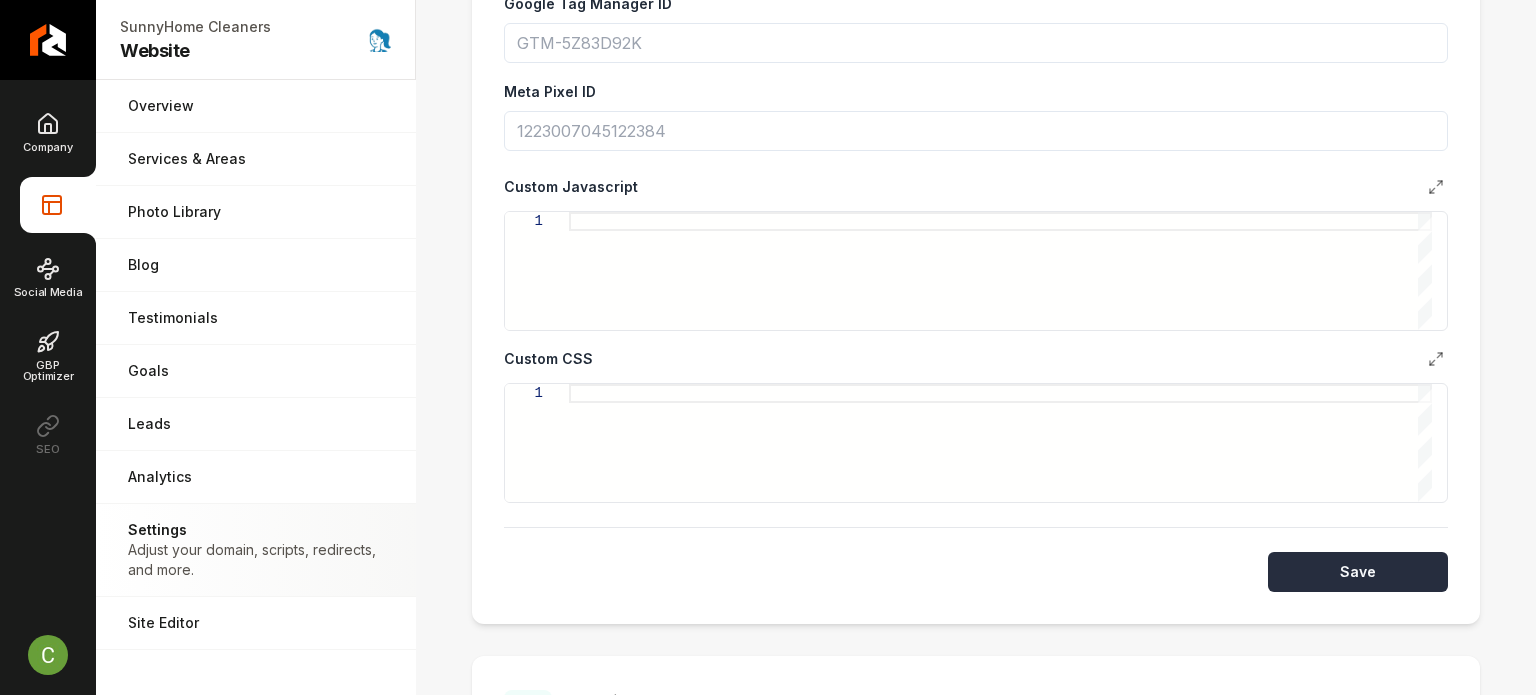 click on "Save" at bounding box center [1358, 572] 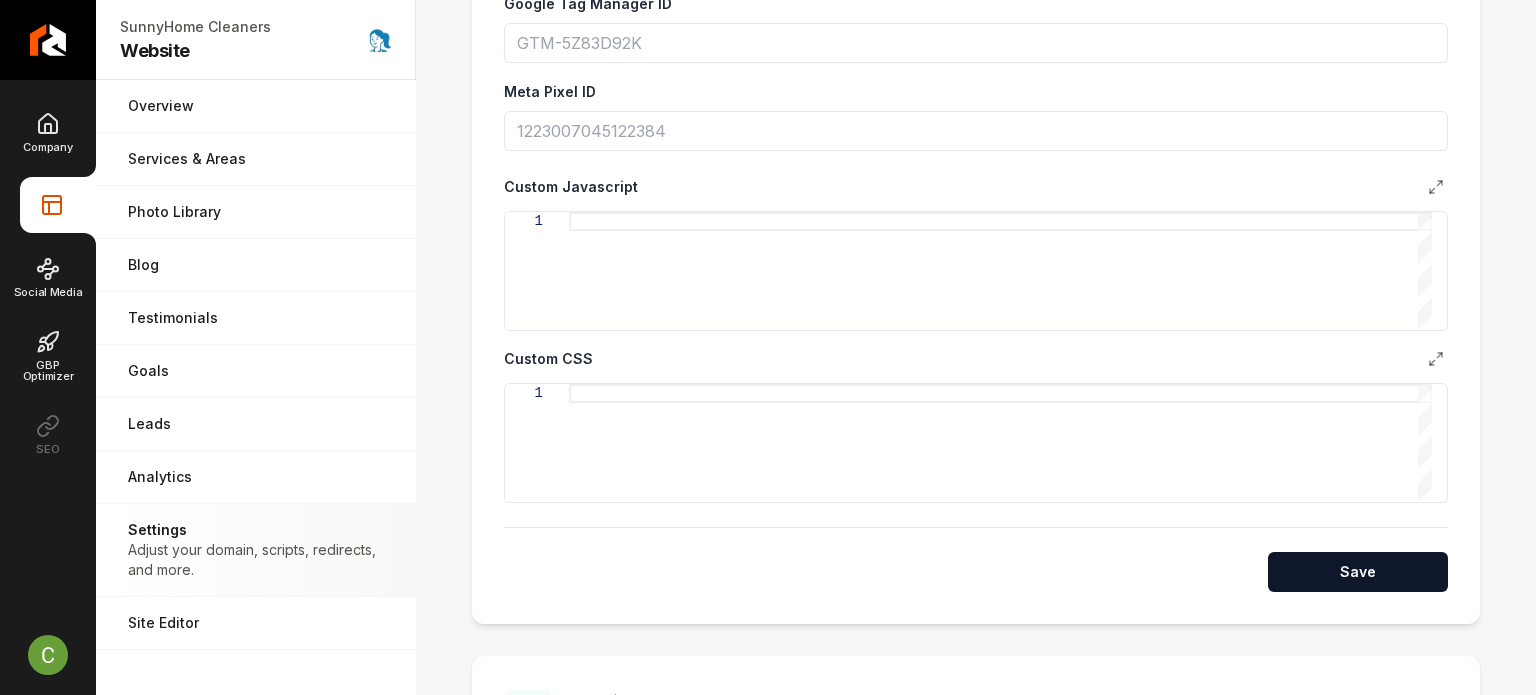 click on "Save" at bounding box center [1358, 572] 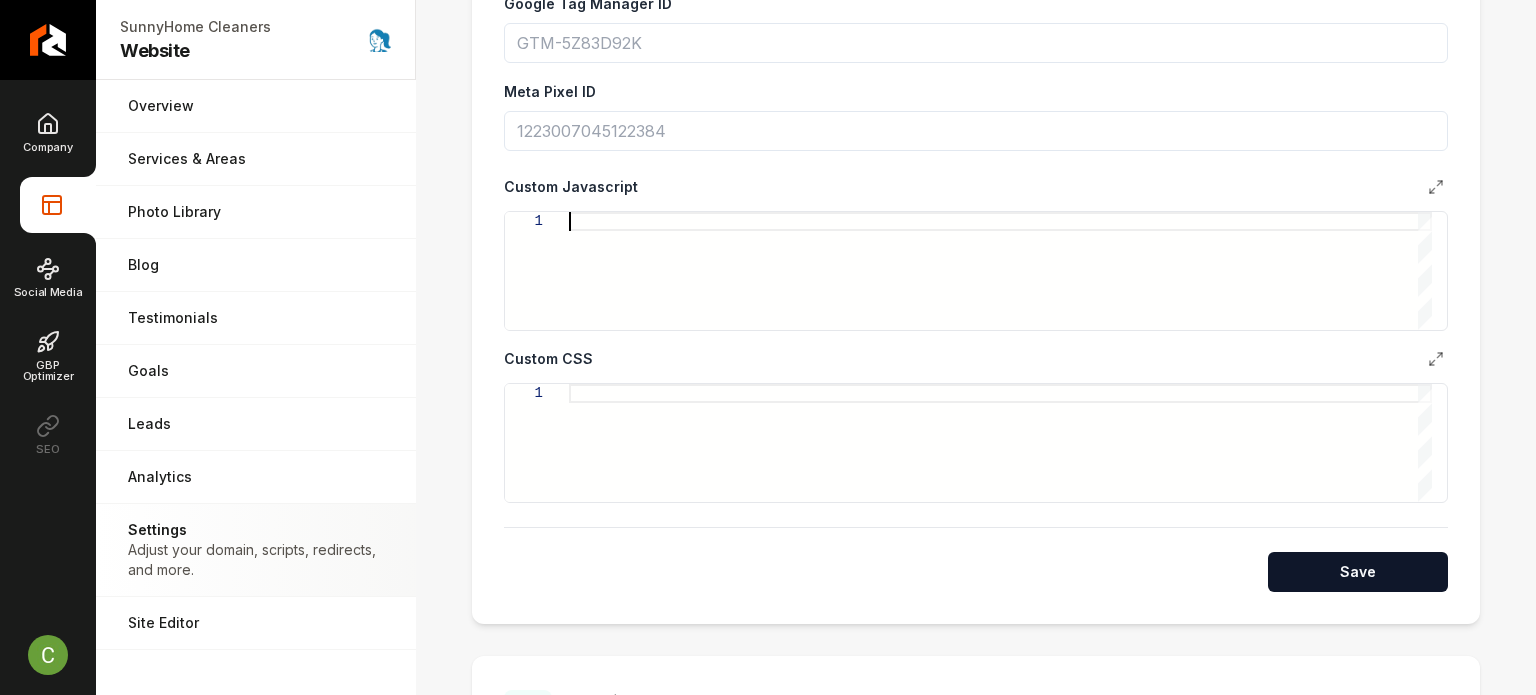 click at bounding box center [1000, 271] 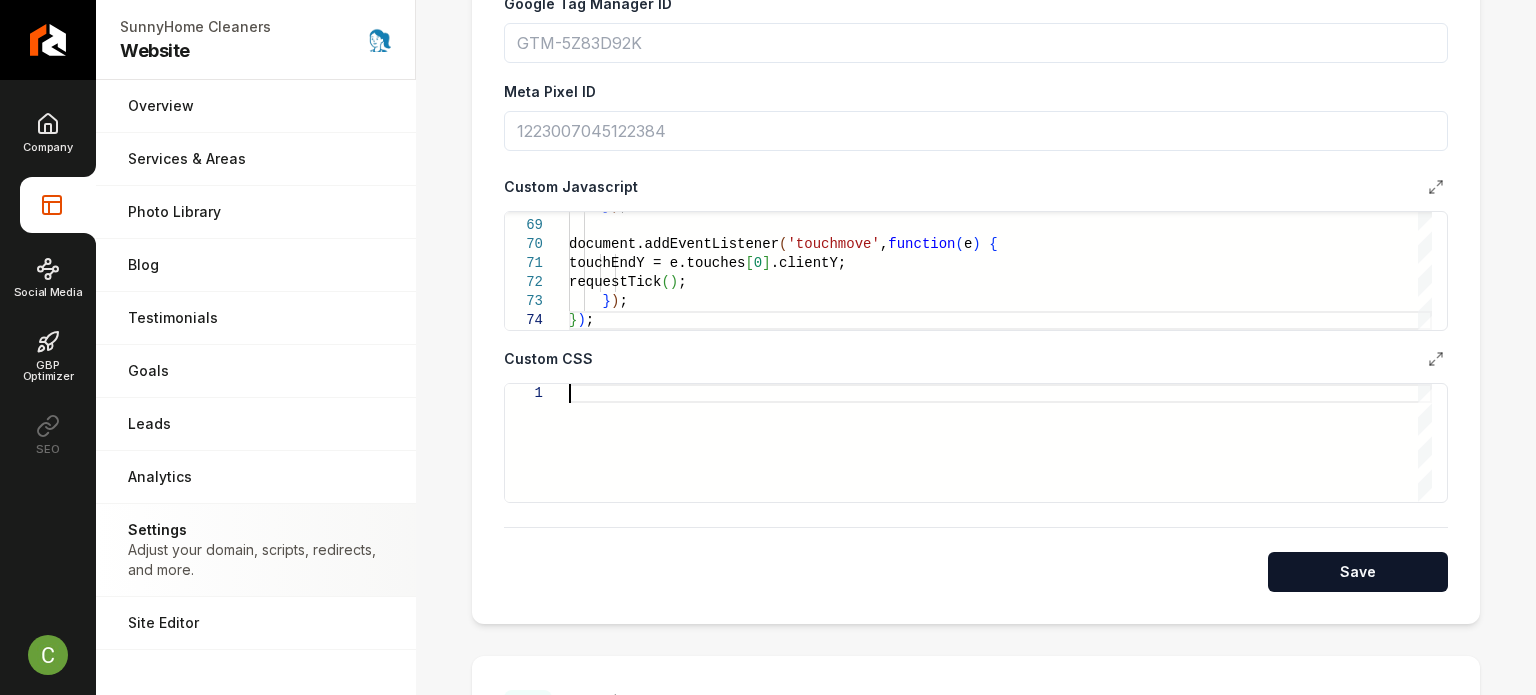 click at bounding box center (1000, 443) 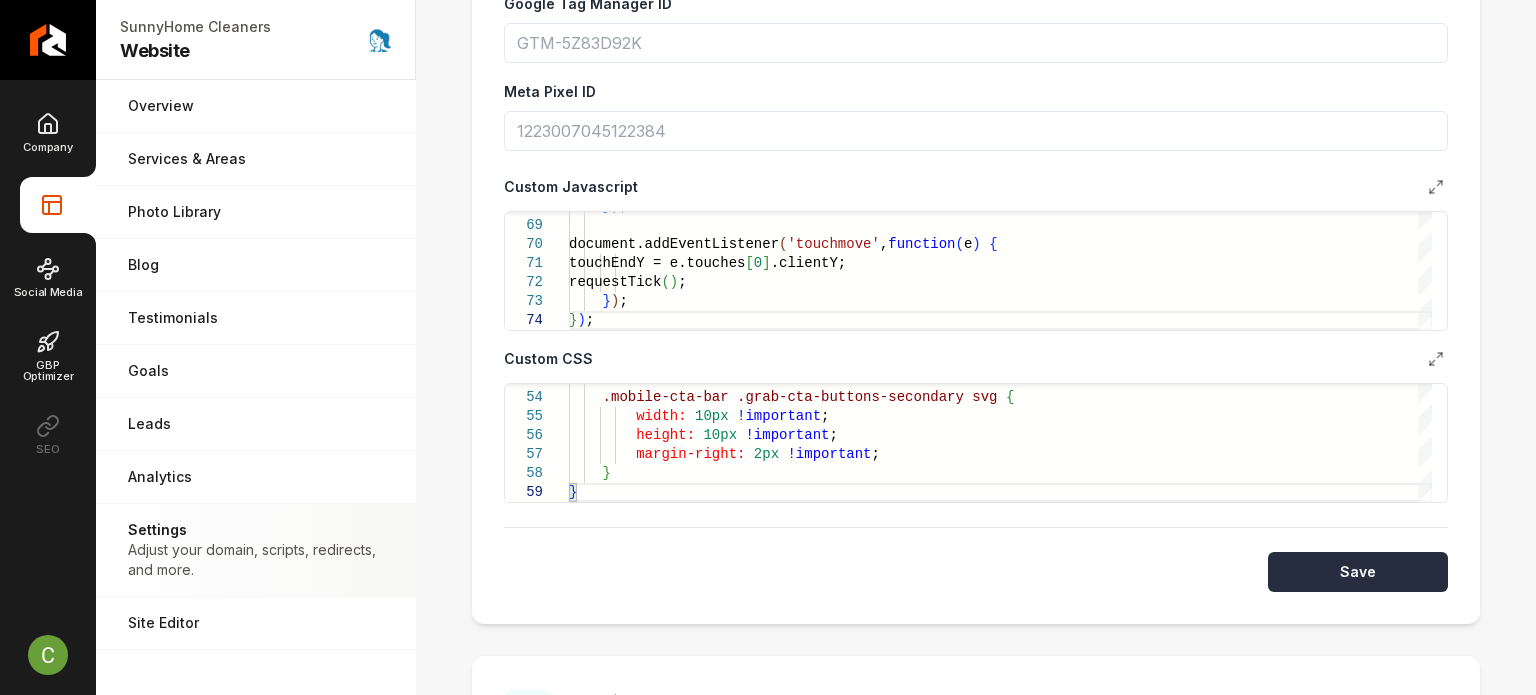 click on "Save" at bounding box center (1358, 572) 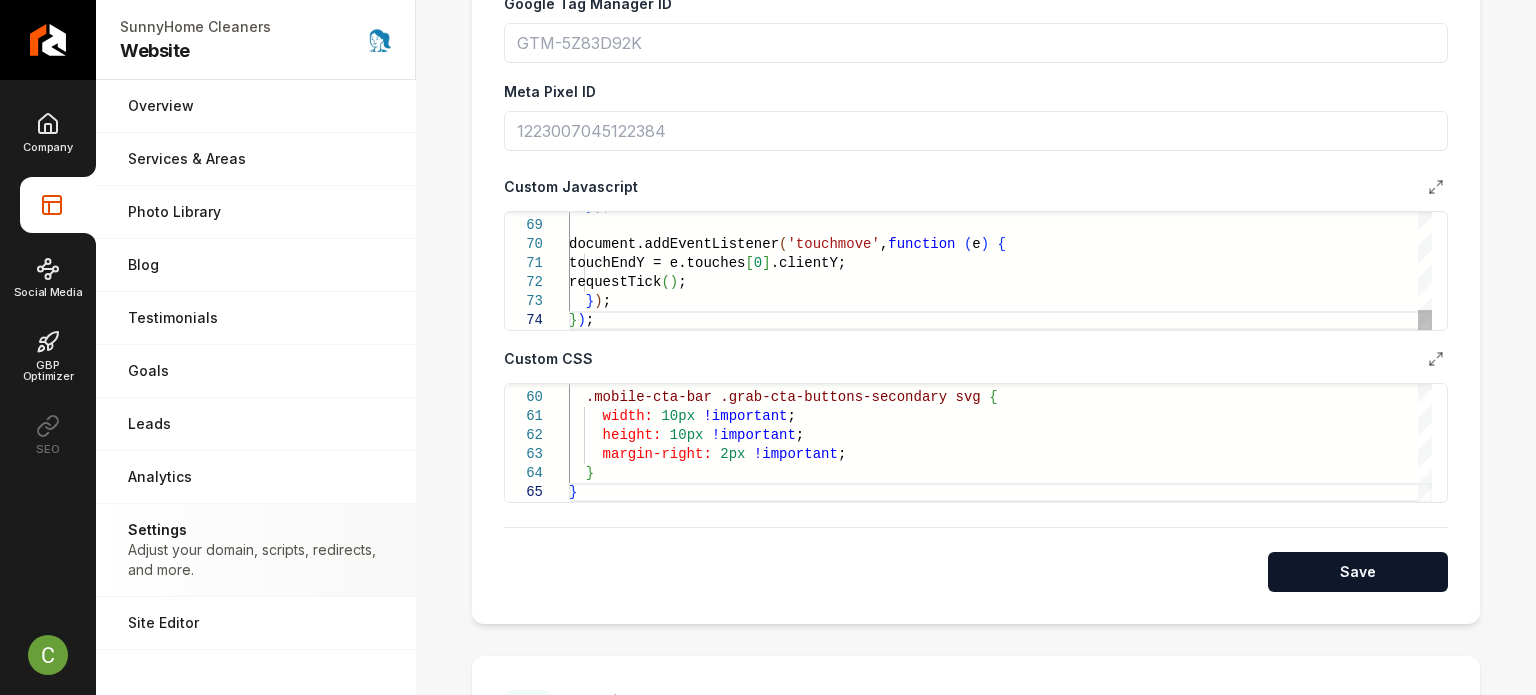 click on "} ) ;   document.addEventListener ( 'touchmove' ,  function   ( e )   {     touchEndY = e.touches [ 0 ] .clientY;     requestTick ( ) ;    } ) ; } ) ;" at bounding box center [1000, -373] 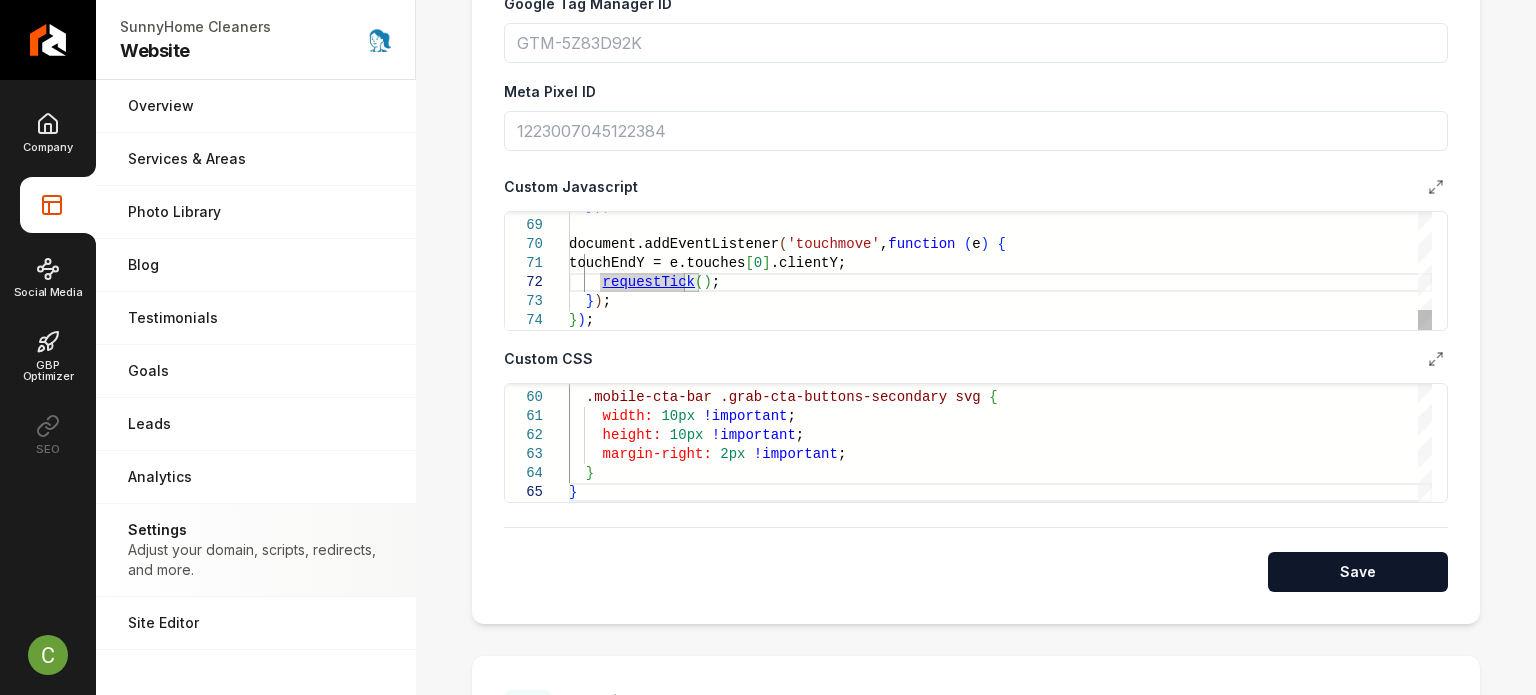 type on "**********" 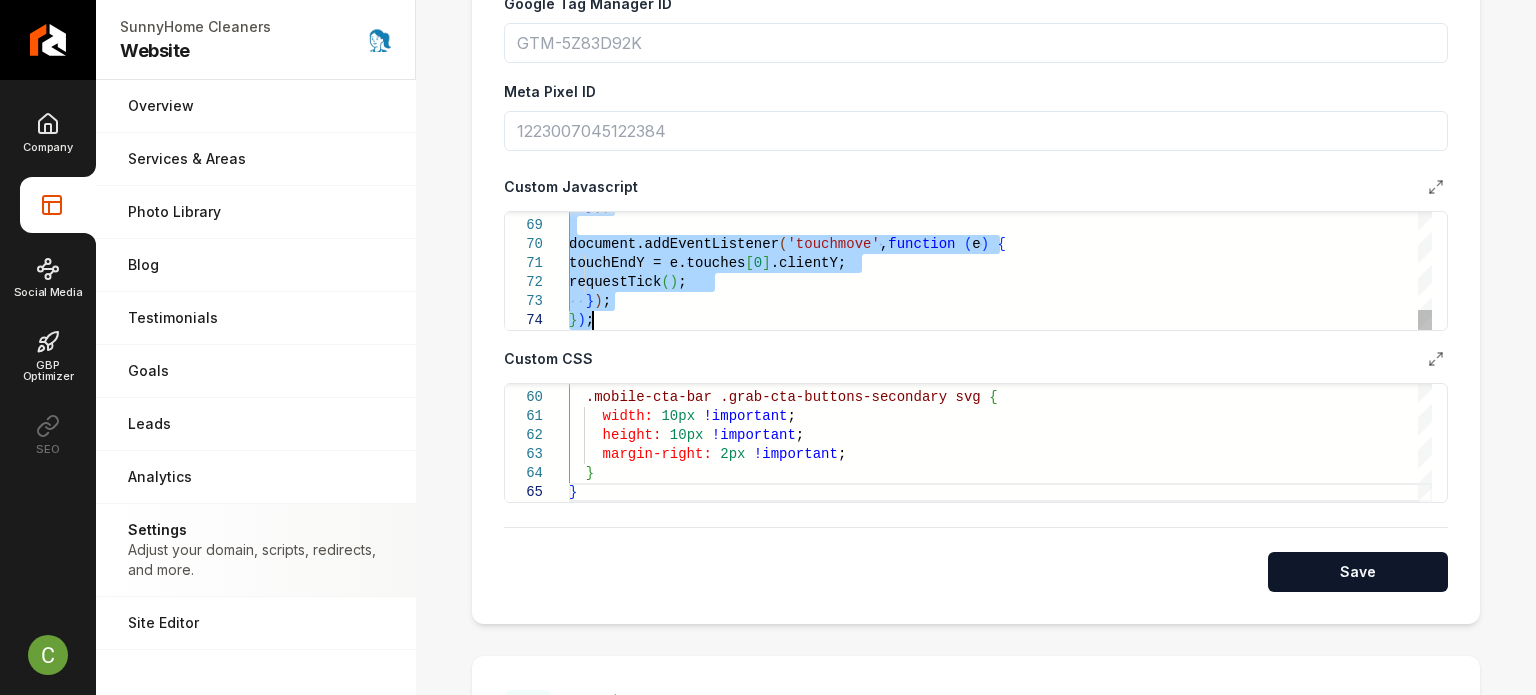 type 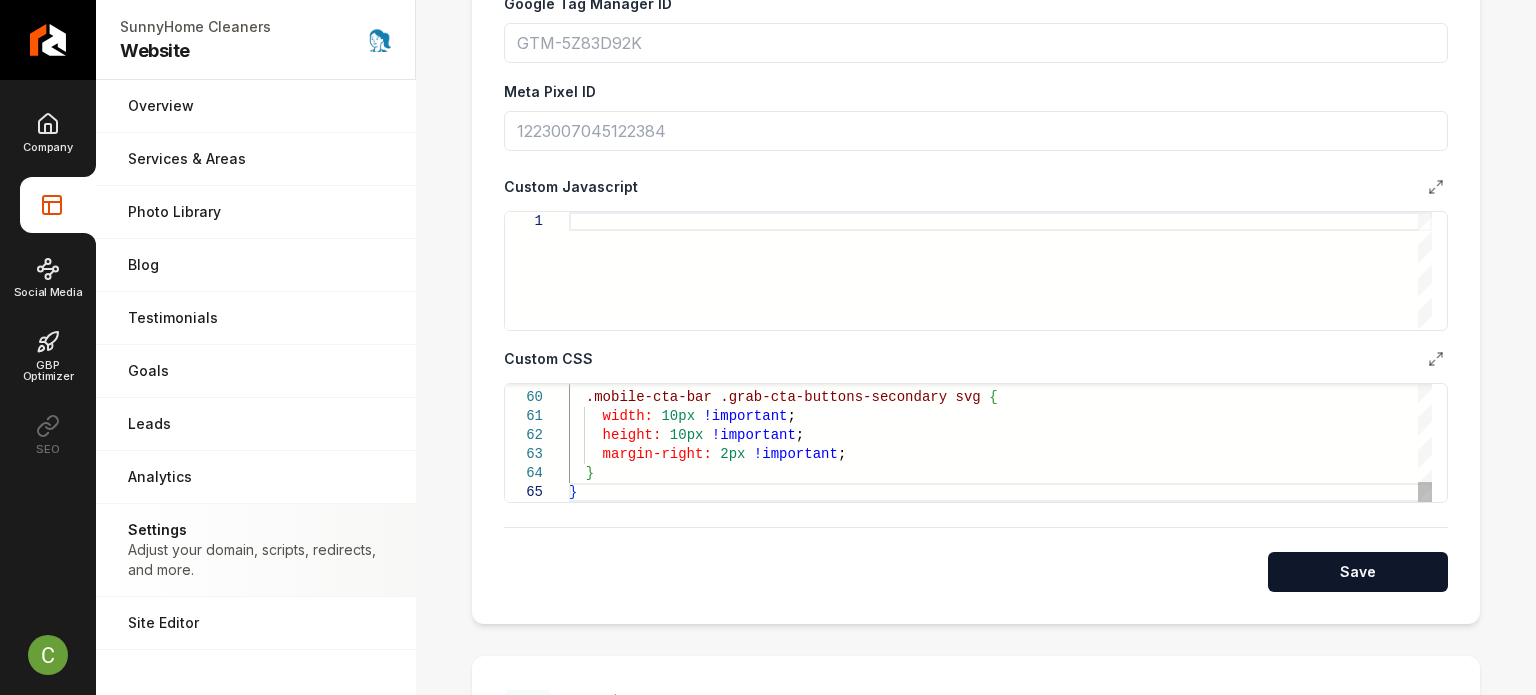 click on ".mobile-cta-bar   .grab-cta-buttons-secondary   svg   {      width:   10px   !important ;      height:   10px   !important ;      margin-right:   2px   !important ;    } }" at bounding box center (1000, -116) 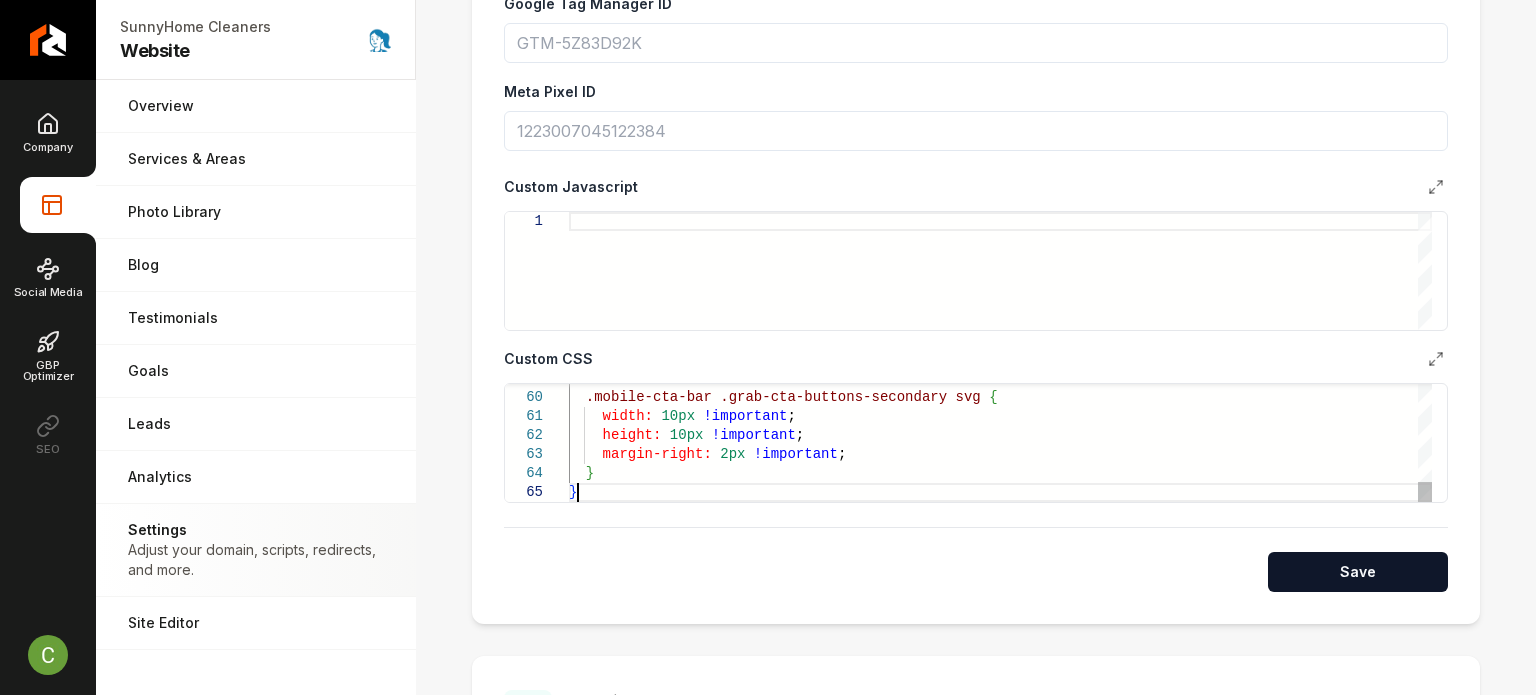 scroll, scrollTop: 0, scrollLeft: 6, axis: horizontal 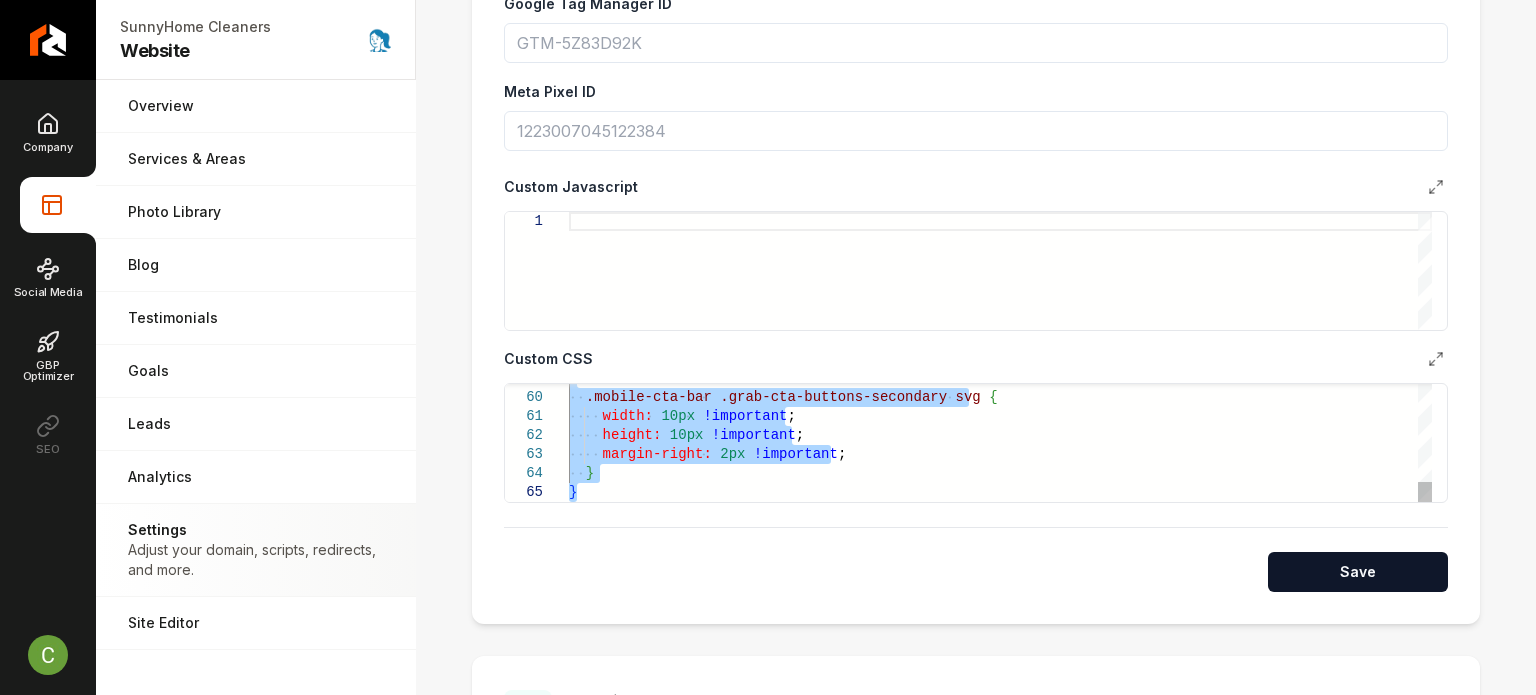 type 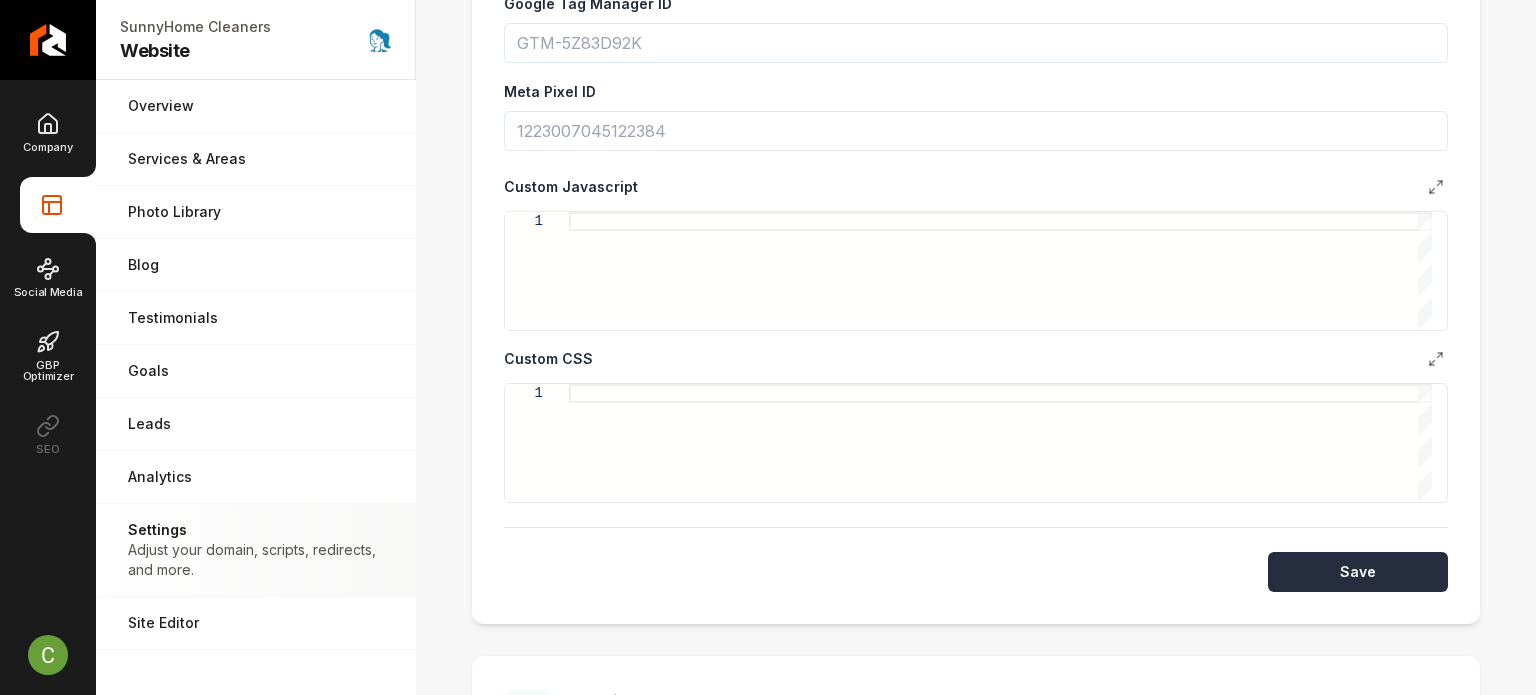 click on "Save" at bounding box center [1358, 572] 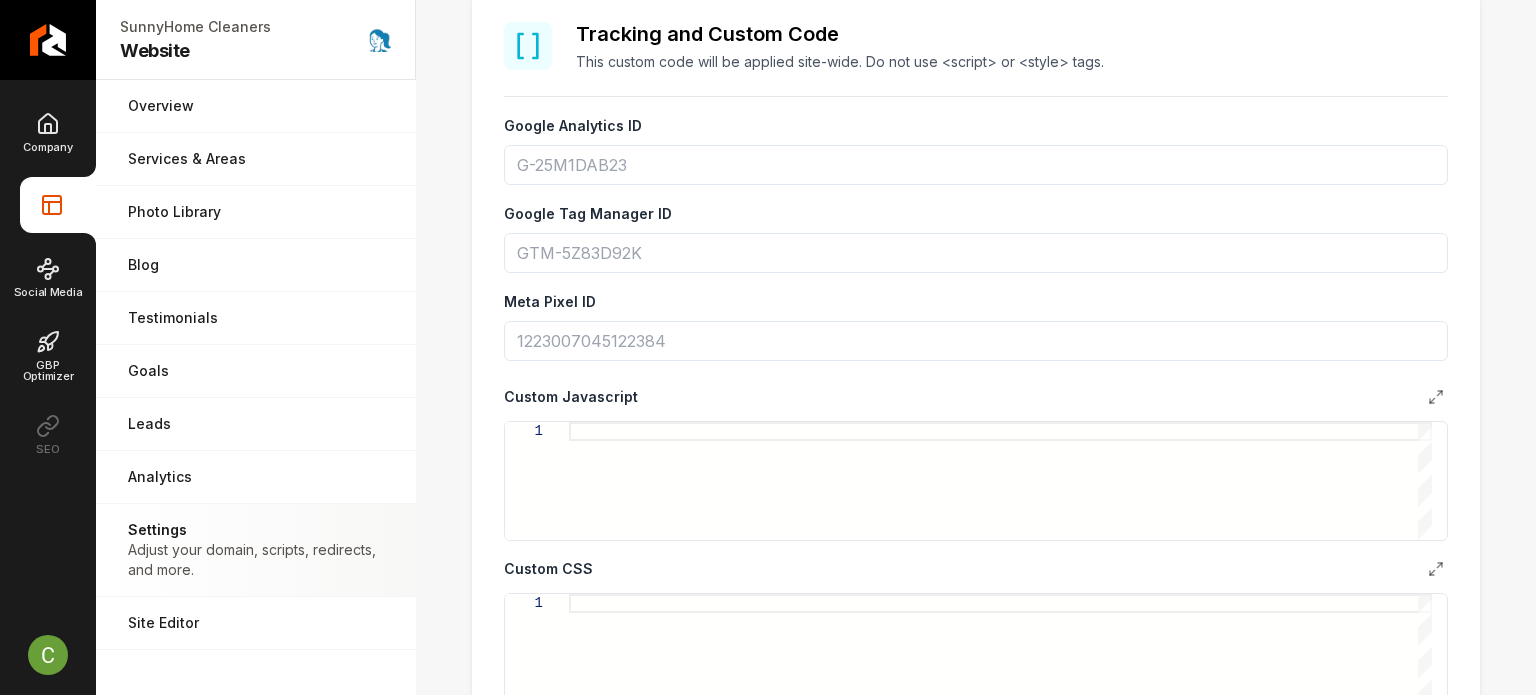 scroll, scrollTop: 0, scrollLeft: 0, axis: both 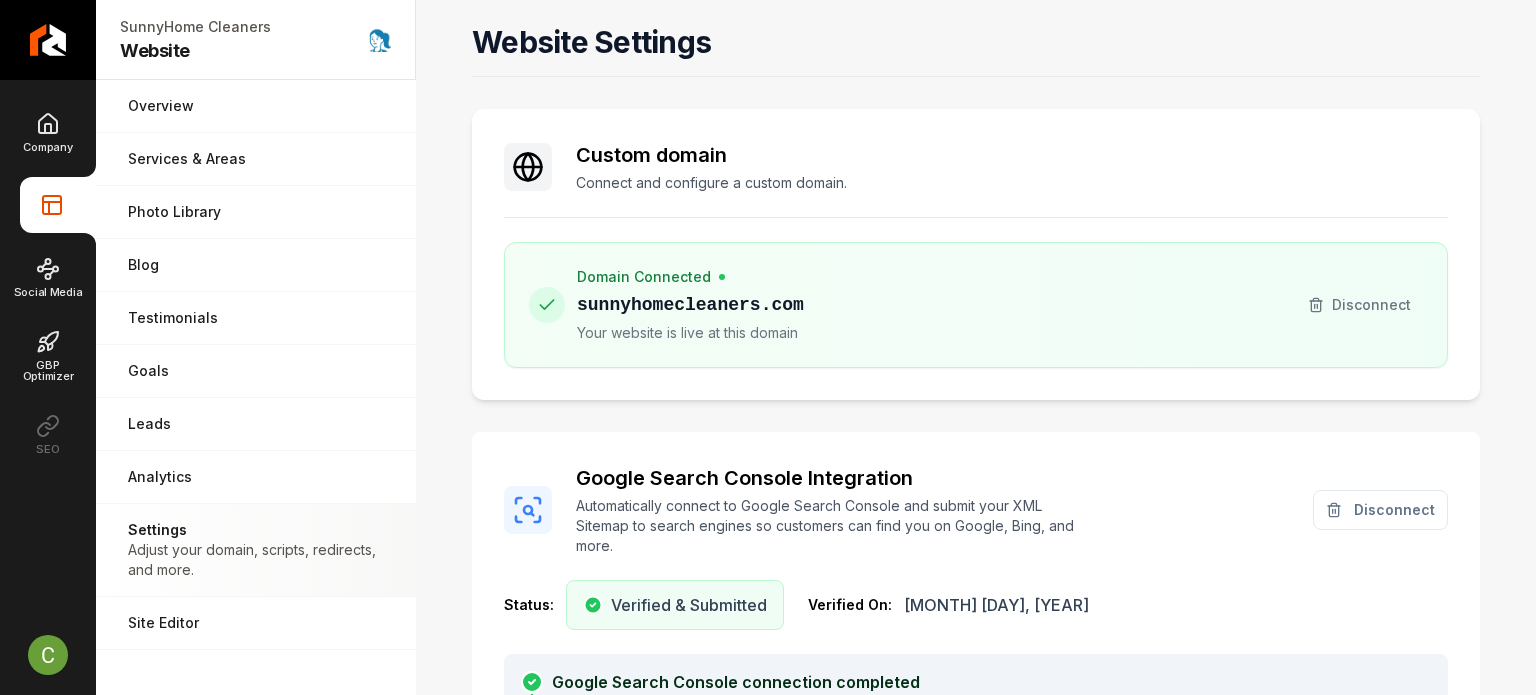 drag, startPoint x: 447, startPoint y: 282, endPoint x: 483, endPoint y: 8, distance: 276.35486 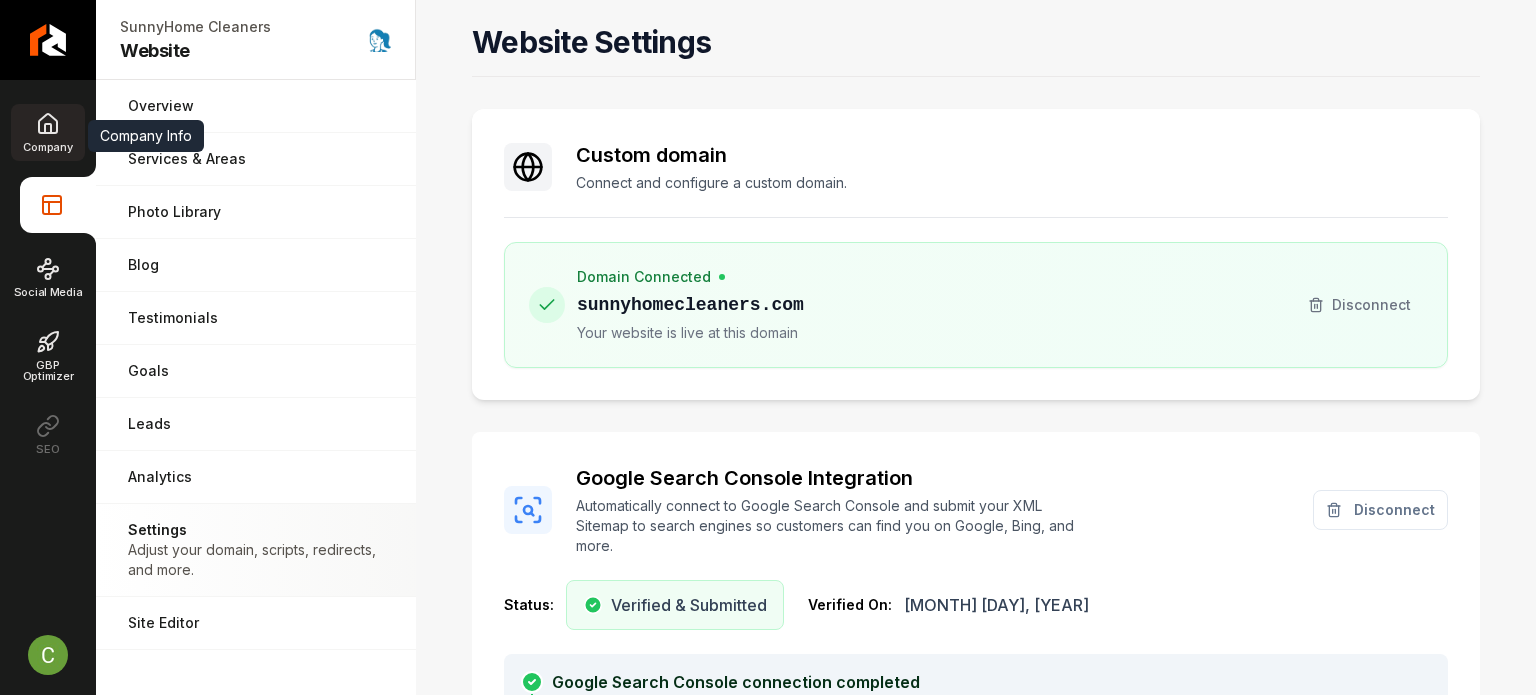 click on "Company" at bounding box center (47, 132) 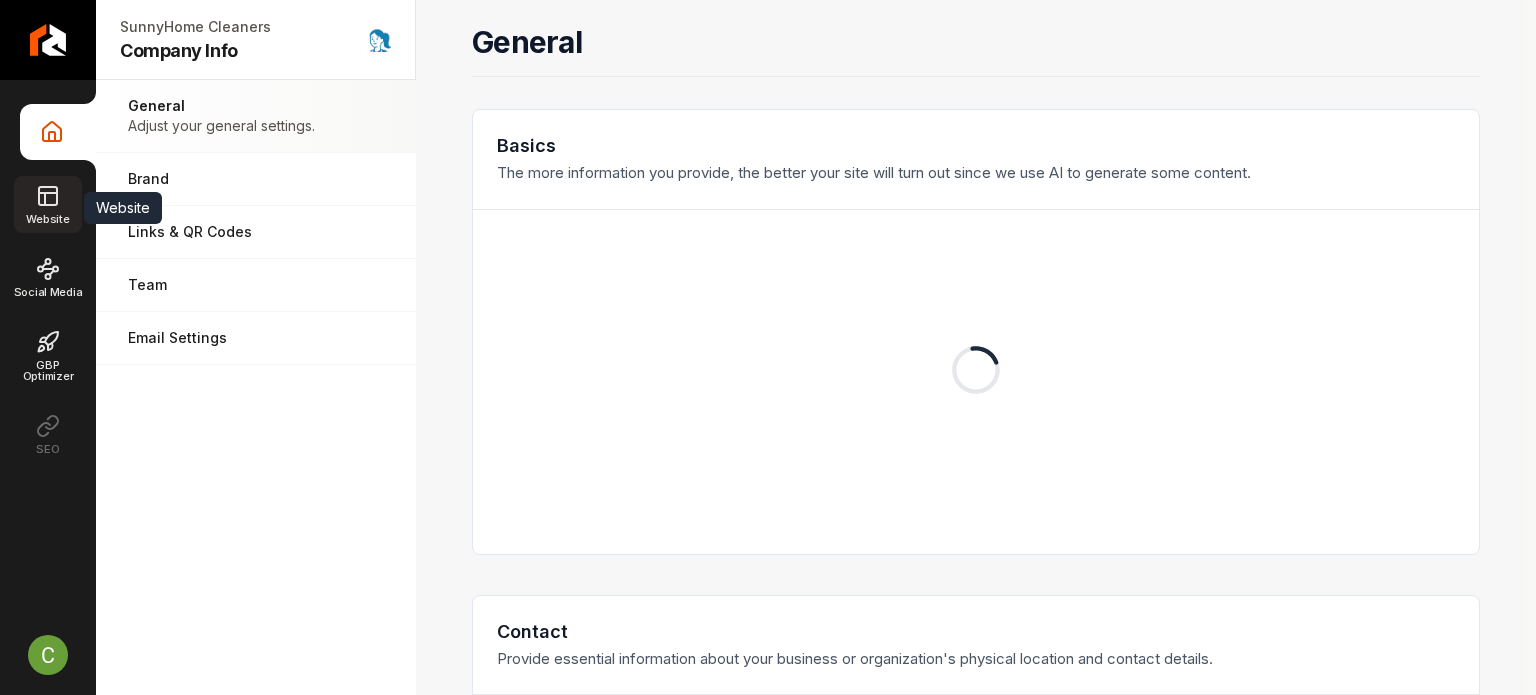 click on "Website" at bounding box center [47, 219] 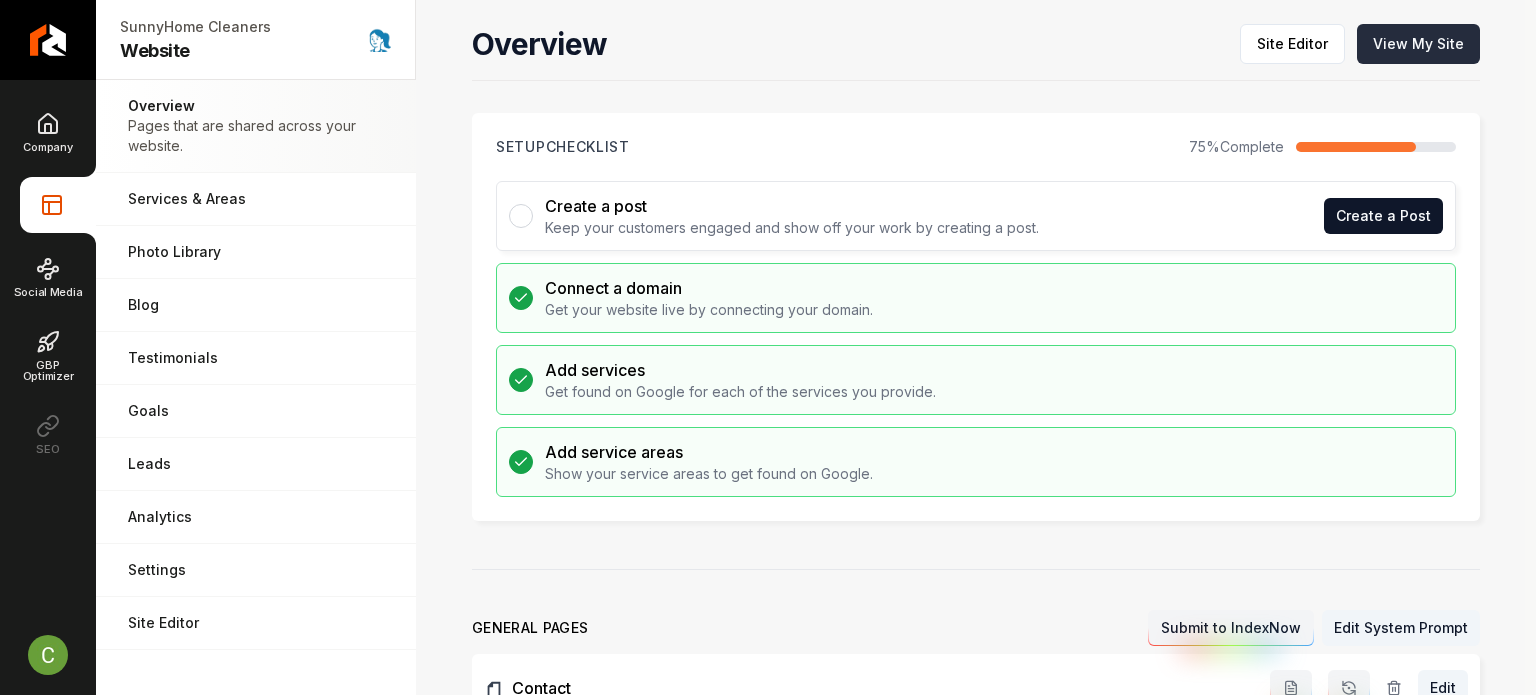 click on "View My Site" at bounding box center [1418, 44] 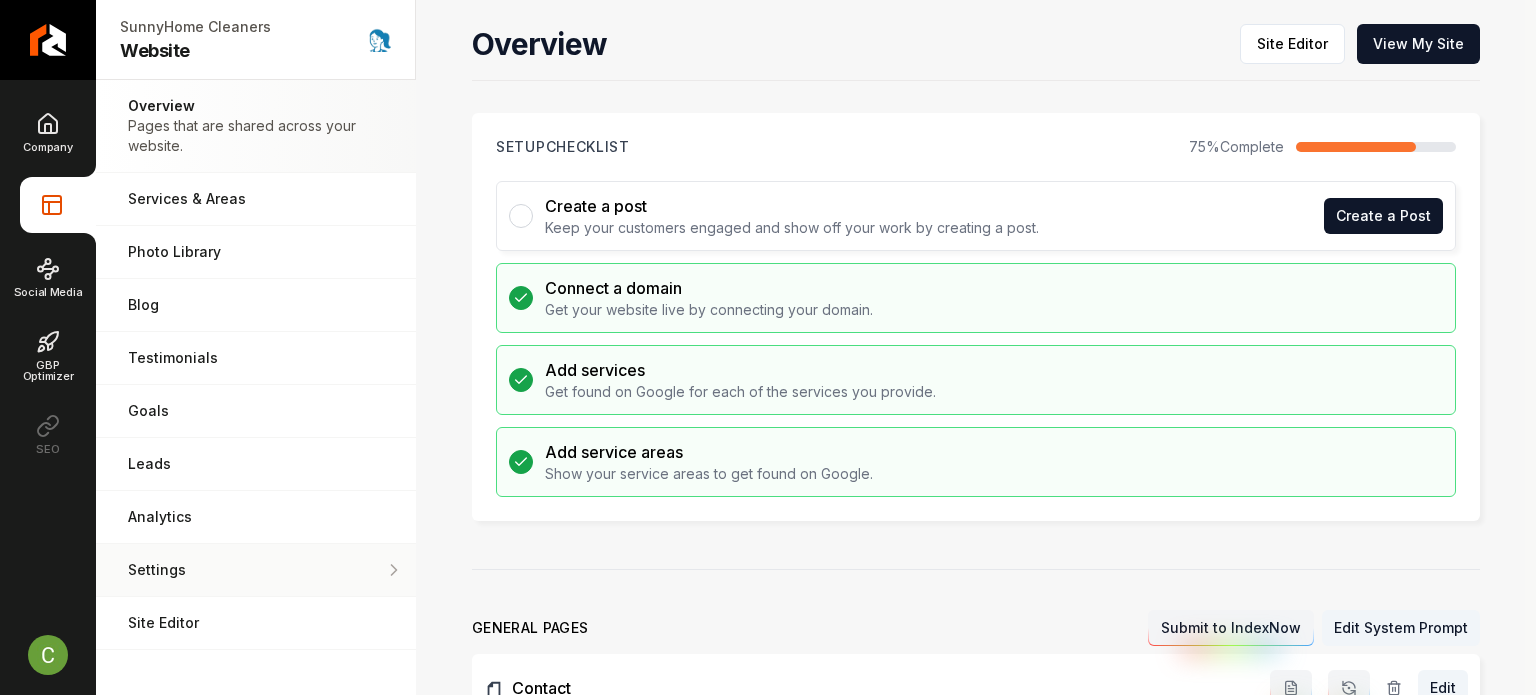 click on "Settings" at bounding box center [256, 570] 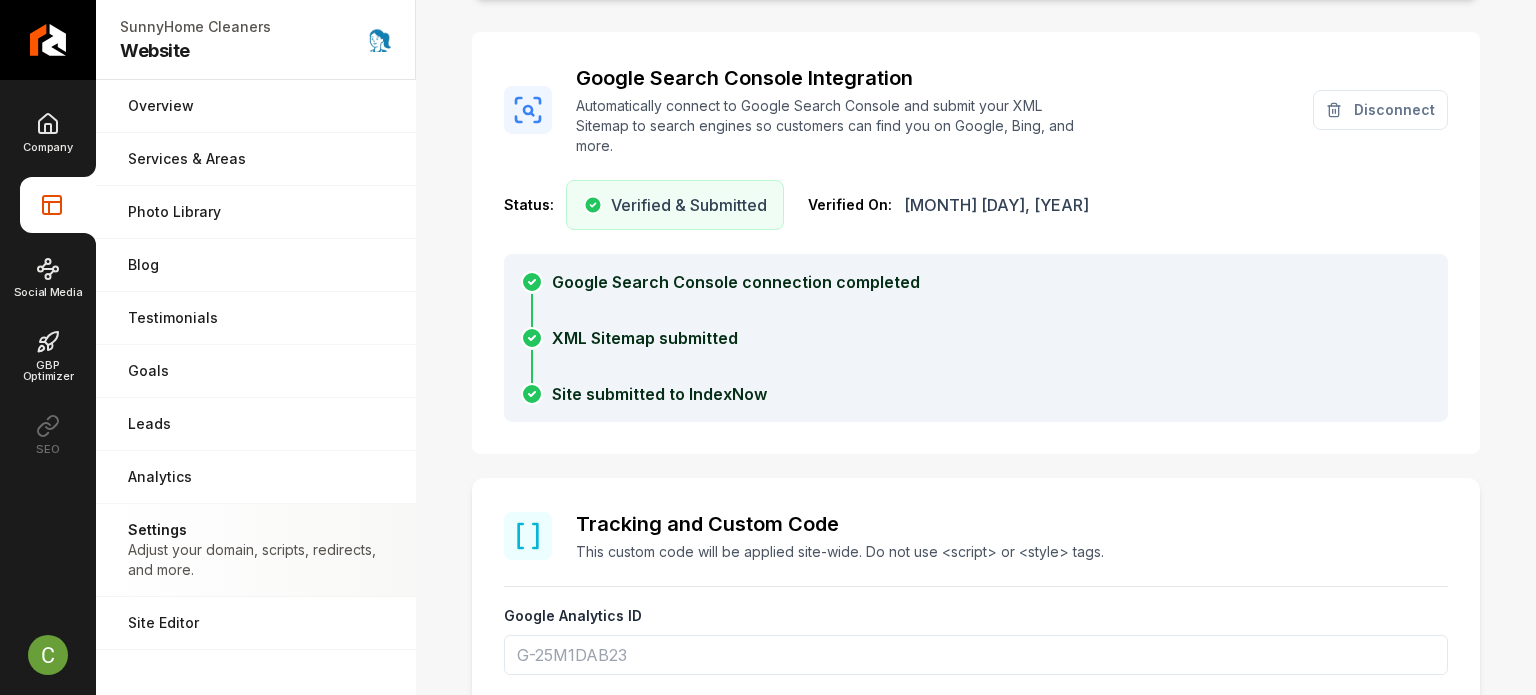 scroll, scrollTop: 700, scrollLeft: 0, axis: vertical 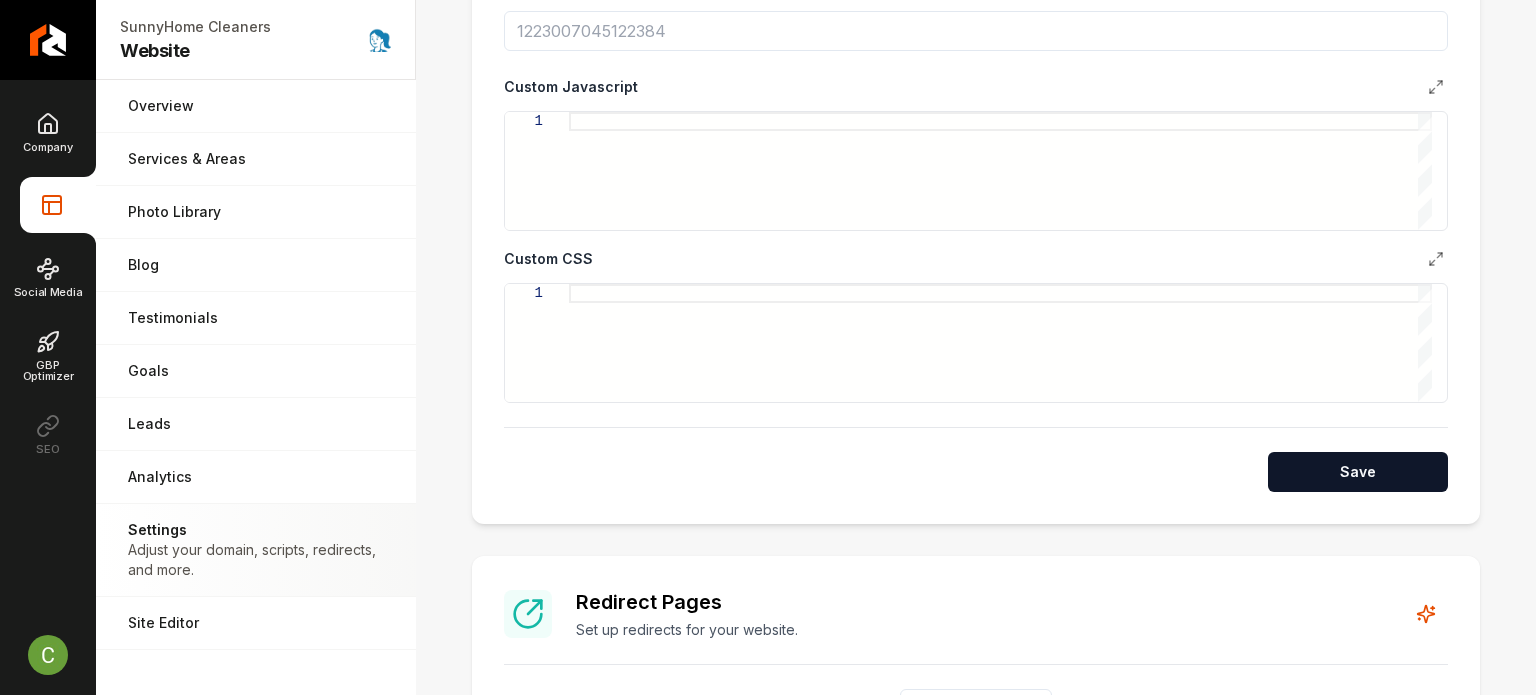 click at bounding box center (1000, 343) 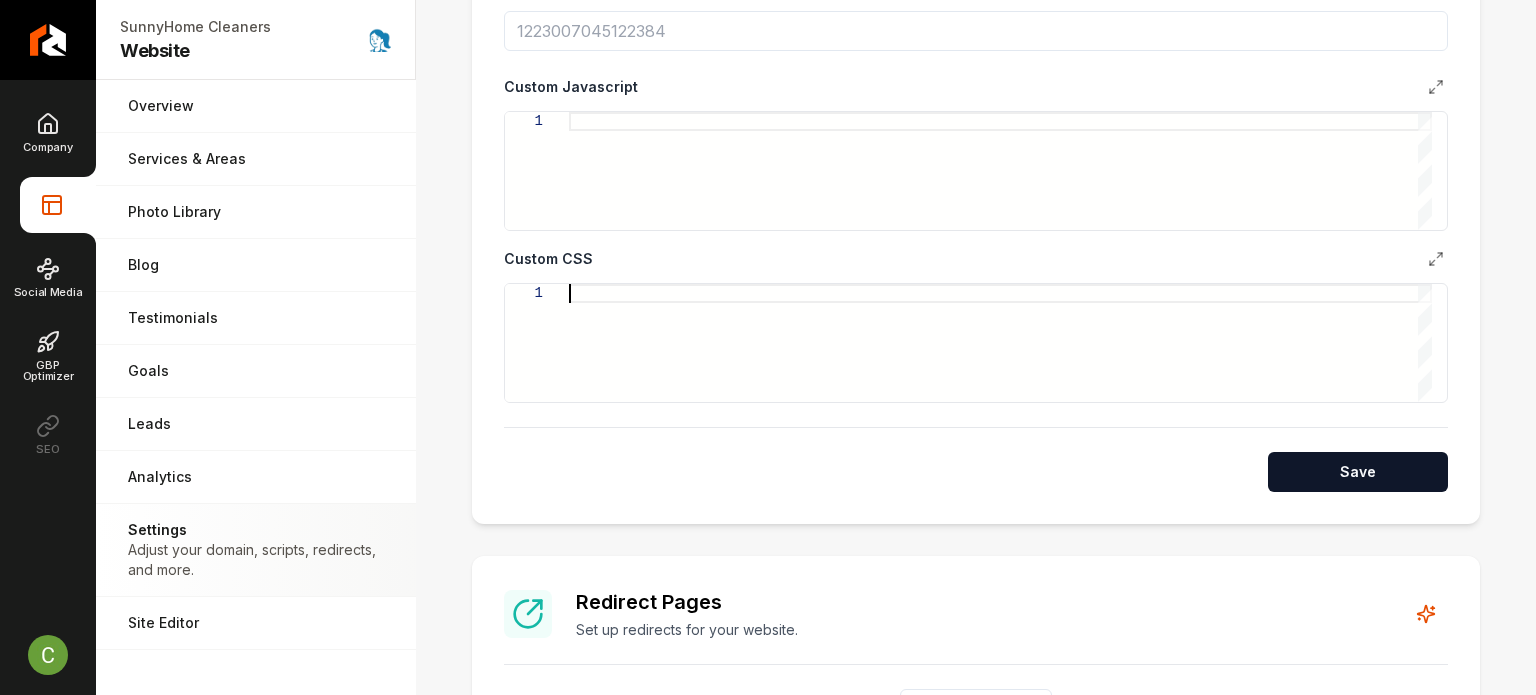 scroll, scrollTop: 0, scrollLeft: 0, axis: both 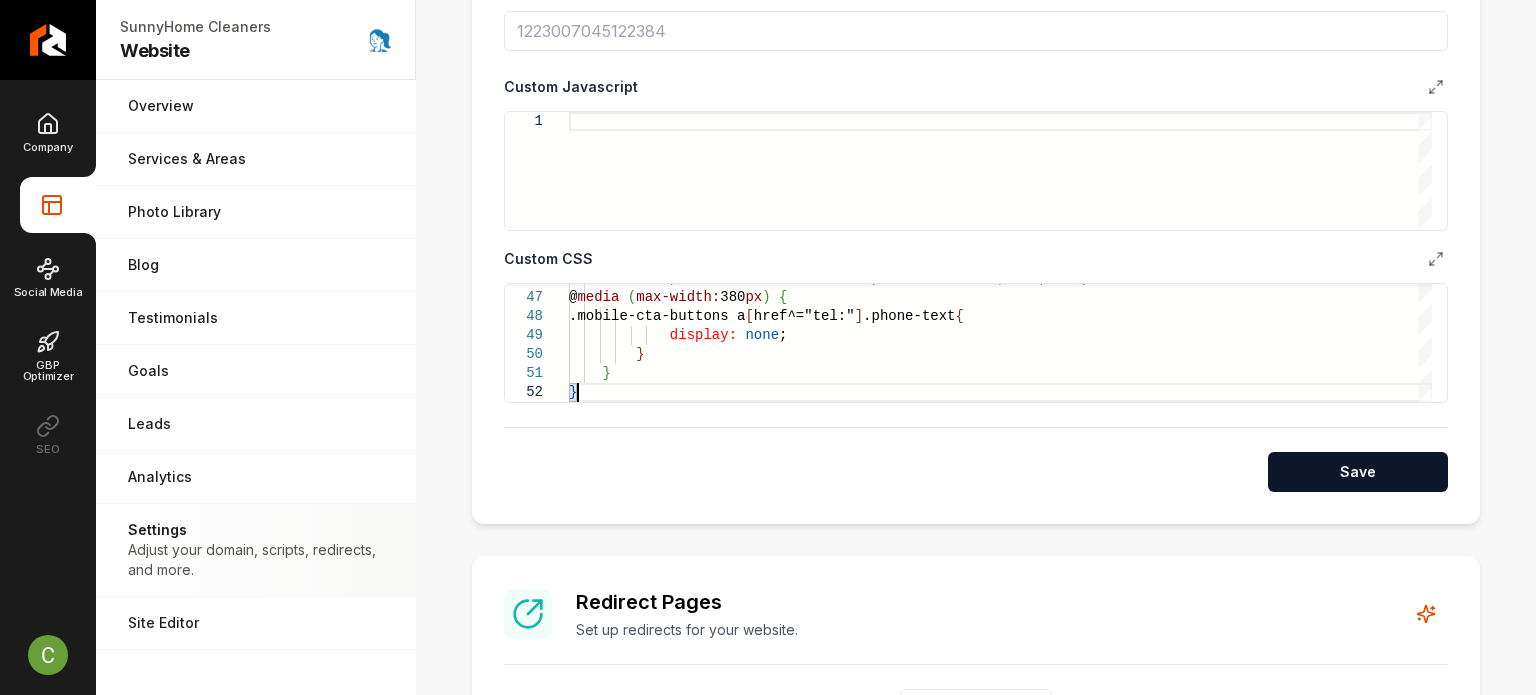 click at bounding box center [1000, 171] 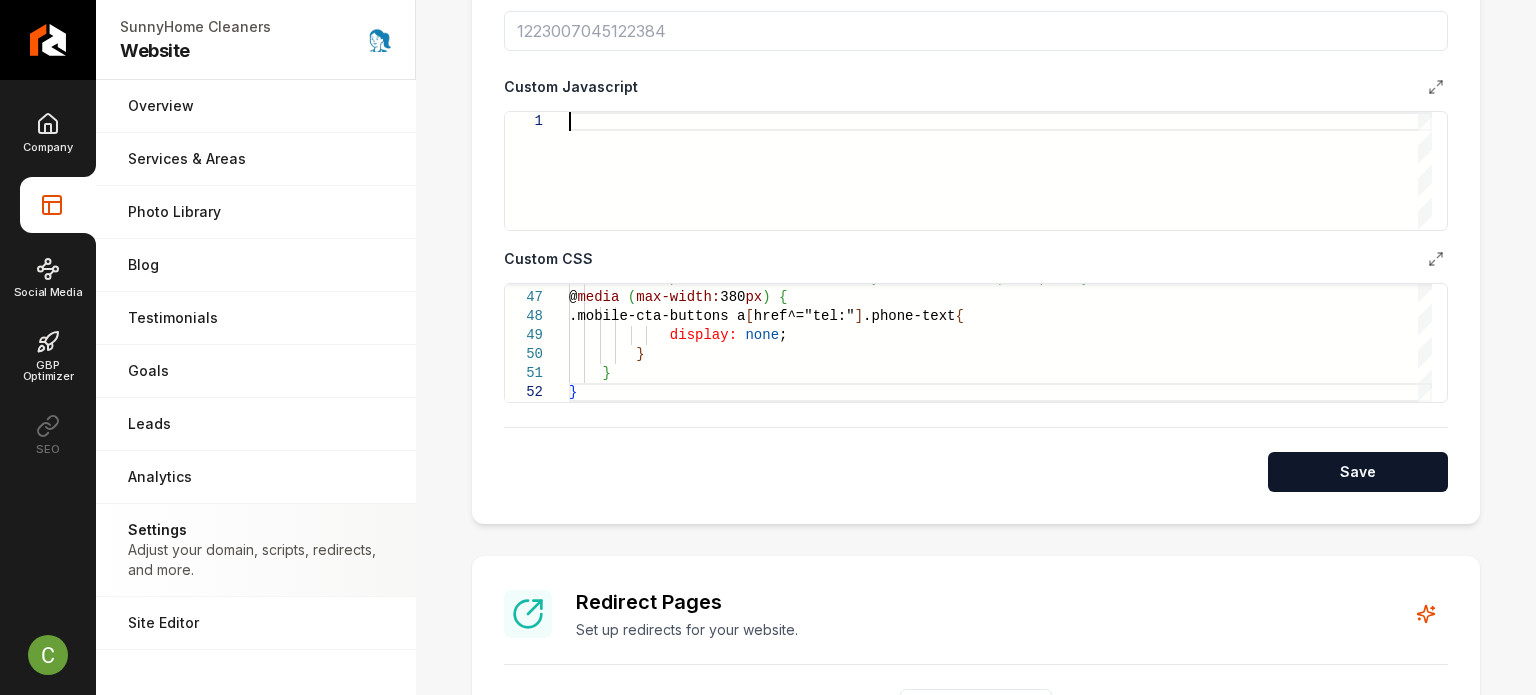 scroll, scrollTop: 0, scrollLeft: 0, axis: both 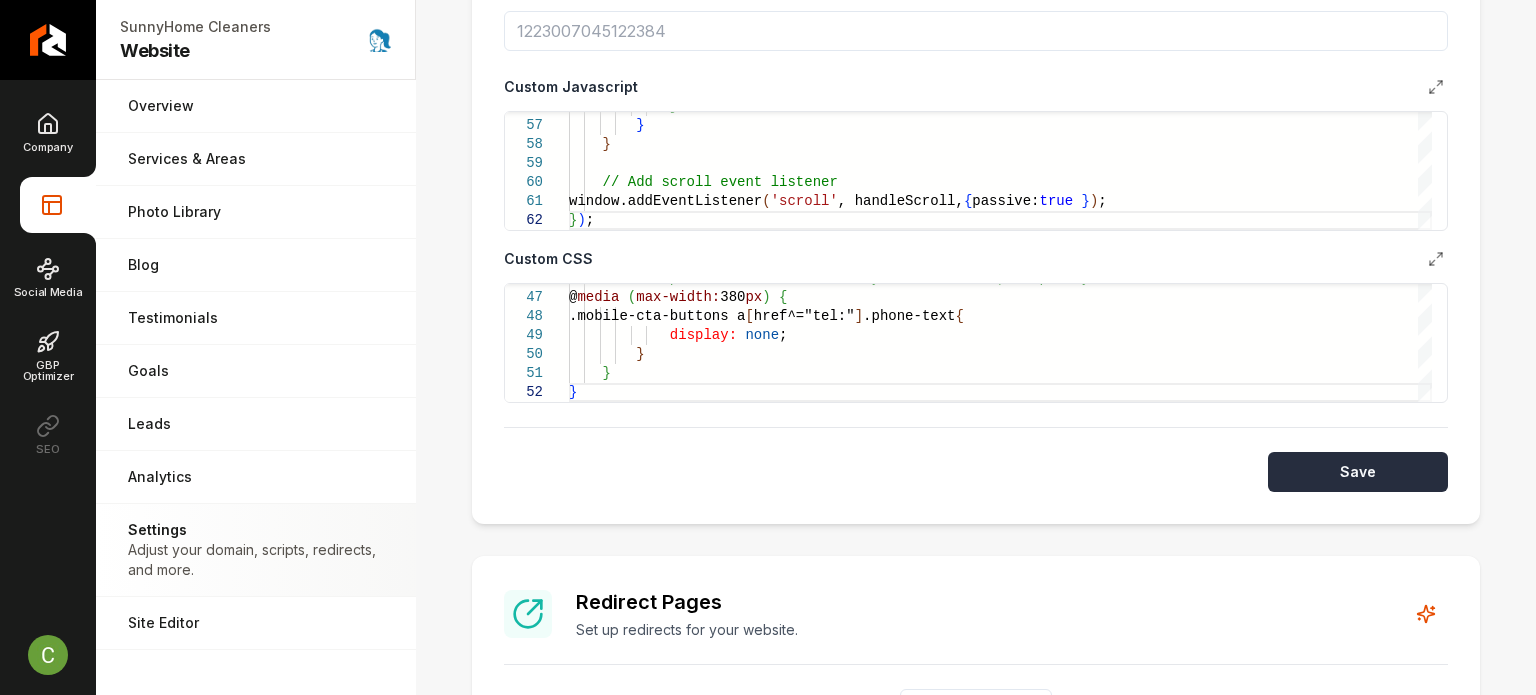 click on "Save" at bounding box center [1358, 472] 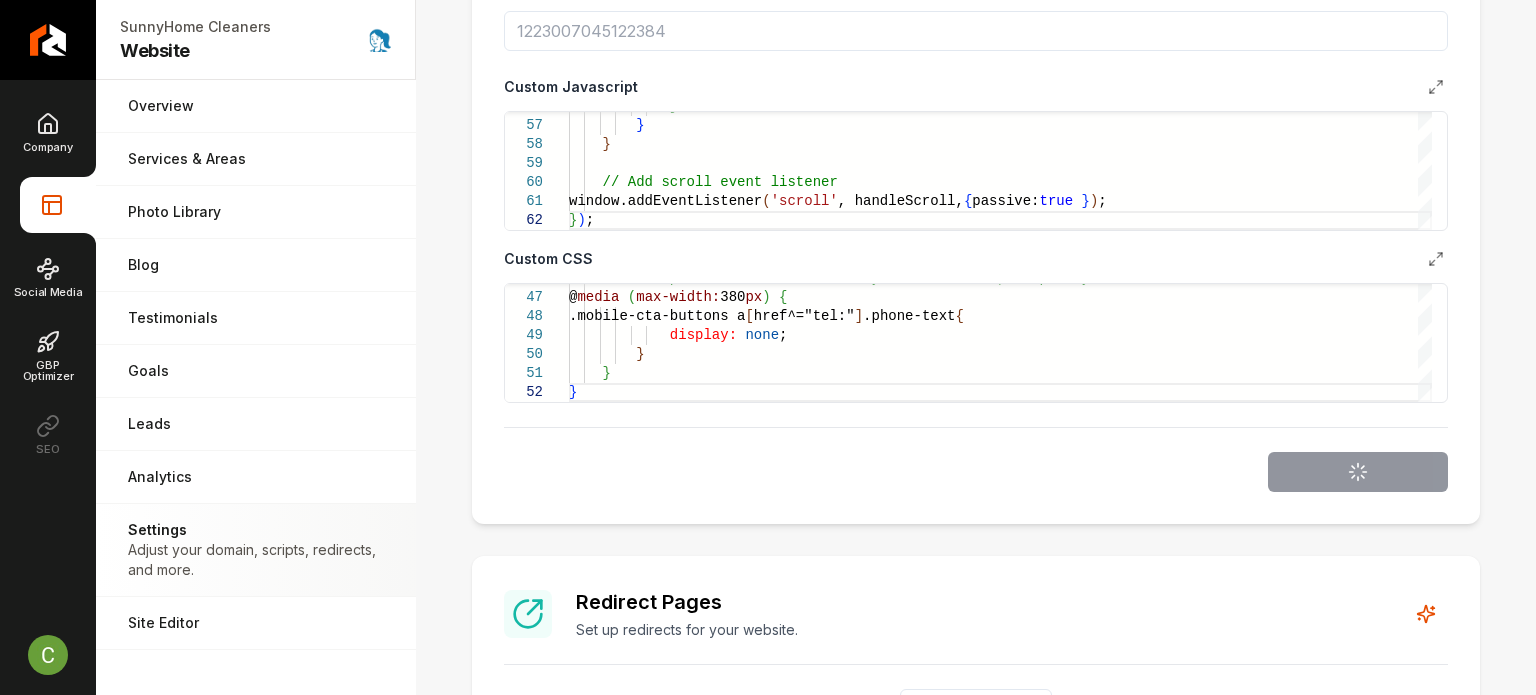 type on "**********" 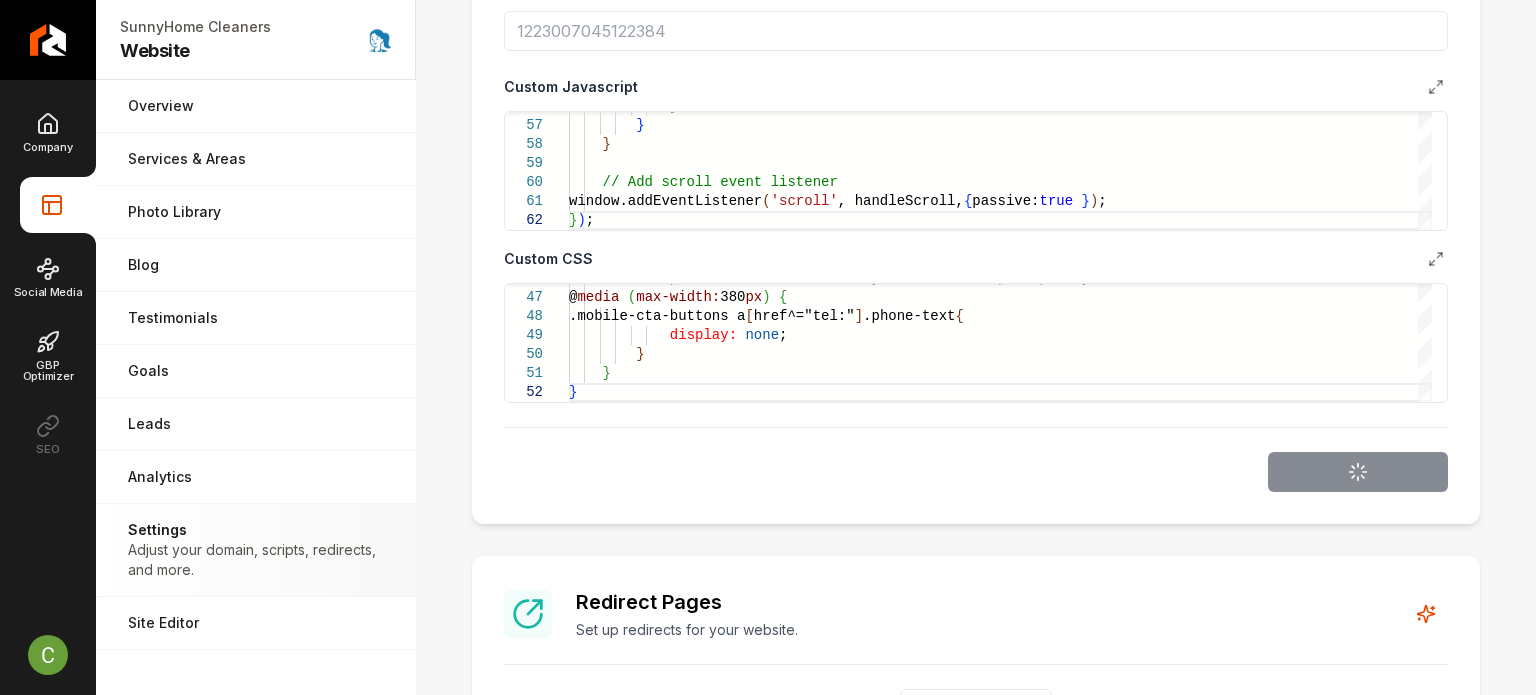 type on "**********" 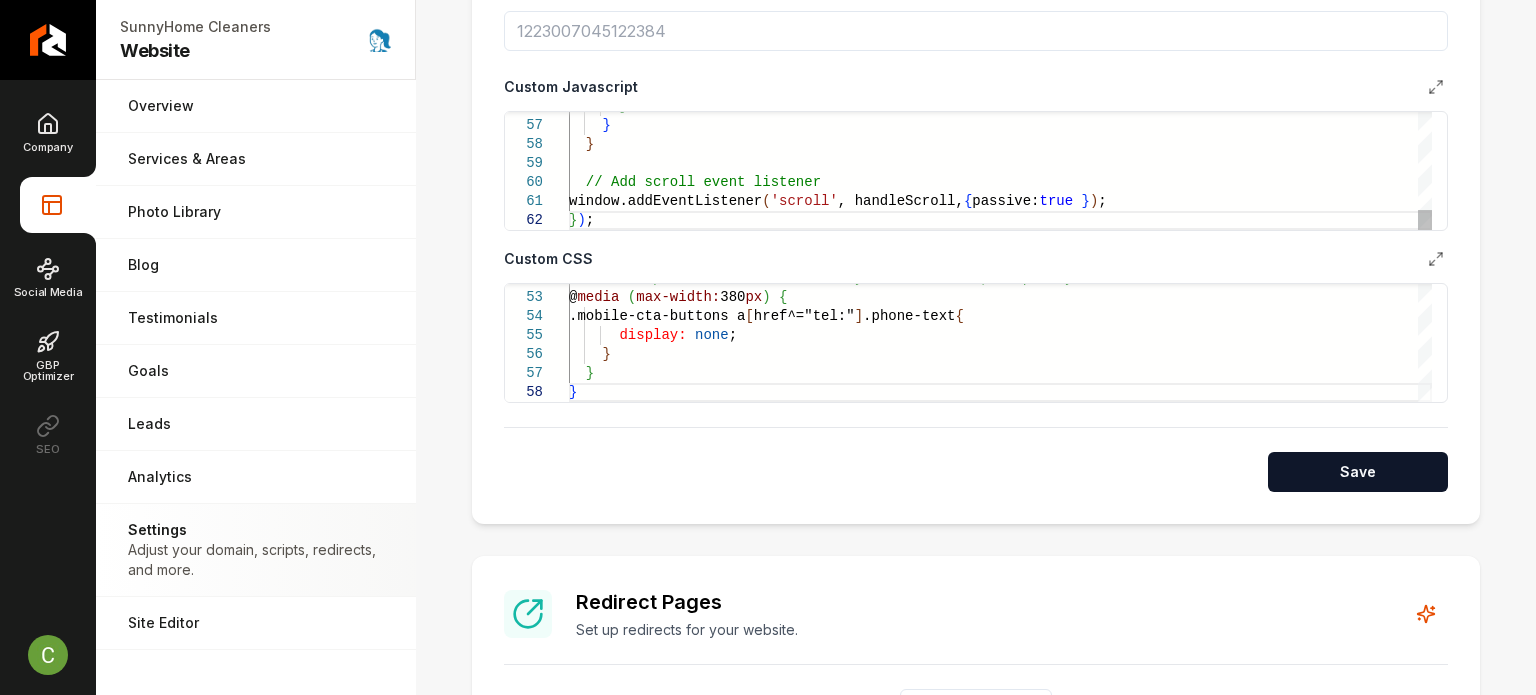 click on "}      }    }    // Add scroll event listener   window.addEventListener ( 'scroll' , handleScroll,  {  passive:  true   } ) ; } ) ;" at bounding box center [1000, -359] 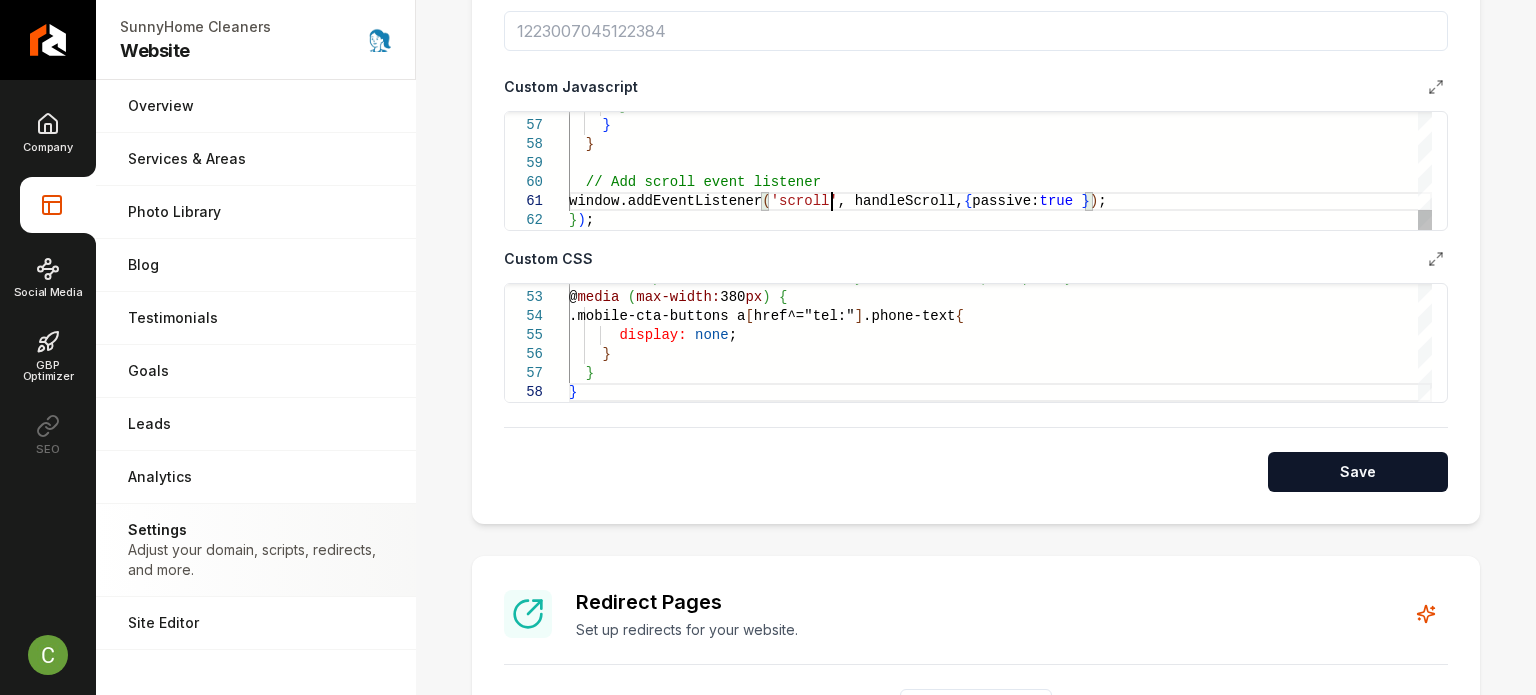 scroll, scrollTop: 0, scrollLeft: 21, axis: horizontal 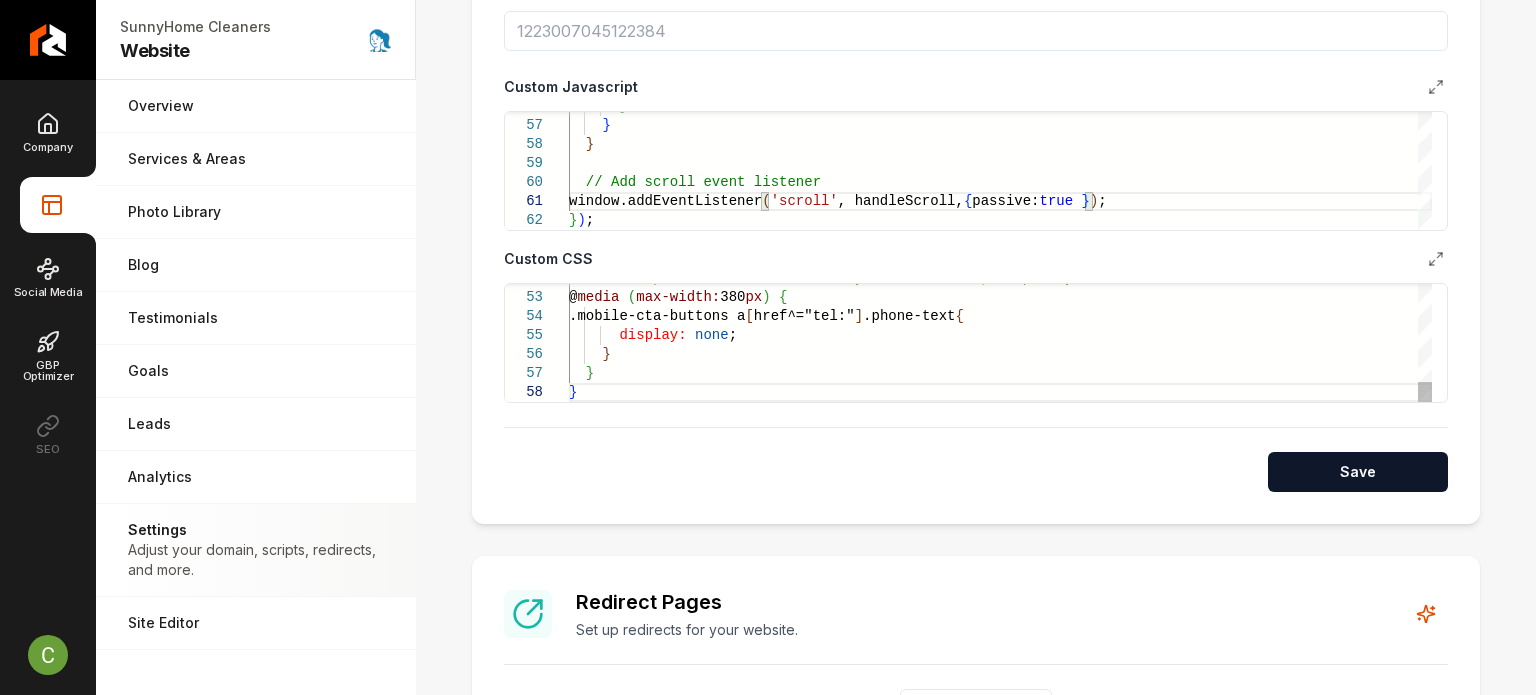 click on "/* Hide phone number text on very small screens, k eep only icon */   @ media   ( max-width:  380 px )   {     .mobile-cta-buttons a [ href^="tel:" ]  .phone-text  {        display:   none ;      }    } }" at bounding box center [1000, -149] 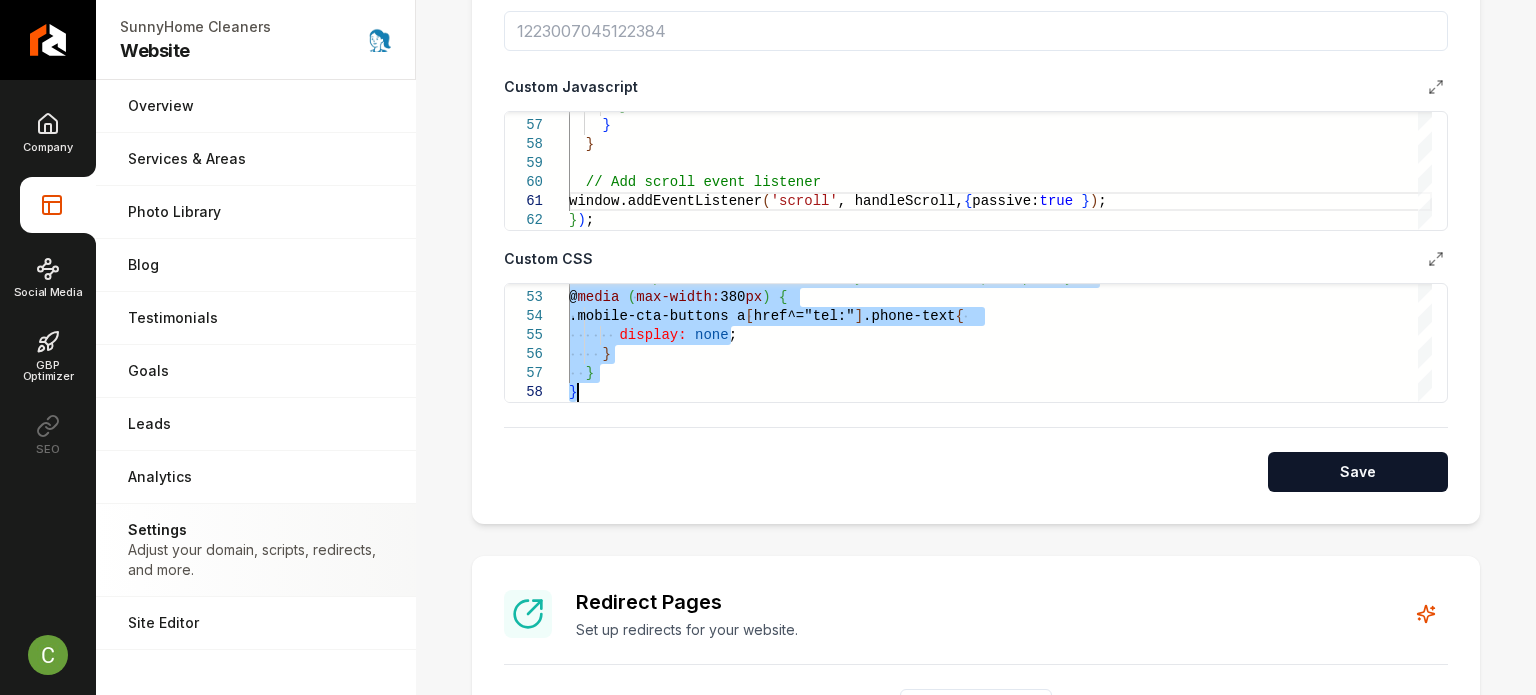 type on "**********" 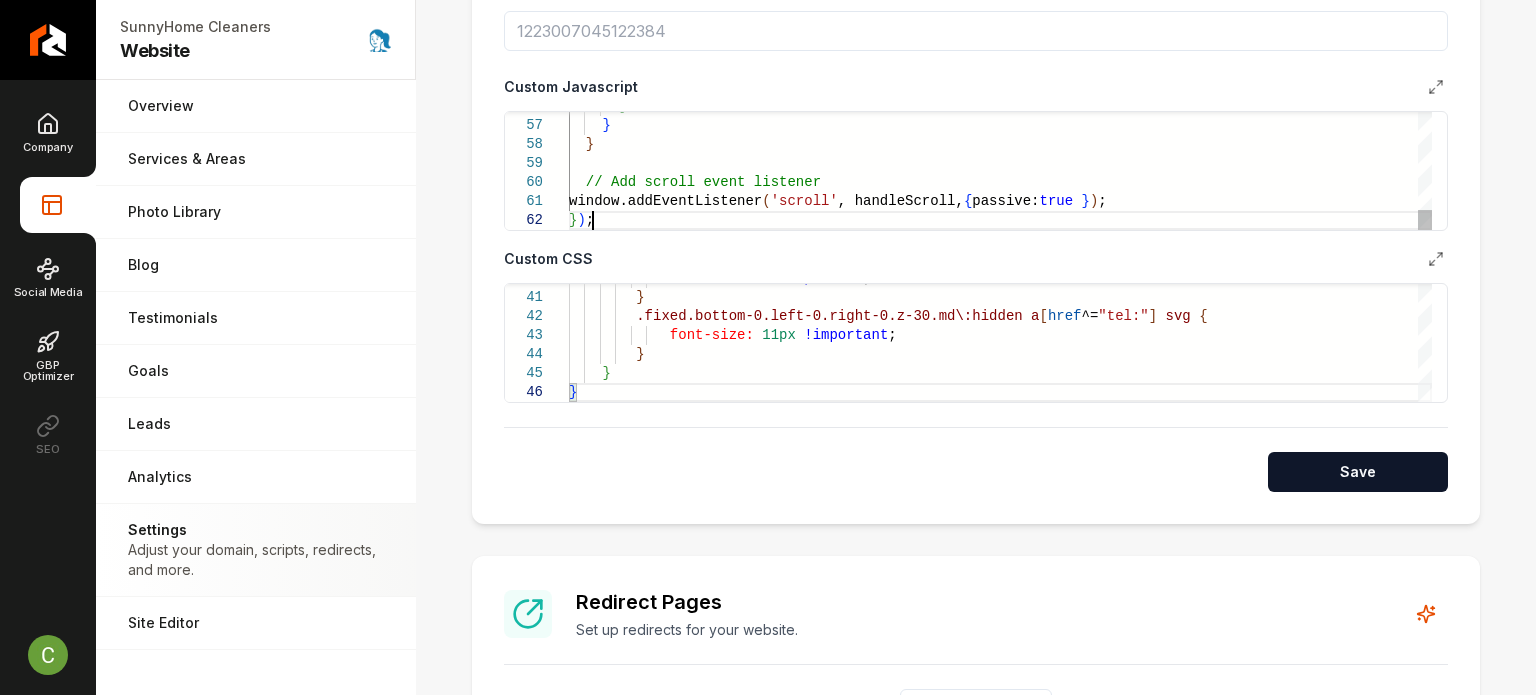 click on "}      }    }    // Add scroll event listener   window.addEventListener ( 'scroll' , handleScroll,  {  passive:  true   } ) ; } ) ;" at bounding box center [1000, -359] 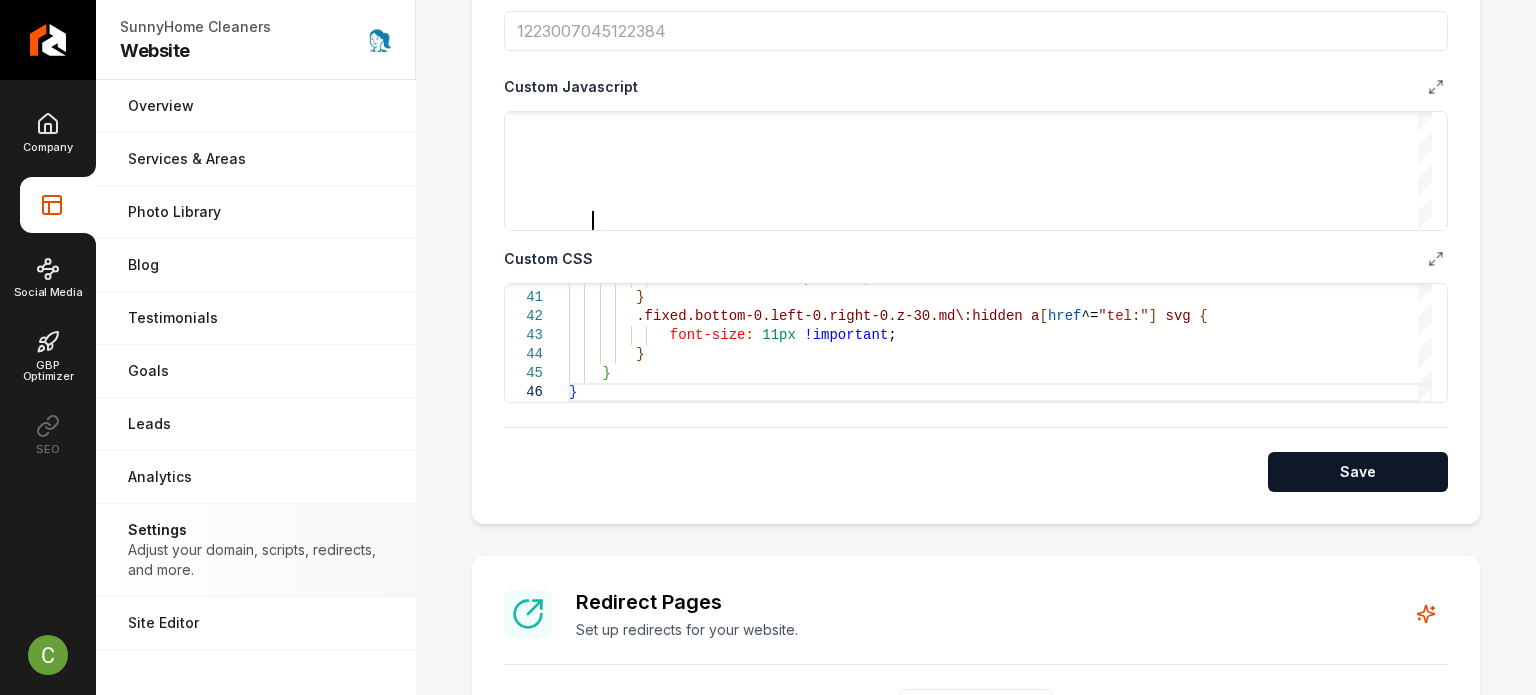 type on "**********" 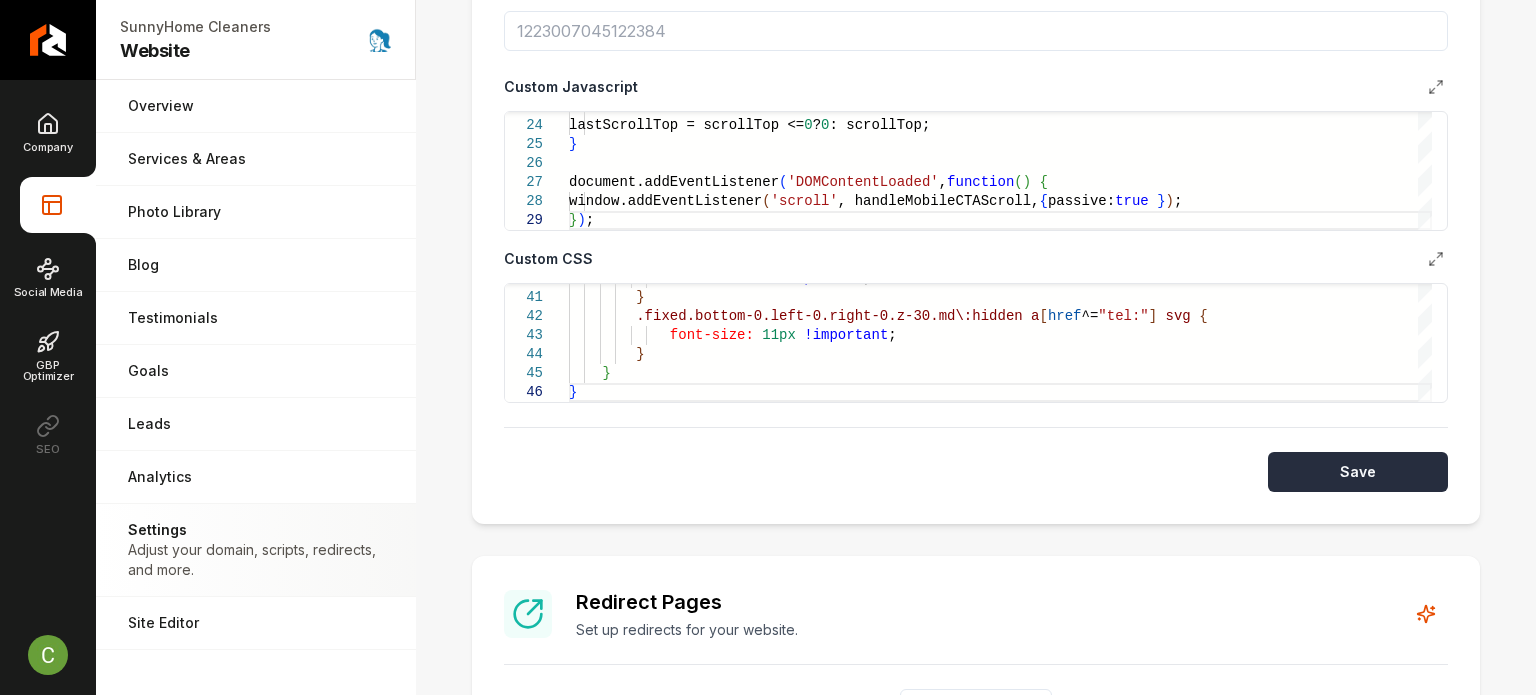 click on "Save" at bounding box center [1358, 472] 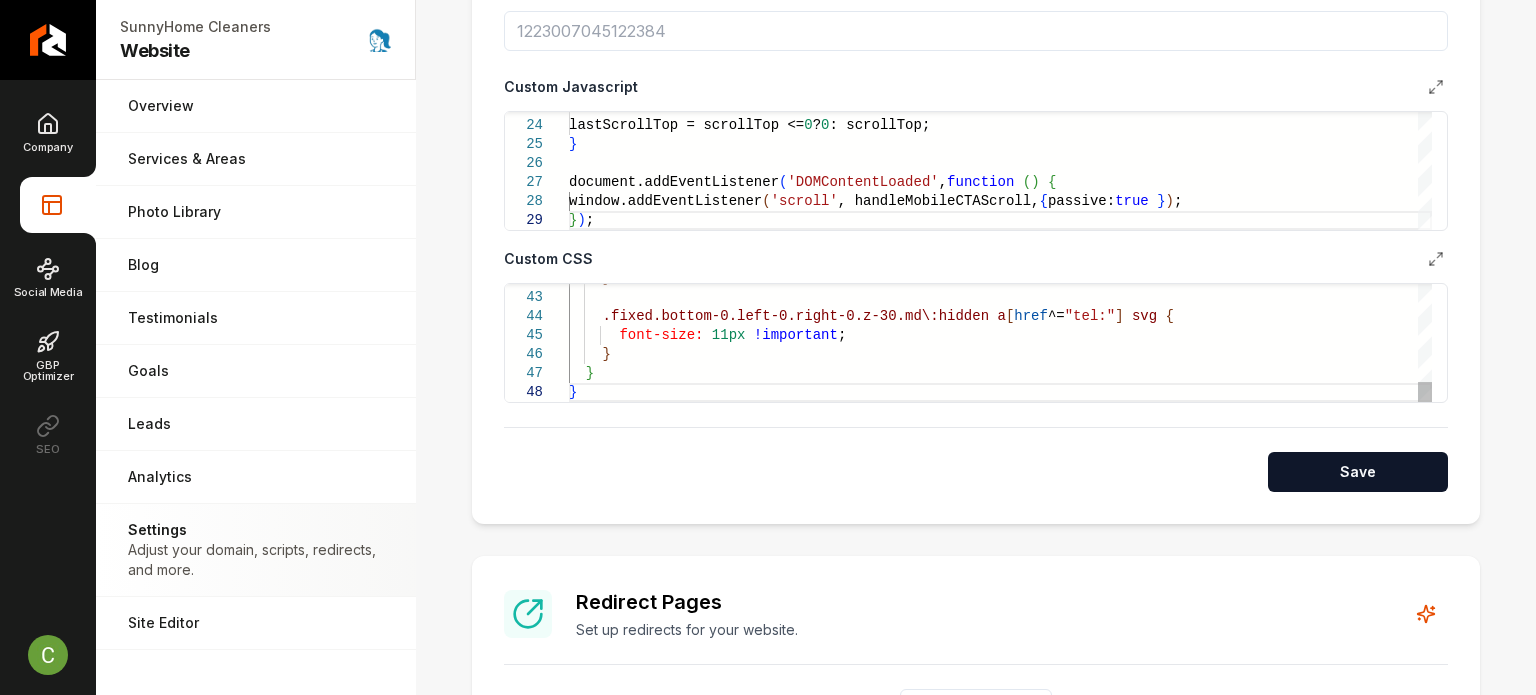 click on "}      .fixed.bottom-0.left-0.right-0.z-30.md\:hidden   a [ href ^= "tel:" ]   svg   {        font-size:   11px   !important ;      }    } }" at bounding box center [1000, -54] 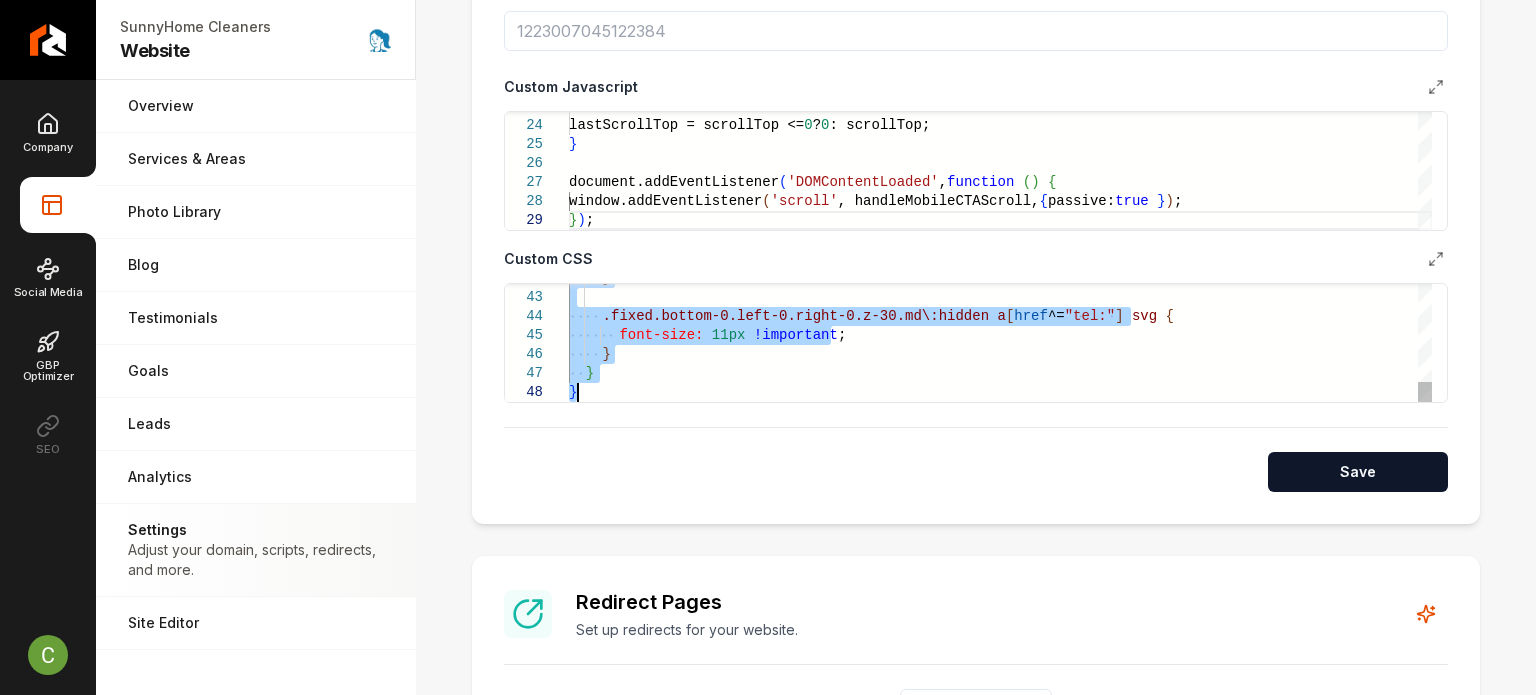 type on "**********" 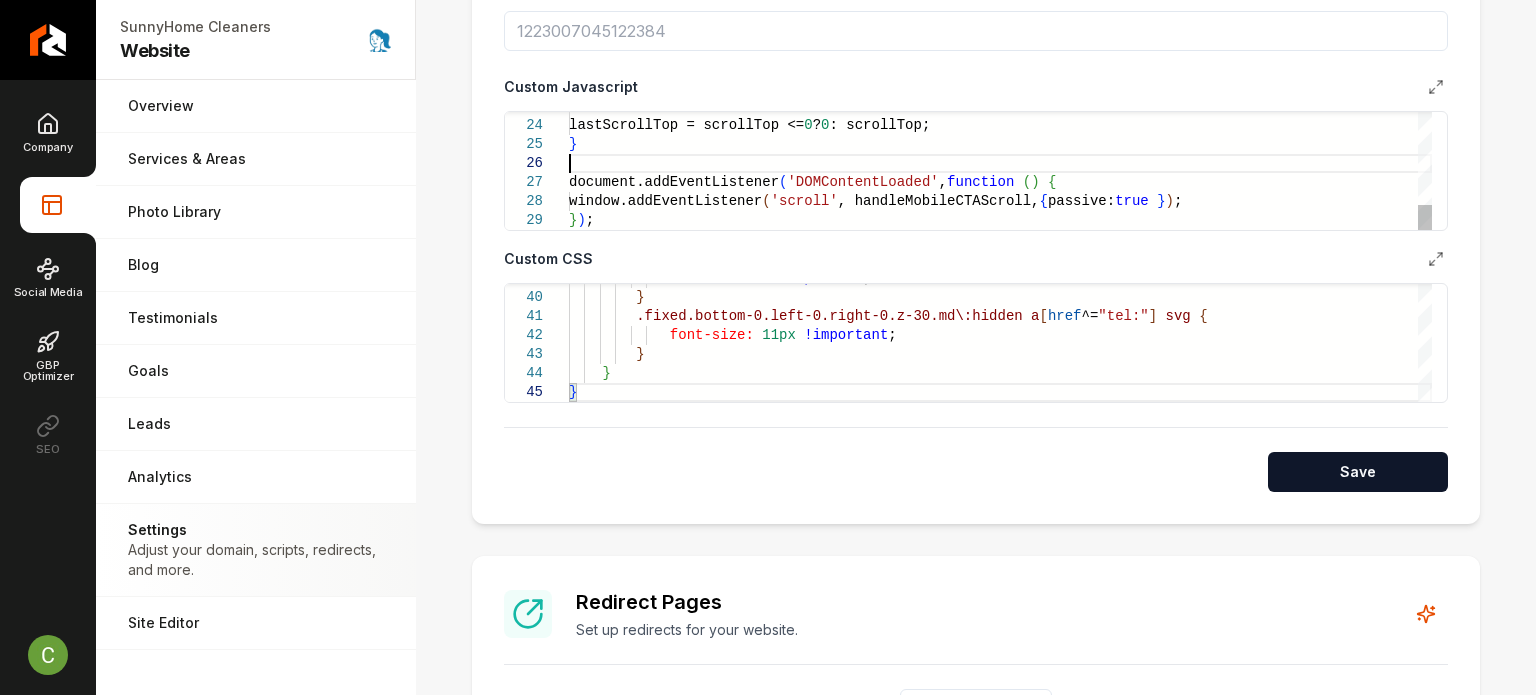 click on "lastScrollTop = scrollTop <=  0  ?  0  : scrollTop; } document.addEventListener ( 'DOMContentLoaded' ,  function   ( )   {   window.addEventListener ( 'scroll' , handleMobileCTAScroll,  {  passive:  true   } ) ; } ) ;" at bounding box center [1000, -46] 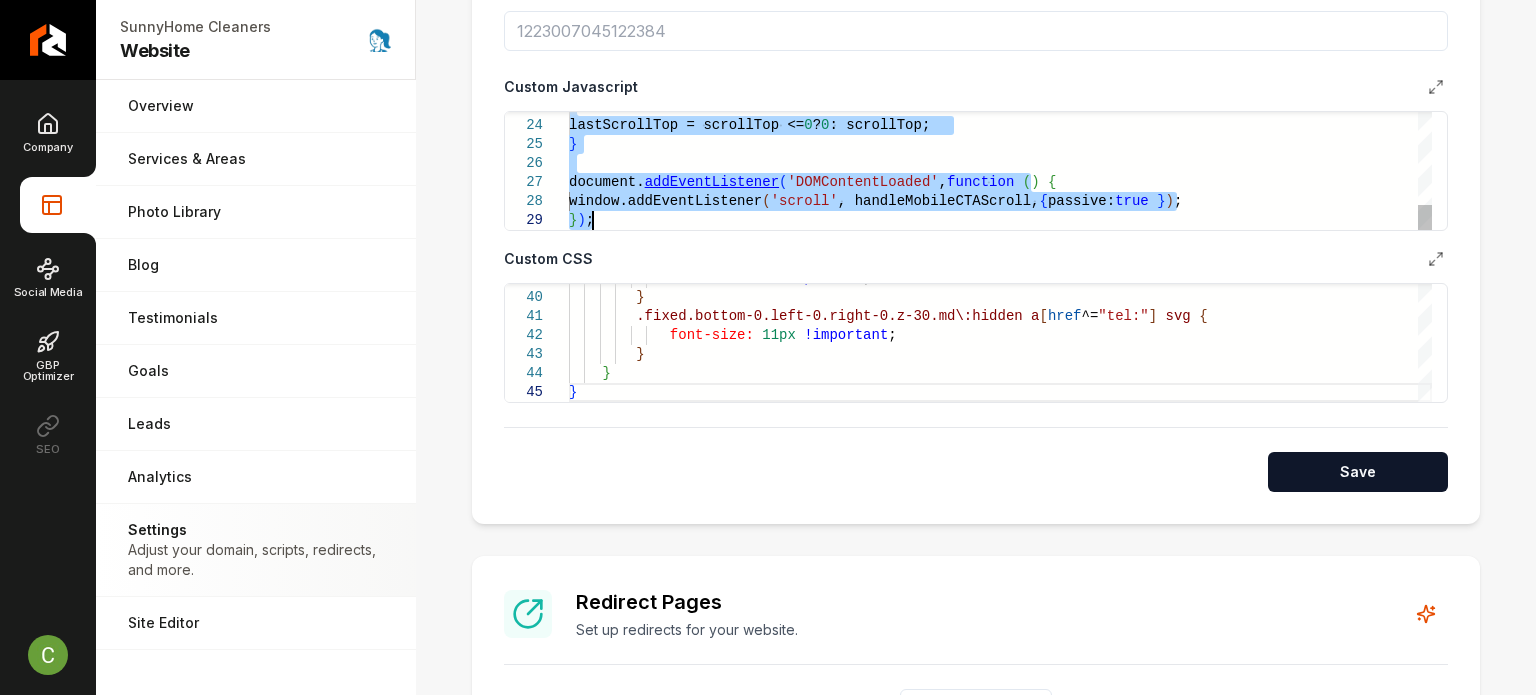 type on "**********" 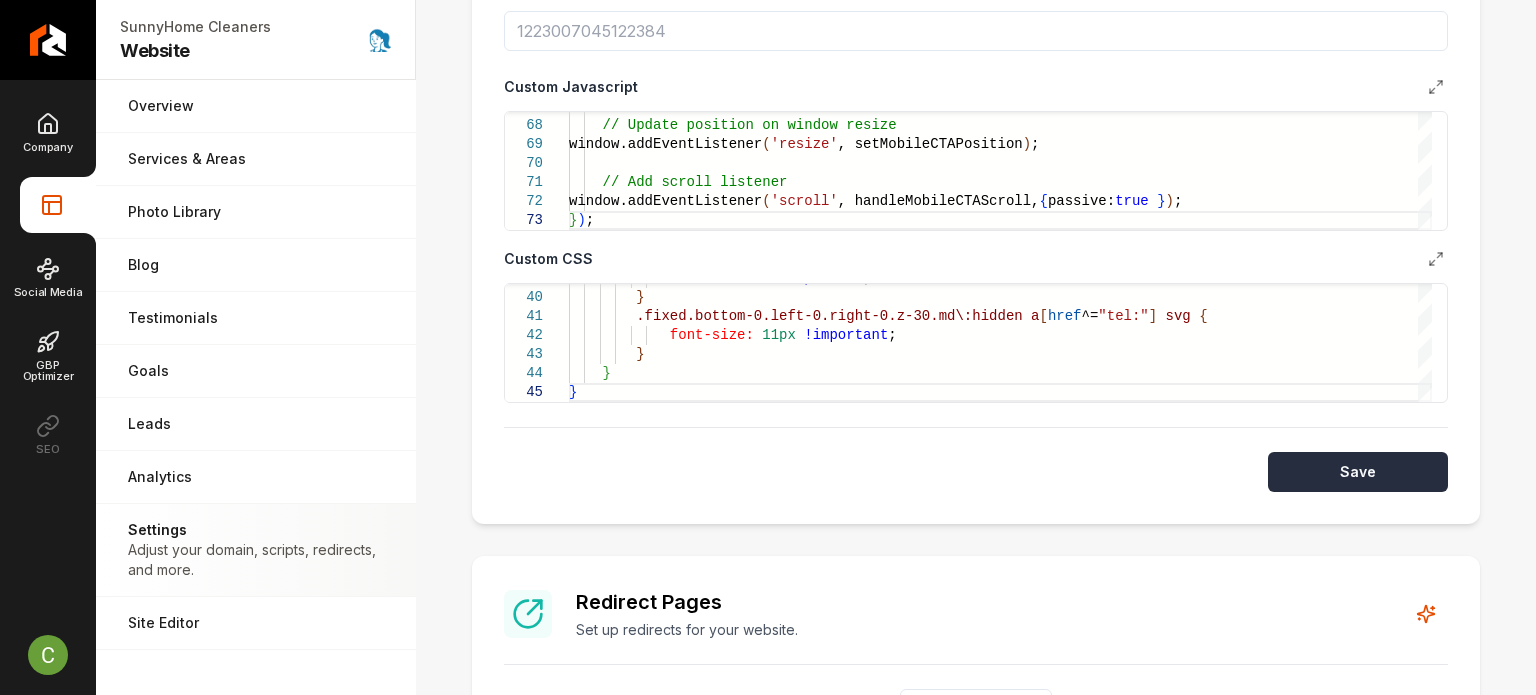 click on "Save" at bounding box center (1358, 472) 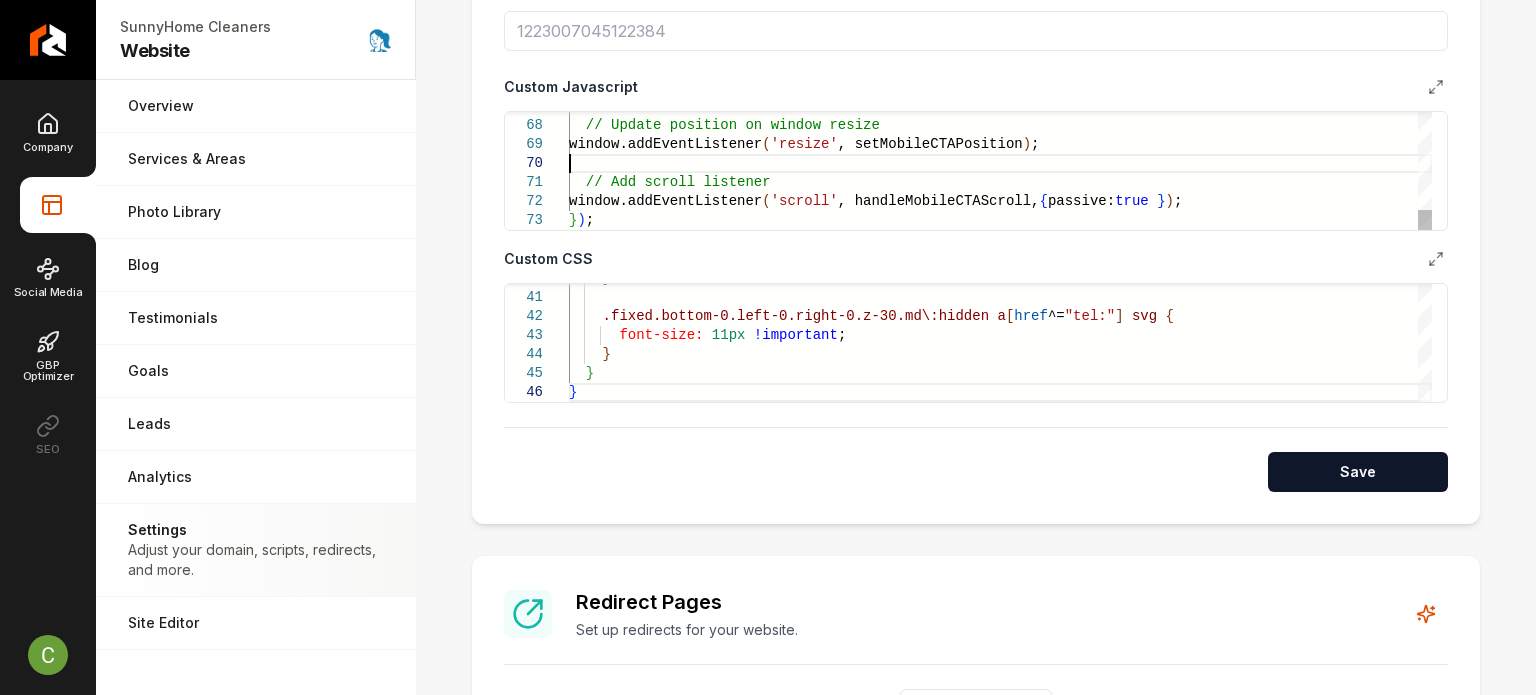 scroll, scrollTop: 0, scrollLeft: 21, axis: horizontal 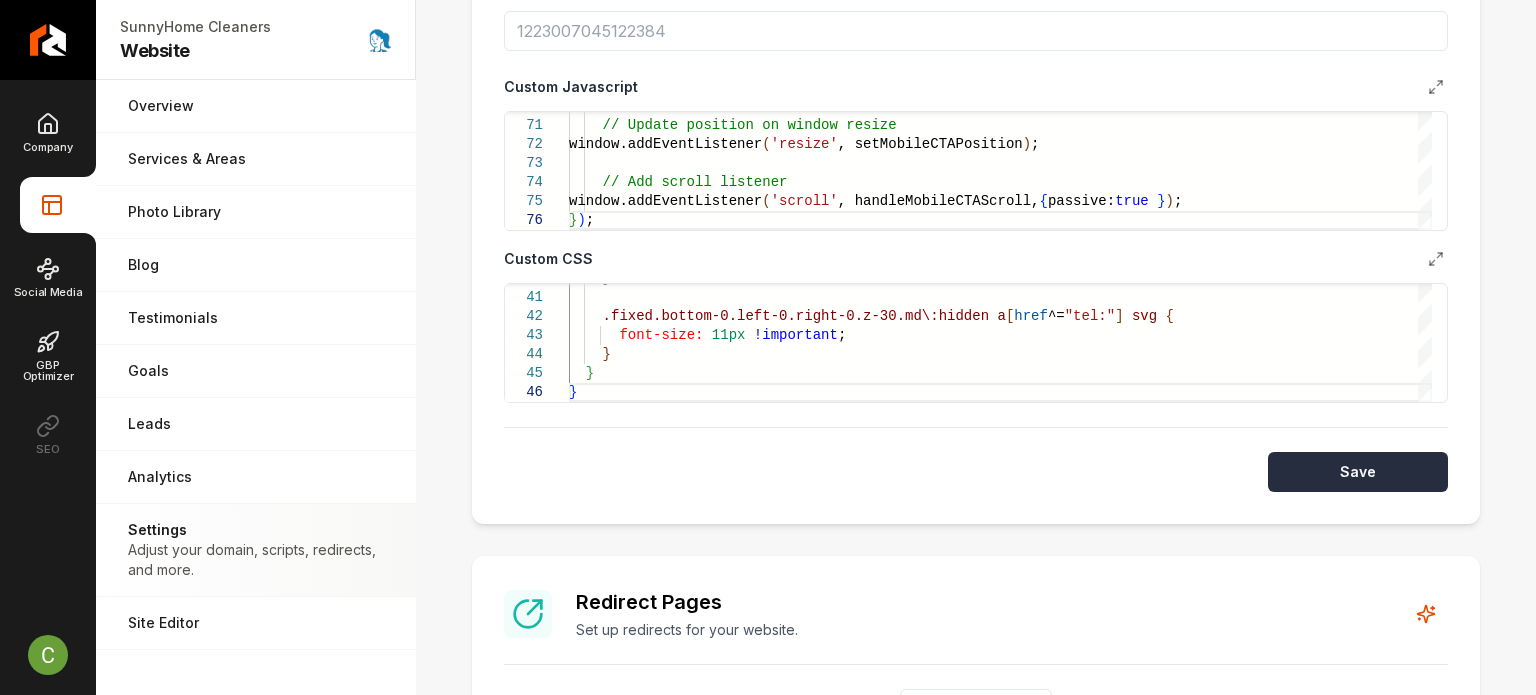 click on "Save" at bounding box center (1358, 472) 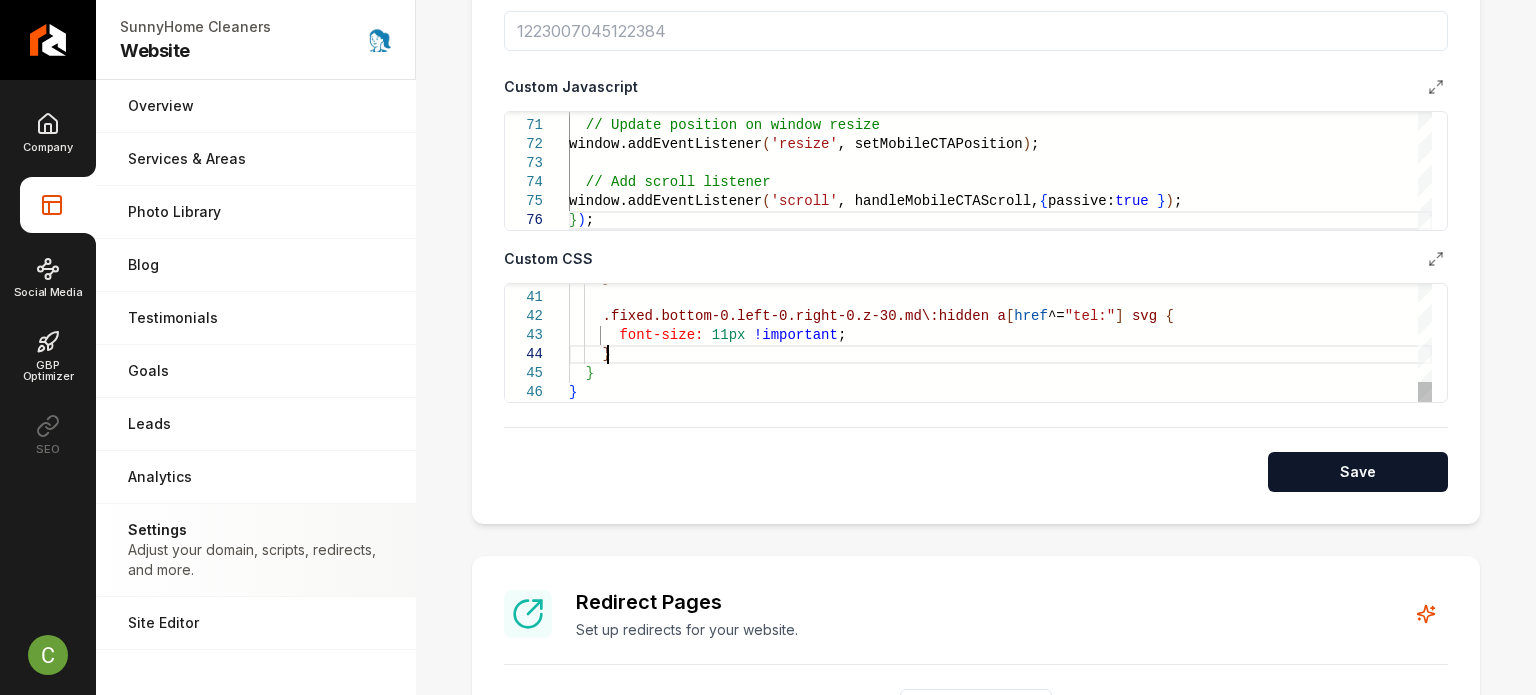click on "font-size:   11px   !important ;    }      }      }      .fixed.bottom-0.left-0.right-0.z-30.md\:hidden   a [ href ^= "tel:" ]   svg   { }" at bounding box center (1000, -35) 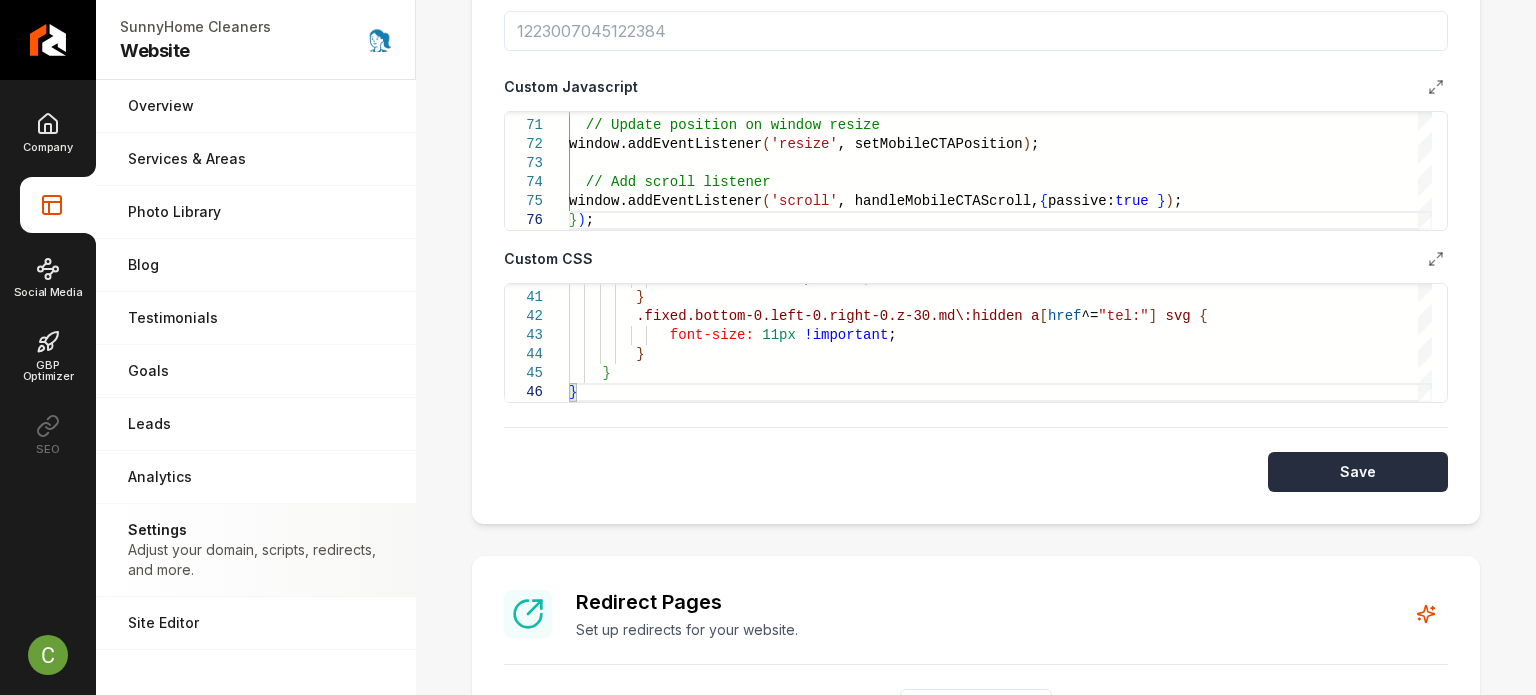 click on "Save" at bounding box center (1358, 472) 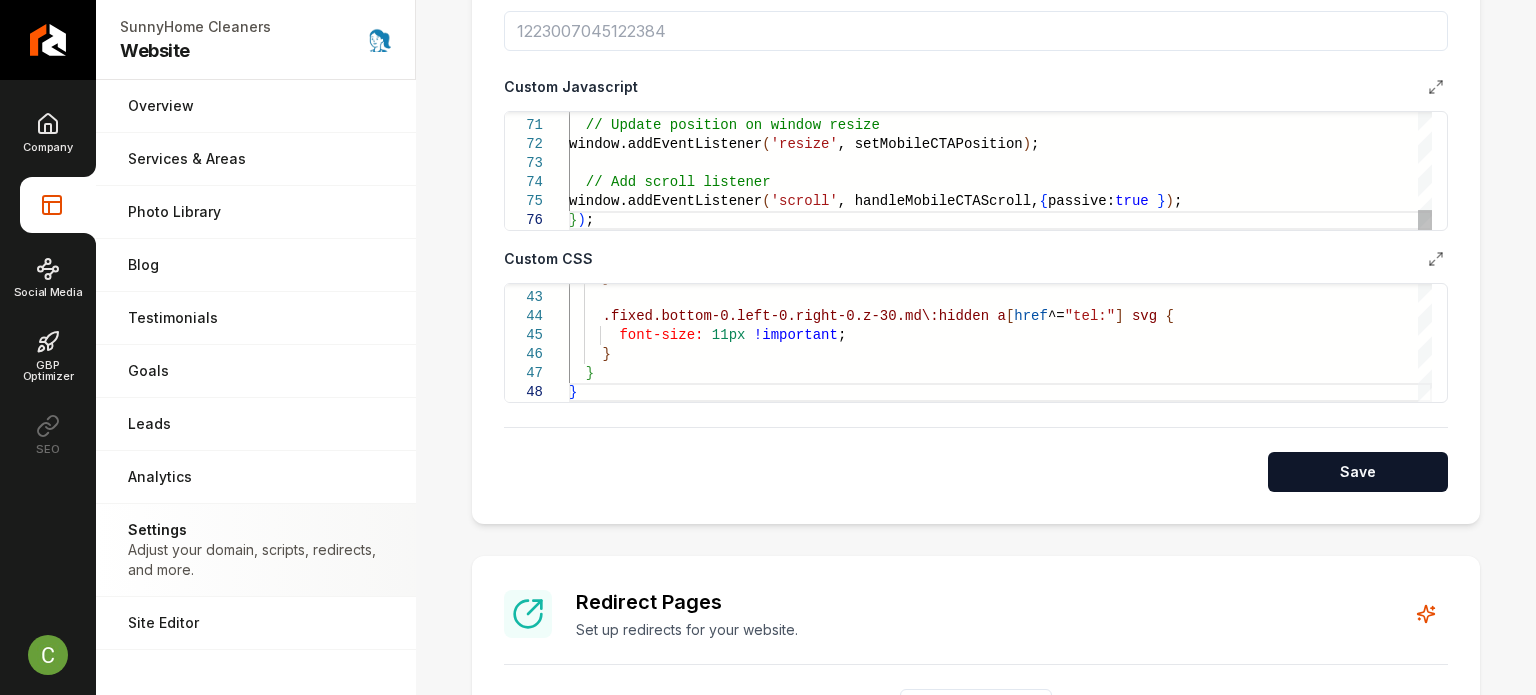 click on "// Update position on window resize   window.addEventListener ( 'resize' , setMobileCTAPosition ) ;    // Add scroll listener   window.addEventListener ( 'scroll' , handleMobileCTAScroll,  {  passive:  true   } ) ; } ) ;" at bounding box center [1000, -492] 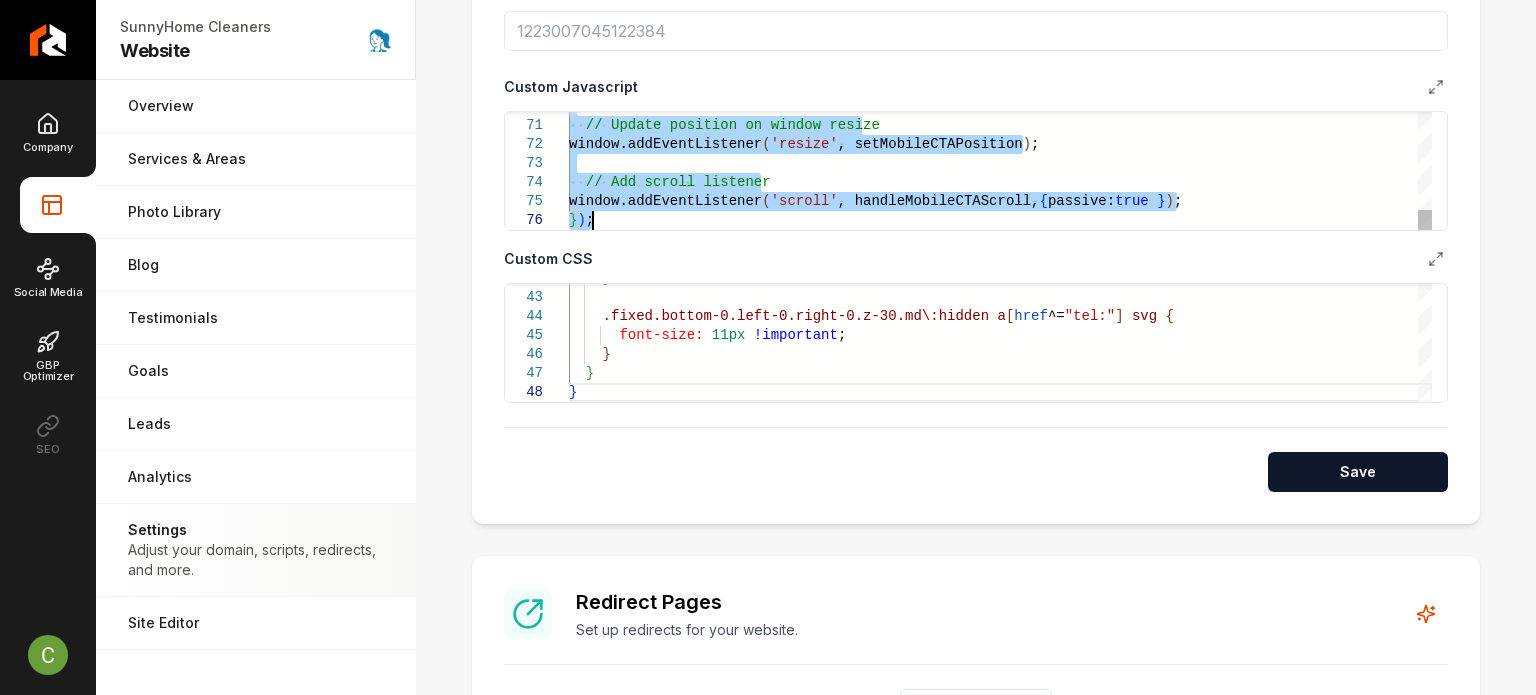 type on "***" 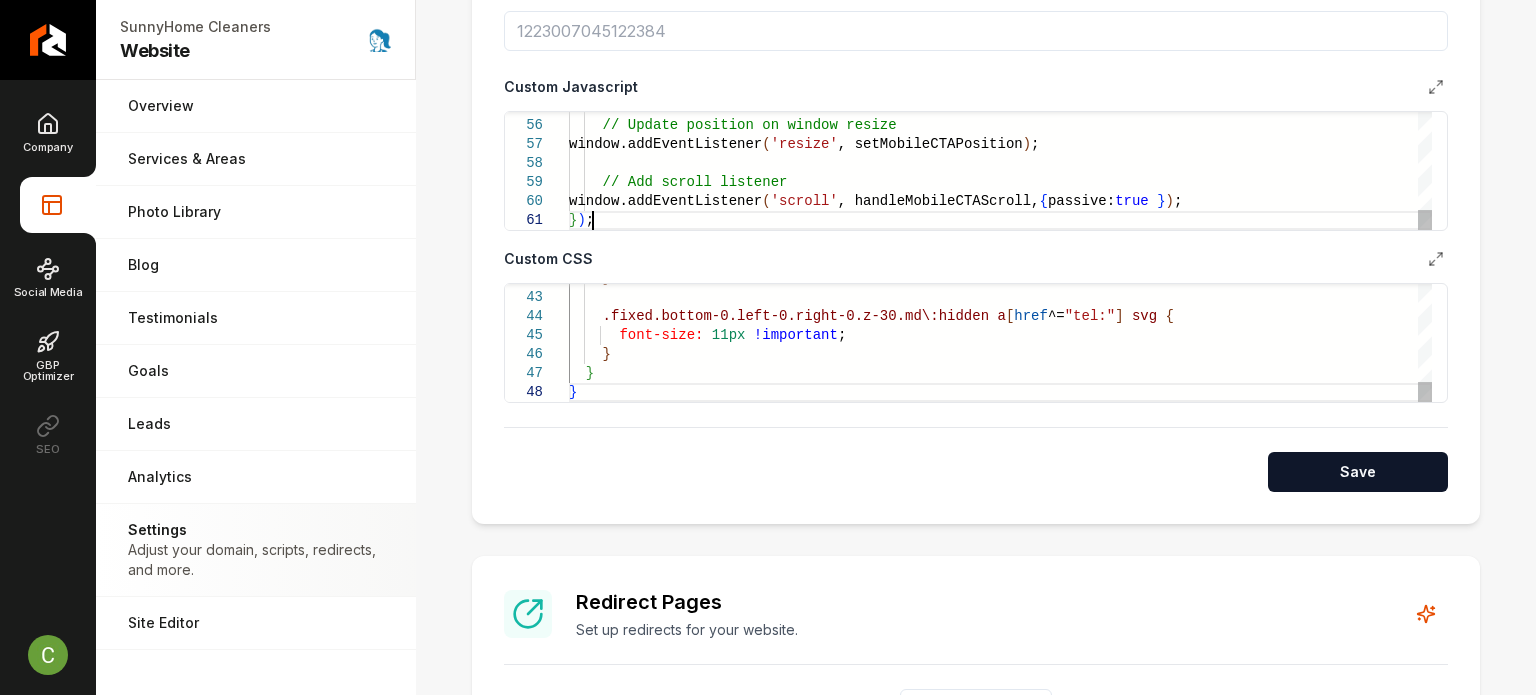 click on "font-size:   11px   !important ;    }      }      .fixed.bottom-0.left-0.right-0.z-30.md\:hidden   a [ href ^= "tel:" ]   svg   {      } }" at bounding box center [1000, -54] 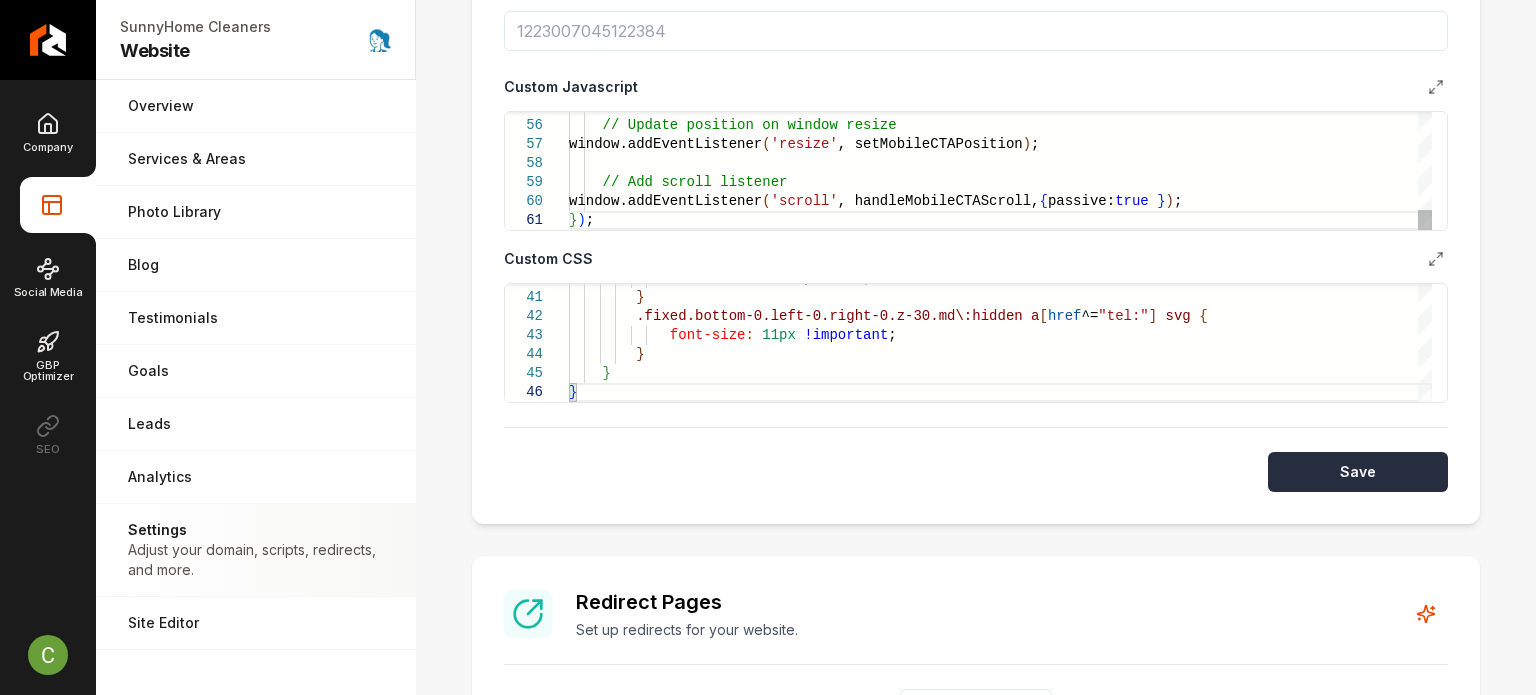 click on "Save" at bounding box center (1358, 472) 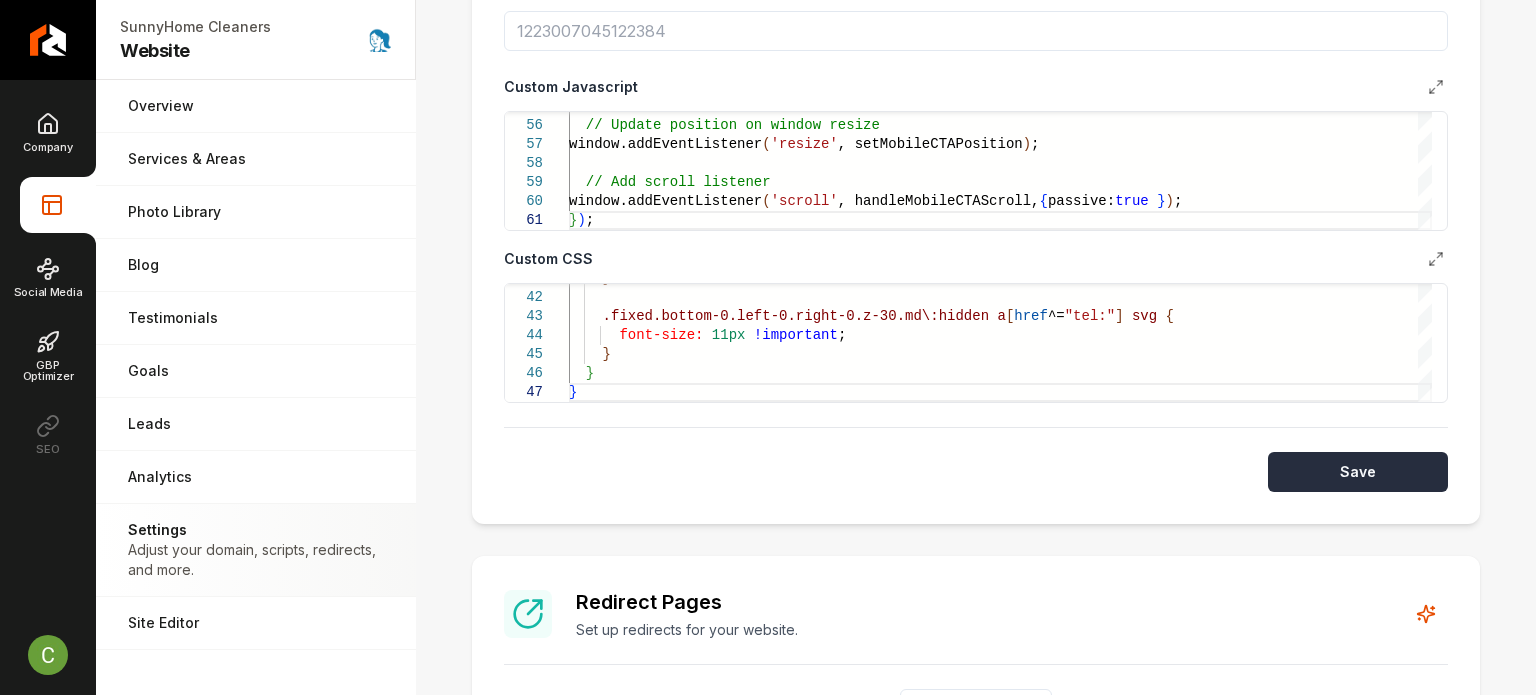 click on "Save" at bounding box center (1358, 472) 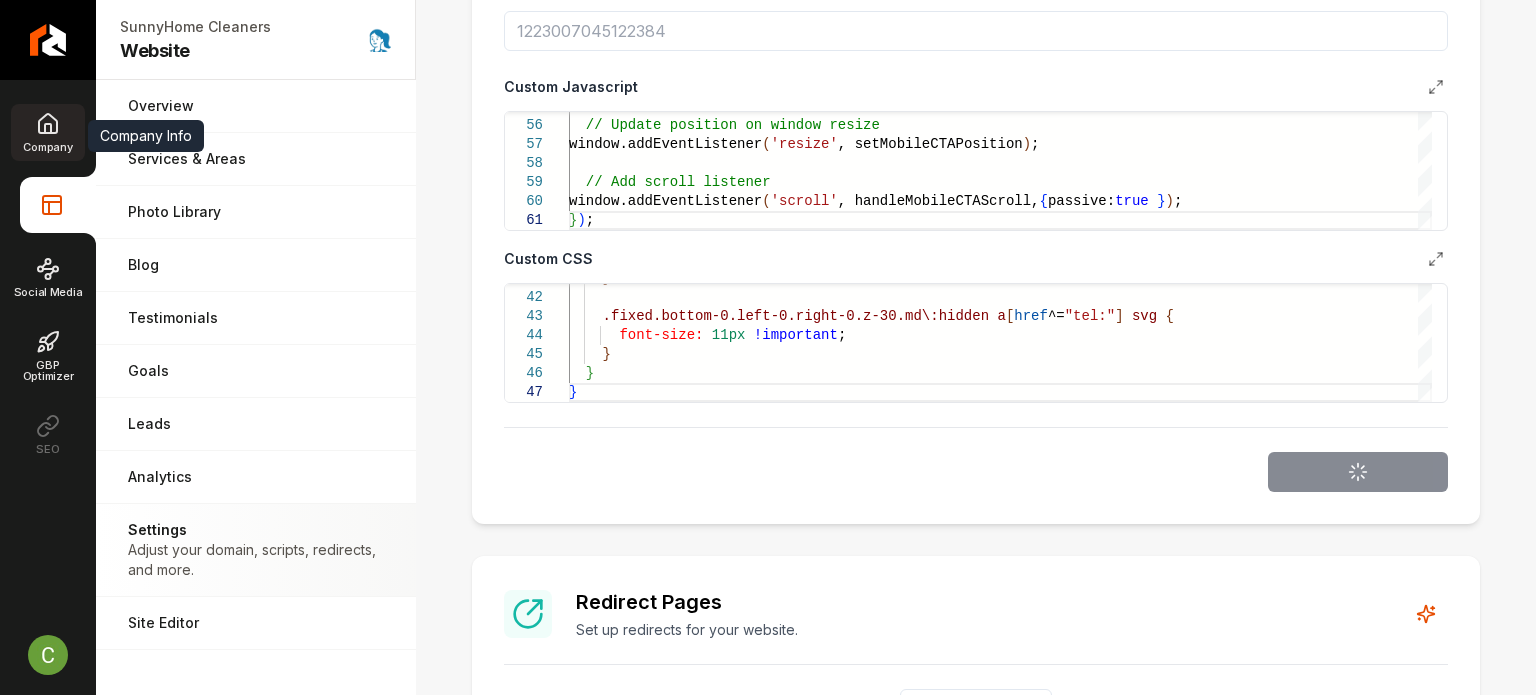 click on "Company" at bounding box center (47, 132) 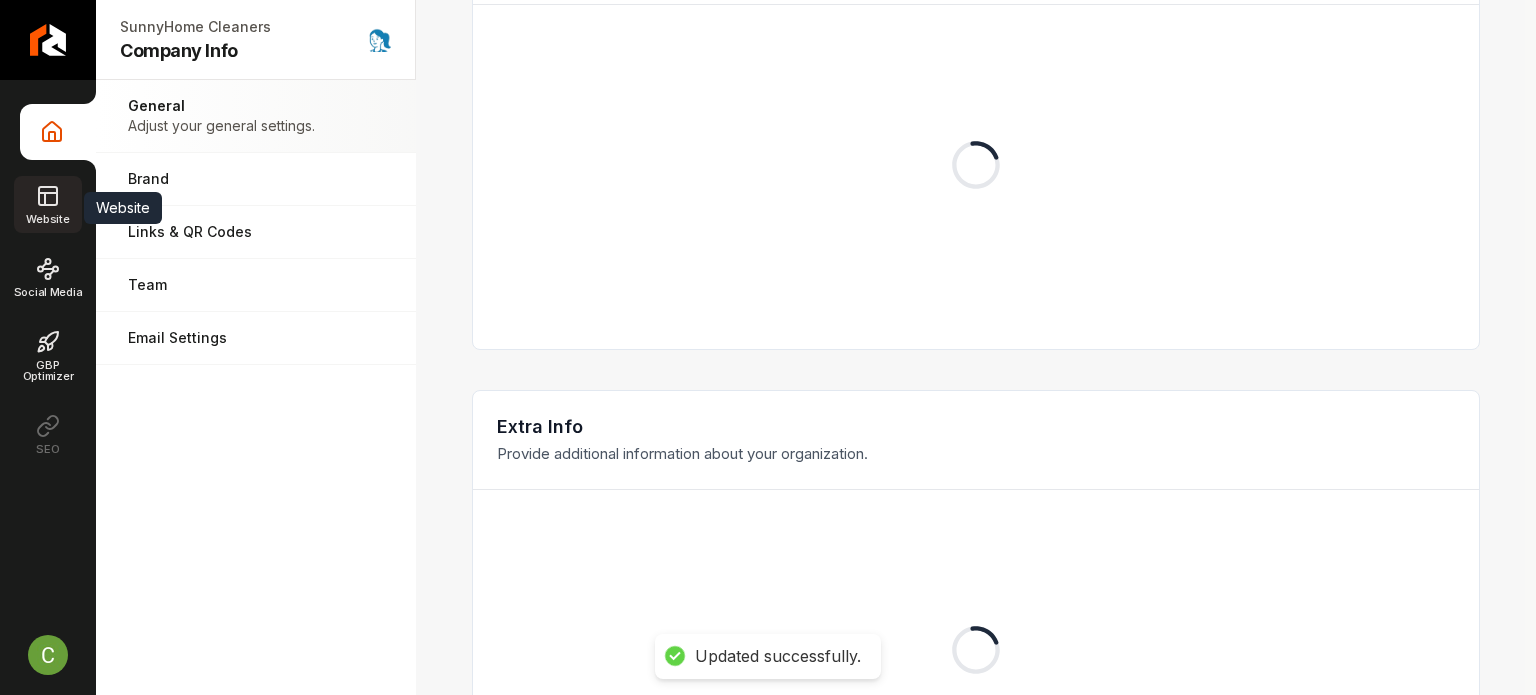 click 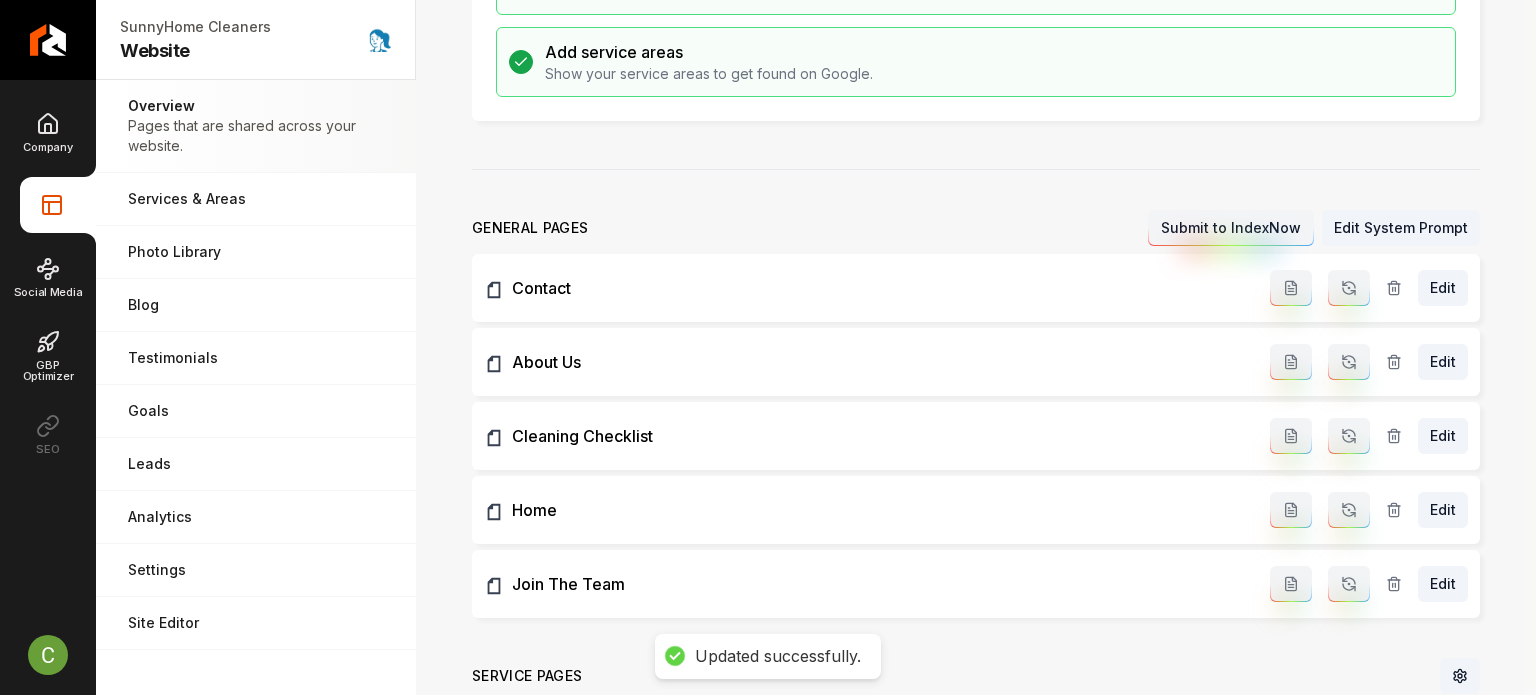 scroll, scrollTop: 0, scrollLeft: 0, axis: both 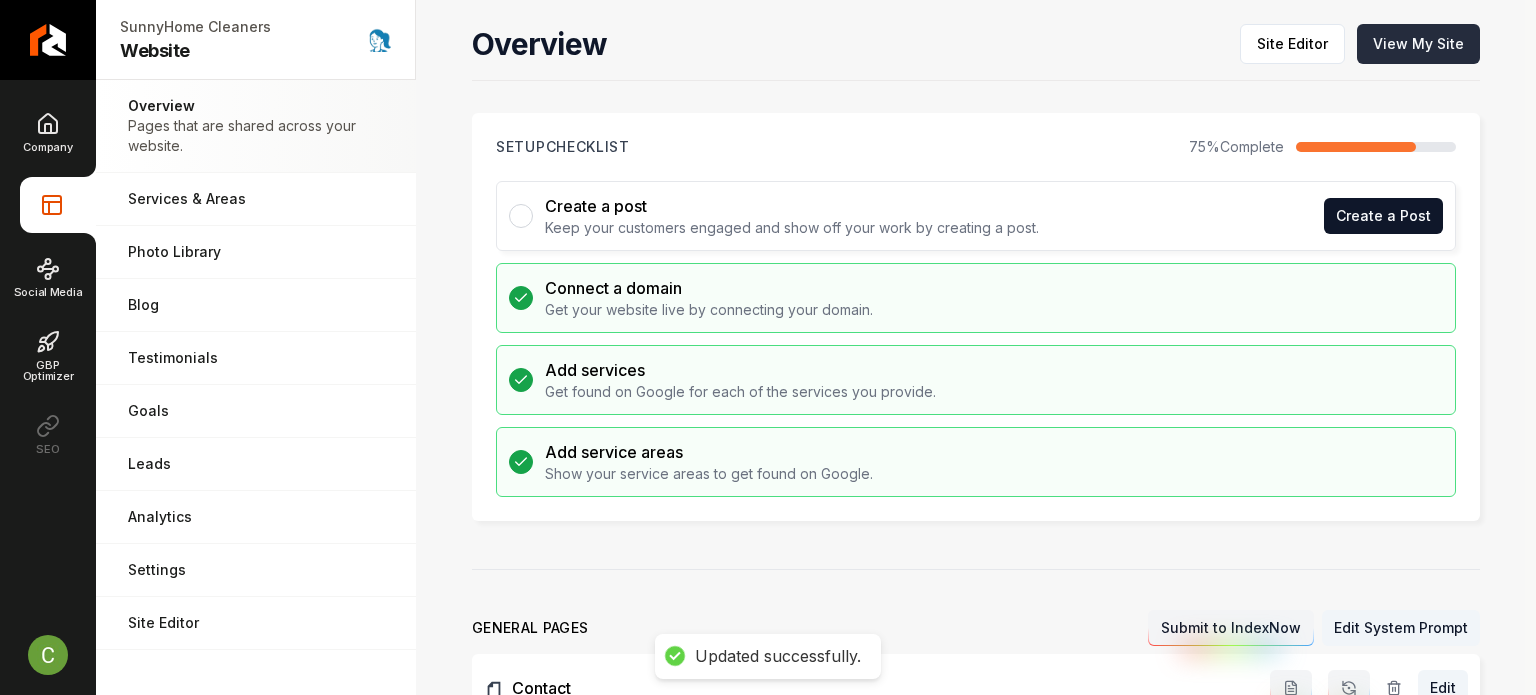 click on "View My Site" at bounding box center (1418, 44) 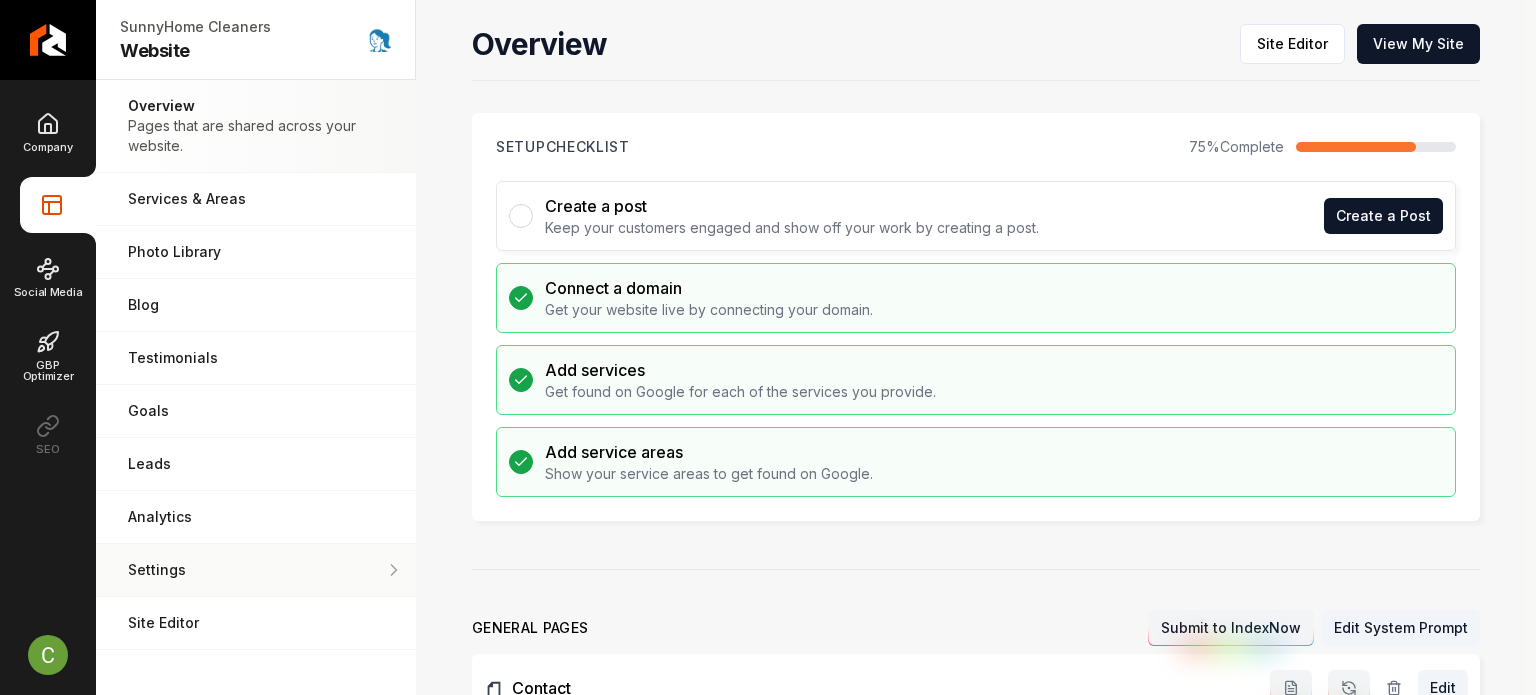 click on "Settings Adjust your domain, scripts, redirects, and more." at bounding box center [256, 570] 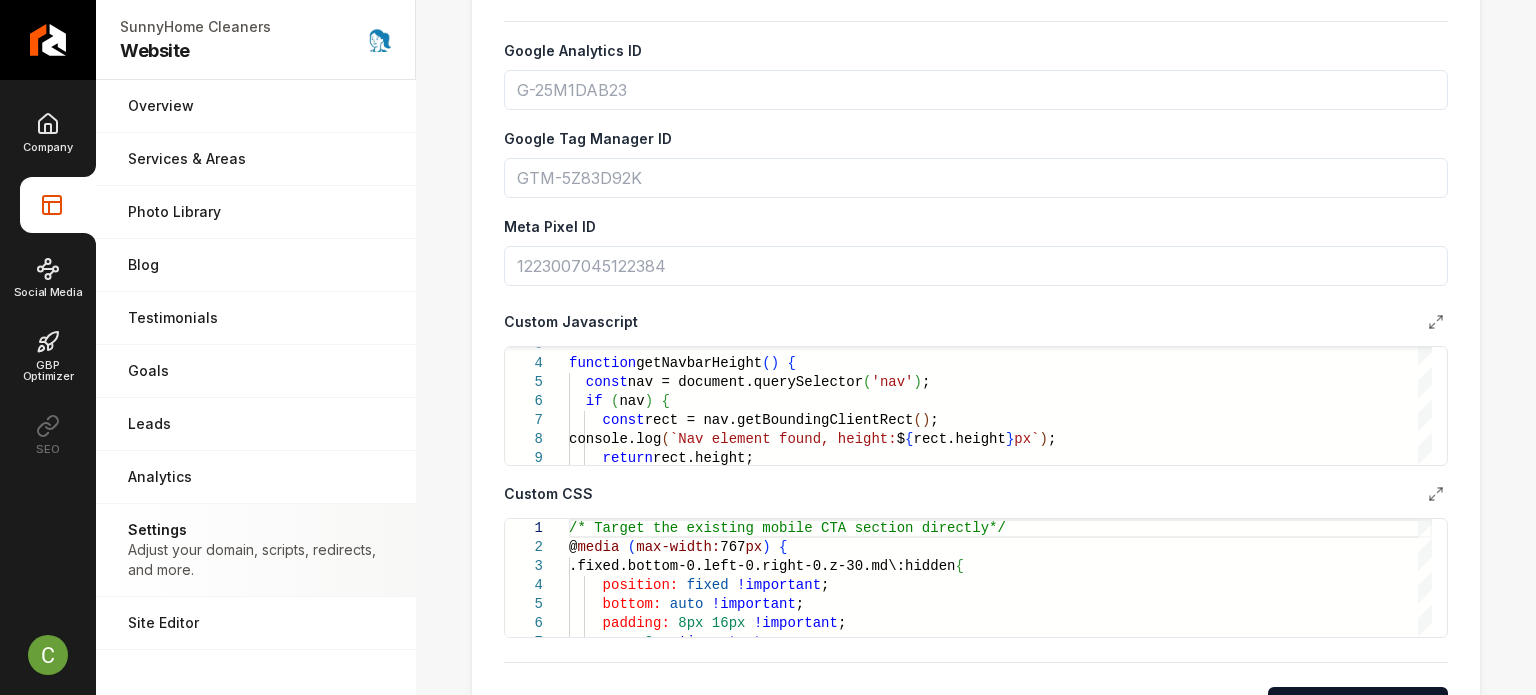 scroll, scrollTop: 1000, scrollLeft: 0, axis: vertical 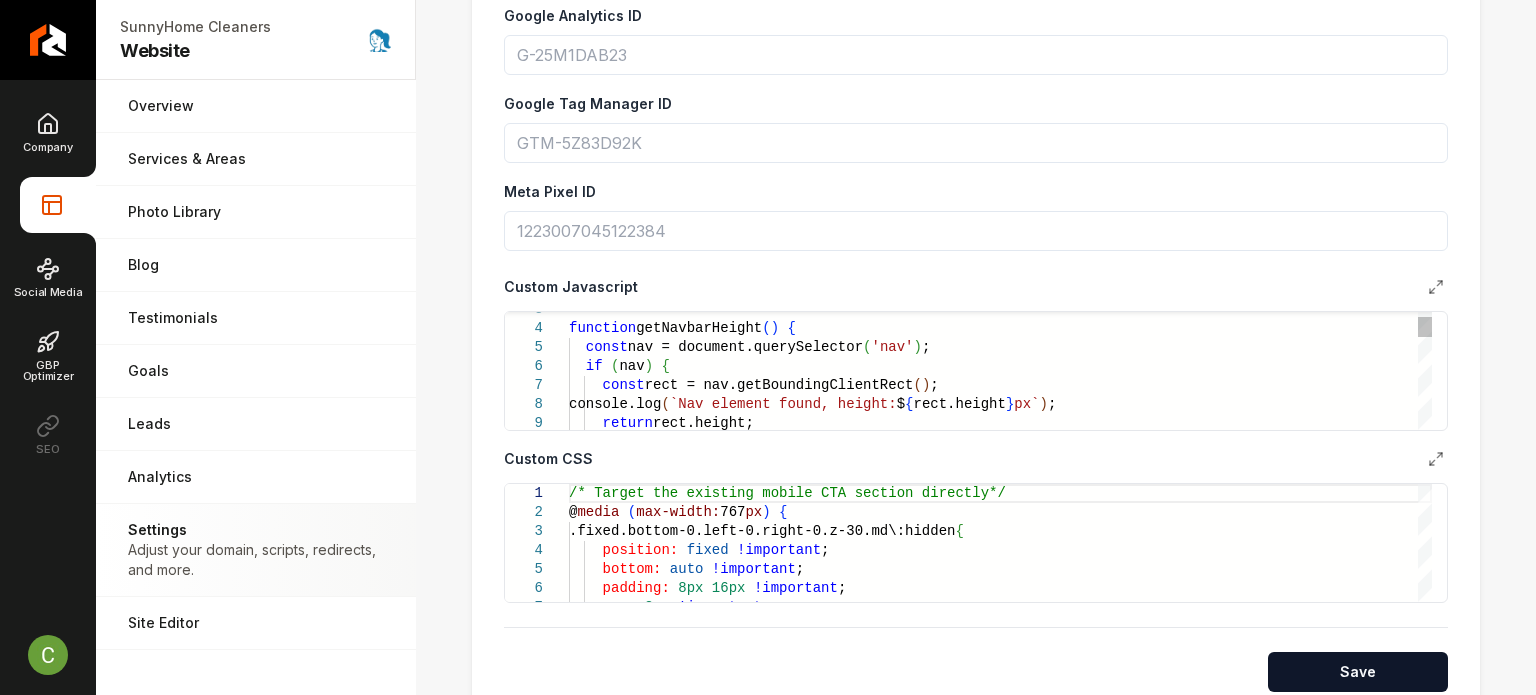click on "function  getNavbarHeight ( )   {    const  nav = document.querySelector ( 'nav' ) ;    if   ( nav )   {      const  rect = nav.getBoundingClientRect ( ) ;     console.log ( `Nav element found, height:  $ { rect.height } px` ) ;      return  rect.height;" at bounding box center [1000, 841] 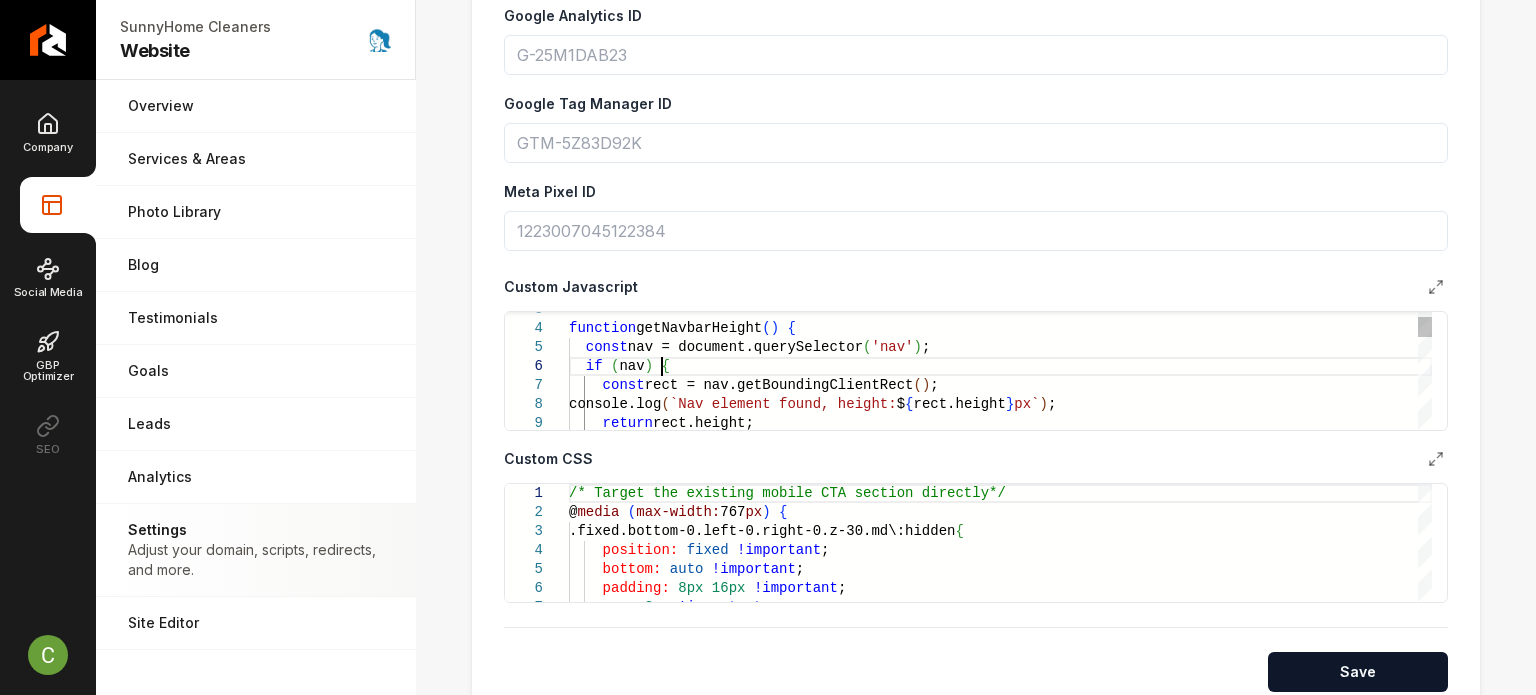 scroll, scrollTop: 0, scrollLeft: 0, axis: both 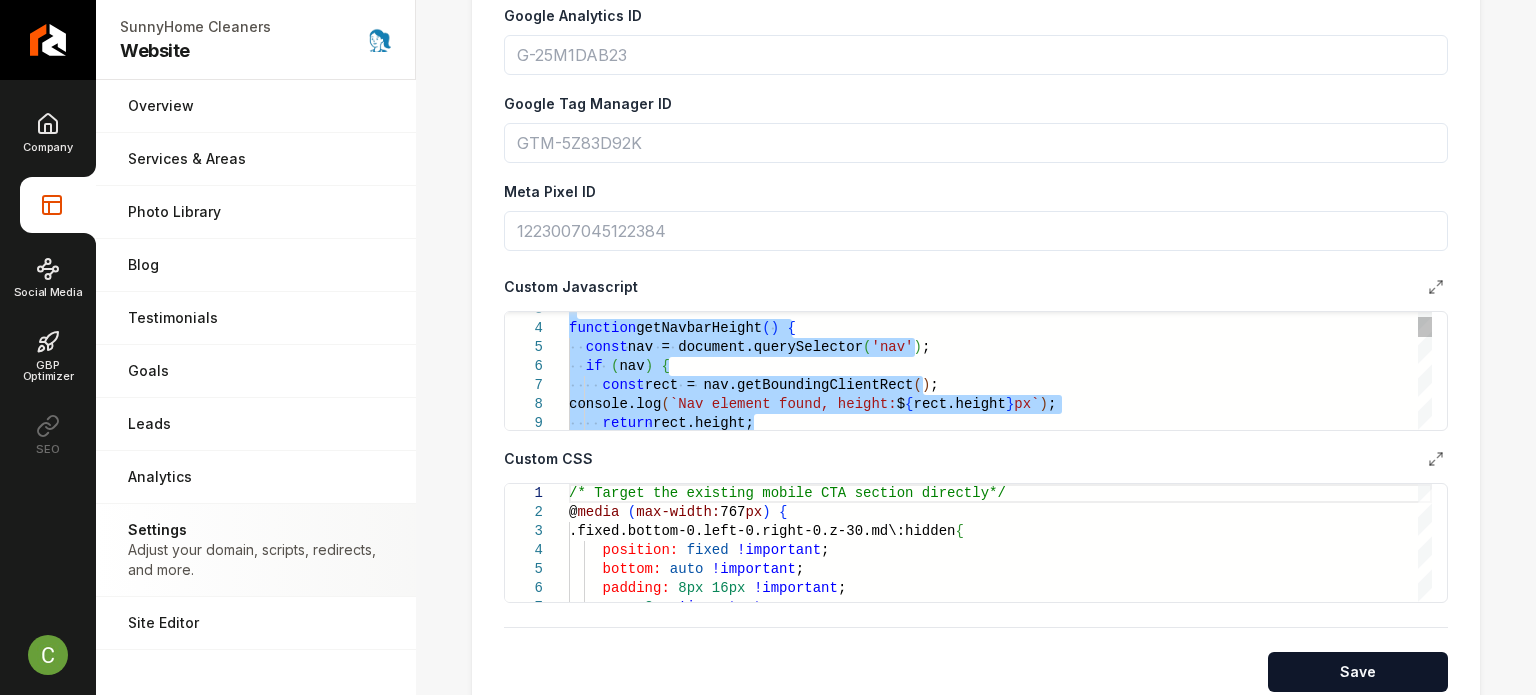type on "**********" 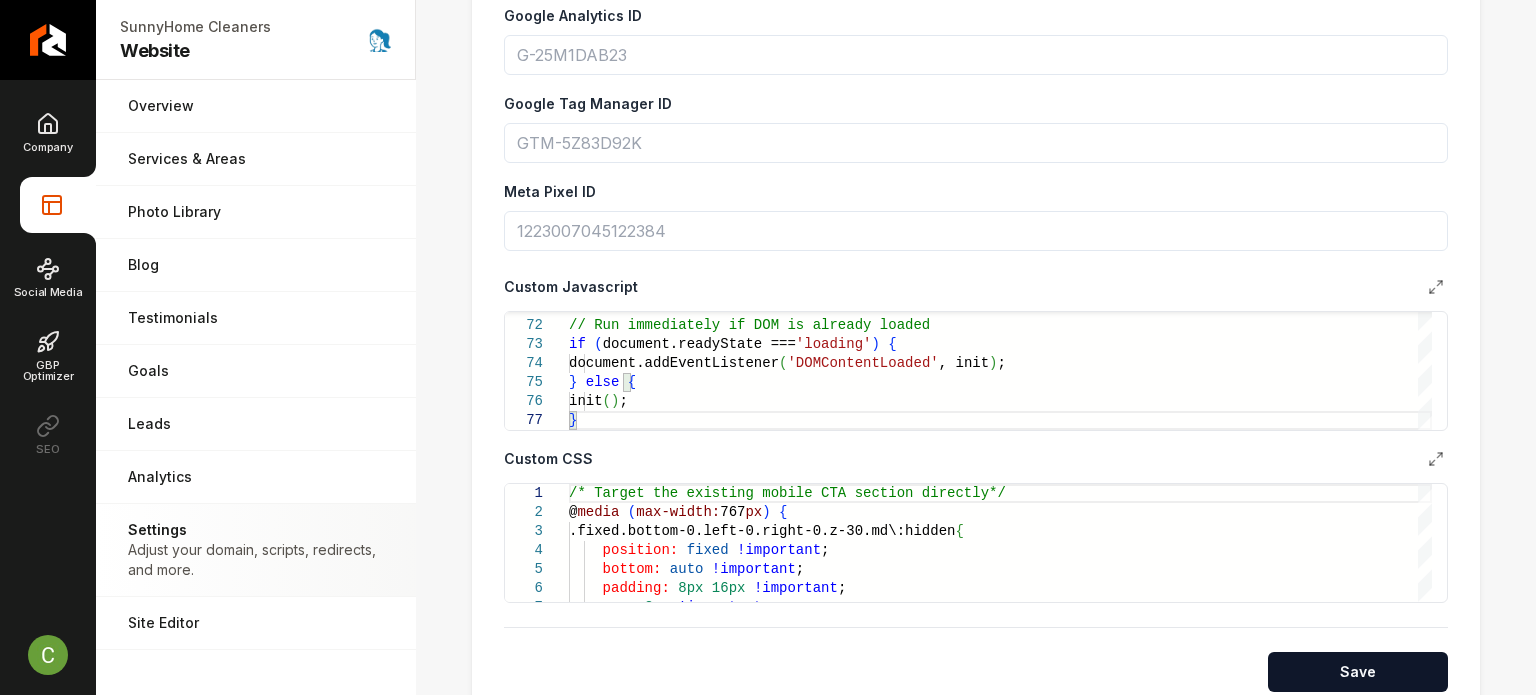 click on "Custom CSS" at bounding box center [976, 459] 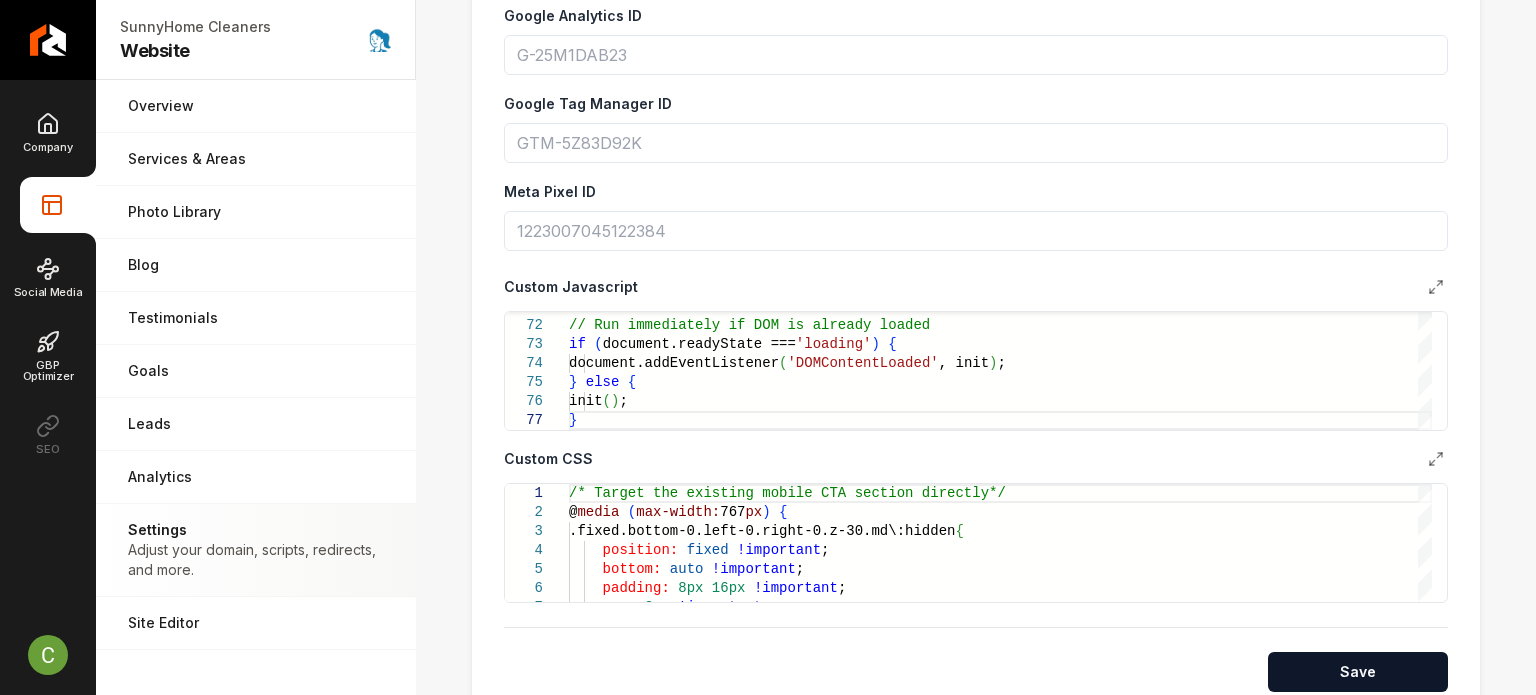 click on "/* Target the existing mobile CTA section directly  */ @ media   ( max-width:  767 px )   {   .fixed.bottom-0.left-0.right-0.z-30.md\:hidden  {      position:   fixed   !important ;      bottom:   auto   !important ;      padding:   8px   16px   !important ;      gap:   8px   !important ;" at bounding box center [1000, 930] 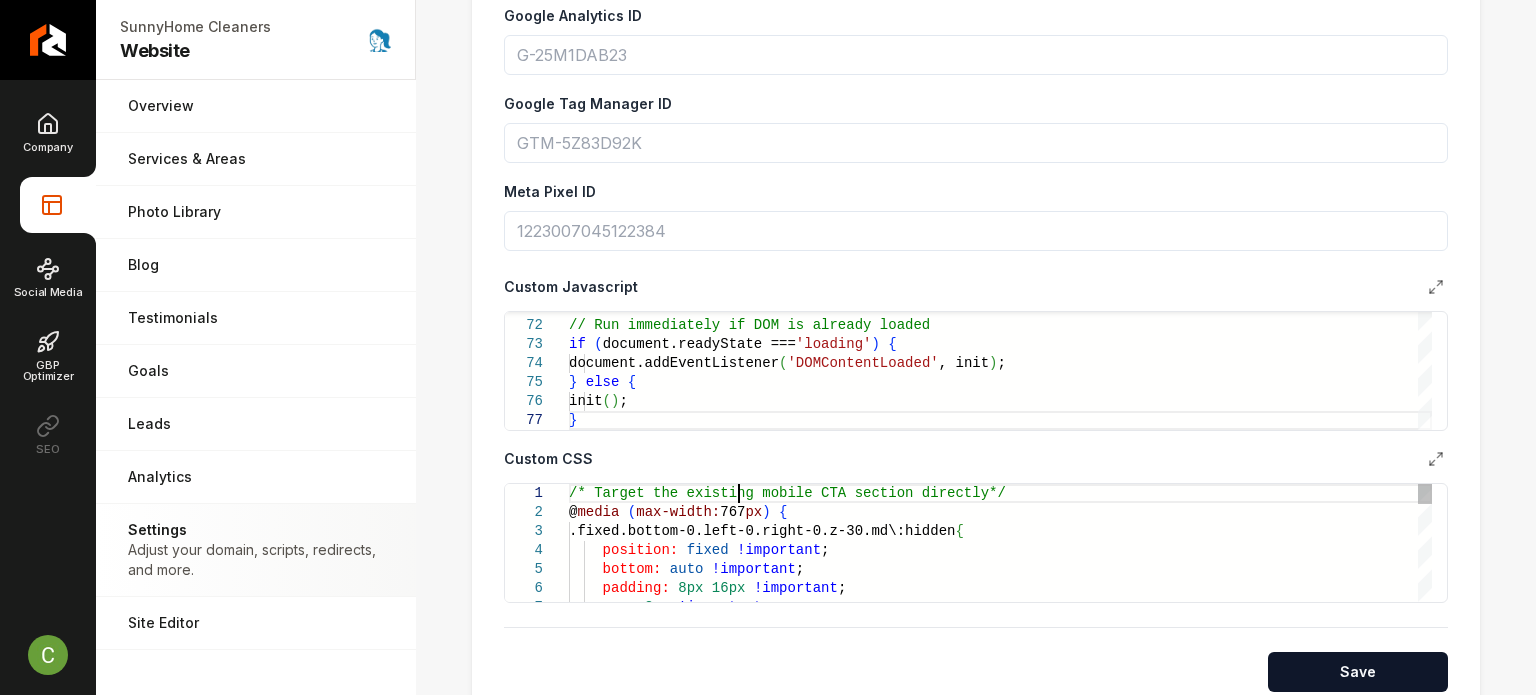 scroll, scrollTop: 0, scrollLeft: 0, axis: both 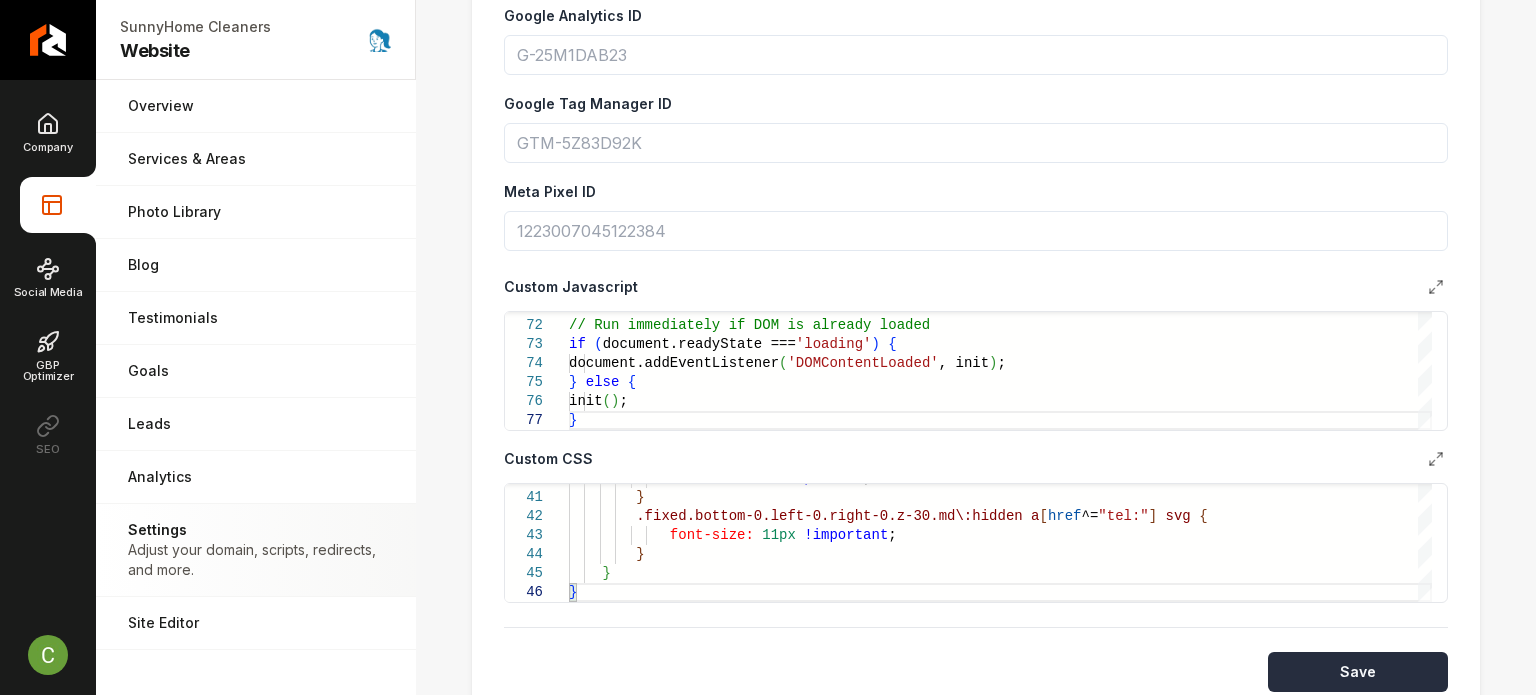 click on "Save" at bounding box center (1358, 672) 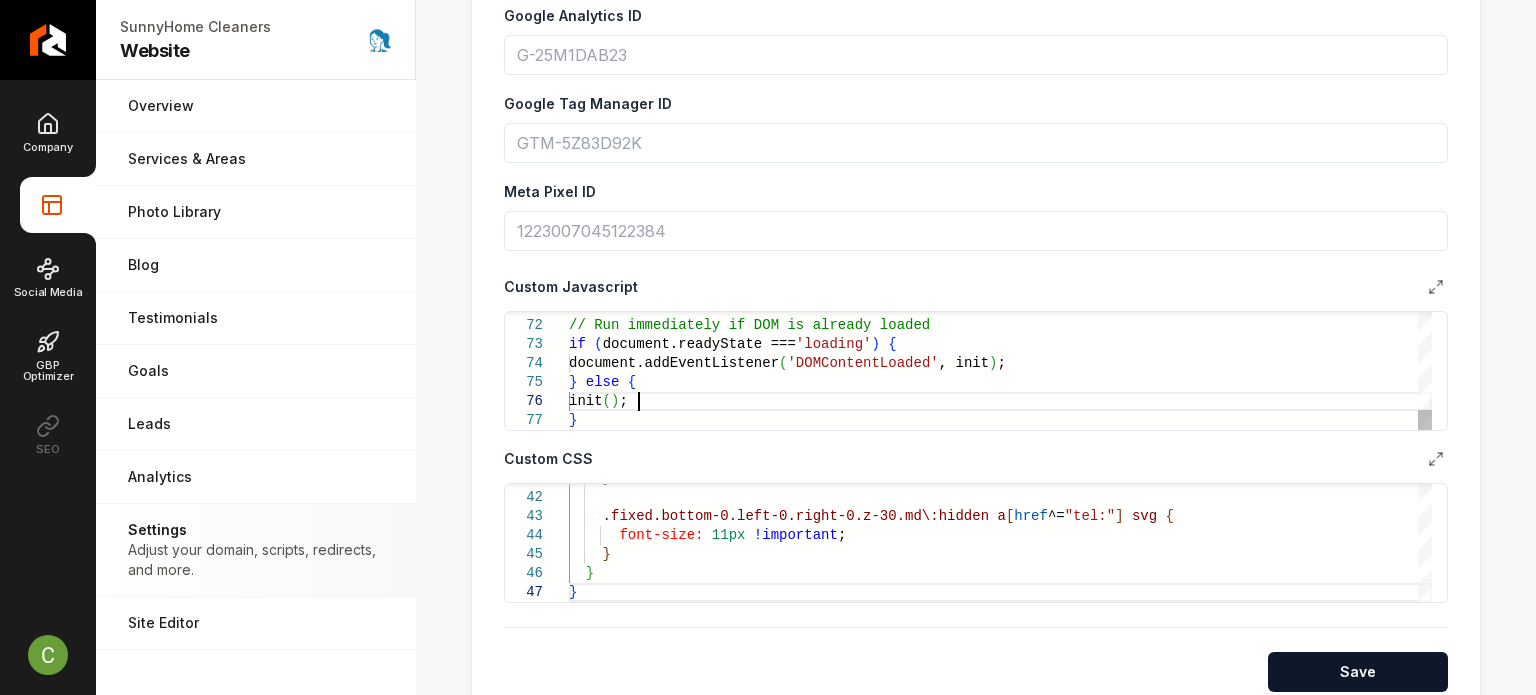 click on "// Run immediately if DOM is already loaded if   ( document.readyState ===  'loading' )   {   document.addEventListener ( 'DOMContentLoaded' , init ) ; }   else   {   init ( ) ; }" at bounding box center [1000, -302] 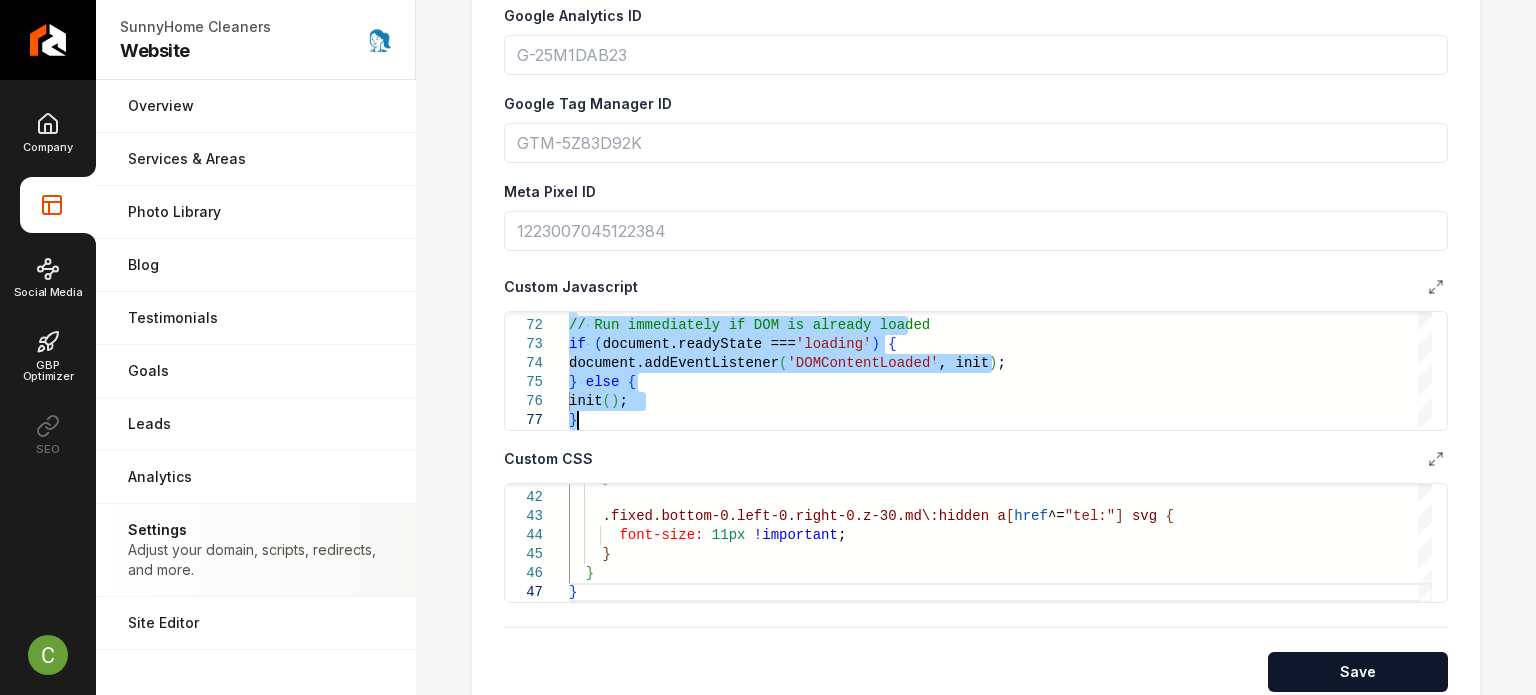 type on "**********" 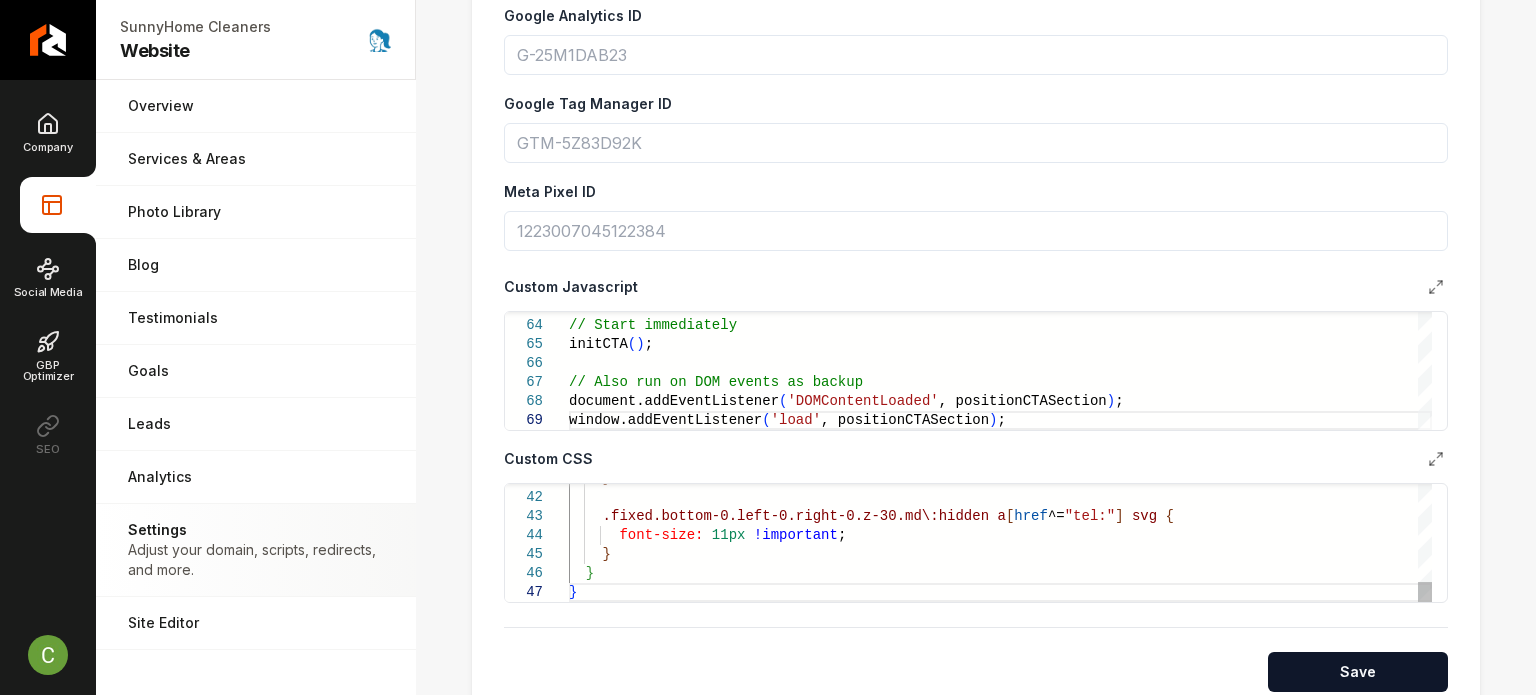 click on "}      .fixed.bottom-0.left-0.right-0.z-30.md\:hidden   a [ href ^= "tel:" ]   svg   {        font-size:   11px   !important ;      }    } }" at bounding box center [1000, 155] 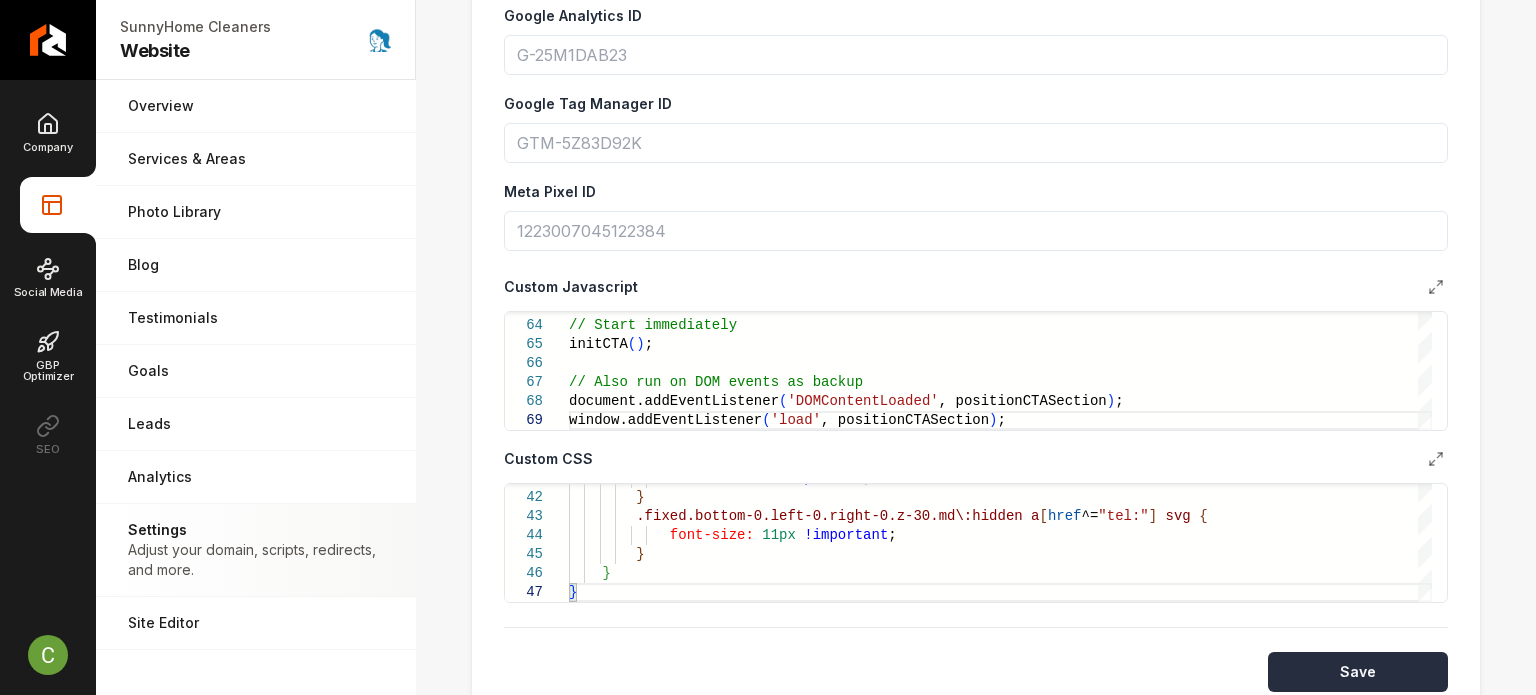 click on "Save" at bounding box center [1358, 672] 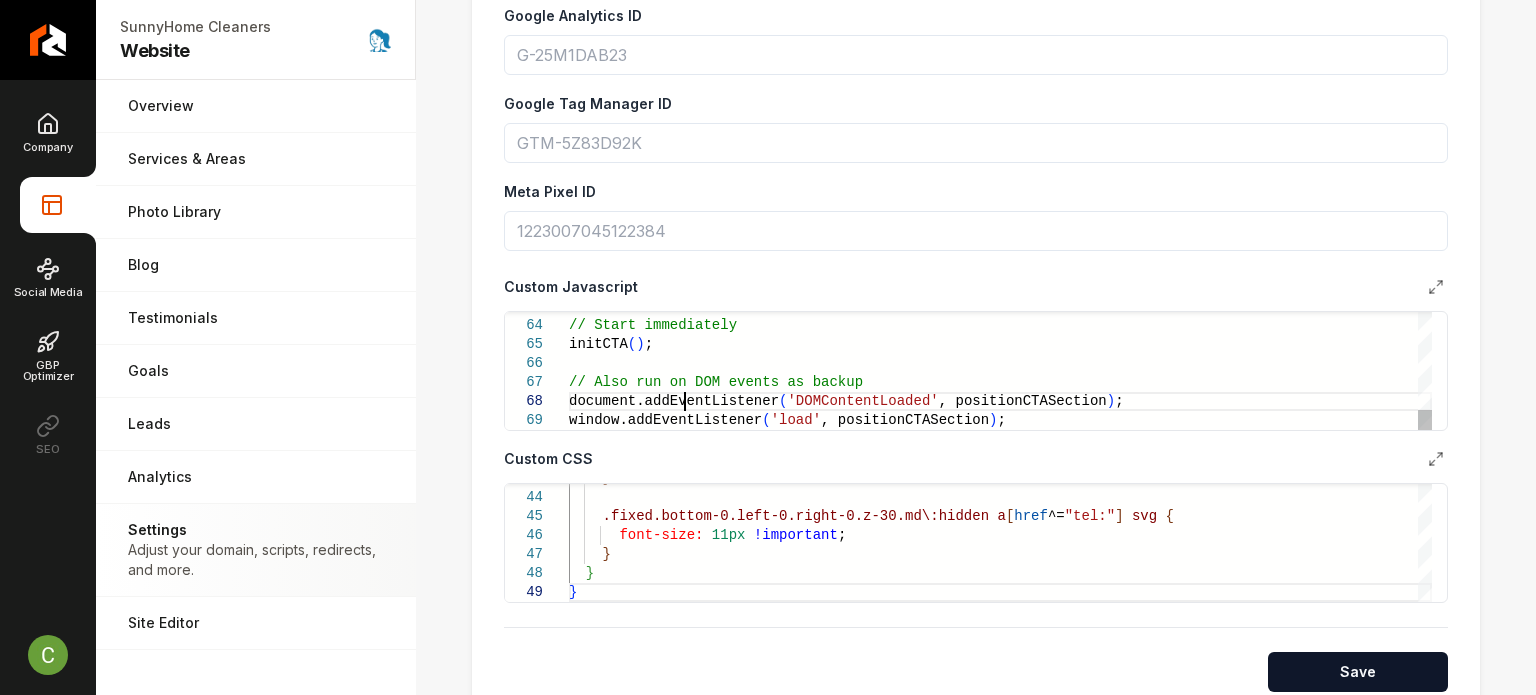 scroll, scrollTop: 0, scrollLeft: 399, axis: horizontal 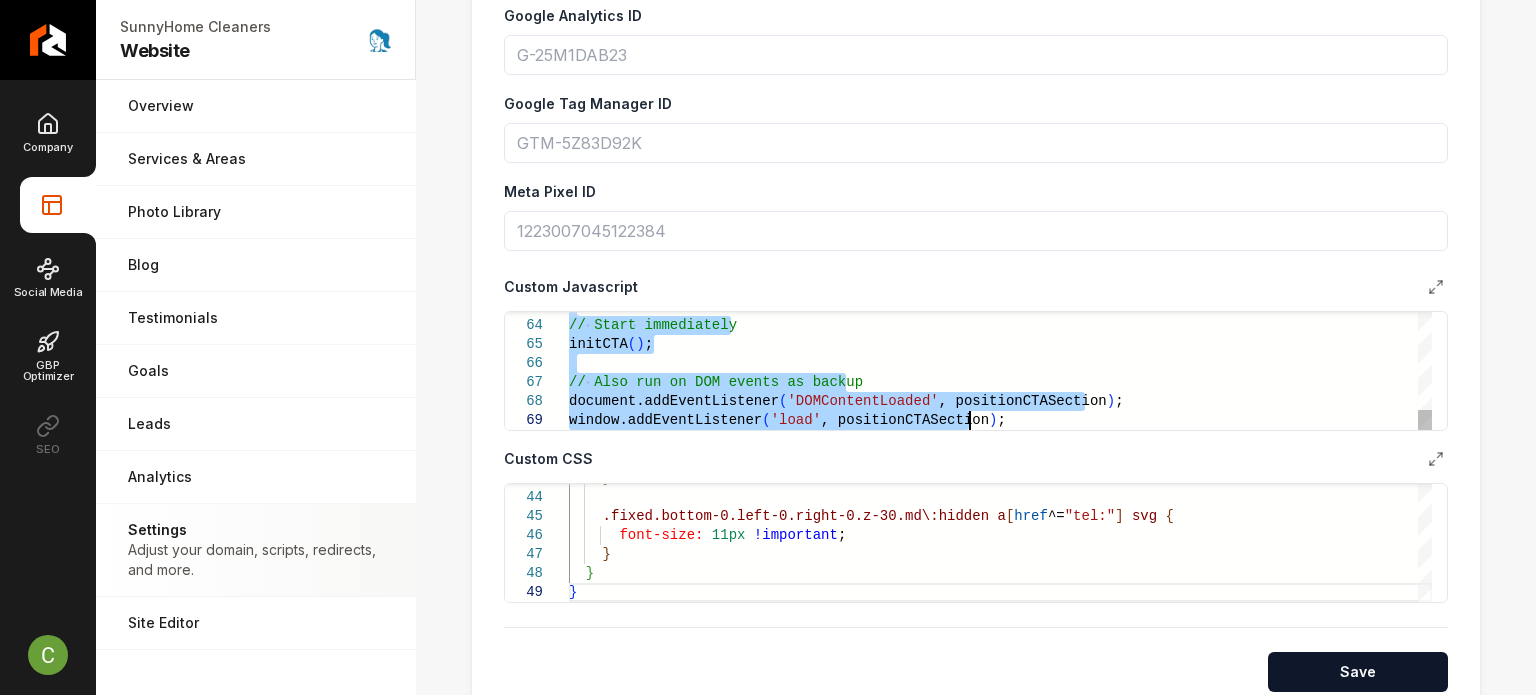 type on "*
*****
*" 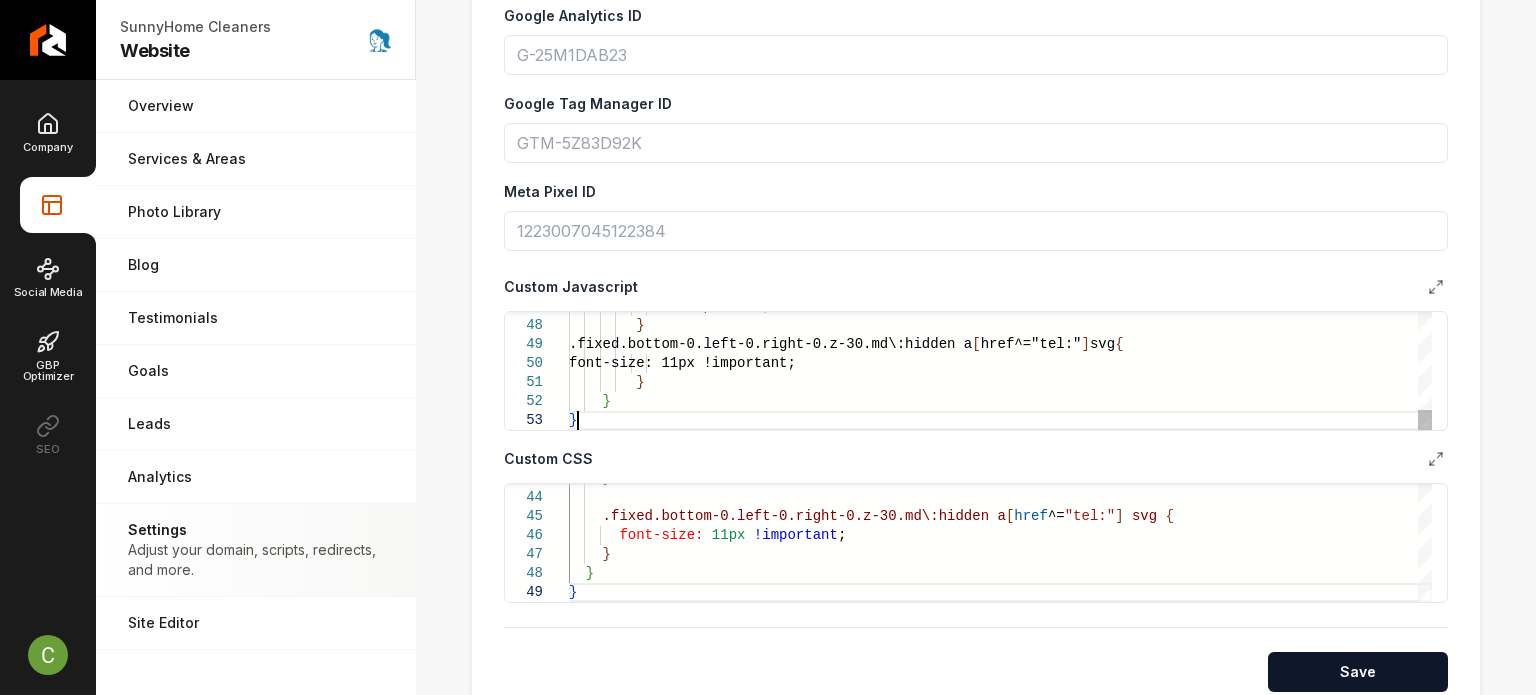 scroll, scrollTop: 0, scrollLeft: 68, axis: horizontal 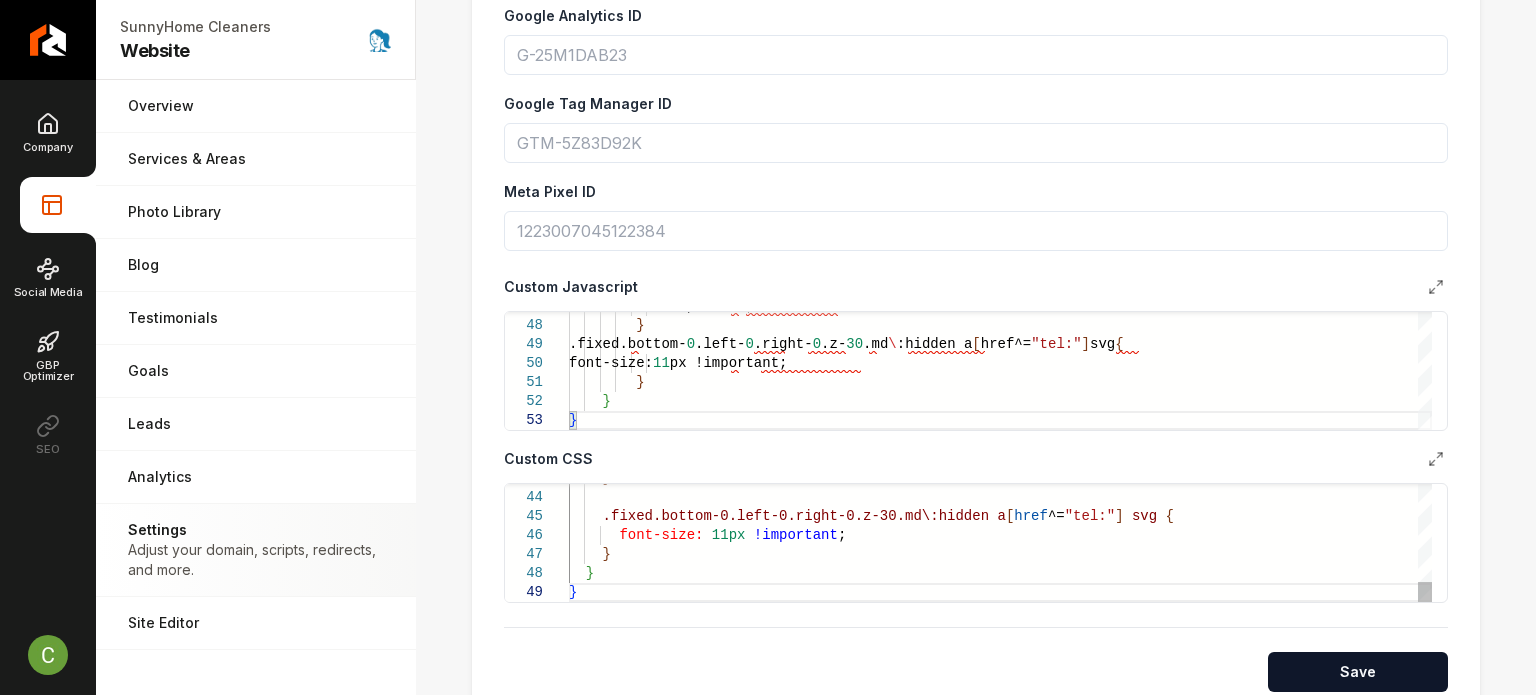 click on ".fixed.bottom-0.left-0.right-0.z-30.md\:hidden   a [ href ^= "tel:" ]   svg   {        font-size:   11px   !important ;      }    }      } }" at bounding box center (1000, 136) 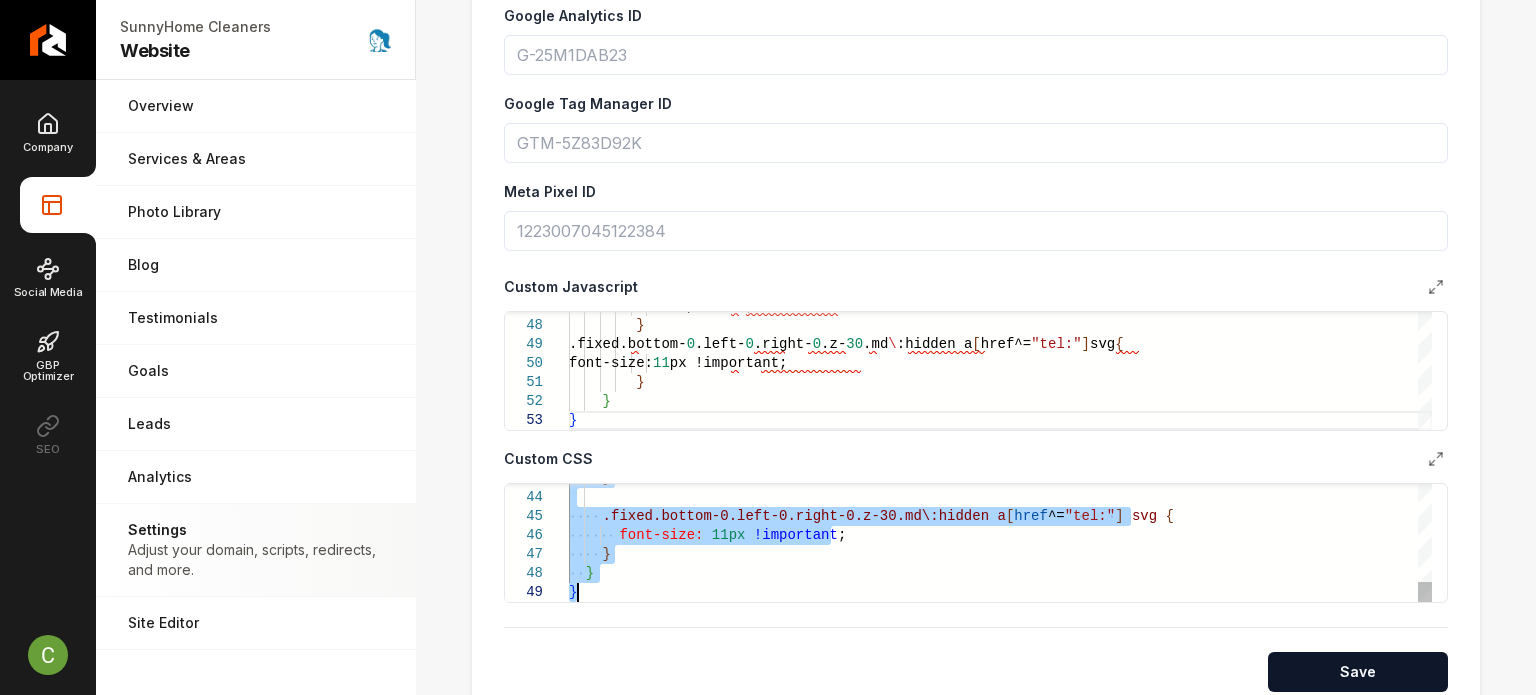 type on "*
*****
*" 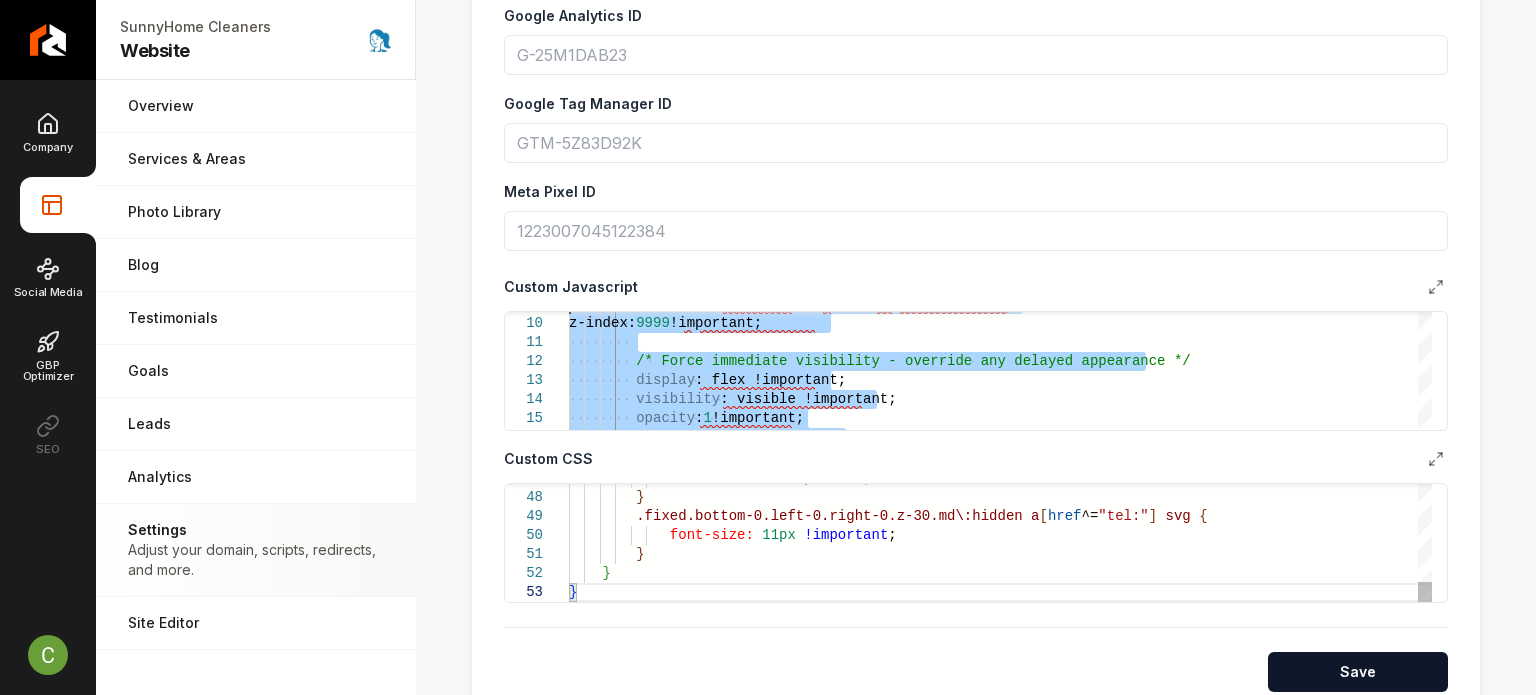 scroll, scrollTop: 0, scrollLeft: 6, axis: horizontal 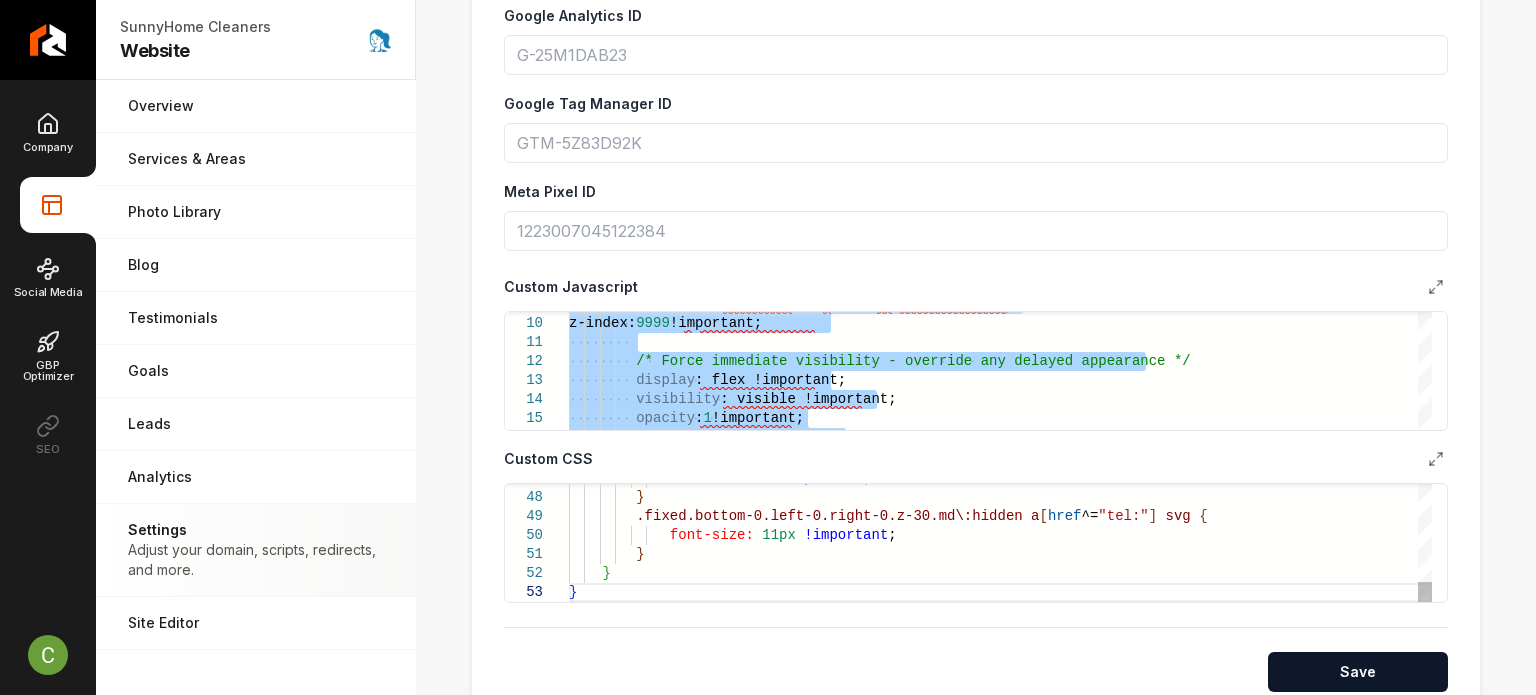 click on "font-size:   0   !important ;          }          .fixed.bottom-0.left-0.right-0.z-30.md\:hidden   a [ href ^= "tel:" ]   svg   {              font-size:   11px   !important ;          }      } }" at bounding box center [1000, 98] 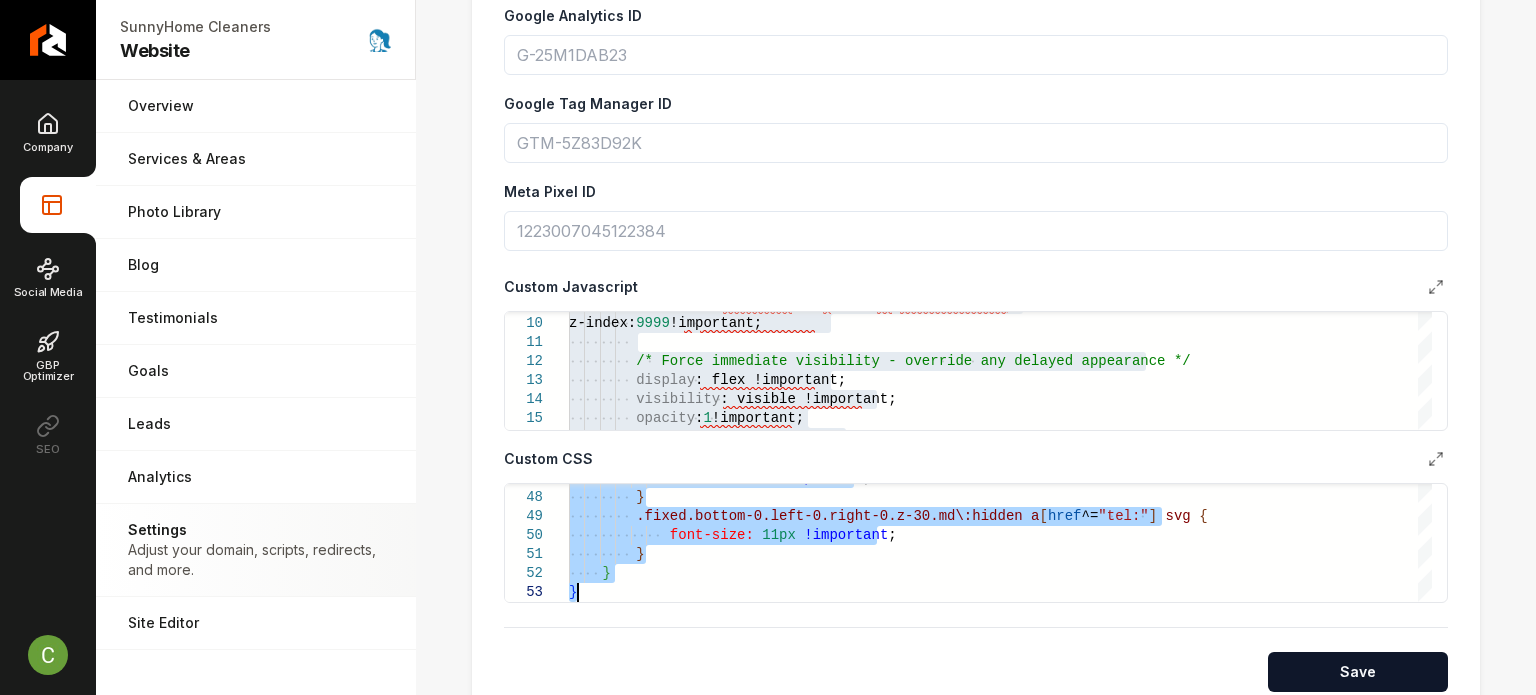 type on "*
*****
*" 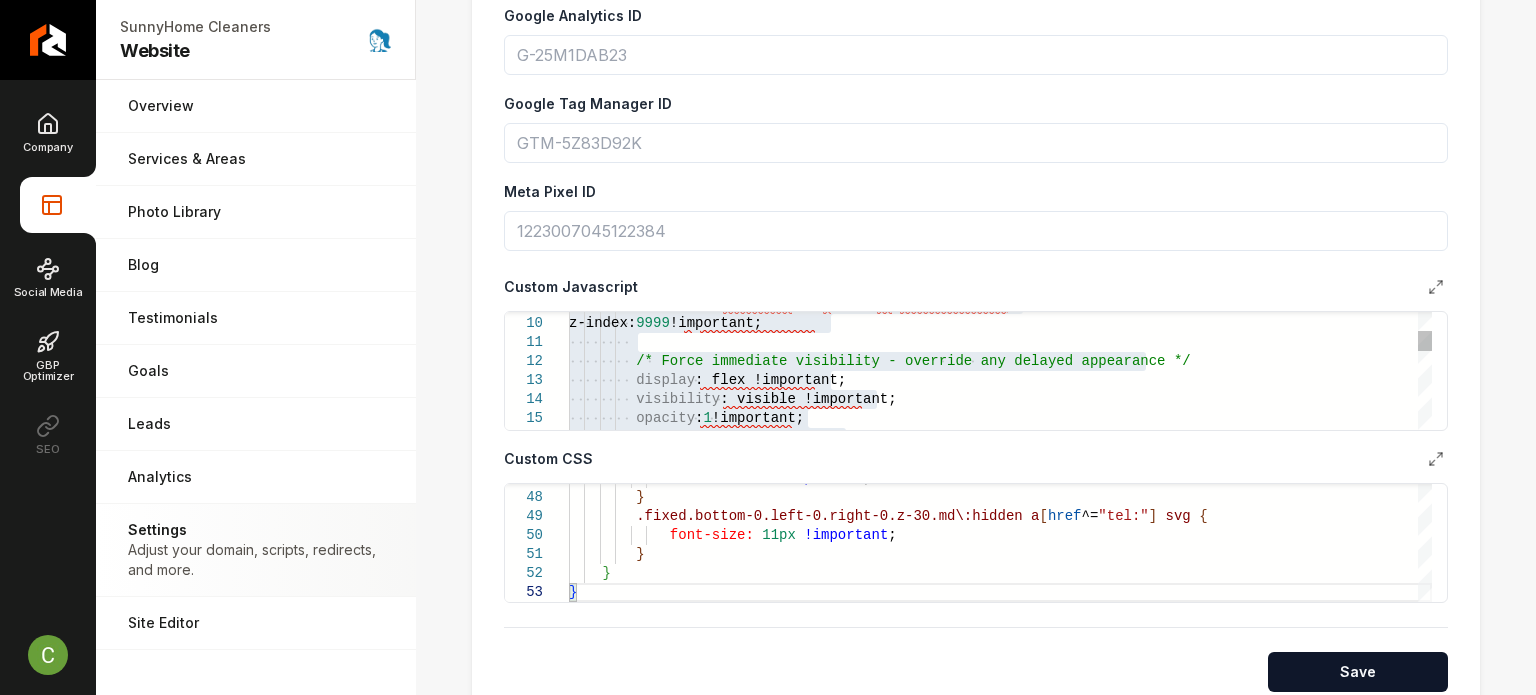click on "transition : transform  0.3 s ease- in -out !important;         z-index:  9999  !important;                   /* Force immediate visibility - override any delay ed appearance */          display : flex !important;          visibility : visible !important;          opacity :  1  !important;          animation : none !important;" at bounding box center (1000, 646) 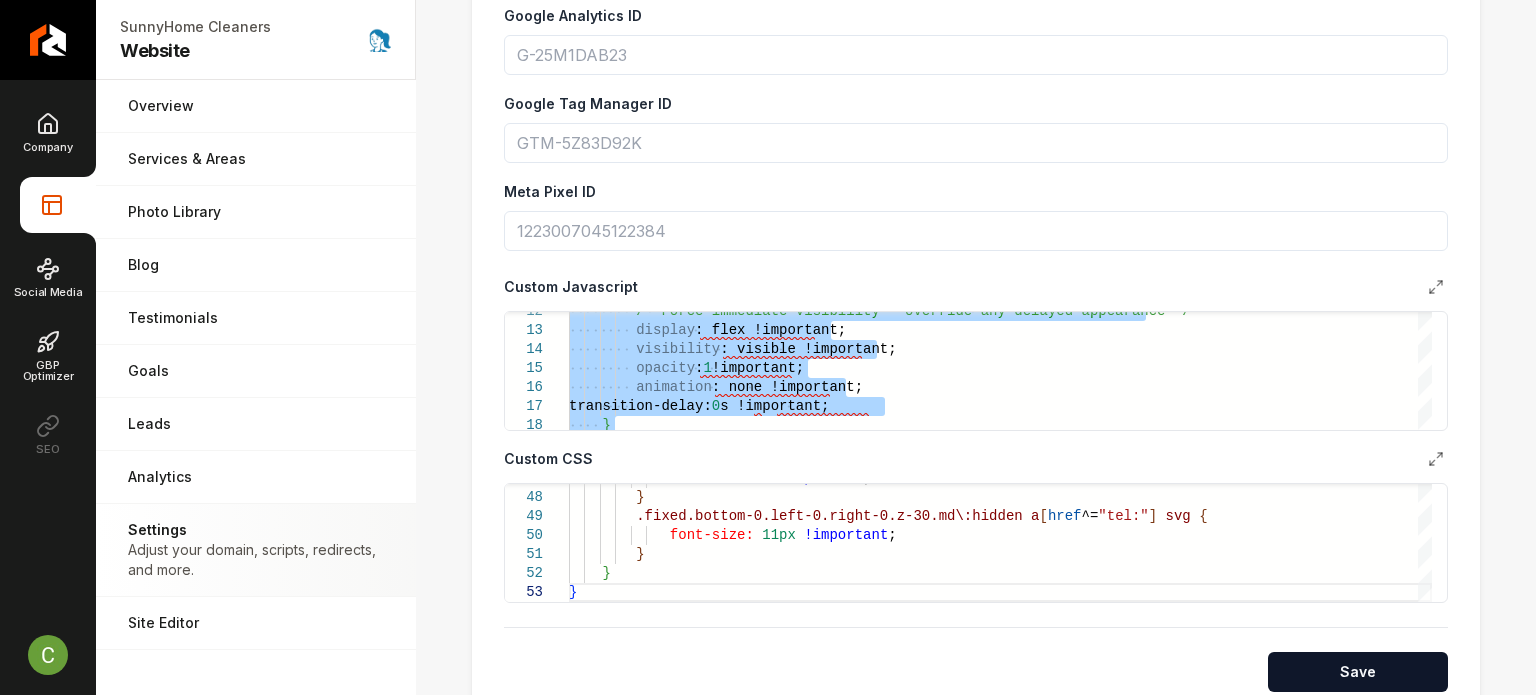 type on "**********" 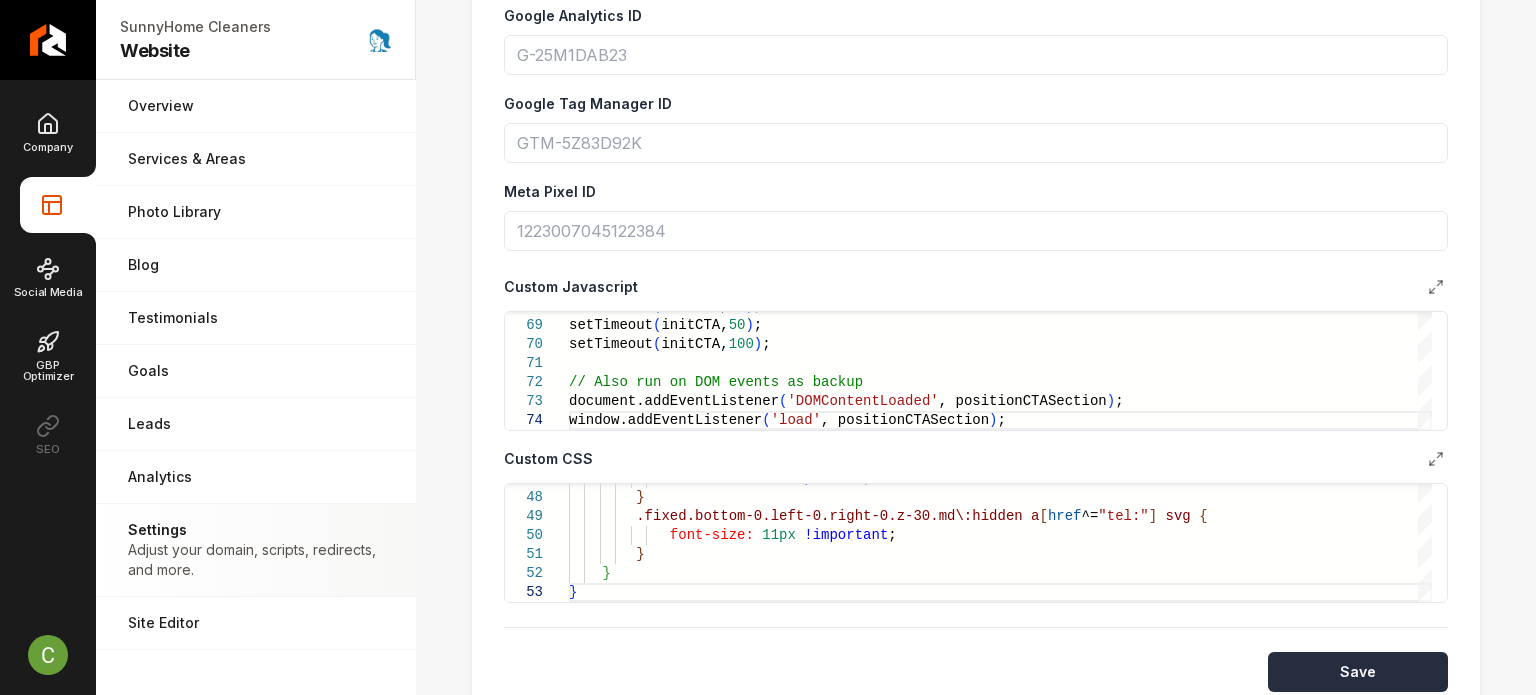 click on "Save" at bounding box center (1358, 672) 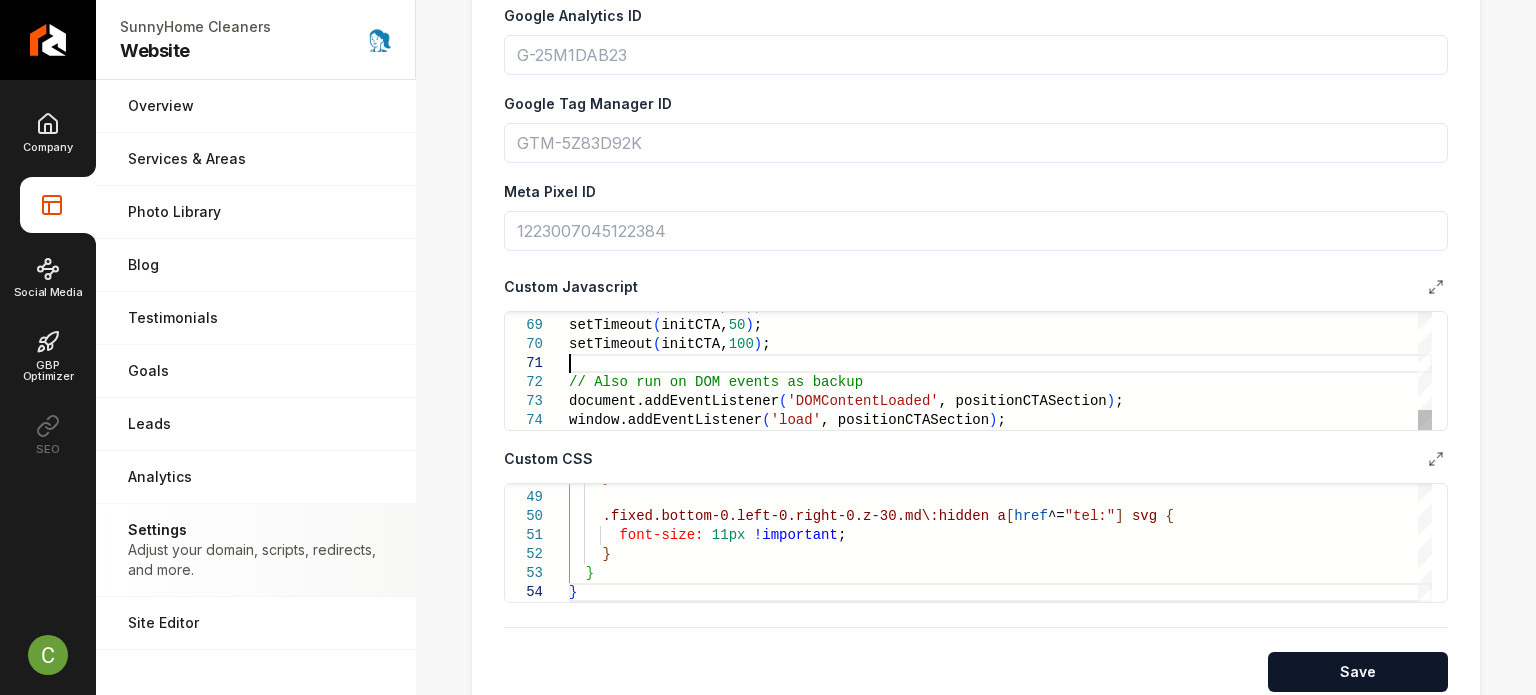 scroll, scrollTop: 0, scrollLeft: 399, axis: horizontal 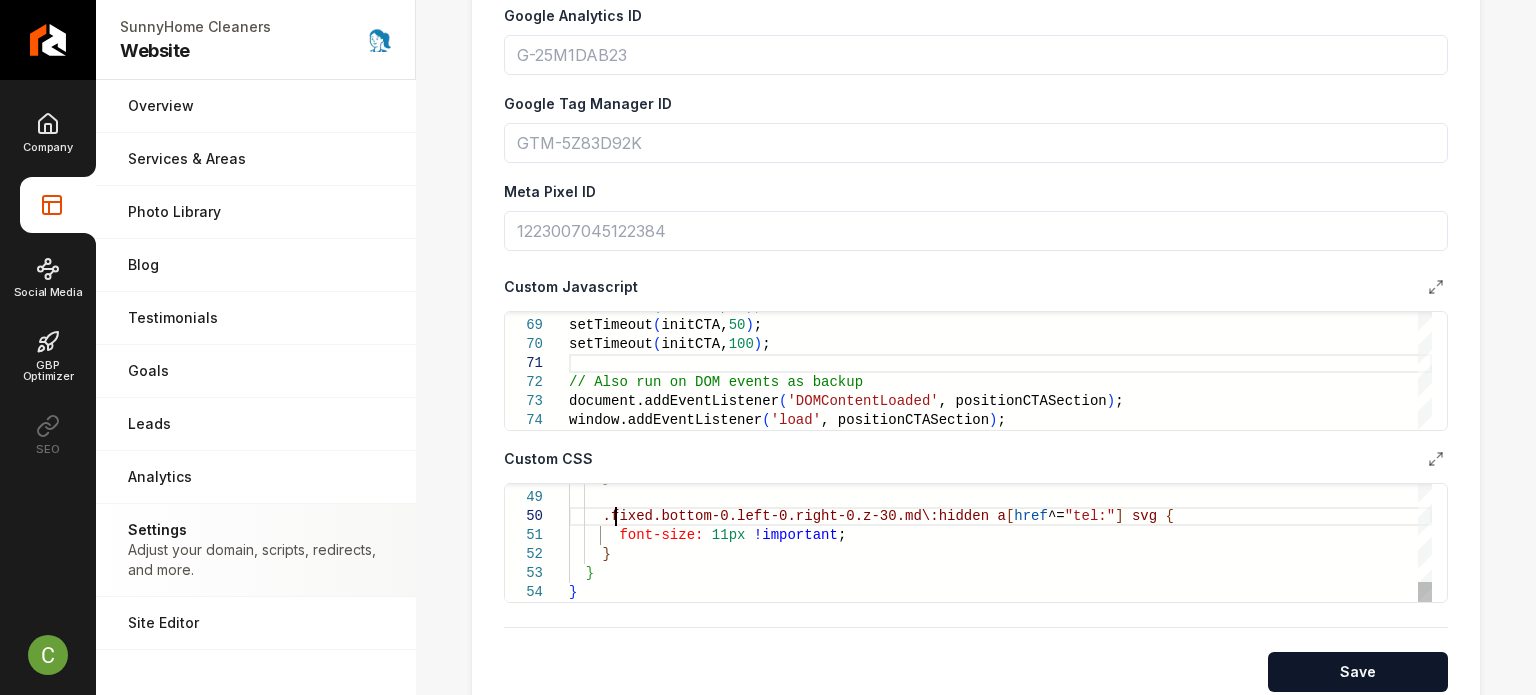 click on "}      .fixed.bottom-0.left-0.right-0.z-30.md\:hidden   a [ href ^= "tel:" ]   svg   {        font-size:   11px   !important ;      }    } }" at bounding box center [1000, 89] 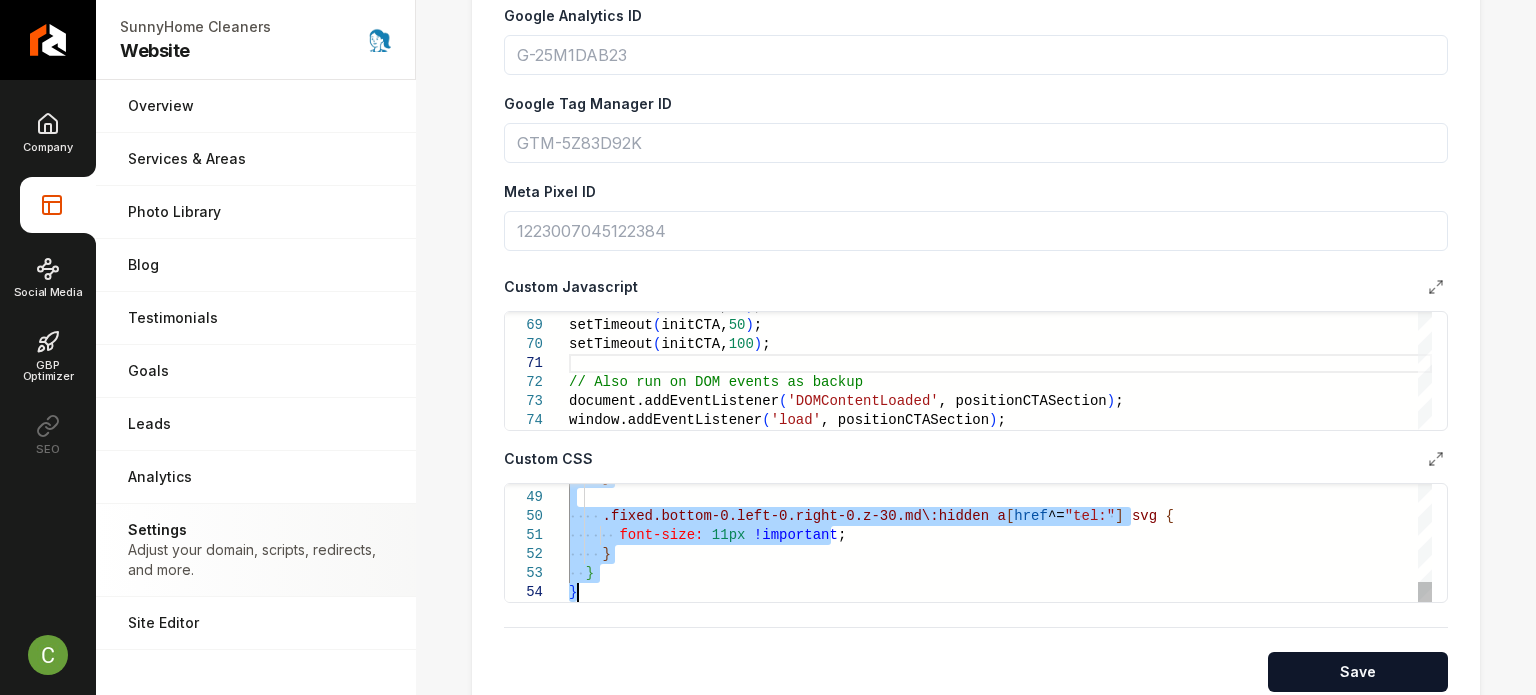 type on "*
*****
*" 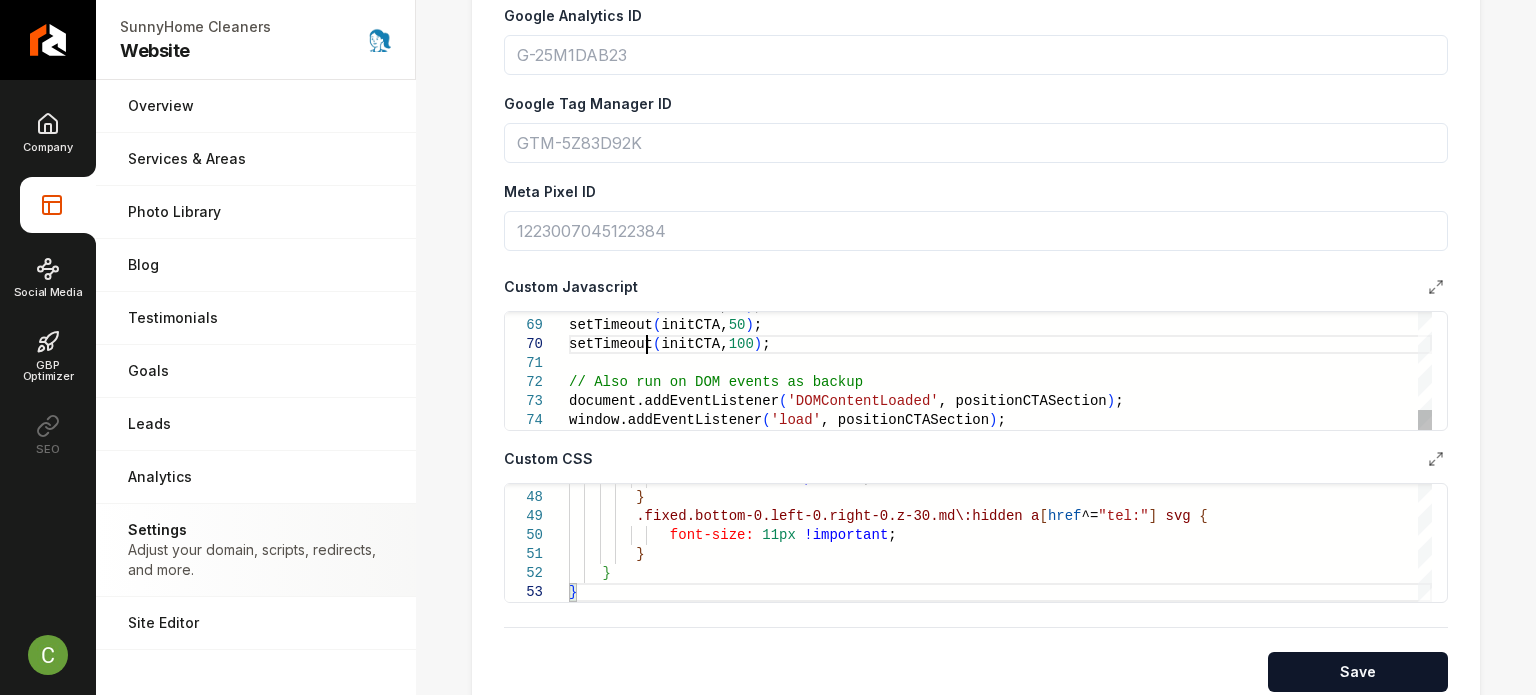 click on "setTimeout ( initCTA,  10 ) ; setTimeout ( initCTA,  50 ) ; setTimeout ( initCTA,  100 ) ; // Also run on DOM events as backup document.addEventListener ( 'DOMContentLoaded' , positionCTASection ) ; window.addEventListener ( 'load' , positionCTASection ) ;" at bounding box center [1000, -273] 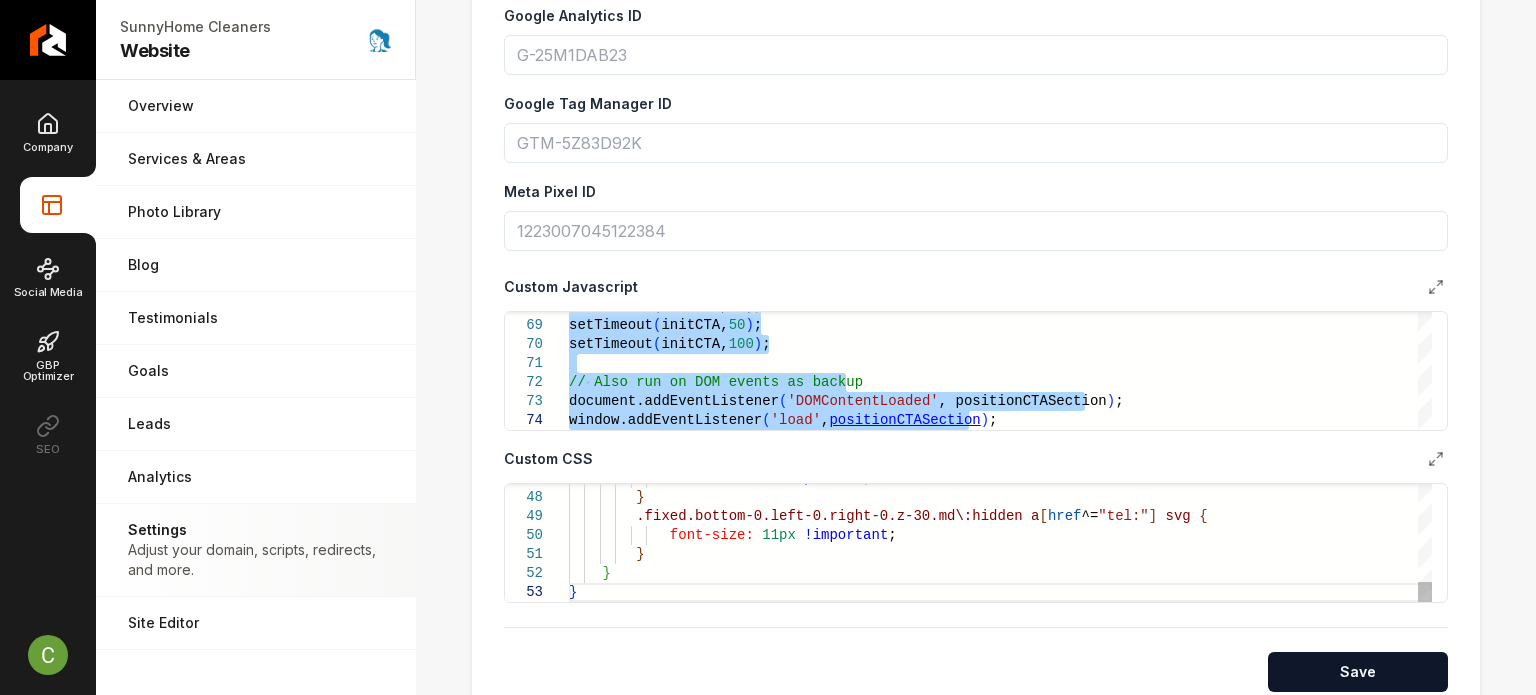 type on "**********" 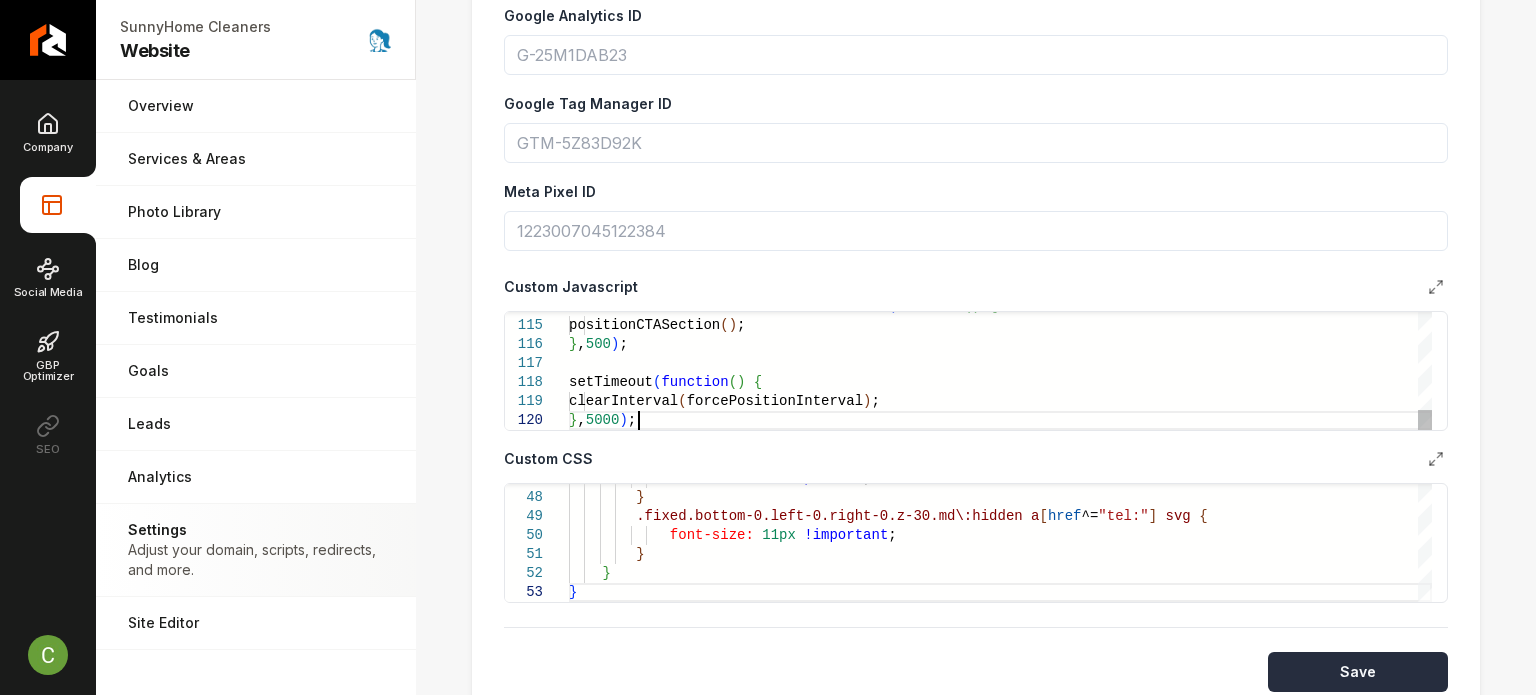 click on "Save" at bounding box center [1358, 672] 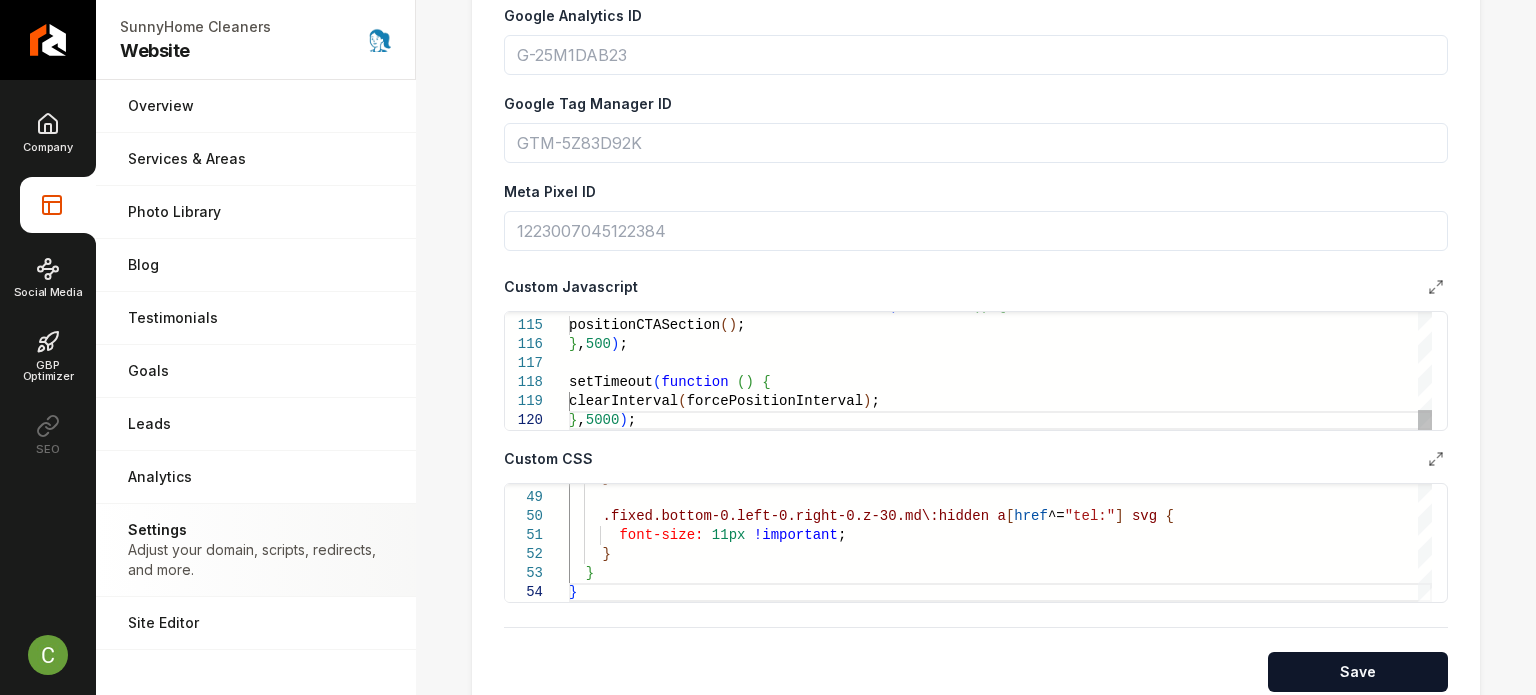 click on "let  forcePositionInterval = setInterval ( function   ( )   {   positionCTASection ( ) ; } ,  500 ) ; setTimeout ( function   ( )   {   clearInterval ( forcePositionInterval ) ; } ,  5000 ) ;" at bounding box center [1000, -710] 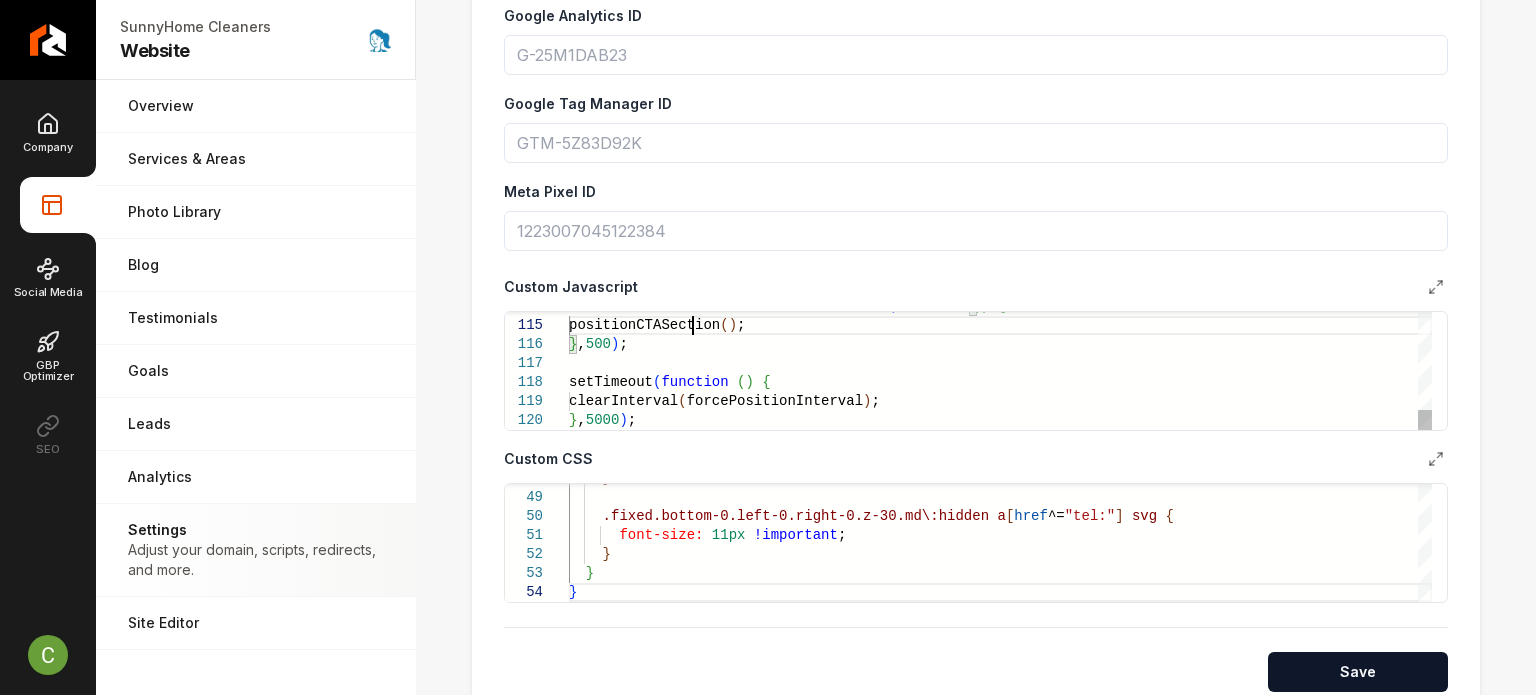 scroll, scrollTop: 0, scrollLeft: 68, axis: horizontal 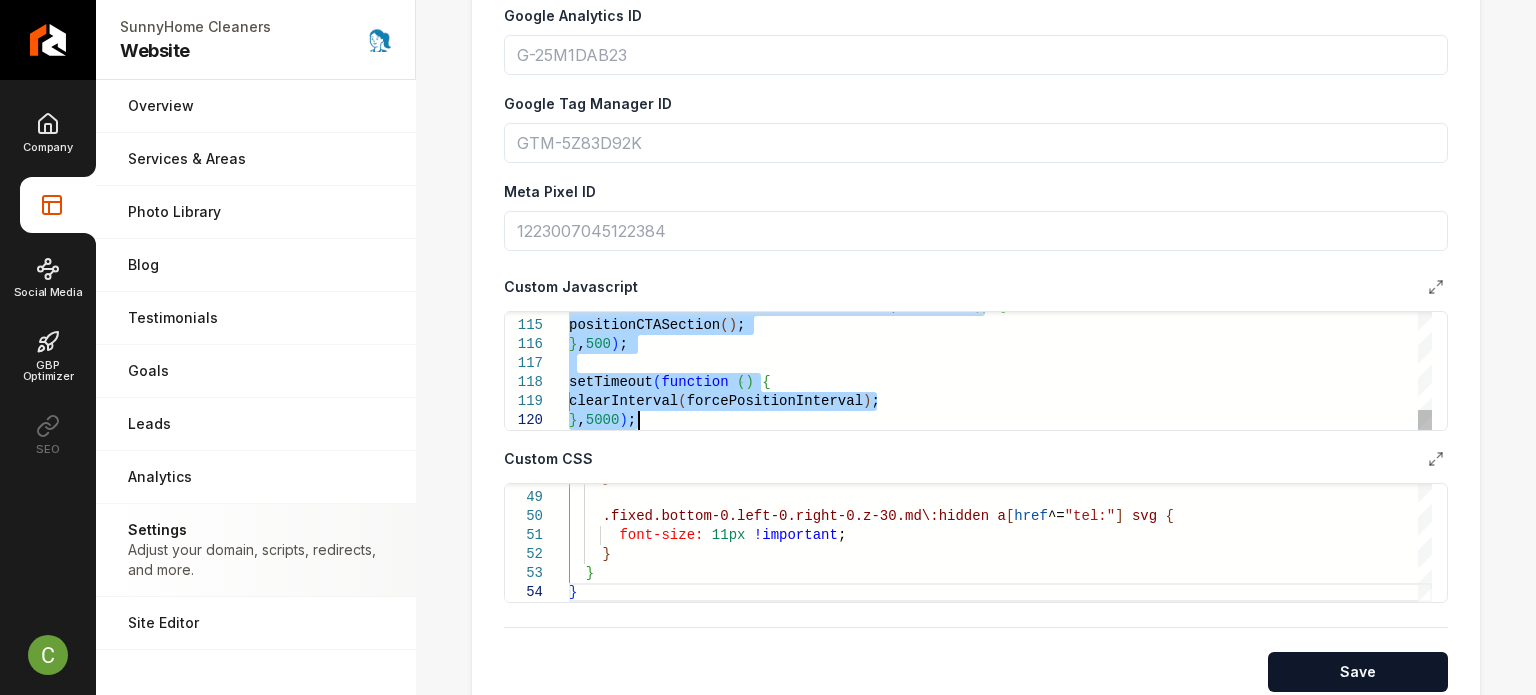 type on "**********" 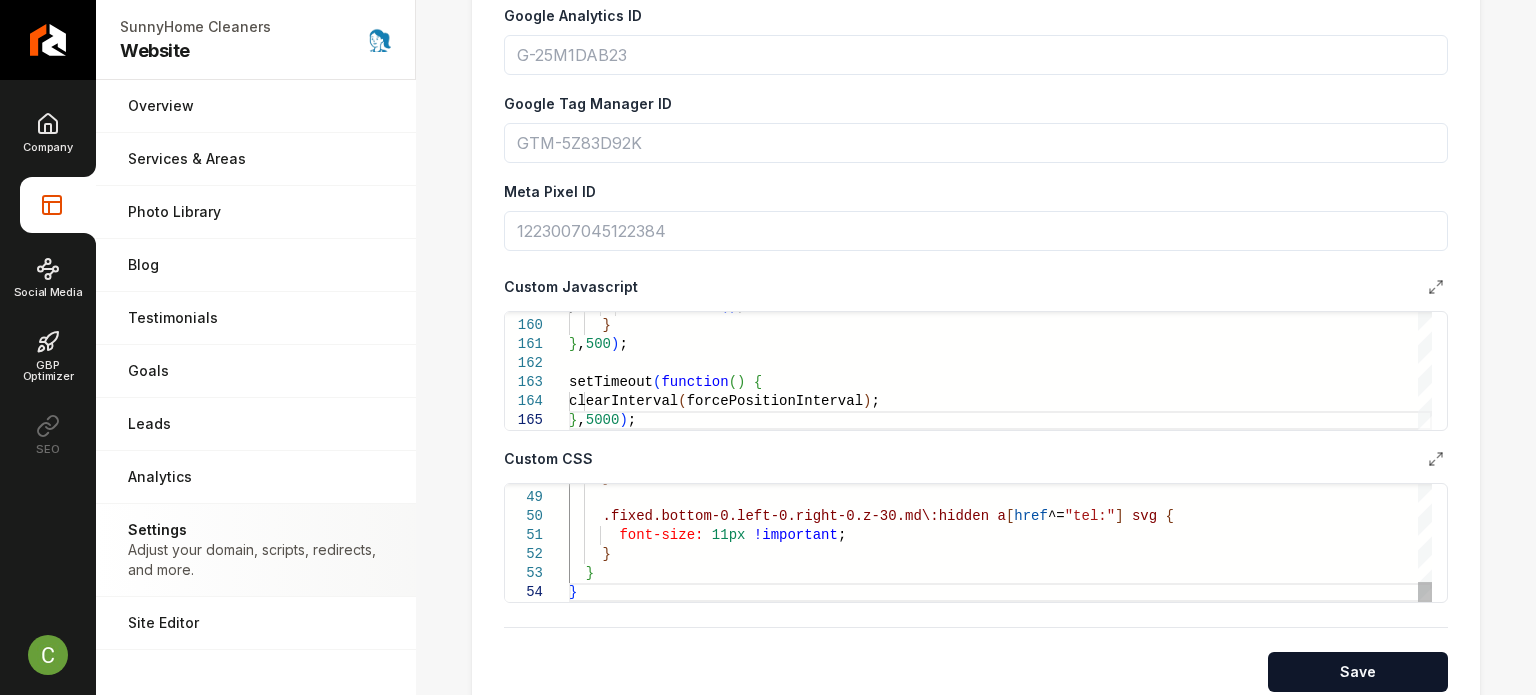 click on "}        font-size:   11px   !important ;      }    }      .fixed.bottom-0.left-0.right-0.z-30.md\:hidden   a [ href ^= "tel:" ]   svg   { }" at bounding box center (1000, 89) 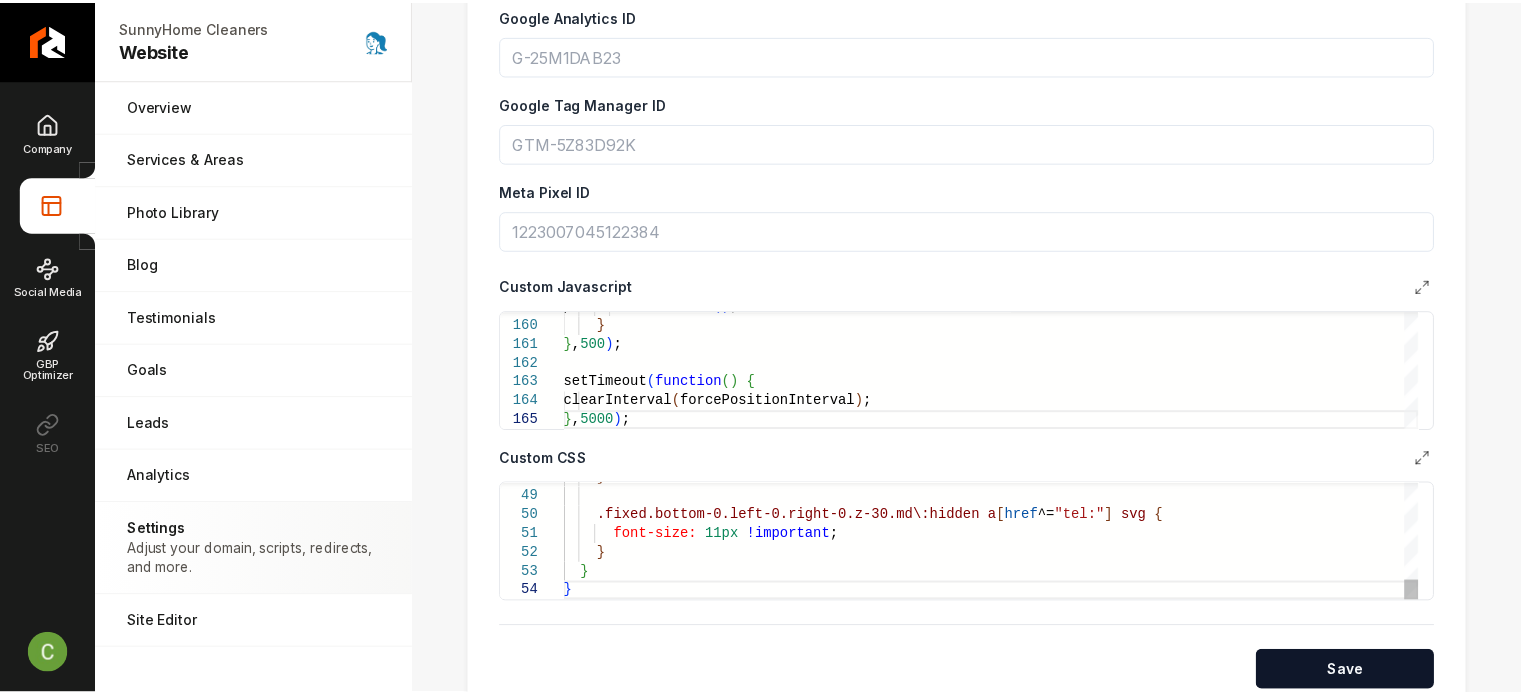 scroll, scrollTop: 0, scrollLeft: 6, axis: horizontal 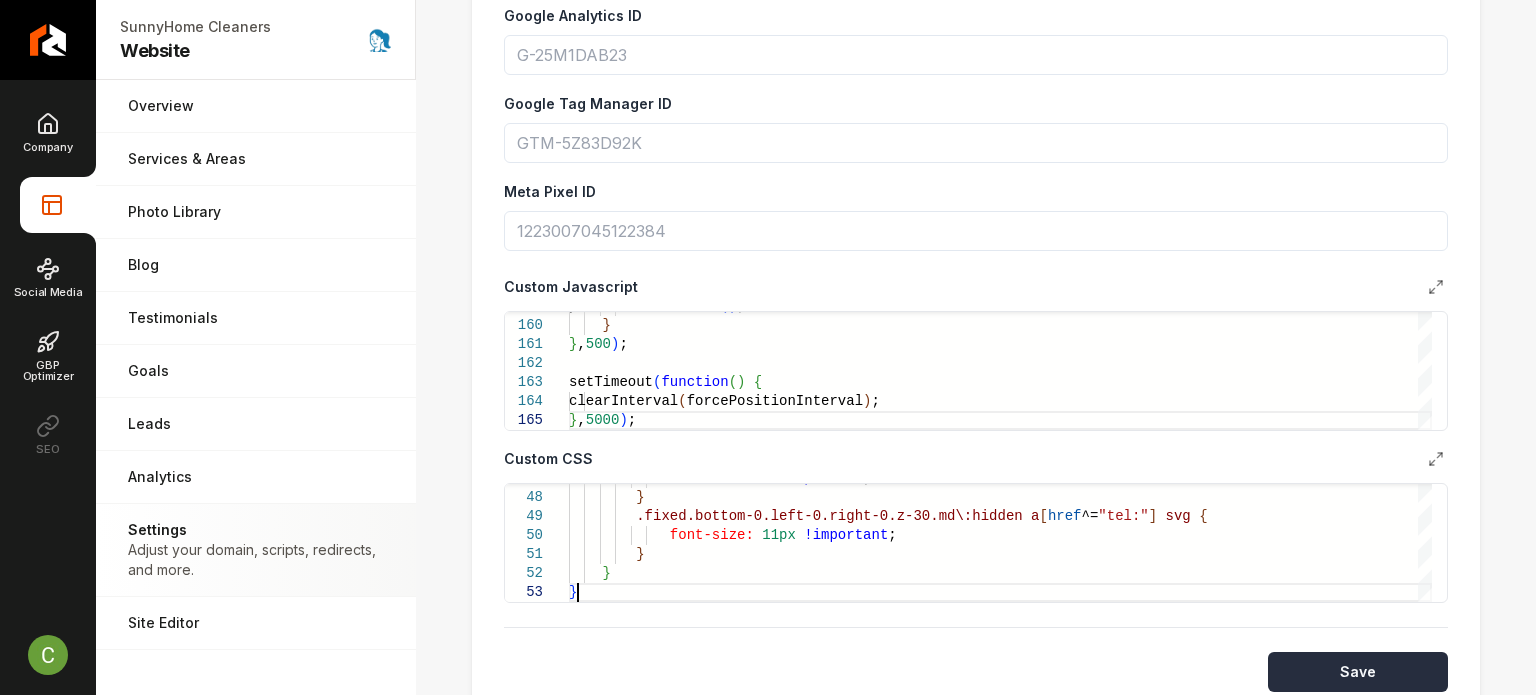 click on "Save" at bounding box center [1358, 672] 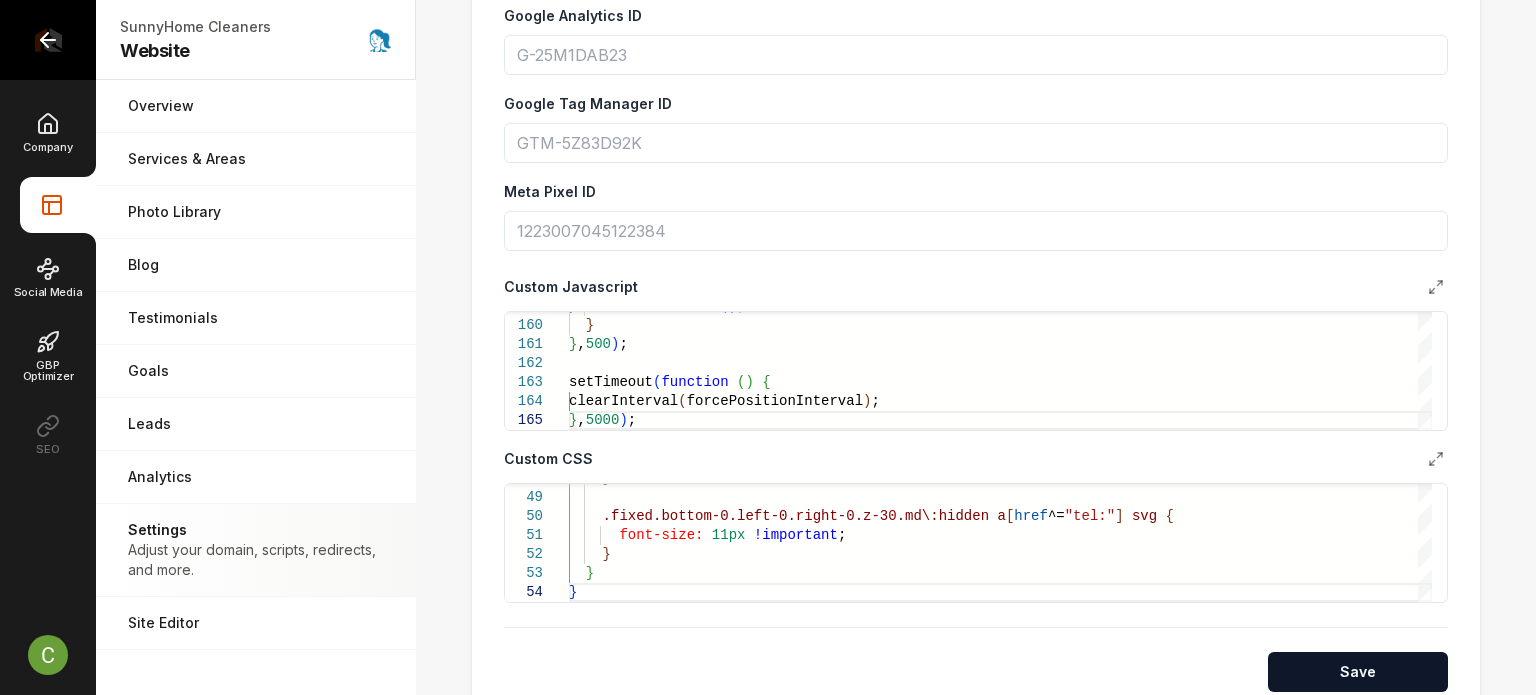 click at bounding box center [48, 40] 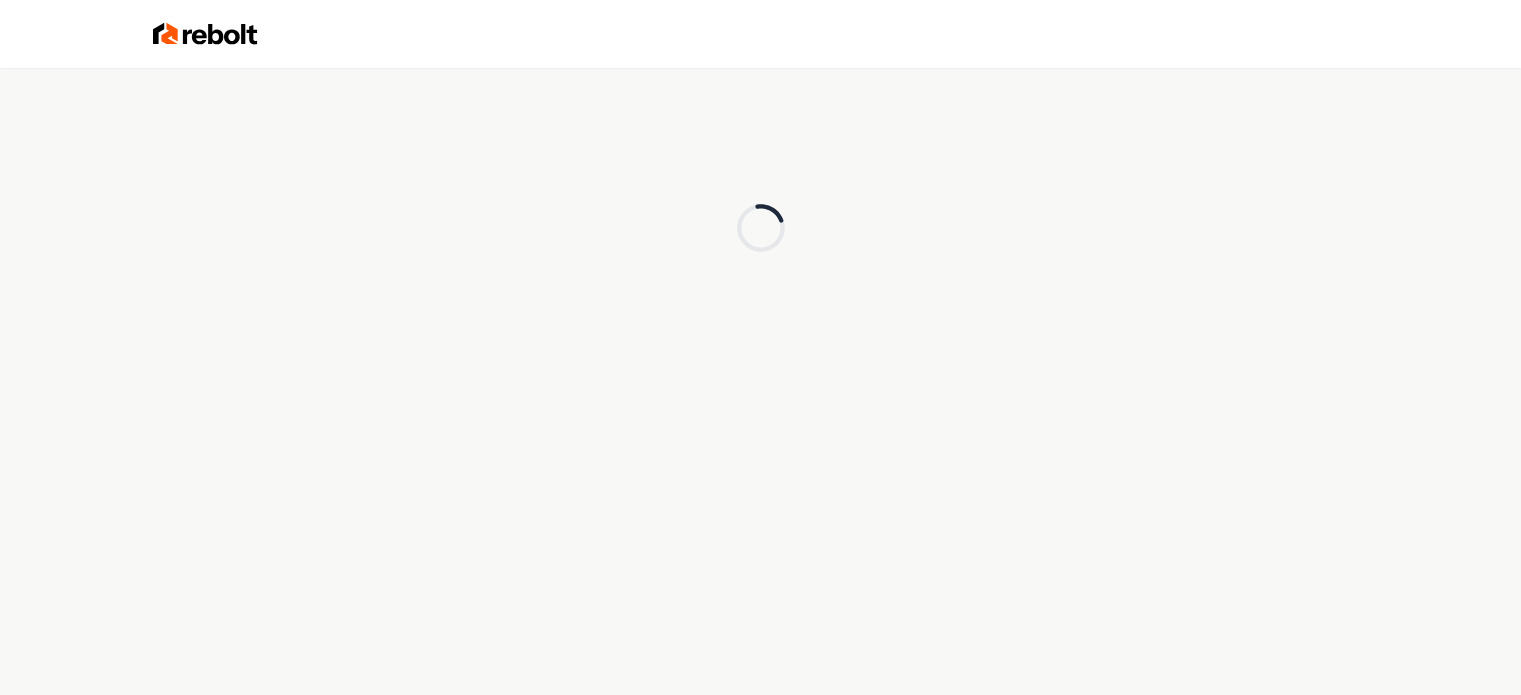 scroll, scrollTop: 0, scrollLeft: 0, axis: both 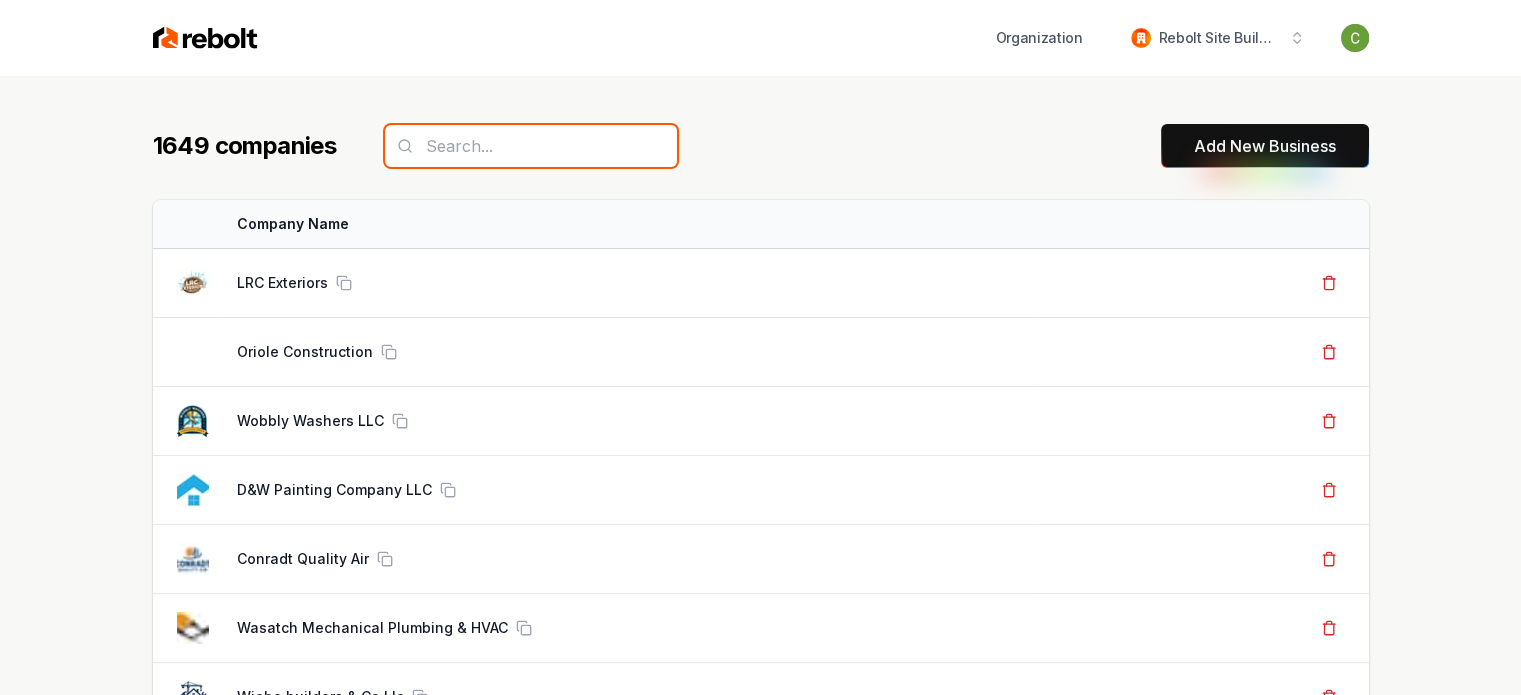 click at bounding box center [531, 146] 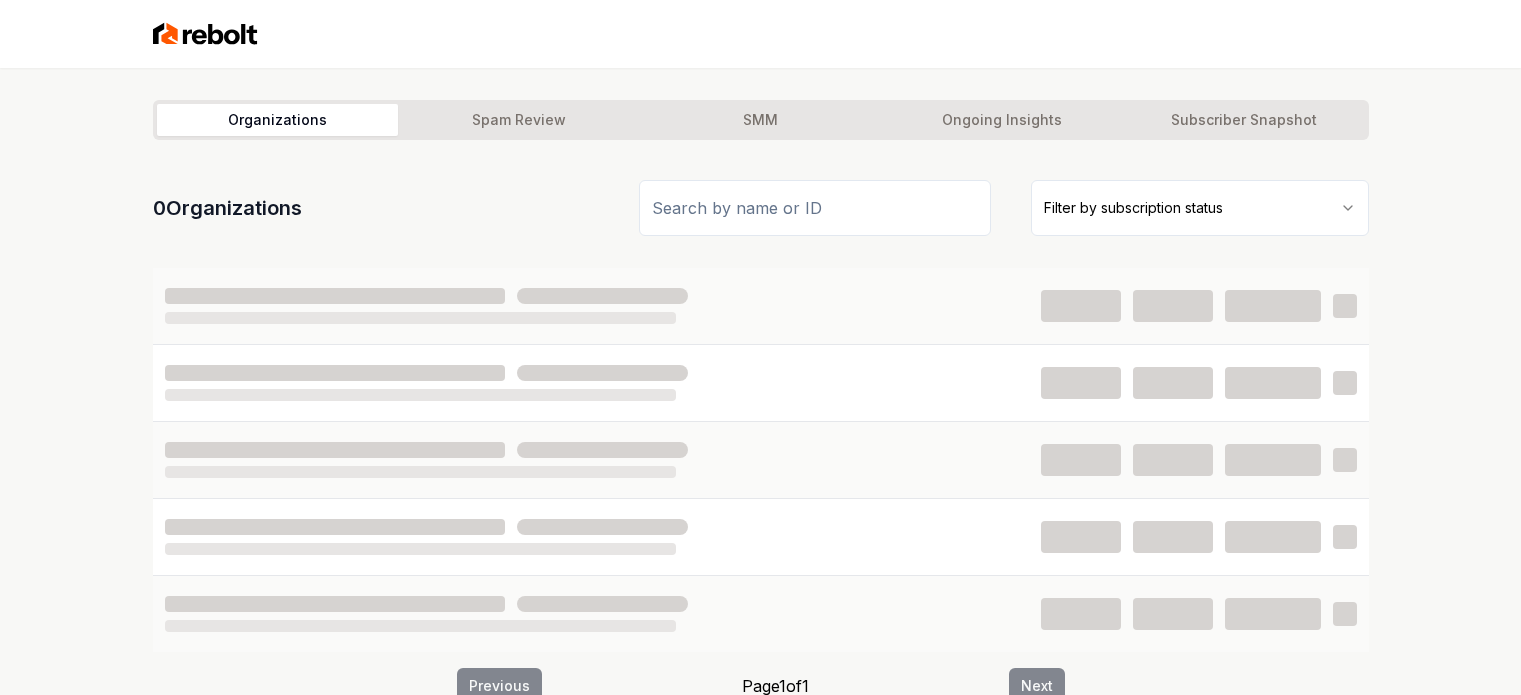 scroll, scrollTop: 0, scrollLeft: 0, axis: both 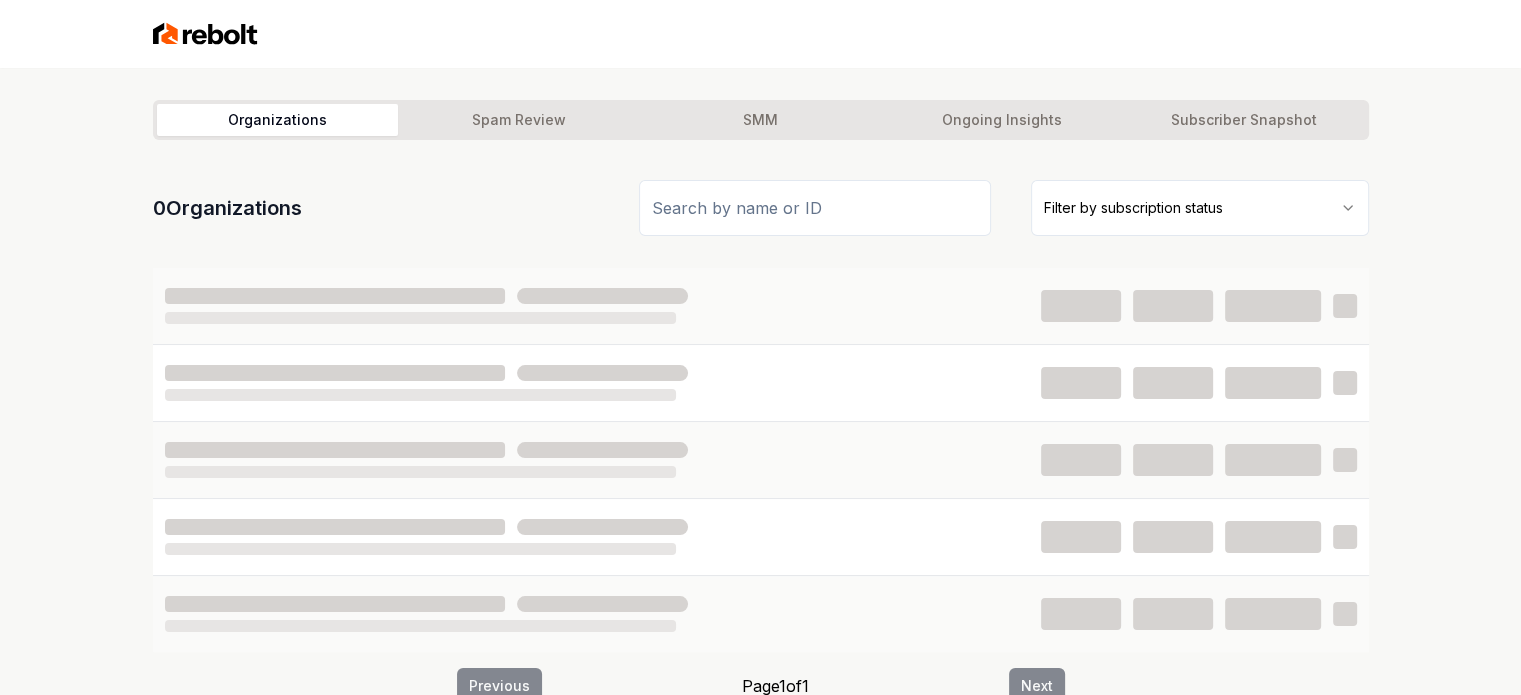 click at bounding box center (815, 208) 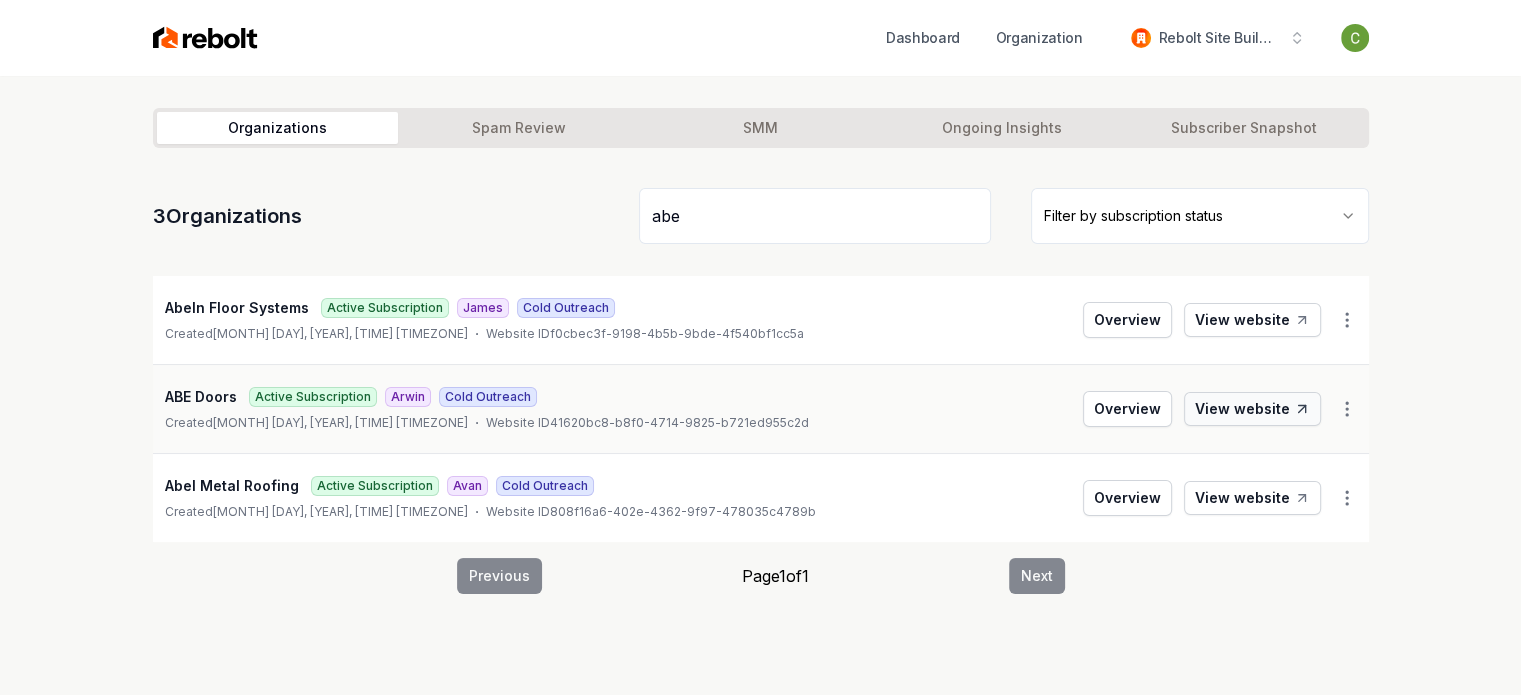 type on "abe" 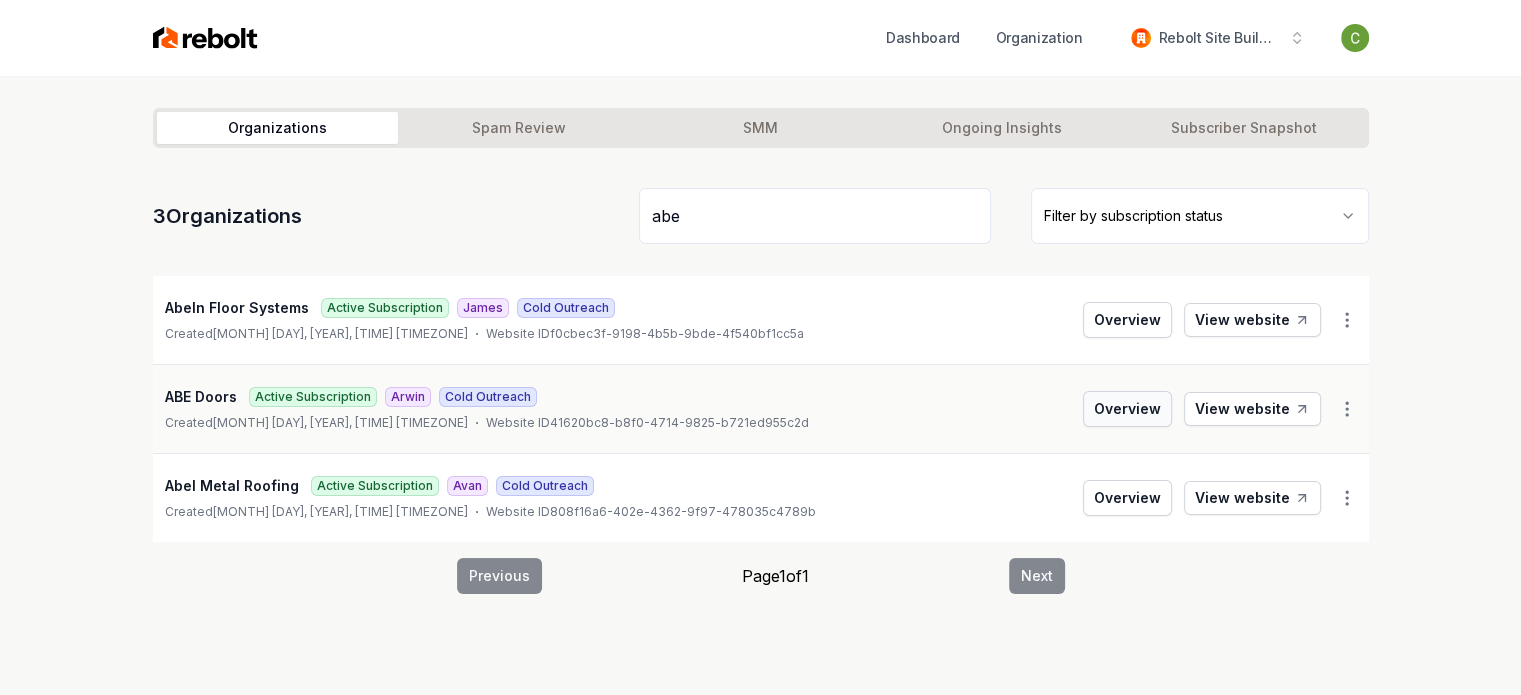click on "Overview" at bounding box center (1127, 409) 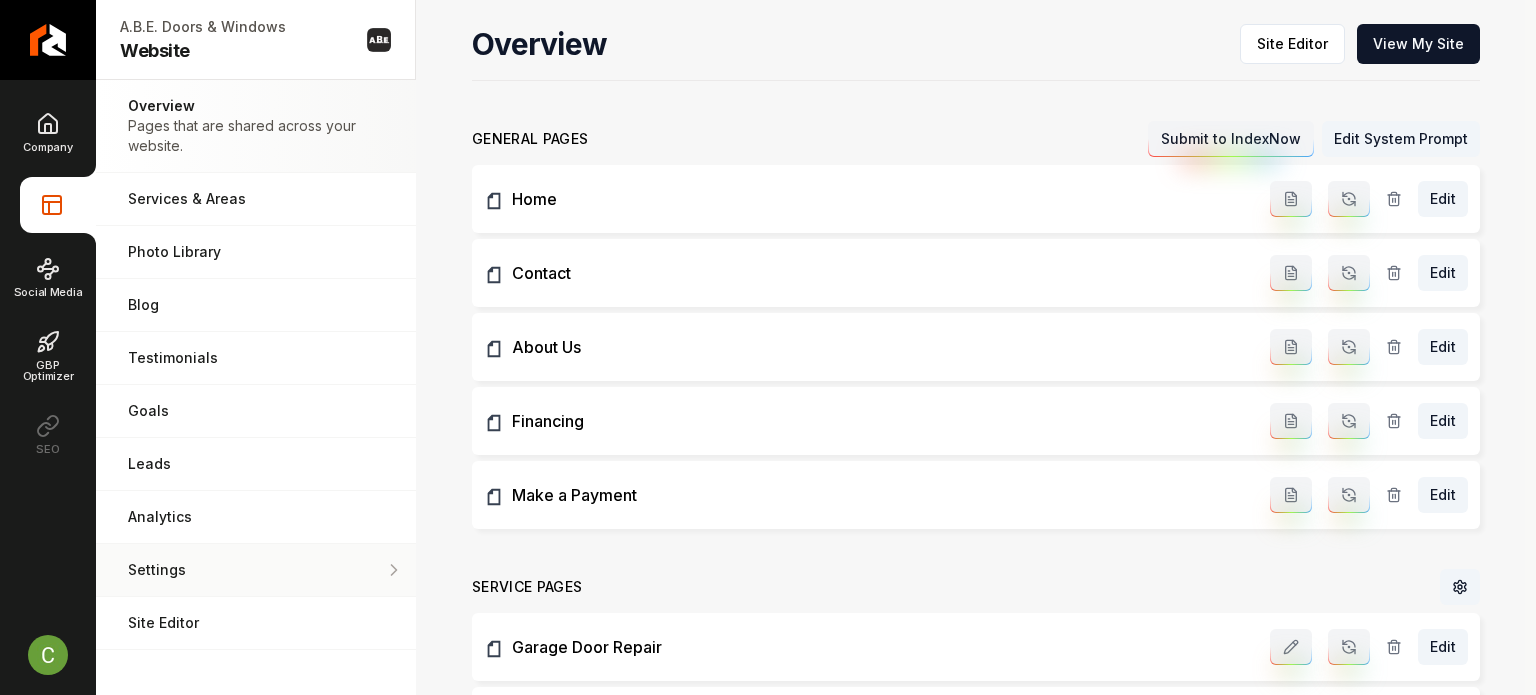click on "Settings Adjust your domain, scripts, redirects, and more." at bounding box center (256, 570) 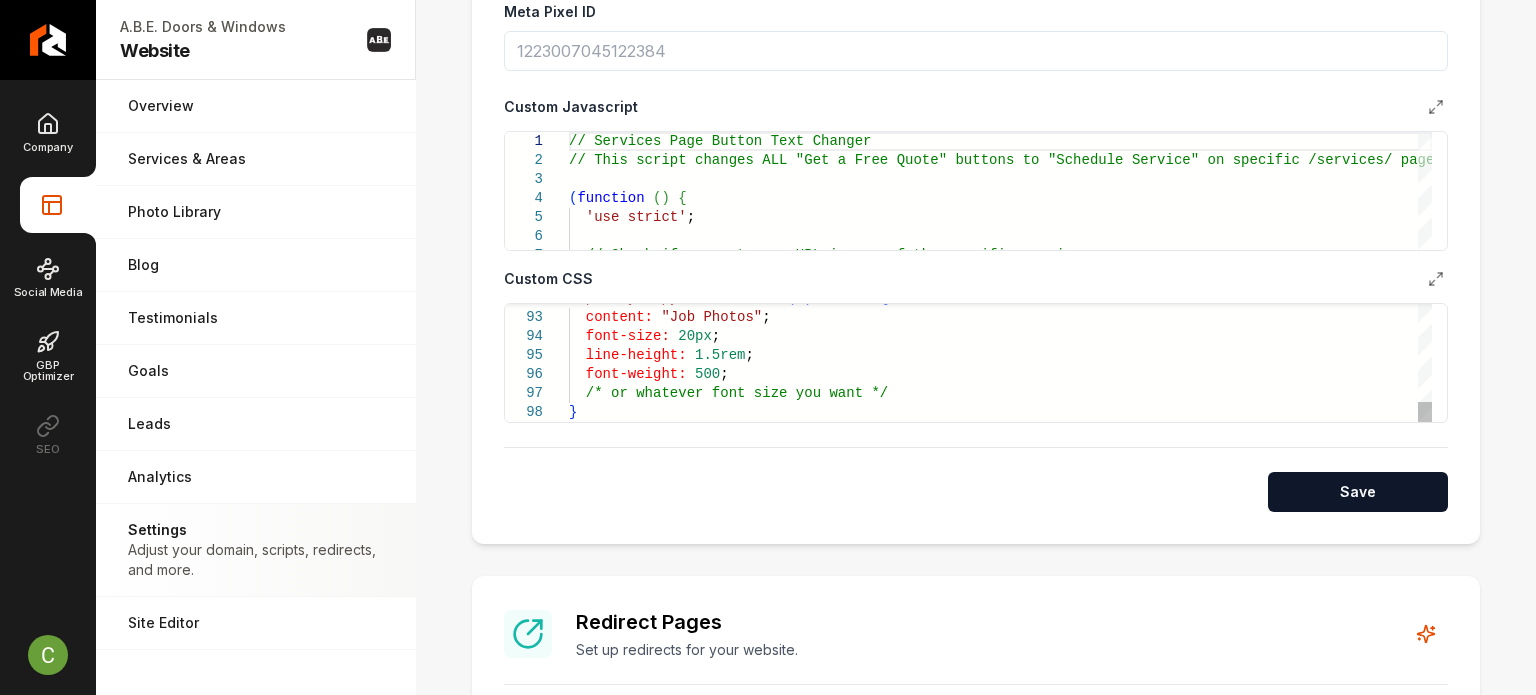 scroll, scrollTop: 1200, scrollLeft: 0, axis: vertical 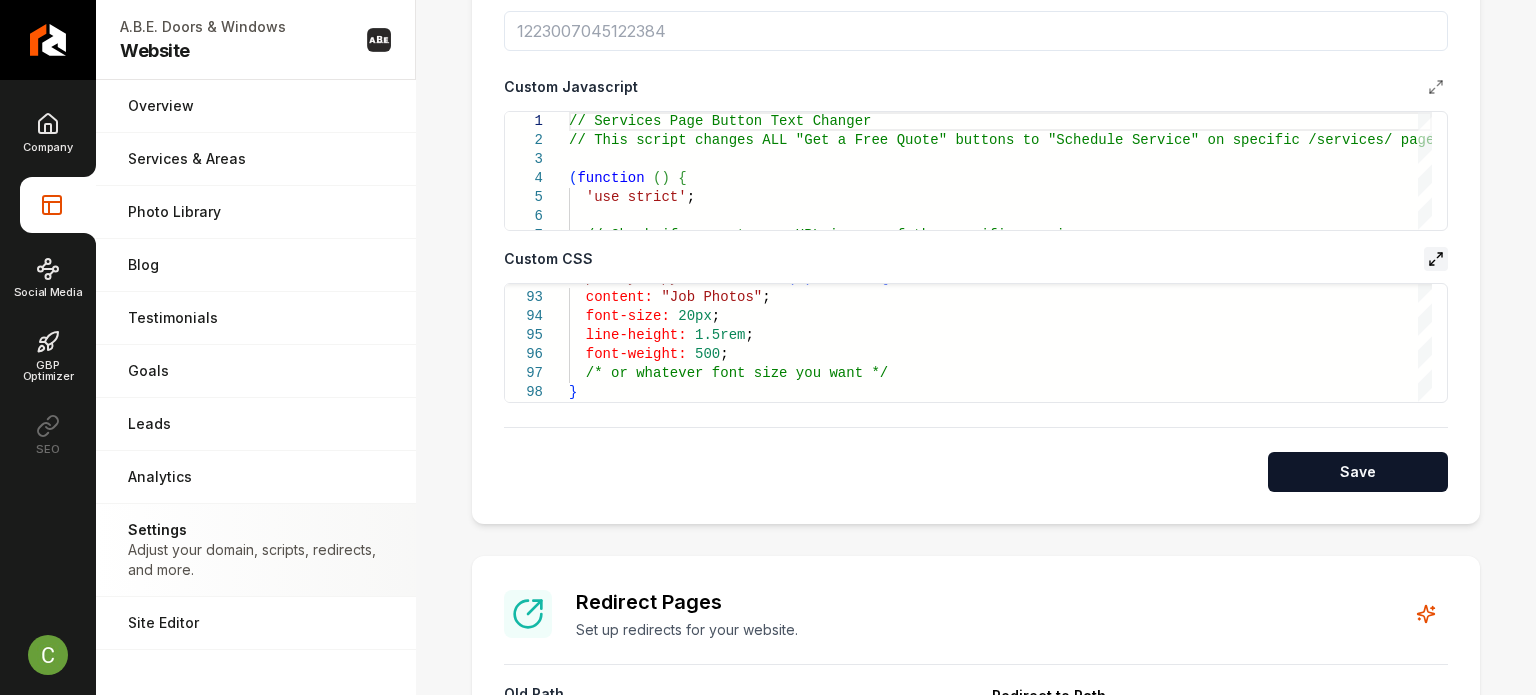 click 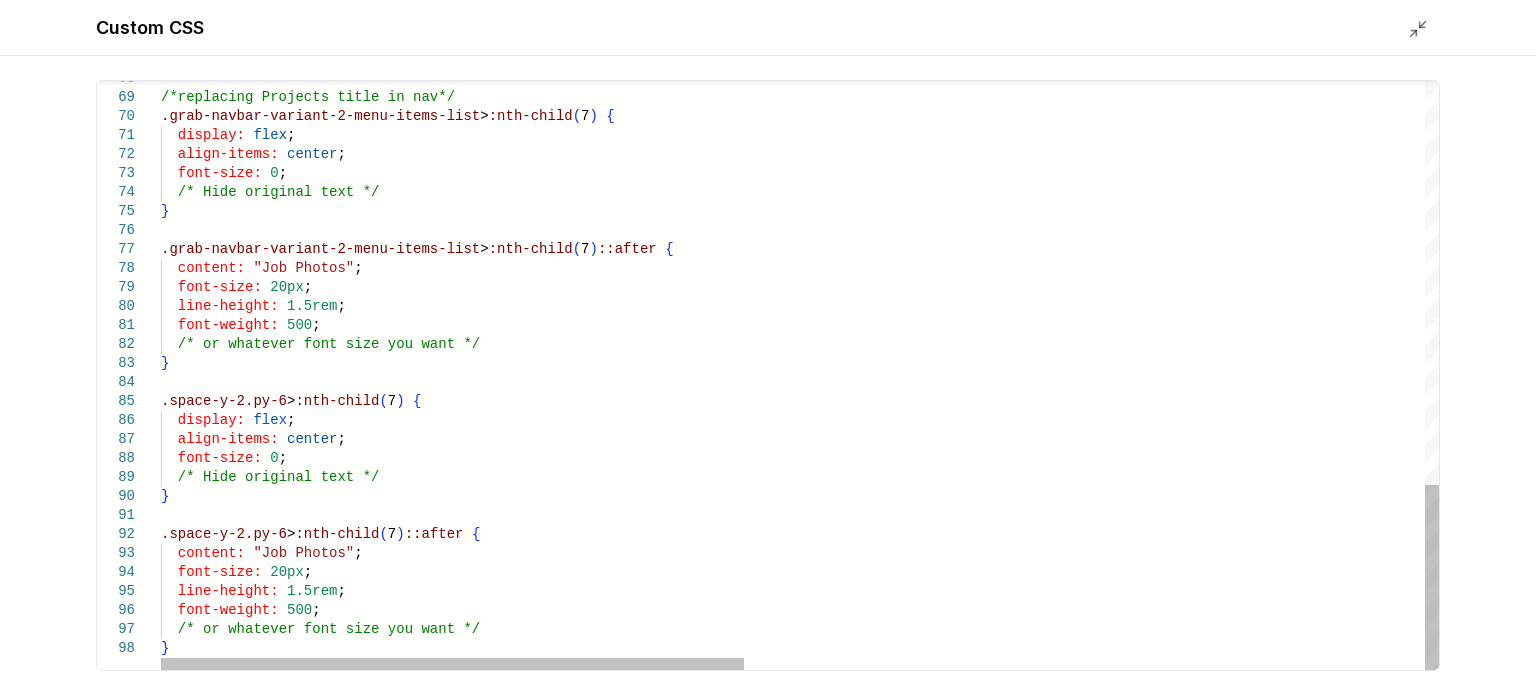 click on "/*replacing Projects title in nav*/ .grab-navbar-variant-2-menu-items-list >  :nth-child ( 7 )   {    display:   flex ;    align-items:   center ;    font-size:   0 ;    /* Hide original text */ } .grab-navbar-variant-2-menu-items-list >  :nth-child ( 7 ) ::after   {    content:   "Job Photos" ;    font-size:   20px ;    line-height:   1.5rem ;    font-weight:   500 ;    /* or whatever font size you want */ } .space-y-2.py-6 >  :nth-child ( 7 )   {    display:   flex ;    align-items:   center ;    font-size:   0 ;    /* Hide original text */ } .space-y-2.py-6 >  :nth-child ( 7 ) ::after   {    content:   "Job Photos" ;    font-size:   20px ;    line-height:   1.5rem ;    font-weight:   500 ;    /* or whatever font size you want */ }" at bounding box center [1545, -267] 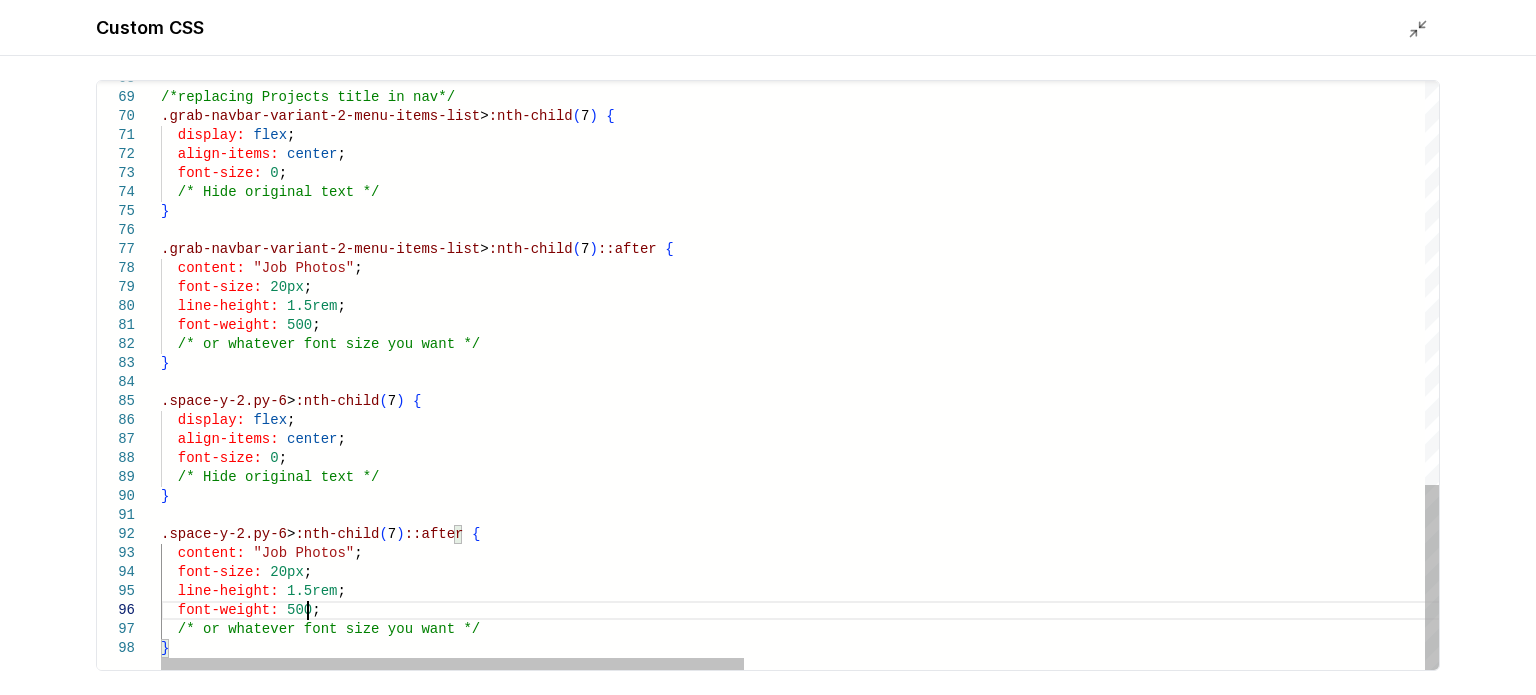 scroll, scrollTop: 0, scrollLeft: 0, axis: both 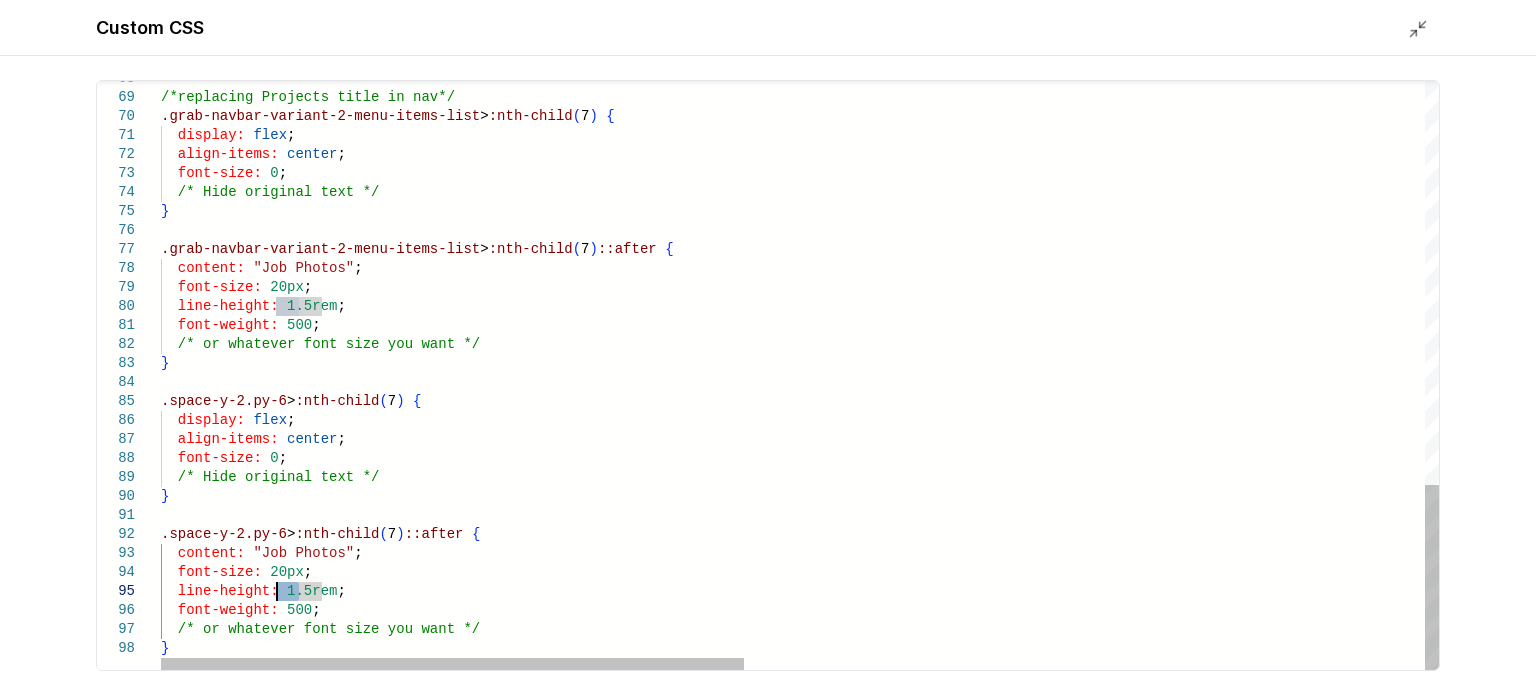 drag, startPoint x: 300, startPoint y: 588, endPoint x: 277, endPoint y: 586, distance: 23.086792 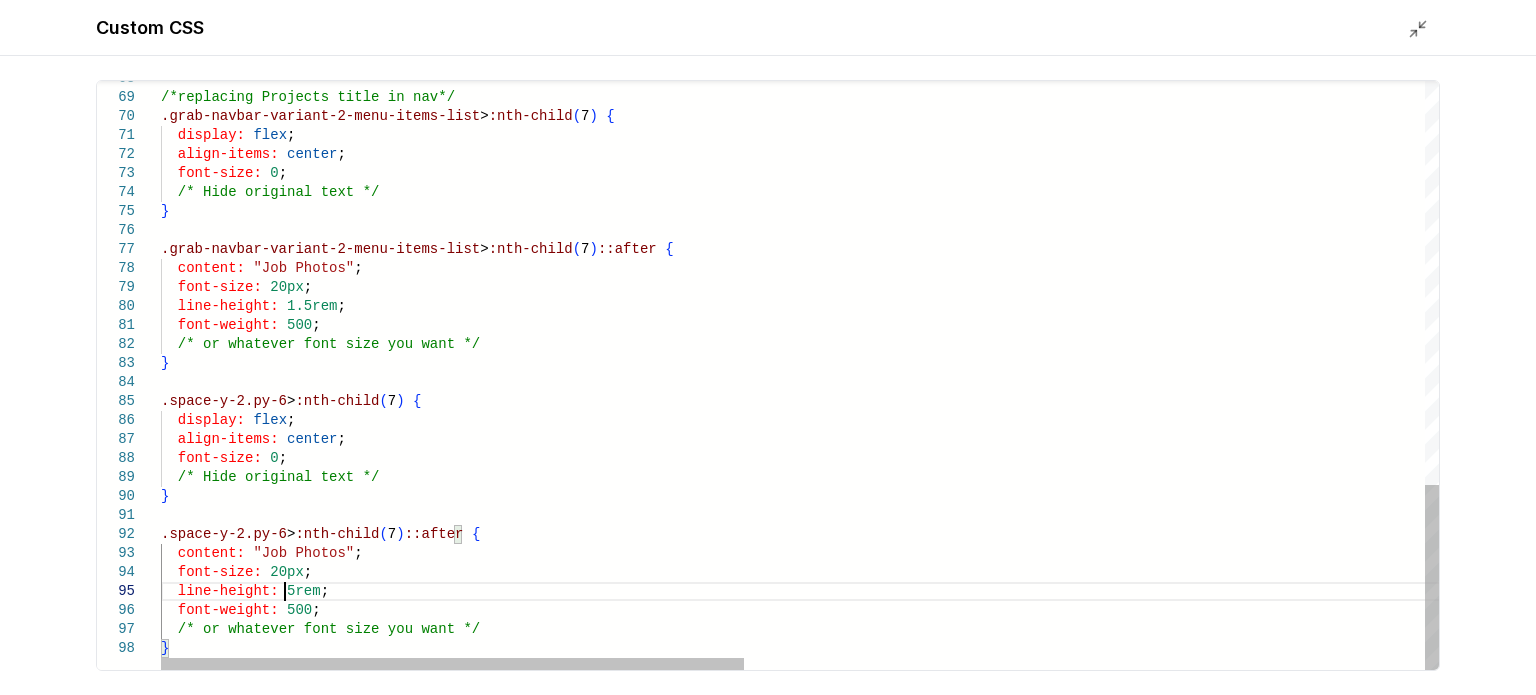 scroll, scrollTop: 76, scrollLeft: 121, axis: both 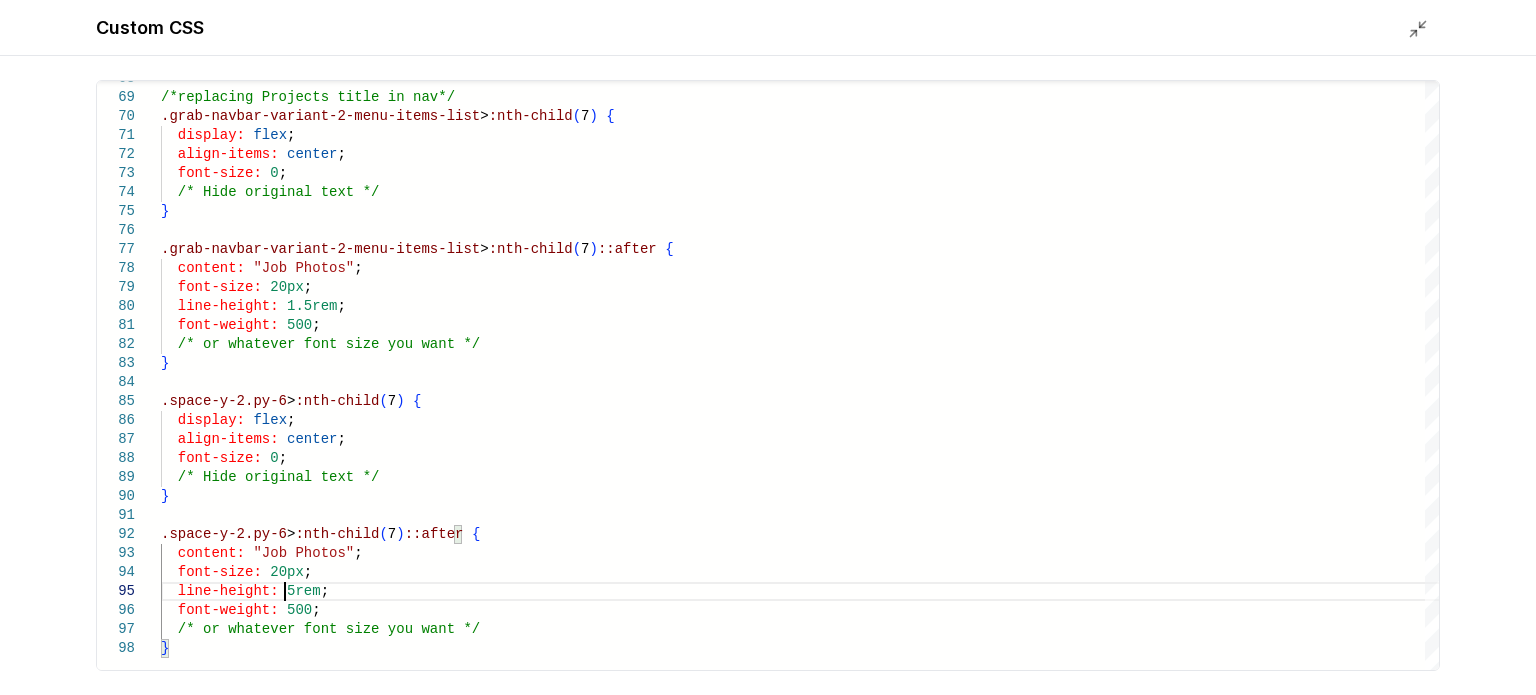 click 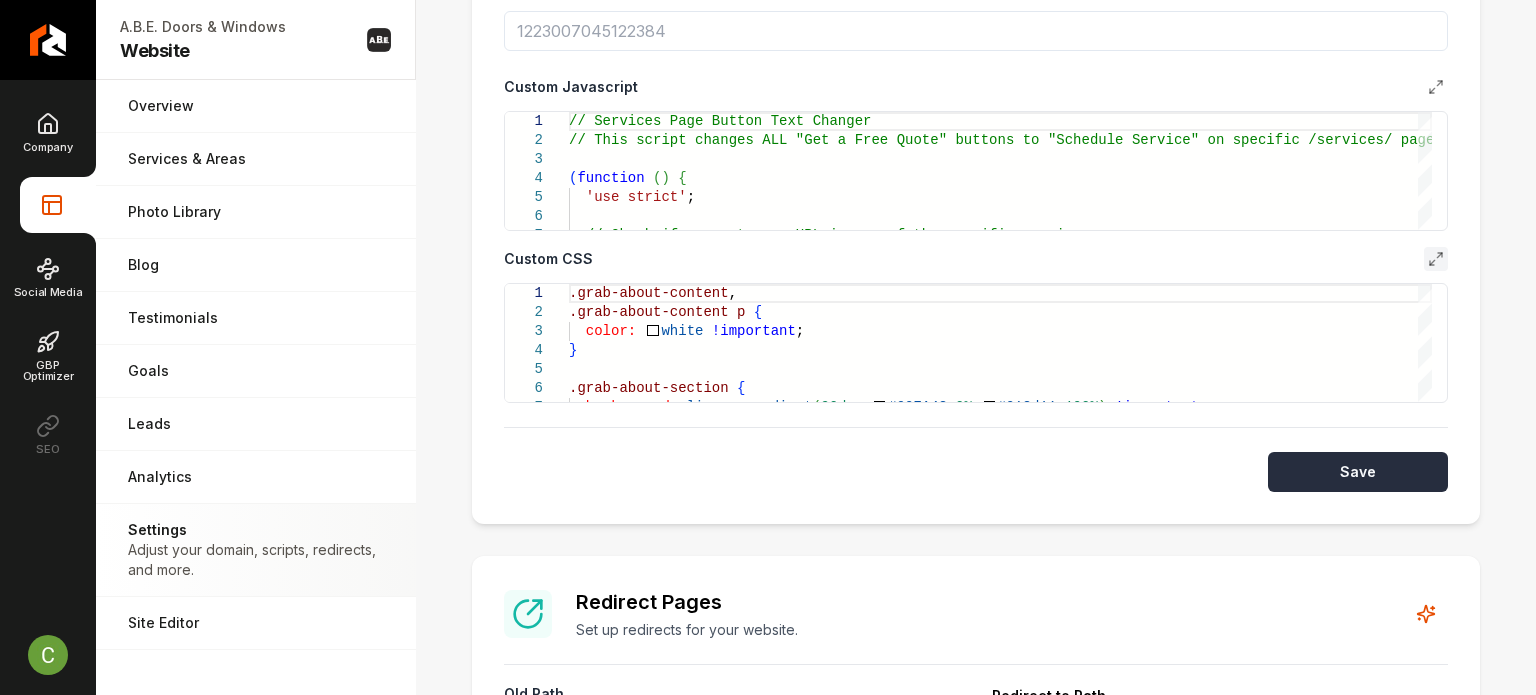 click on "Save" at bounding box center (1358, 472) 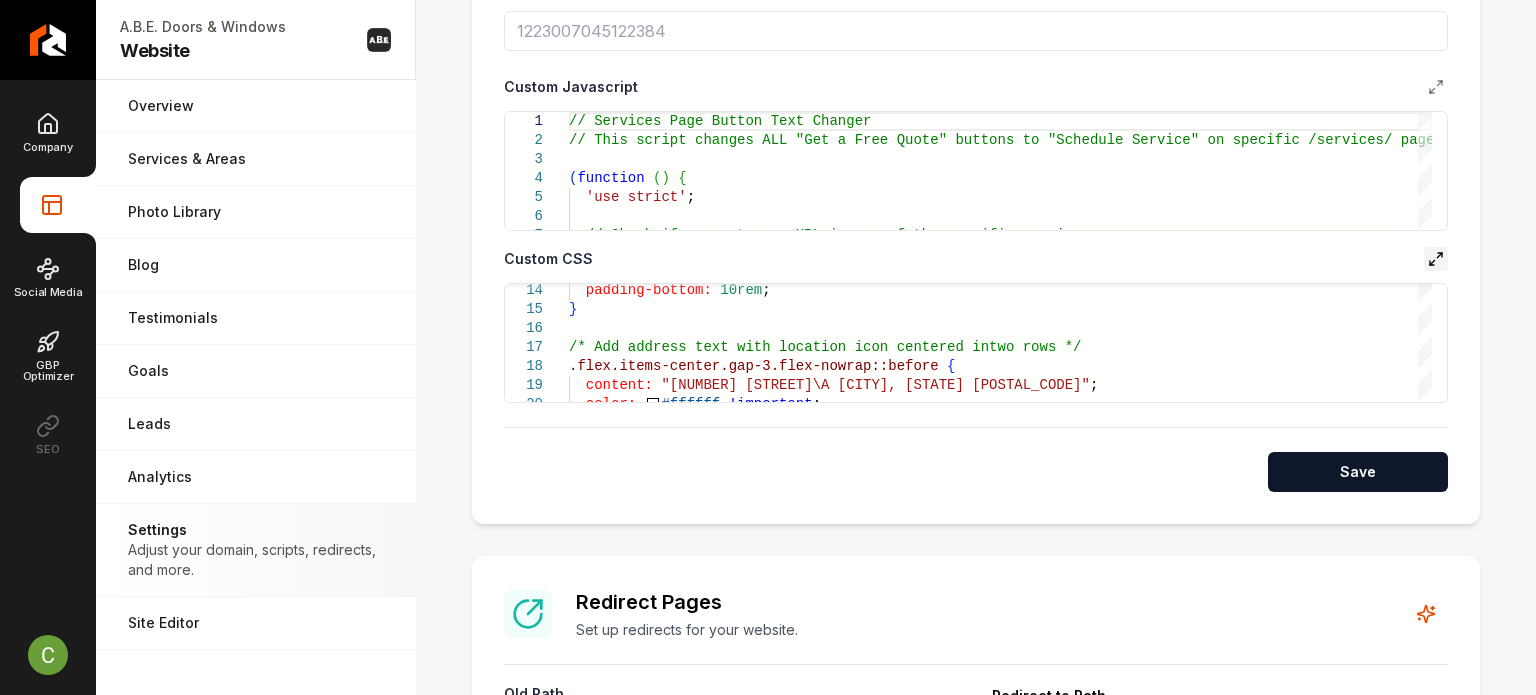 click 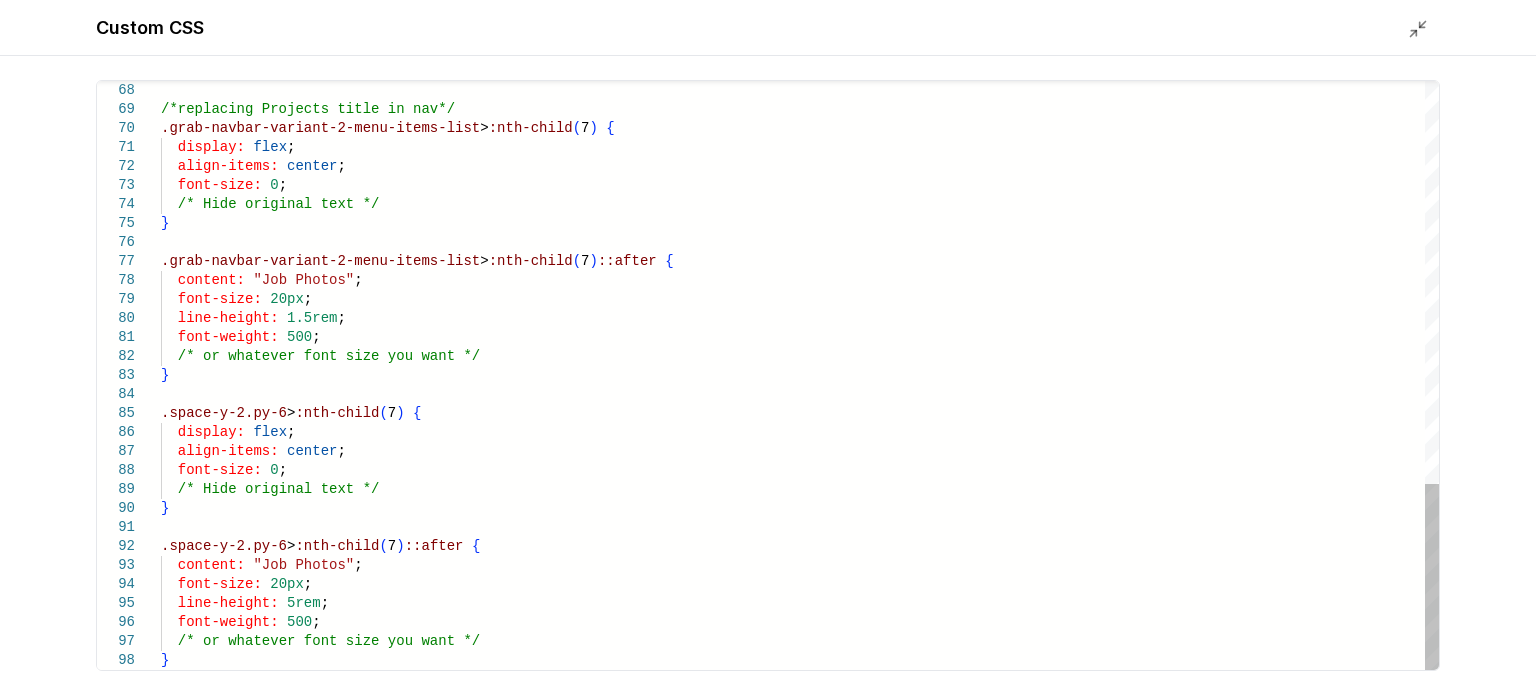 click on "/*replacing Projects title in nav*/ .grab-navbar-variant-2-menu-items-list >  :nth-child ( 7 )   {    display:   flex ;    align-items:   center ;    font-size:   0 ;    /* Hide original text */ } .grab-navbar-variant-2-menu-items-list >  :nth-child ( 7 ) ::after   {    content:   "Job Photos" ;    font-size:   20px ;    line-height:   1.5rem ;    font-weight:   500 ;    /* or whatever font size you want */ } .space-y-2.py-6 >  :nth-child ( 7 )   {    display:   flex ;    align-items:   center ;    font-size:   0 ;    /* Hide original text */ } .space-y-2.py-6 >  :nth-child ( 7 ) ::after   {    content:   "Job Photos" ;    font-size:   20px ;    line-height:   5rem ;    font-weight:   500 ;    /* or whatever font size you want */ }" at bounding box center (800, -261) 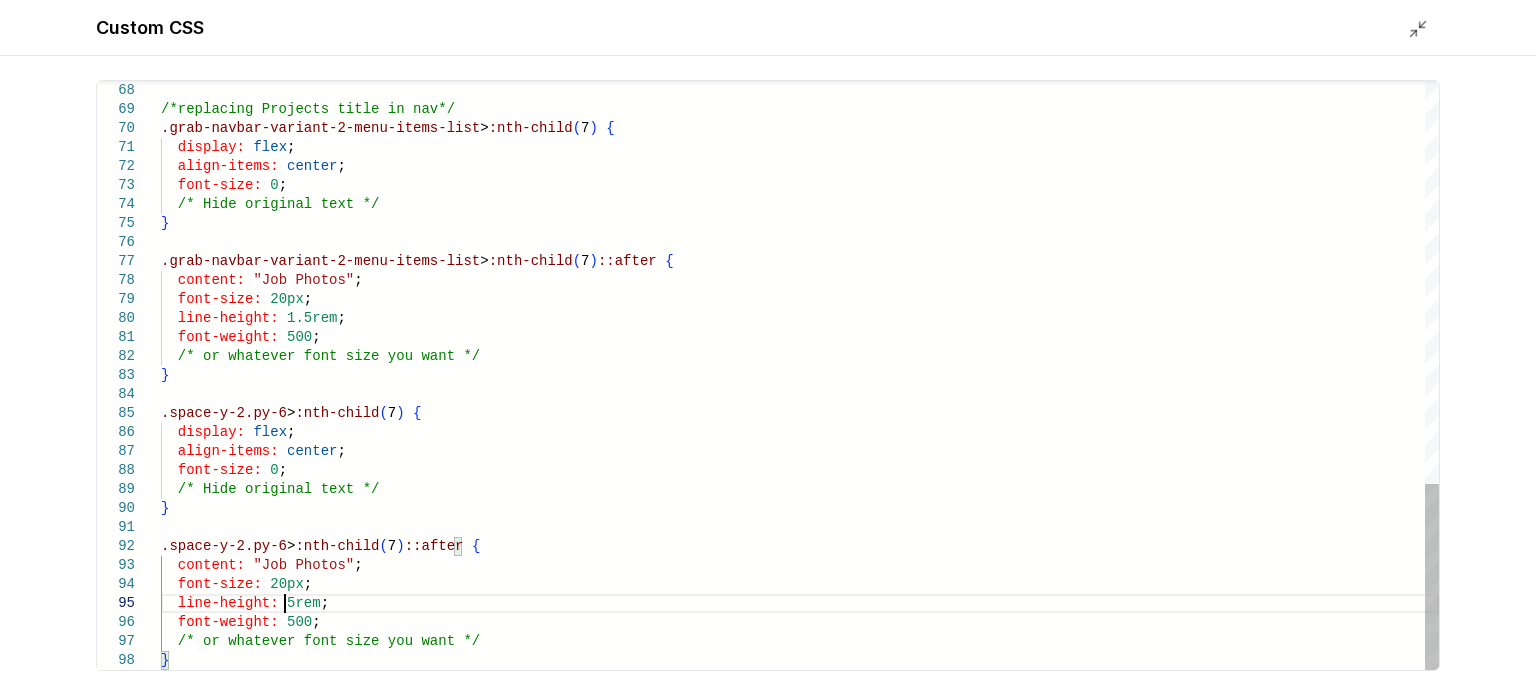 scroll, scrollTop: 0, scrollLeft: 0, axis: both 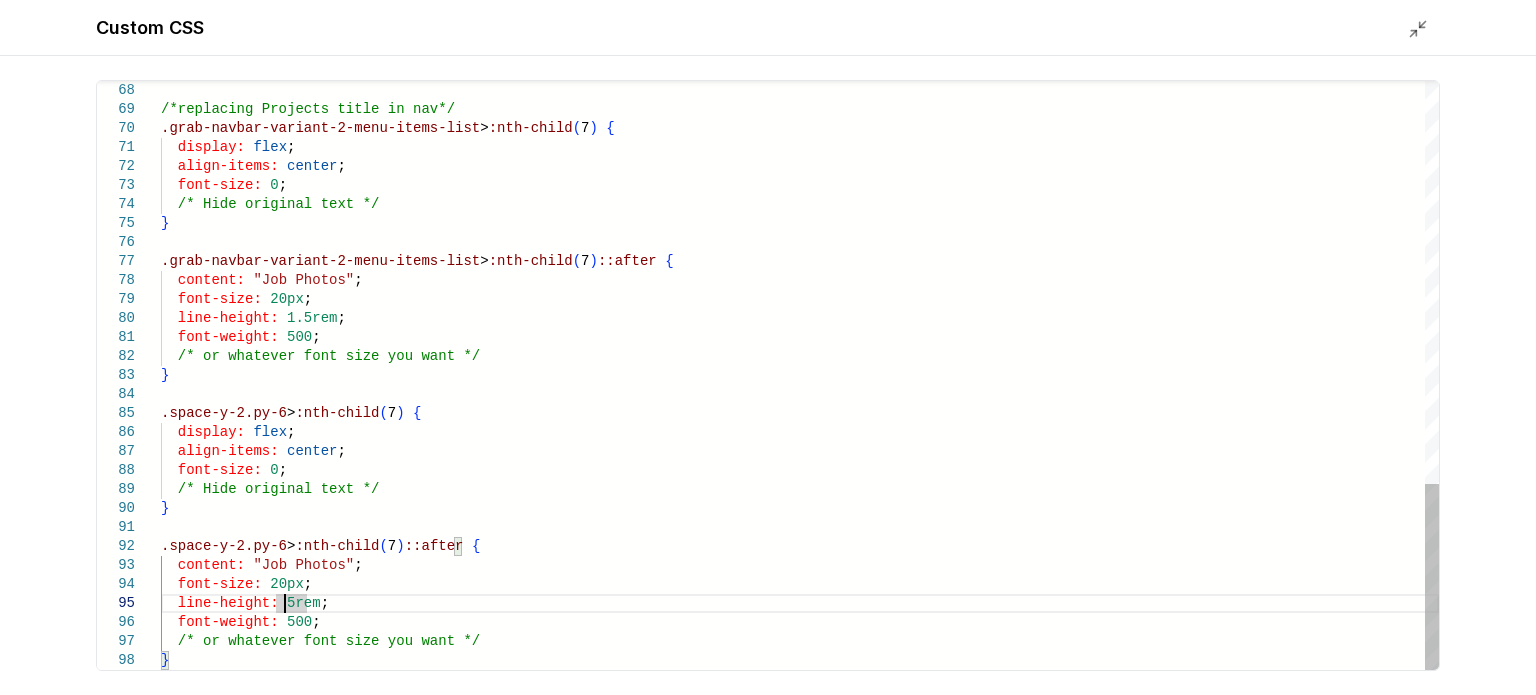 type on "**********" 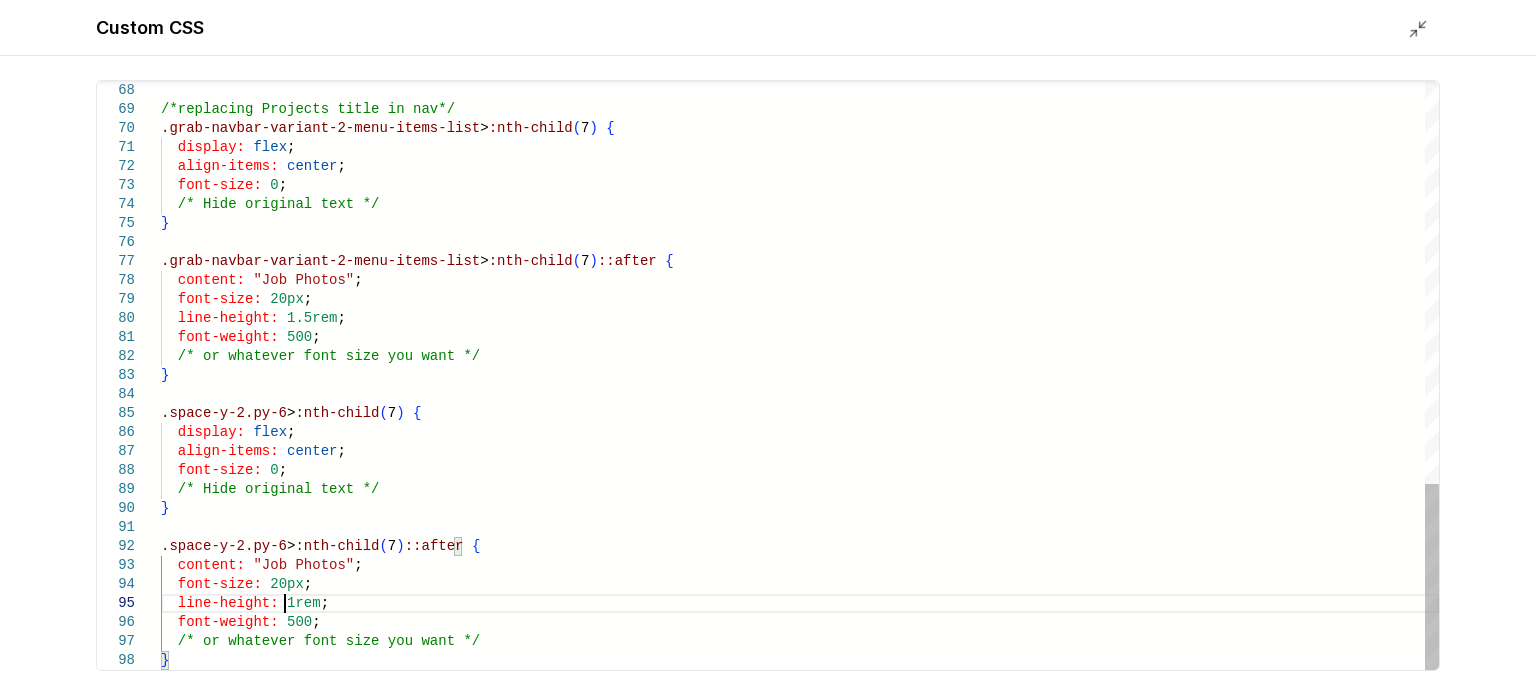 scroll, scrollTop: 76, scrollLeft: 121, axis: both 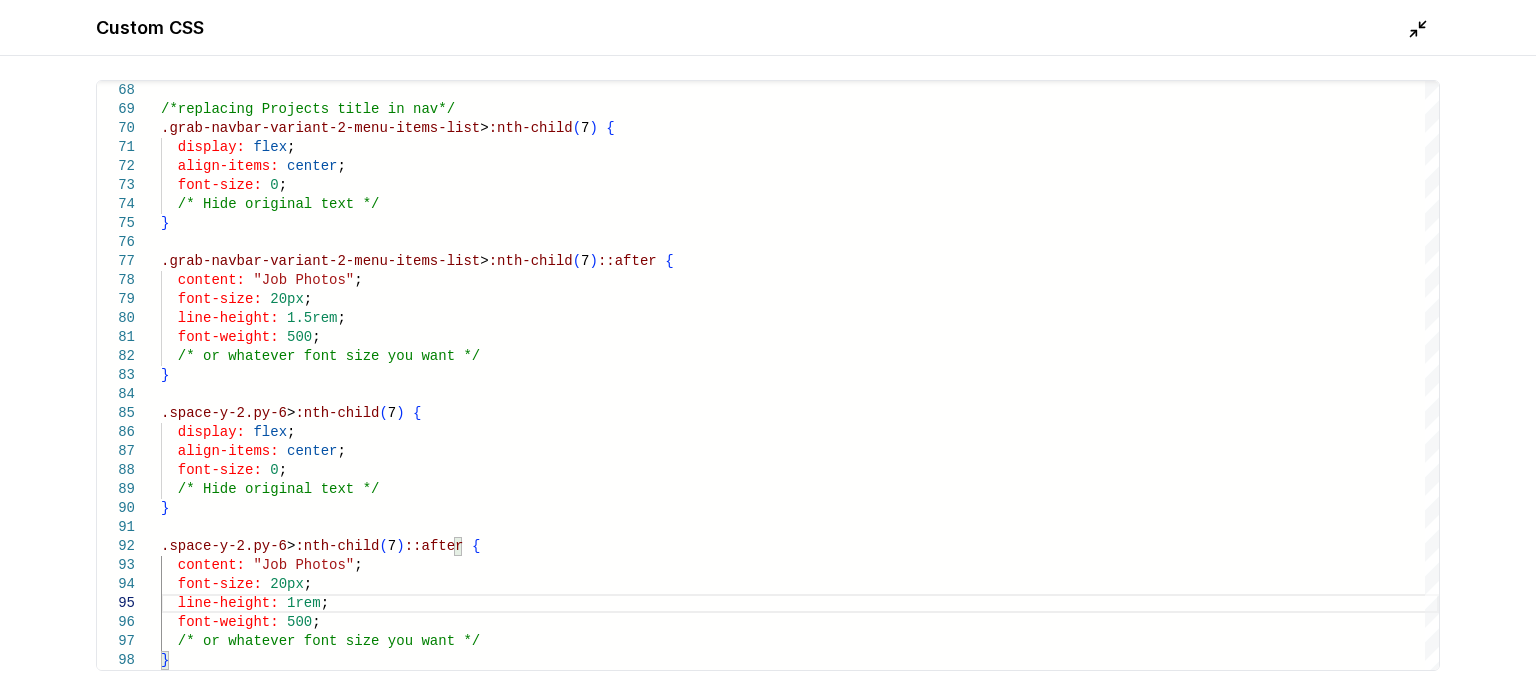 click 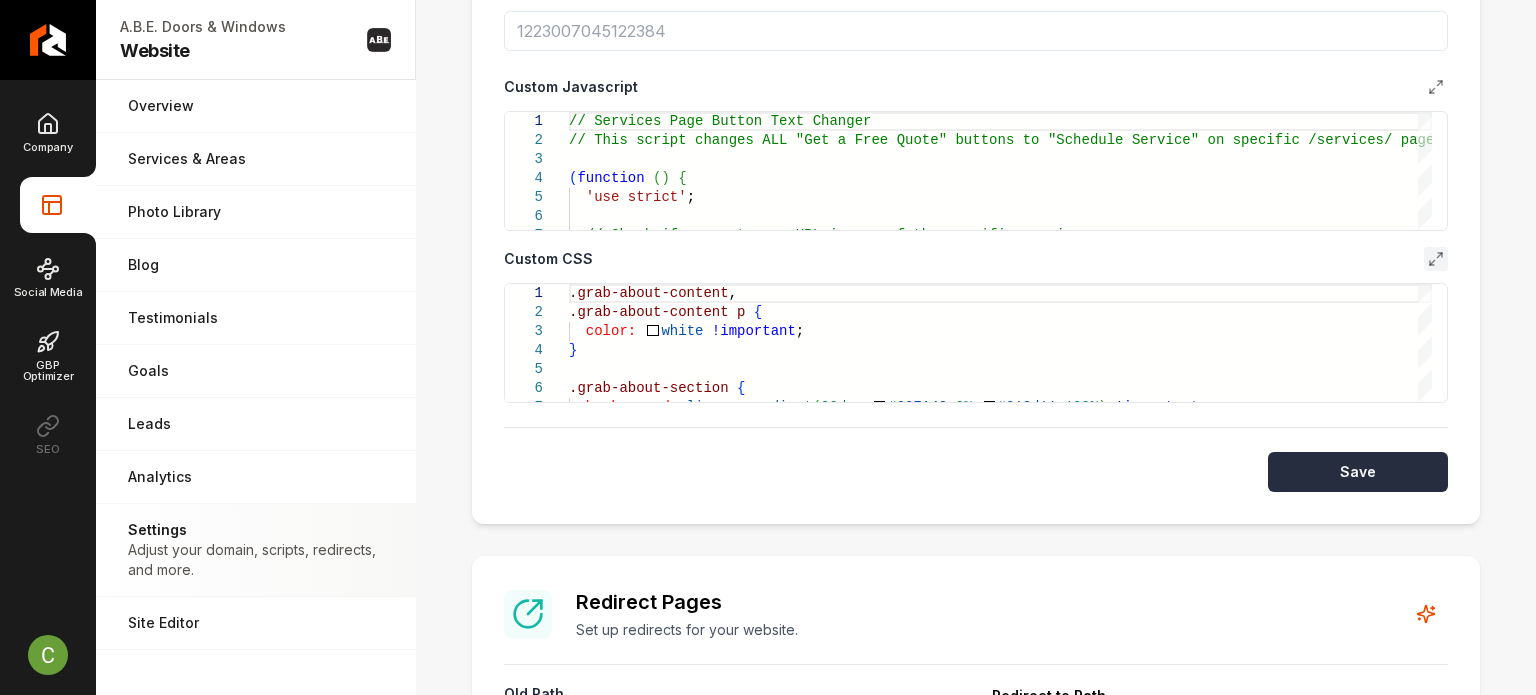 click on "Save" at bounding box center [1358, 472] 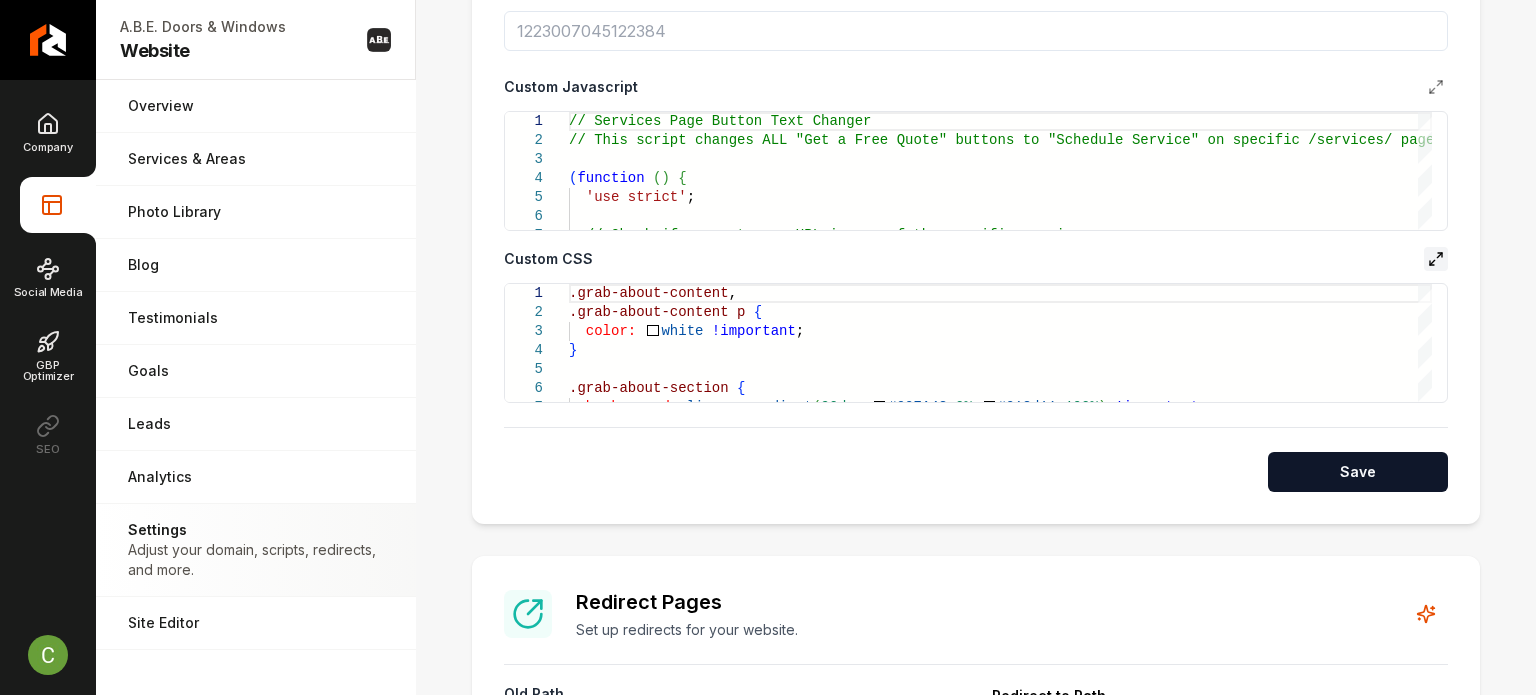 drag, startPoint x: 1409, startPoint y: 271, endPoint x: 1420, endPoint y: 256, distance: 18.601076 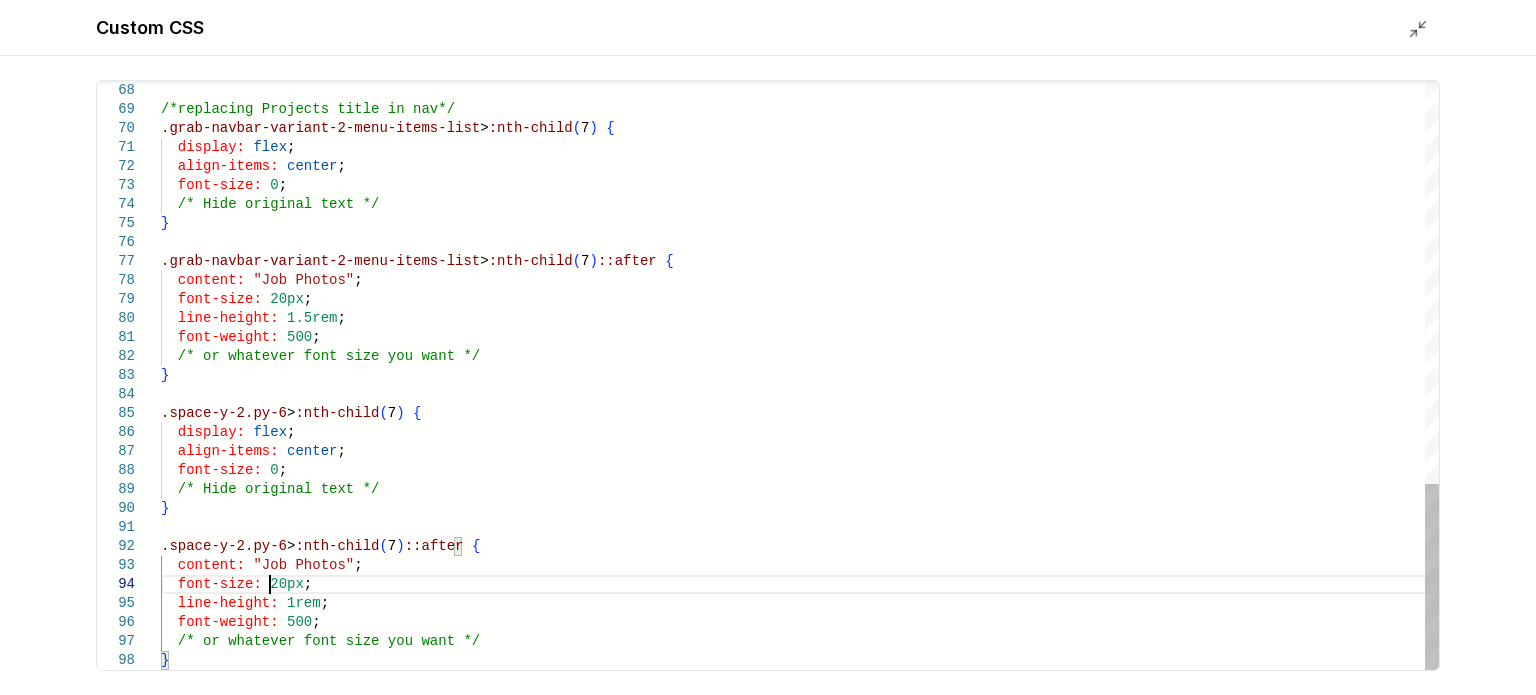 scroll, scrollTop: 0, scrollLeft: 0, axis: both 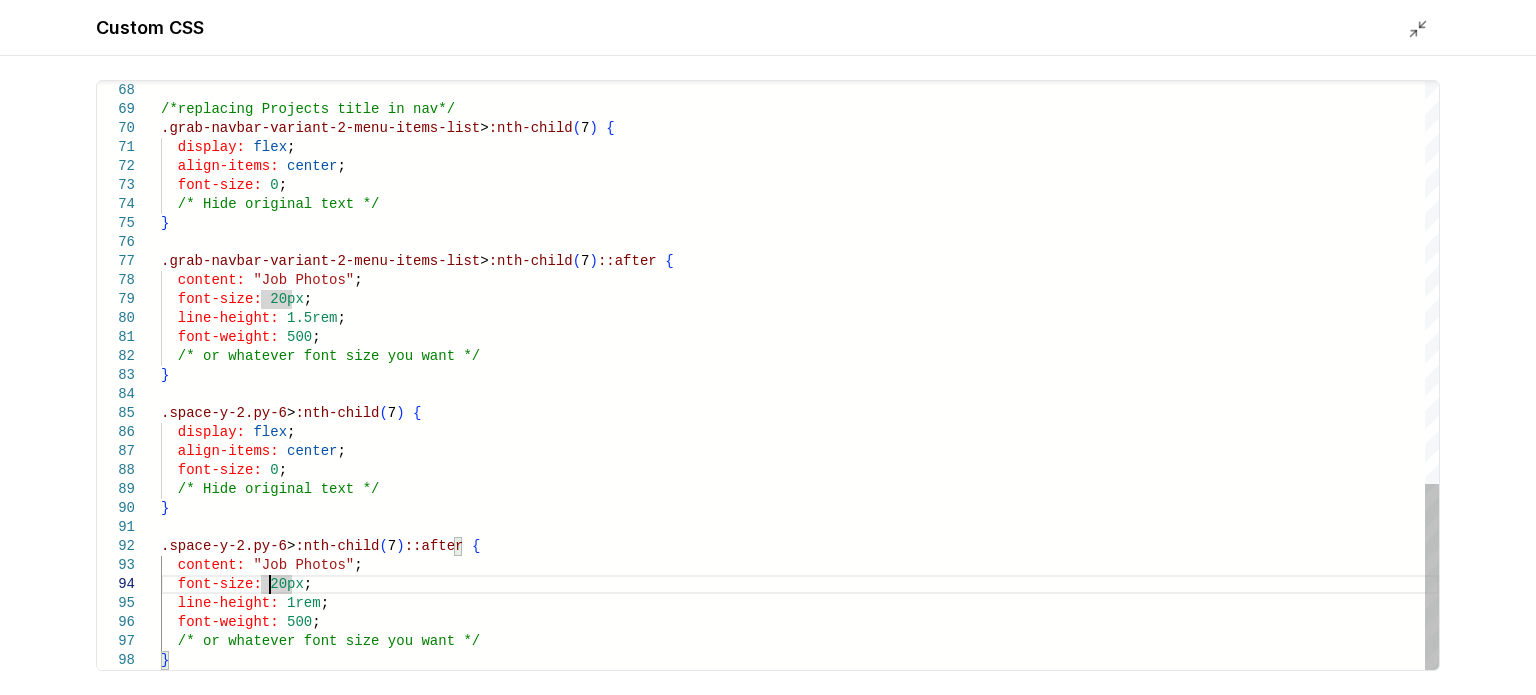click on "/*replacing Projects title in nav*/ .grab-navbar-variant-2-menu-items-list >  :nth-child ( 7 )   {    display:   flex ;    align-items:   center ;    font-size:   0 ;    /* Hide original text */ } .grab-navbar-variant-2-menu-items-list >  :nth-child ( 7 ) ::after   {    content:   "Job Photos" ;    font-size:   20px ;    line-height:   1.5rem ;    font-weight:   500 ;    /* or whatever font size you want */ } .space-y-2.py-6 >  :nth-child ( 7 )   {    display:   flex ;    align-items:   center ;    font-size:   0 ;    /* Hide original text */ } .space-y-2.py-6 >  :nth-child ( 7 ) ::after   {    content:   "Job Photos" ;    font-size:   20px ;    line-height:   1rem ;    font-weight:   500 ;    /* or whatever font size you want */ }" at bounding box center [800, -261] 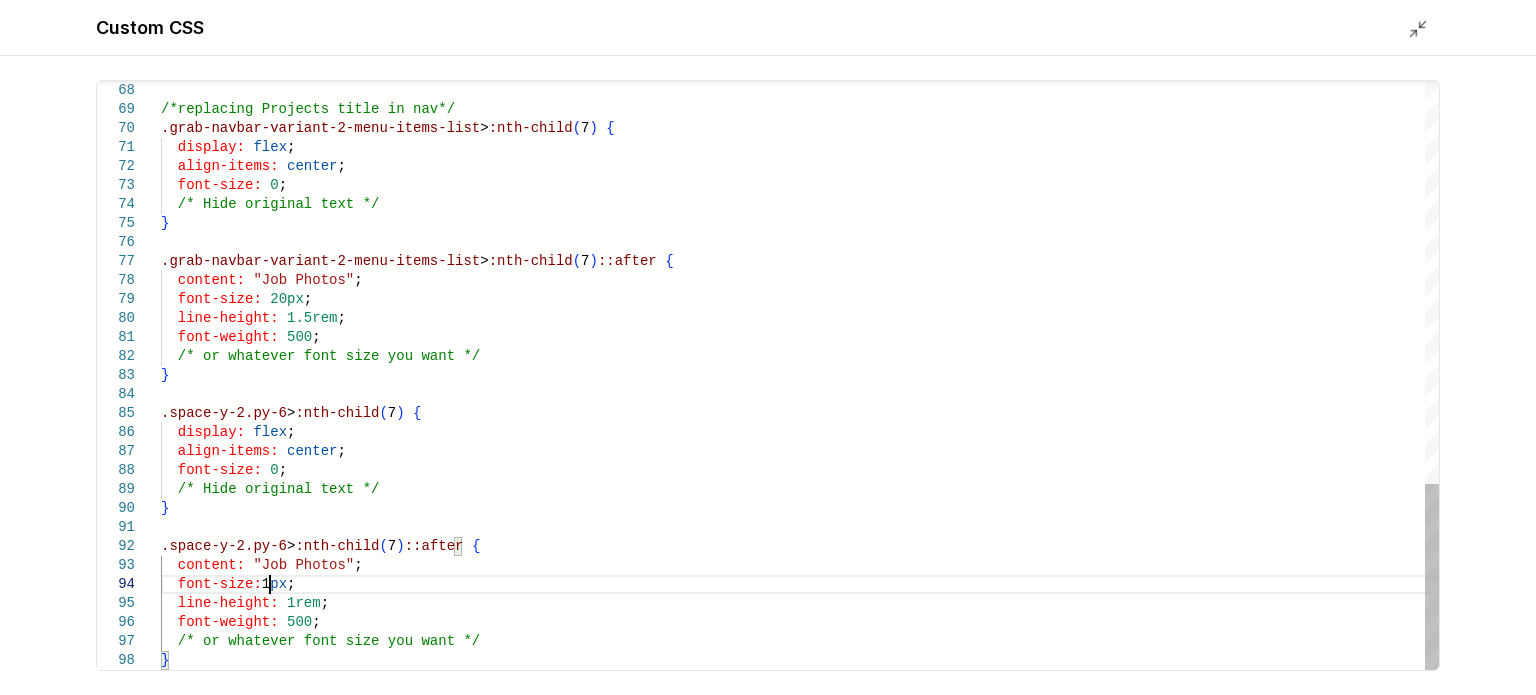 scroll, scrollTop: 57, scrollLeft: 115, axis: both 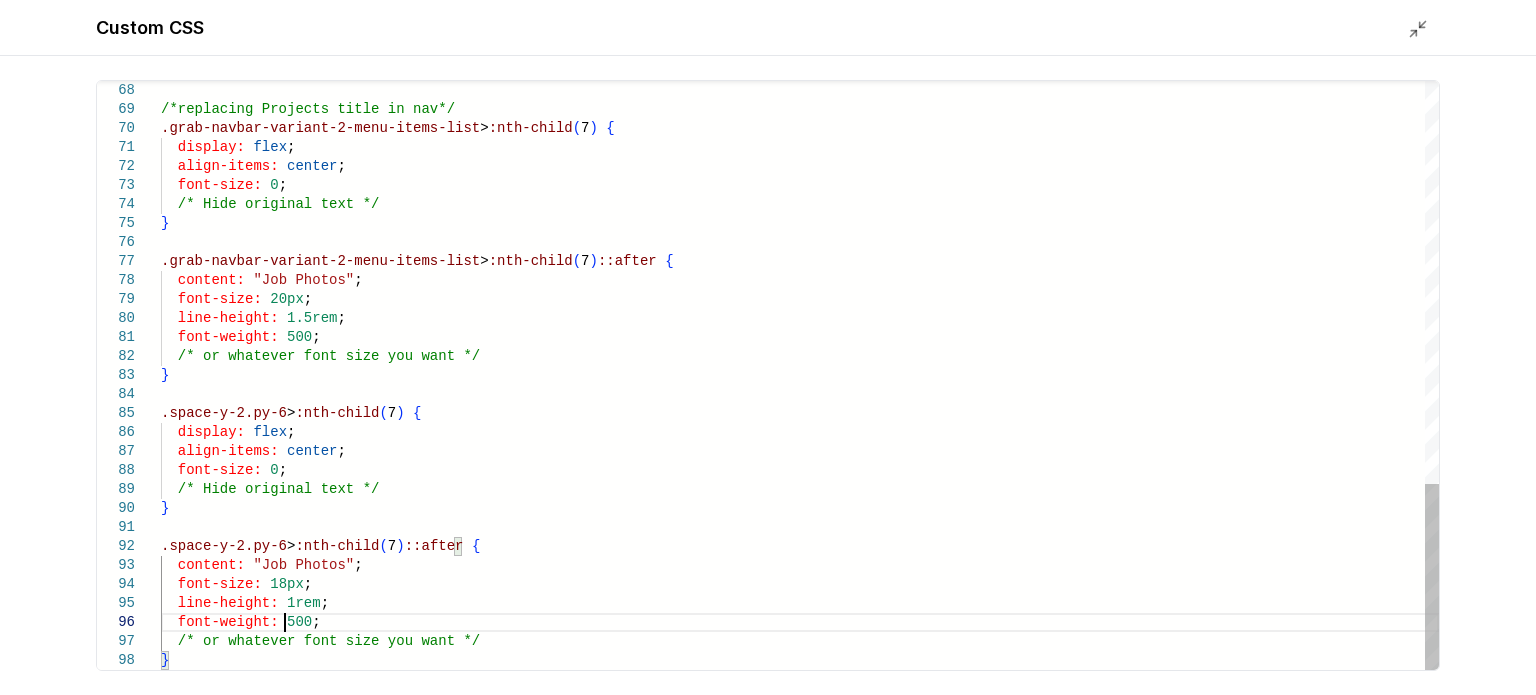 click on "/*replacing Projects title in nav*/ .grab-navbar-variant-2-menu-items-list >  :nth-child ( 7 )   {    display:   flex ;    align-items:   center ;    font-size:   0 ;    /* Hide original text */ } .grab-navbar-variant-2-menu-items-list >  :nth-child ( 7 ) ::after   {    content:   "Job Photos" ;    font-size:   20px ;    line-height:   1.5rem ;    font-weight:   500 ;    /* or whatever font size you want */ } .space-y-2.py-6 >  :nth-child ( 7 )   {    display:   flex ;    align-items:   center ;    font-size:   0 ;    /* Hide original text */ } .space-y-2.py-6 >  :nth-child ( 7 ) ::after   {    content:   "Job Photos" ;    font-size:   18px ;    line-height:   1rem ;    font-weight:   500 ;    /* or whatever font size you want */ }" at bounding box center (800, -261) 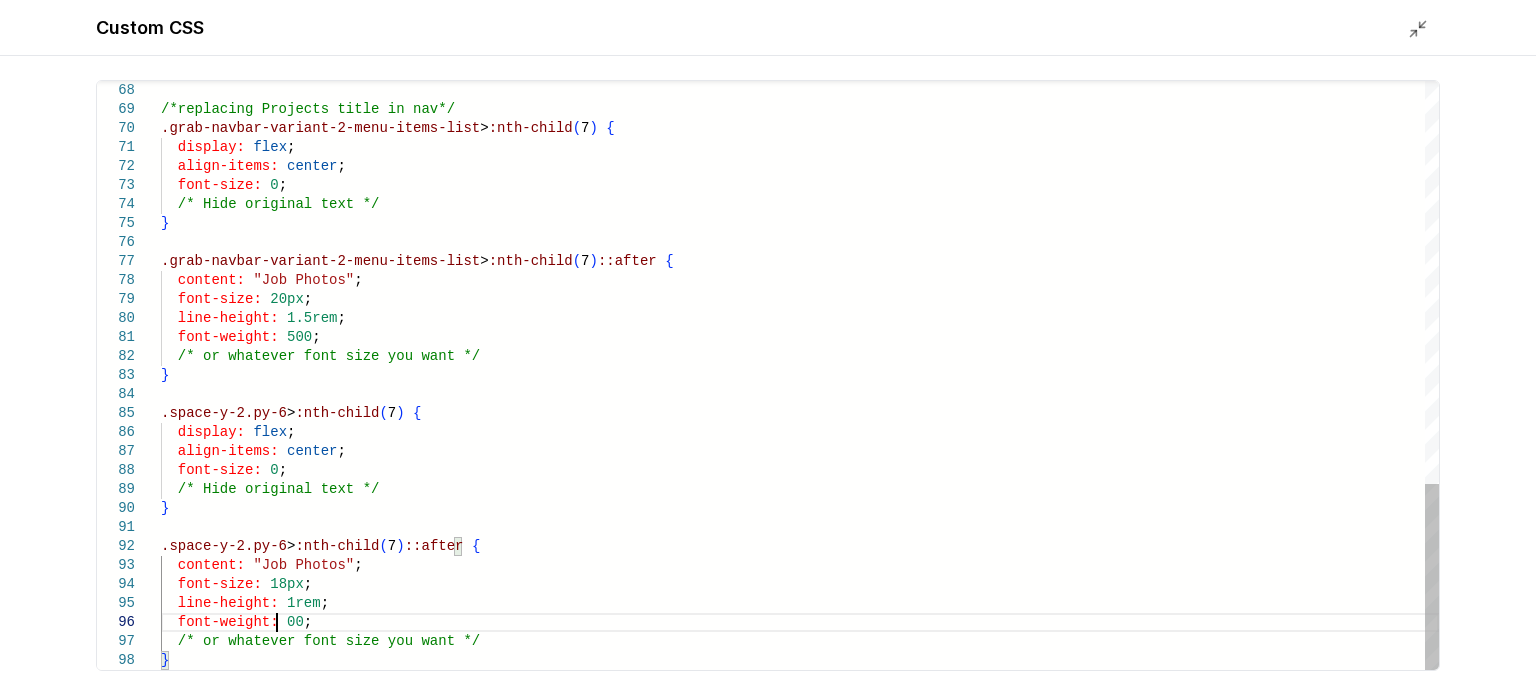 scroll, scrollTop: 95, scrollLeft: 121, axis: both 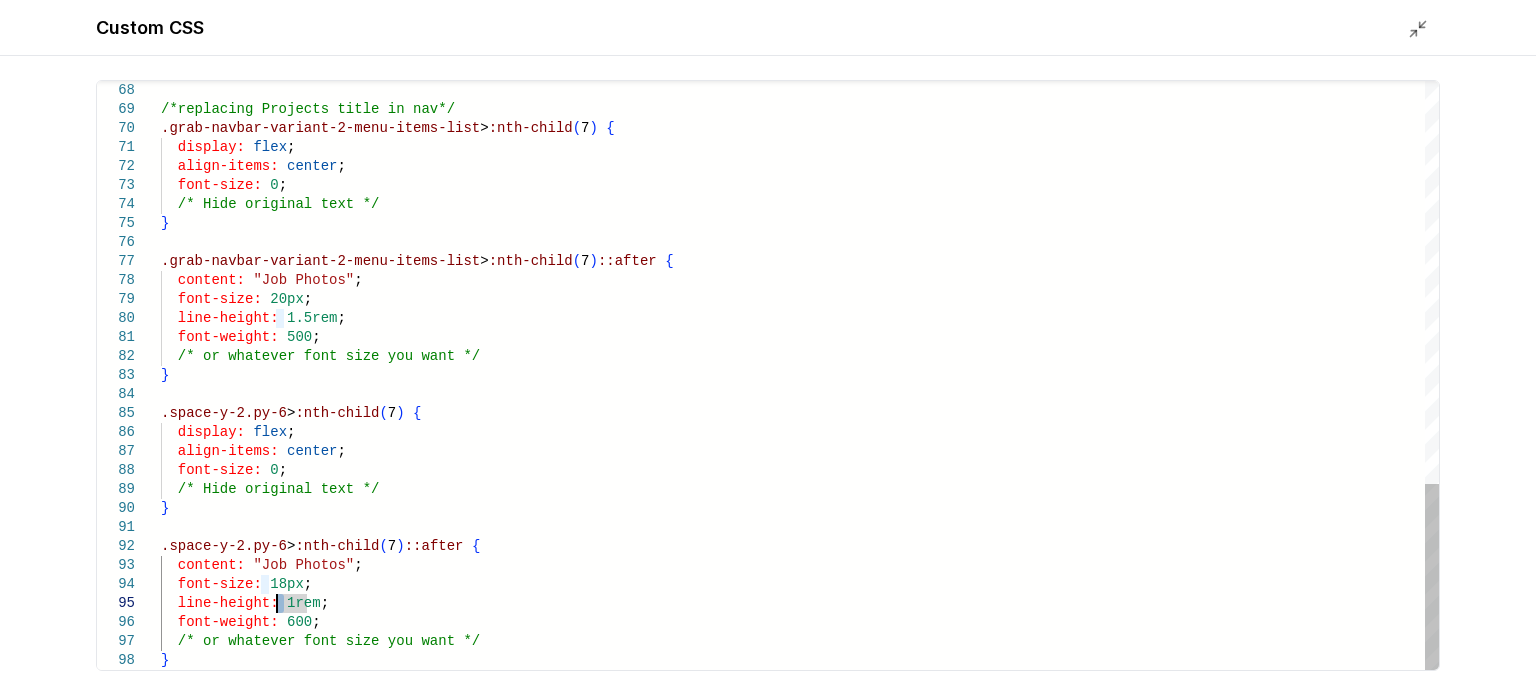 click on "/*replacing Projects title in nav*/ .grab-navbar-variant-2-menu-items-list >  :nth-child ( 7 )   {    display:   flex ;    align-items:   center ;    font-size:   0 ;    /* Hide original text */ } .grab-navbar-variant-2-menu-items-list >  :nth-child ( 7 ) ::after   {    content:   "Job Photos" ;    font-size:   20px ;    line-height:   1.5rem ;    font-weight:   500 ;    /* or whatever font size you want */ } .space-y-2.py-6 >  :nth-child ( 7 )   {    display:   flex ;    align-items:   center ;    font-size:   0 ;    /* Hide original text */ } .space-y-2.py-6 >  :nth-child ( 7 ) ::after   {    content:   "Job Photos" ;    font-size:   18px ;    line-height:   1rem ;    font-weight:   600 ;    /* or whatever font size you want */ }" at bounding box center (800, -261) 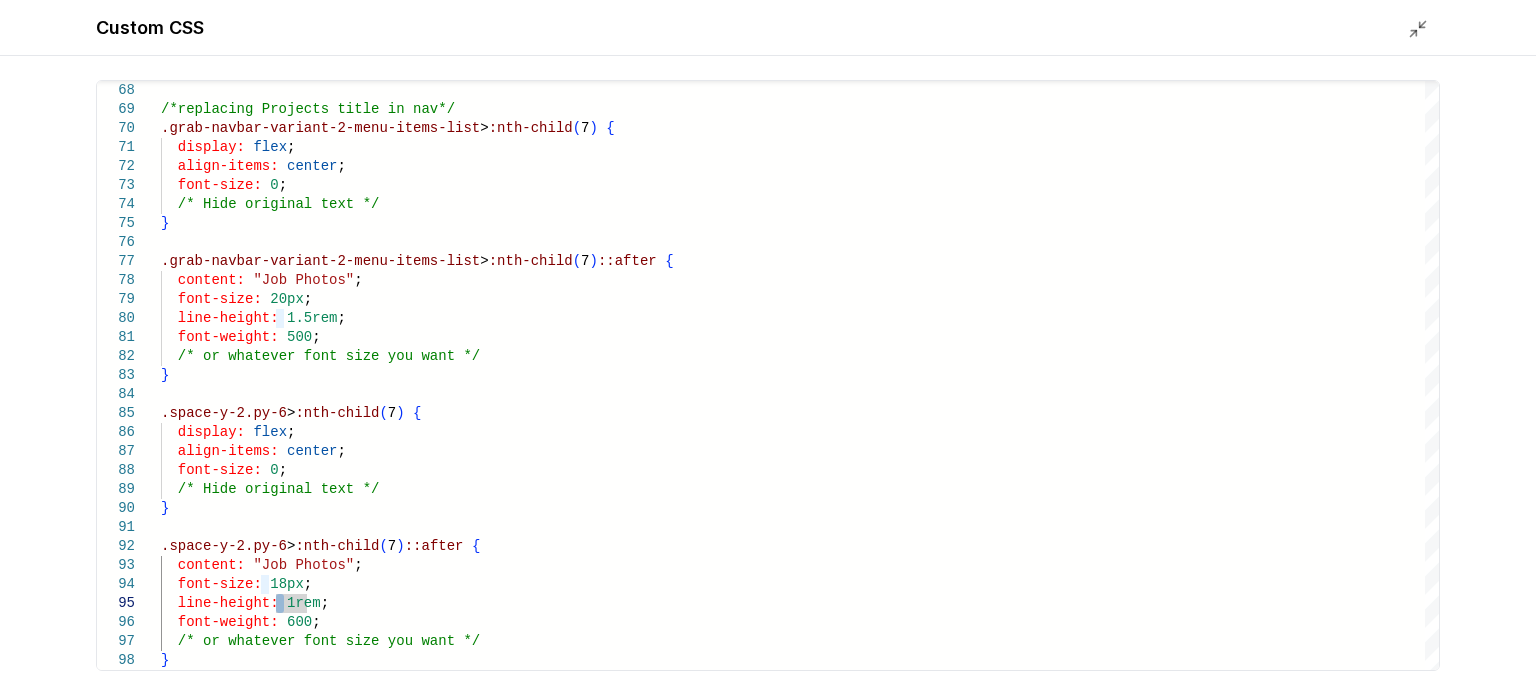 type on "**********" 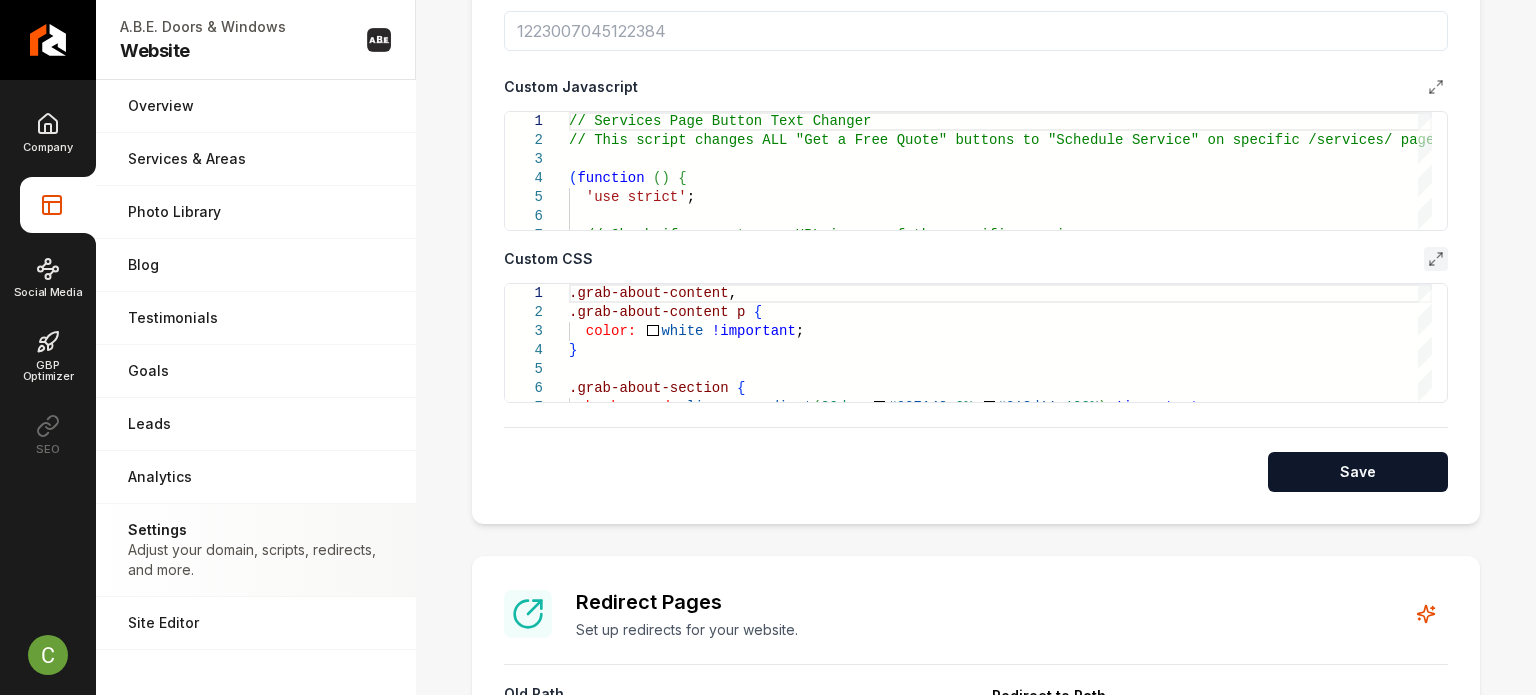 click on "Save" at bounding box center (1358, 472) 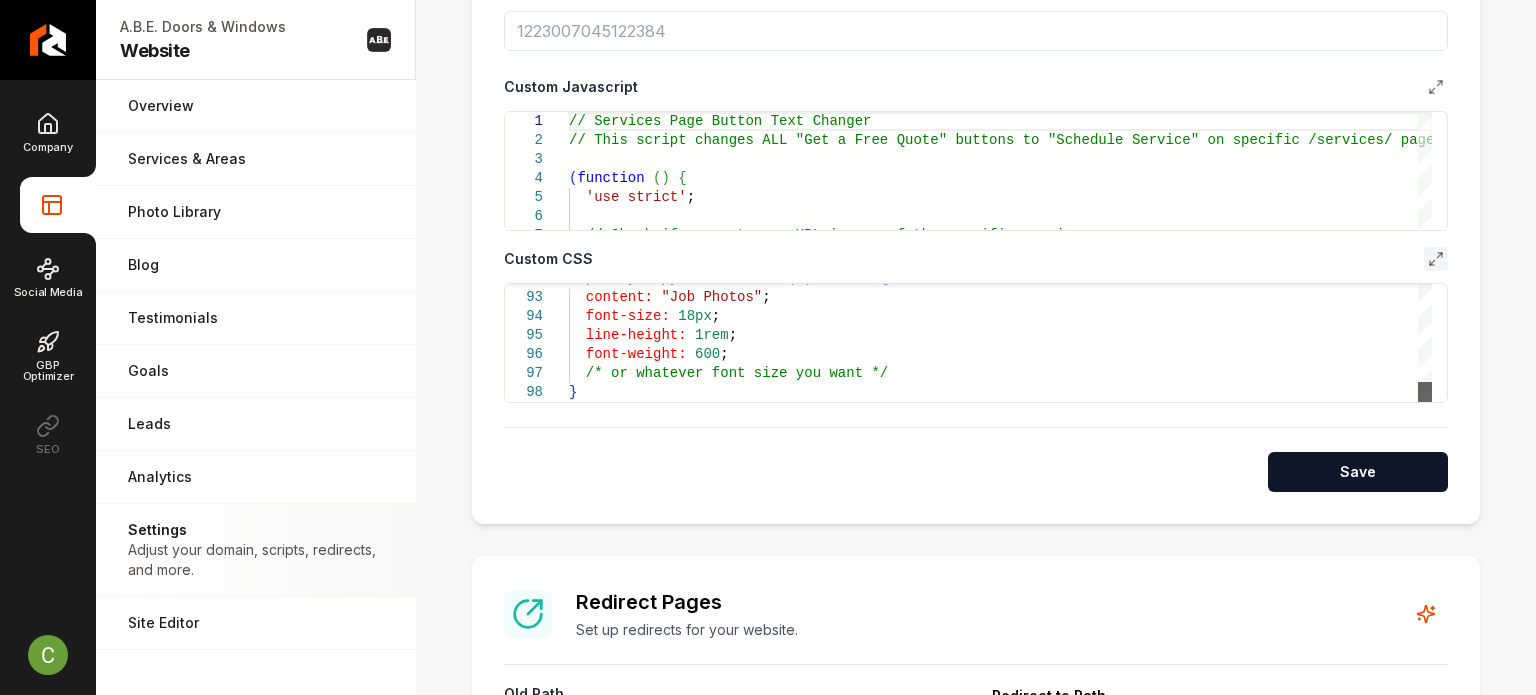 click at bounding box center [1425, 392] 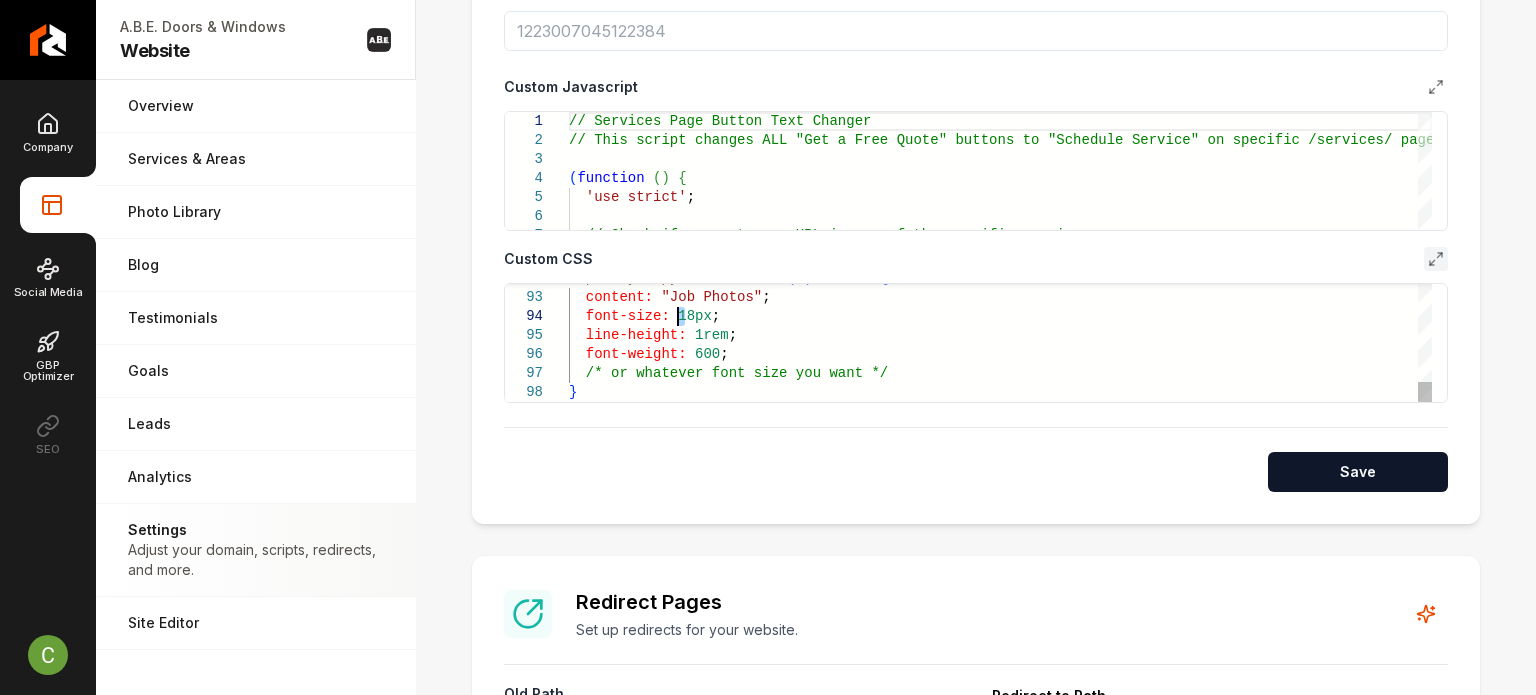 click on ".space-y-2.py-6 >  :nth-child ( 7 ) ::after   {    content:   "Job Photos" ;    font-size:   18px ;    line-height:   1rem ;    font-weight:   600 ;    /* or whatever font size you want */ }" at bounding box center (1000, -529) 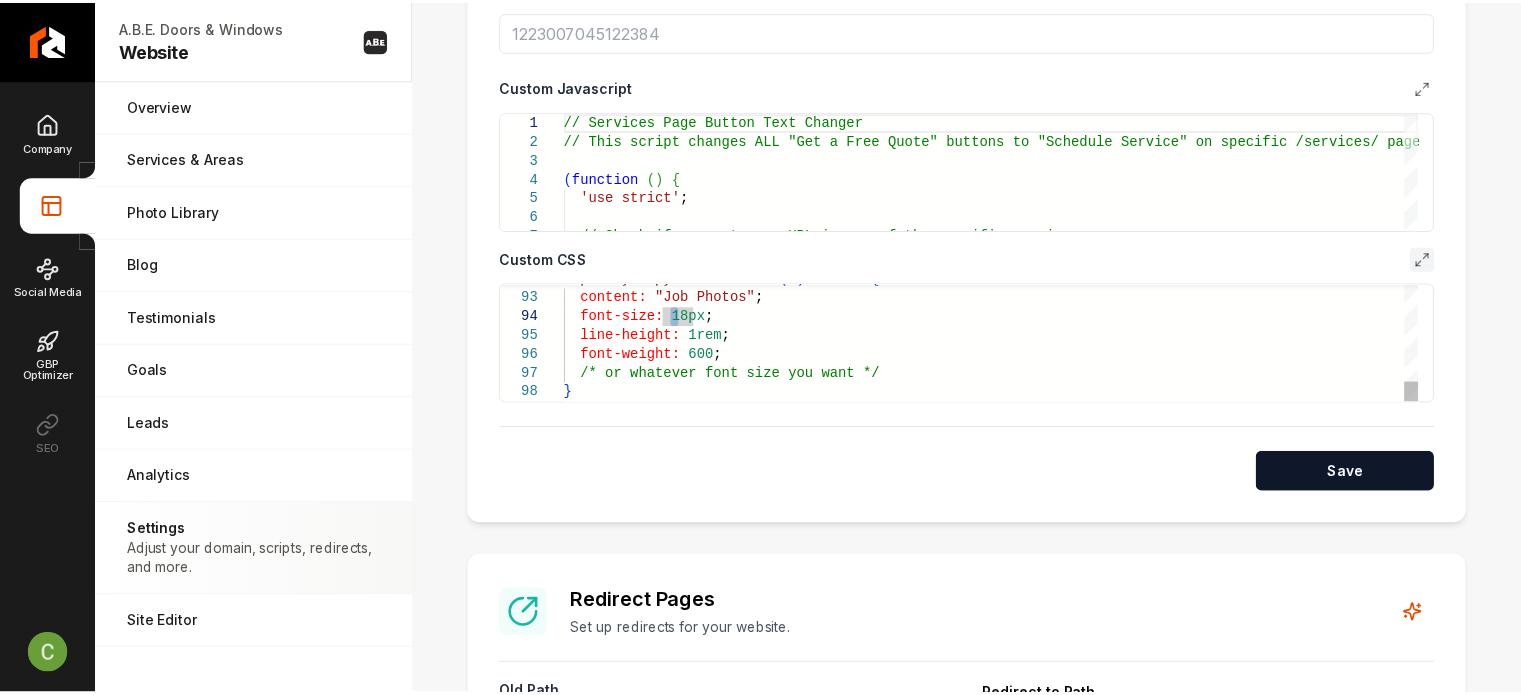 scroll, scrollTop: 57, scrollLeft: 115, axis: both 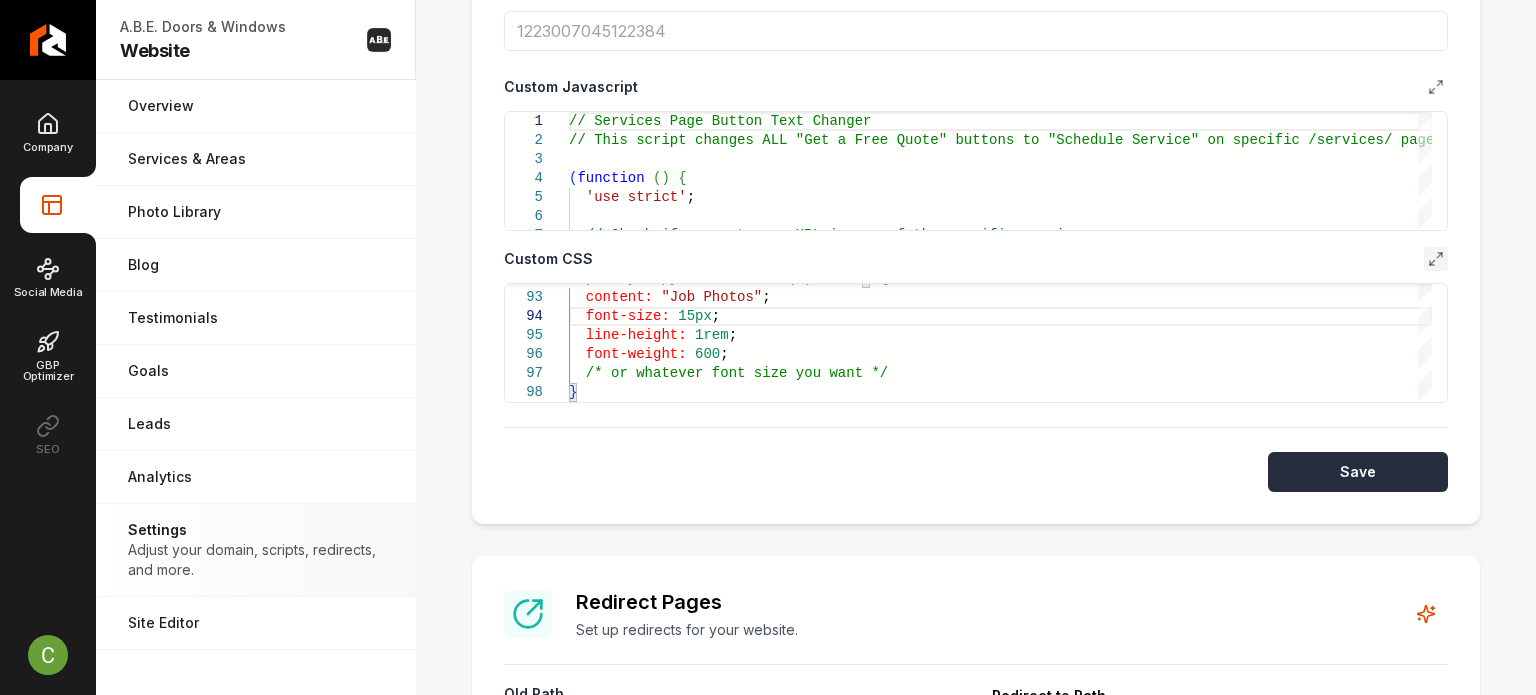 click on "Save" at bounding box center [1358, 472] 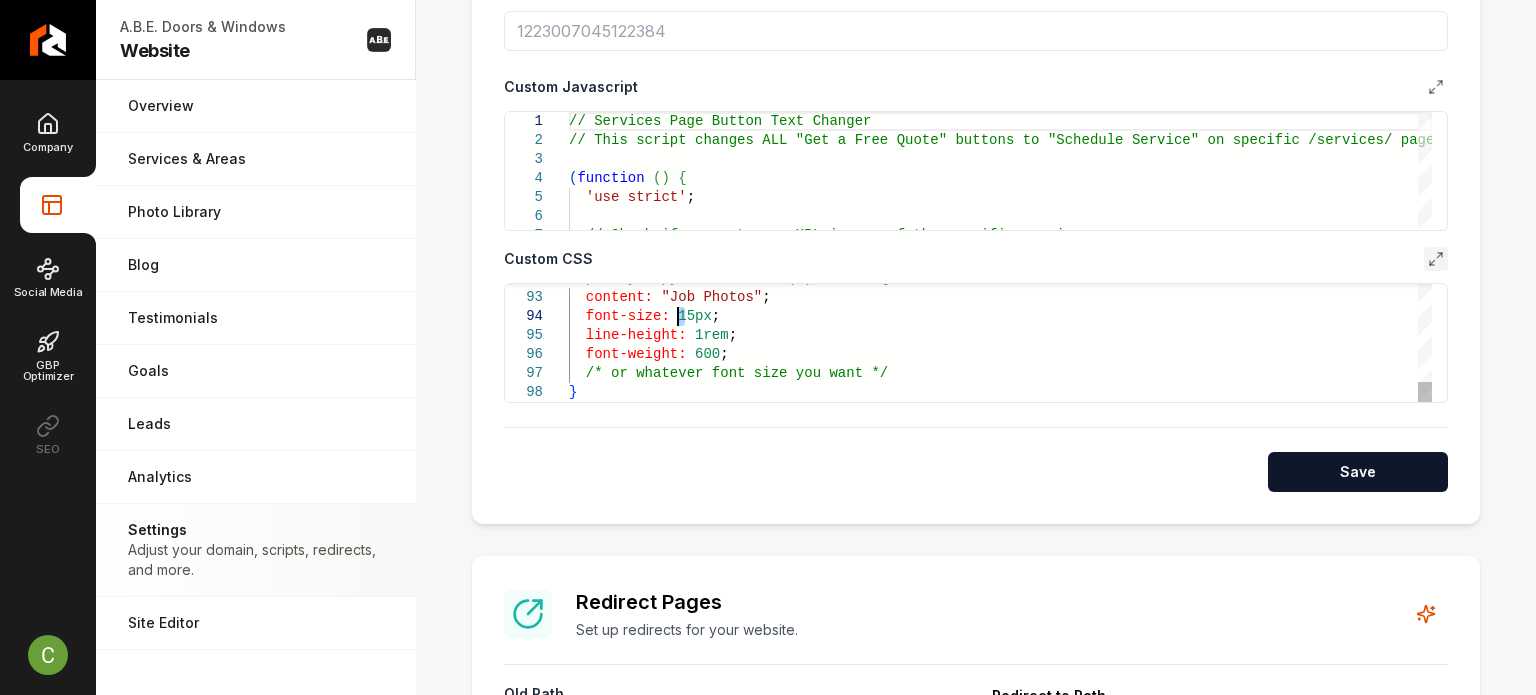 click on ".space-y-2.py-6 >  :nth-child ( 7 ) ::after   {    content:   "Job Photos" ;    font-size:   15px ;    line-height:   1rem ;    font-weight:   600 ;    /* or whatever font size you want */ }" at bounding box center (1000, -529) 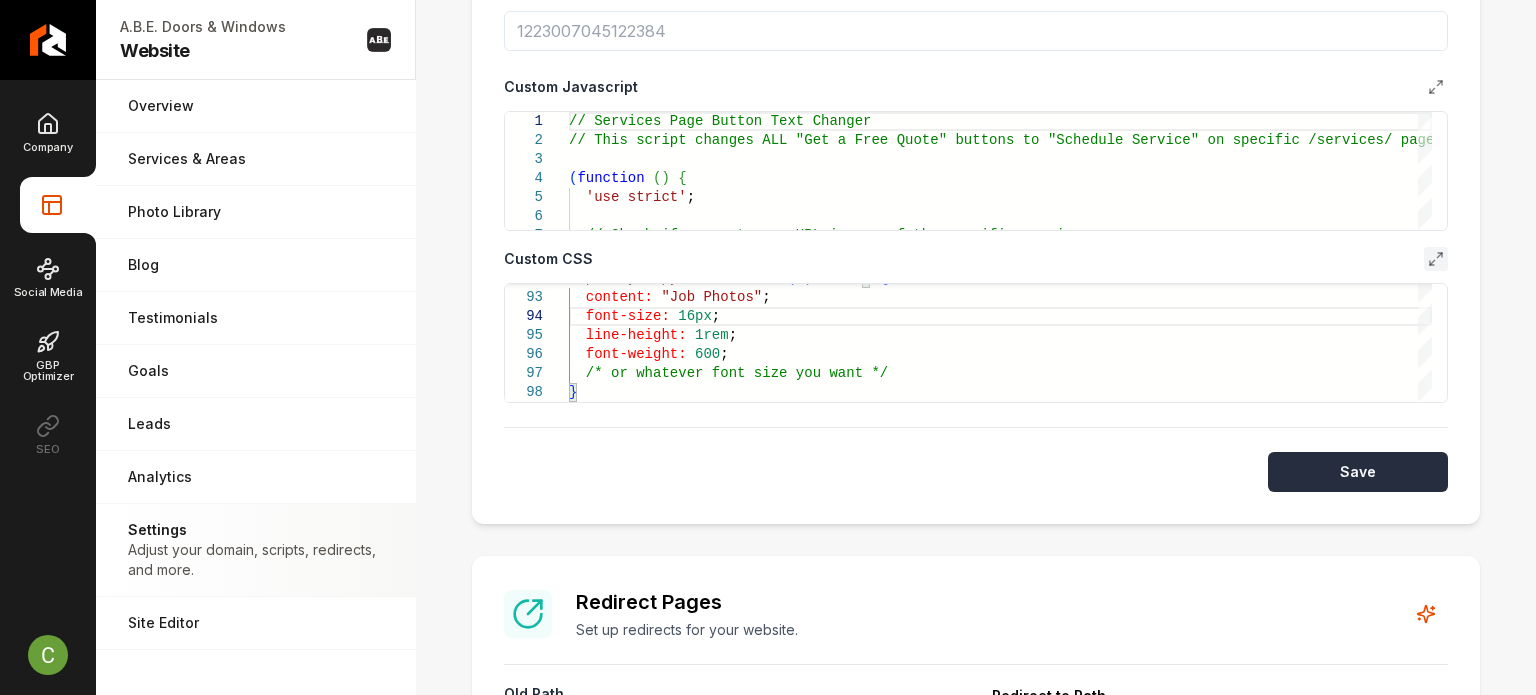 type on "**********" 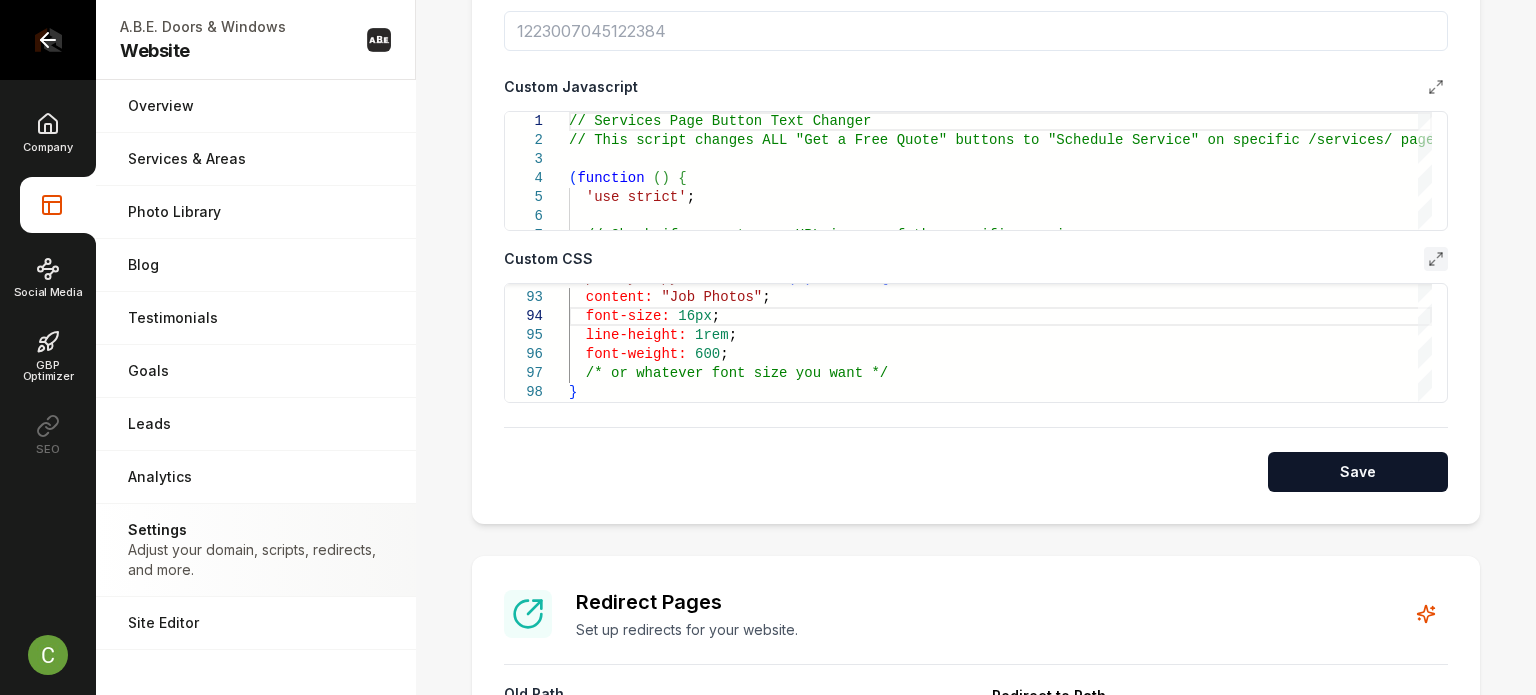 click at bounding box center (48, 40) 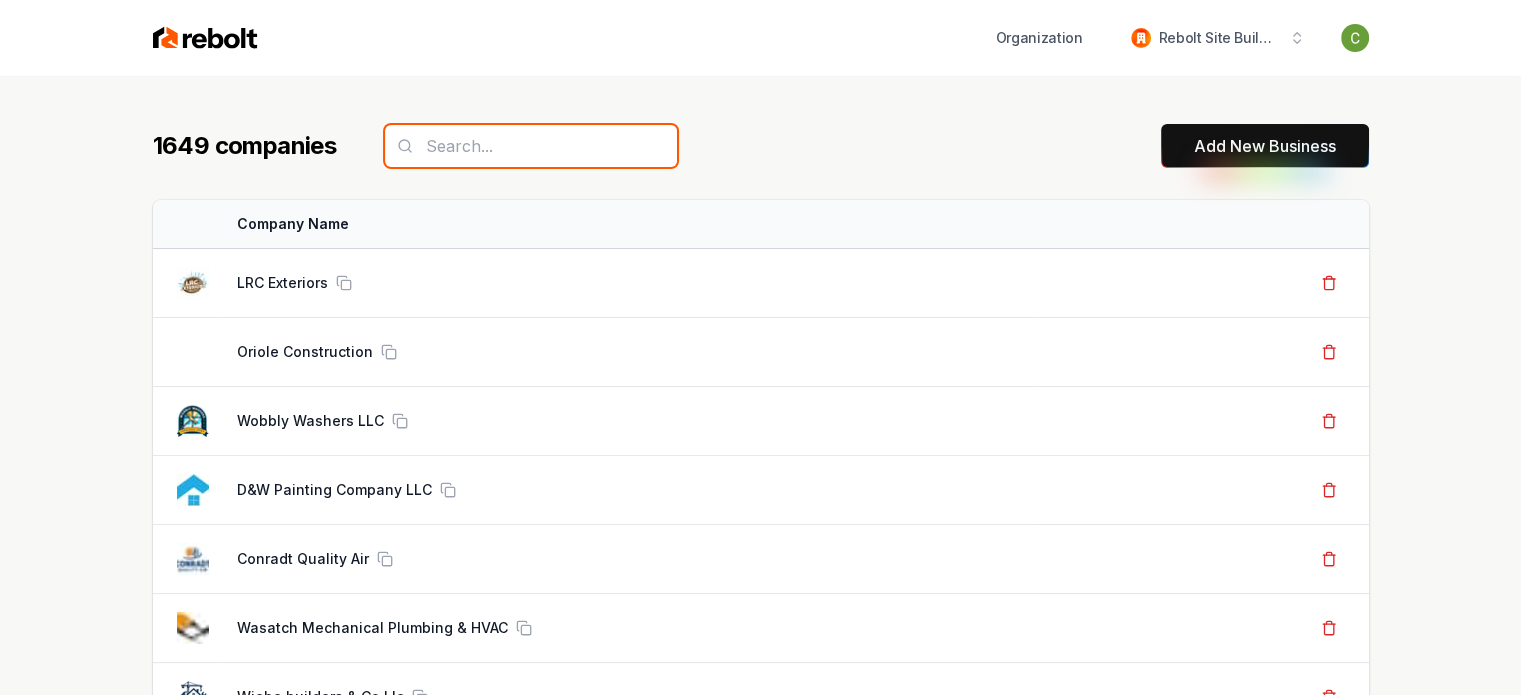 click at bounding box center [531, 146] 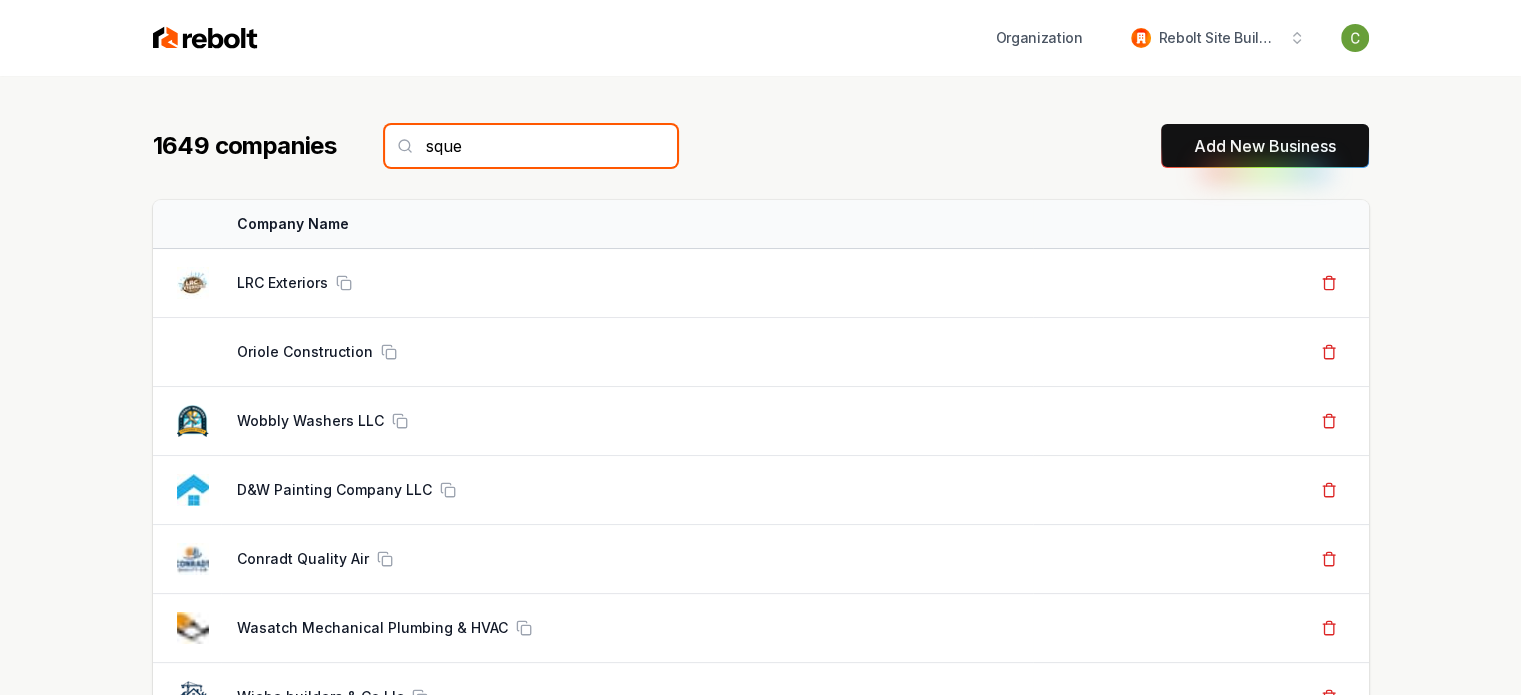 type on "squee" 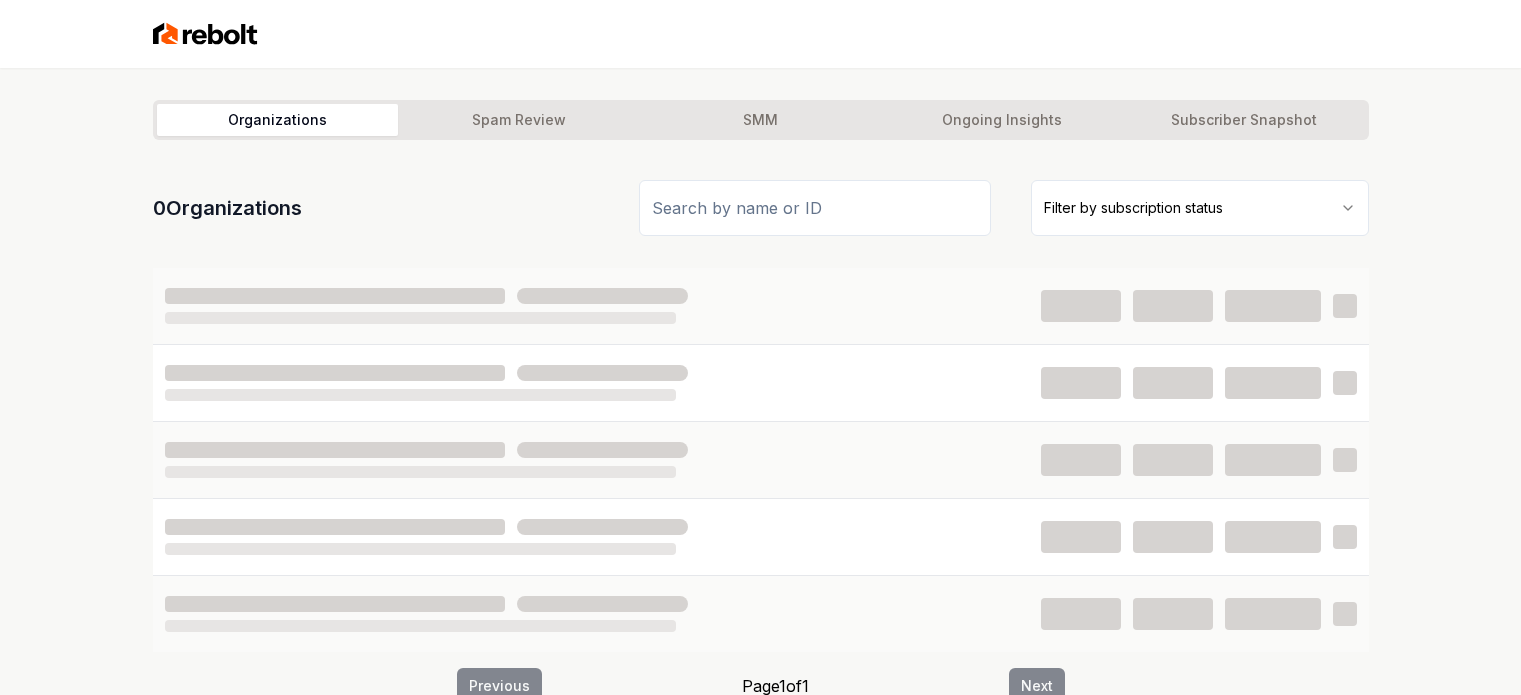 scroll, scrollTop: 0, scrollLeft: 0, axis: both 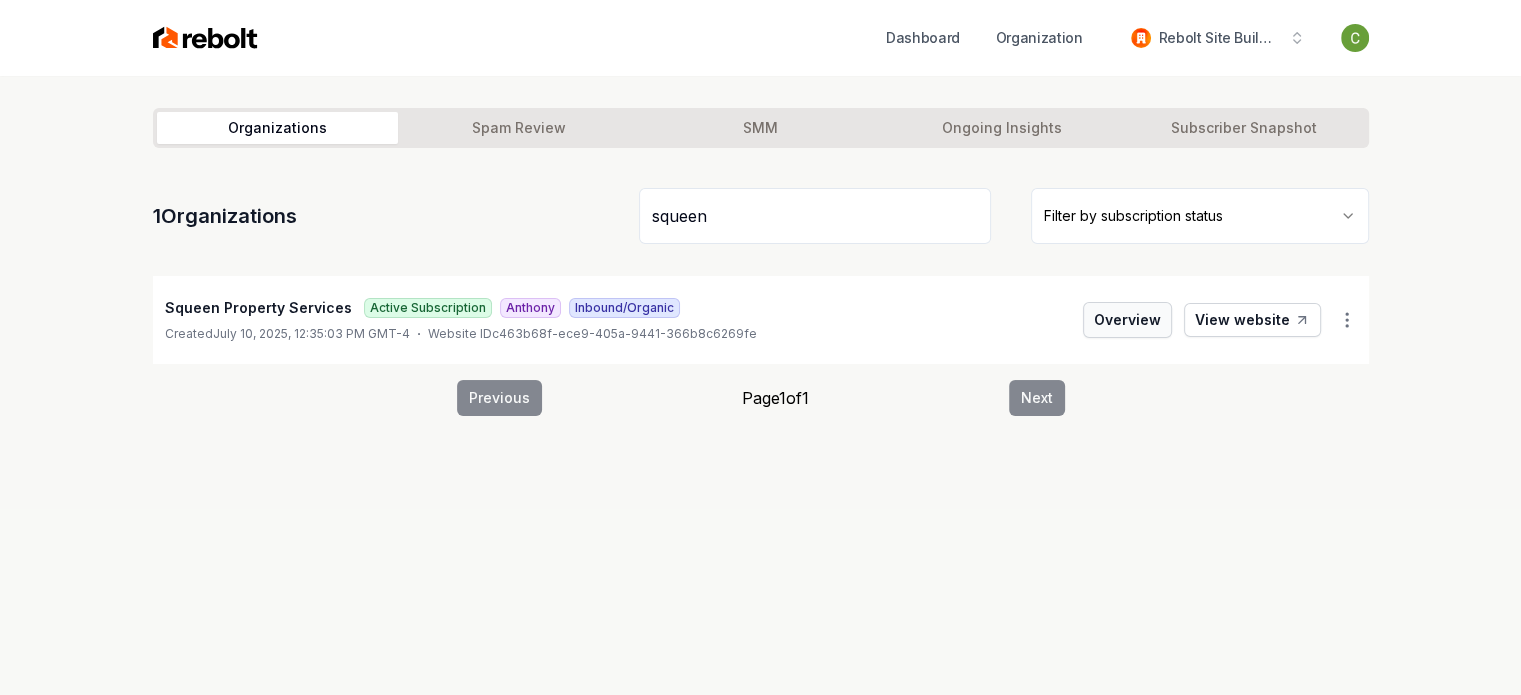 type on "squeen" 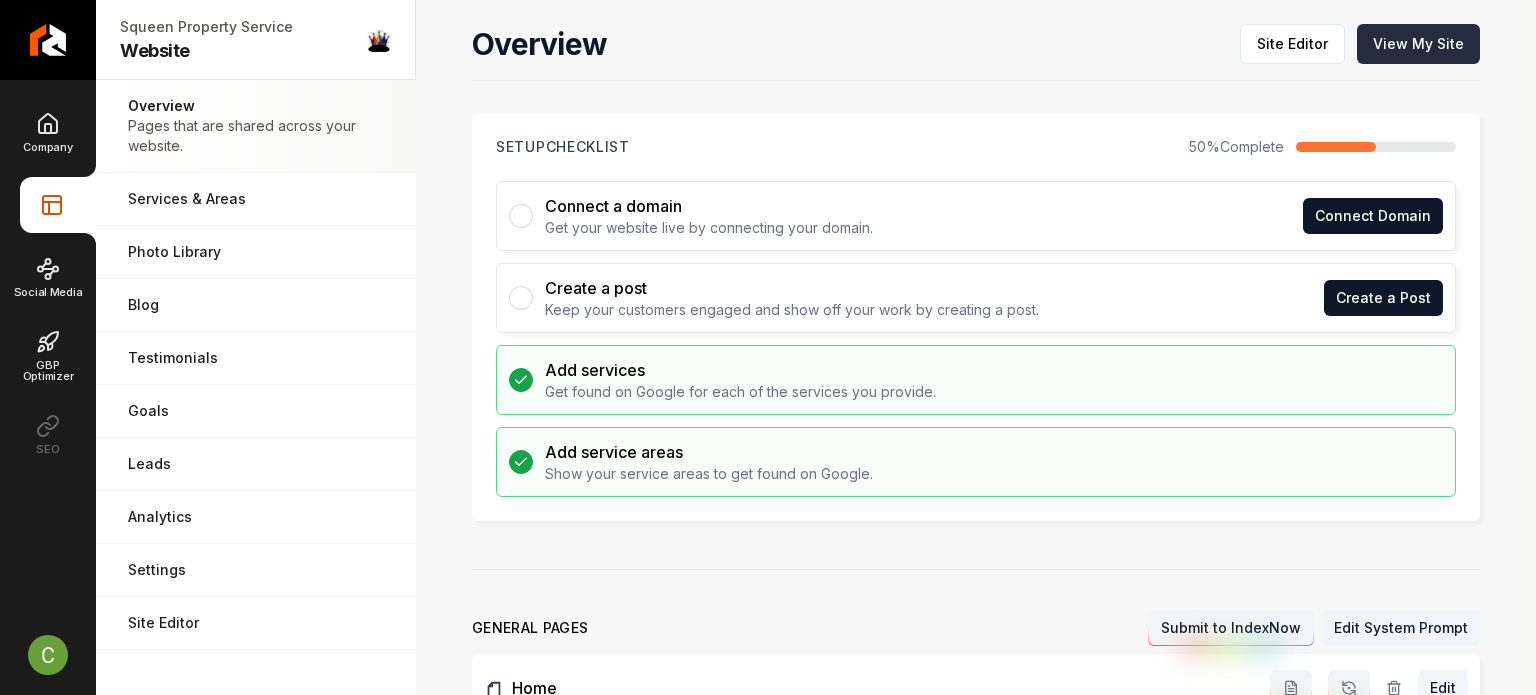 click on "View My Site" at bounding box center [1418, 44] 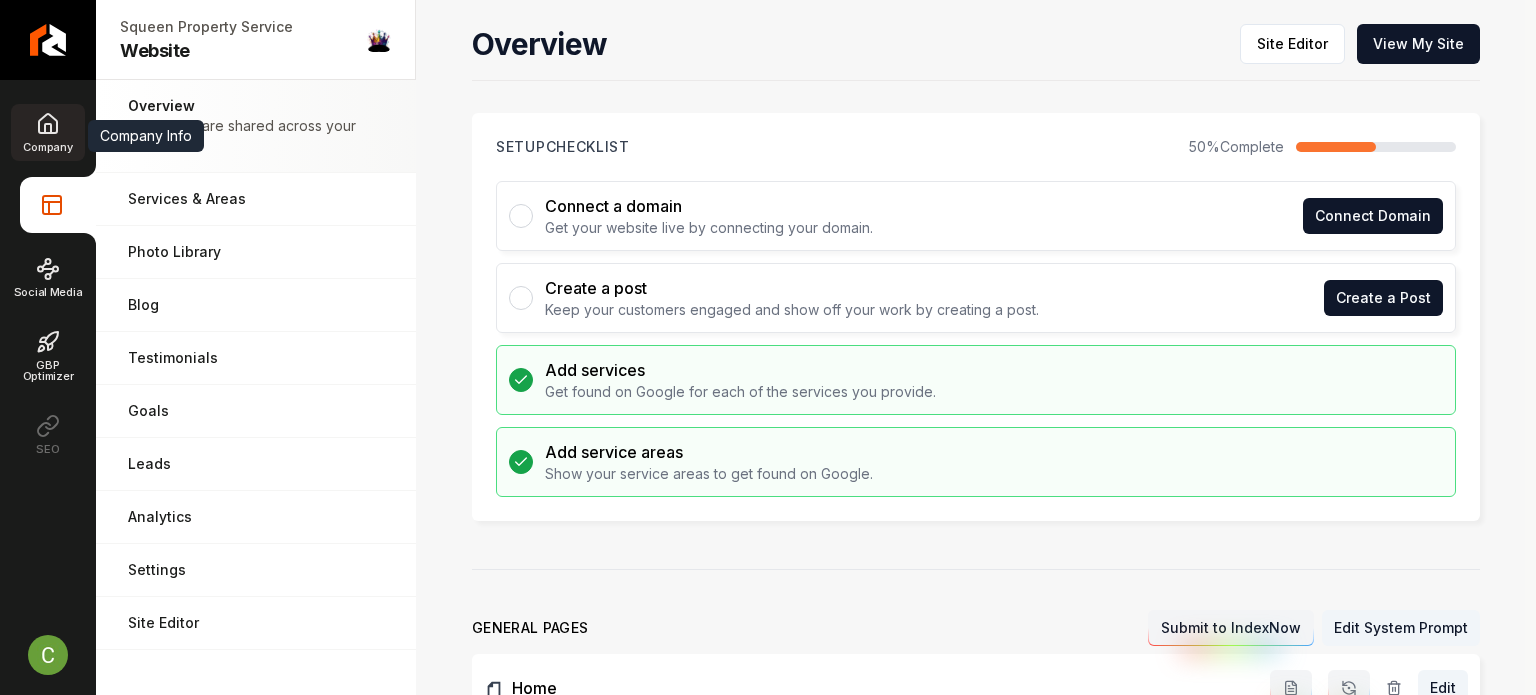 click on "Company" at bounding box center (47, 132) 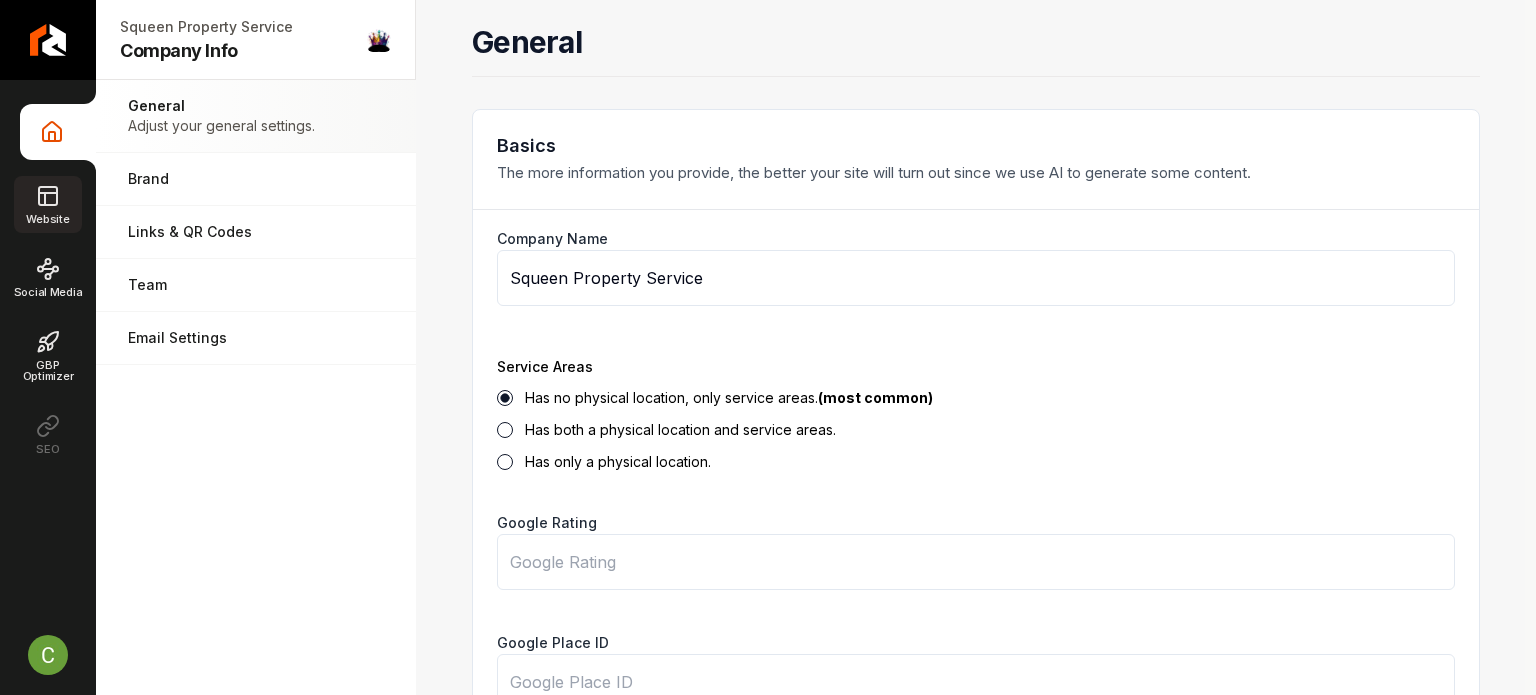 click on "Website" at bounding box center [47, 204] 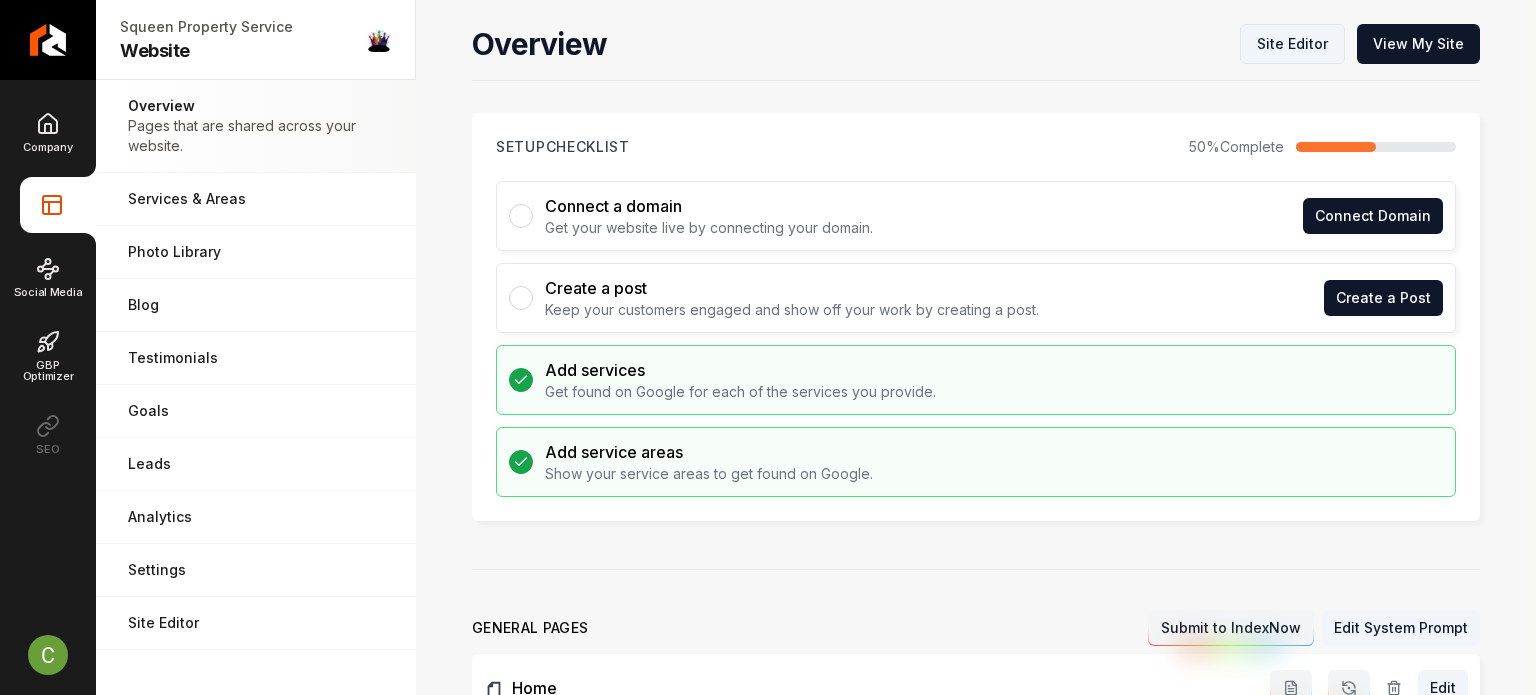 click on "Site Editor" at bounding box center [1292, 44] 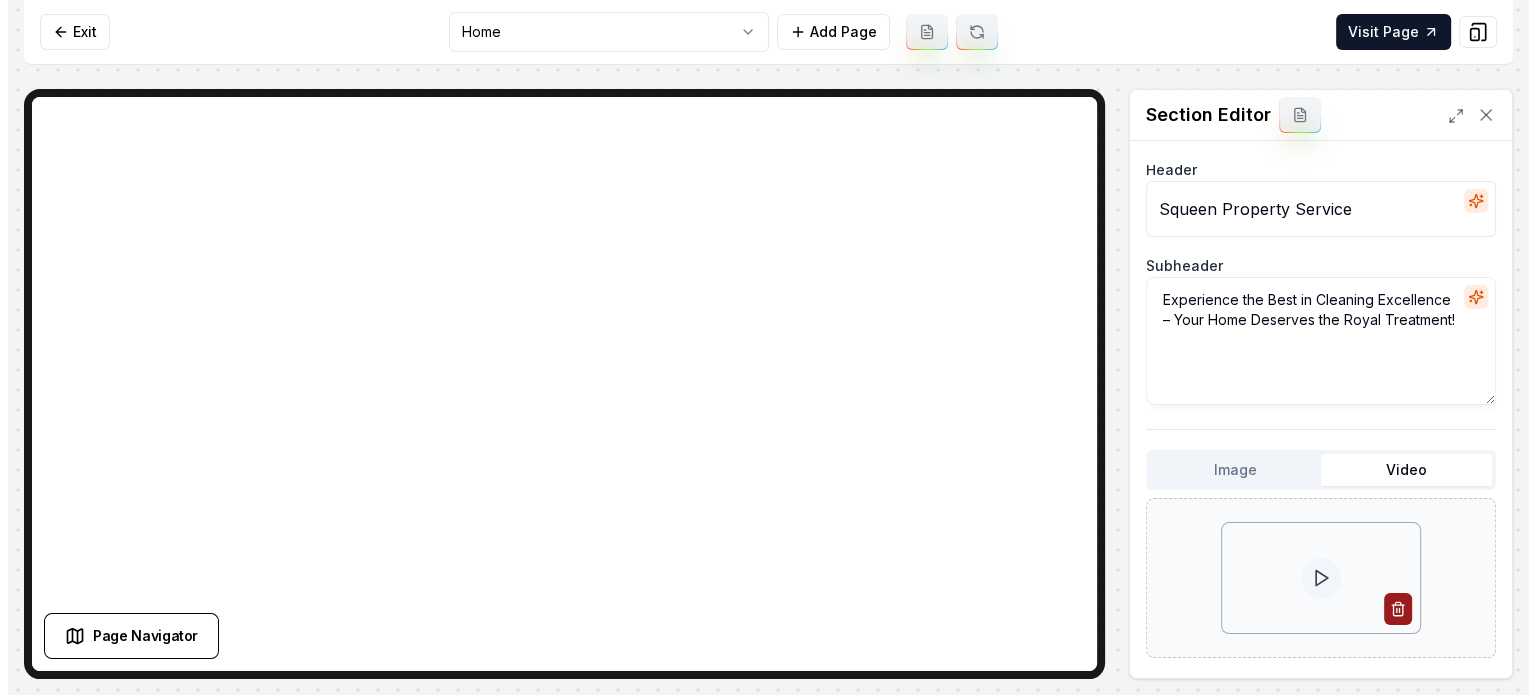 scroll, scrollTop: 0, scrollLeft: 0, axis: both 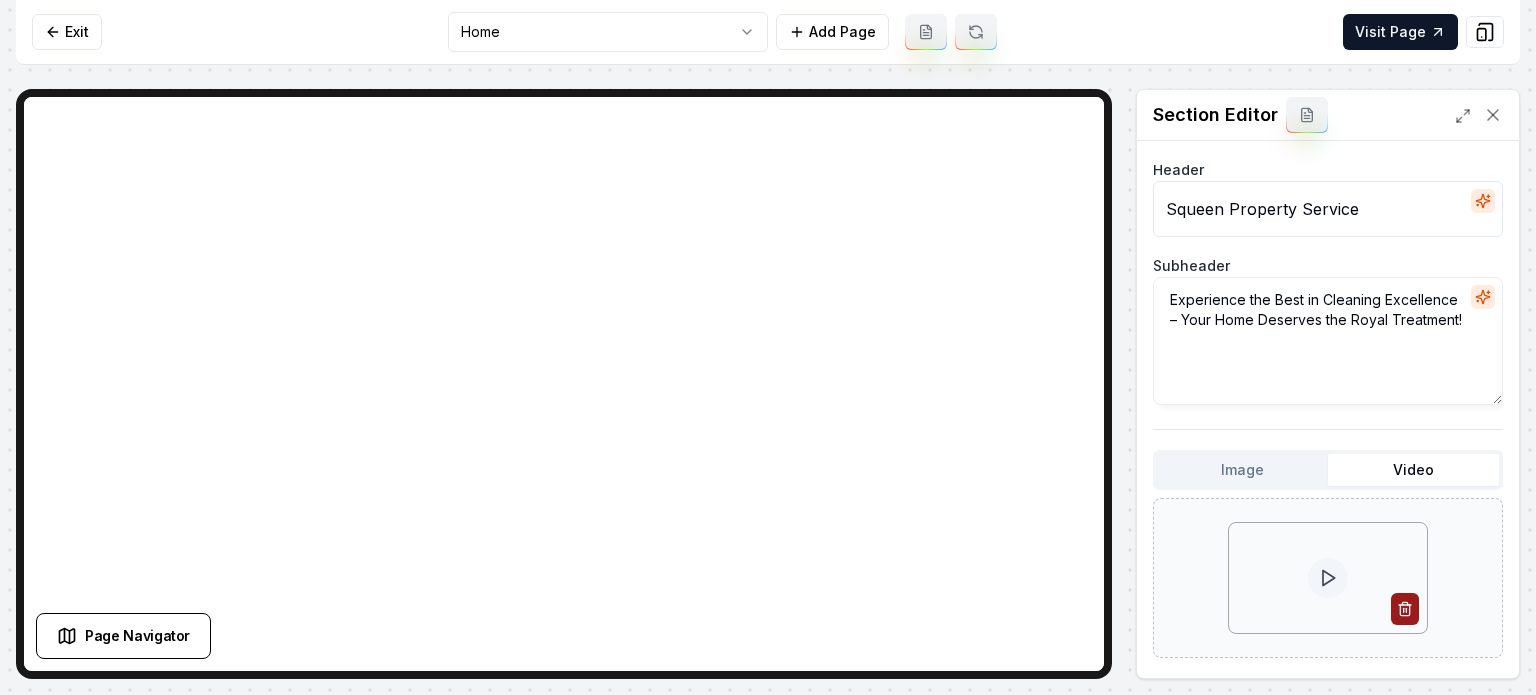 click on "Squeen Property Service" at bounding box center (1328, 209) 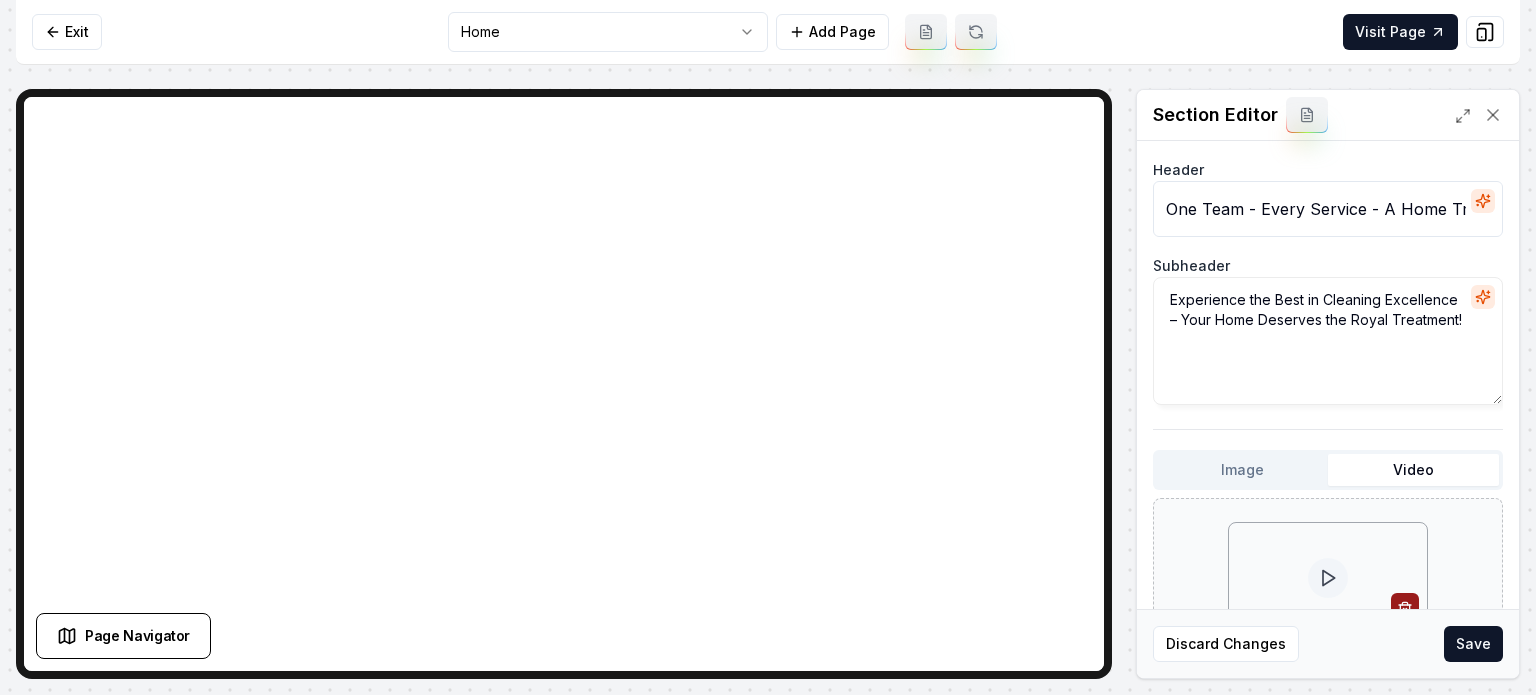 scroll, scrollTop: 0, scrollLeft: 90, axis: horizontal 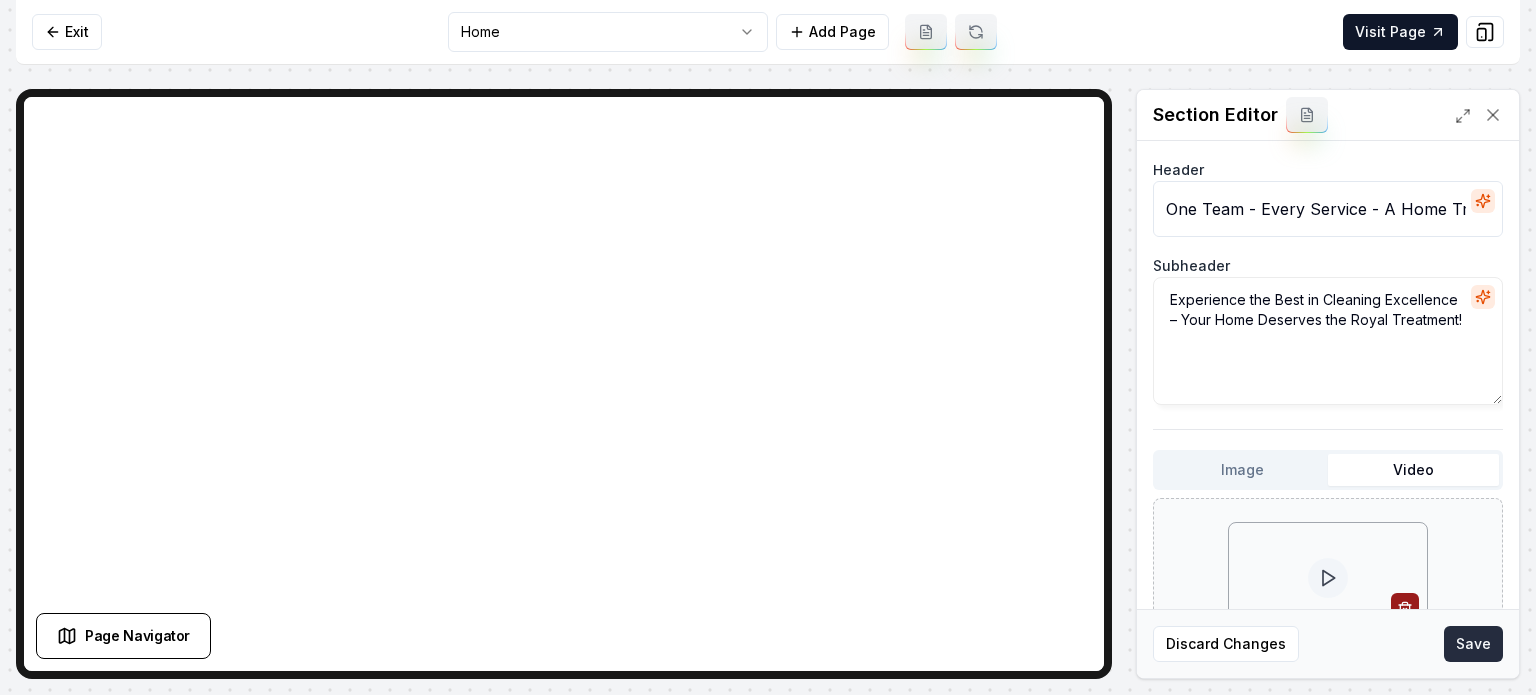 click on "Save" at bounding box center (1473, 644) 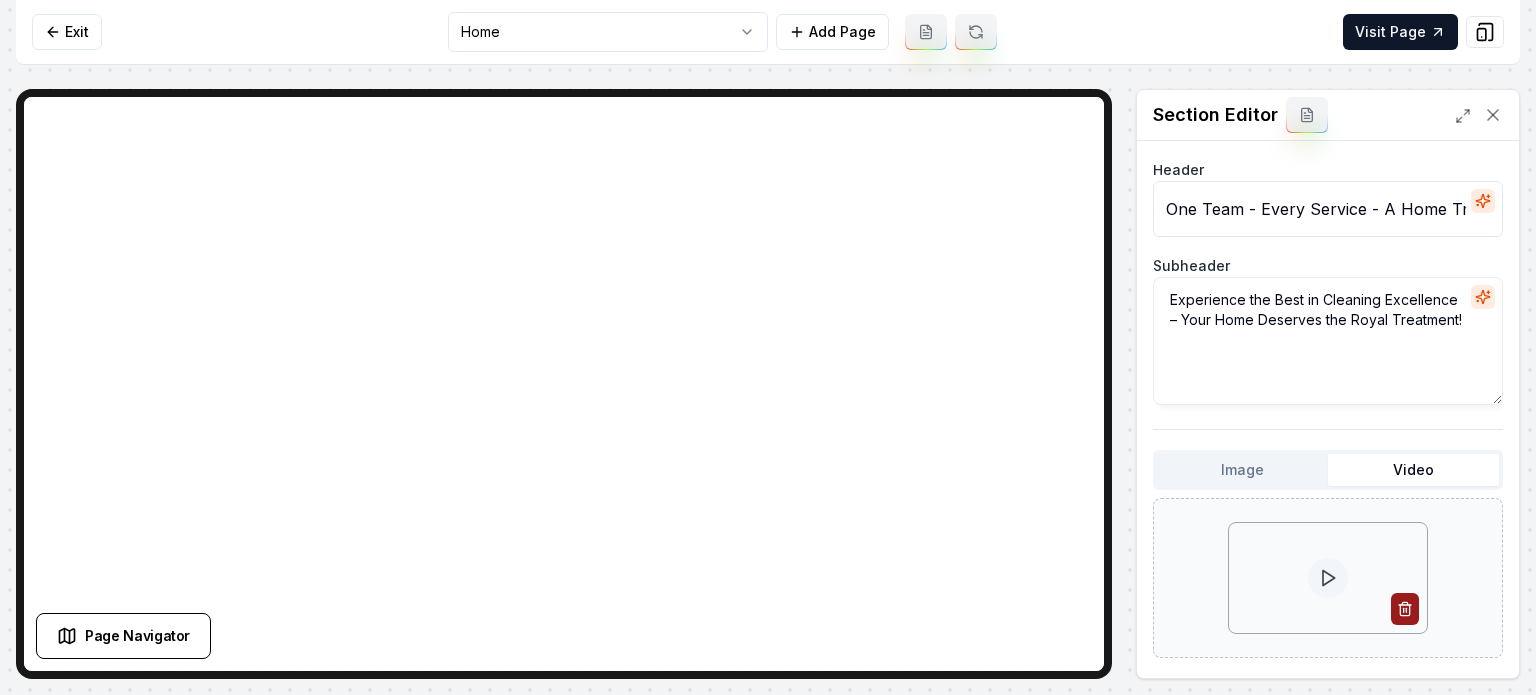 click on "One Team - Every Service - A Home Transformed" at bounding box center [1328, 209] 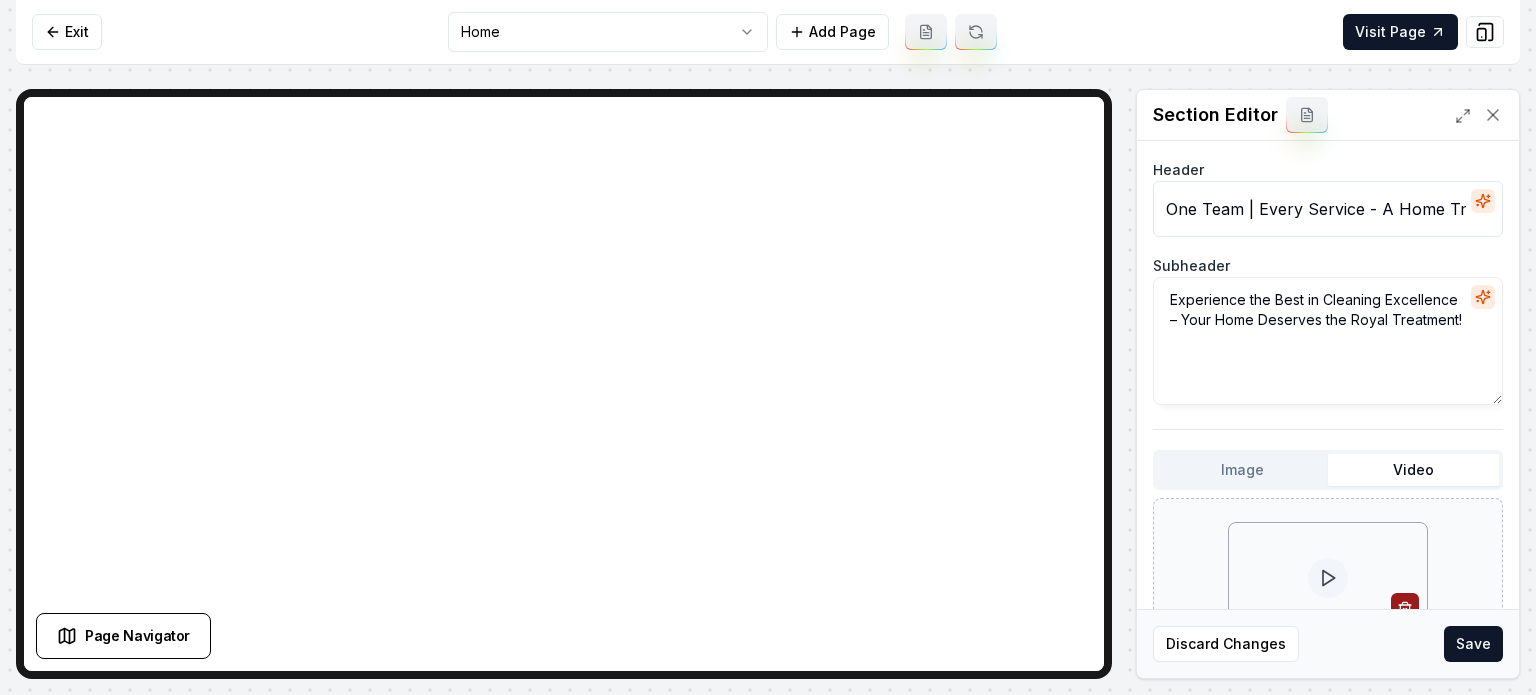 drag, startPoint x: 1374, startPoint y: 212, endPoint x: 1364, endPoint y: 211, distance: 10.049875 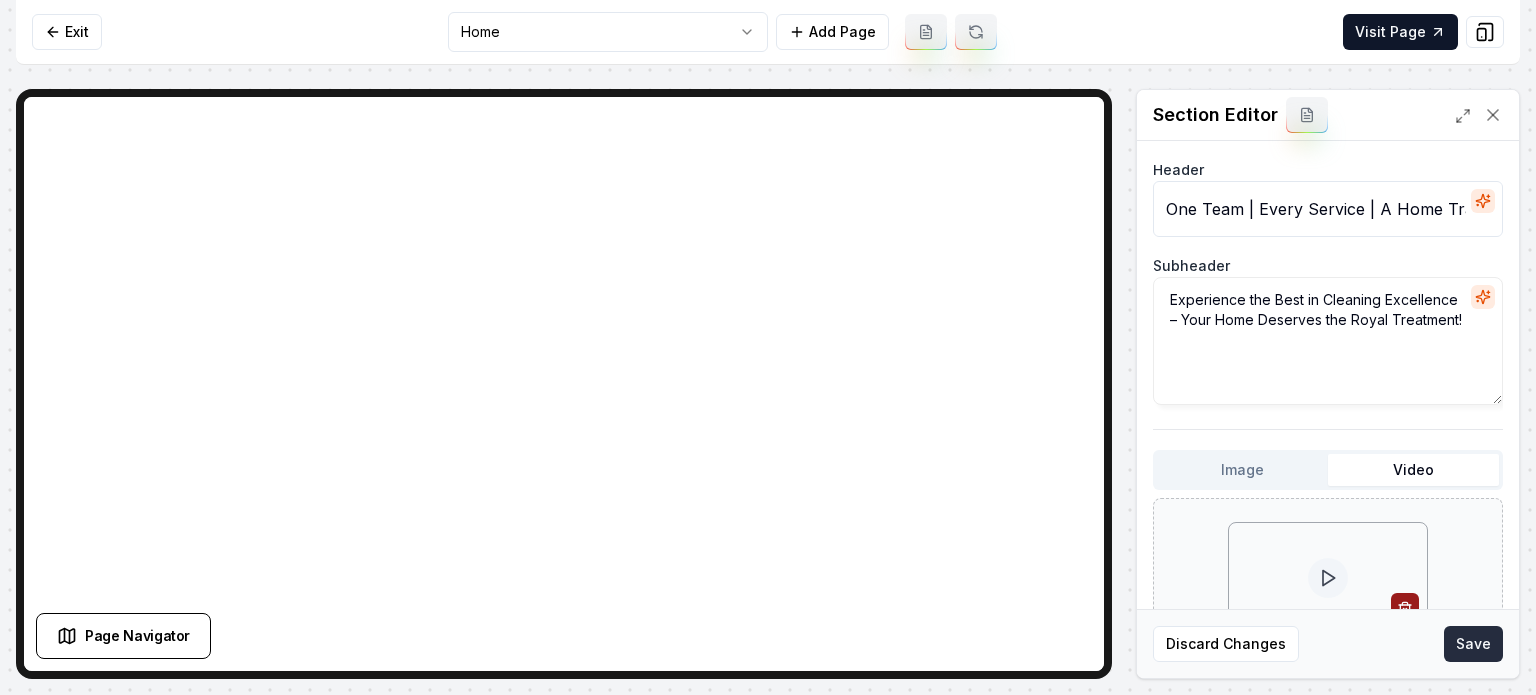 click on "Save" at bounding box center (1473, 644) 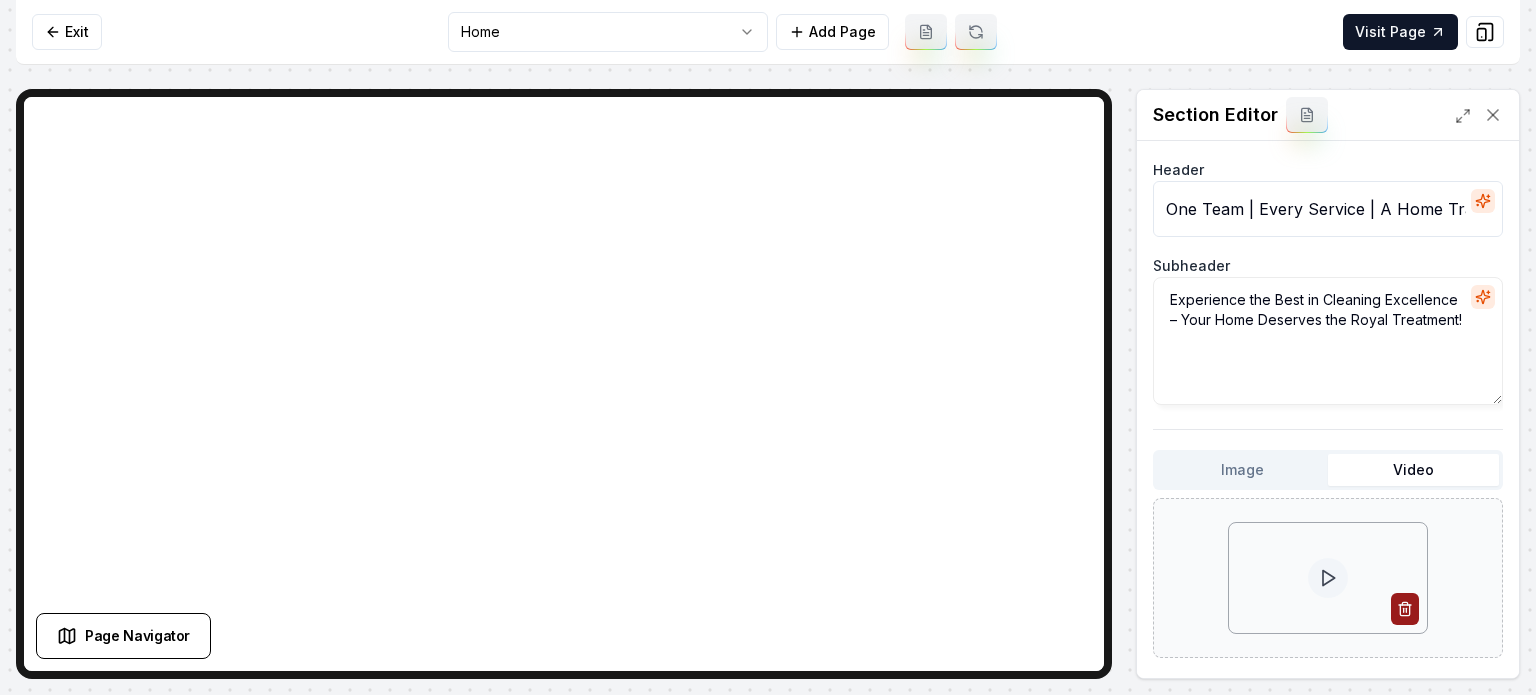 click on "One Team | Every Service | A Home Transformed" at bounding box center (1328, 209) 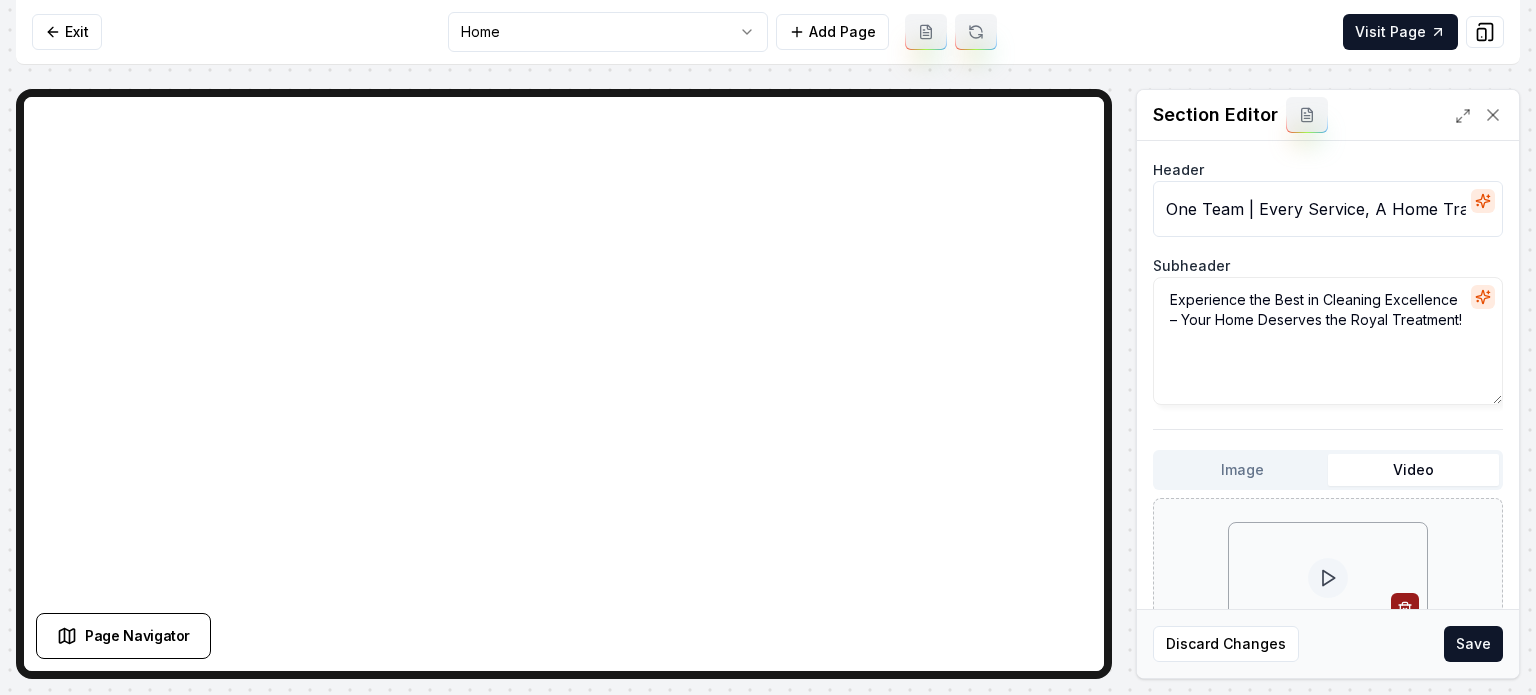 drag, startPoint x: 1250, startPoint y: 212, endPoint x: 1239, endPoint y: 215, distance: 11.401754 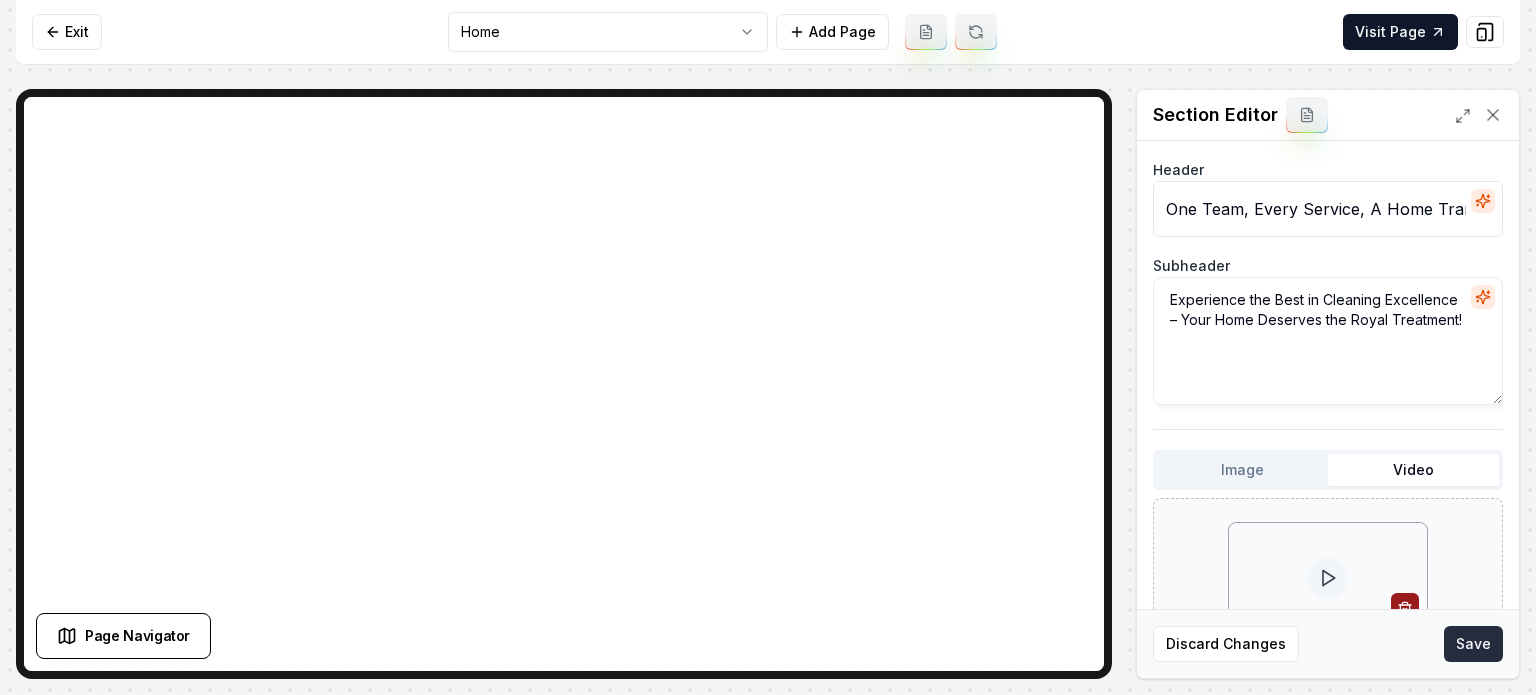 type on "One Team, Every Service, A Home Transformed" 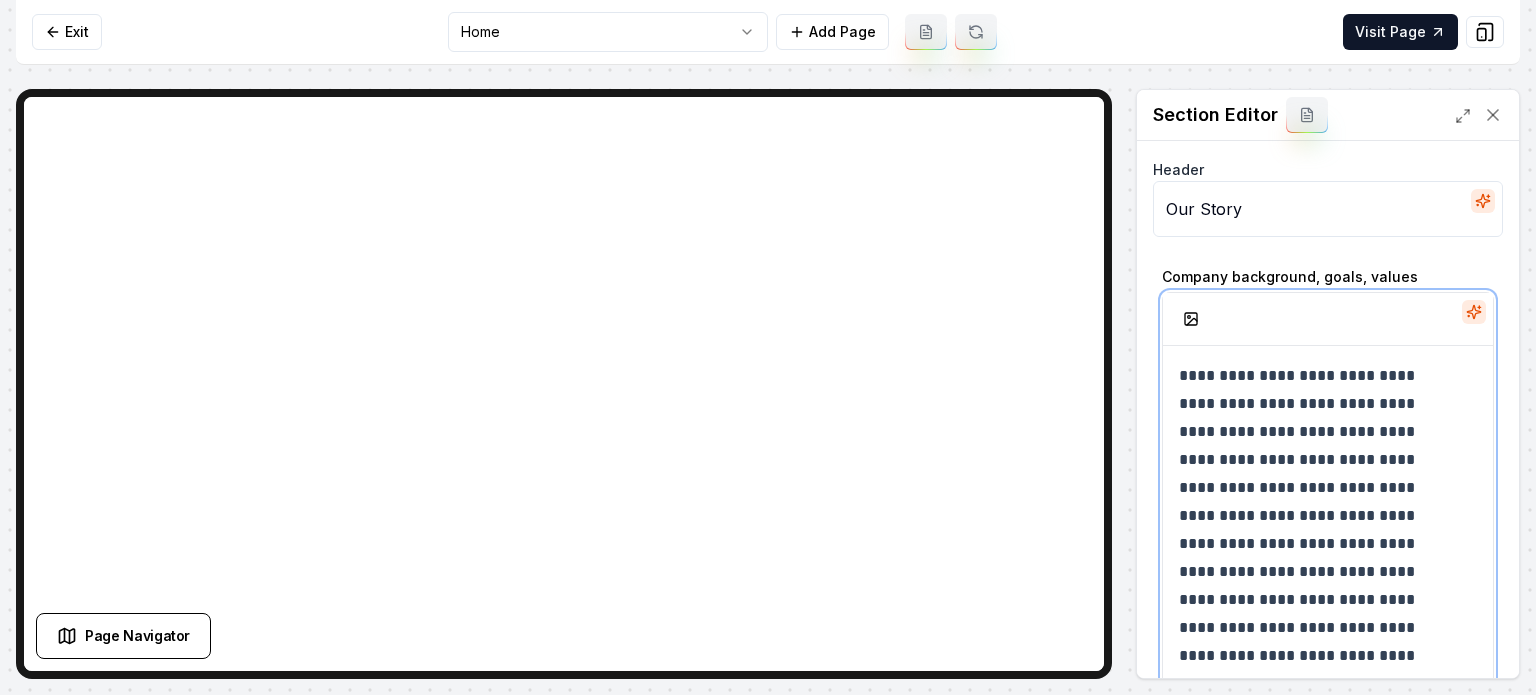 click on "**********" at bounding box center [1313, 572] 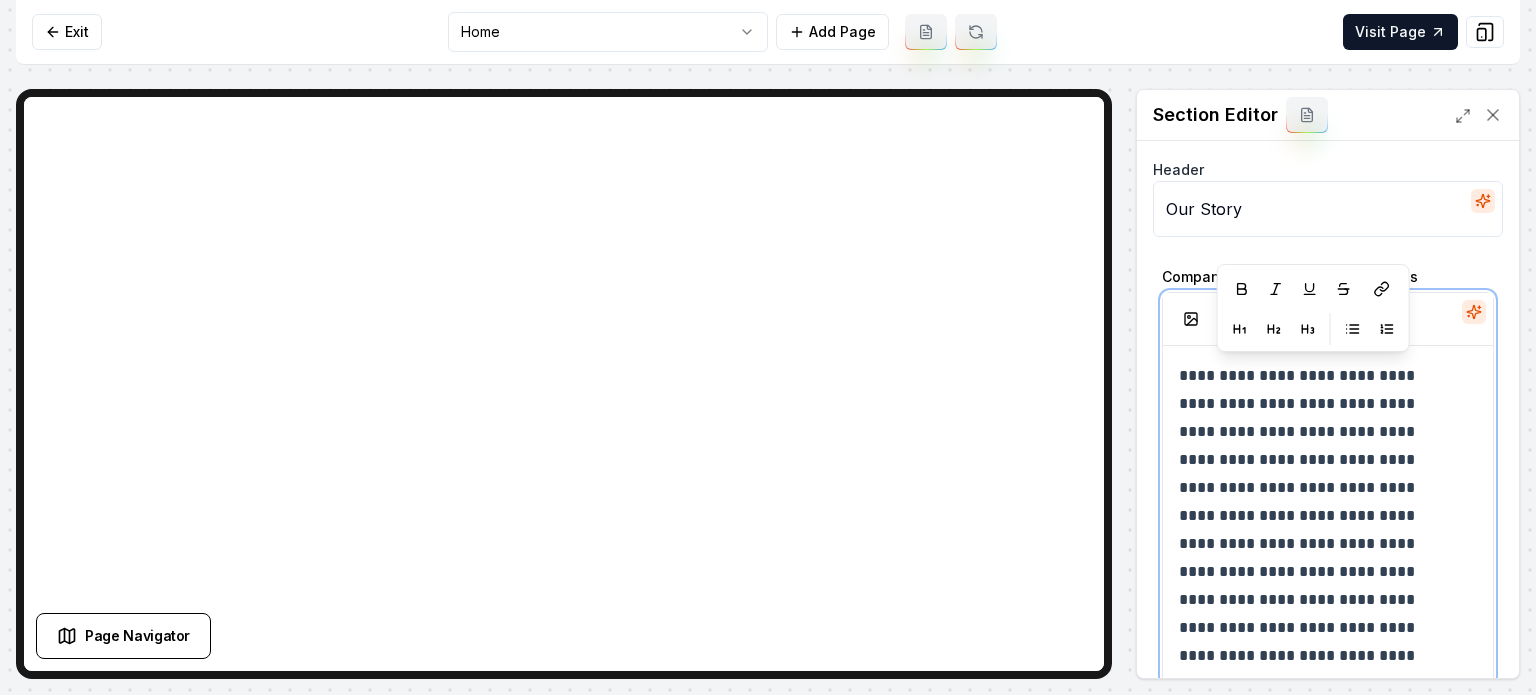 scroll, scrollTop: 362, scrollLeft: 0, axis: vertical 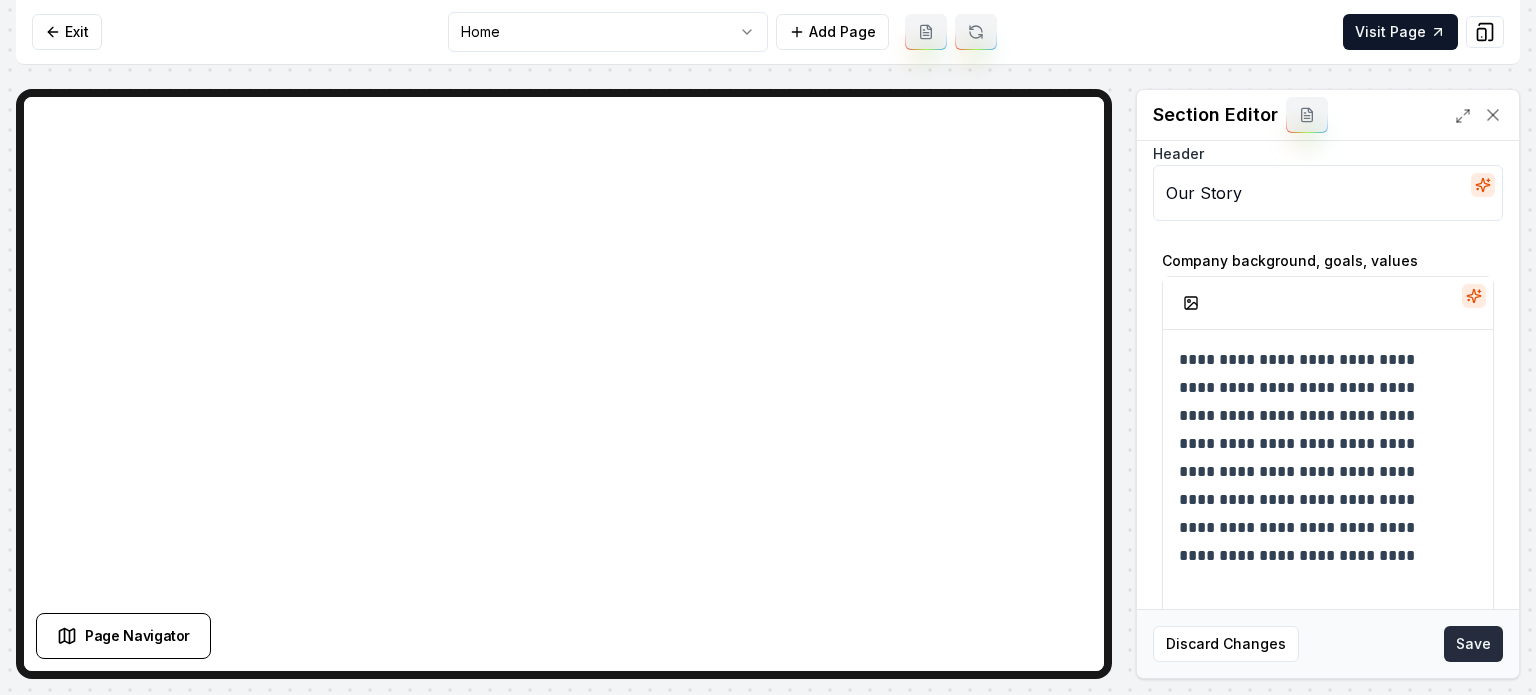 click on "Save" at bounding box center [1473, 644] 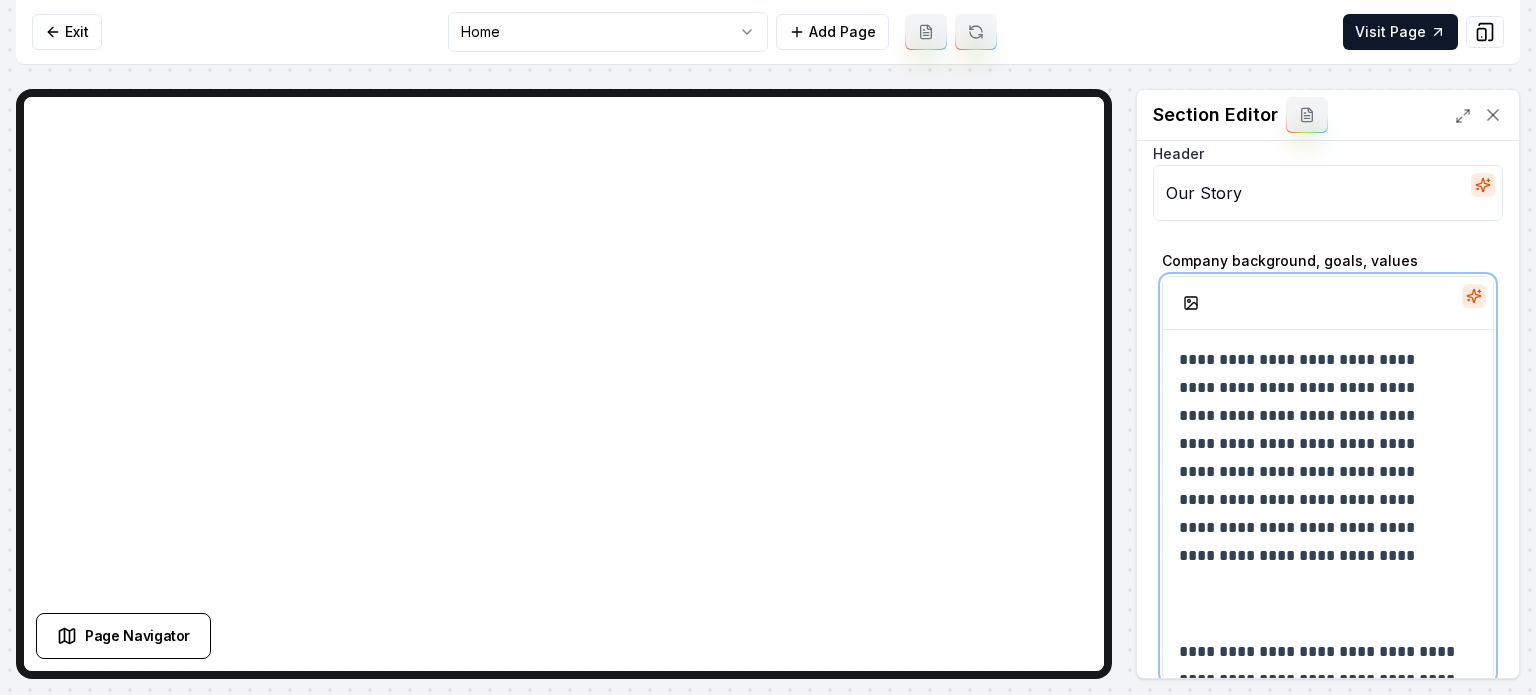 click on "**********" at bounding box center (1328, 749) 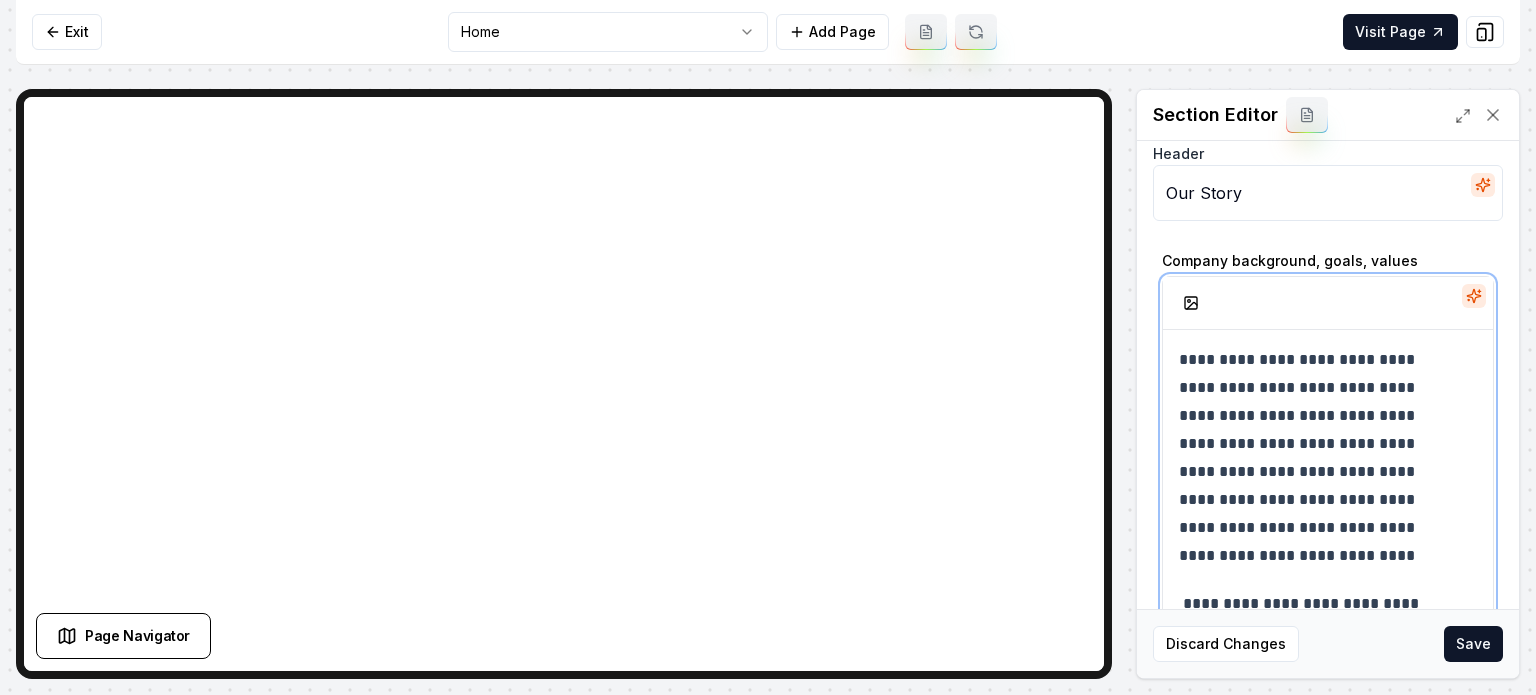 type 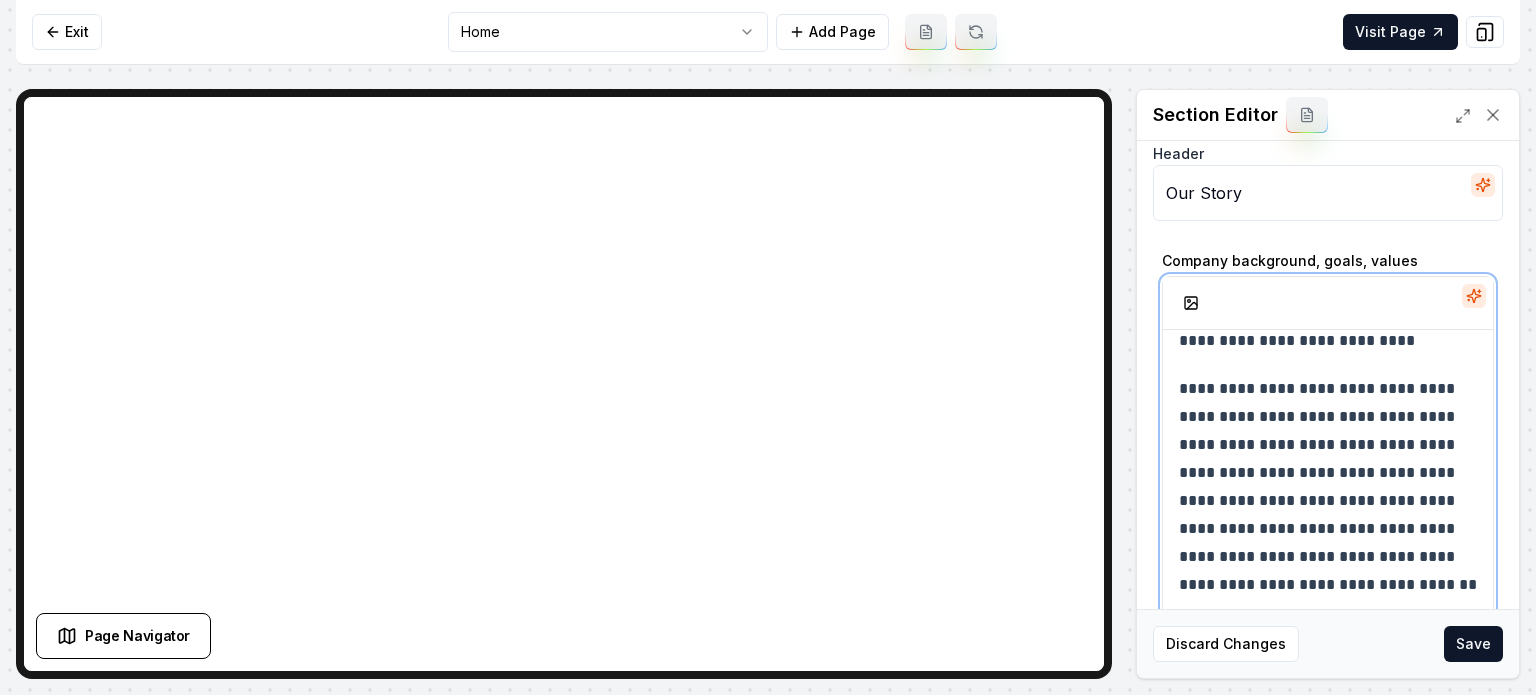 scroll, scrollTop: 329, scrollLeft: 0, axis: vertical 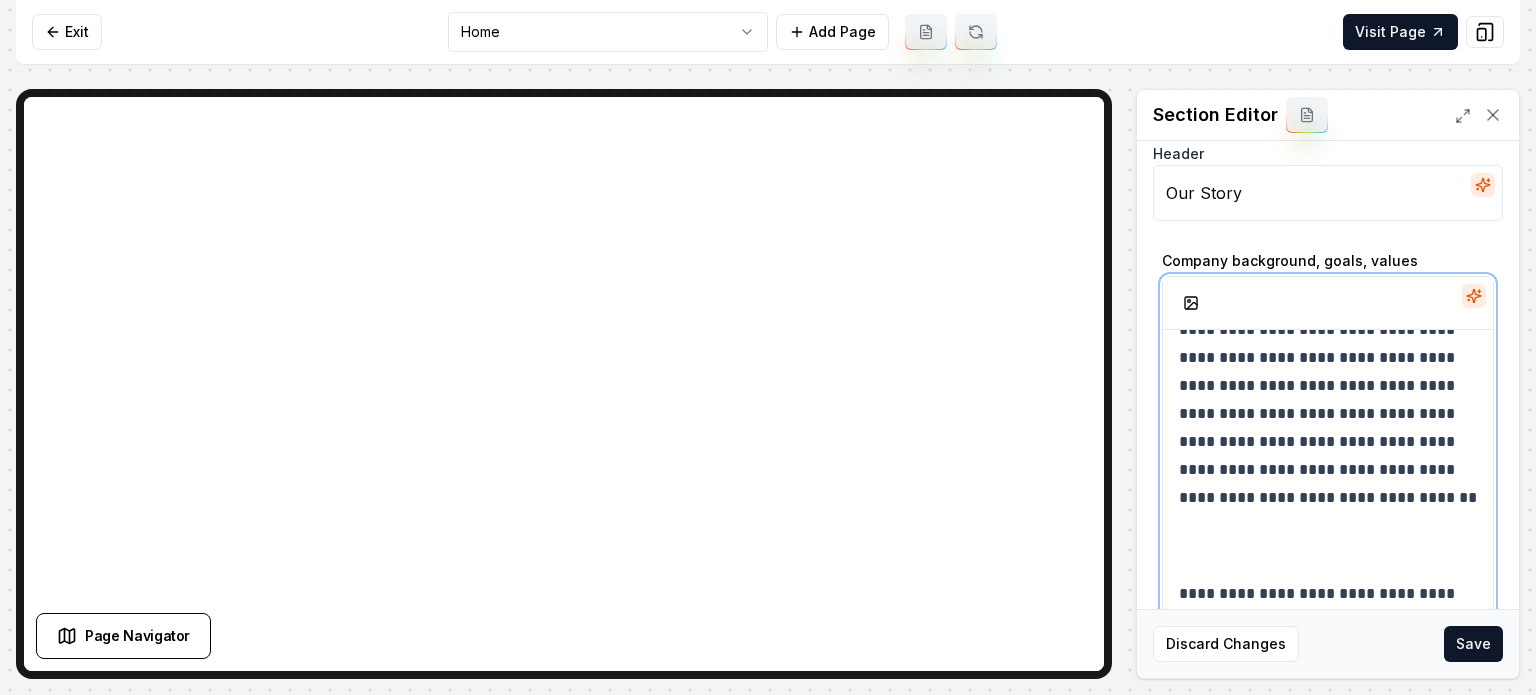 click on "**********" at bounding box center (1328, 354) 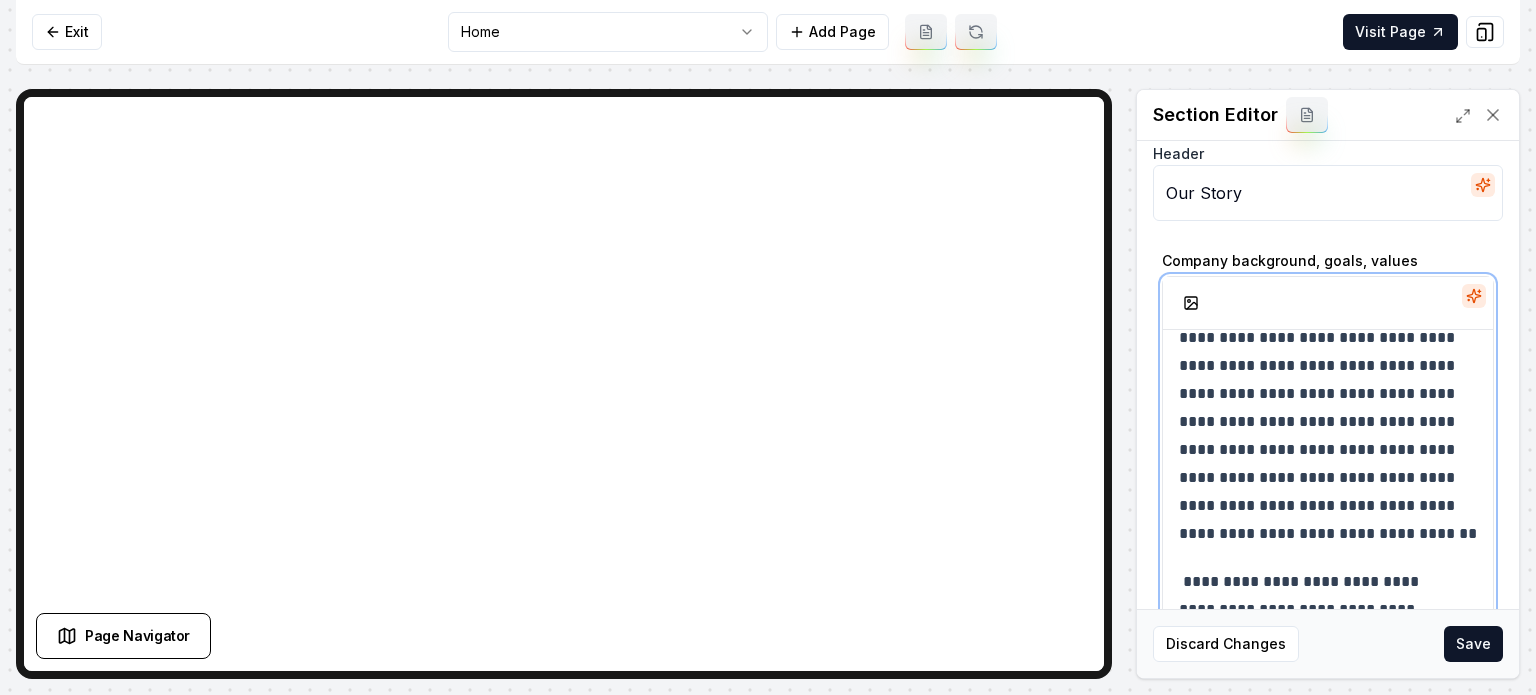 scroll, scrollTop: 281, scrollLeft: 0, axis: vertical 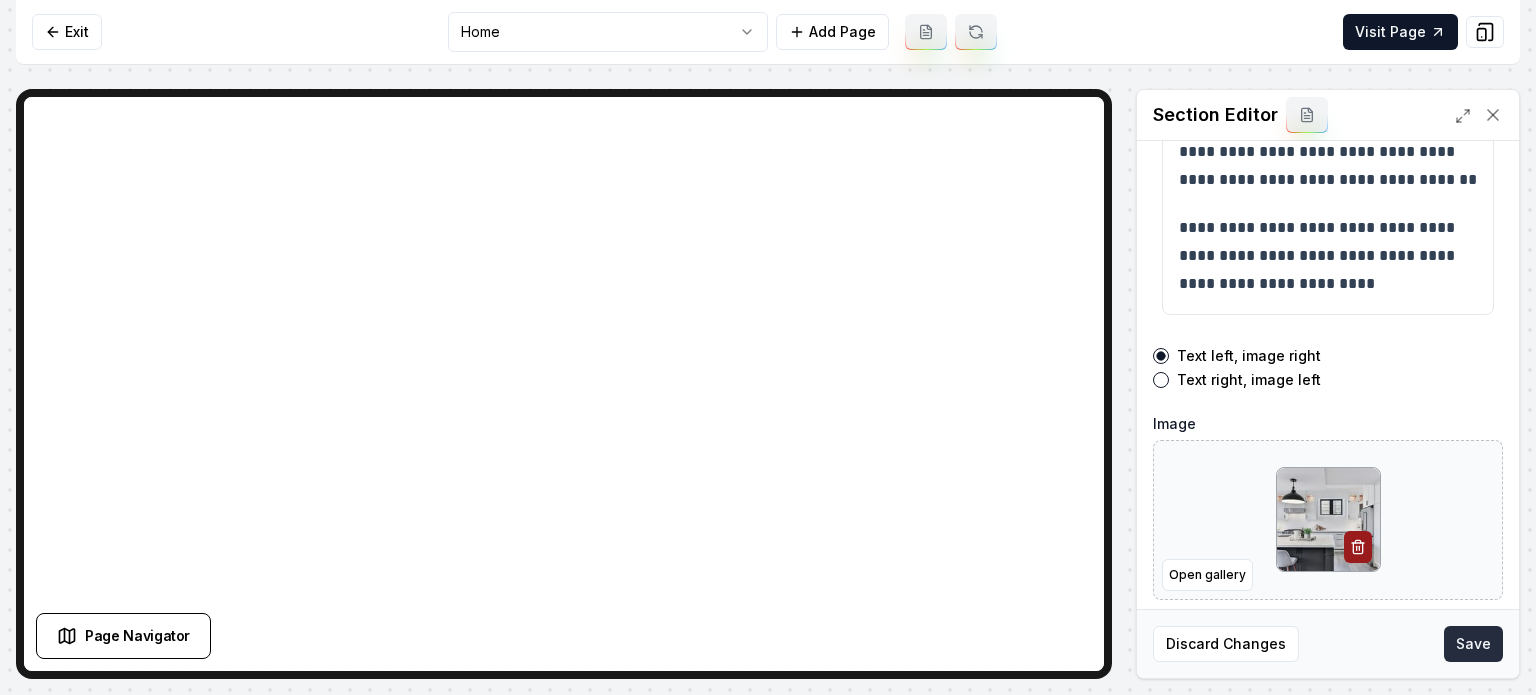 click on "Save" at bounding box center (1473, 644) 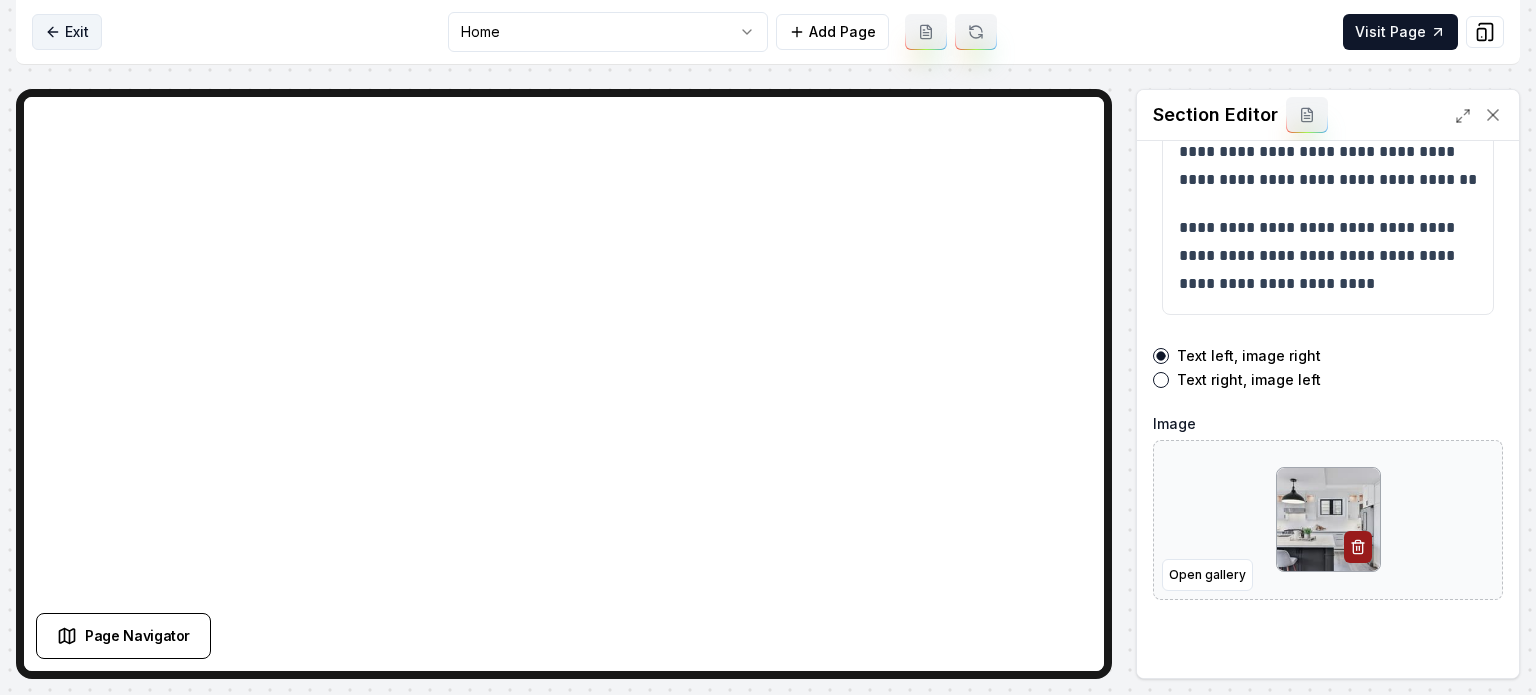 click 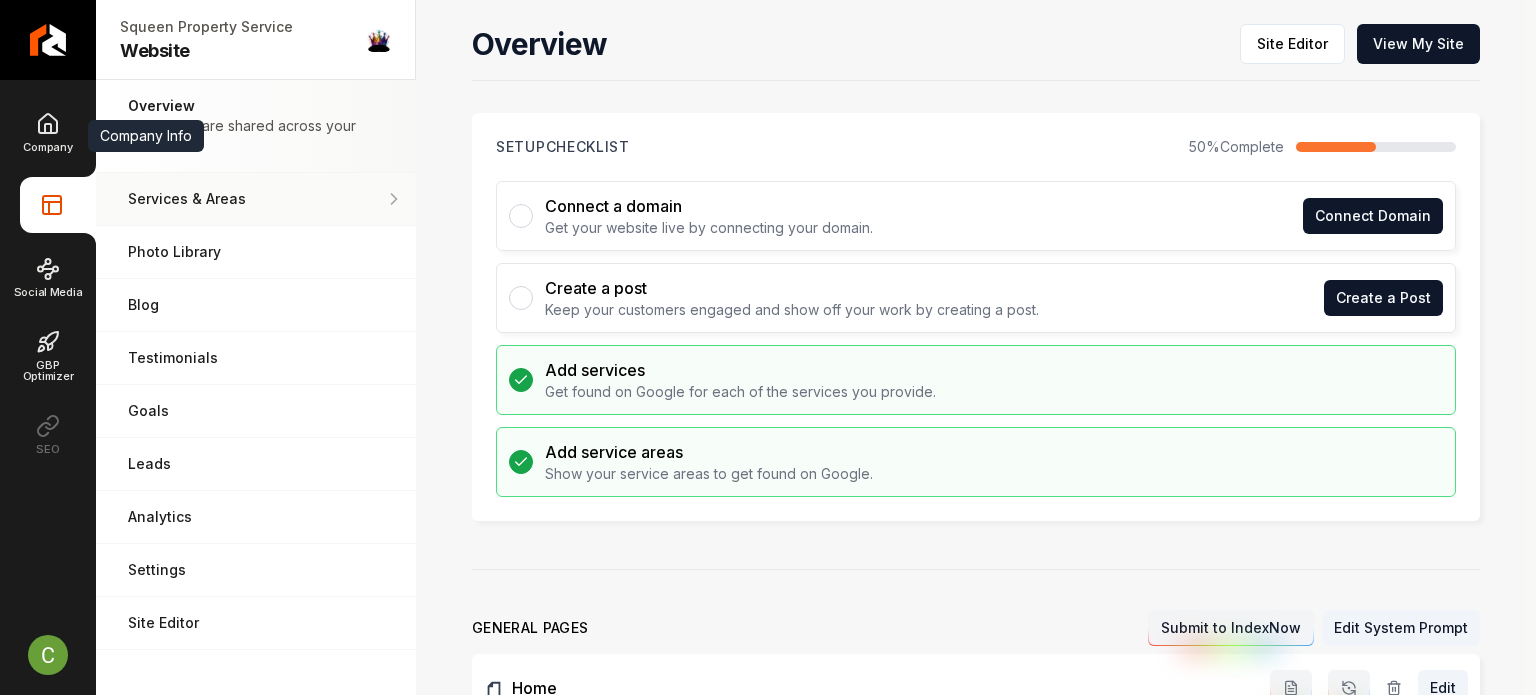 click on "Services & Areas Adjust your services and areas of expertise." at bounding box center [256, 199] 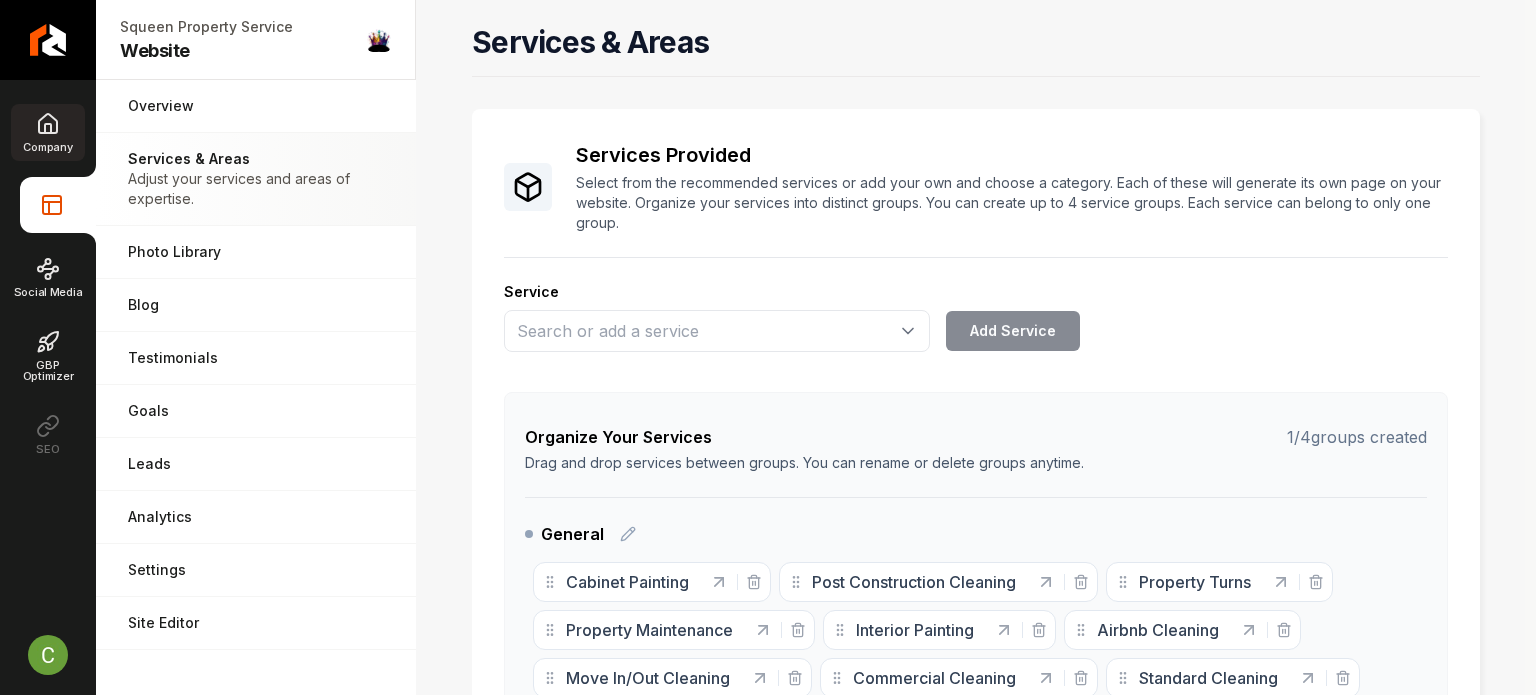 click on "Company" at bounding box center (47, 132) 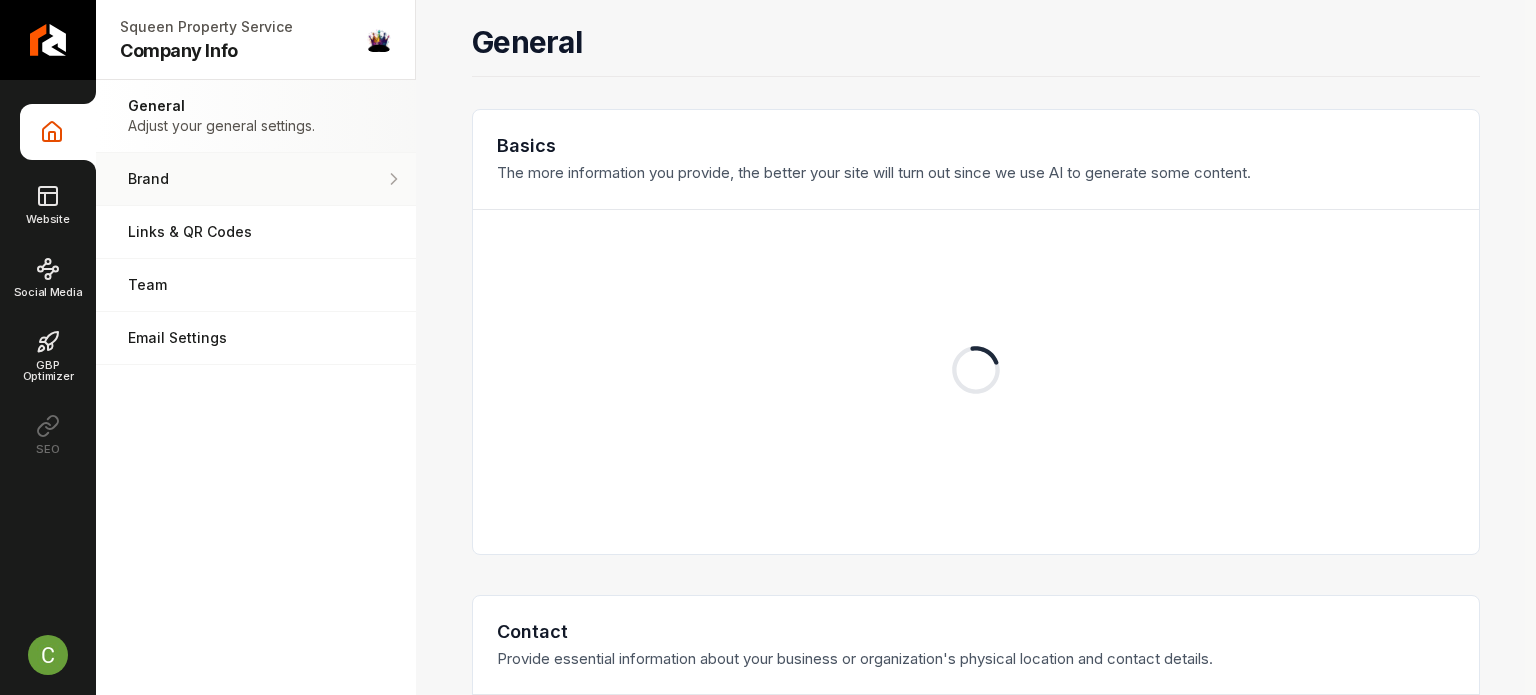 click on "Brand" at bounding box center [256, 179] 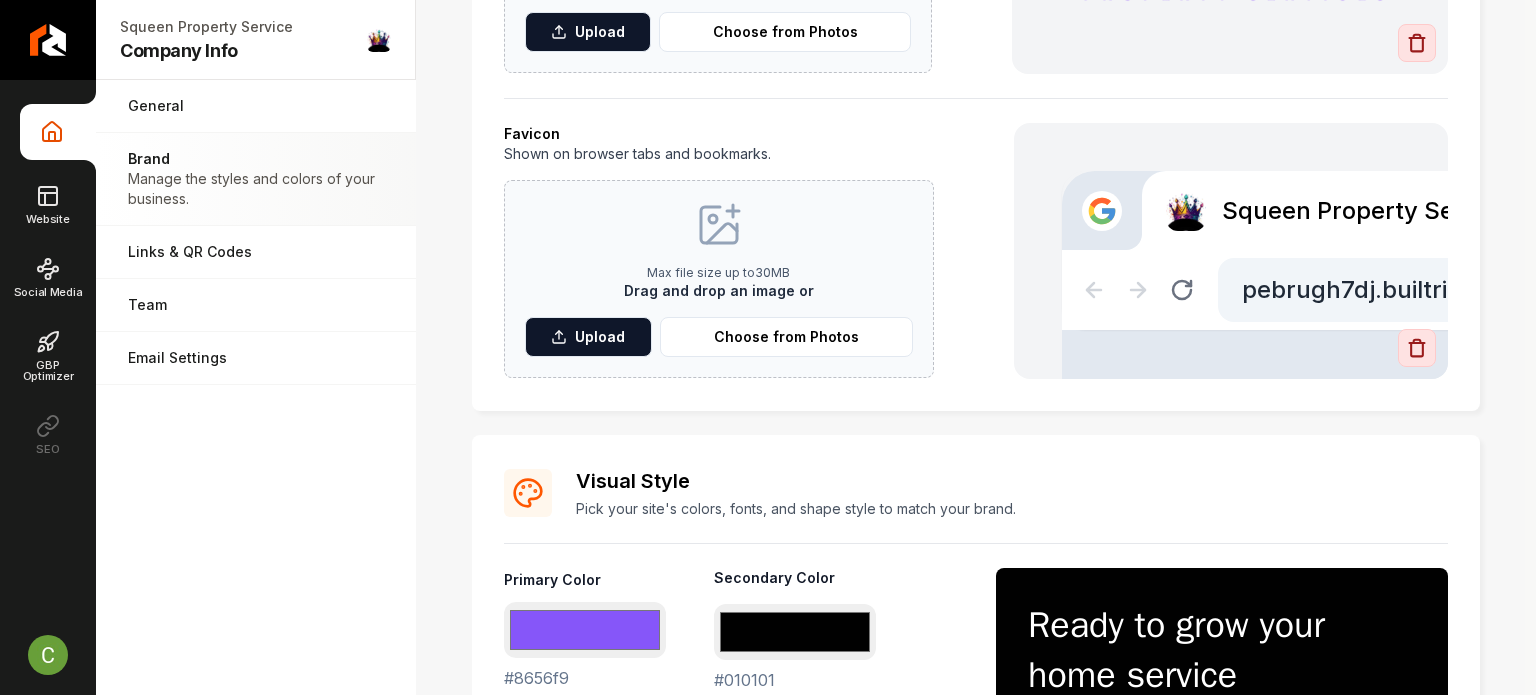 scroll, scrollTop: 600, scrollLeft: 0, axis: vertical 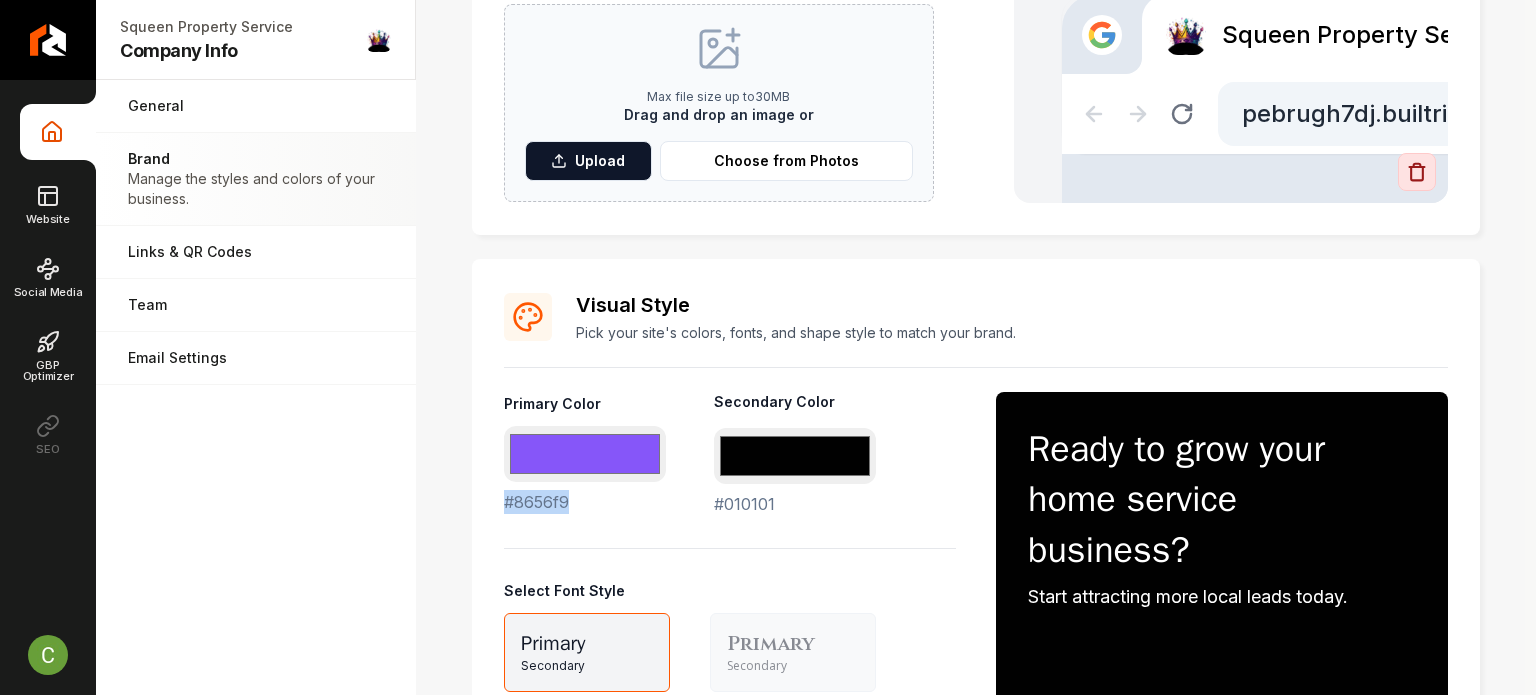 drag, startPoint x: 498, startPoint y: 500, endPoint x: 484, endPoint y: 502, distance: 14.142136 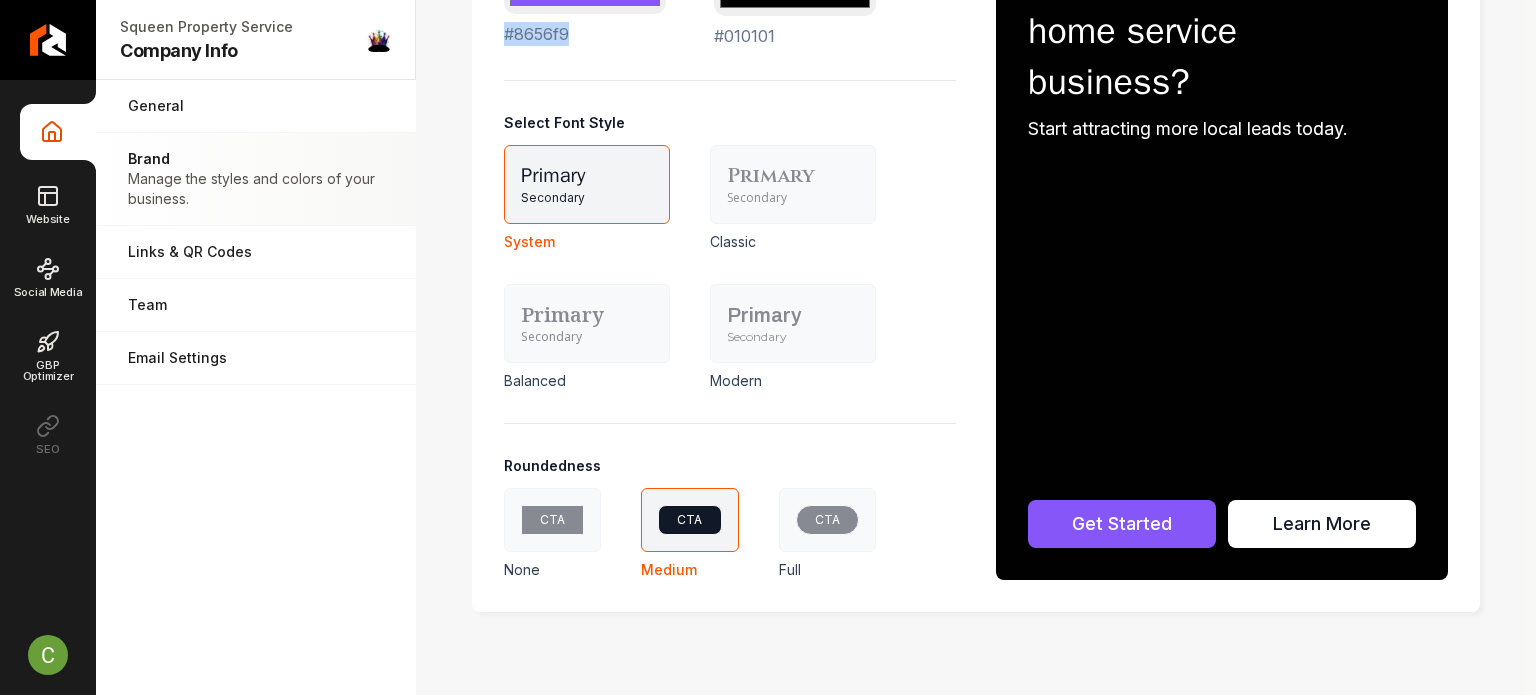 scroll, scrollTop: 1134, scrollLeft: 0, axis: vertical 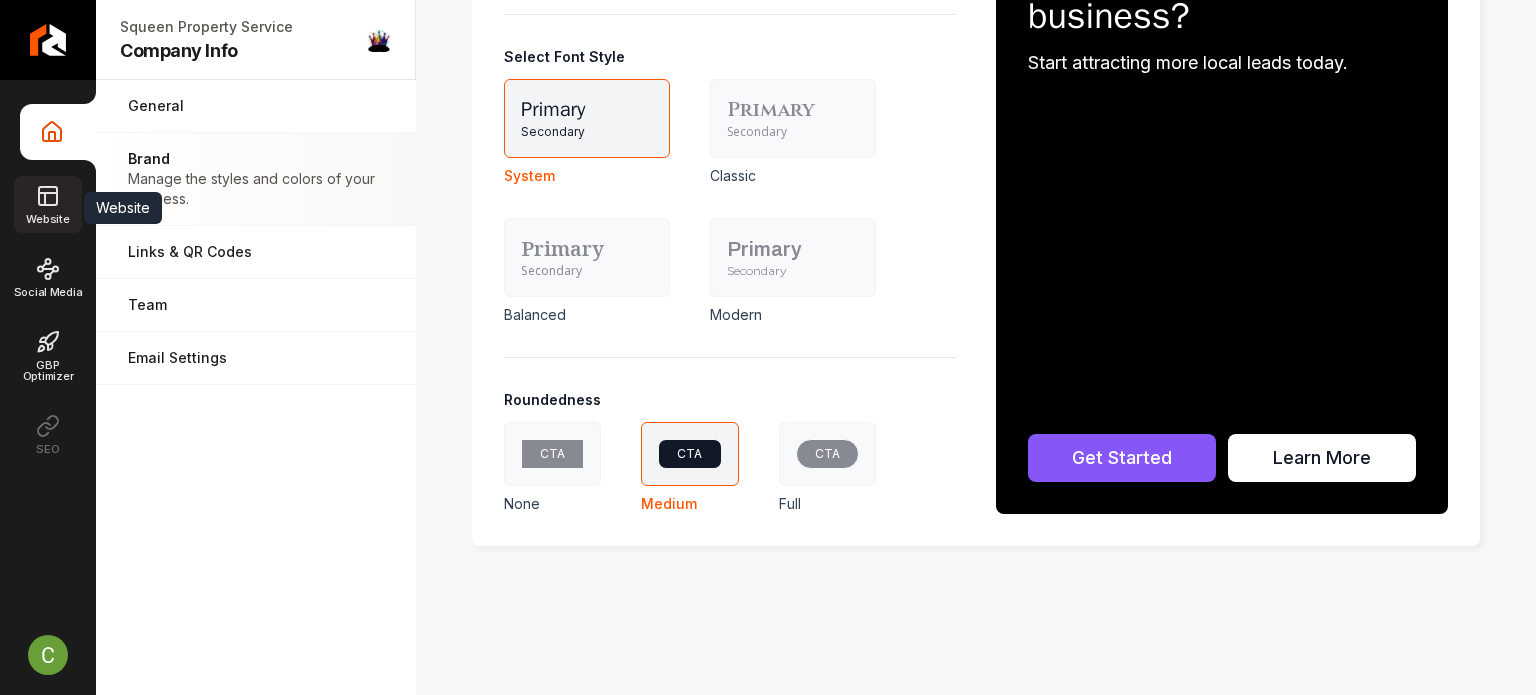 click on "Website" at bounding box center (47, 204) 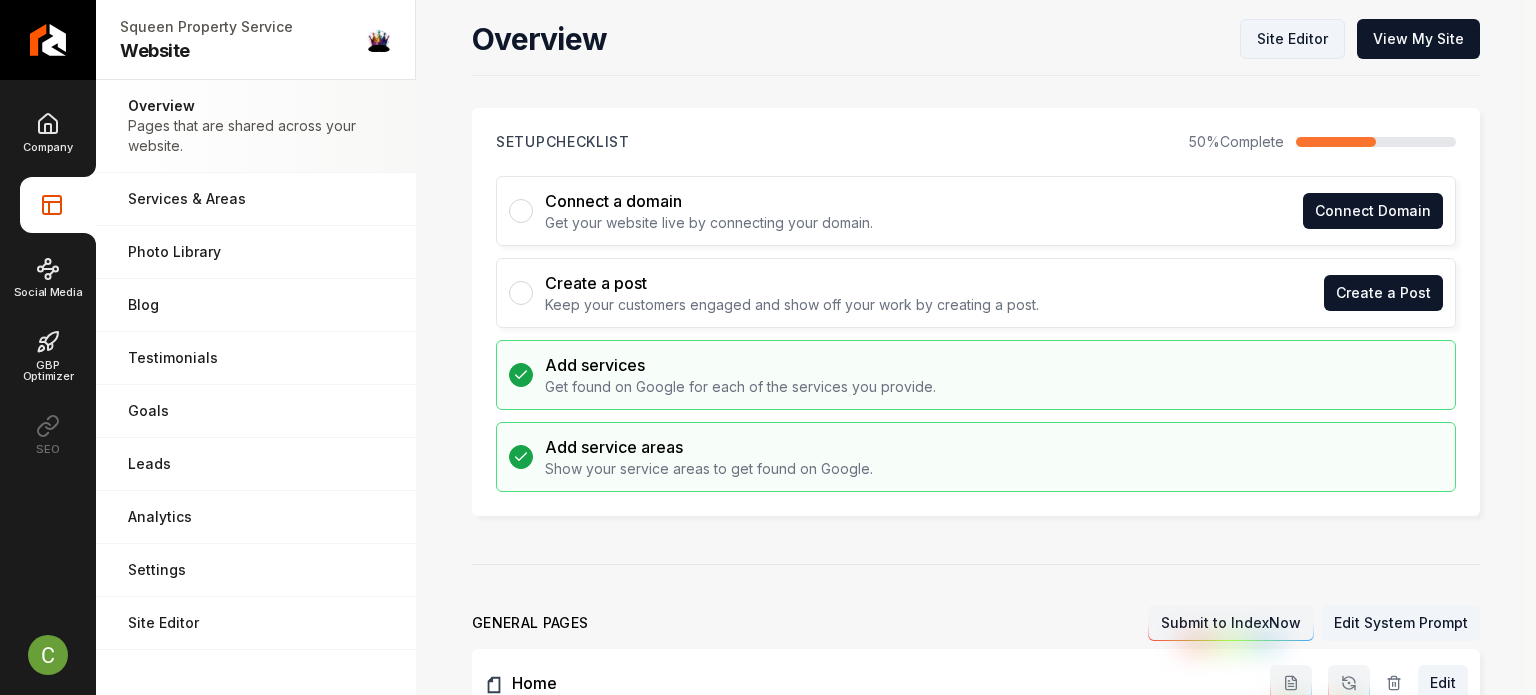scroll, scrollTop: 0, scrollLeft: 0, axis: both 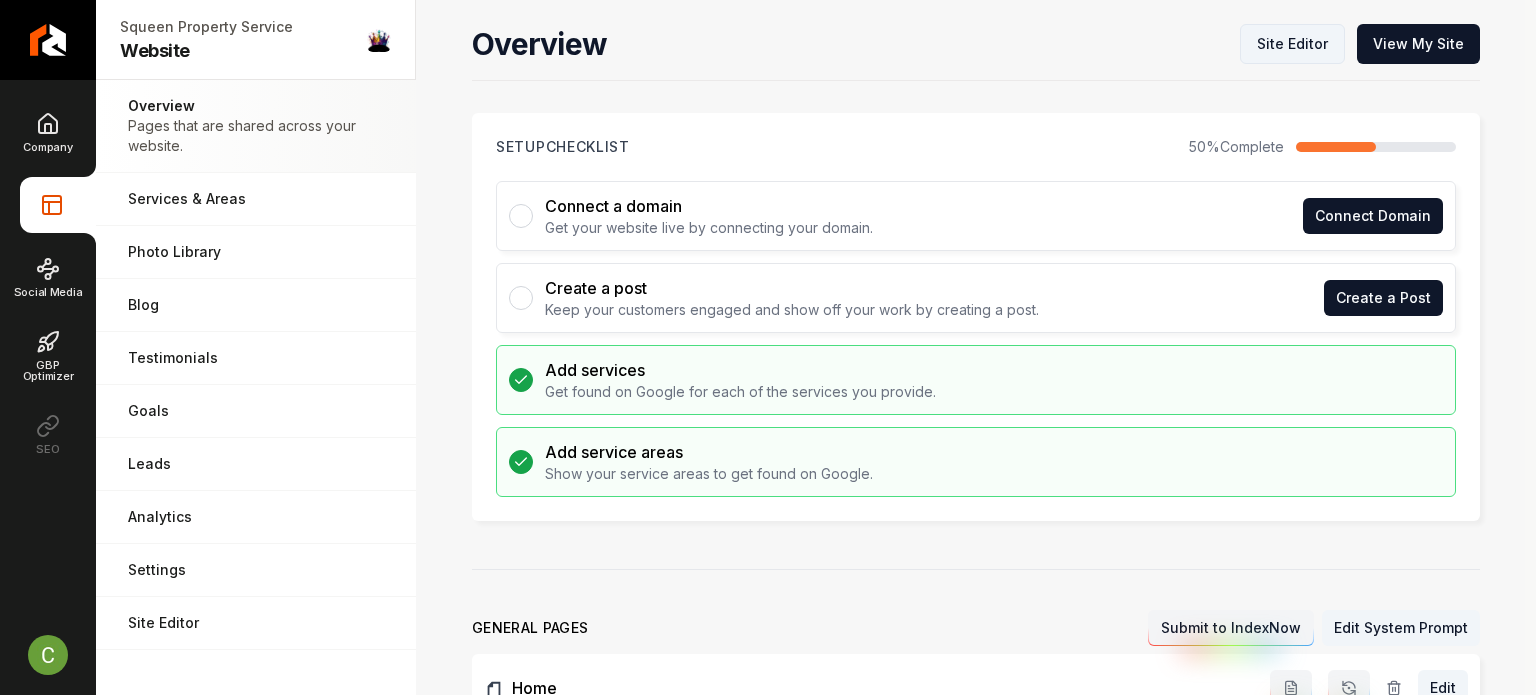 click on "Site Editor" at bounding box center (1292, 44) 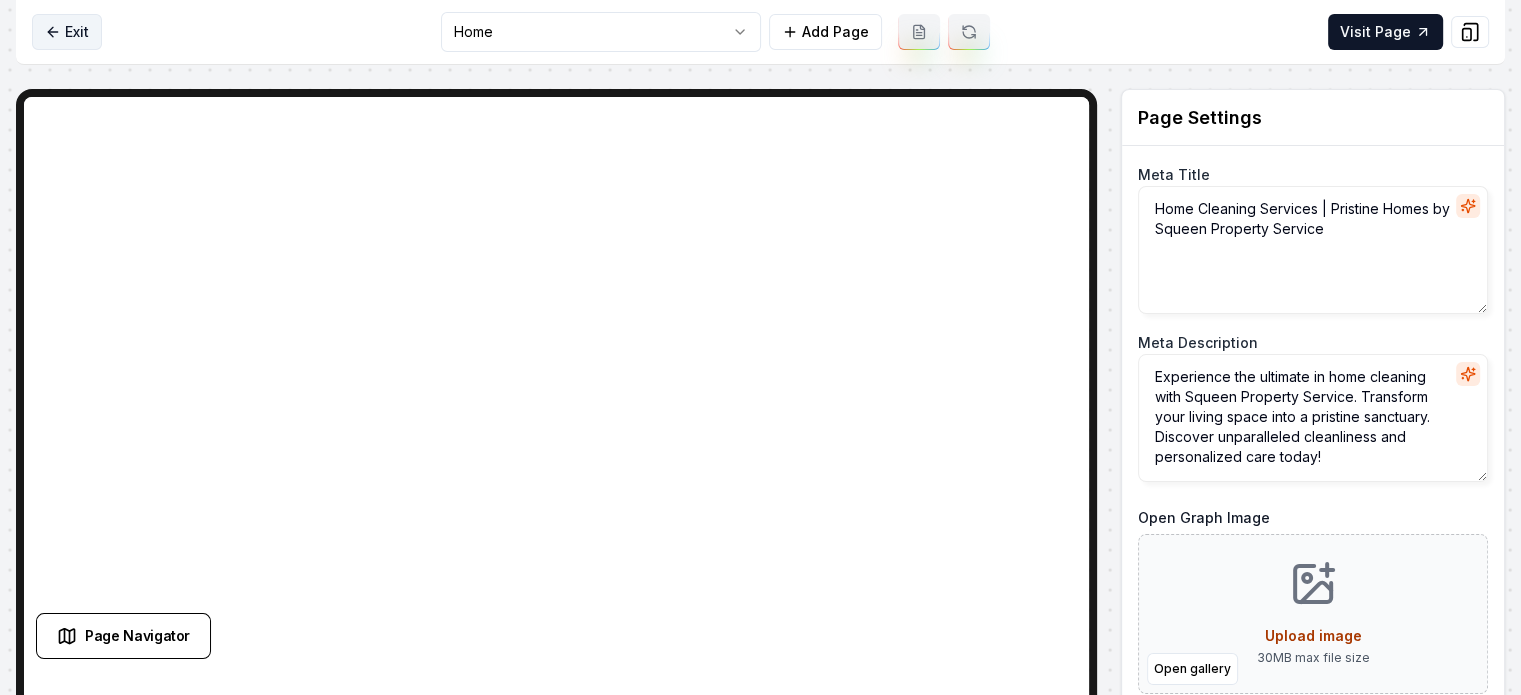 click on "Exit" at bounding box center [67, 32] 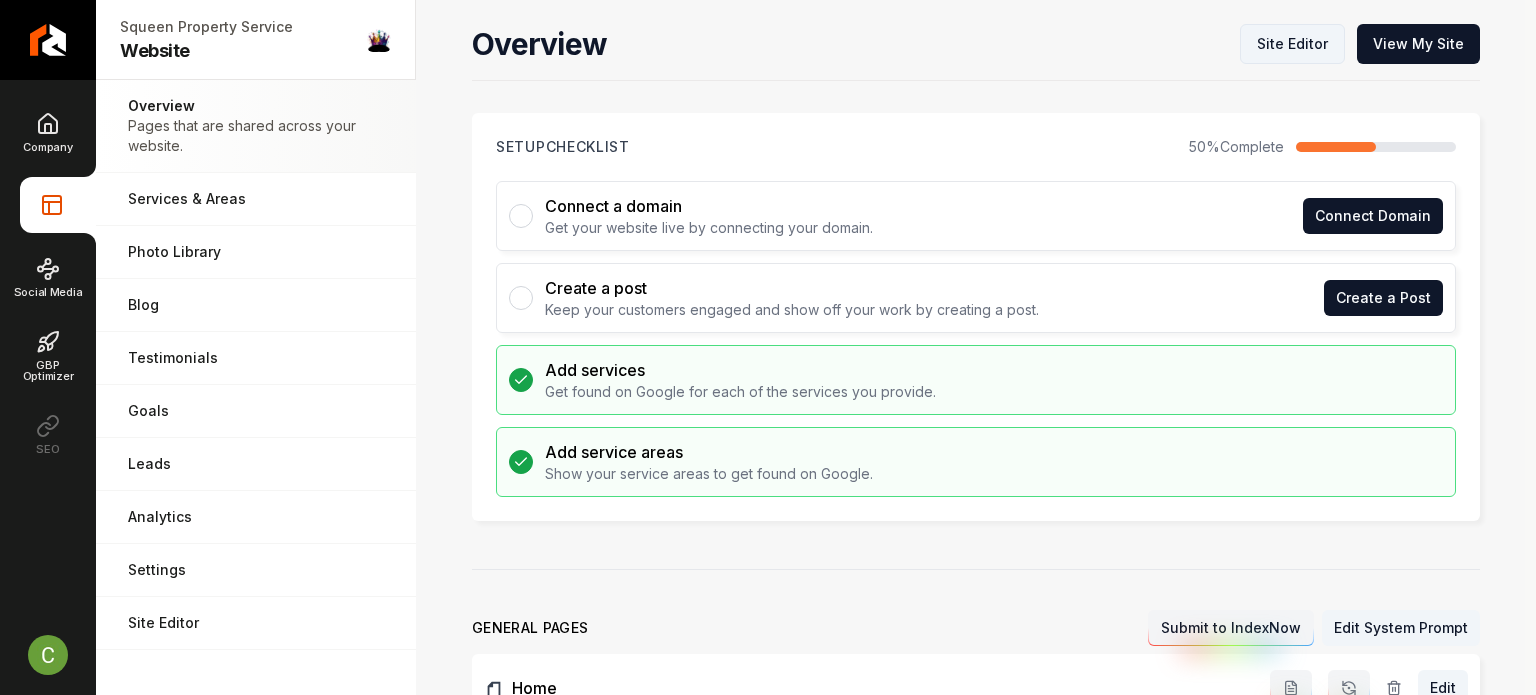 click on "Site Editor" at bounding box center (1292, 44) 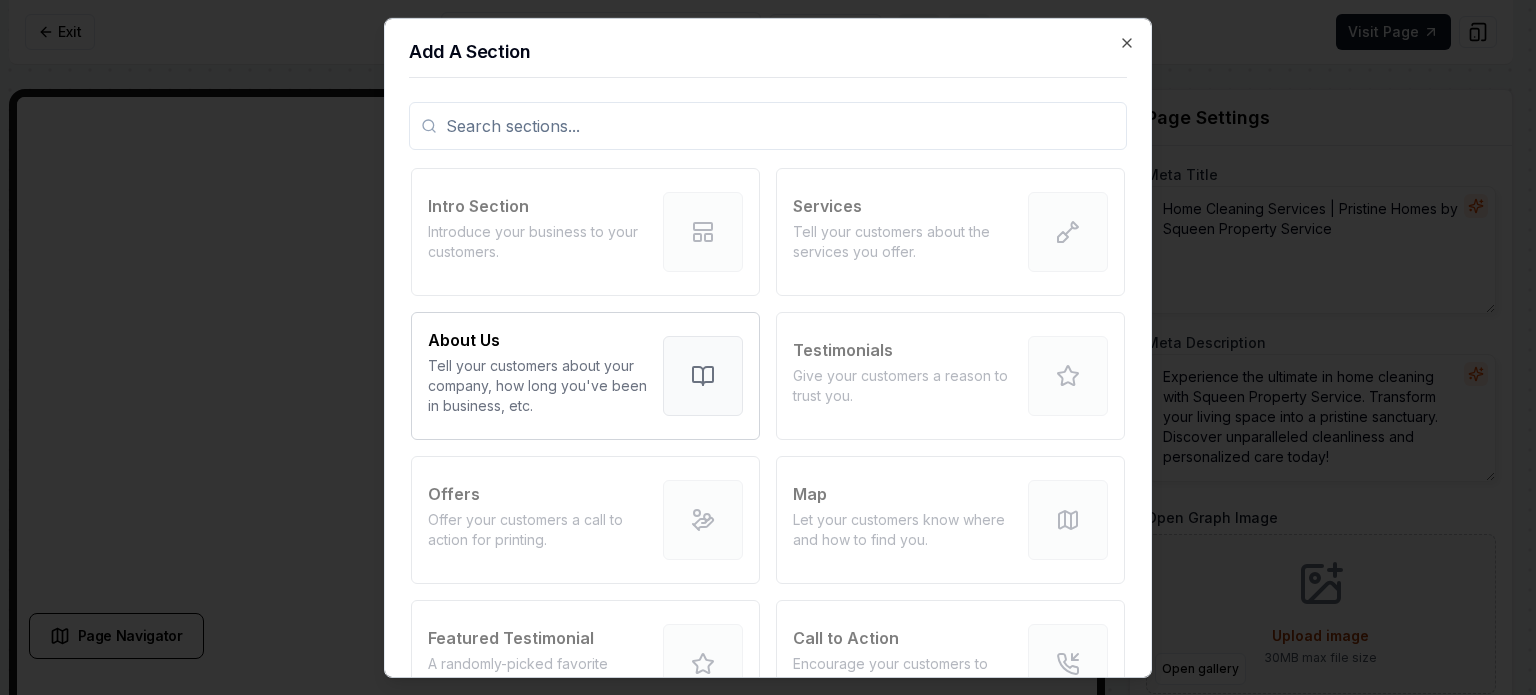 scroll, scrollTop: 600, scrollLeft: 0, axis: vertical 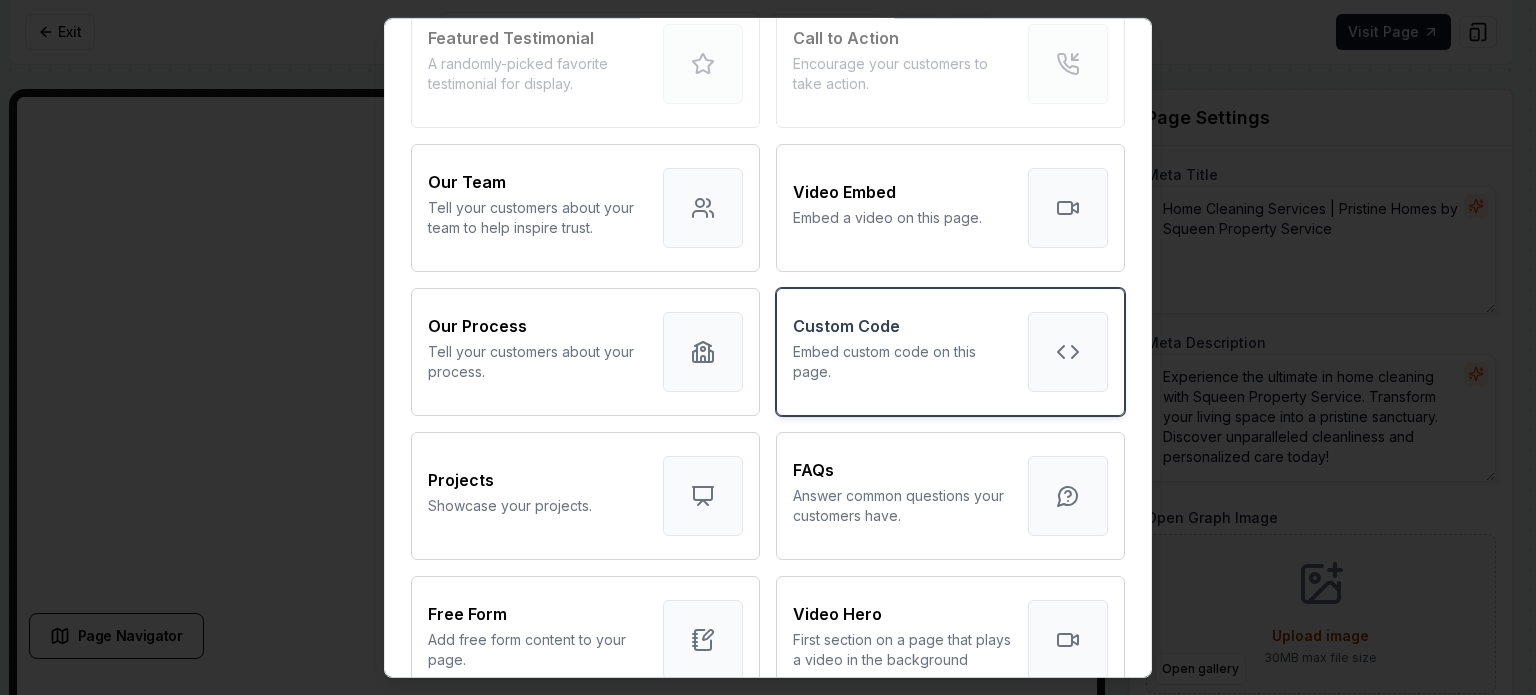 click on "Custom Code Embed custom code on this page." at bounding box center (902, 351) 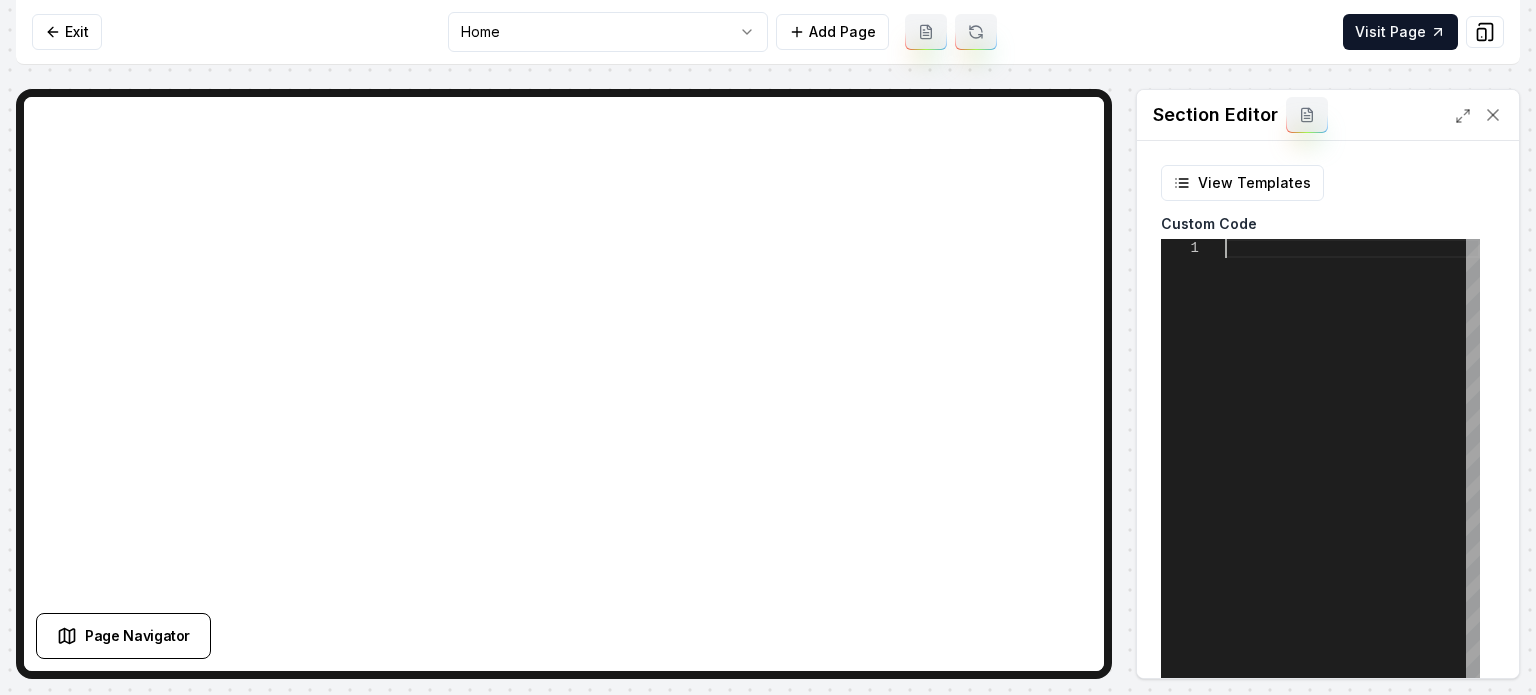 click at bounding box center (1352, 489) 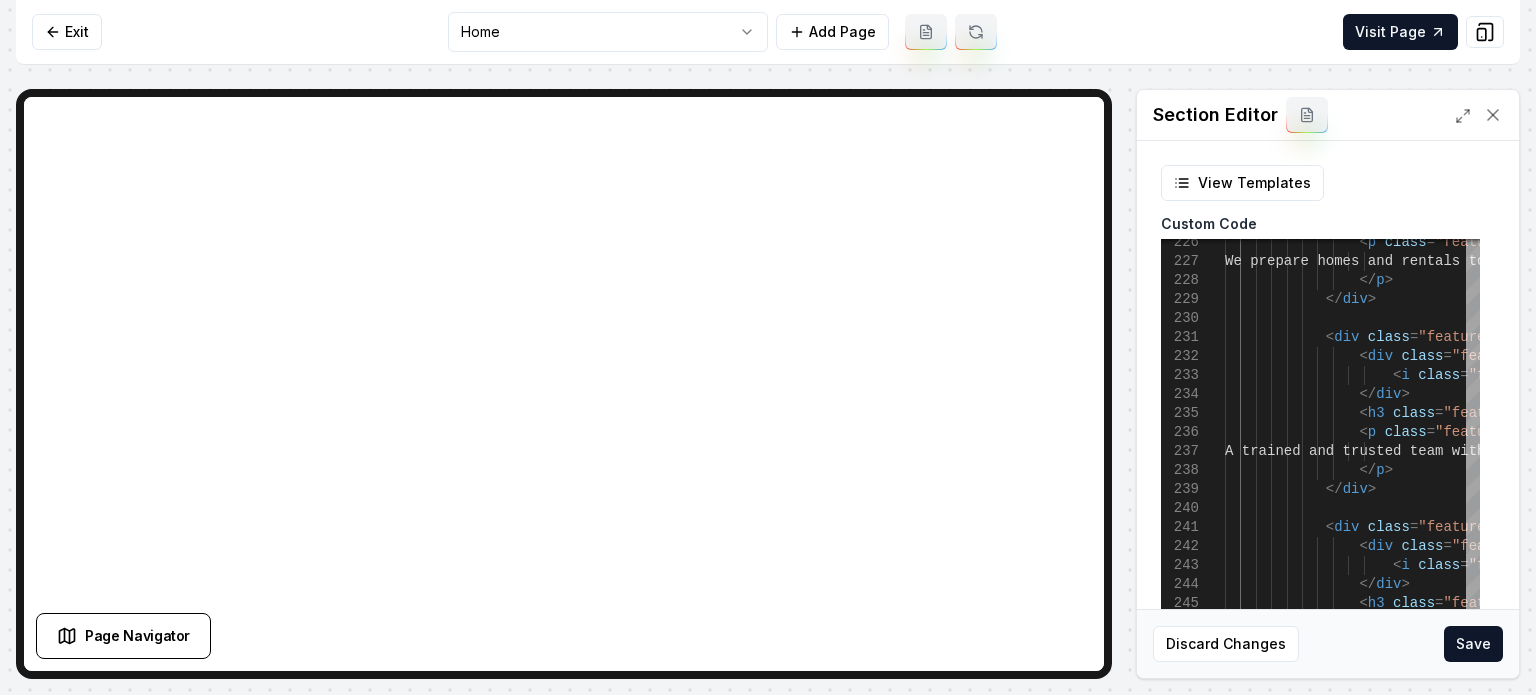 scroll, scrollTop: 252, scrollLeft: 0, axis: vertical 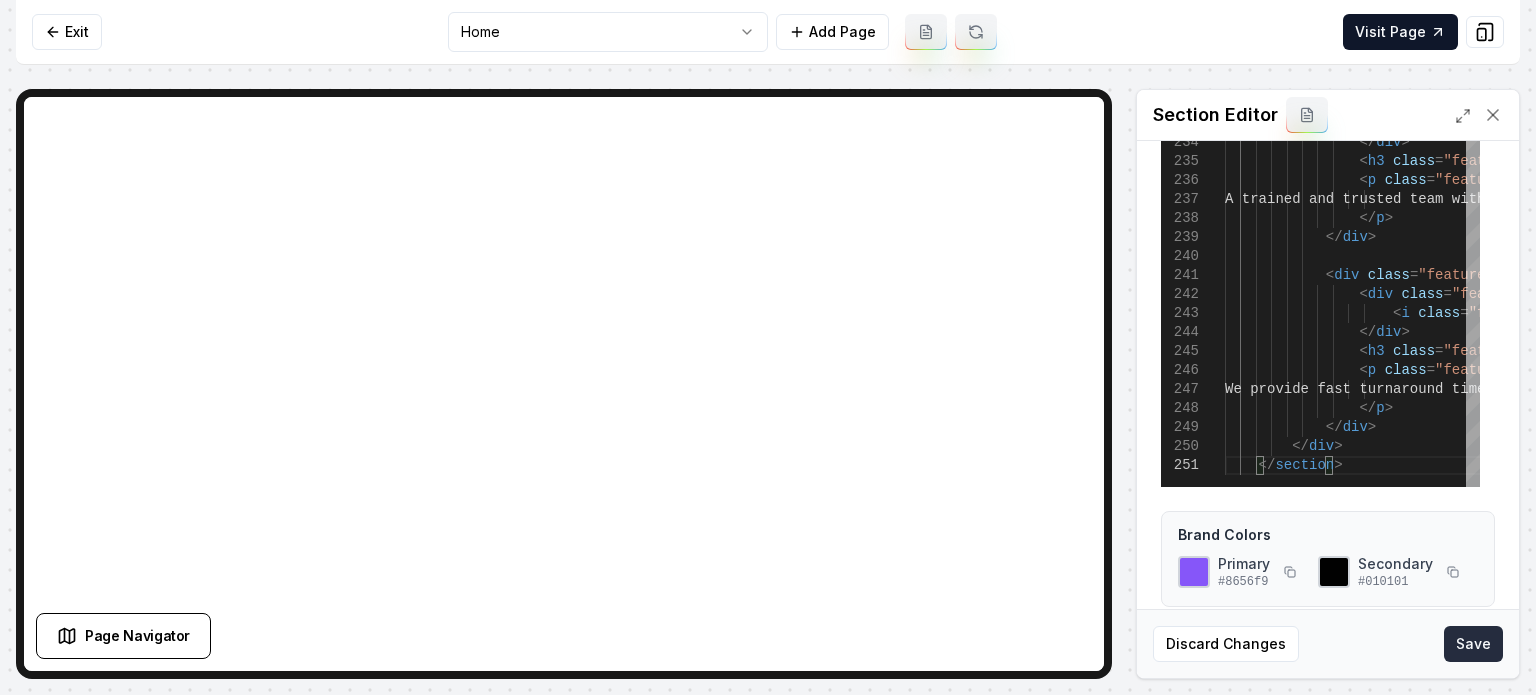 click on "Save" at bounding box center [1473, 644] 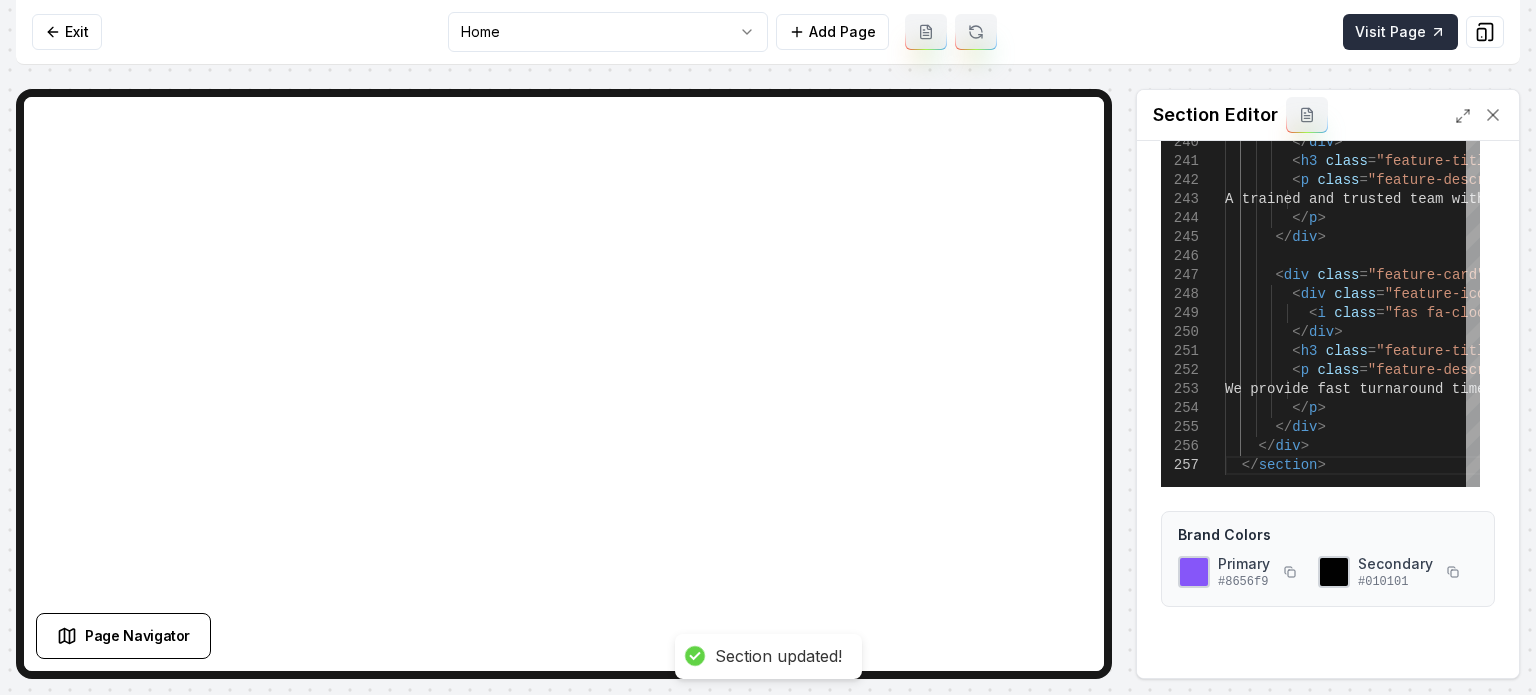 click on "Visit Page" at bounding box center [1400, 32] 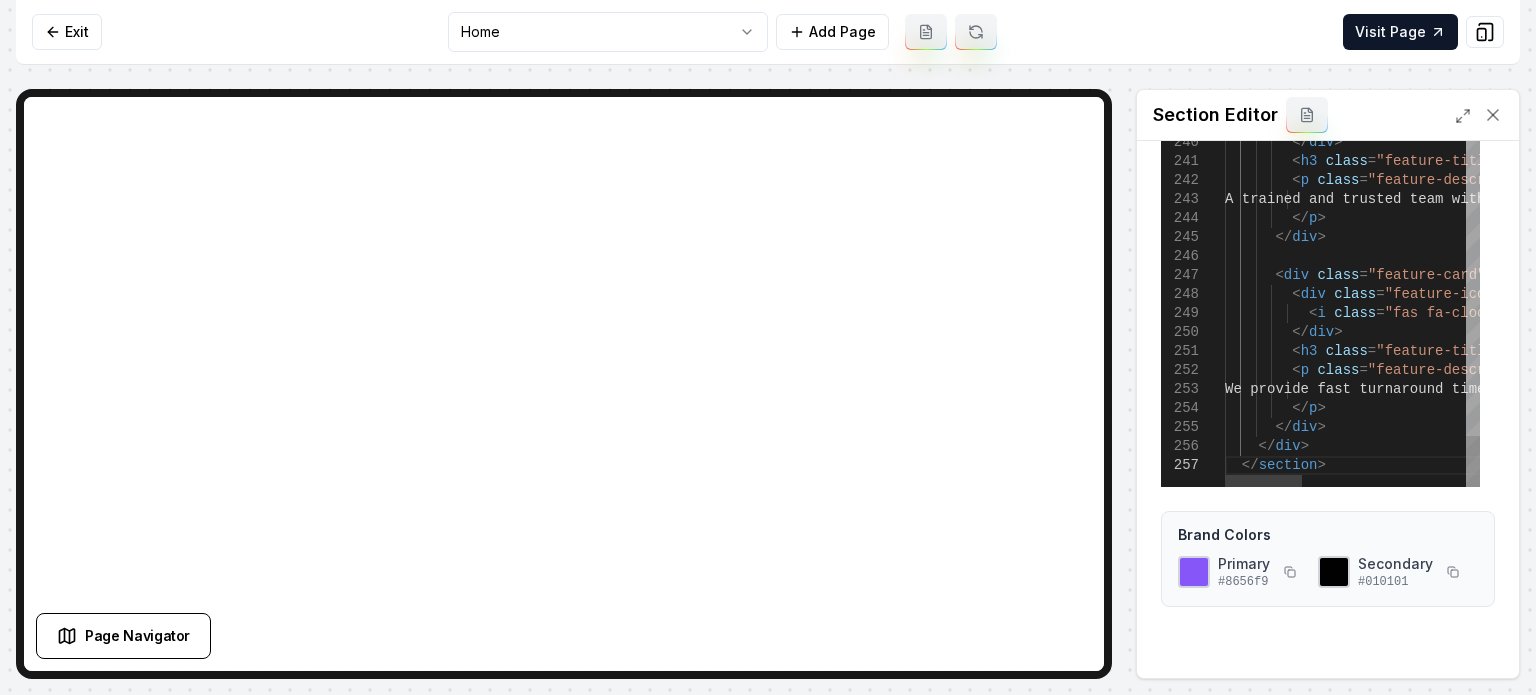 click on "< p   class = "feature-description" >           We prepare homes and rentals to impress  from the very first walk-through          </ p >        </ div >        < div   class = "feature-card" >          < div   class = "feature-icon" >            < i   class = "fas fa-user-check" ></ i >          </ div >          < h3   class = "feature-title" > Experienced Professionals </ h3 >          < p   class = "feature-description" >           A trained and trusted team with the expe rience to deliver top-quality results          </ p >        </ div >        < div   class = "feature-card" >          < div   class = "feature-icon" >            < i   class = "fas fa-clock" ></ i >          </ div >          < h3   class = "feature-title" > Reliable & On-Time </ h3 >          < p   class = "feature-description" > </ p > </" at bounding box center [1620, -1961] 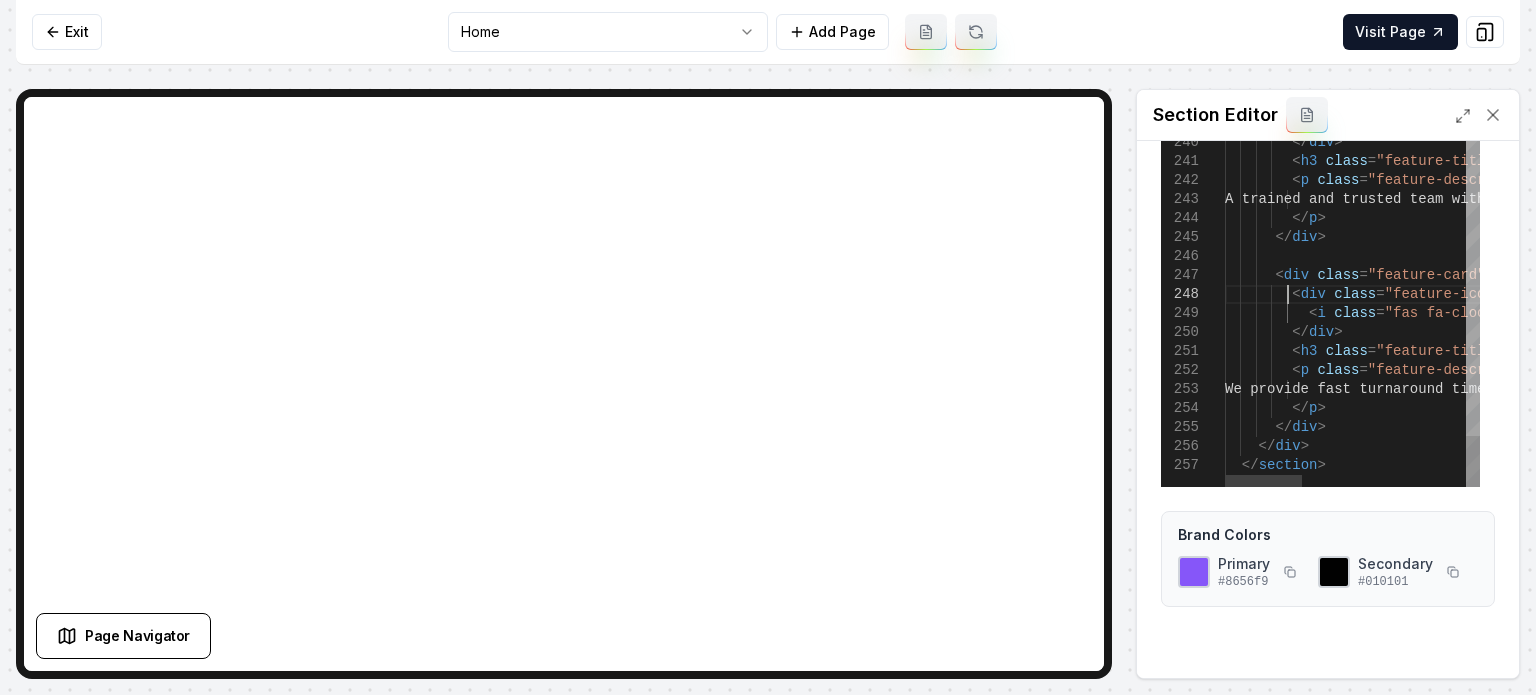 scroll, scrollTop: 0, scrollLeft: 0, axis: both 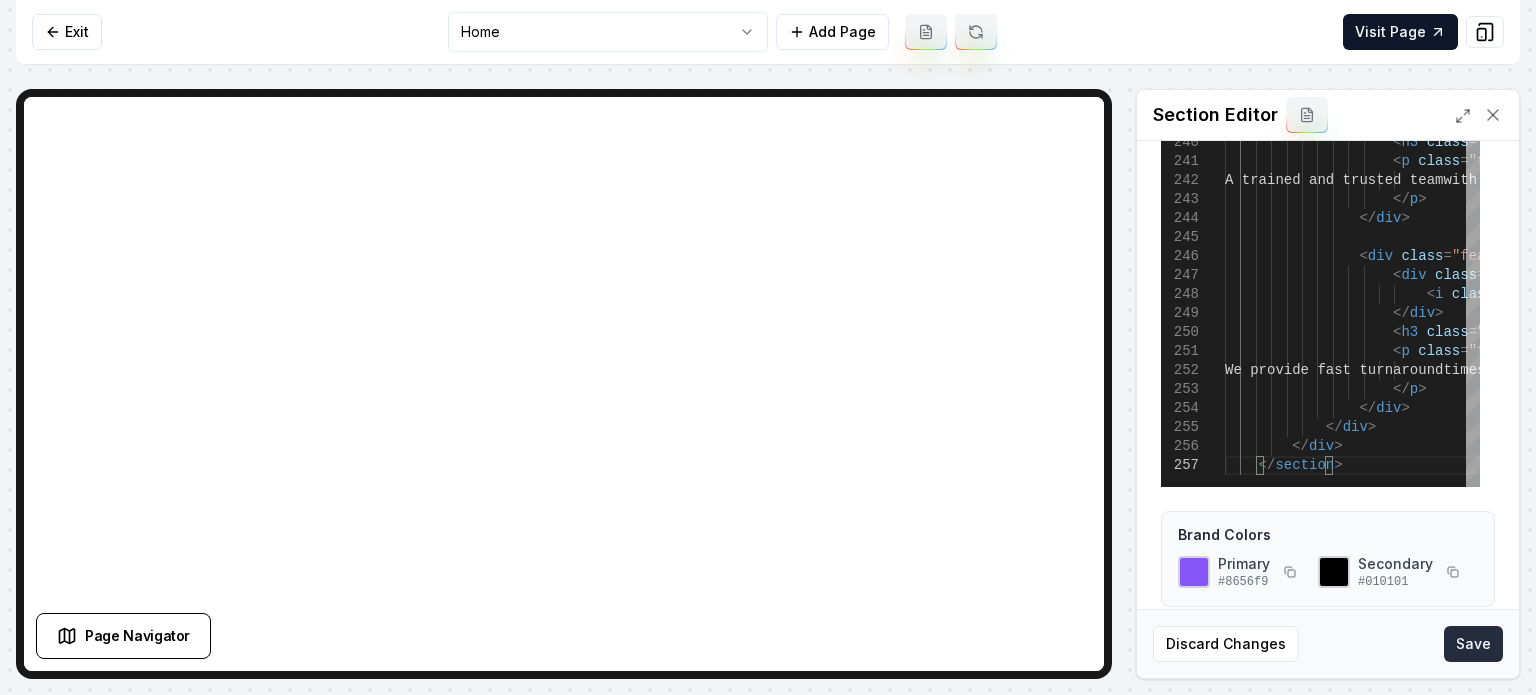 click on "Save" at bounding box center [1473, 644] 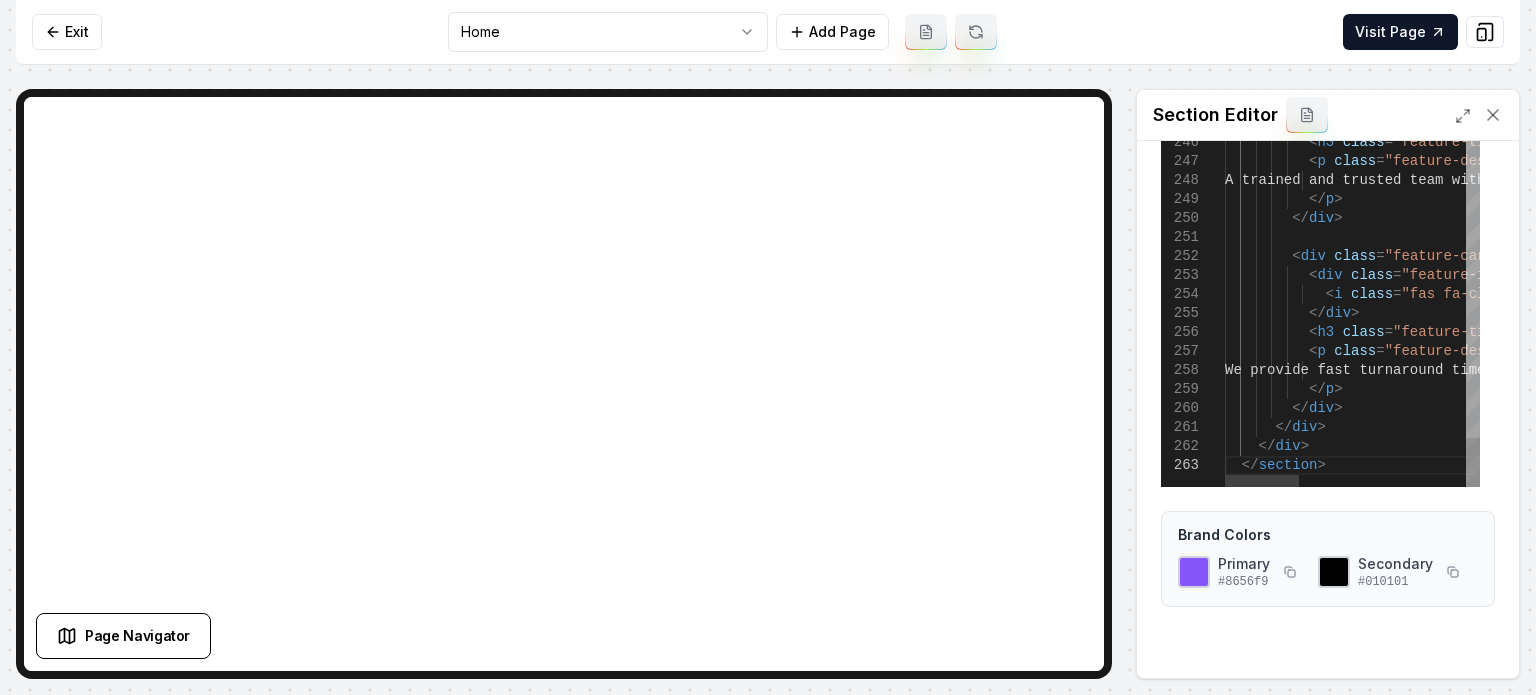 click on "We prepare homes and rentals to impres s from the very first walk-through            </ p >          </ div >          < div   class = "feature-card" >            < div   class = "feature-icon" >              < i   class = "fas fa-user-check" ></ i >            </ div >            < h3   class = "feature-title" > Experienced Professionals </ h3 >            < p   class = "feature-description" >             A trained and trusted team with the ex perience to deliver top-quality results            </ p >          </ div >          < div   class = "feature-card" >            < div   class = "feature-icon" >              < i   class = "fas fa-clock" ></ i >            </ div >            < h3   class = "feature-title" > Reliable & On-Time </ h3 >            < p   class = > </ p > </ div >" at bounding box center [1636, -2018] 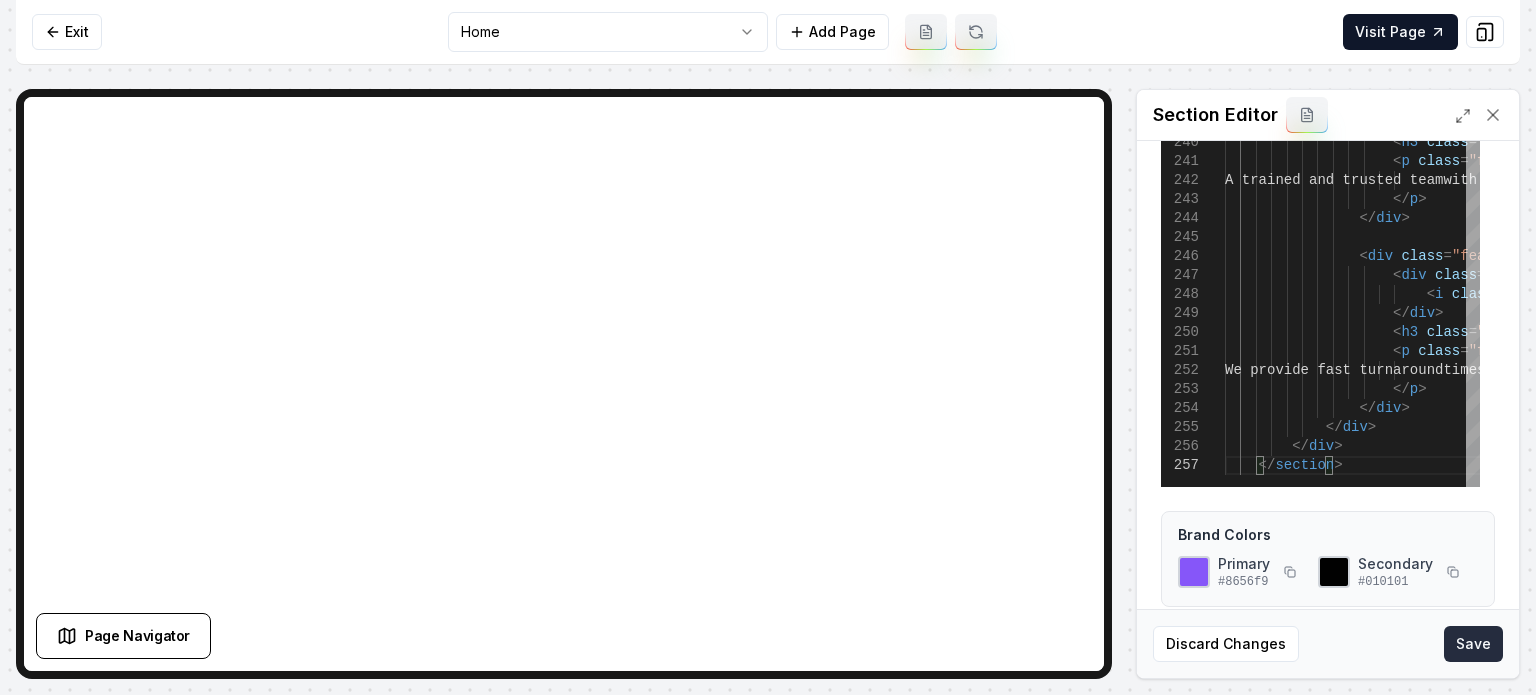 click on "Save" at bounding box center [1473, 644] 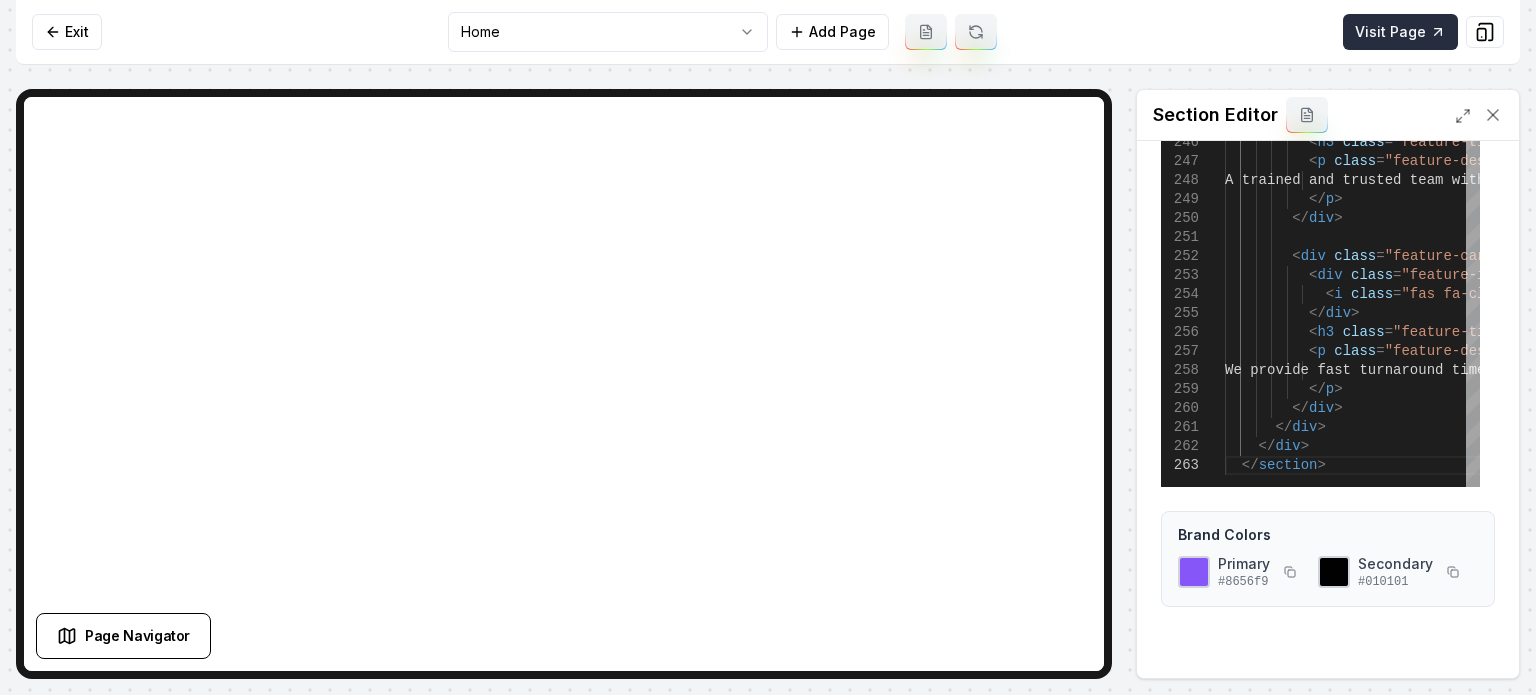 click on "Visit Page" at bounding box center [1400, 32] 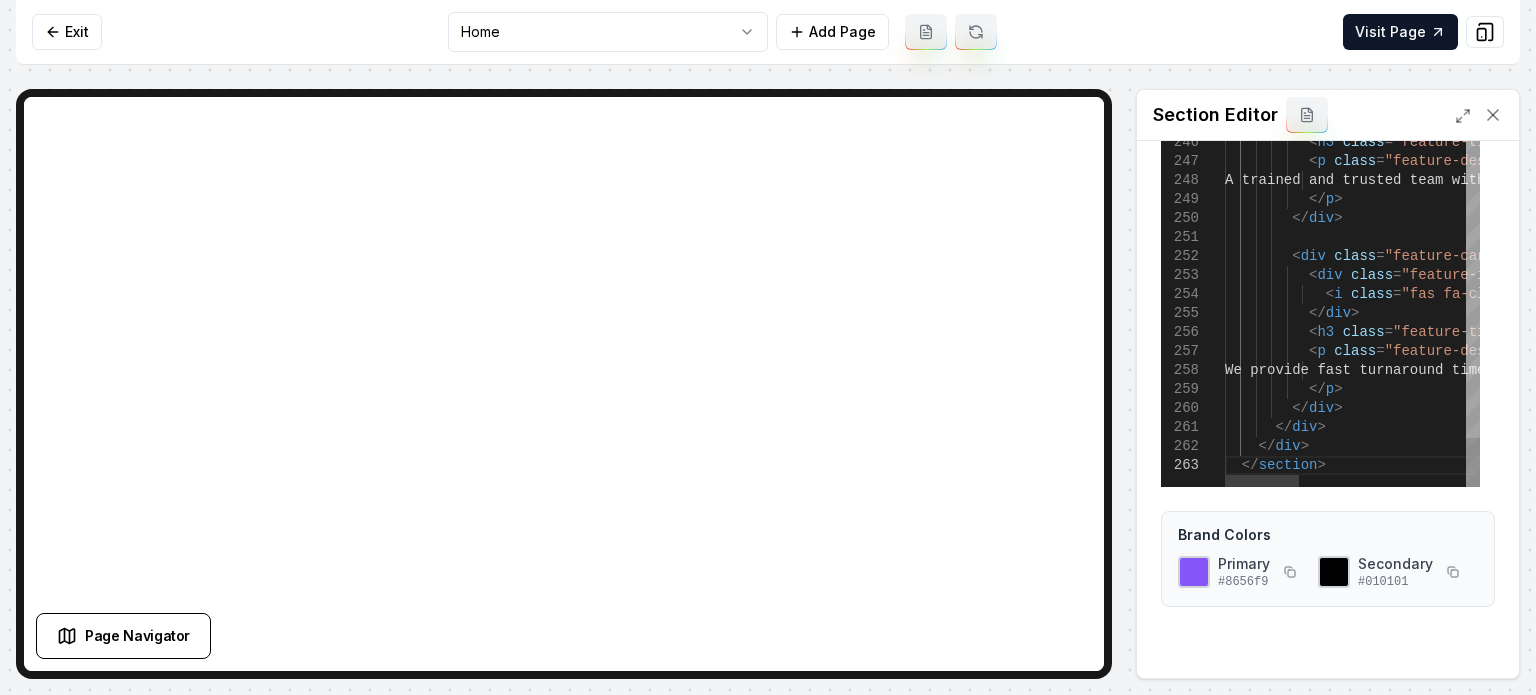 click on "< i   class = "fas fa-user-check" ></ i >            </ div >            < h3   class = "feature-title" > Experienced Professionals </ h3 >            < p   class = "feature-description" >             A trained and trusted team with the ex perience to deliver top-quality results            </ p >          </ div >          < div   class = "feature-card" >            < div   class = "feature-icon" >              < i   class = "fas fa-clock" ></ i >            </ div >            < h3   class = "feature-title" > Reliable & On-Time </ h3 >            < p   class = "feature-description" >             We provide fast turnaround times witho ut ever sacrificing detail            </ p >          </ div >        </ div >      </ div >    </ section > s from the very first walk-through </ p > </ div" at bounding box center [1636, -2018] 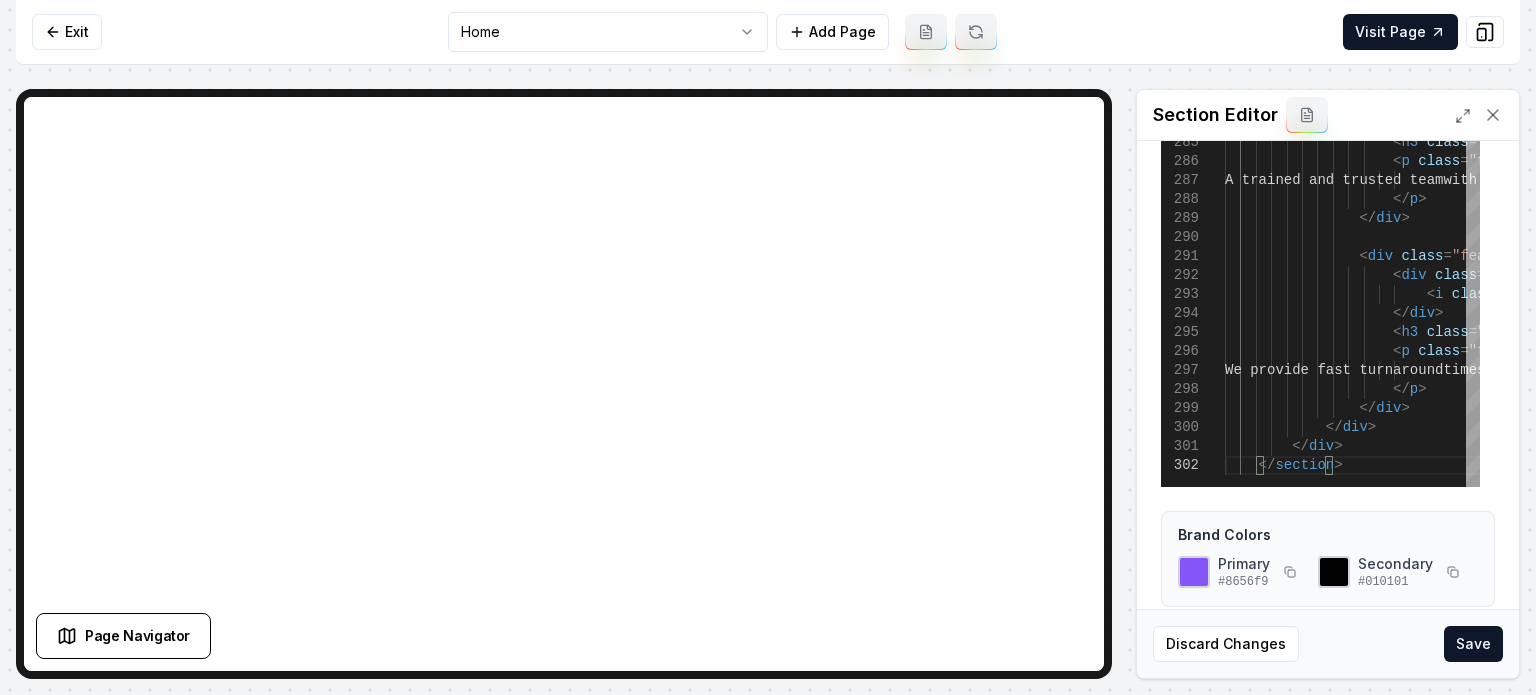 click on "Discard Changes Save" at bounding box center [1328, 643] 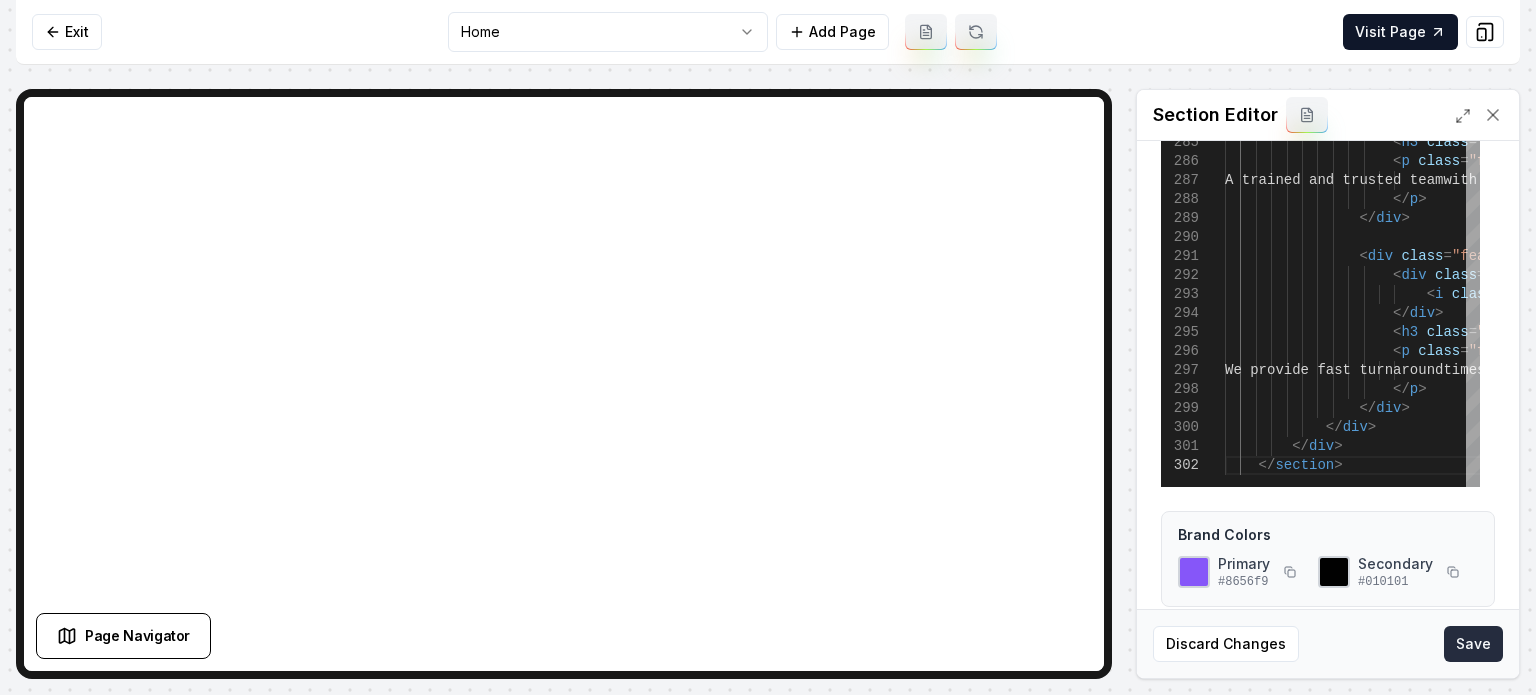 click on "Save" at bounding box center [1473, 644] 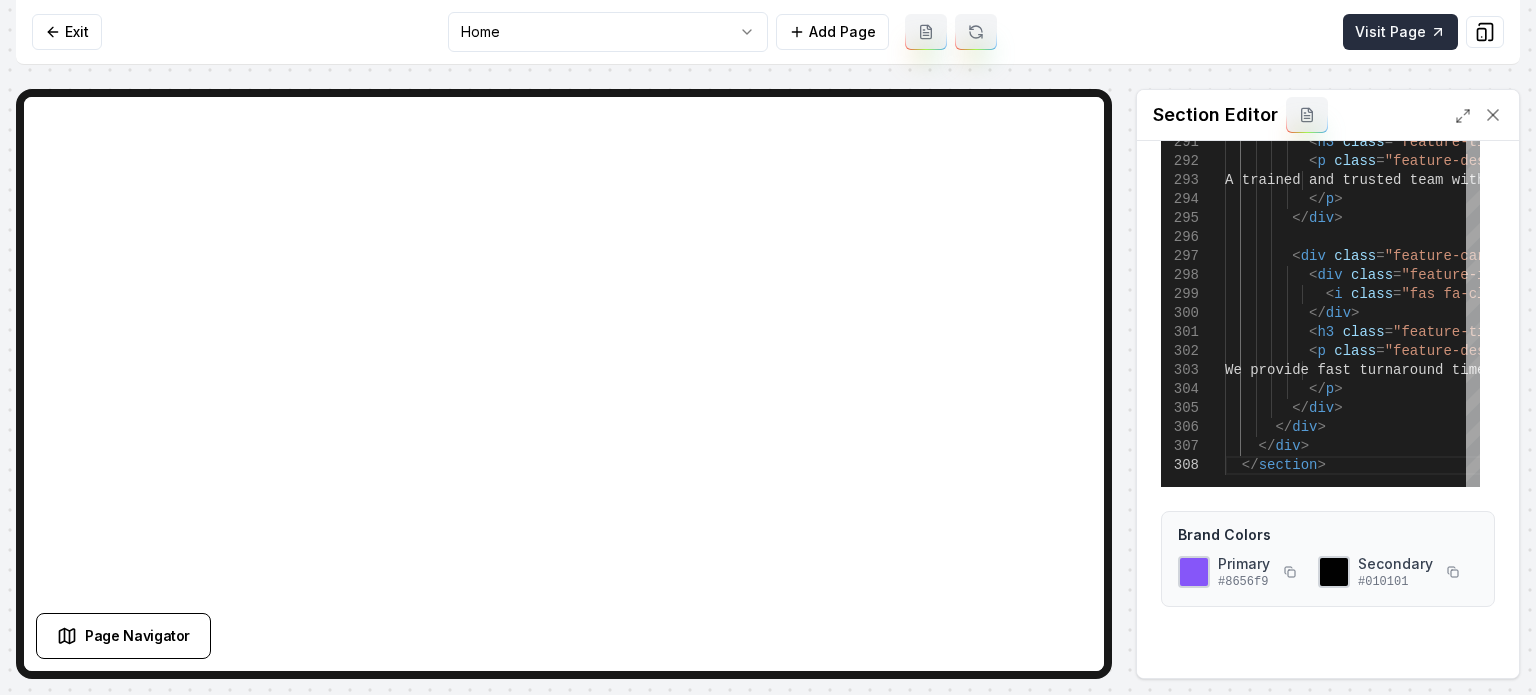 click on "Visit Page" at bounding box center (1400, 32) 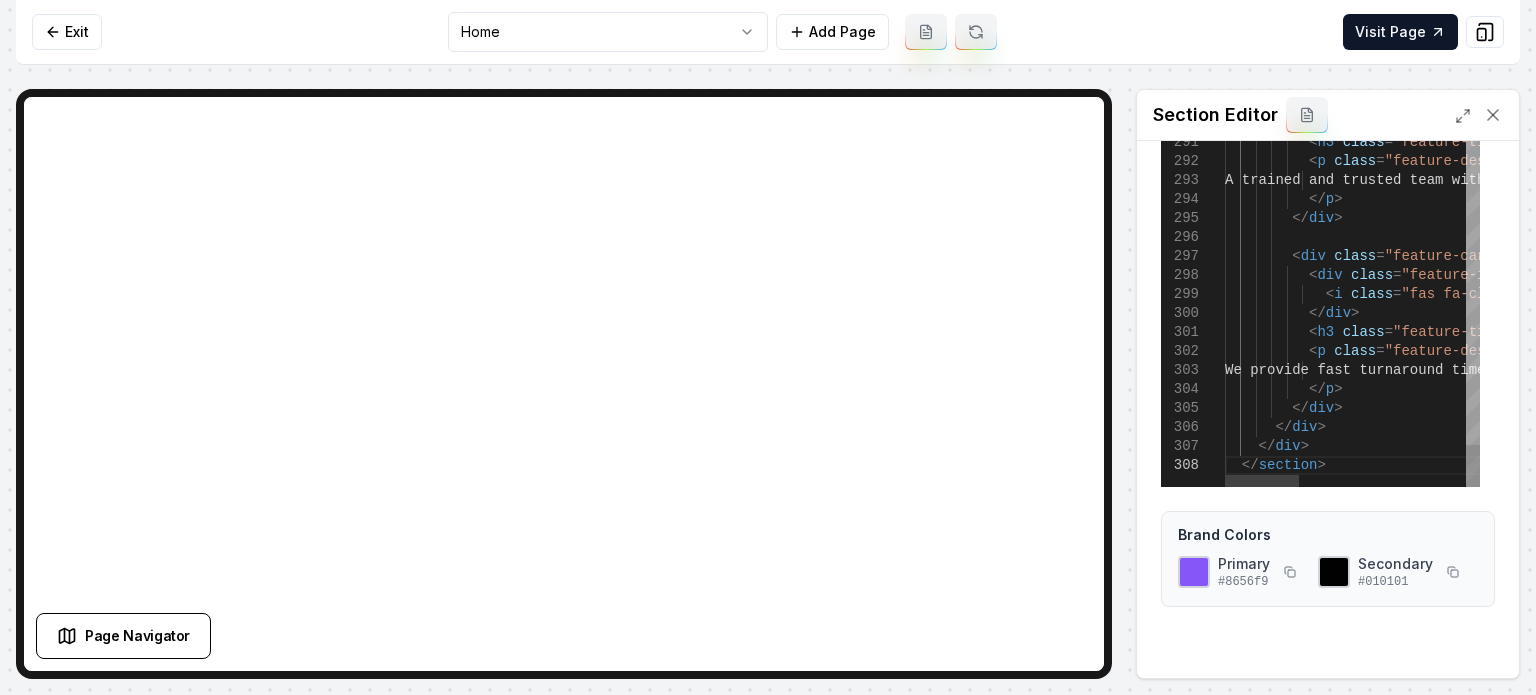 click on "We prepare homes and rentals to impres s from the very first walk-through            </ p >          </ div >          < div   class = "feature-card" >            < div   class = "feature-icon" >              < i   class = "fas fa-user-check" ></ i >            </ div >            < h3   class = "feature-title" > Experienced Professionals </ h3 >            < p   class = "feature-description" >             A trained and trusted team with the ex perience to deliver top-quality results            </ p >          </ div >          < div   class = "feature-card" >            < div   class = "feature-icon" >              < i   class = "fas fa-clock" ></ i >            </ div >            < h3   class = "feature-title" > Reliable & On-Time </ h3 >            < p   class = > </ p > </ div >" at bounding box center (1636, -2445) 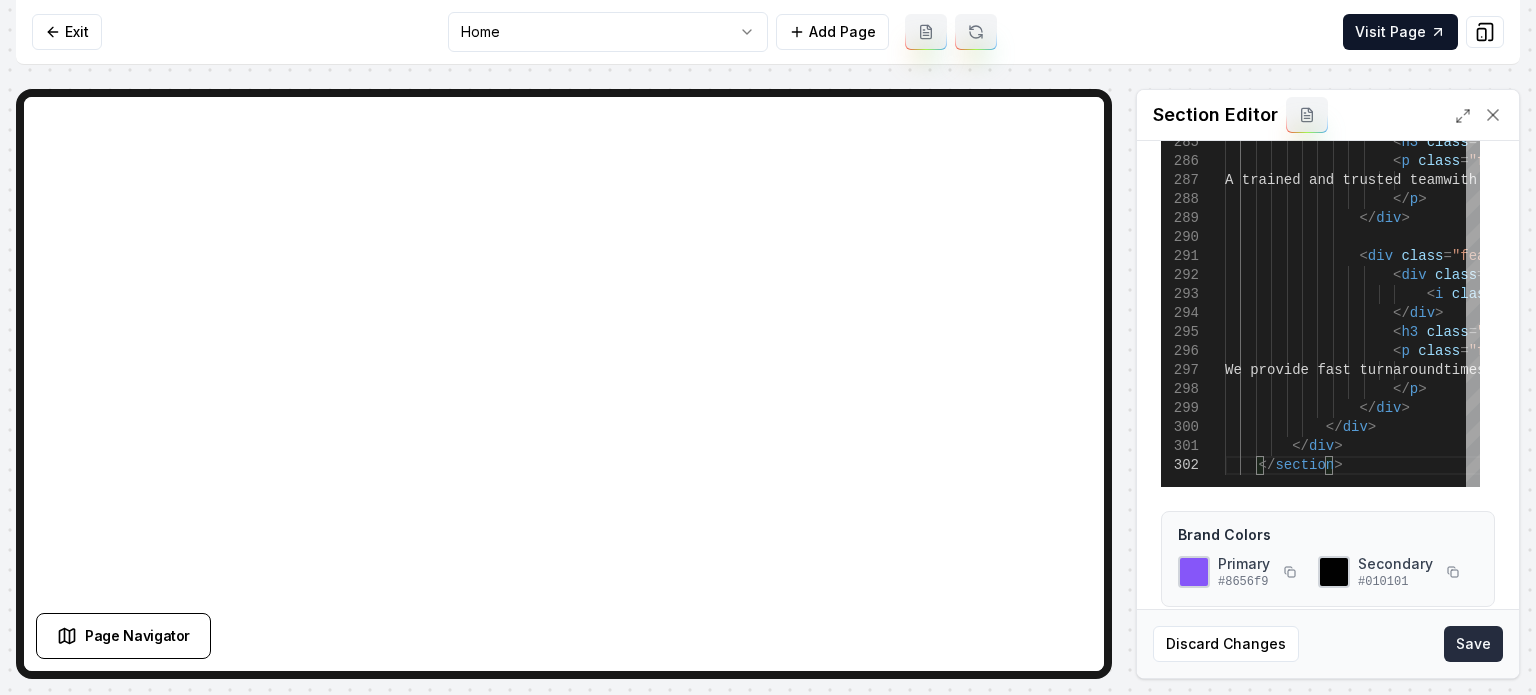 click on "Save" at bounding box center (1473, 644) 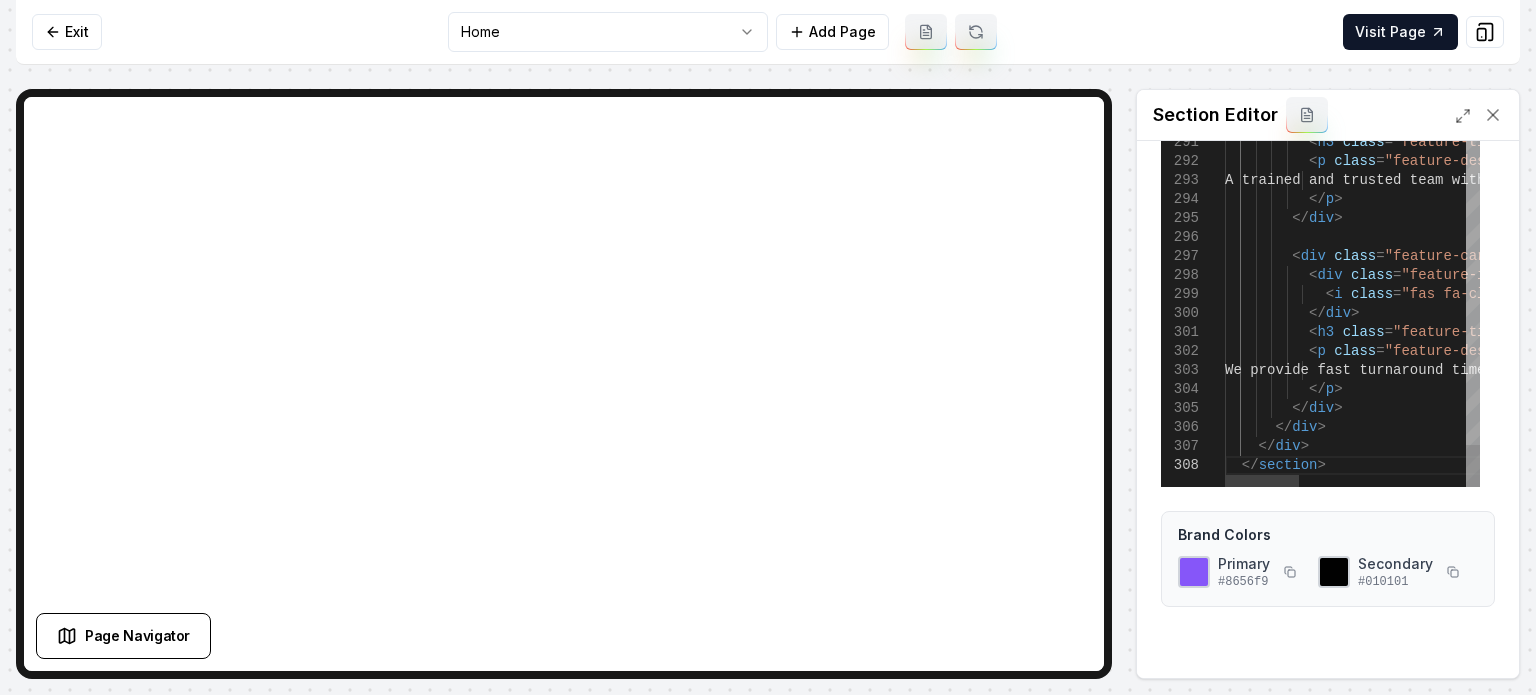 click on "< i   class = "fas fa-user-check" ></ i >            </ div >            < h3   class = "feature-title" > Experienced Professionals </ h3 >            < p   class = "feature-description" >             A trained and trusted team with the ex perience to deliver top-quality results            </ p >          </ div >          < div   class = "feature-card" >            < div   class = "feature-icon" >              < i   class = "fas fa-clock" ></ i >            </ div >            < h3   class = "feature-title" > Reliable & On-Time </ h3 >            < p   class = "feature-description" >             We provide fast turnaround times witho ut ever sacrificing detail            </ p >          </ div >        </ div >      </ div >    </ section > s from the very first walk-through </ p > </ div" at bounding box center (1636, -2445) 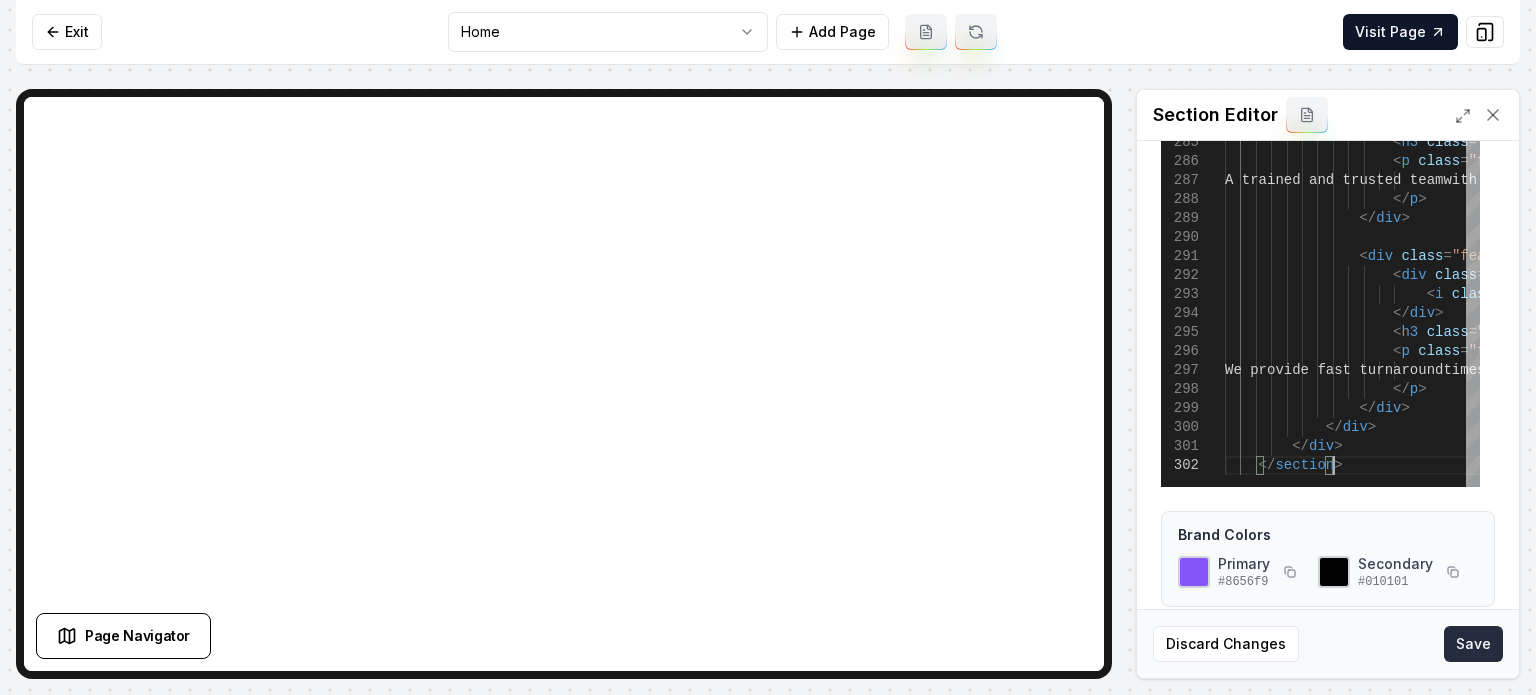 click on "Save" at bounding box center (1473, 644) 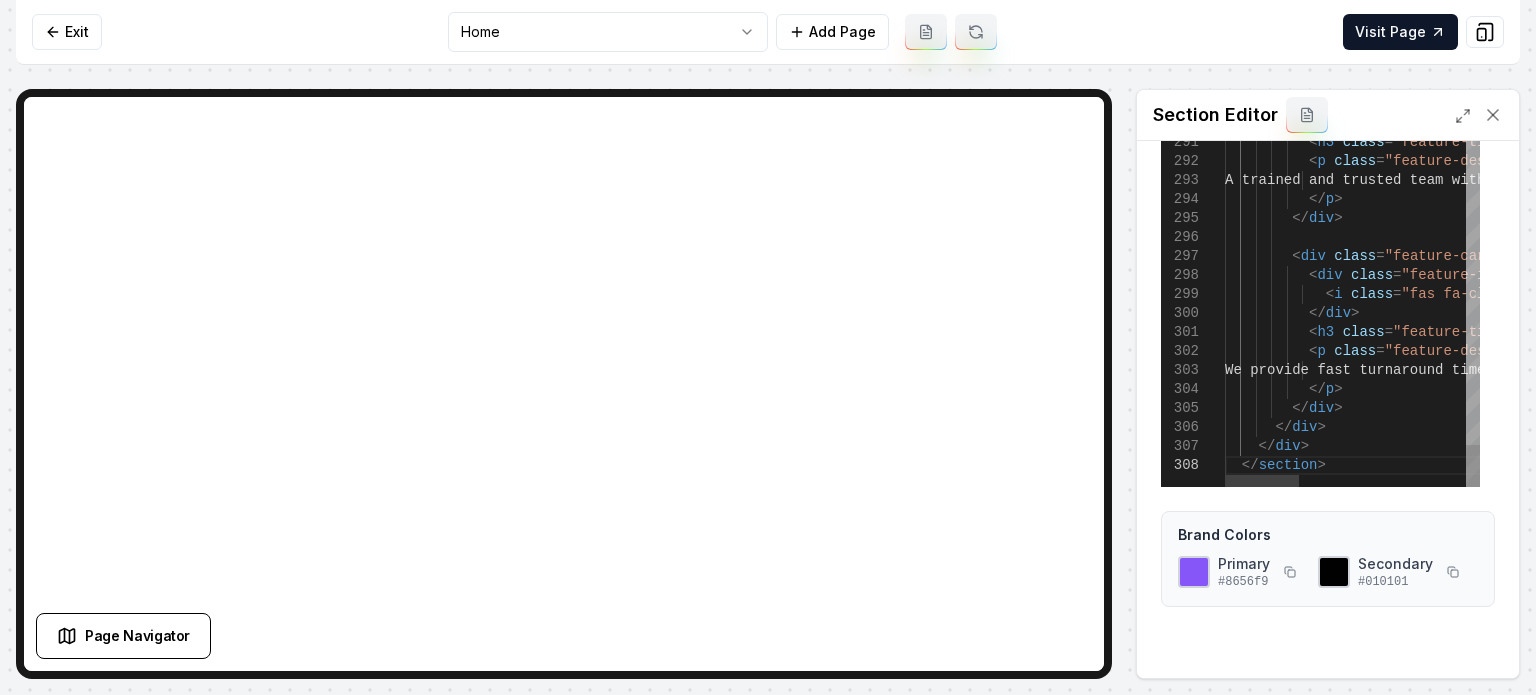 click on "</ div >          < div   class = "feature-card" >            < div   class = "feature-icon" >              < i   class = "fas fa-clock" ></ i >            </ div >            < h3   class = "feature-title" > Reliable & On-Time </ h3 >            < p   class = "feature-description" >             We provide fast turnaround times witho ut ever sacrificing detail            </ p >          </ div >        </ div >      </ div >    </ section >              < i   class = "fas fa-user-check" ></ i >            </ div >            < h3   class = "feature-title" > Experienced Professionals </ h3 >            < p   class = "feature-description" >             A trained and trusted team with the ex perience to deliver top-quality results            </ p > s from the very first walk-through </ p > </ div" at bounding box center [1636, -2445] 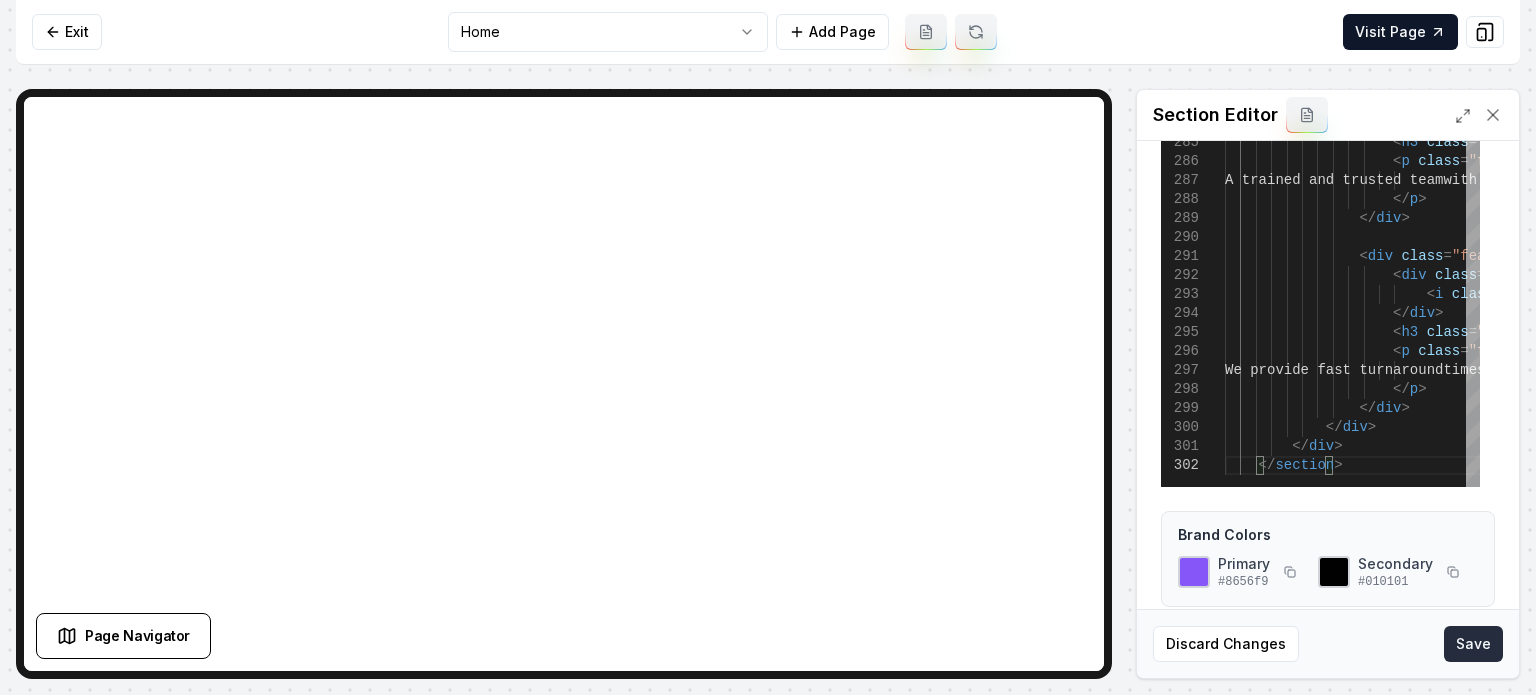 click on "Save" at bounding box center [1473, 644] 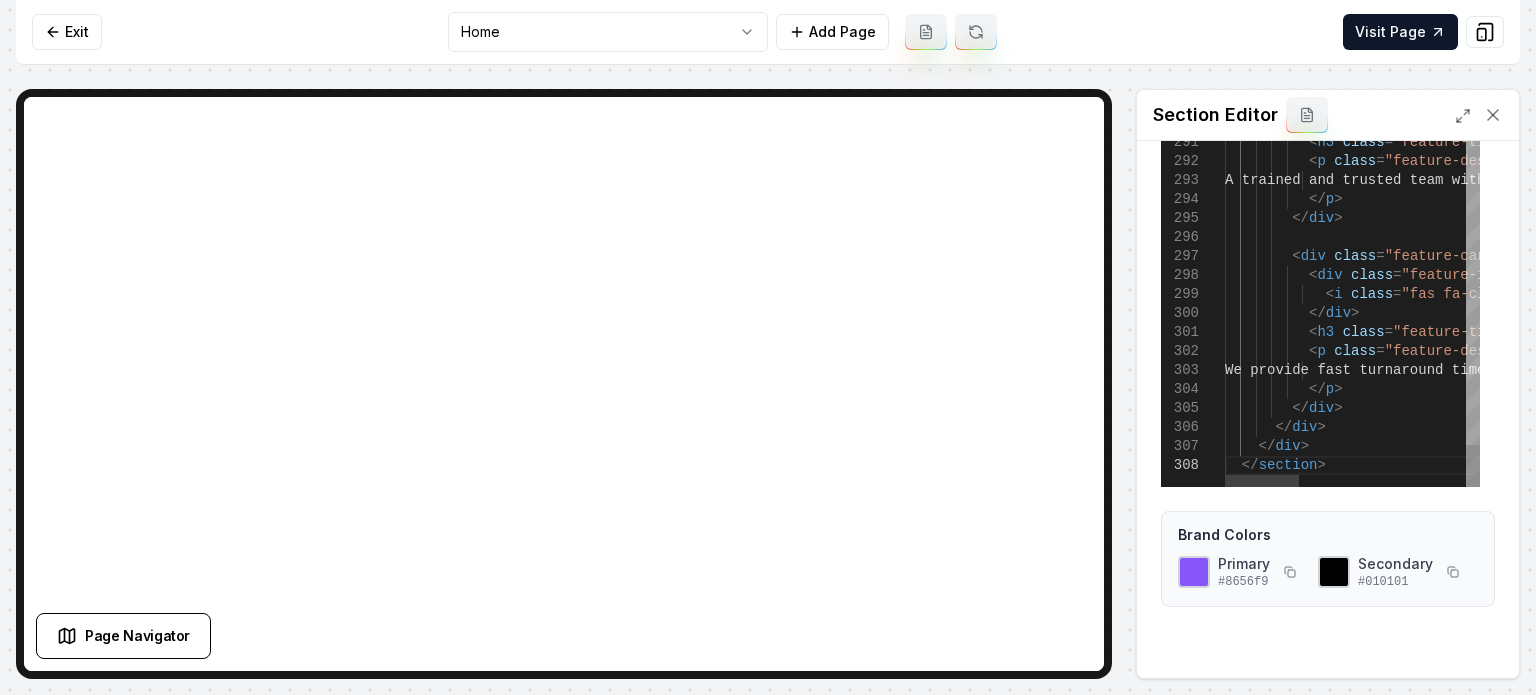 click on "< h3   class = "feature-title" > Reliable & On-Time </ h3 >            < p   class = "feature-description" >             We provide fast turnaround times witho ut ever sacrificing detail            </ p >          </ div >        </ div >      </ div >    </ section >          </ div >          < div   class = "feature-card" >            < div   class = "feature-icon" >              < i   class = "fas fa-clock" ></ i >            </ div >              < i   class = "fas fa-user-check" ></ i >            </ div >            < h3   class = "feature-title" > Experienced Professionals </ h3 >            < p   class = "feature-description" >             A trained and trusted team with the ex perience to deliver top-quality results            </ p > s from the very first walk-through </ p > </ div" at bounding box center (1636, -2445) 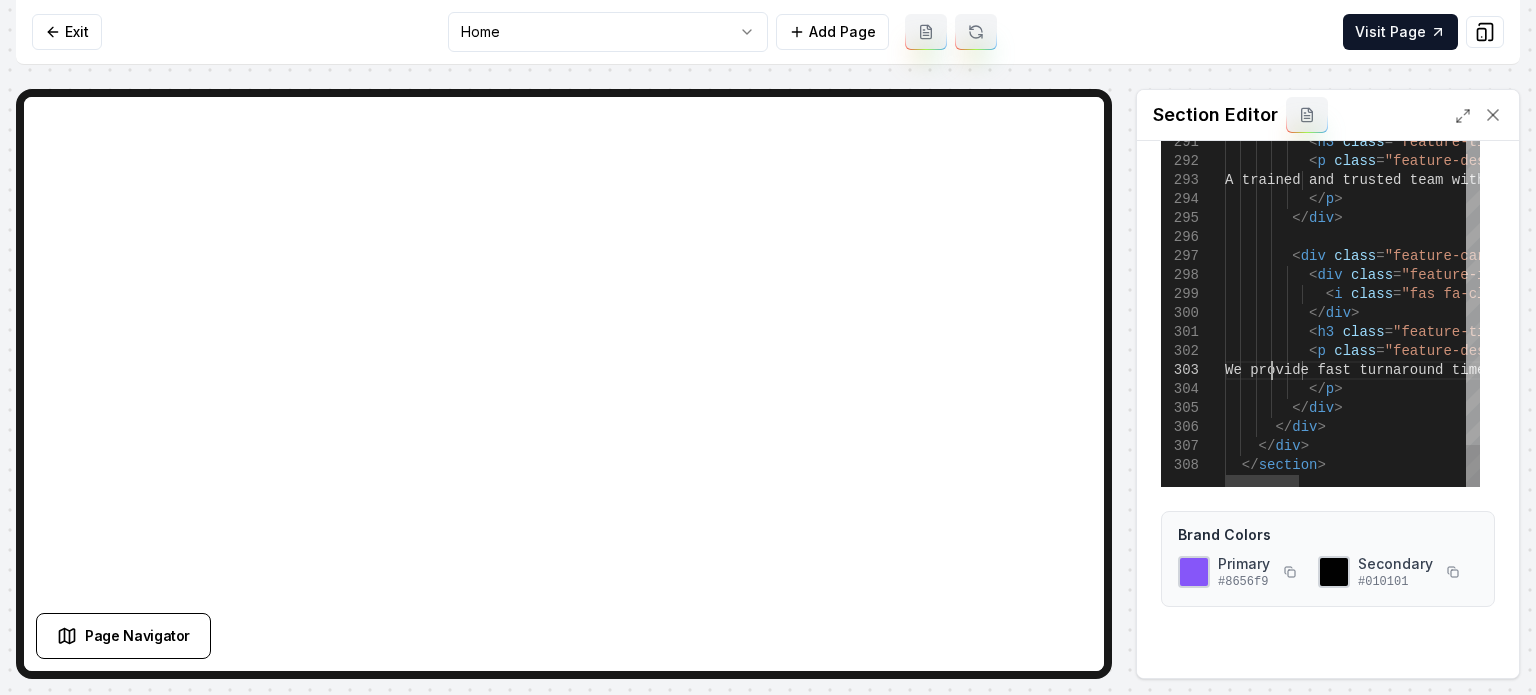 scroll, scrollTop: 0, scrollLeft: 91, axis: horizontal 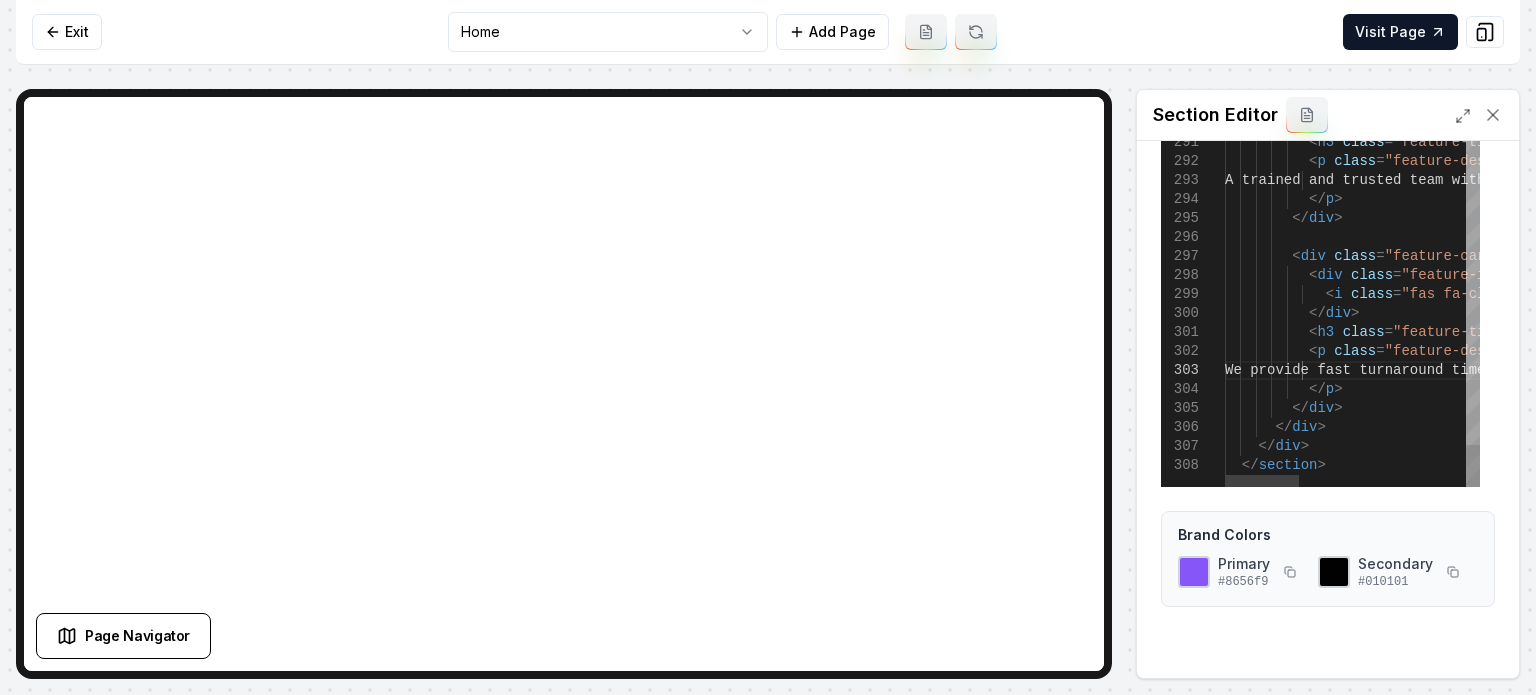 click on "< h3   class = "feature-title" > Reliable & On-Time </ h3 >            < p   class = "feature-description" >             We provide fast turnaround times witho ut ever sacrificing detail            </ p >          </ div >        </ div >      </ div >    </ section >          </ div >          < div   class = "feature-card" >            < div   class = "feature-icon" >              < i   class = "fas fa-clock" ></ i >            </ div >              < i   class = "fas fa-user-check" ></ i >            </ div >            < h3   class = "feature-title" > Experienced Professionals </ h3 >            < p   class = "feature-description" >             A trained and trusted team with the ex perience to deliver top-quality results            </ p > s from the very first walk-through </ p > </ div" at bounding box center (1636, -2445) 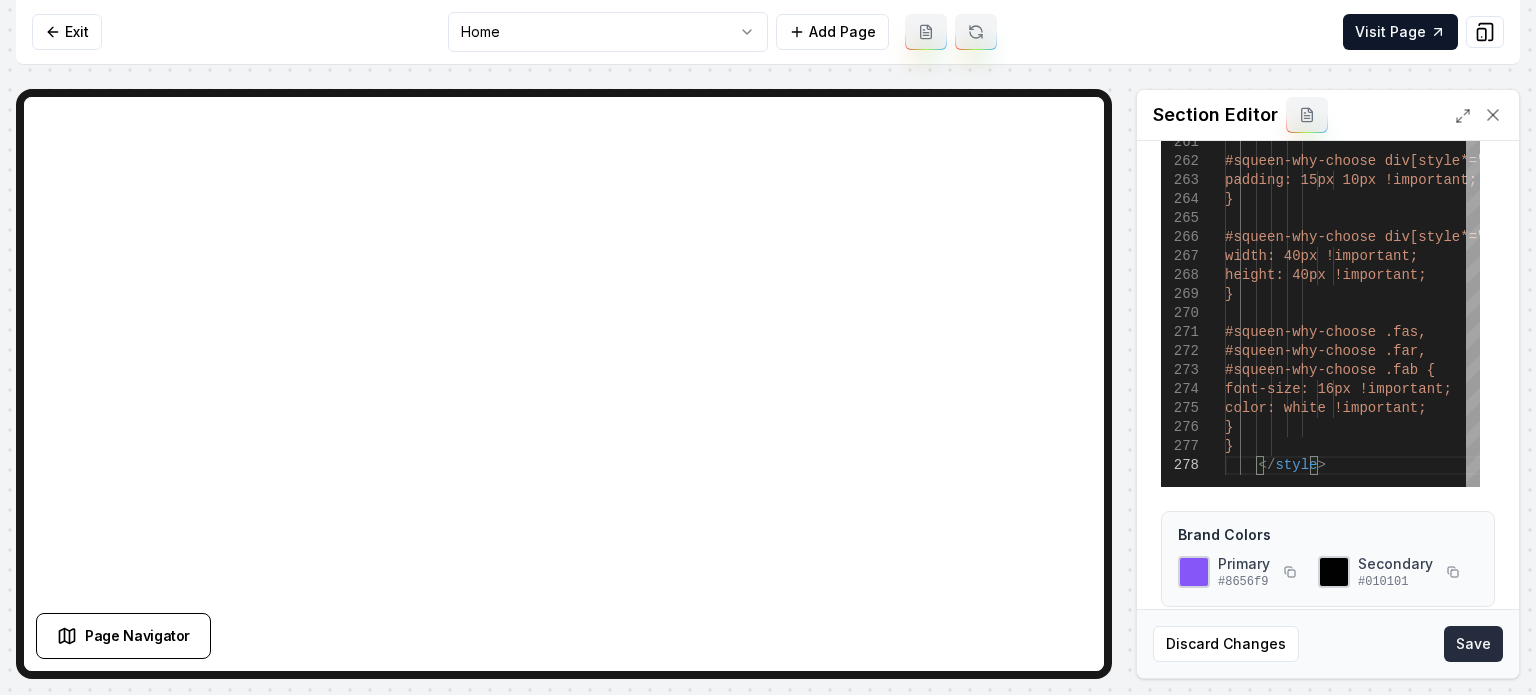 click on "Save" at bounding box center (1473, 644) 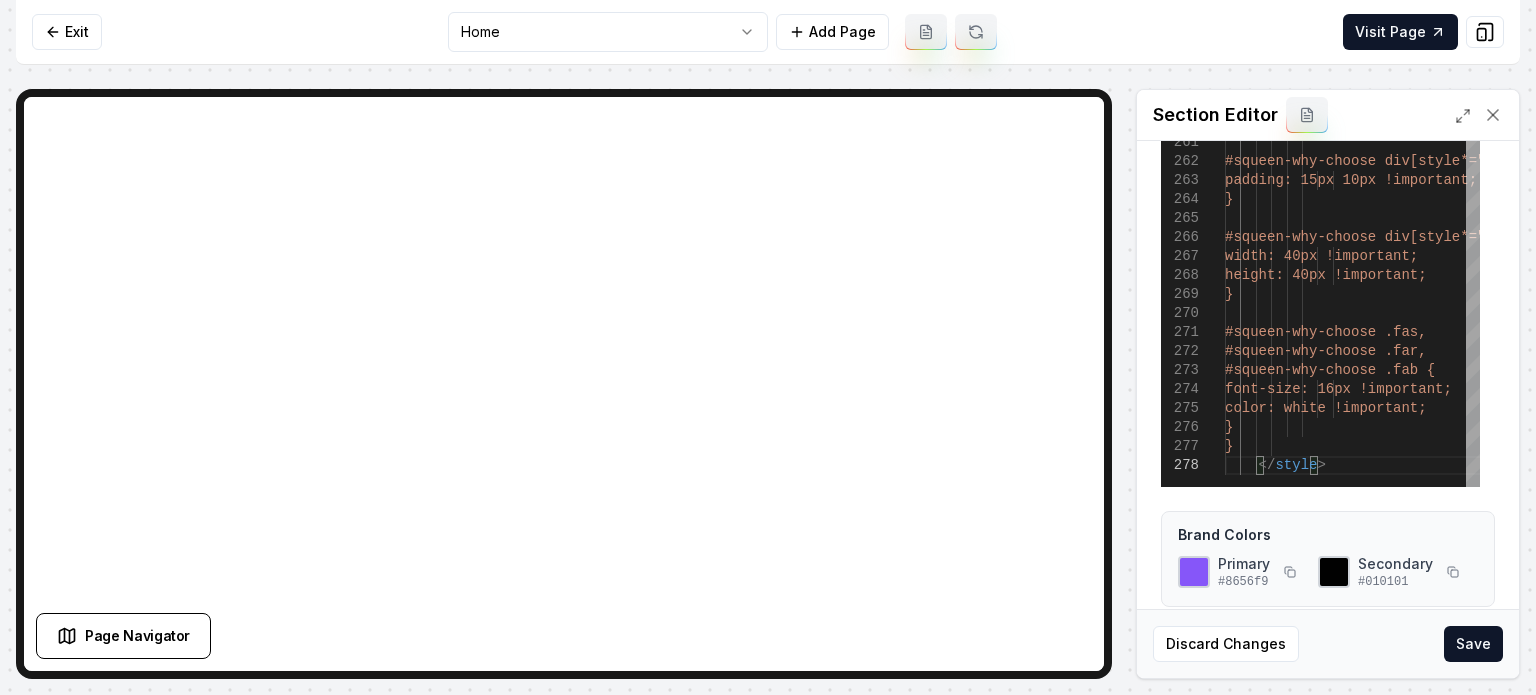 type on "*
***
********" 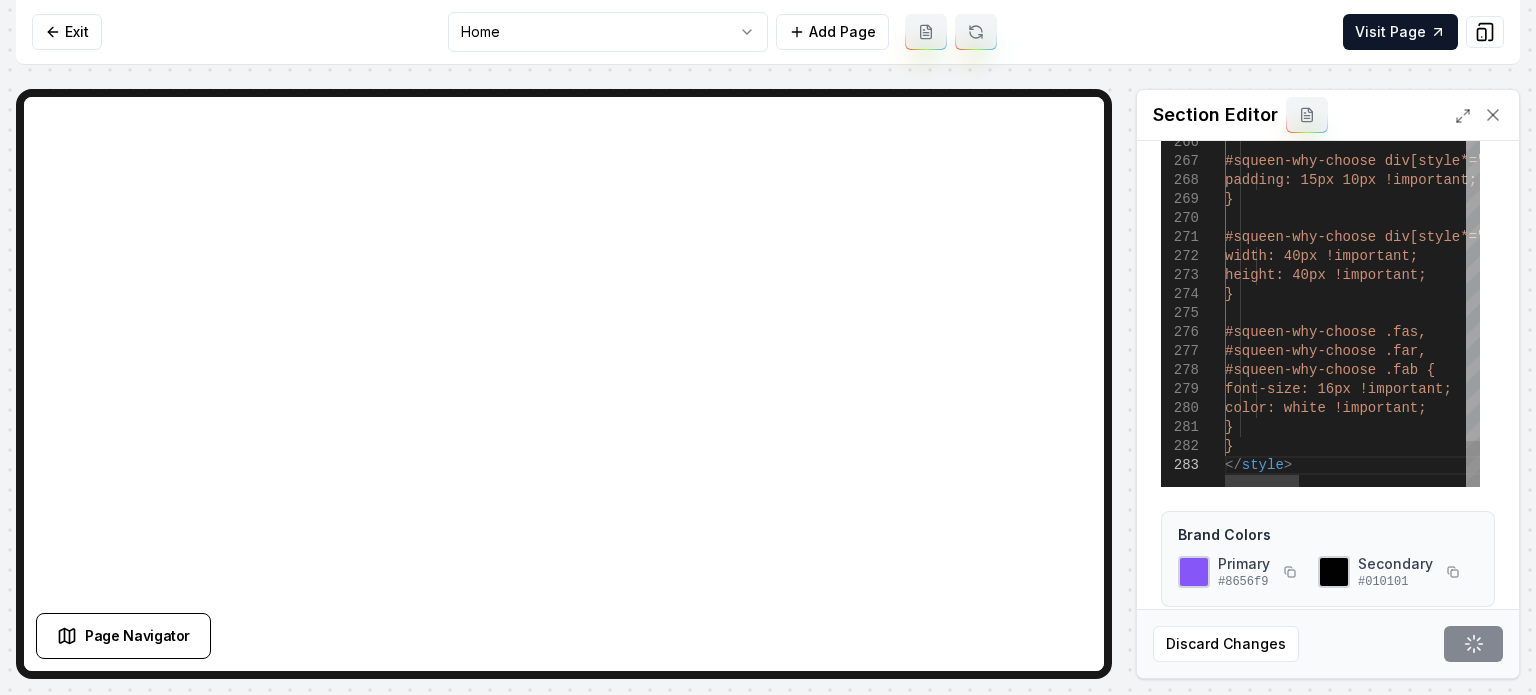 scroll, scrollTop: 0, scrollLeft: 60, axis: horizontal 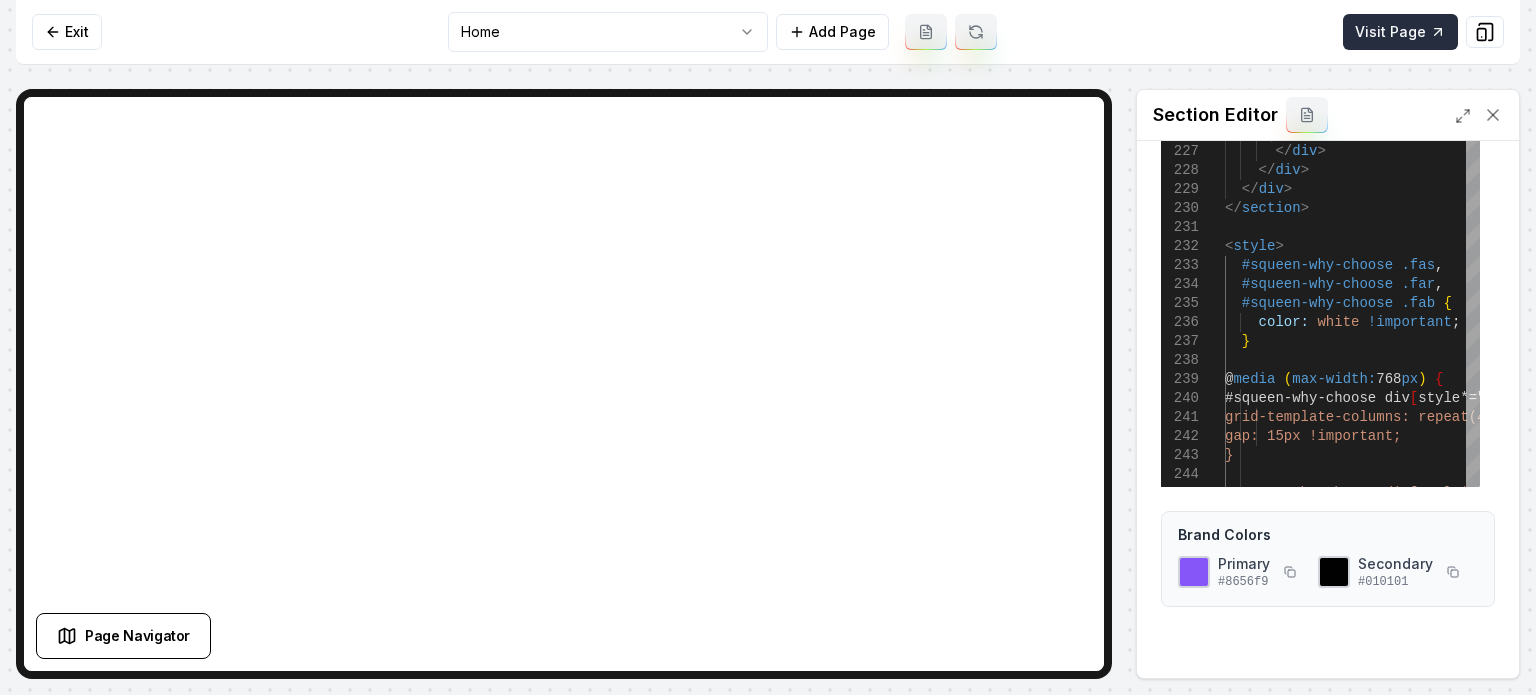 click on "Visit Page" at bounding box center (1400, 32) 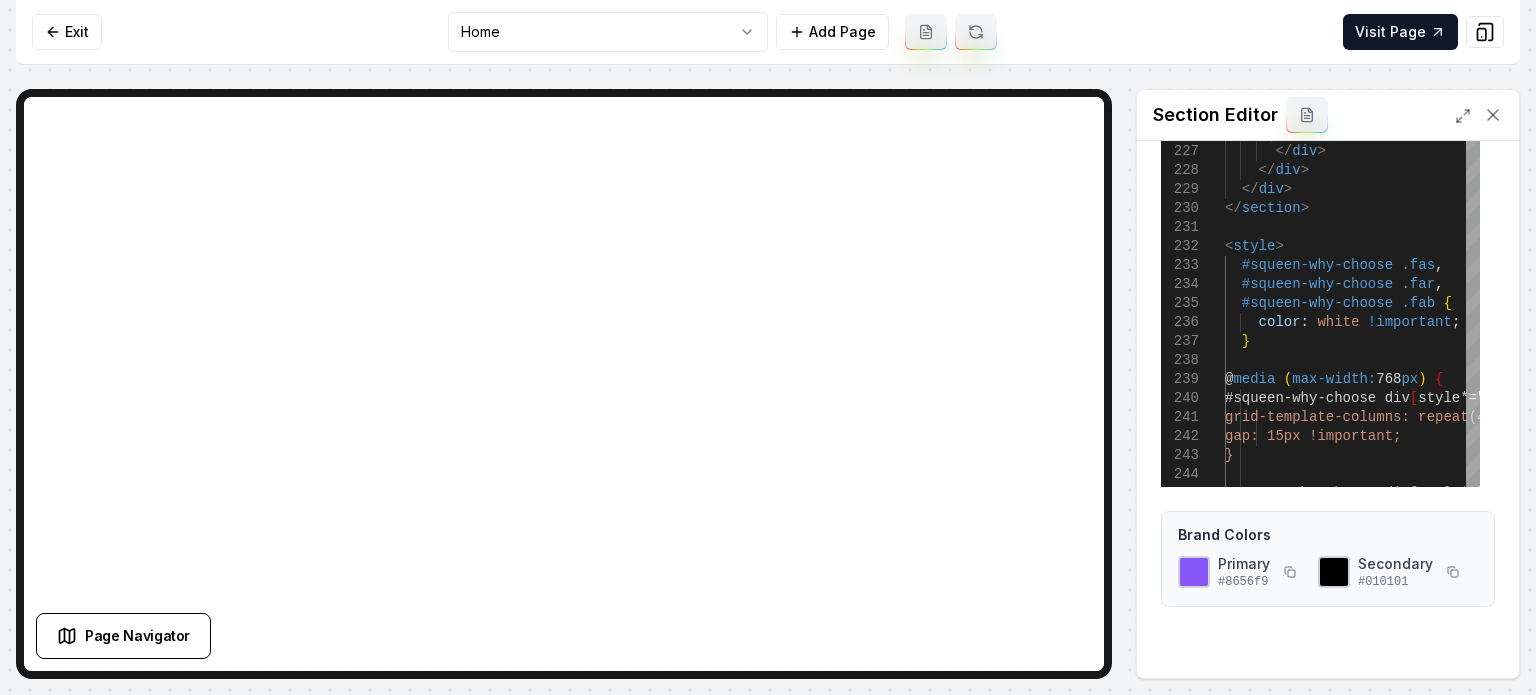 click on "Computer Required This feature is only available on a computer. Please switch to a computer to edit your site. Go back  Exit Home Add Page Visit Page  Page Navigator Page Settings Section Editor View Templates Custom Code 229 230 231 224 225 226 227 228 221 222 223 218 219 220 232 233 234 235 236 237 238 239 240 241 242 243 244 245    </ div > </ section >                     " >           We provide fast turnaround times without  ever sacrificing detail          </ p >        </ div >      </ div >                          line-height :  1 . 6 ;                          margin :  0 ;                          padding :  0 ;          < p   style = "                          color : # 666 ;                          font-size :  0 . 95rem ; < style >    #squeen-why-choose   .fas ,    #squeen-why-choose   .far ,    {" at bounding box center [768, 347] 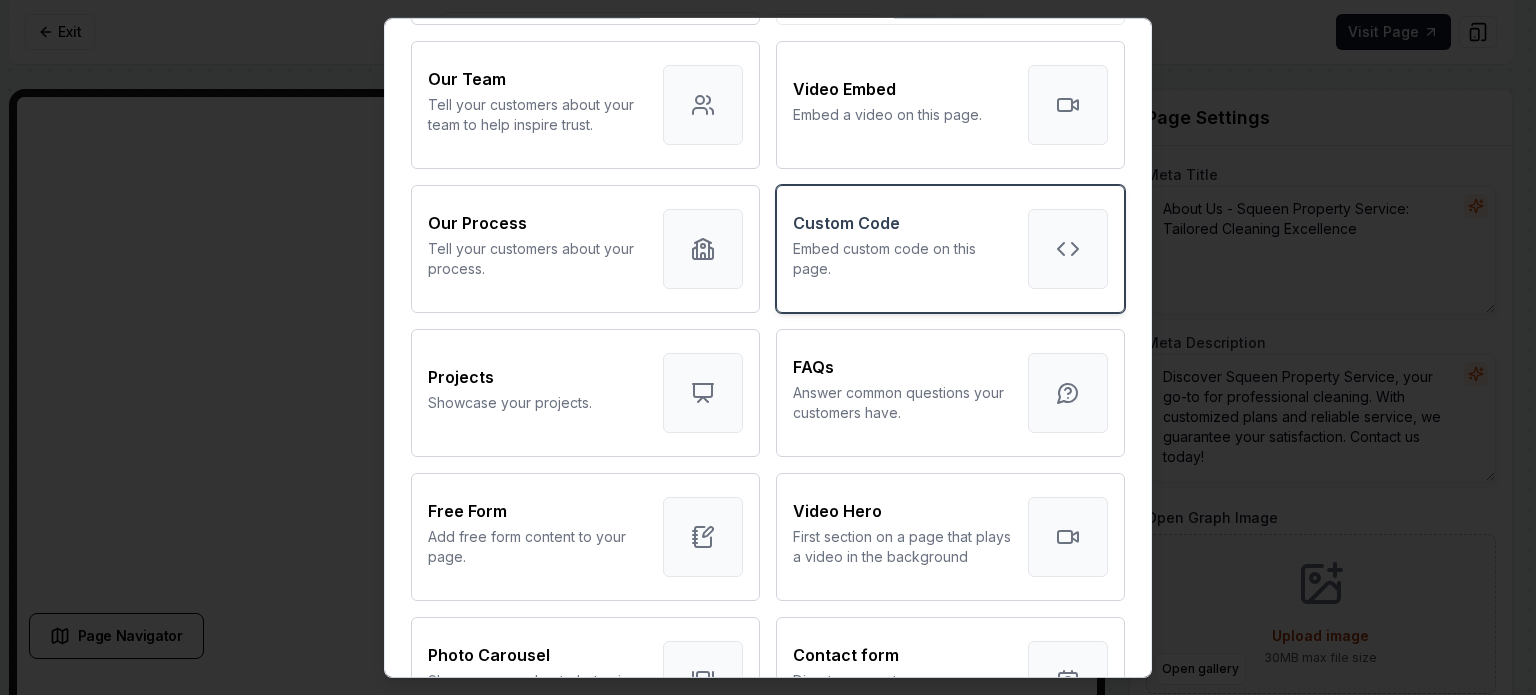 scroll, scrollTop: 700, scrollLeft: 0, axis: vertical 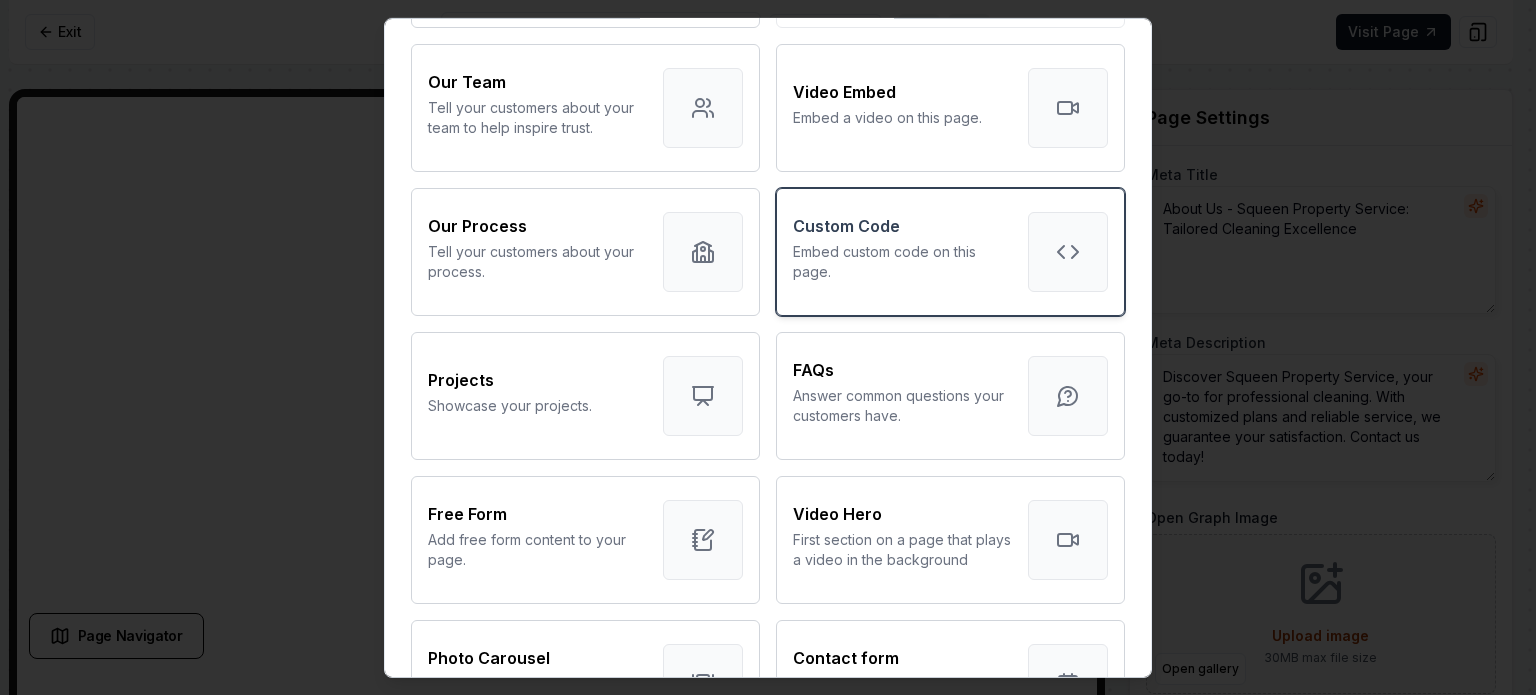 click on "Custom Code" at bounding box center [902, 225] 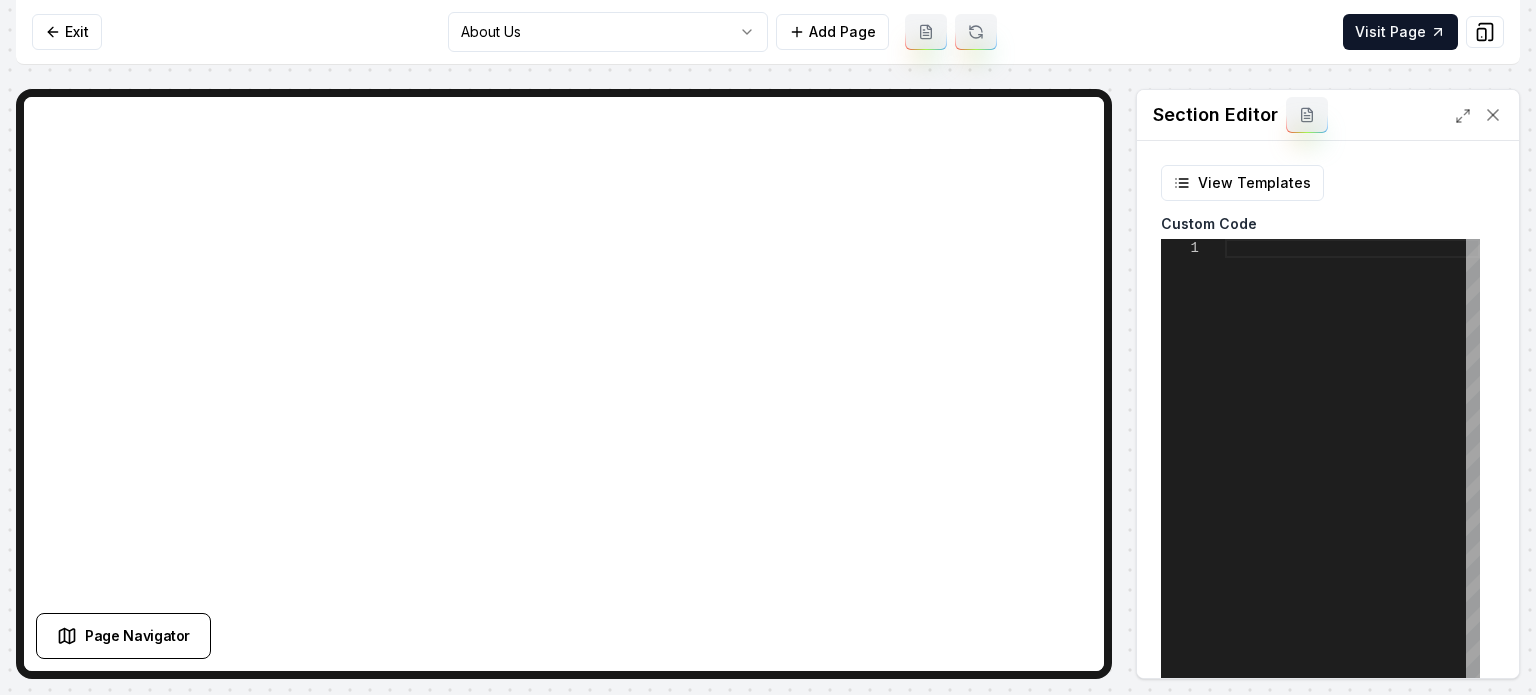 click on "Computer Required This feature is only available on a computer. Please switch to a computer to edit your site. Go back  Exit About Us Add Page Visit Page  Page Navigator Page Settings Section Editor View Templates Custom Code 1 Brand Colors Primary #8656f9 Secondary #010101 Discard Changes Save" at bounding box center [768, 347] 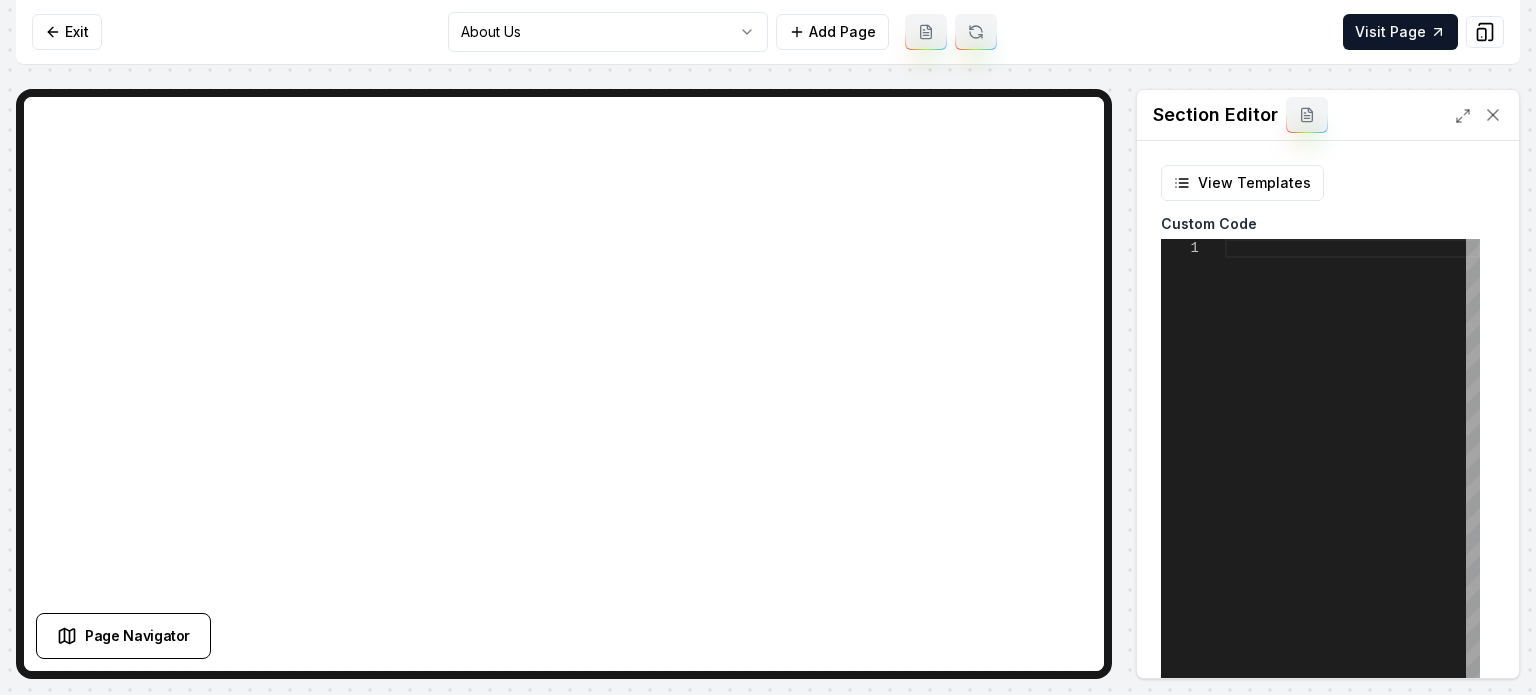 click at bounding box center [1352, 489] 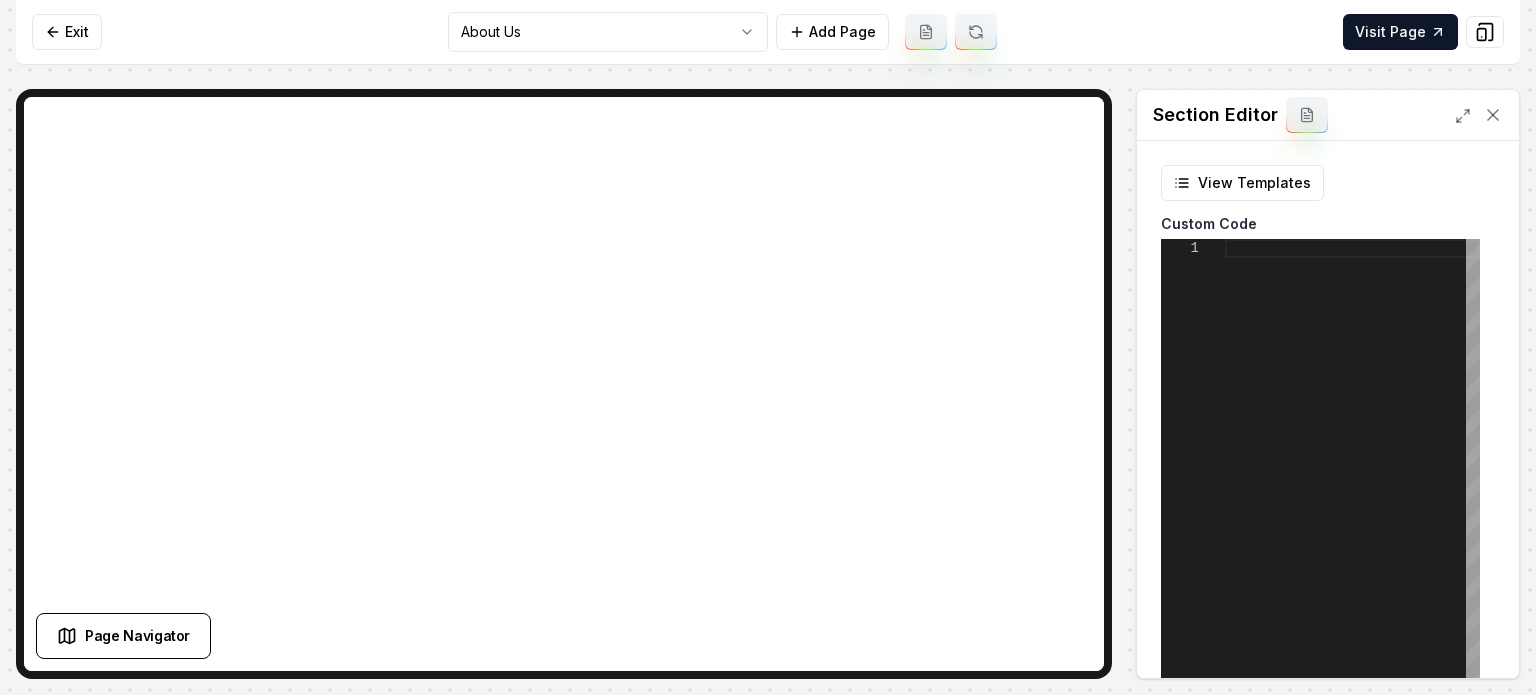 scroll, scrollTop: 0, scrollLeft: 0, axis: both 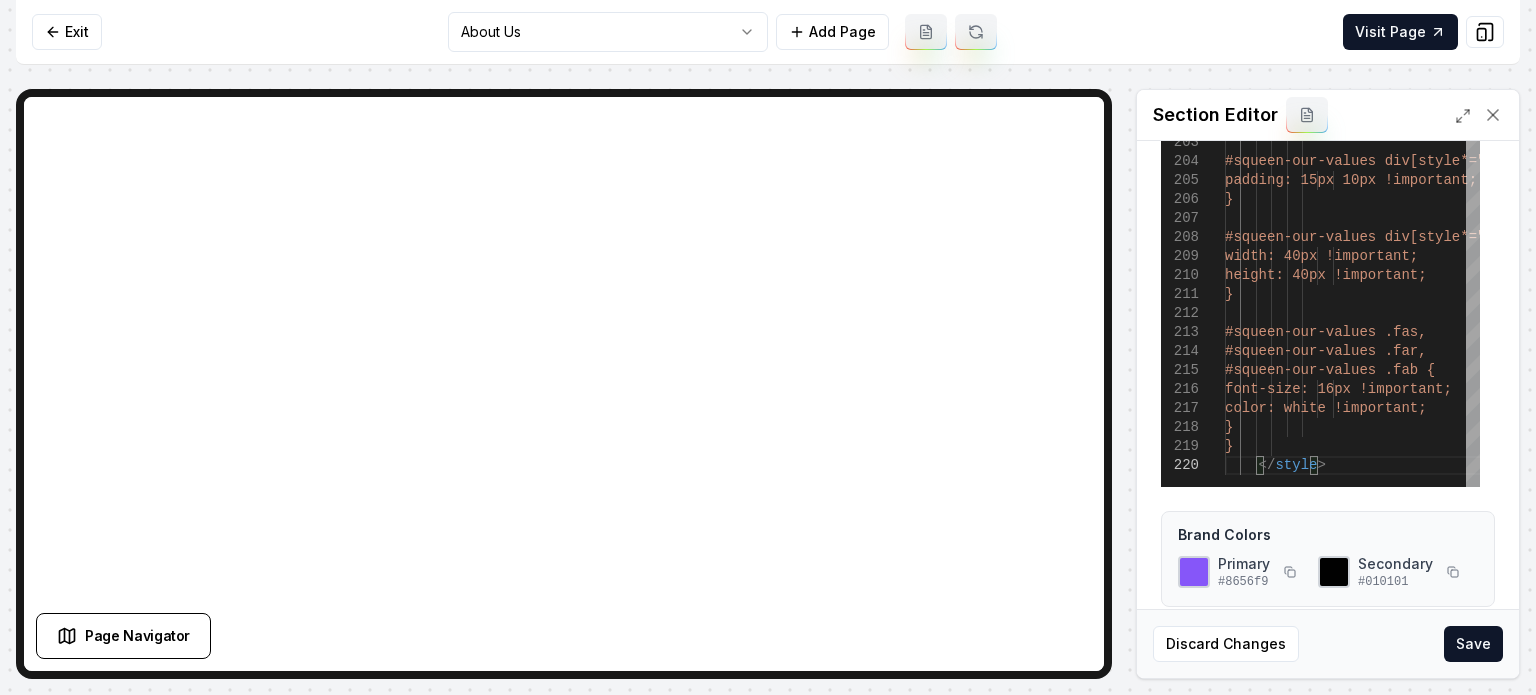 click on "Discard Changes Save" at bounding box center [1328, 643] 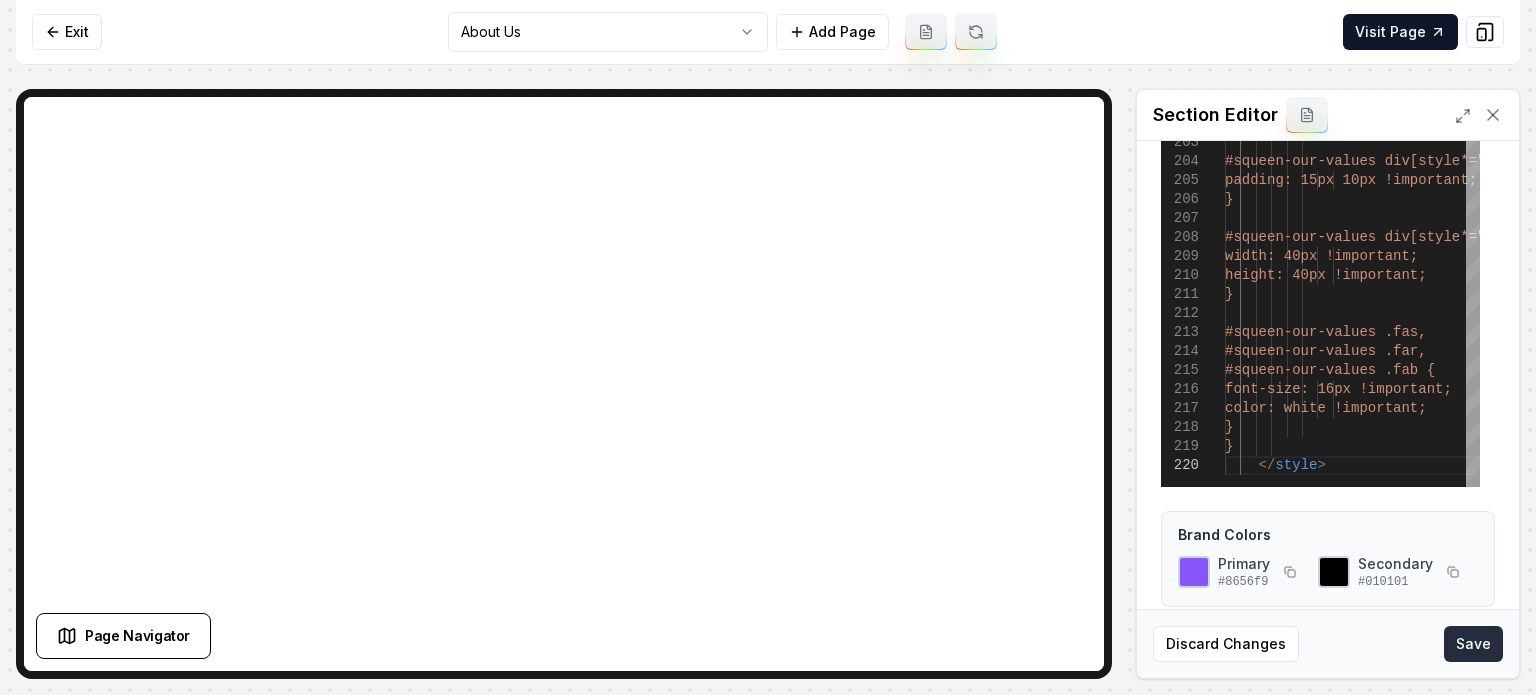 click on "Save" at bounding box center [1473, 644] 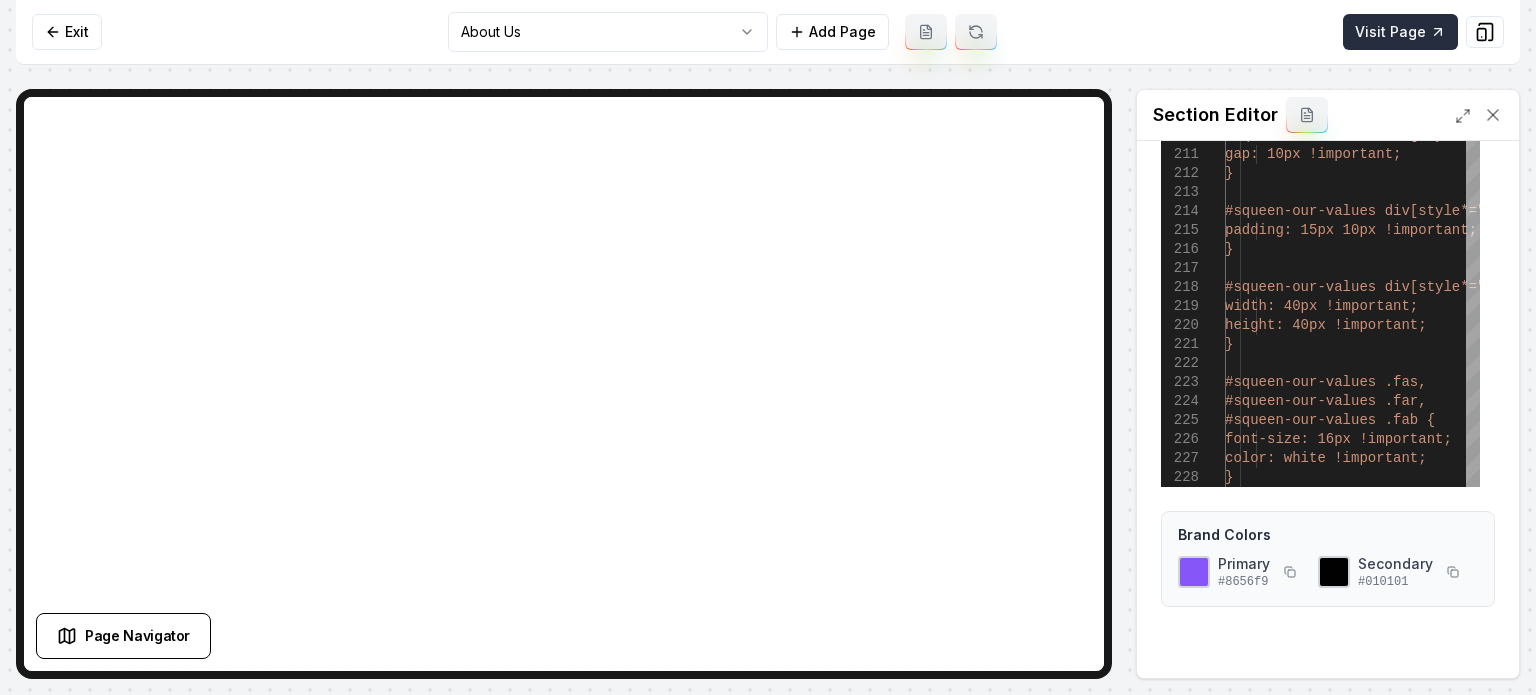 click on "Visit Page" at bounding box center (1400, 32) 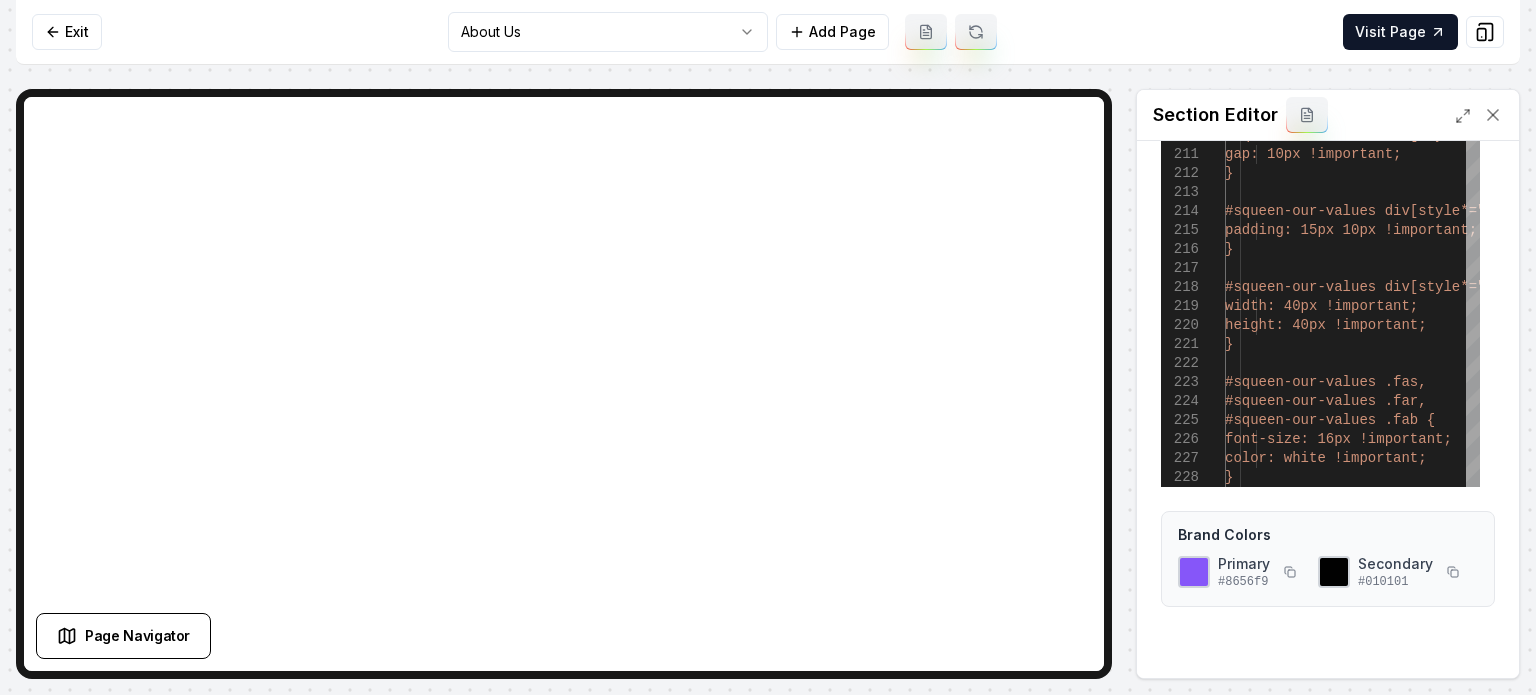 click on "Computer Required This feature is only available on a computer. Please switch to a computer to edit your site. Go back  Exit About Us Add Page Visit Page  Page Navigator Page Settings Section Editor View Templates Custom Code 205 206 207 208 209 210 211 212 213 214 215 216 217 218 219 220 221 222 223 224 225 226 227 228 202 203 204       color: white !important;     }   }   @media (max-width: 480px) {     #squeen-our-values div[style*=" grid-template-columns :  repeat ( 3 ,   1fr ) "] {       gap: 10px !important;     }     #squeen-our-values div[style*=" padding :  20px   15px "] {       padding: 15px 10px !important;     }     #squeen-our-values div[style*=" width :  50px "] {       width: 40px !important;       height: 40px !important;     }     #squeen-our-values .fas,     #squeen-our-values .far,     #squeen-our-values .fab {       font-size: 16px !important;     } Brand Colors Primary Save" at bounding box center (768, 347) 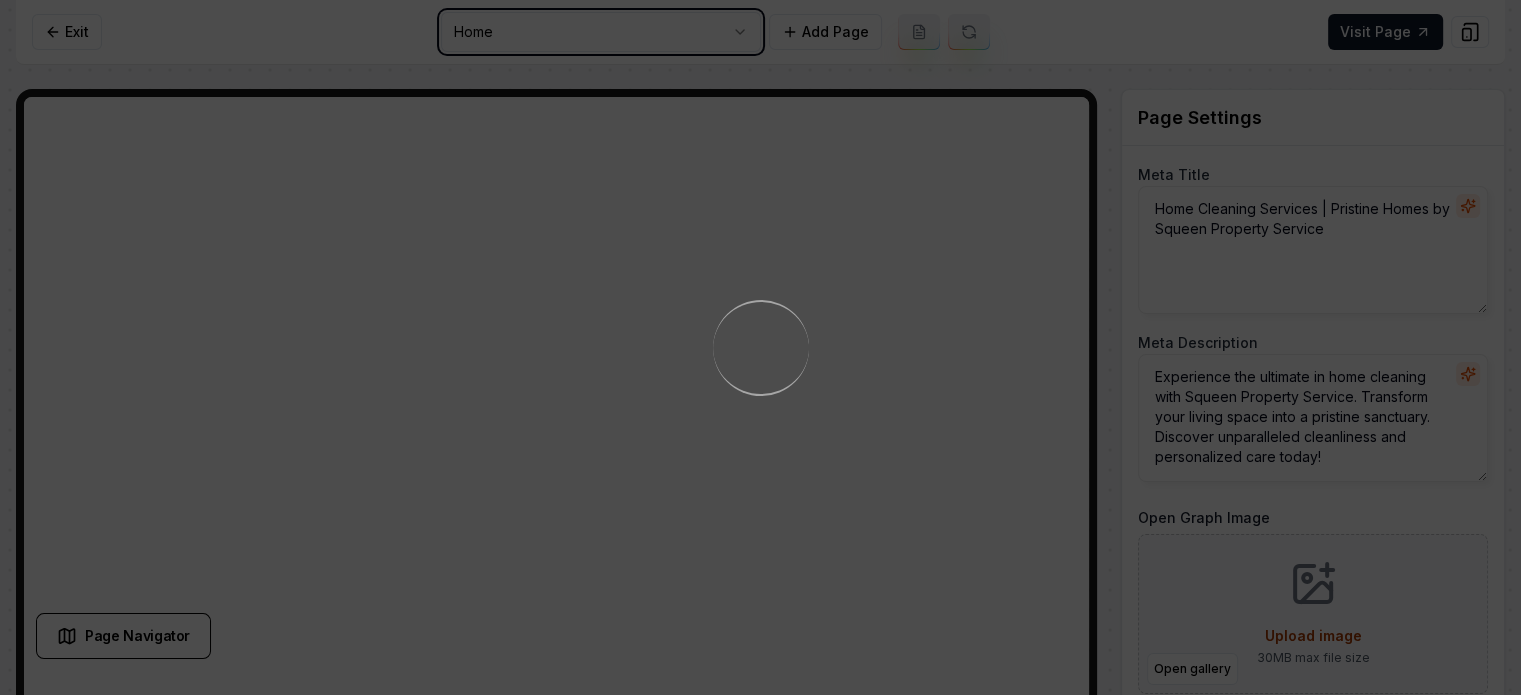 scroll, scrollTop: 0, scrollLeft: 0, axis: both 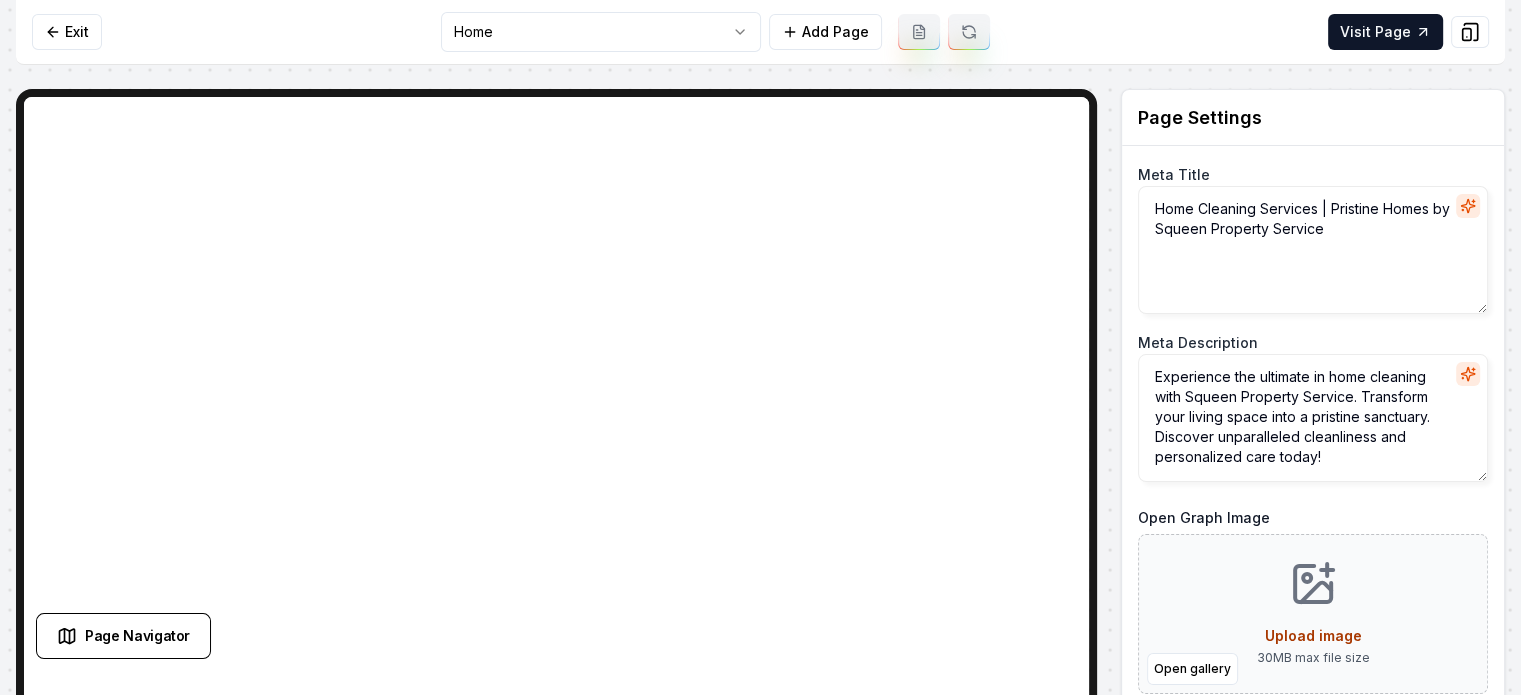 click on "Computer Required This feature is only available on a computer. Please switch to a computer to edit your site. Go back  Exit Home Add Page Visit Page  Page Navigator Page Settings Meta Title Home Cleaning Services | Pristine Homes by Squeen Property Service Meta Description Experience the ultimate in home cleaning with Squeen Property Service. Transform your living space into a pristine sanctuary. Discover unparalleled cleanliness and personalized care today! Open Graph Image Open gallery Upload image 30  MB max file size Discard Changes Save Section Editor Unsupported section type /dashboard/sites/c463b68f-ece9-405a-9441-366b8c6269fe/pages/bbac94fa-c4b5-4bf5-8978-af687aaaa223 Made 159 formatting edits between lines 2 and 220" at bounding box center (760, 347) 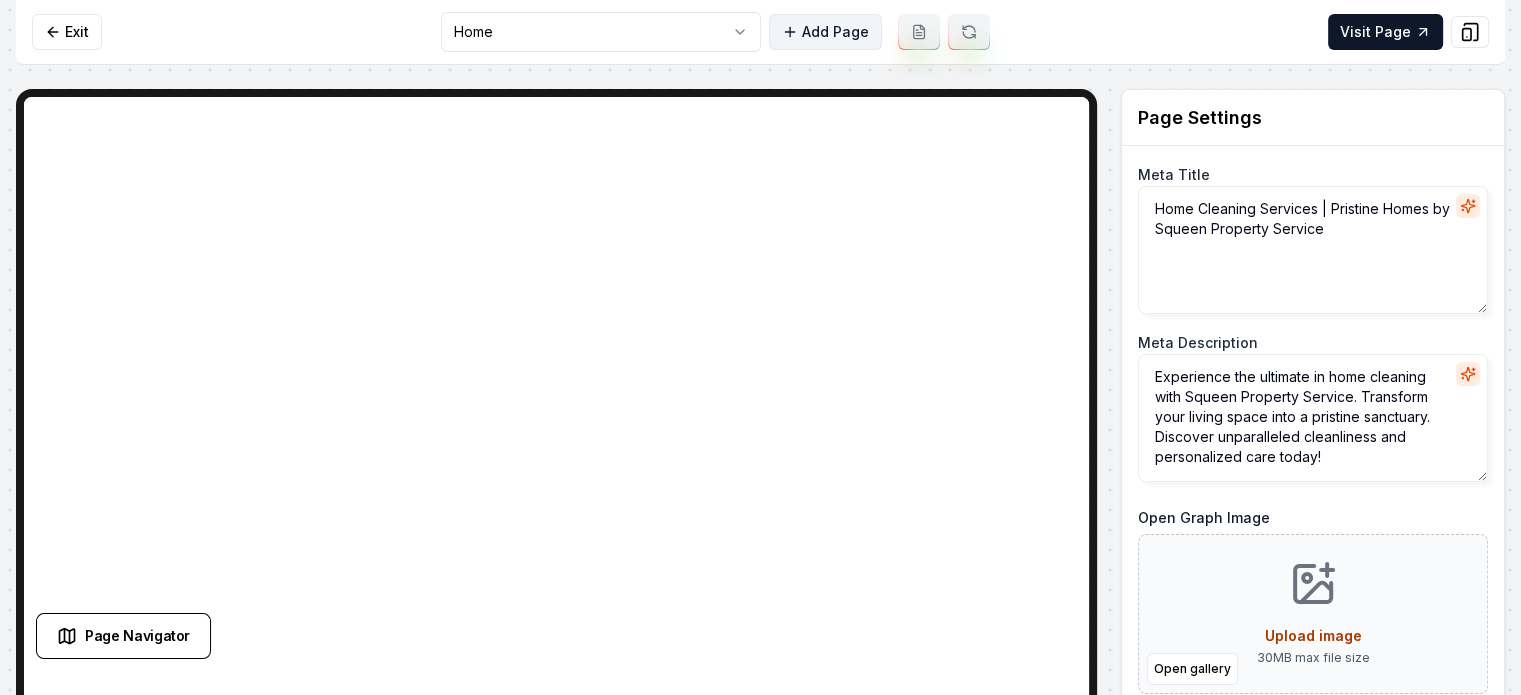 click on "Add Page" at bounding box center (825, 32) 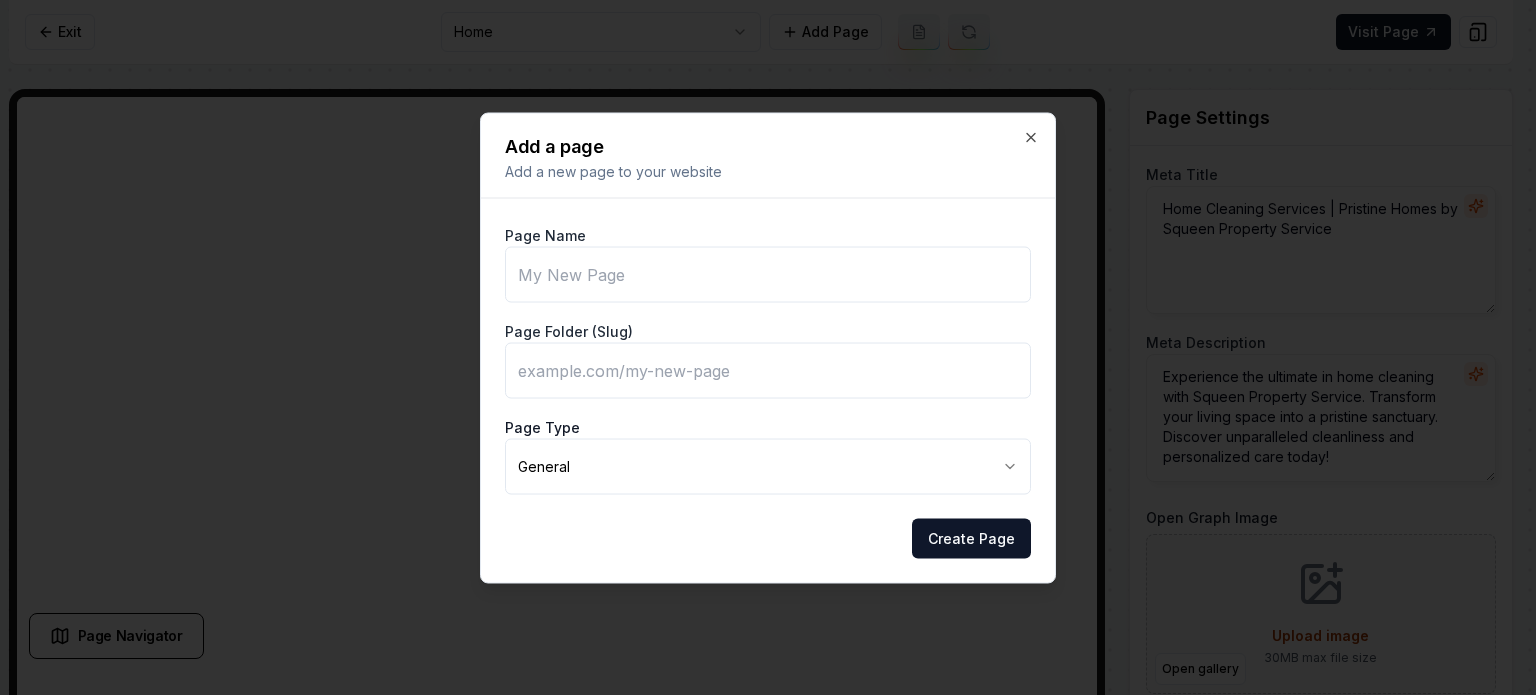 type on "Property Maintenance & Property Turns" 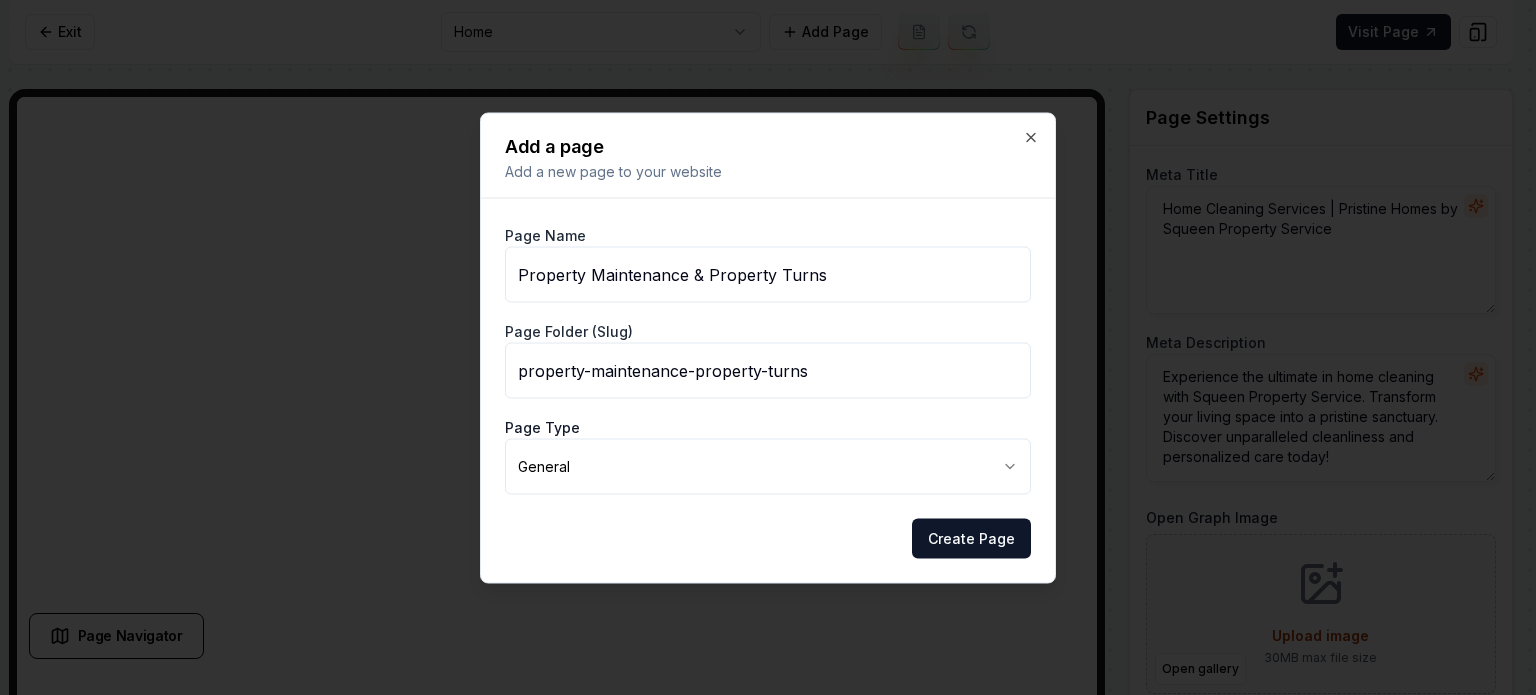 click on "Property Maintenance & Property Turns" at bounding box center (768, 274) 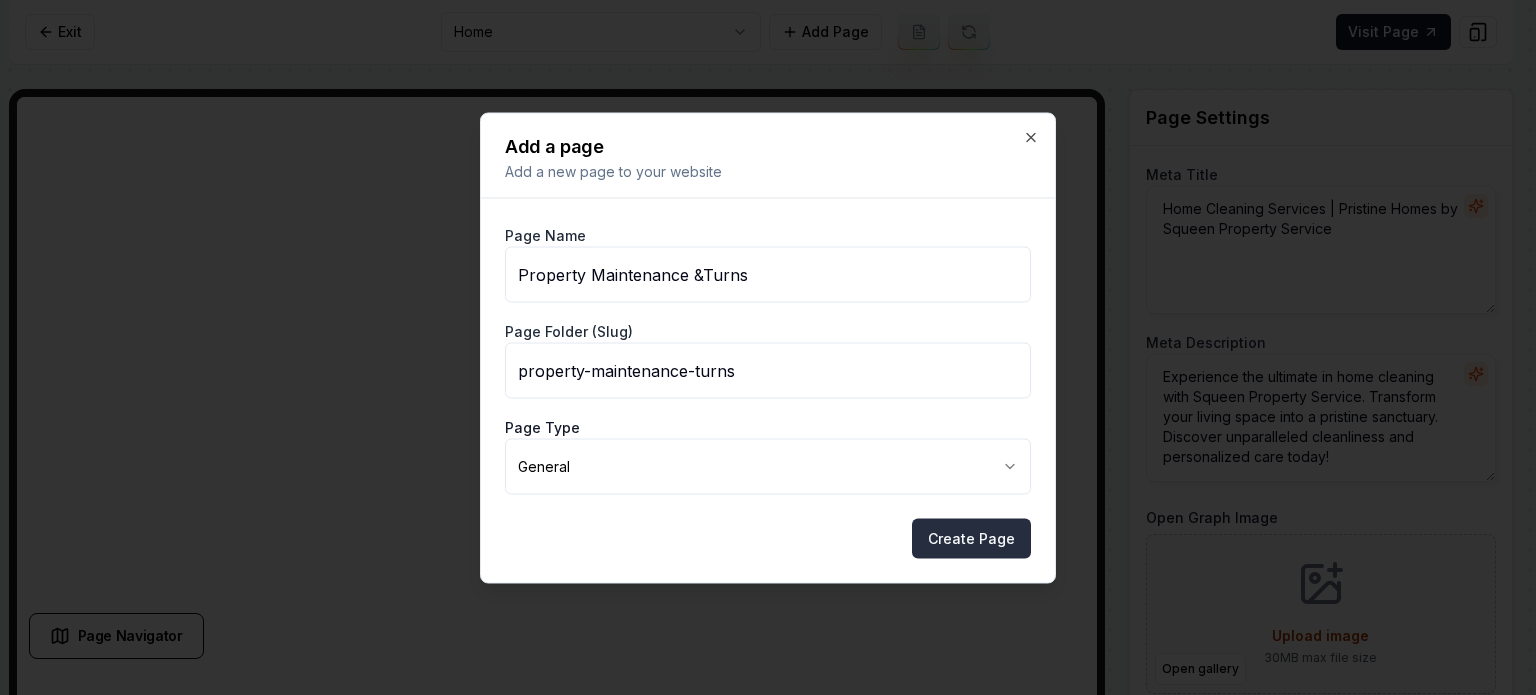 type on "Property Maintenance &Turns" 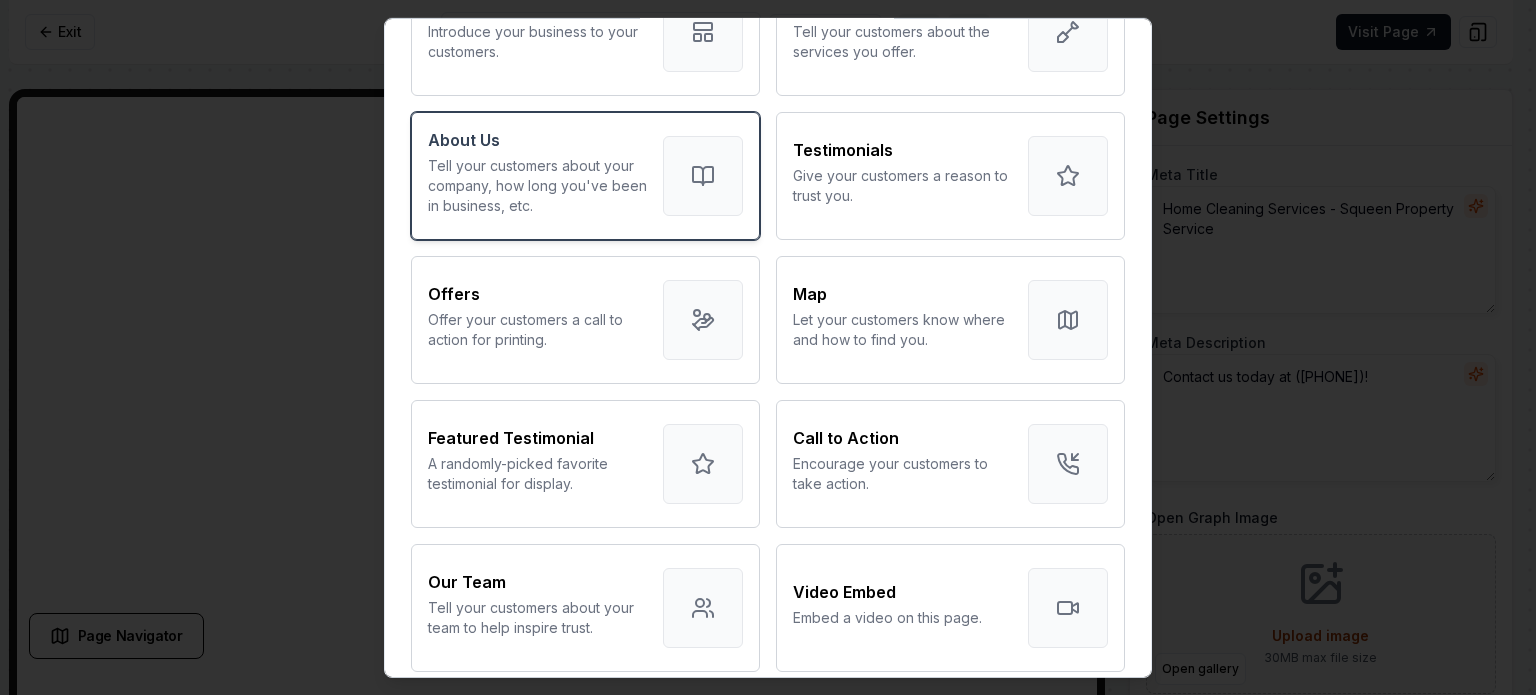 scroll, scrollTop: 0, scrollLeft: 0, axis: both 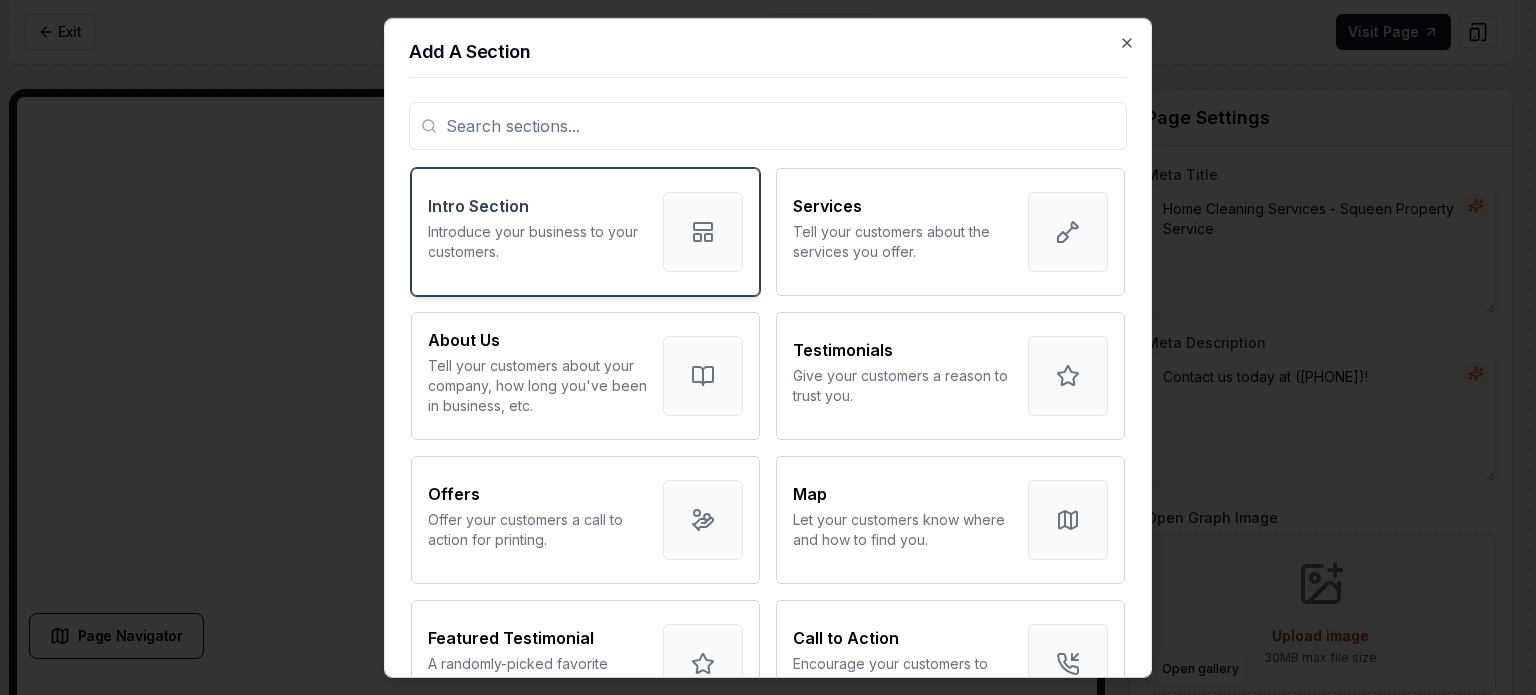 click on "Intro Section Introduce your business to your customers." at bounding box center (585, 231) 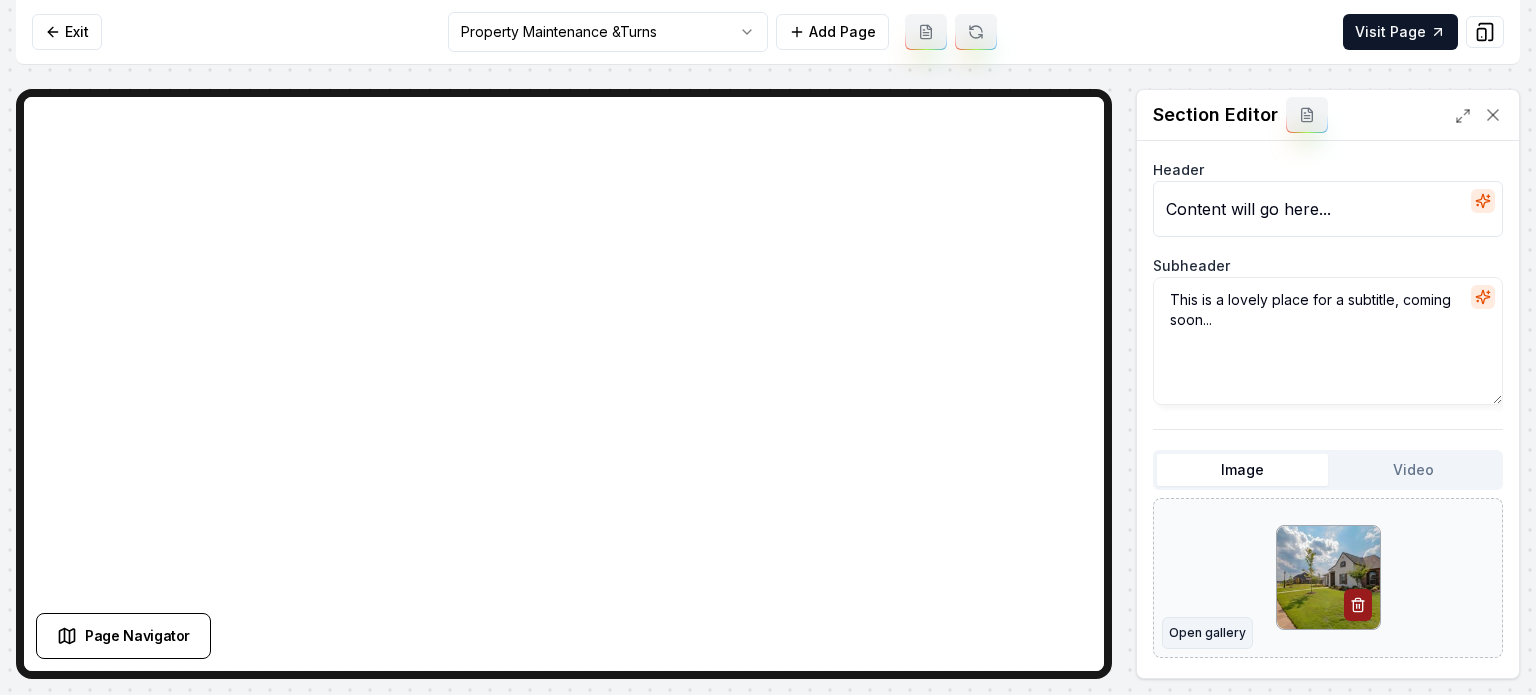 click on "Open gallery" at bounding box center (1207, 633) 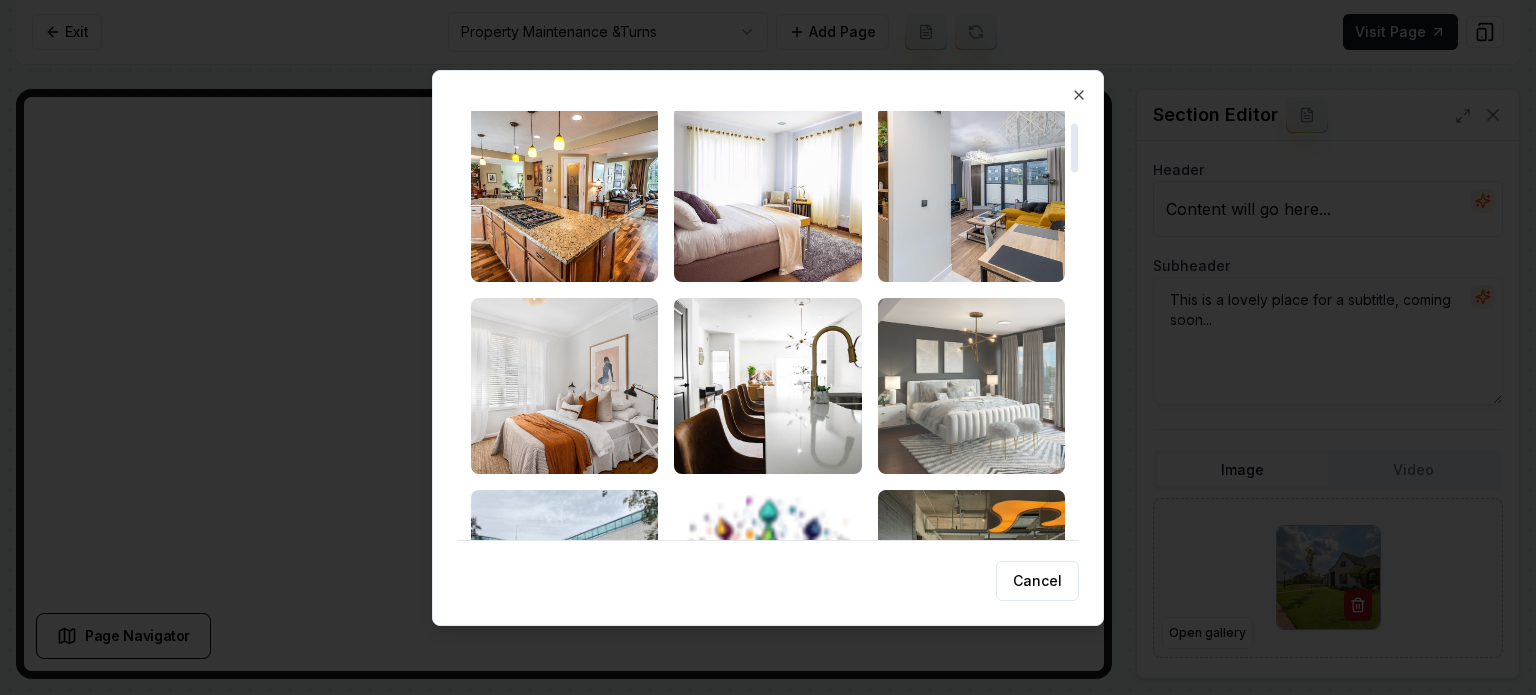 scroll, scrollTop: 100, scrollLeft: 0, axis: vertical 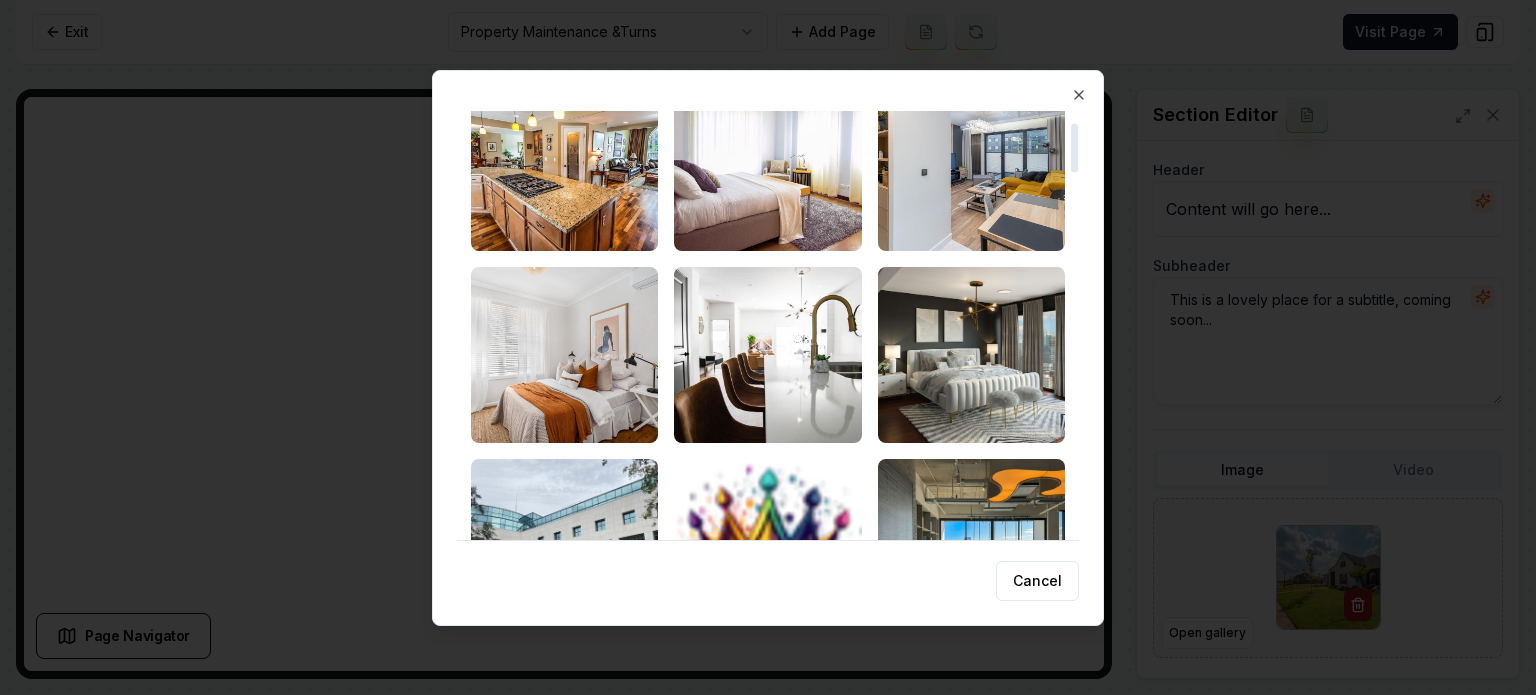 click at bounding box center [767, 163] 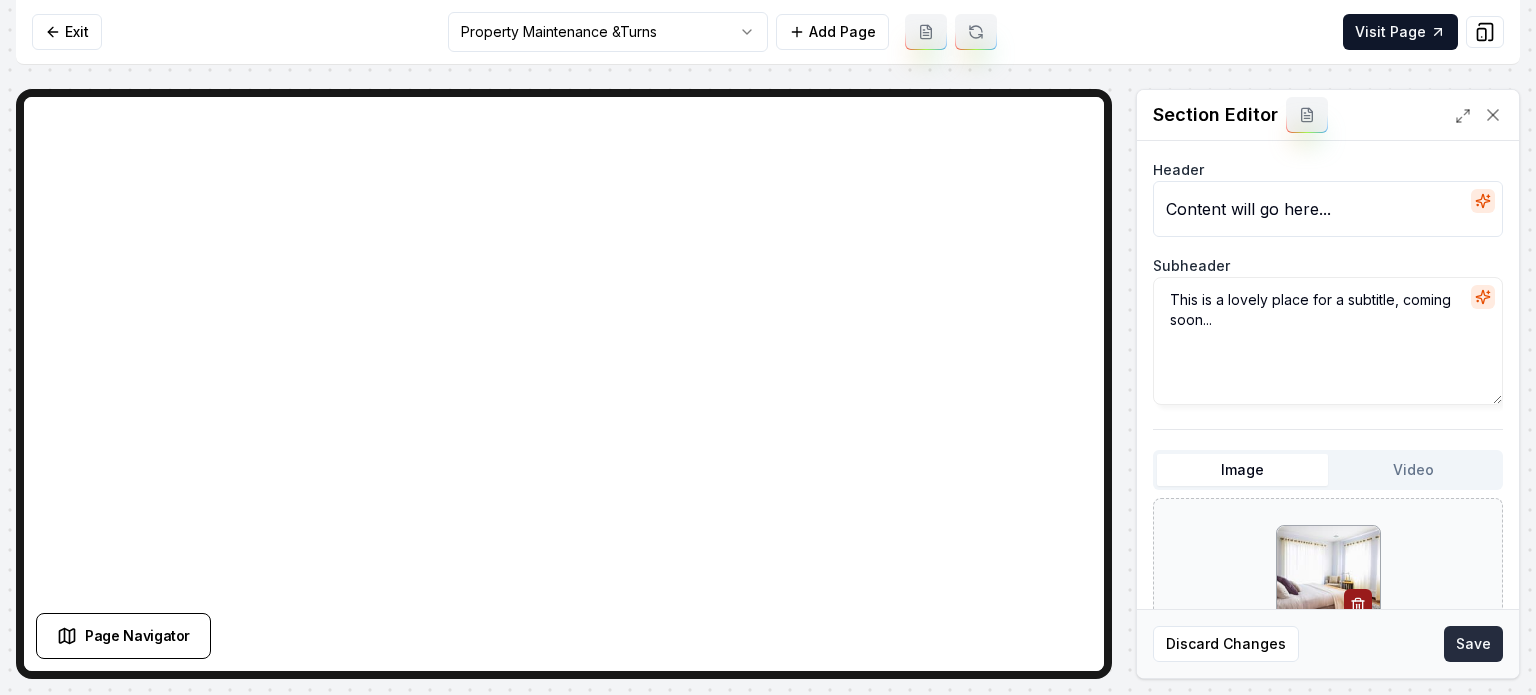 click on "Save" at bounding box center (1473, 644) 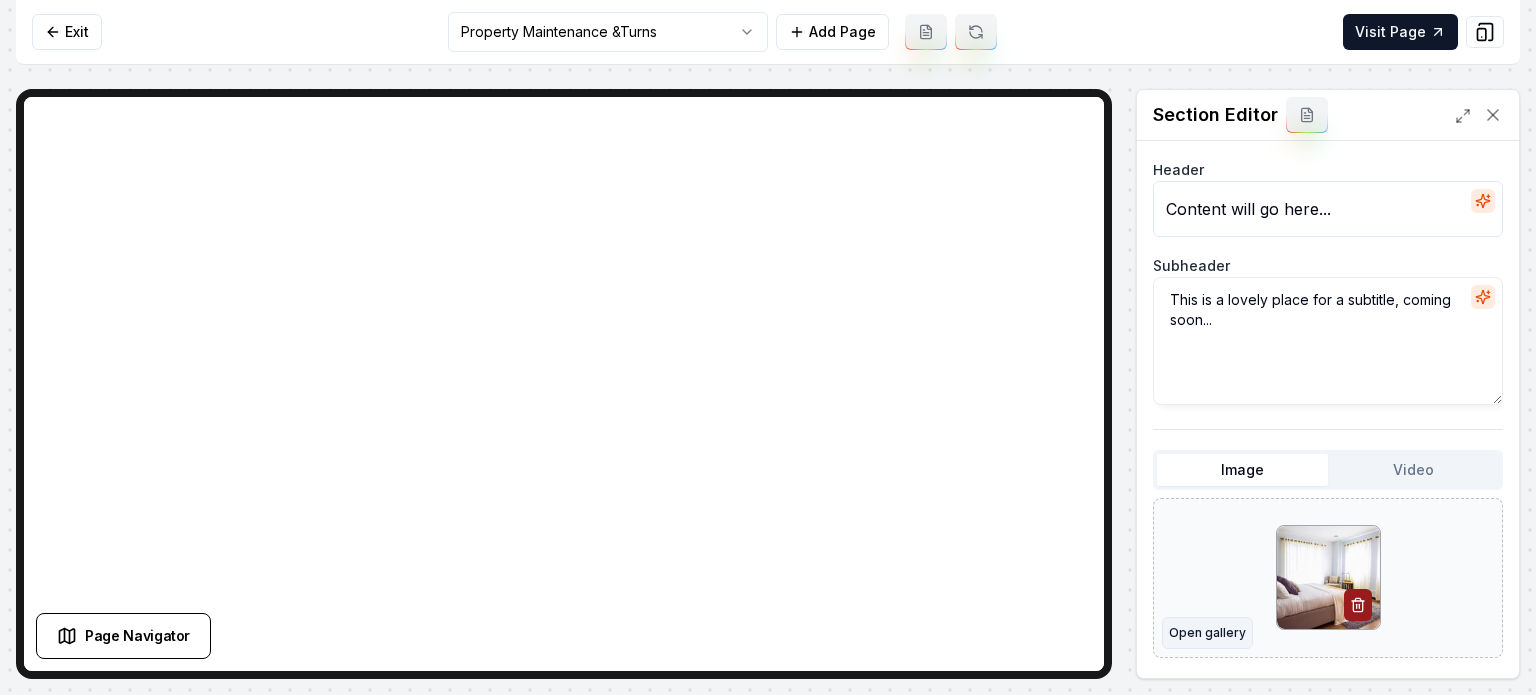 click on "Open gallery" at bounding box center (1207, 633) 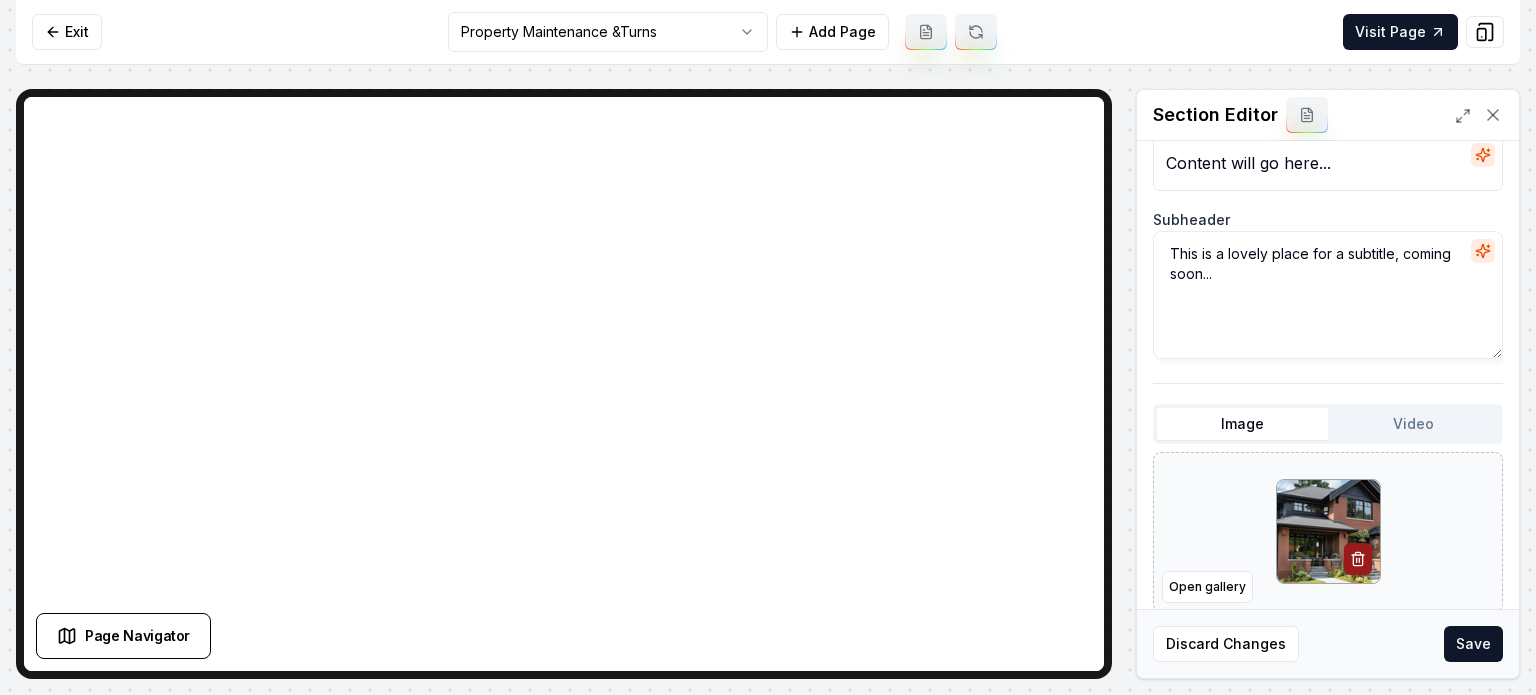 scroll, scrollTop: 0, scrollLeft: 0, axis: both 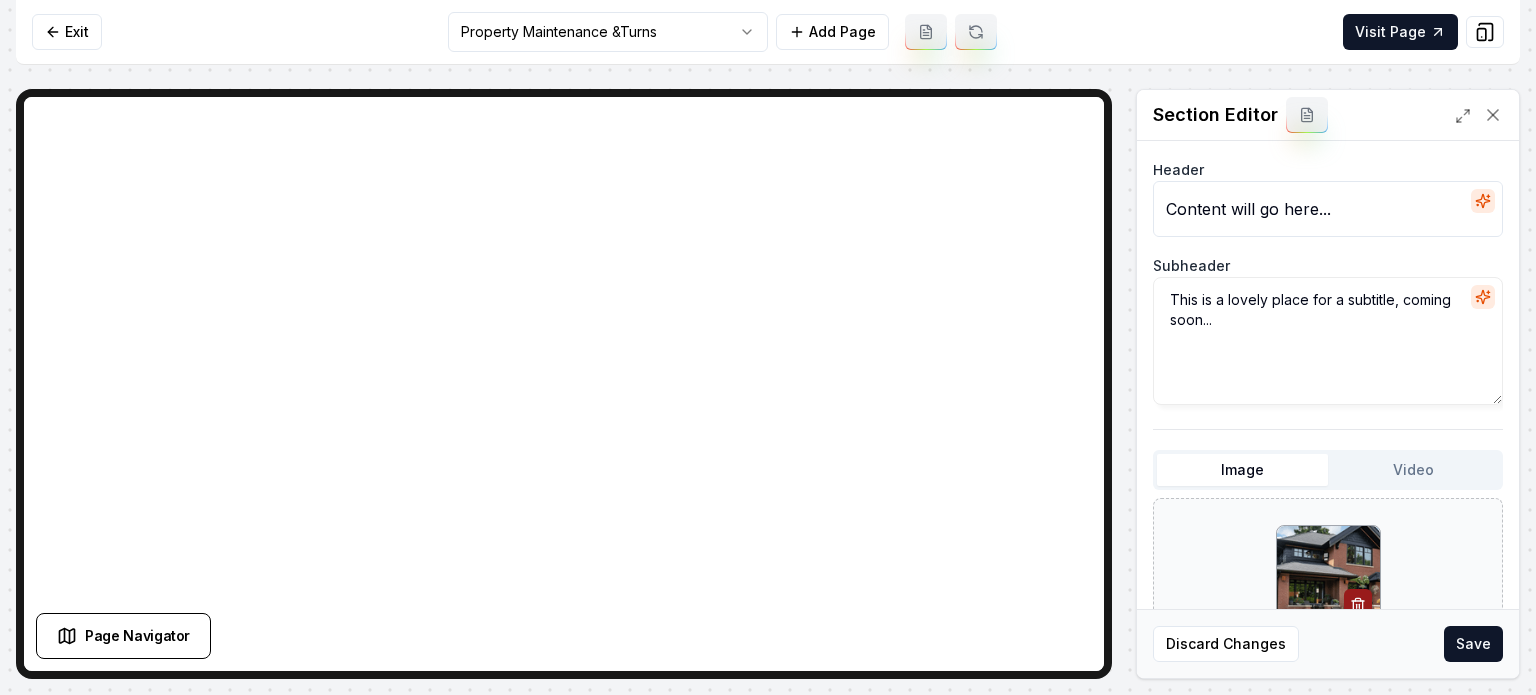 click on "Content will go here..." at bounding box center (1328, 209) 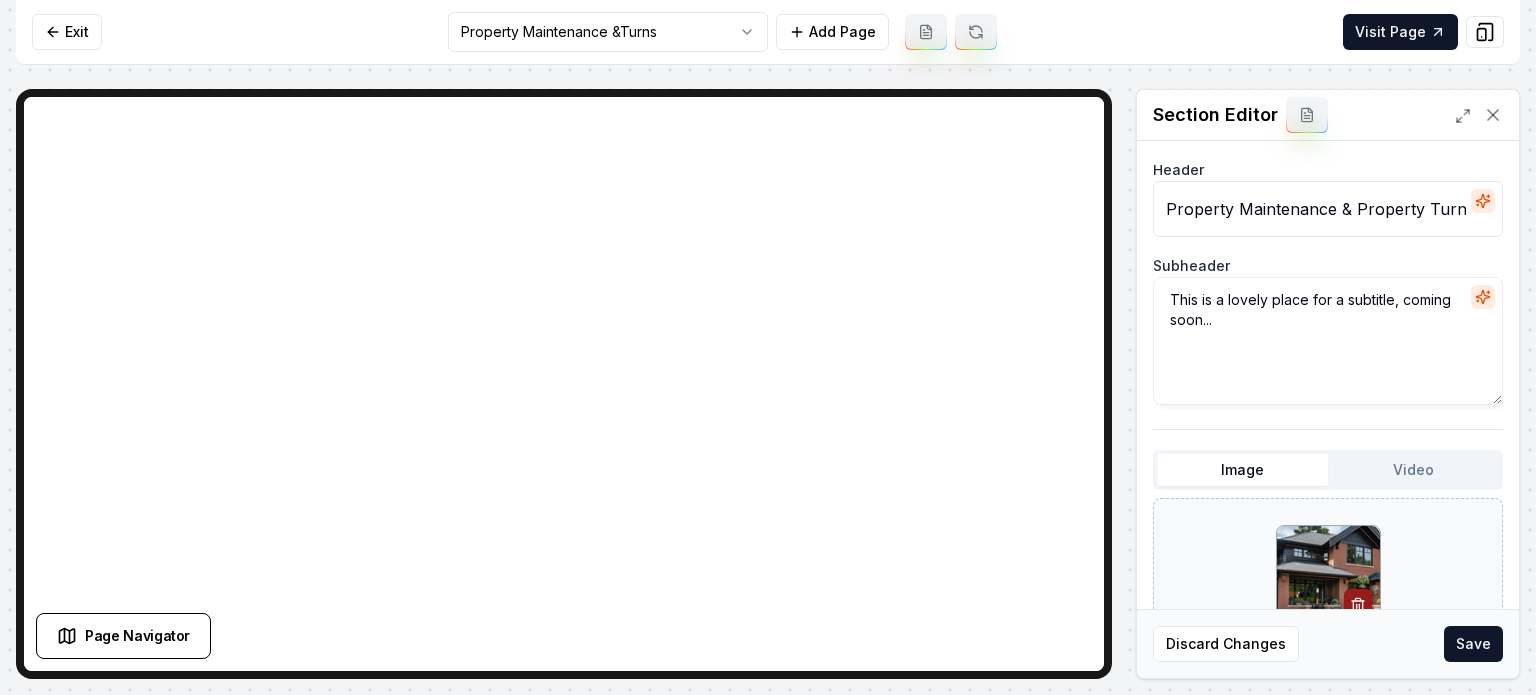 scroll, scrollTop: 0, scrollLeft: 14, axis: horizontal 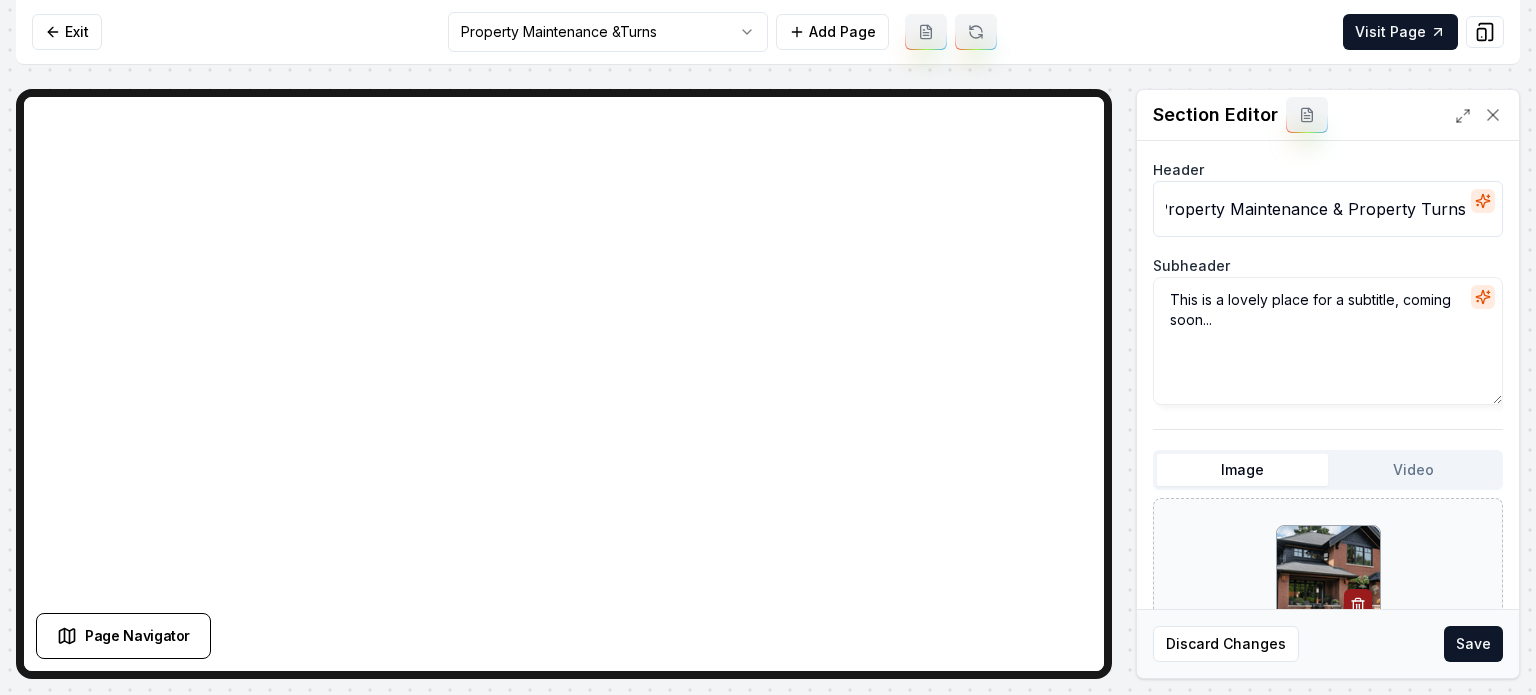 type on "Property Maintenance & Property Turns" 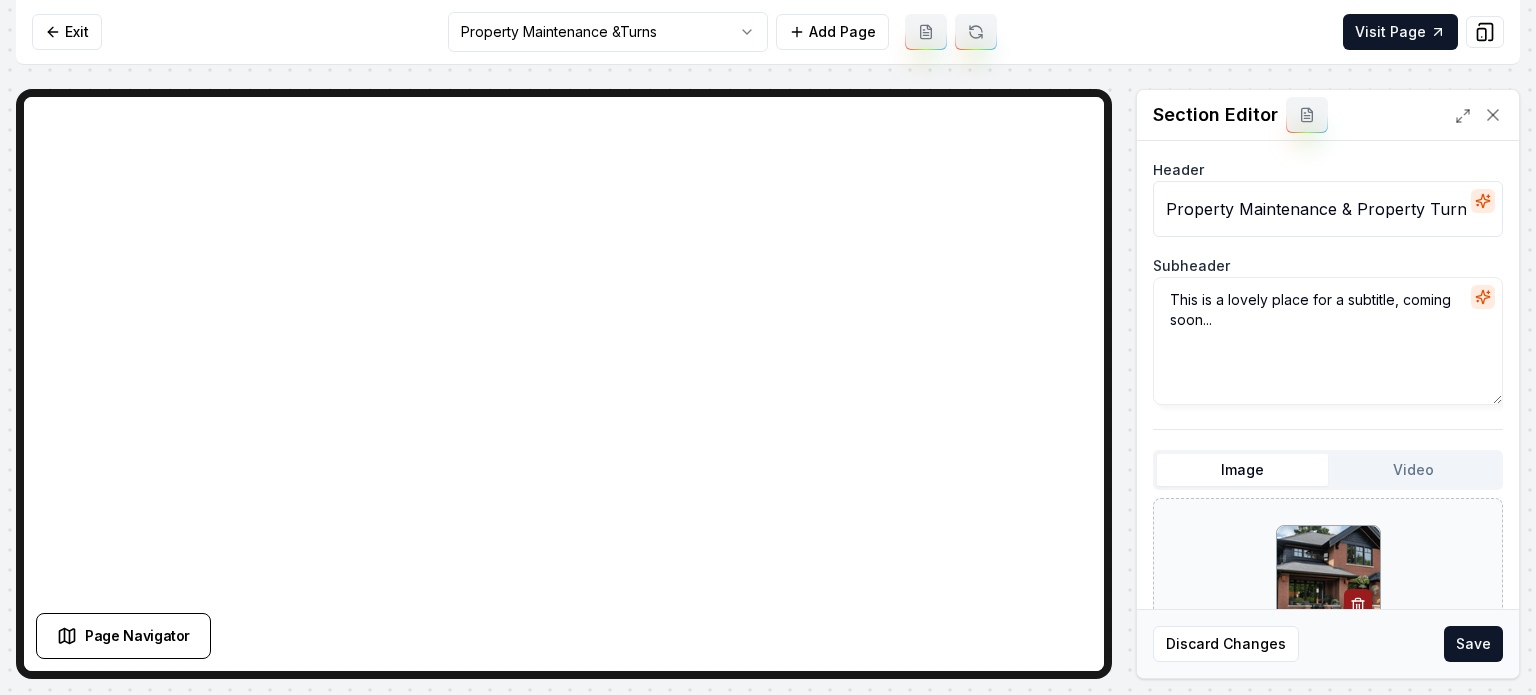 drag, startPoint x: 1249, startPoint y: 334, endPoint x: 1205, endPoint y: 325, distance: 44.911022 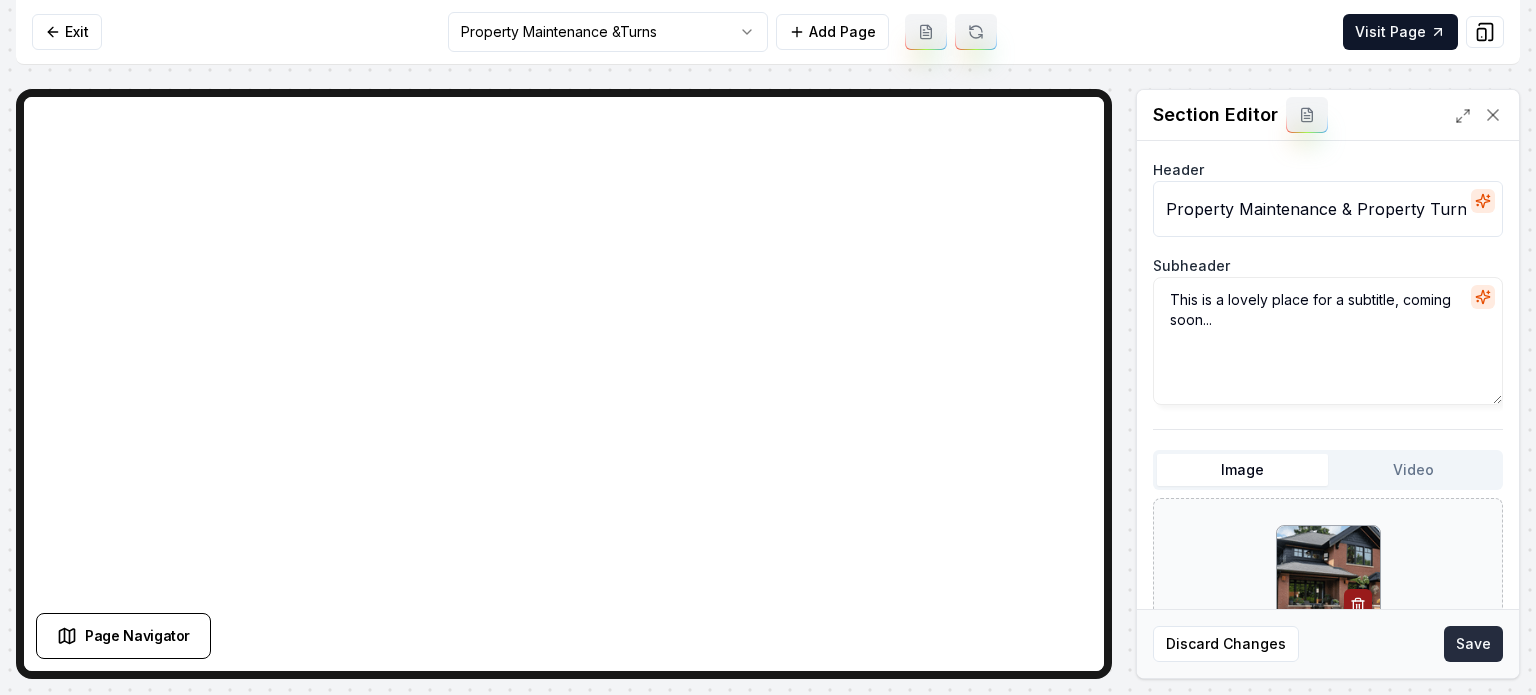 click on "Save" at bounding box center [1473, 644] 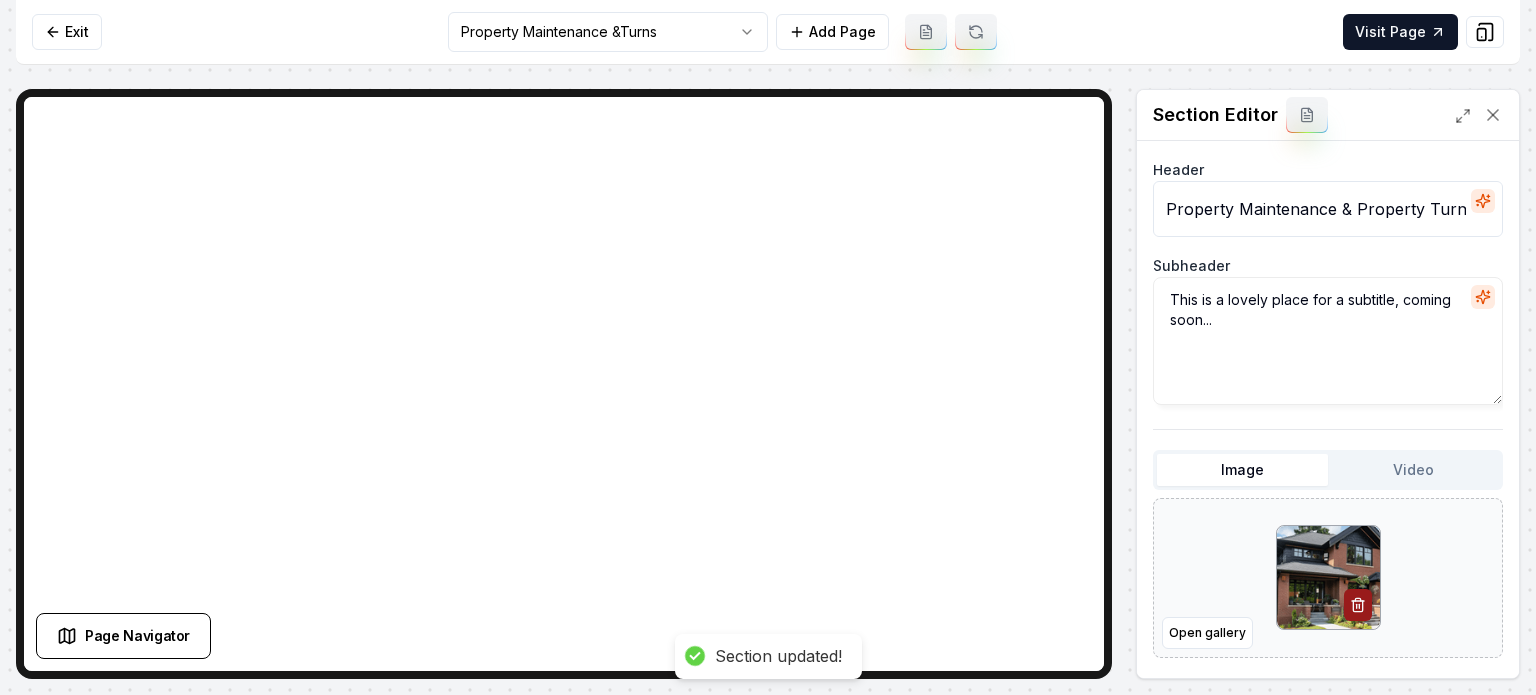 click 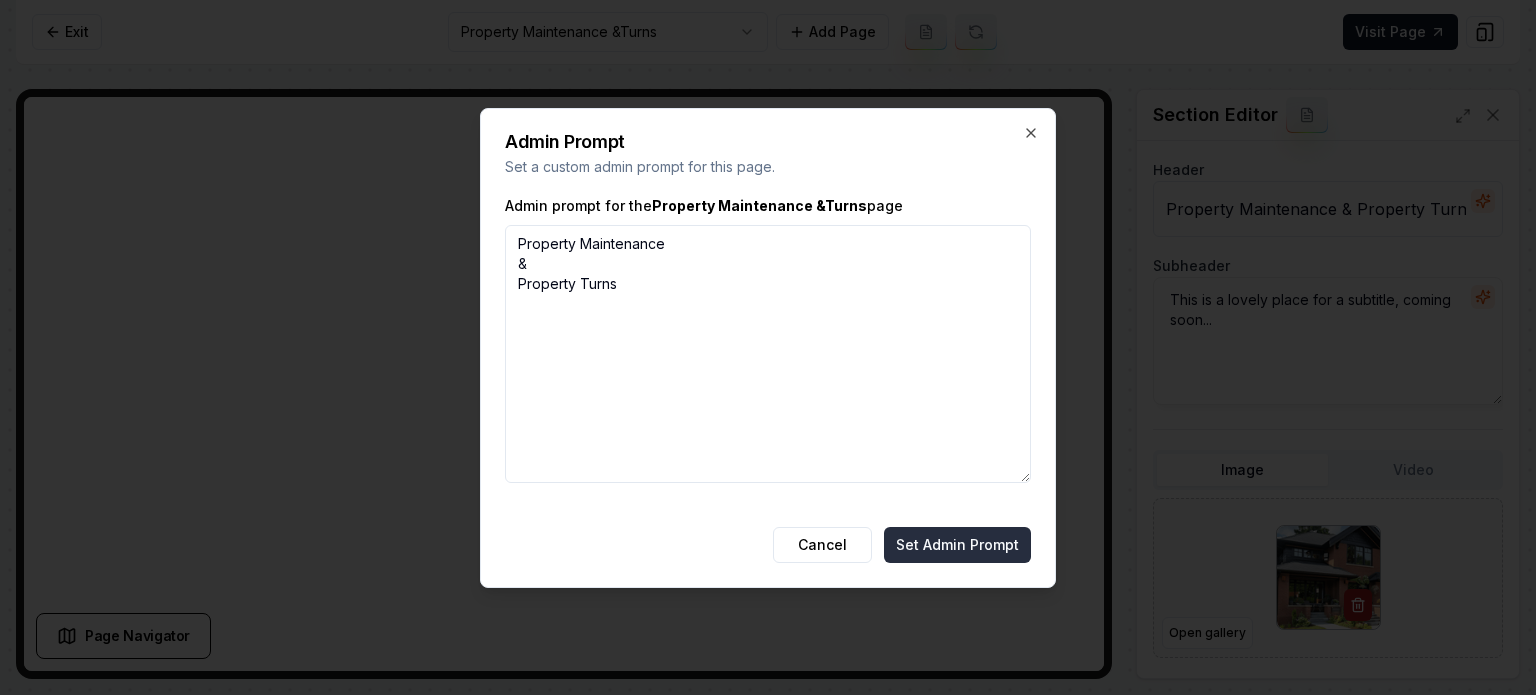type on "Property Maintenance
&
Property Turns" 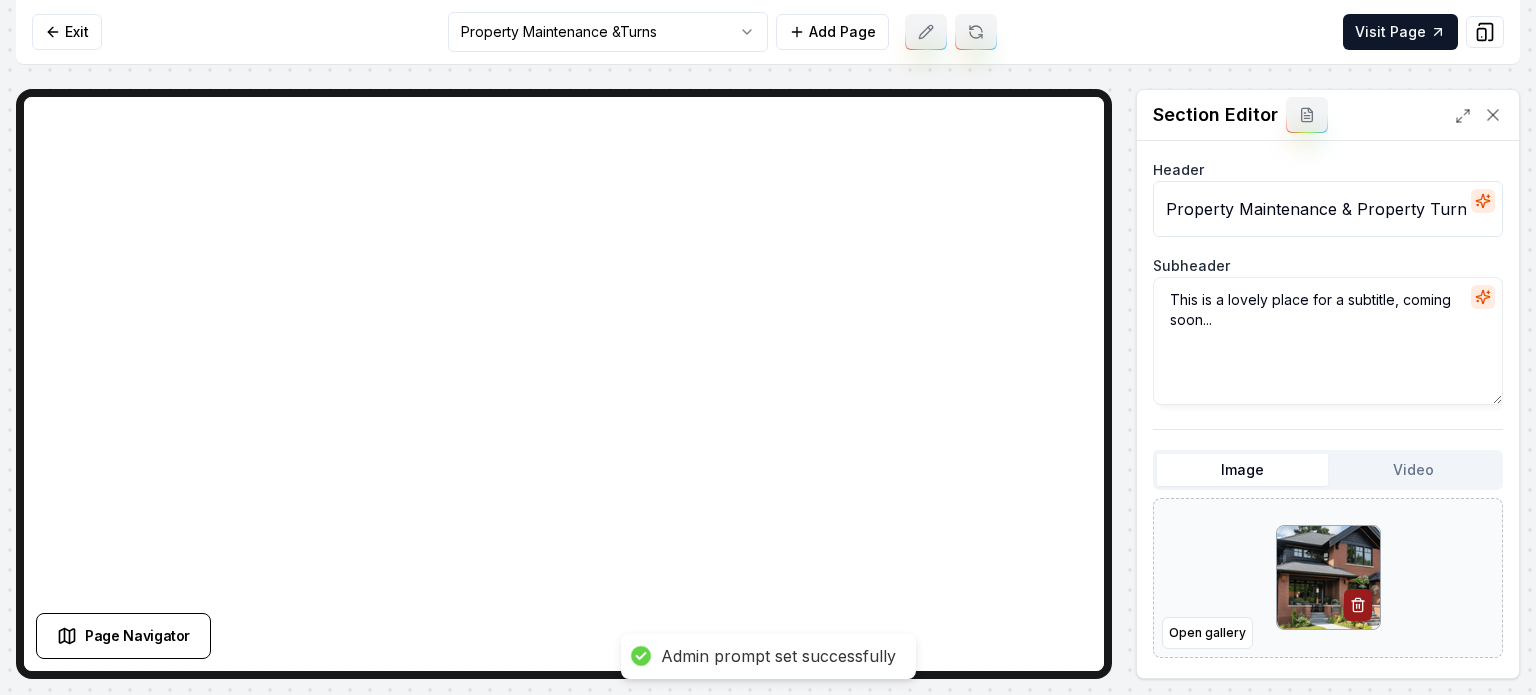 click at bounding box center [976, 32] 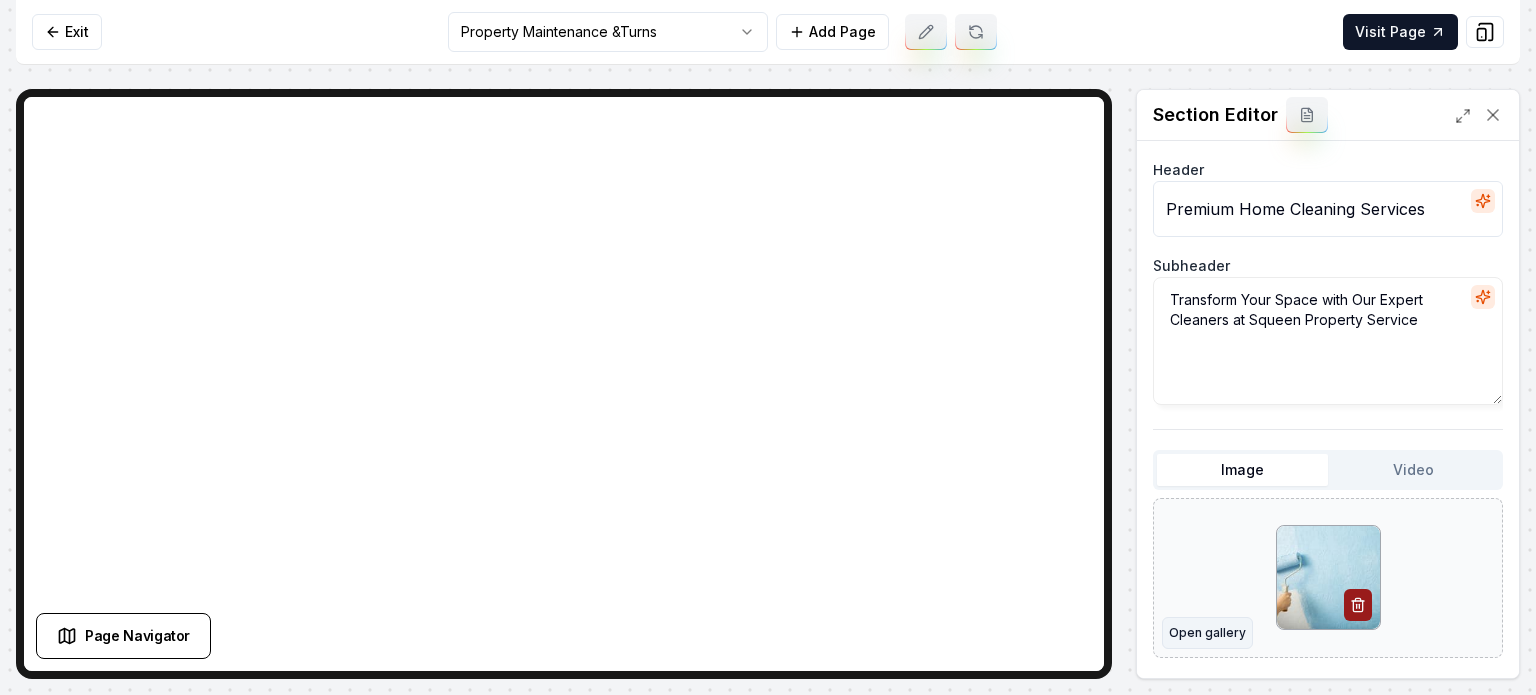 click on "Open gallery" at bounding box center (1207, 633) 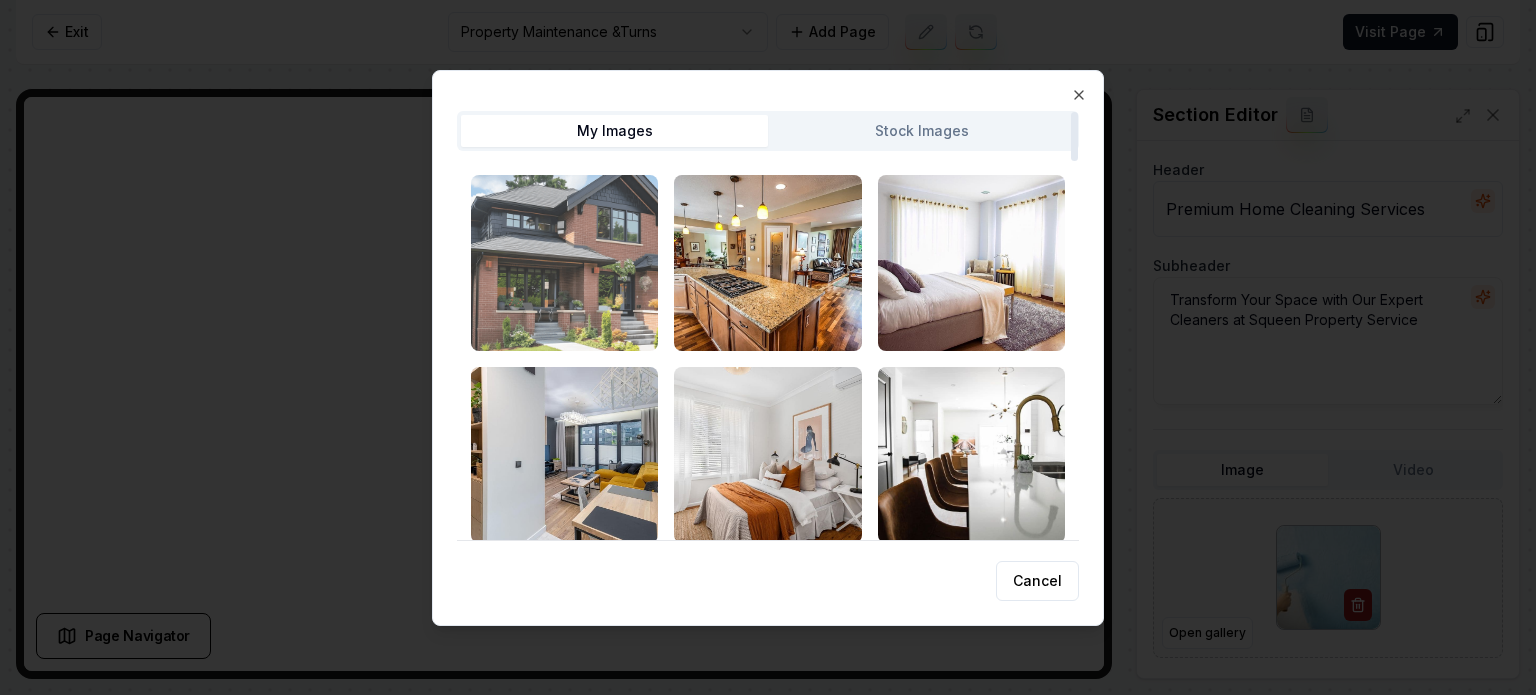 click at bounding box center (564, 263) 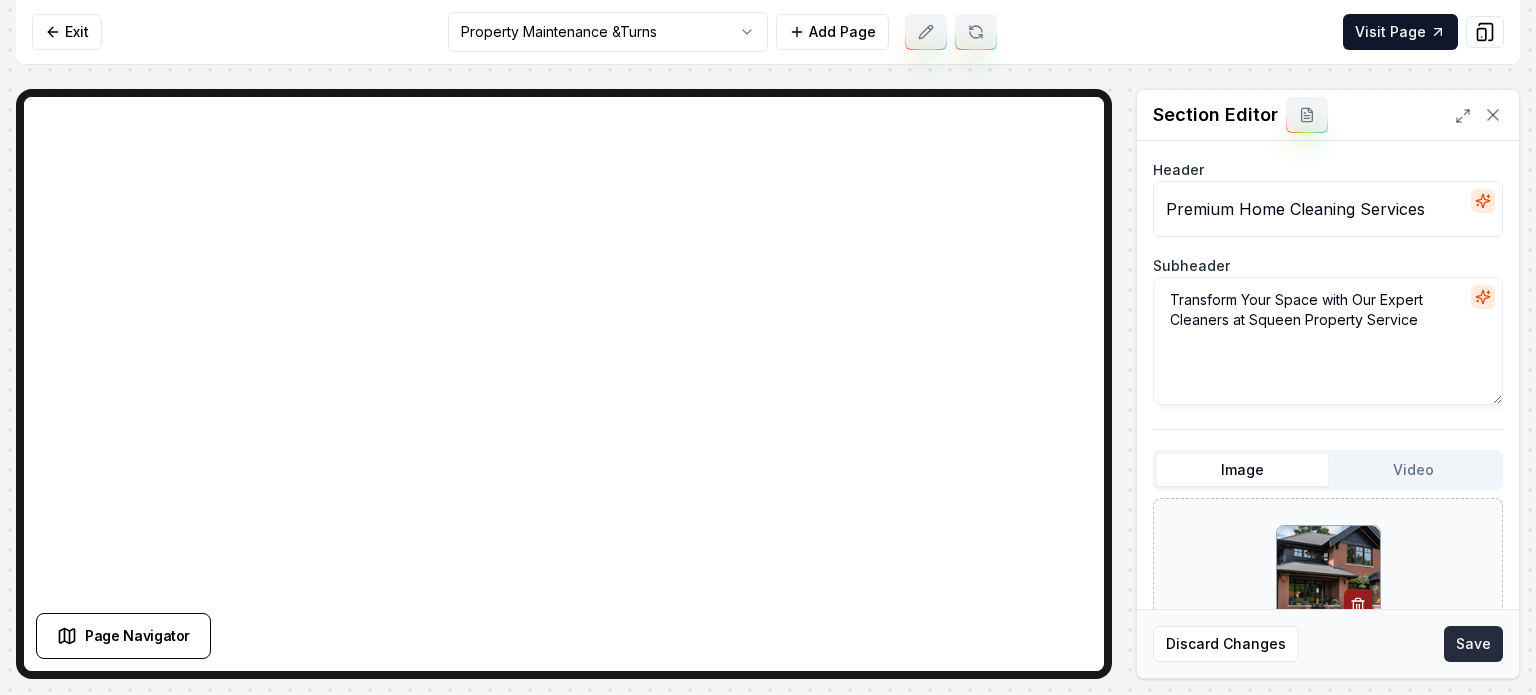 click on "Save" at bounding box center [1473, 644] 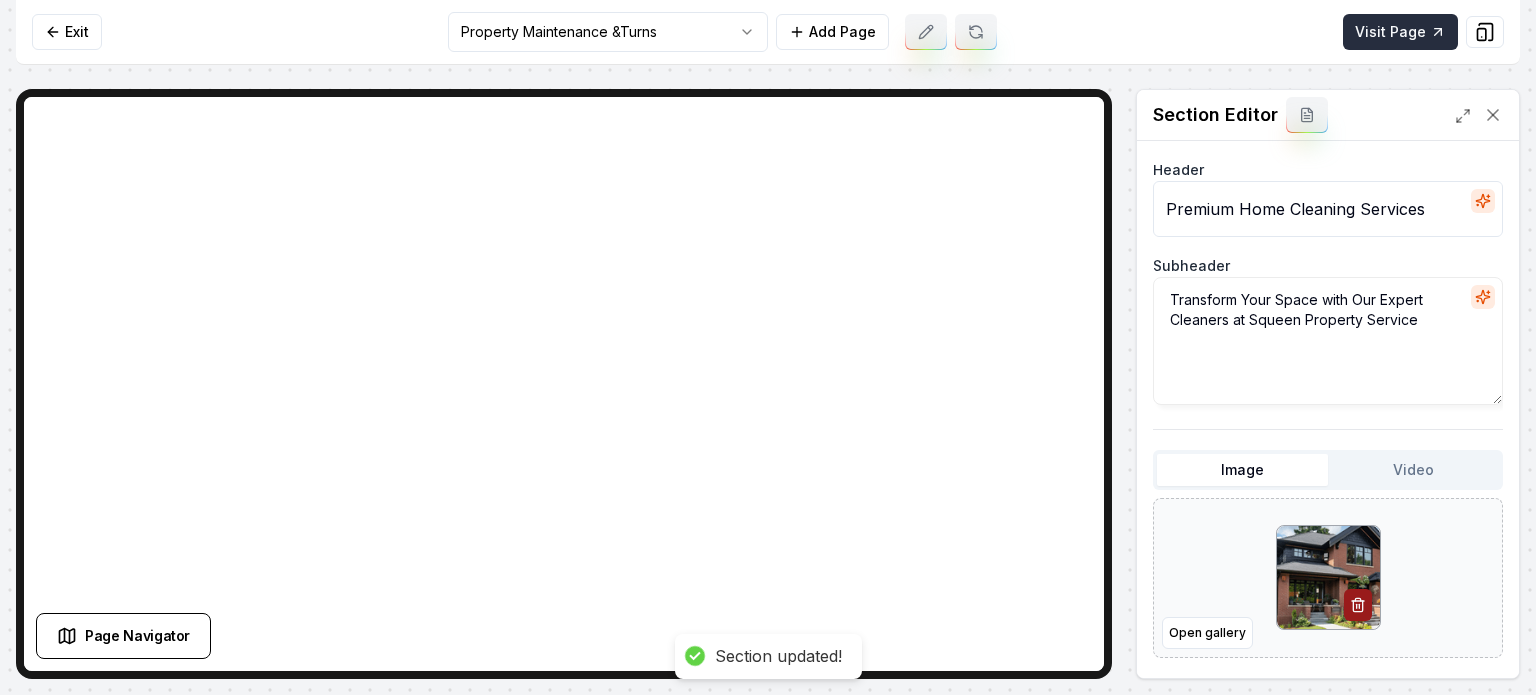 click on "Visit Page" at bounding box center (1400, 32) 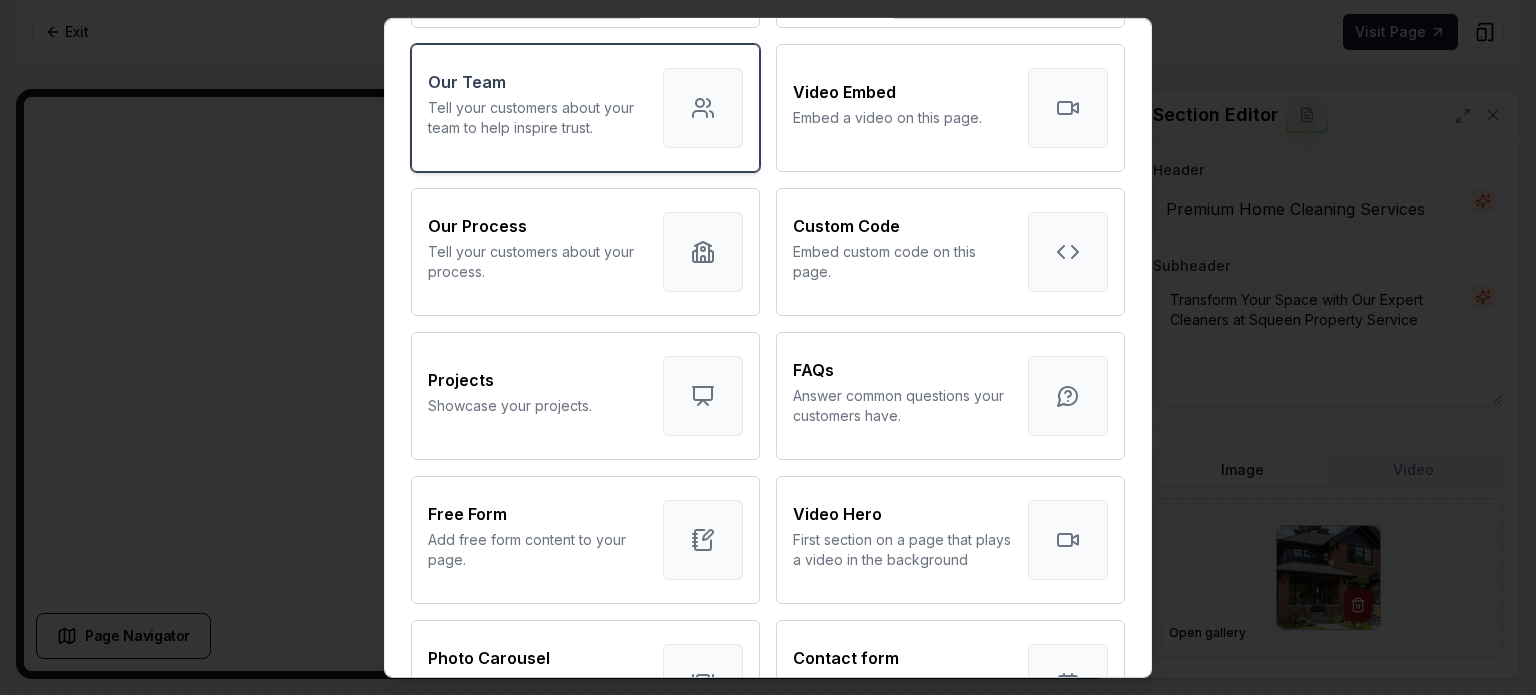 scroll, scrollTop: 800, scrollLeft: 0, axis: vertical 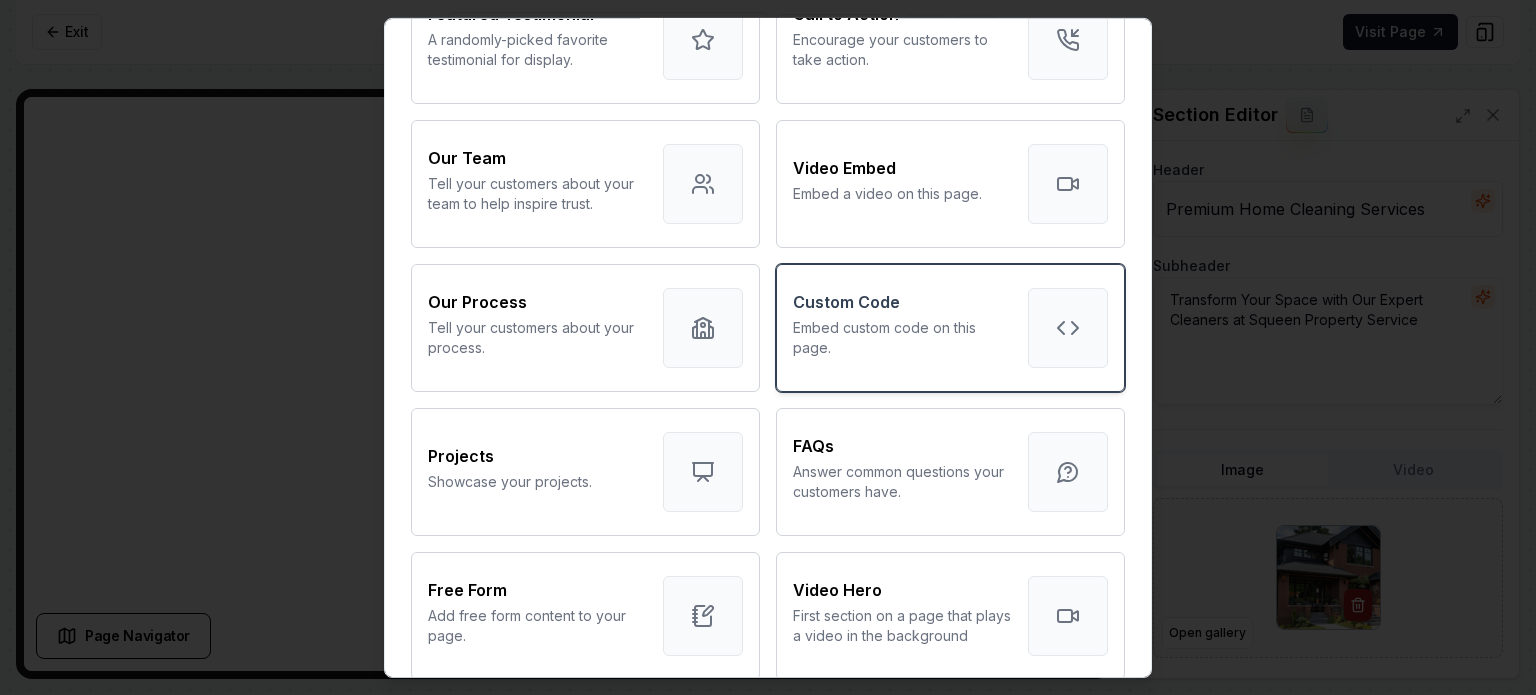 click on "Embed custom code on this page." at bounding box center (902, 337) 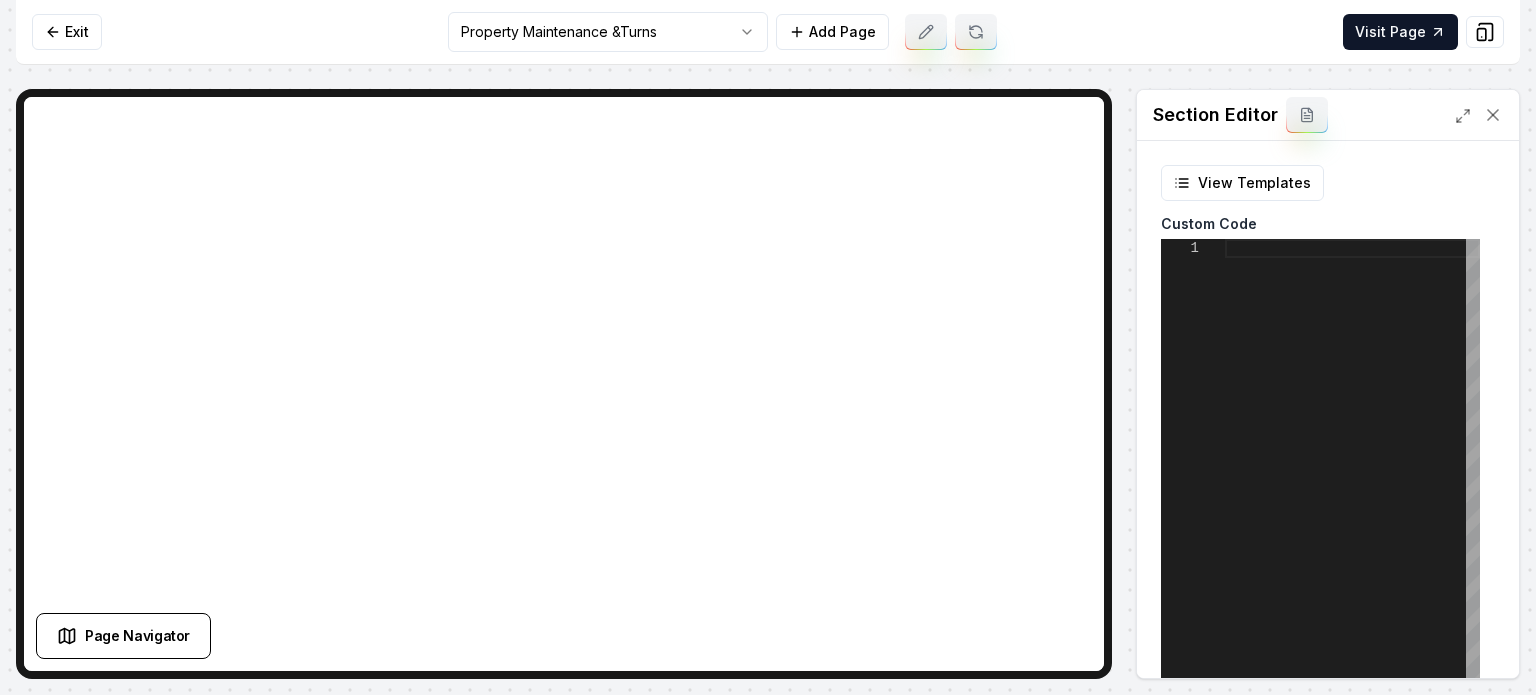 click at bounding box center [1352, 489] 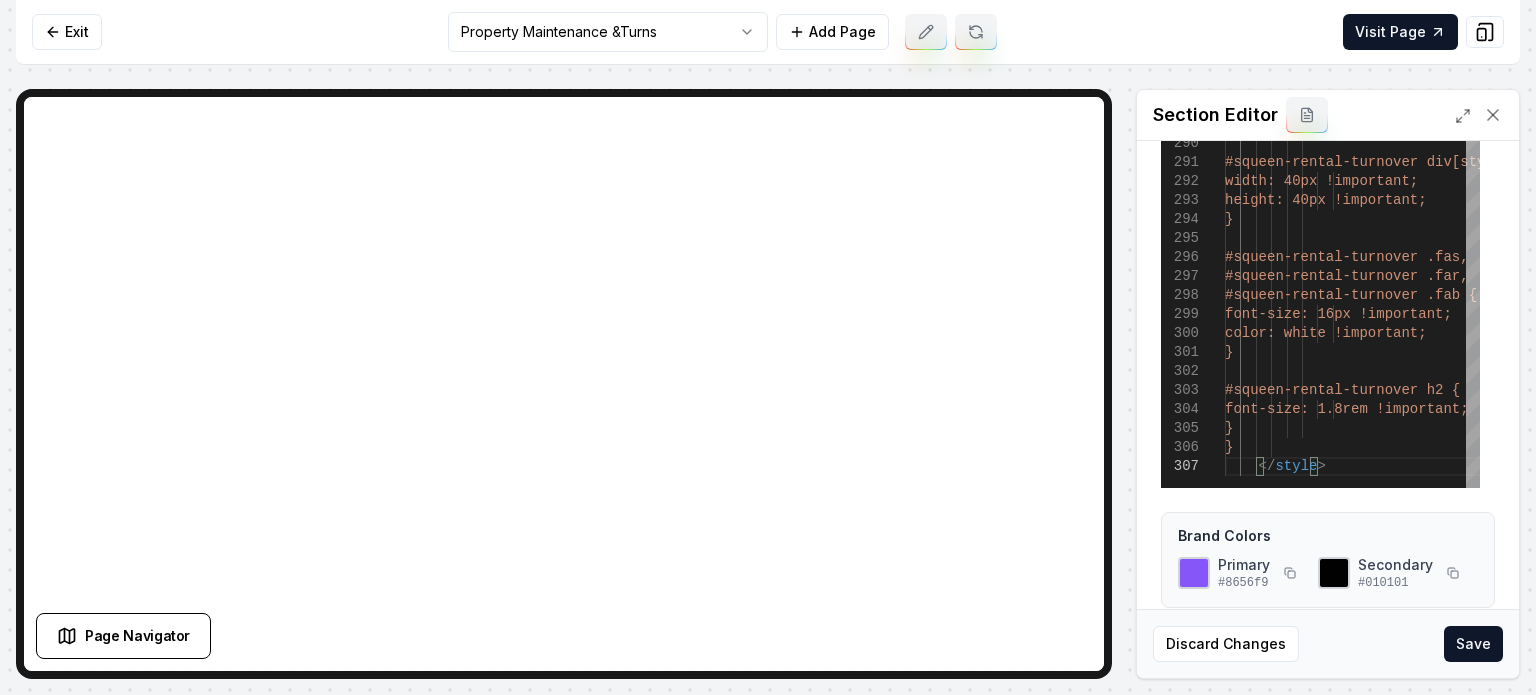 scroll, scrollTop: 252, scrollLeft: 0, axis: vertical 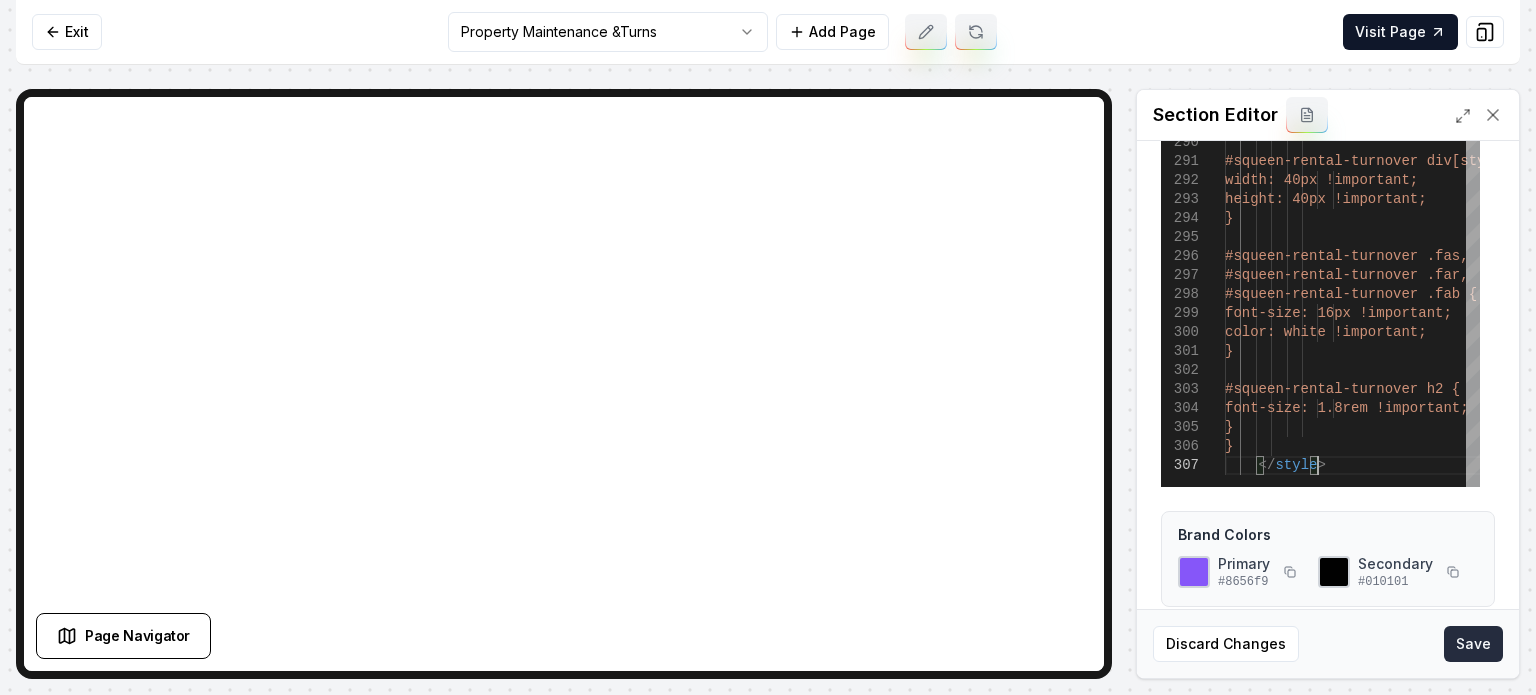 click on "Save" at bounding box center [1473, 644] 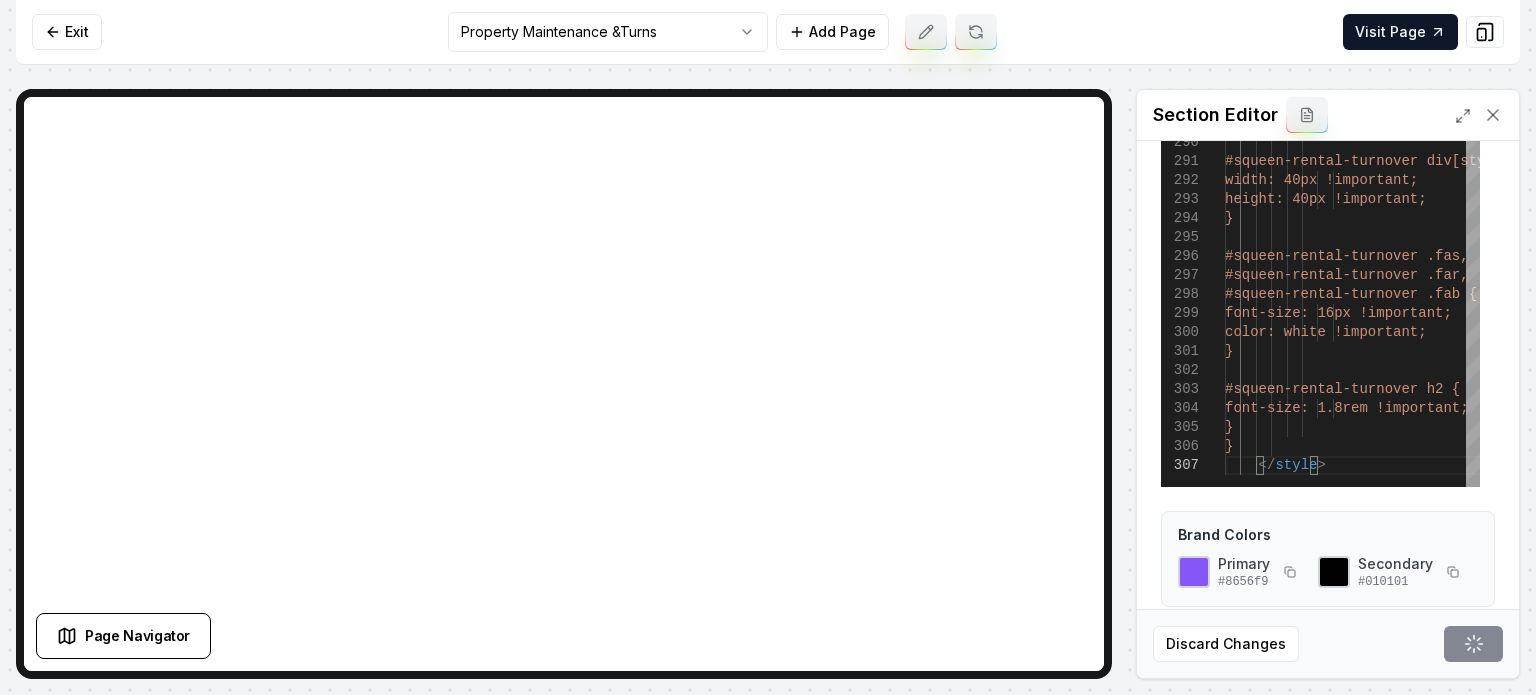 type on "**********" 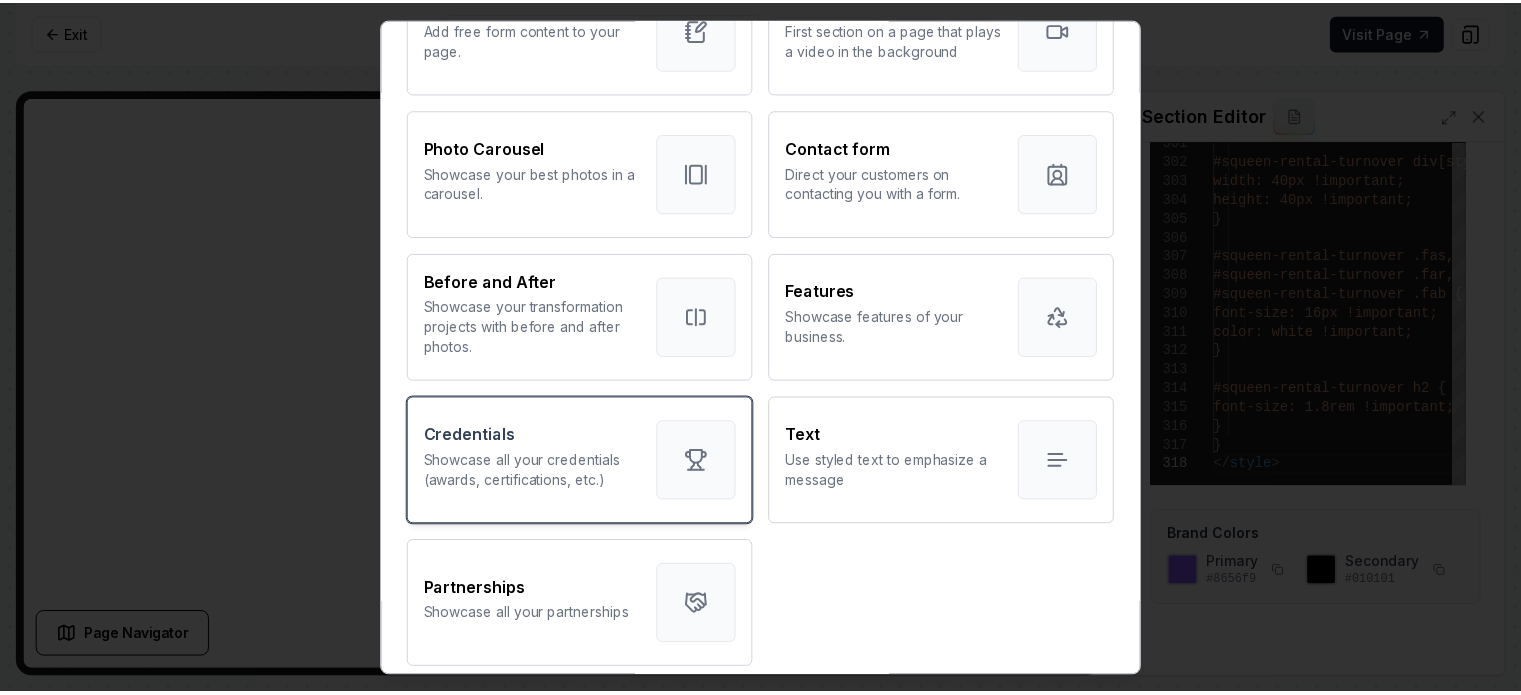 scroll, scrollTop: 1224, scrollLeft: 0, axis: vertical 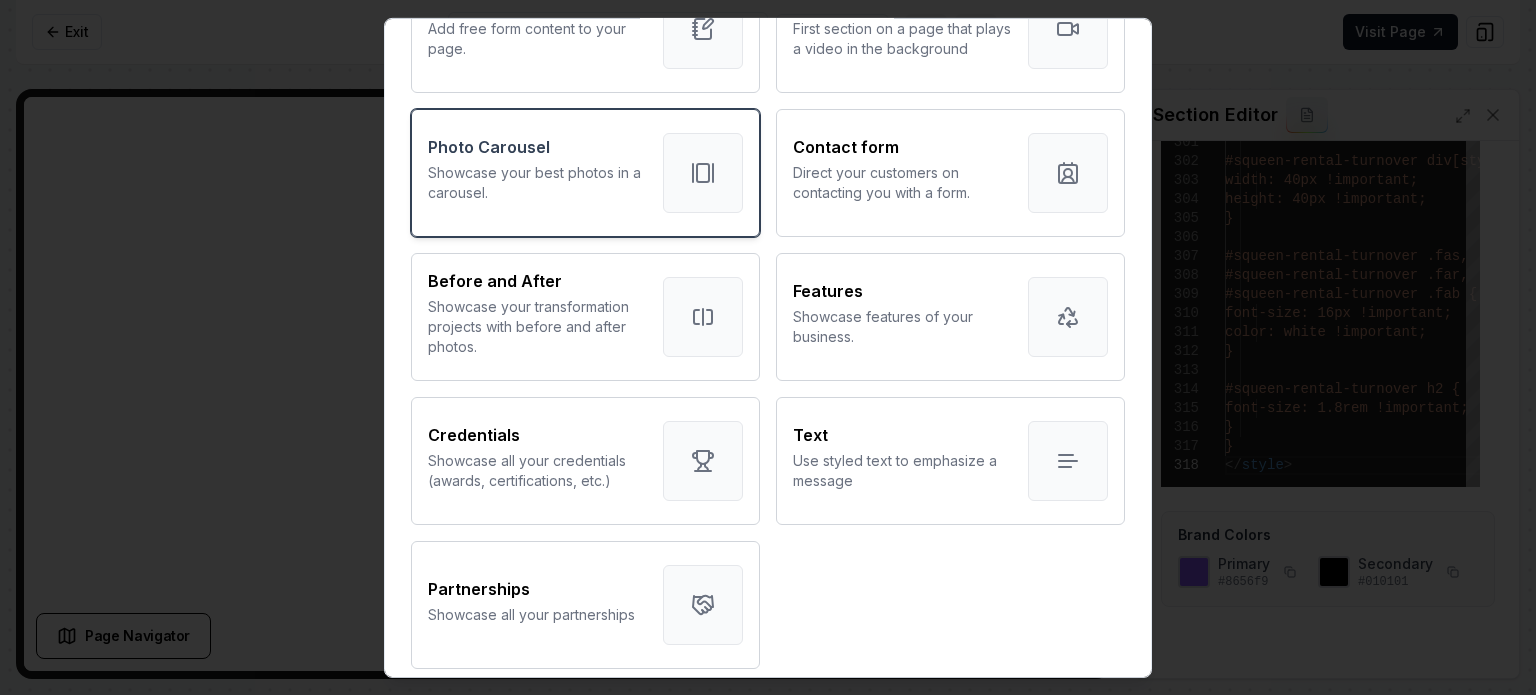 click on "Photo Carousel Showcase your best photos in a carousel." at bounding box center [537, 172] 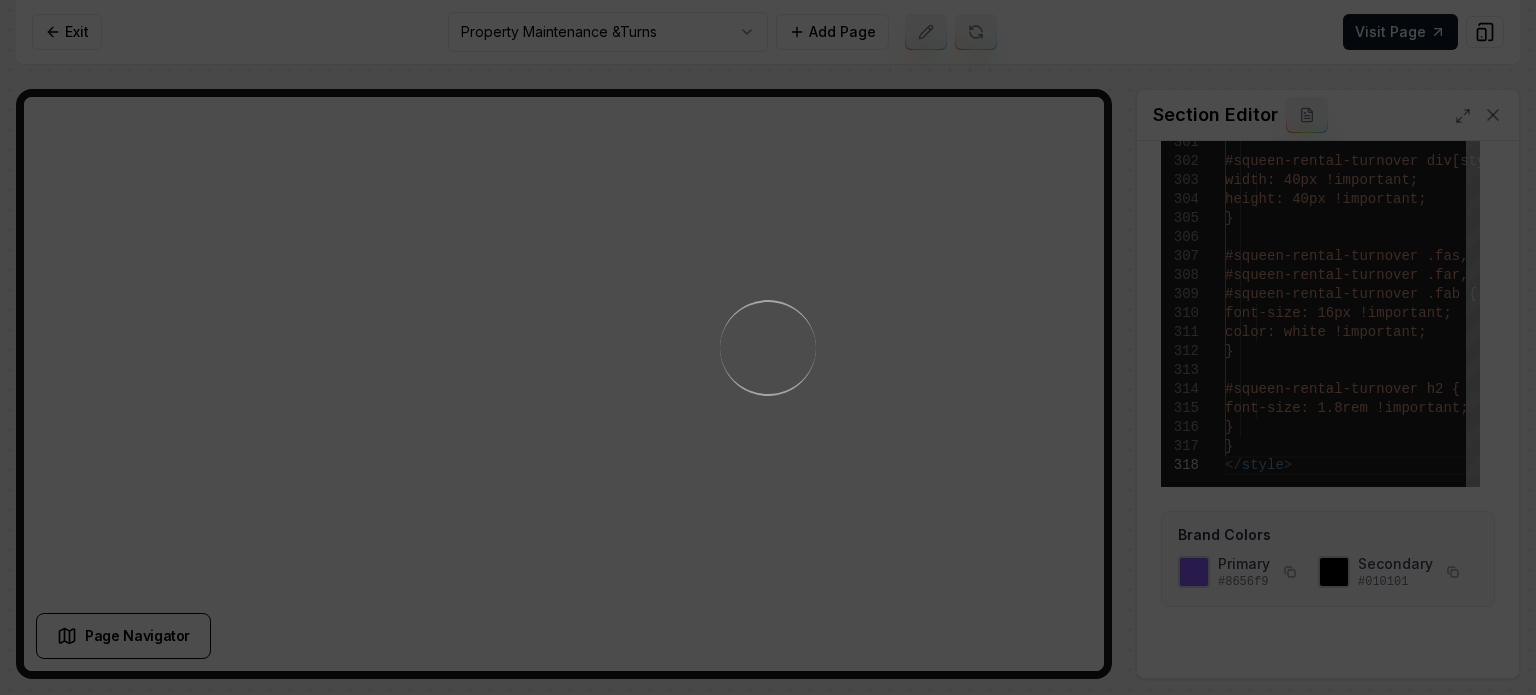 scroll, scrollTop: 0, scrollLeft: 0, axis: both 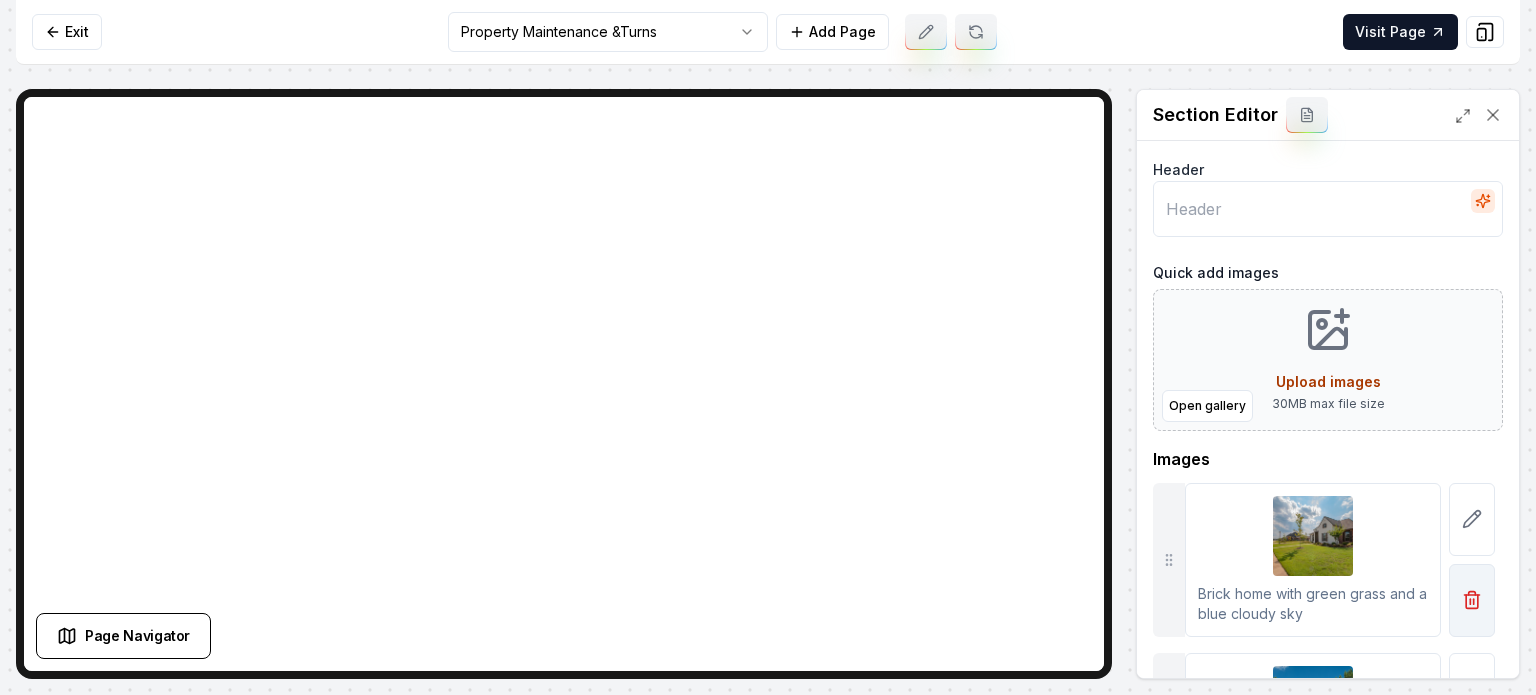 click 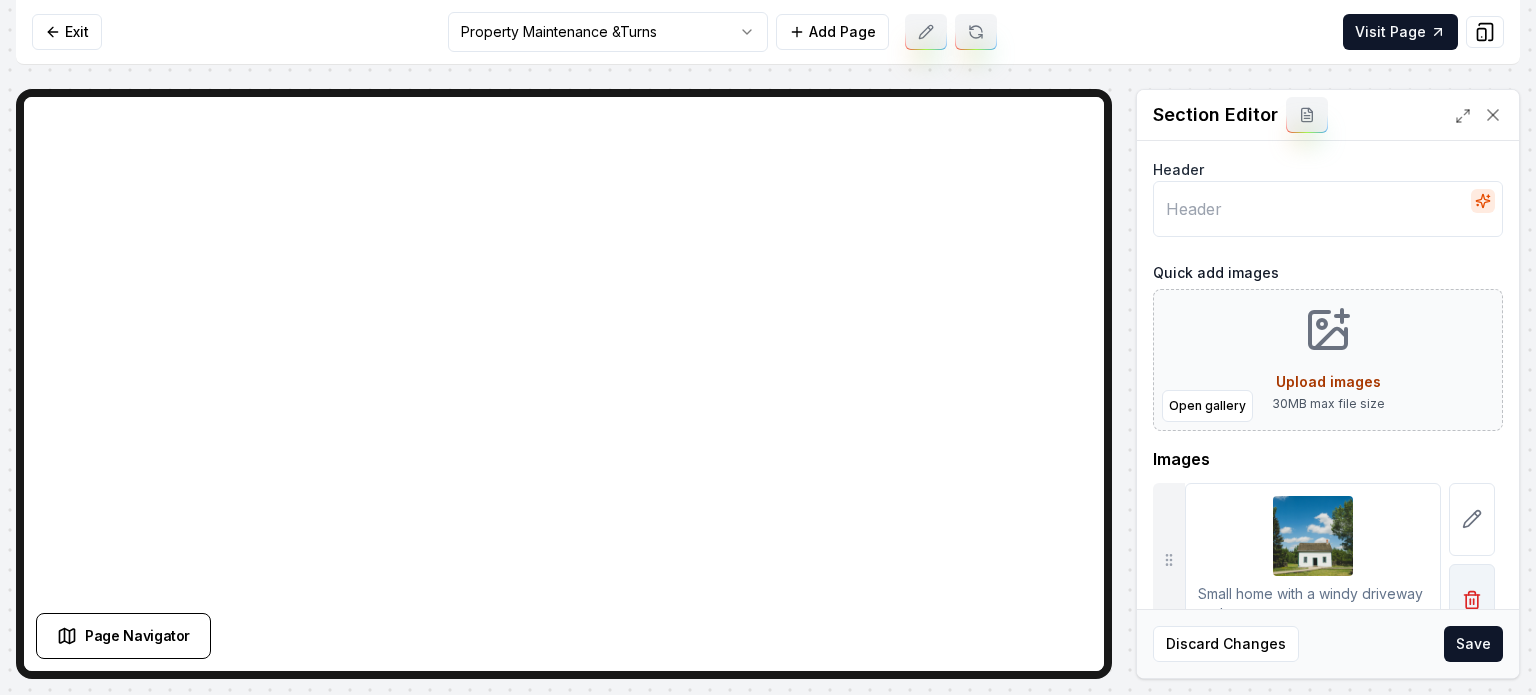 click 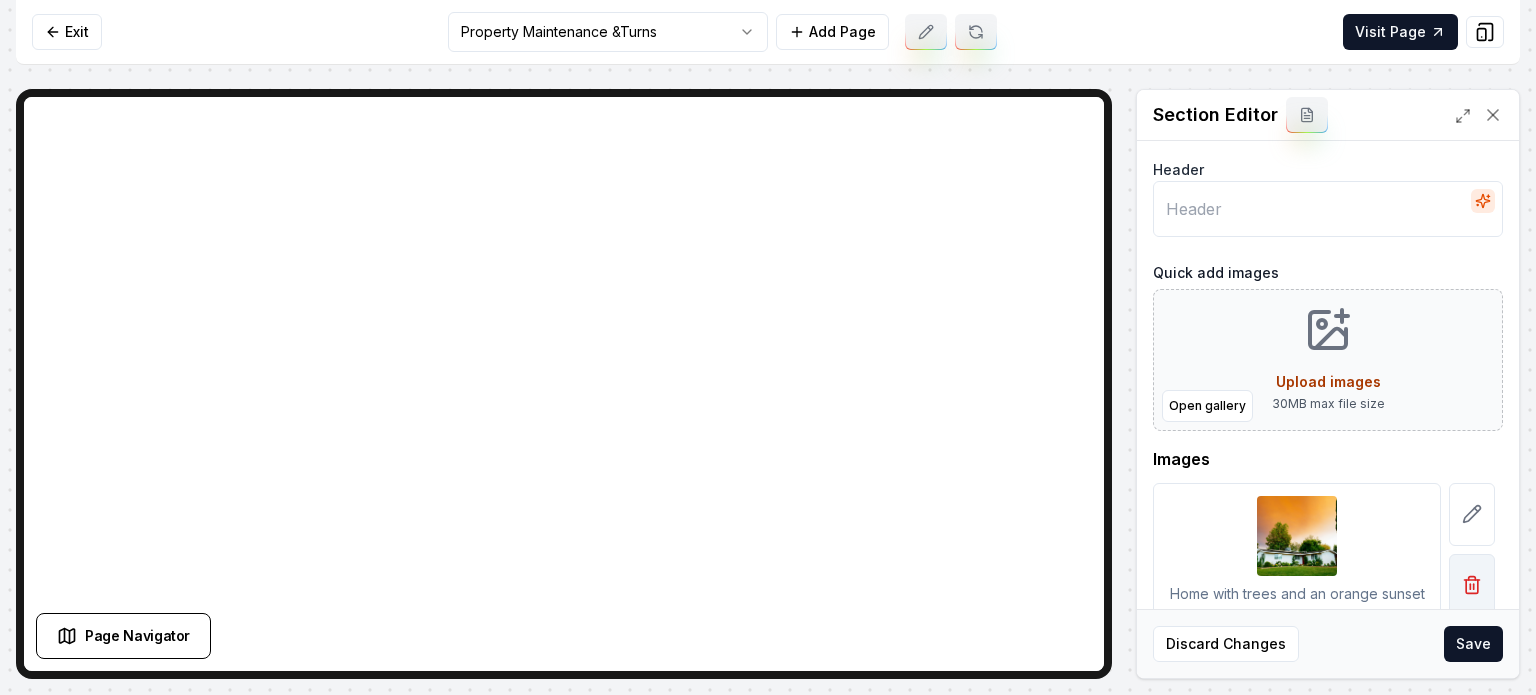 click at bounding box center [1472, 585] 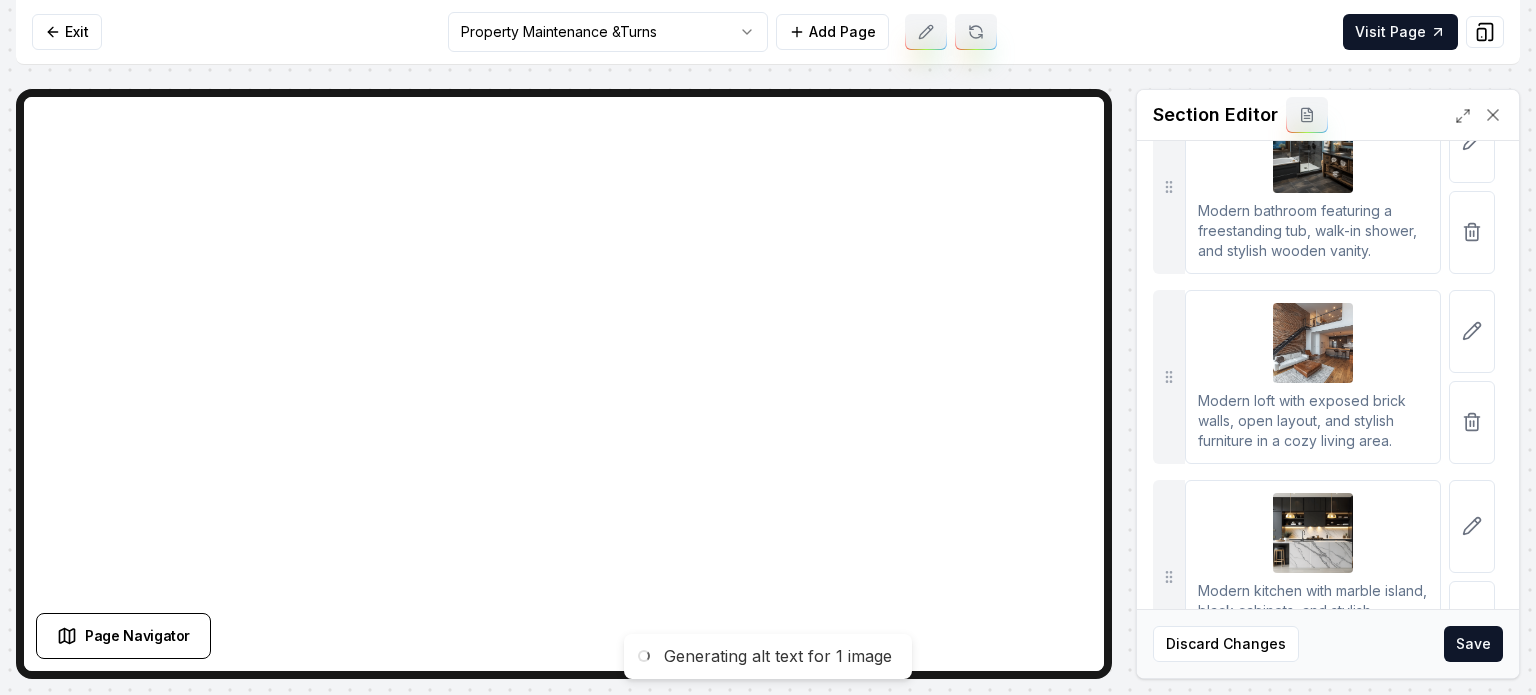 scroll, scrollTop: 541, scrollLeft: 0, axis: vertical 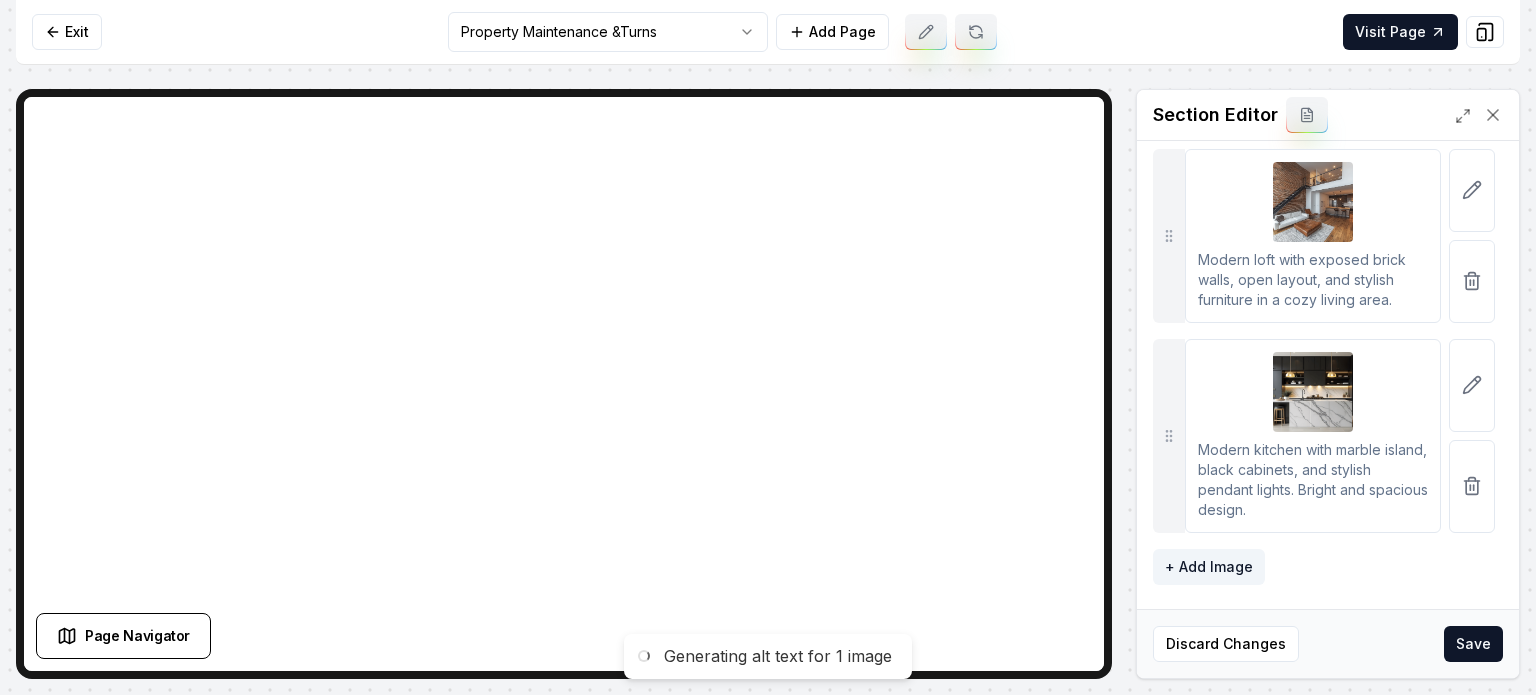 drag, startPoint x: 1494, startPoint y: 639, endPoint x: 1504, endPoint y: 645, distance: 11.661903 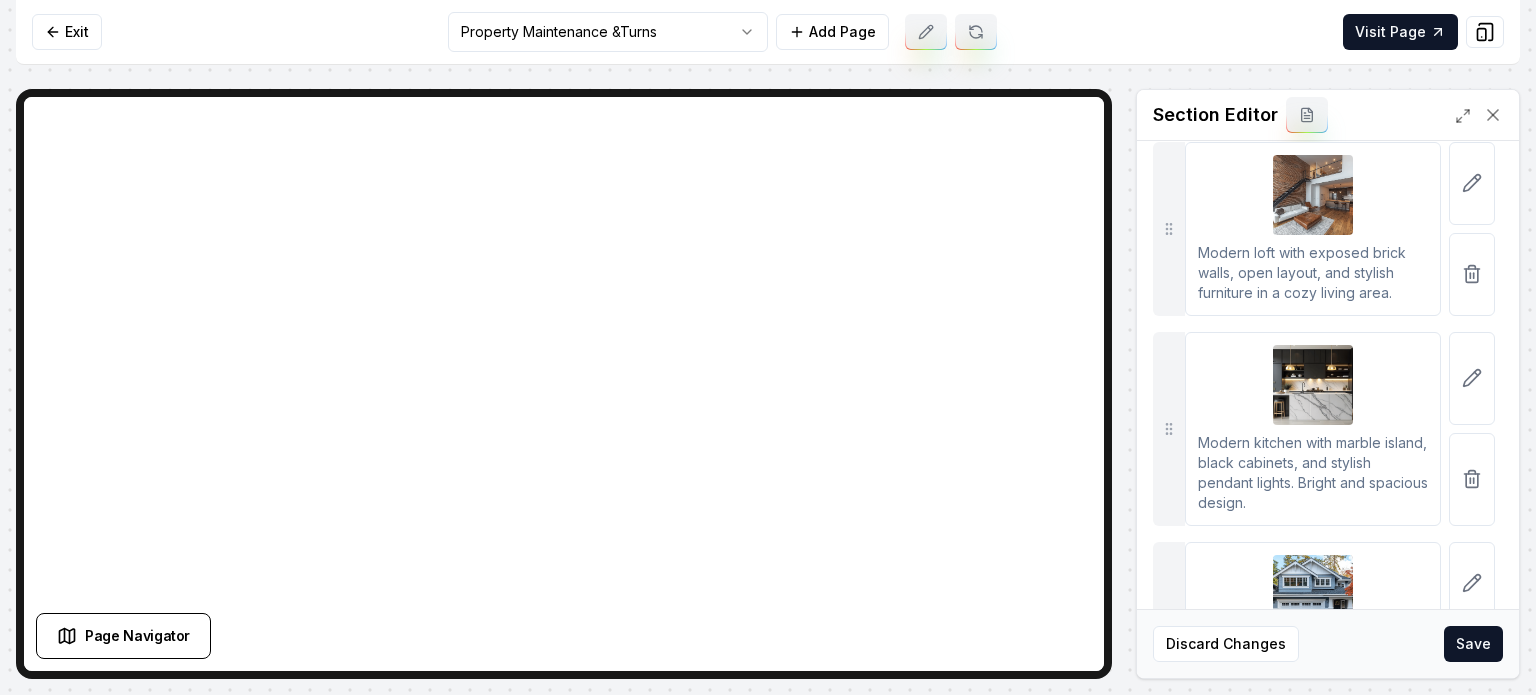 scroll, scrollTop: 431, scrollLeft: 0, axis: vertical 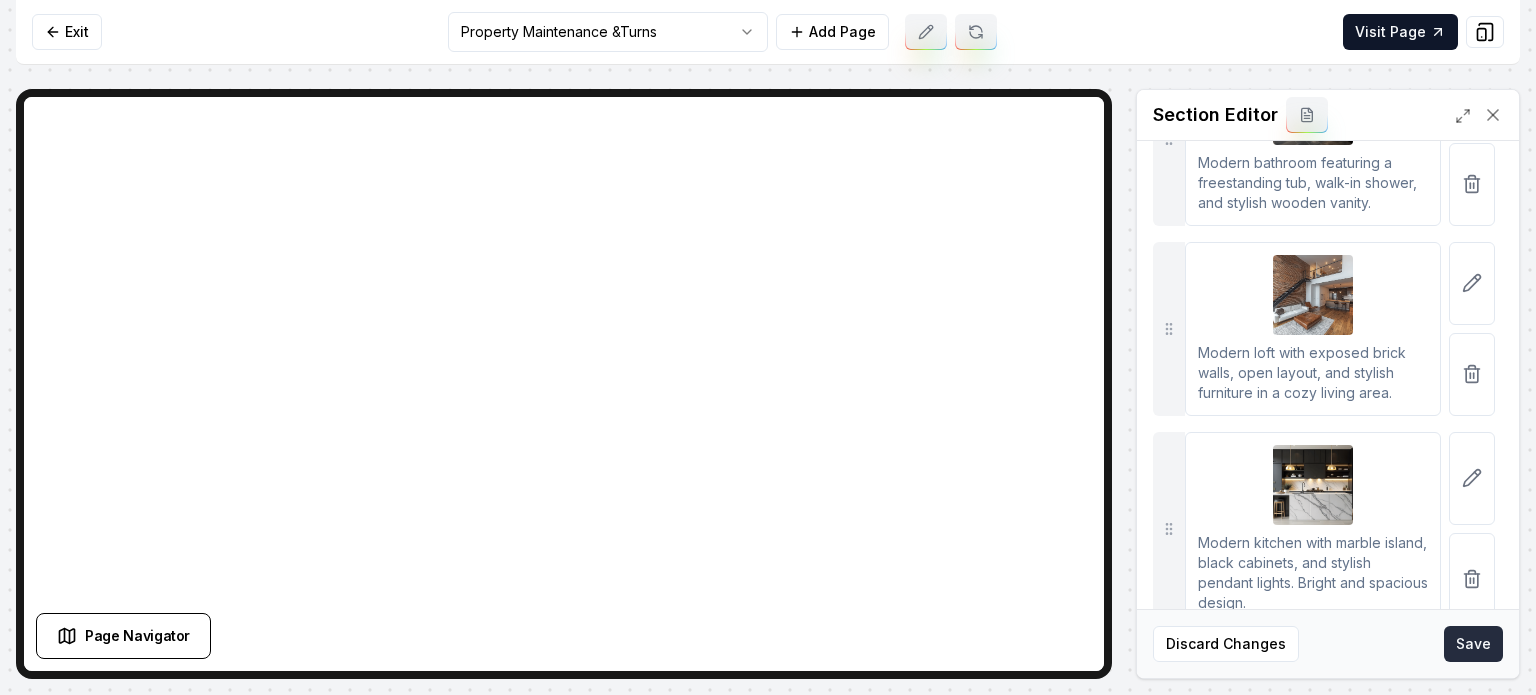 click on "Save" at bounding box center (1473, 644) 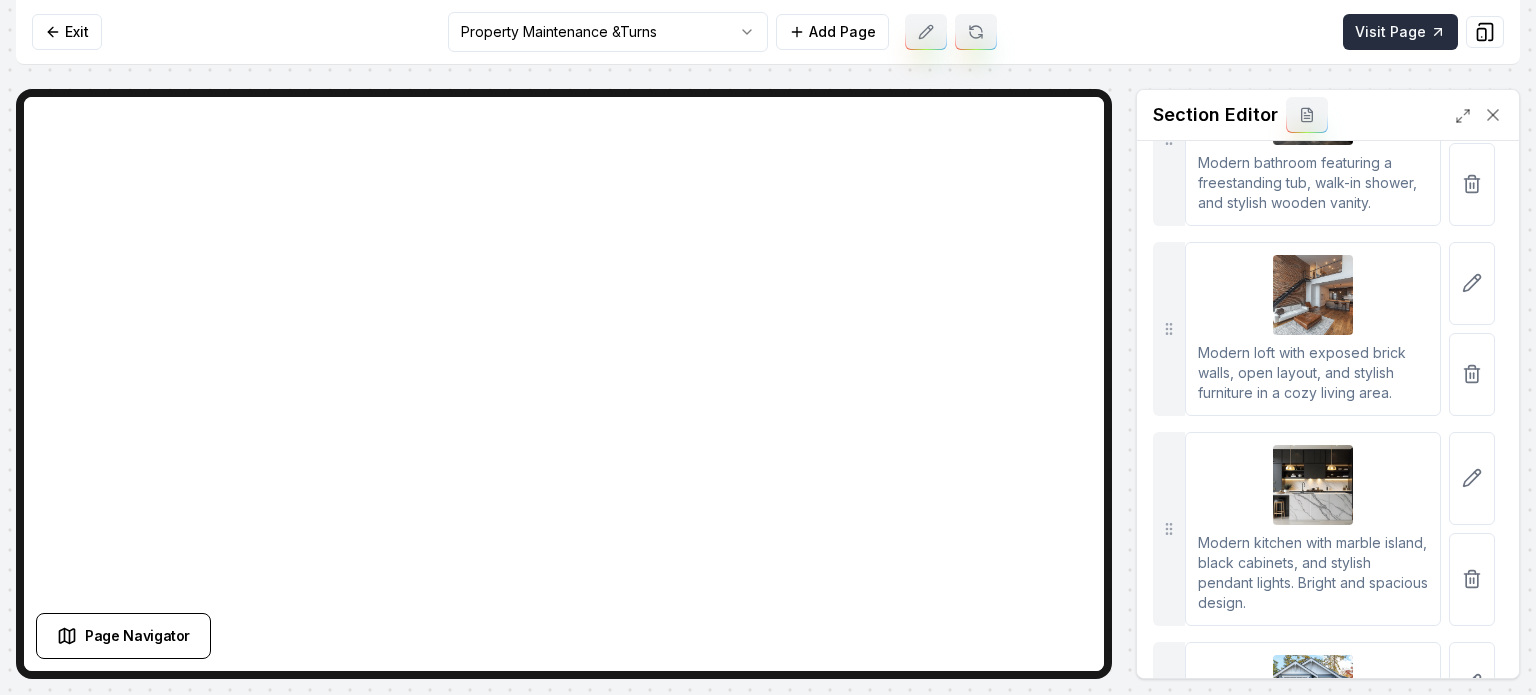 click on "Visit Page" at bounding box center [1400, 32] 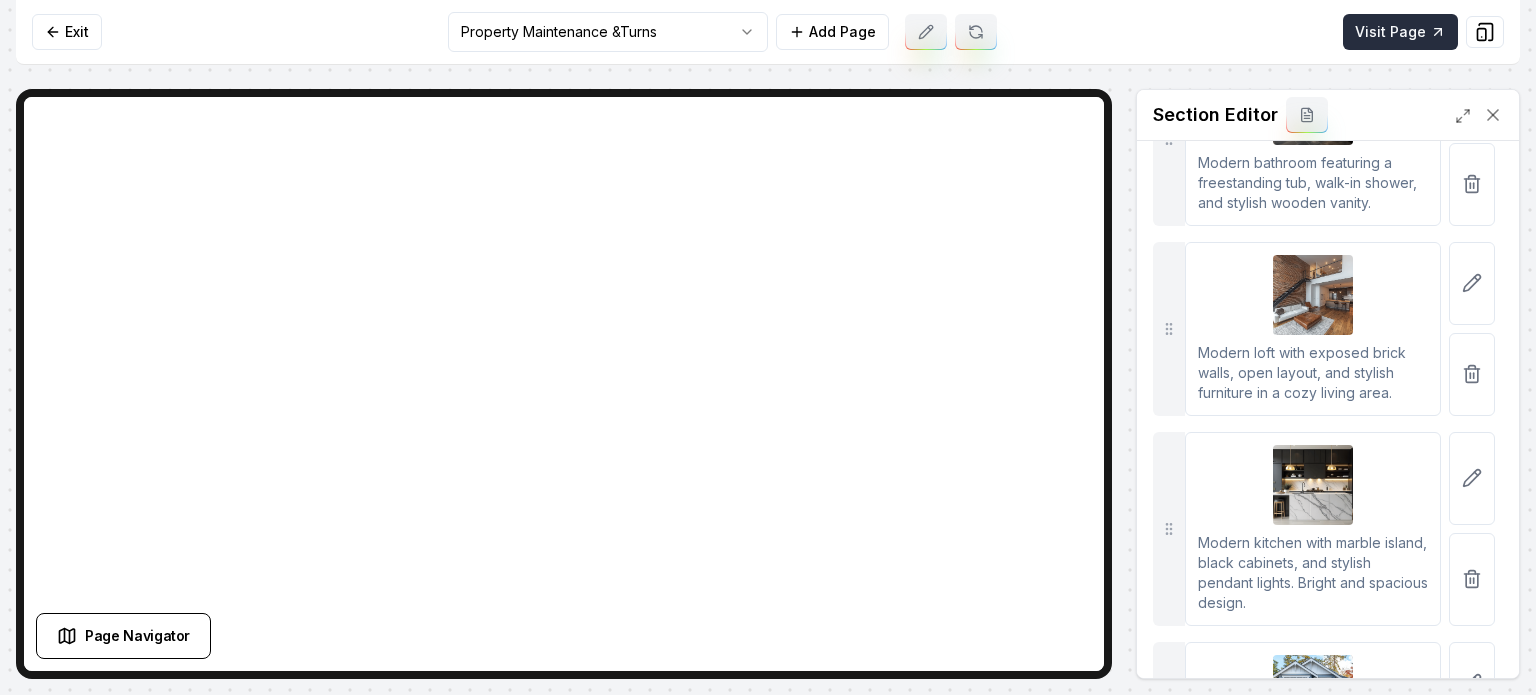 click on "Visit Page" at bounding box center (1400, 32) 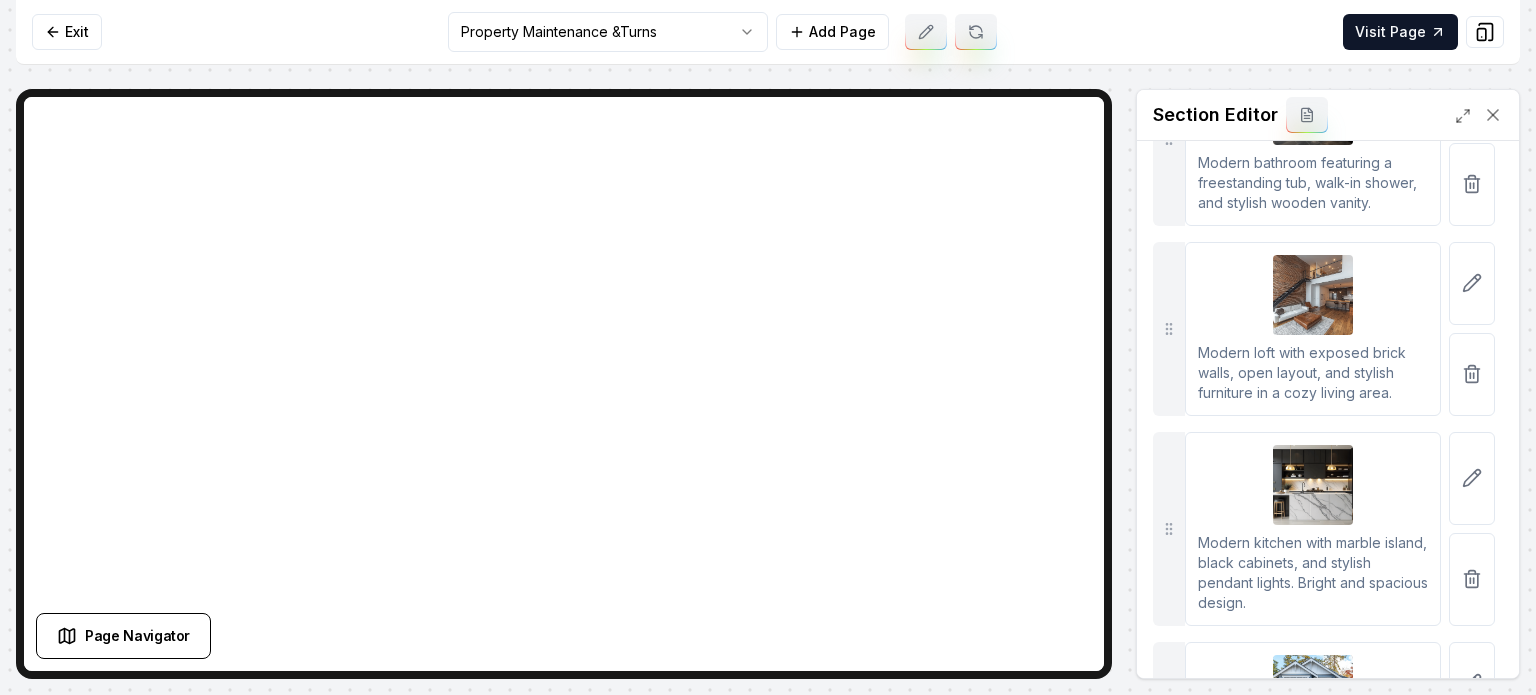 click on "Computer Required This feature is only available on a computer. Please switch to a computer to edit your site. Go back  Exit Property Maintenance &Turns Add Page Visit Page  Page Navigator Page Settings Section Editor Header Quick add images Open gallery Upload images 30  MB max file size Images Modern bathroom featuring a freestanding tub, walk-in shower, and stylish wooden vanity. Modern loft with exposed brick walls, open layout, and stylish furniture in a cozy living area. Modern kitchen with marble island, black cabinets, and stylish pendant lights. Bright and spacious design. Modern grey house with white trim, landscaped yard, and colorful autumn foliage.
To pick up a draggable item, press the space bar.
While dragging, use the arrow keys to move the item.
Press space again to drop the item in its new position, or press escape to cancel.
+ Add Image Discard Changes Save /dashboard/sites/c463b68f-ece9-405a-9441-366b8c6269fe/pages/78680d35-ab79-42bd-9c9c-5d01694bdedb" at bounding box center [768, 347] 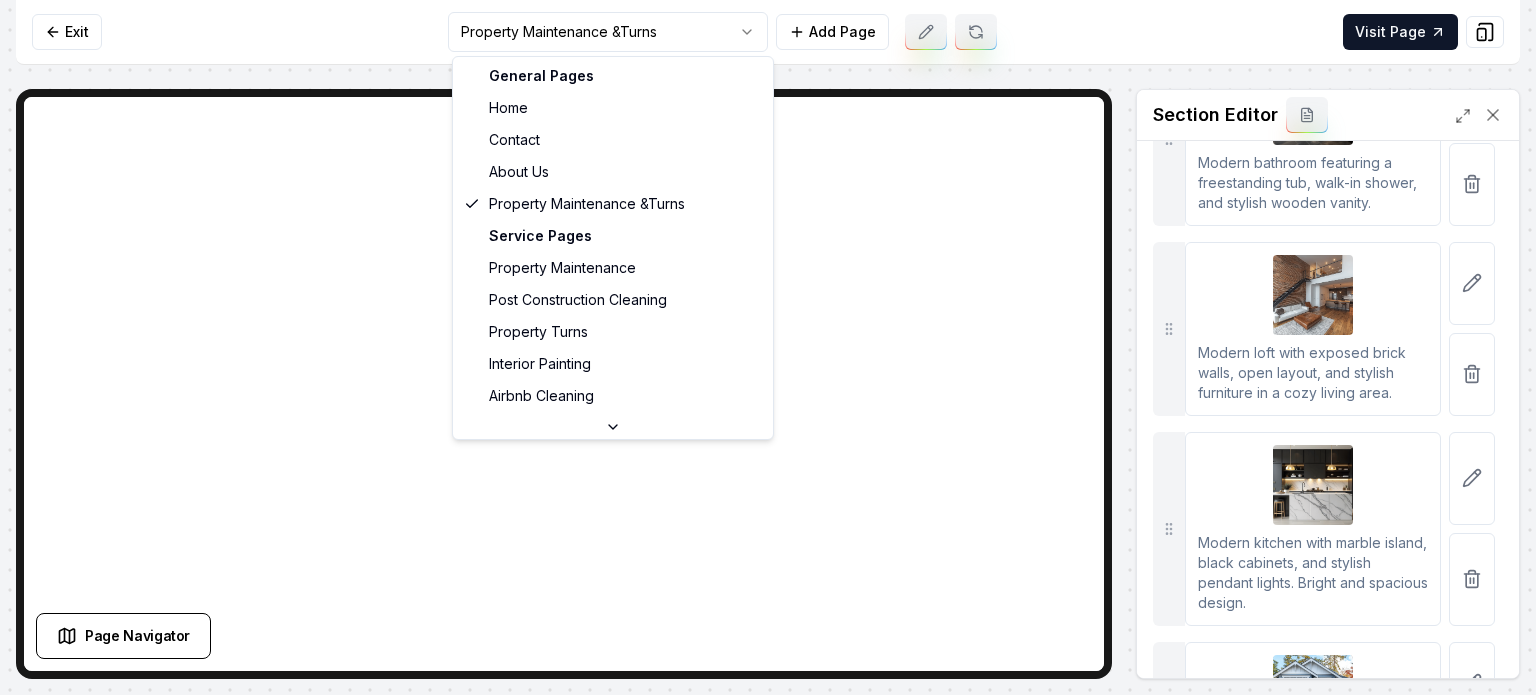 scroll, scrollTop: 0, scrollLeft: 0, axis: both 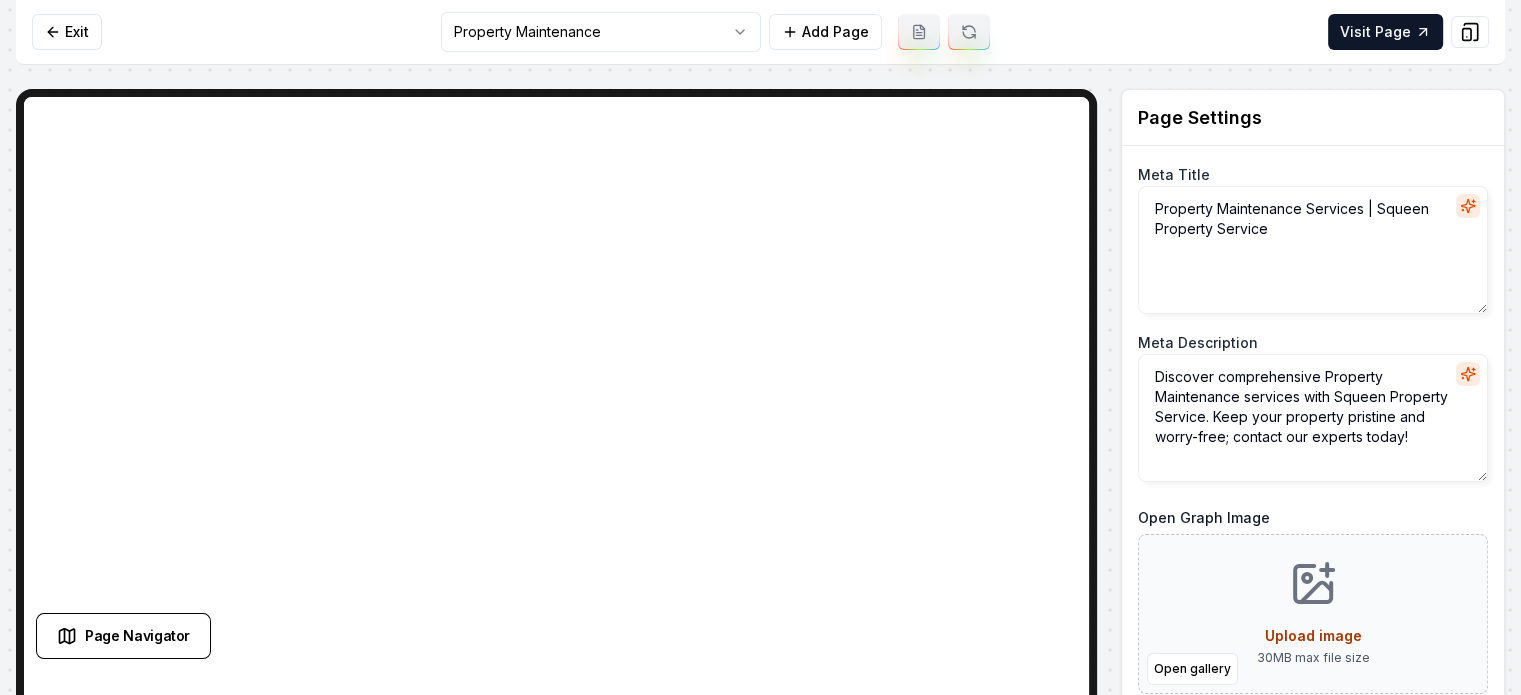 click on "Computer Required This feature is only available on a computer. Please switch to a computer to edit your site. Go back  Exit Property Maintenance Add Page Visit Page  Page Navigator Page Settings Meta Title Property Maintenance Services | Squeen Property Service Meta Description Discover comprehensive Property Maintenance services with Squeen Property Service. Keep your property pristine and worry-free; contact our experts today! Open Graph Image Open gallery Upload image 30  MB max file size URL Slug property-maintenance Discard Changes Save Section Editor Unsupported section type /dashboard/sites/c463b68f-ece9-405a-9441-366b8c6269fe/pages/7547b3ef-820b-499f-ba91-b41889fbe100 Made 179 formatting edits between lines 2 and 307" at bounding box center [760, 347] 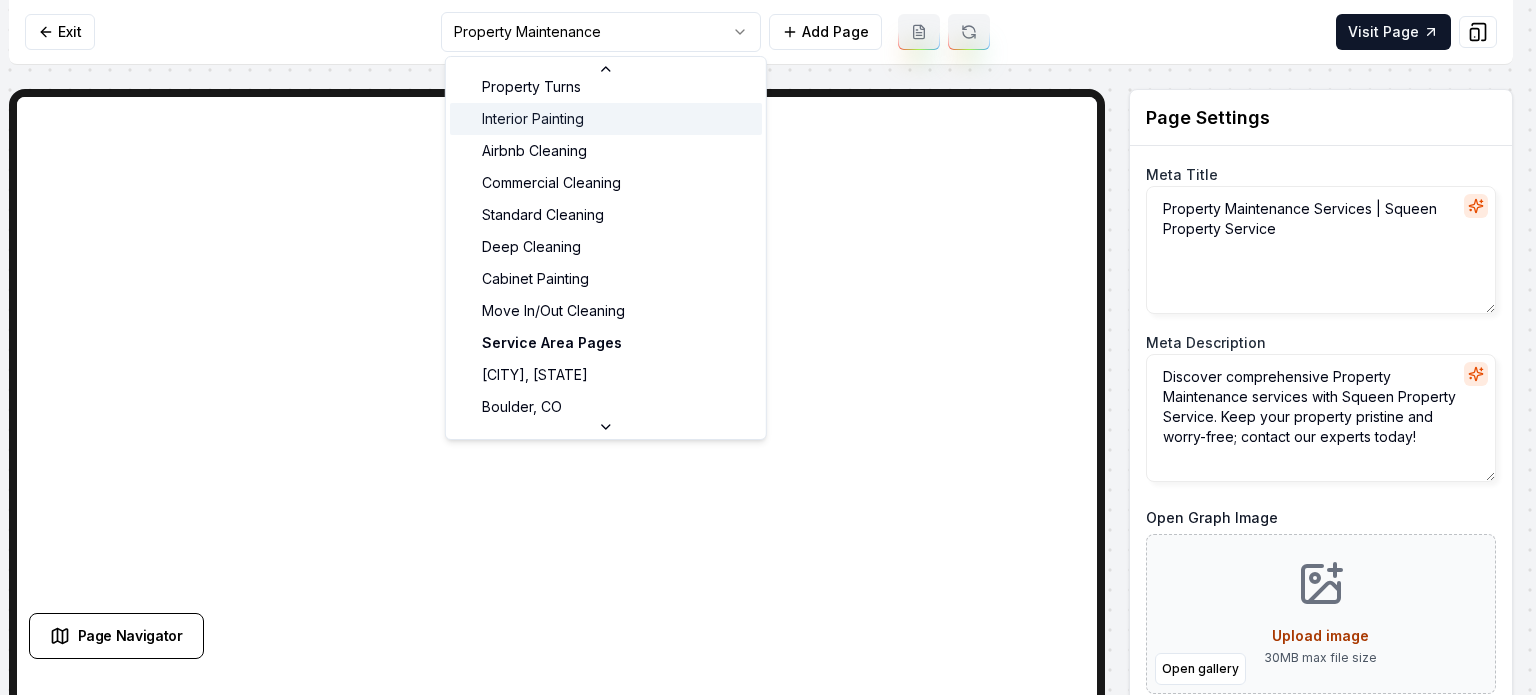 scroll, scrollTop: 300, scrollLeft: 0, axis: vertical 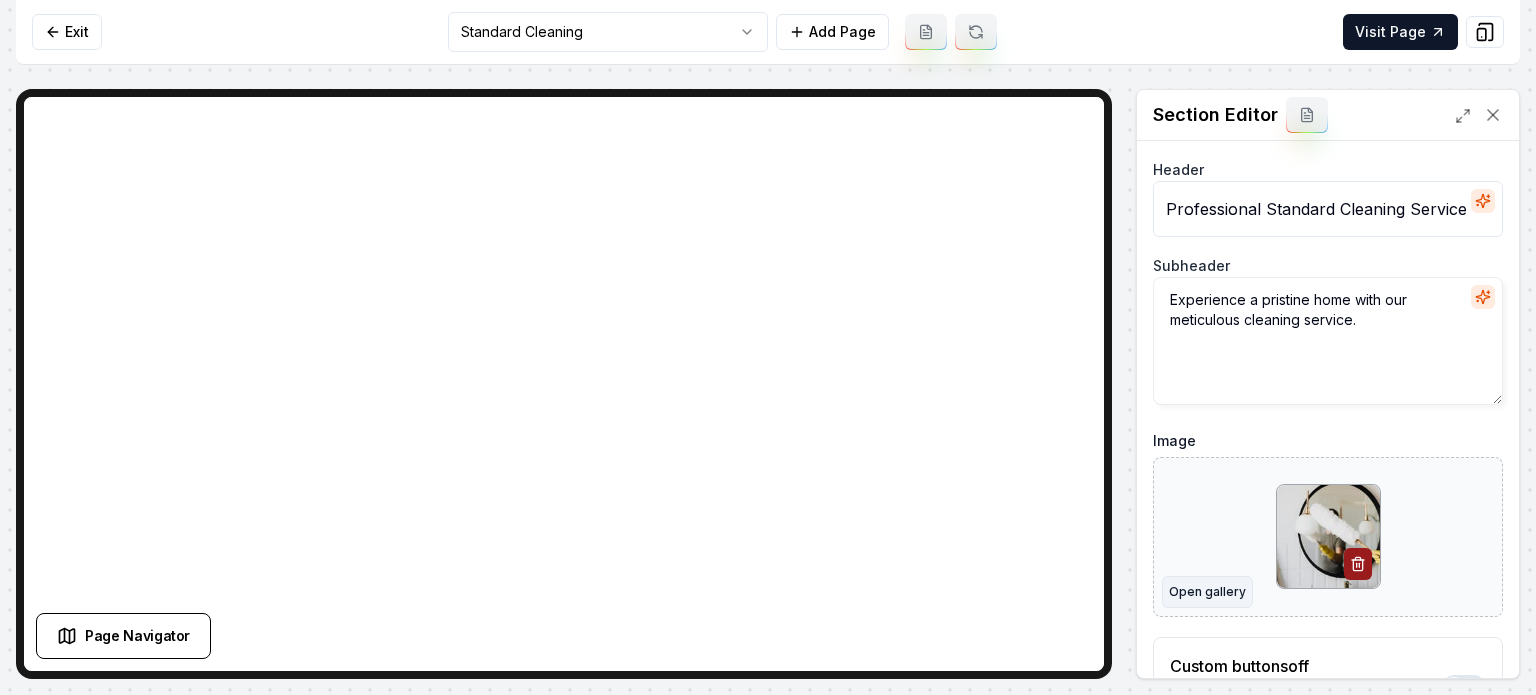 click on "Open gallery" at bounding box center [1207, 592] 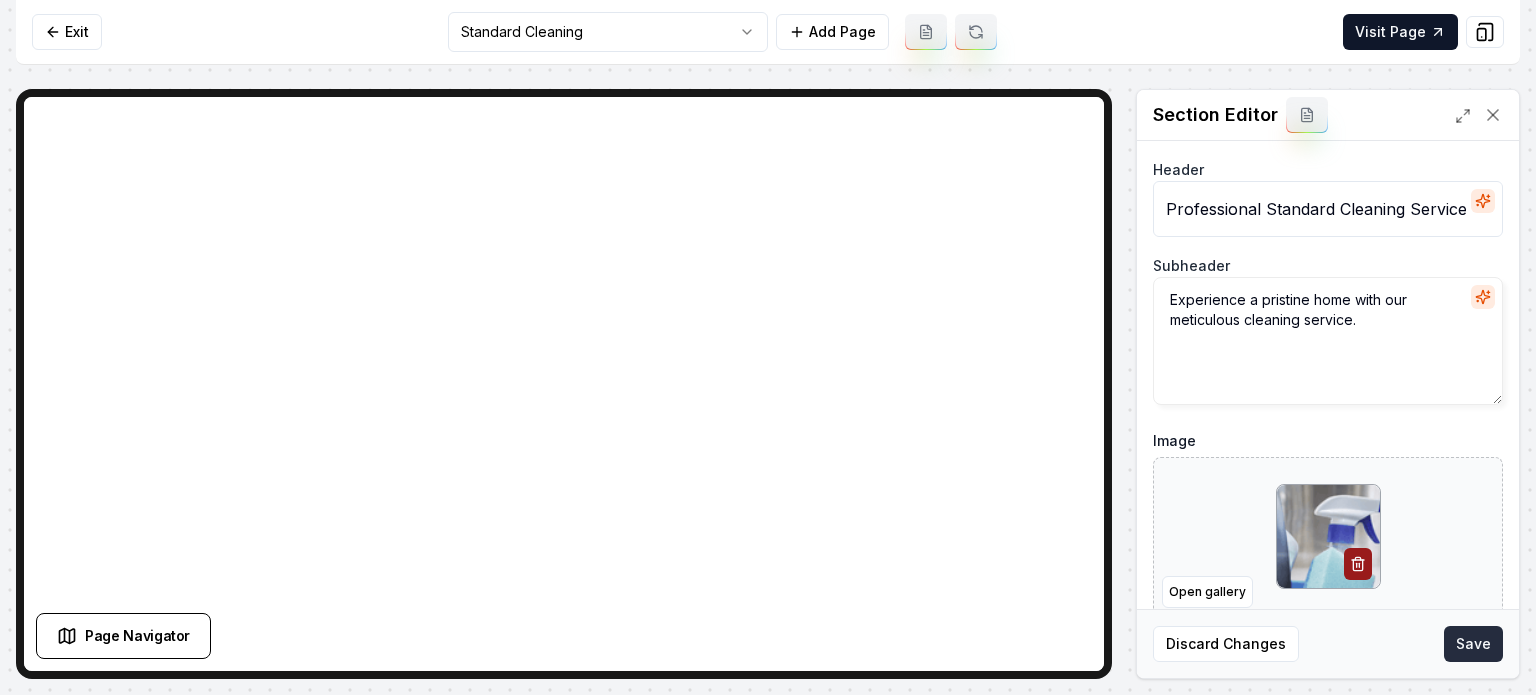 click on "Save" at bounding box center [1473, 644] 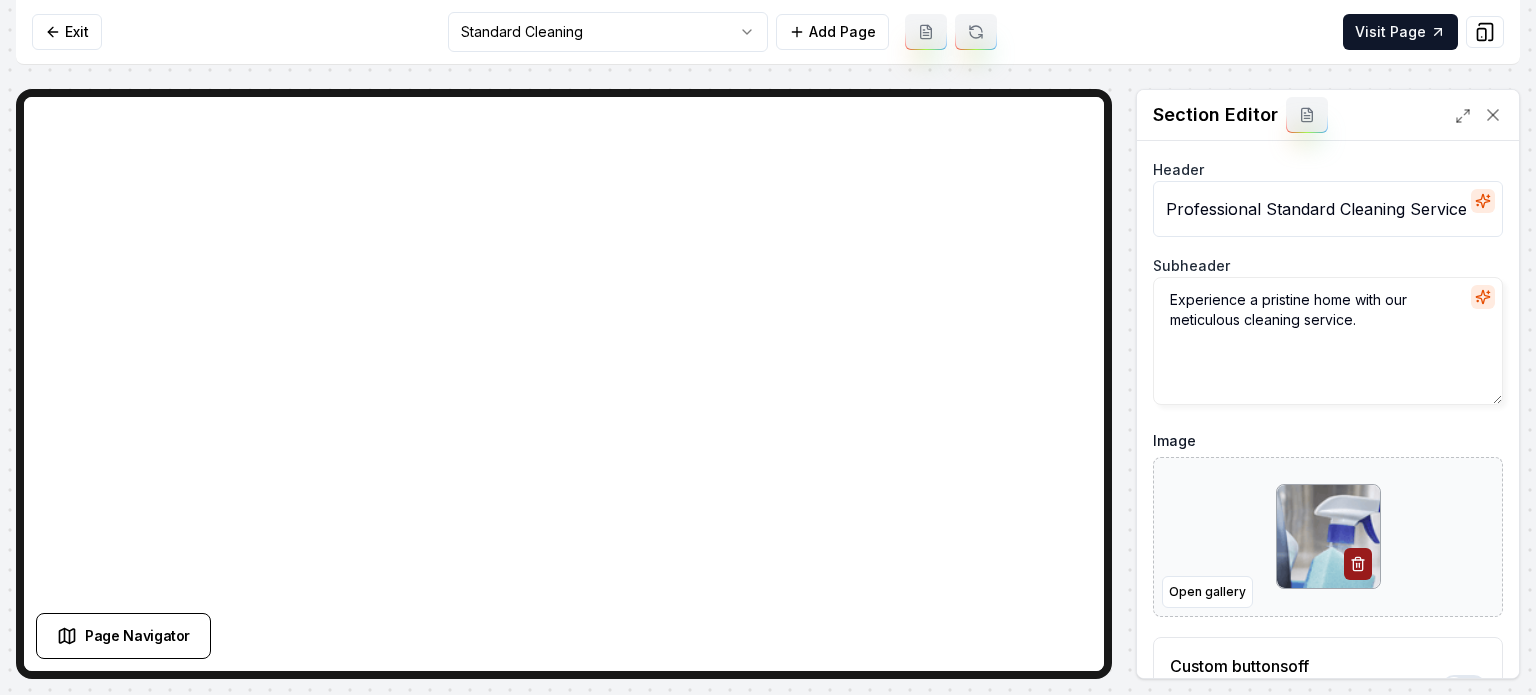 click on "Computer Required This feature is only available on a computer. Please switch to a computer to edit your site. Go back  Exit  Standard Cleaning Add Page Visit Page  Page Navigator Page Settings Section Editor Header Professional Standard Cleaning Services Subheader Experience a pristine home with our meticulous cleaning service. Image Open gallery Custom buttons  off Your buttons will be based on the goals you set up. Discard Changes Save /dashboard/sites/c463b68f-ece9-405a-9441-366b8c6269fe/pages/fd4f308d-a3ea-47ef-bf92-f44b84adc6d7 Made 179 formatting edits between lines 2 and 307" at bounding box center (768, 347) 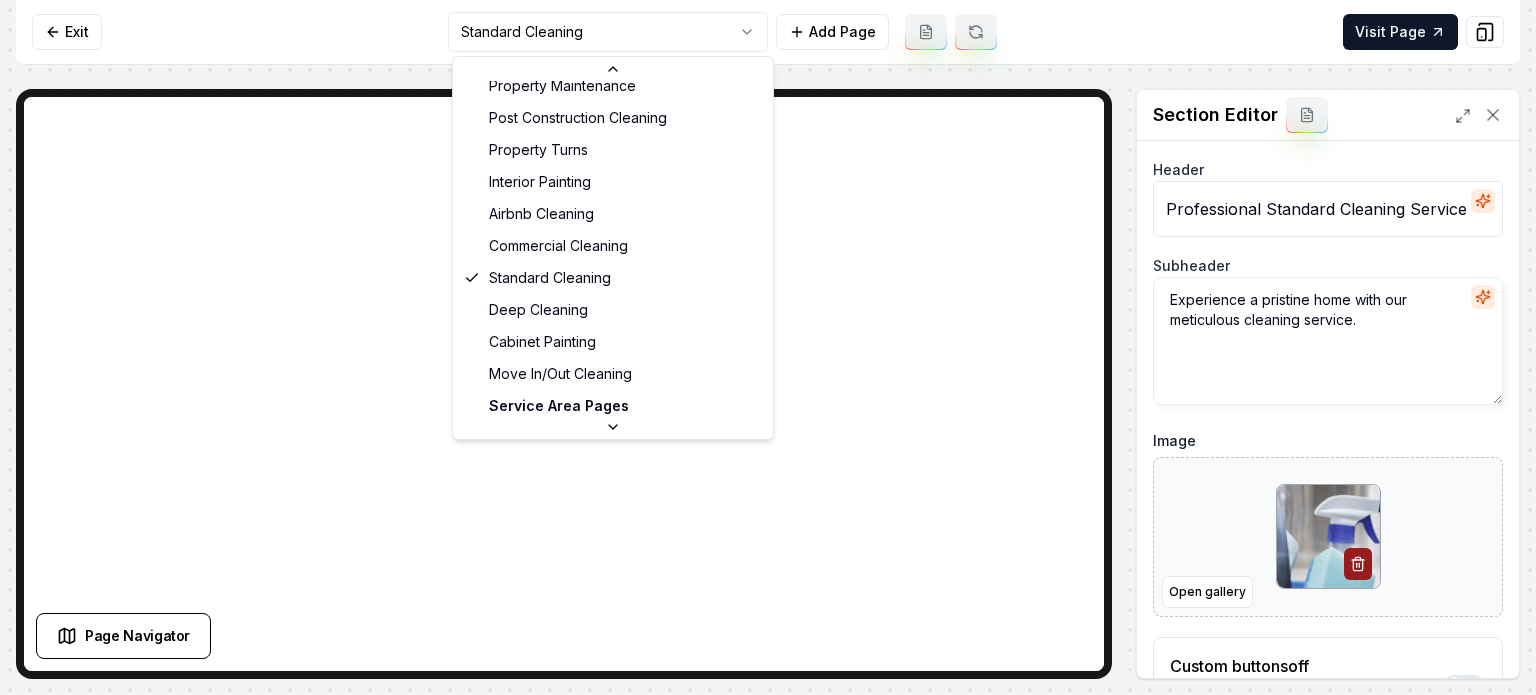 scroll, scrollTop: 285, scrollLeft: 0, axis: vertical 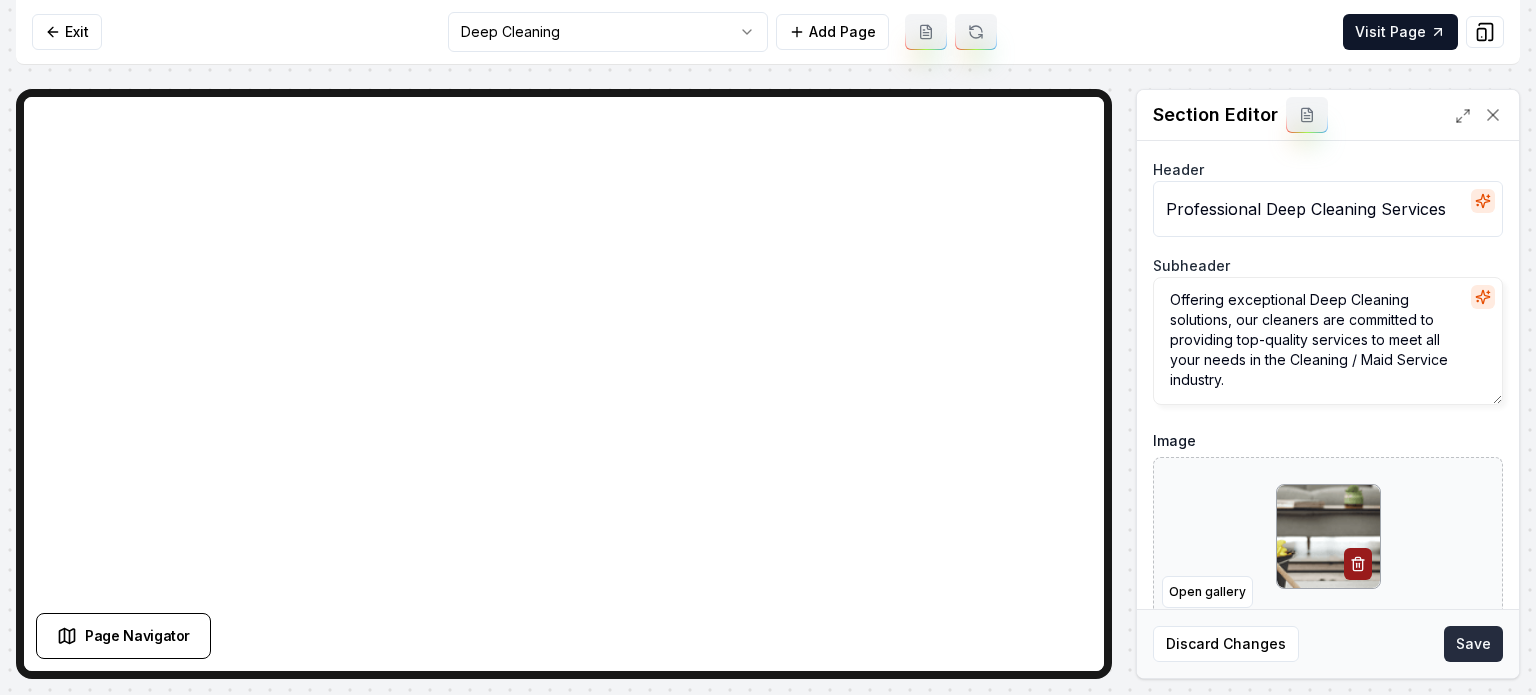 click on "Save" at bounding box center (1473, 644) 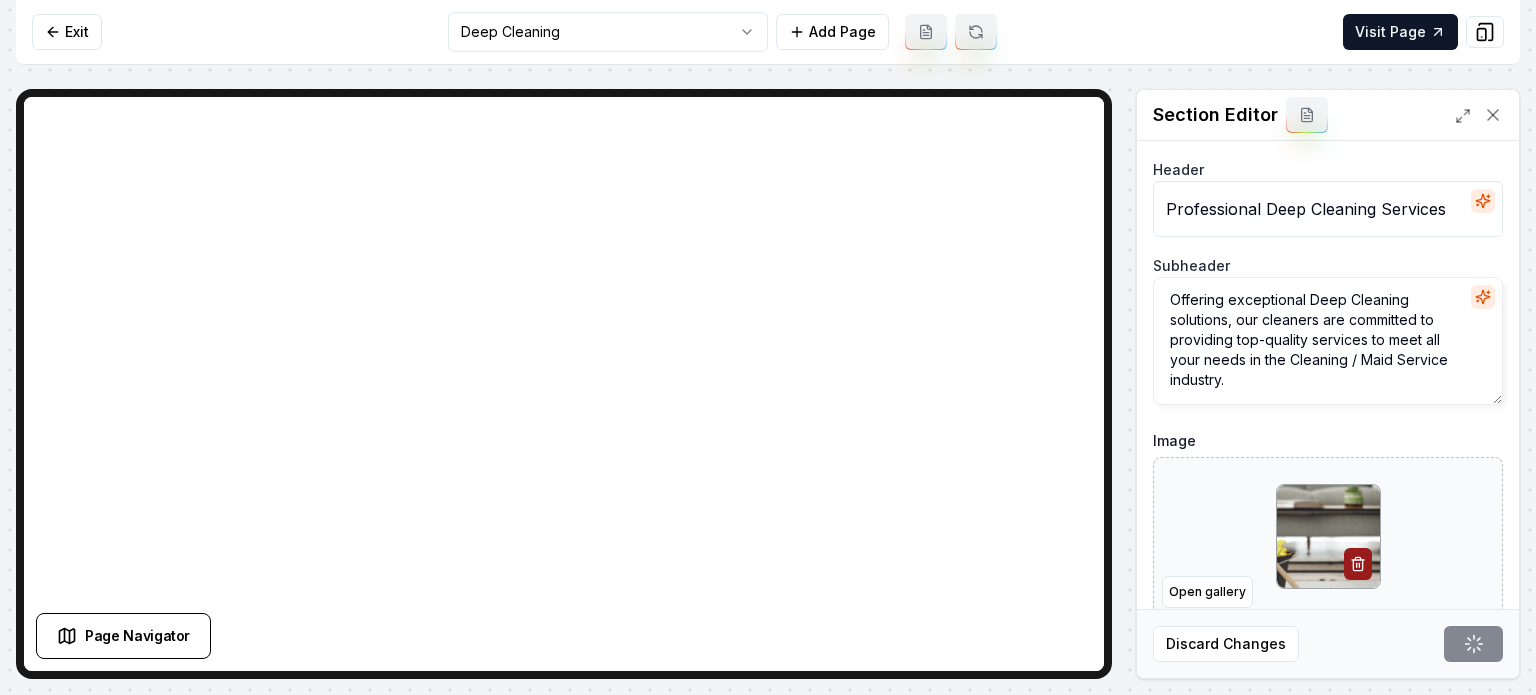 click on "Computer Required This feature is only available on a computer. Please switch to a computer to edit your site. Go back  Exit  Deep Cleaning Add Page Visit Page  Page Navigator Page Settings Section Editor Header Professional Deep Cleaning Services Subheader Offering exceptional Deep Cleaning solutions, our cleaners are committed to providing top-quality services to meet all your needs in the Cleaning / Maid Service industry. Image Open gallery Custom buttons  off Your buttons will be based on the goals you set up. Discard Changes Save /dashboard/sites/c463b68f-ece9-405a-9441-366b8c6269fe/pages/34d83f05-04c9-484b-b23c-103a5d9dd0e2 Made 179 formatting edits between lines 2 and 307" at bounding box center [768, 347] 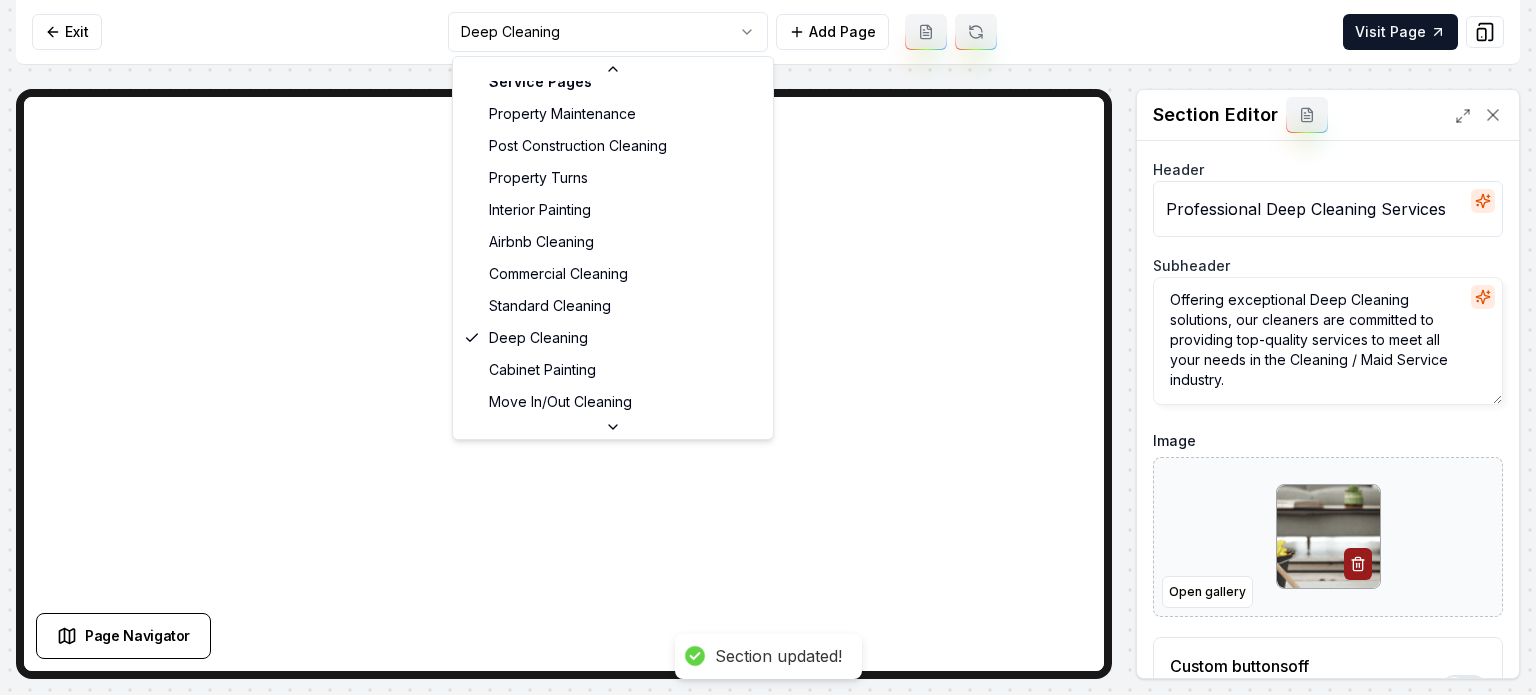scroll, scrollTop: 217, scrollLeft: 0, axis: vertical 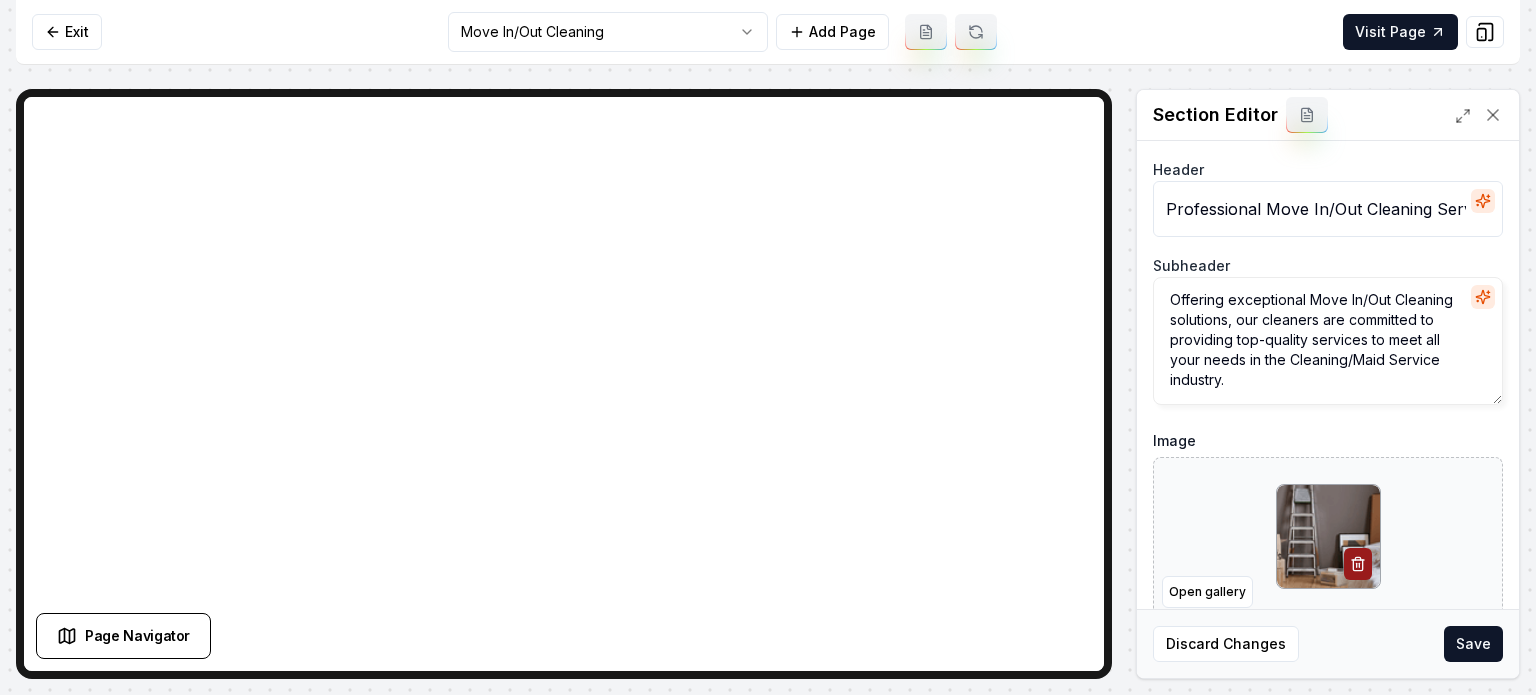 click on "Save" at bounding box center (1473, 644) 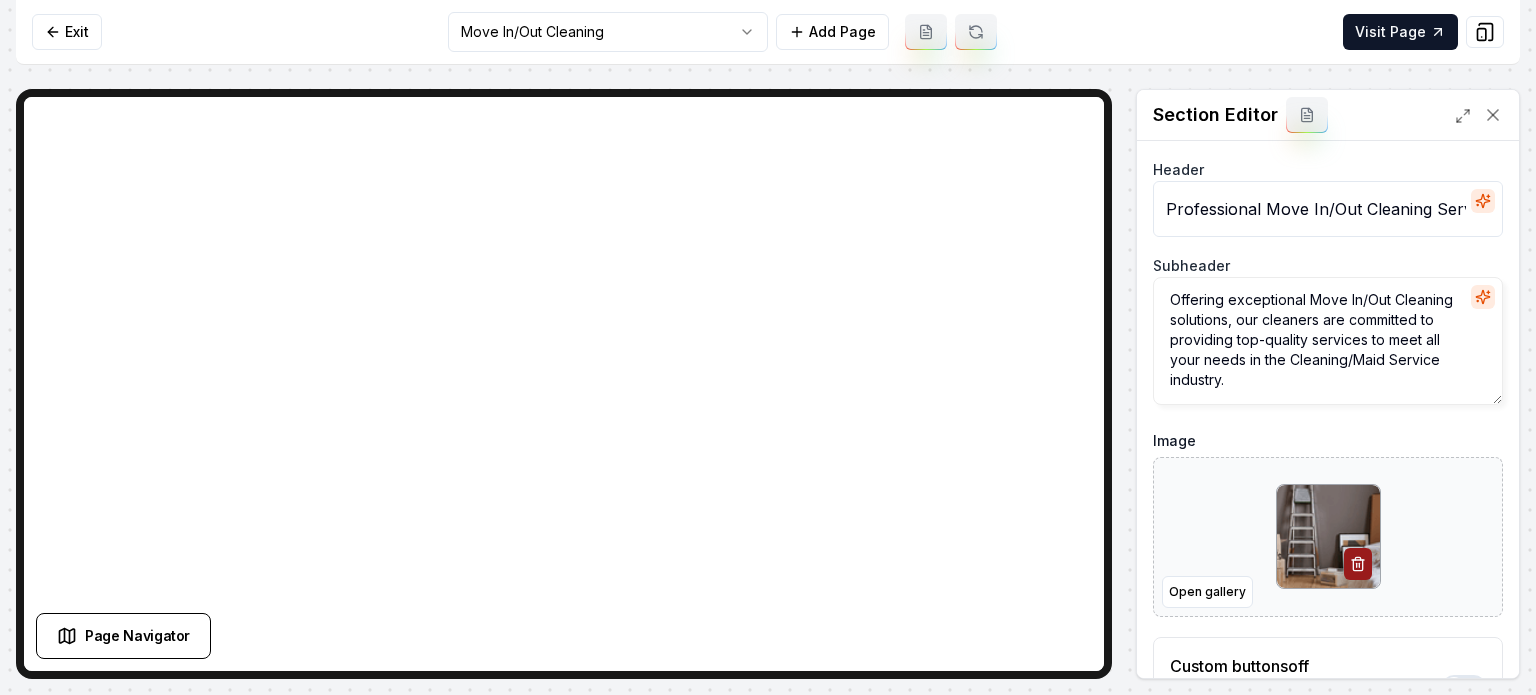 click on "Computer Required This feature is only available on a computer. Please switch to a computer to edit your site. Go back  Exit  Move In/Out Cleaning Add Page Visit Page  Page Navigator Page Settings Section Editor Header Professional Move In/Out Cleaning Services Subheader Offering exceptional Move In/Out Cleaning solutions, our cleaners are committed to providing top-quality services to meet all your needs in the Cleaning/Maid Service industry. Image Open gallery Custom buttons  off Your buttons will be based on the goals you set up. Discard Changes Save /dashboard/sites/c463b68f-ece9-405a-9441-366b8c6269fe/pages/9c97db2a-efe3-496b-a30d-cda9c6a07094 Made 179 formatting edits between lines 2 and 307" at bounding box center (768, 347) 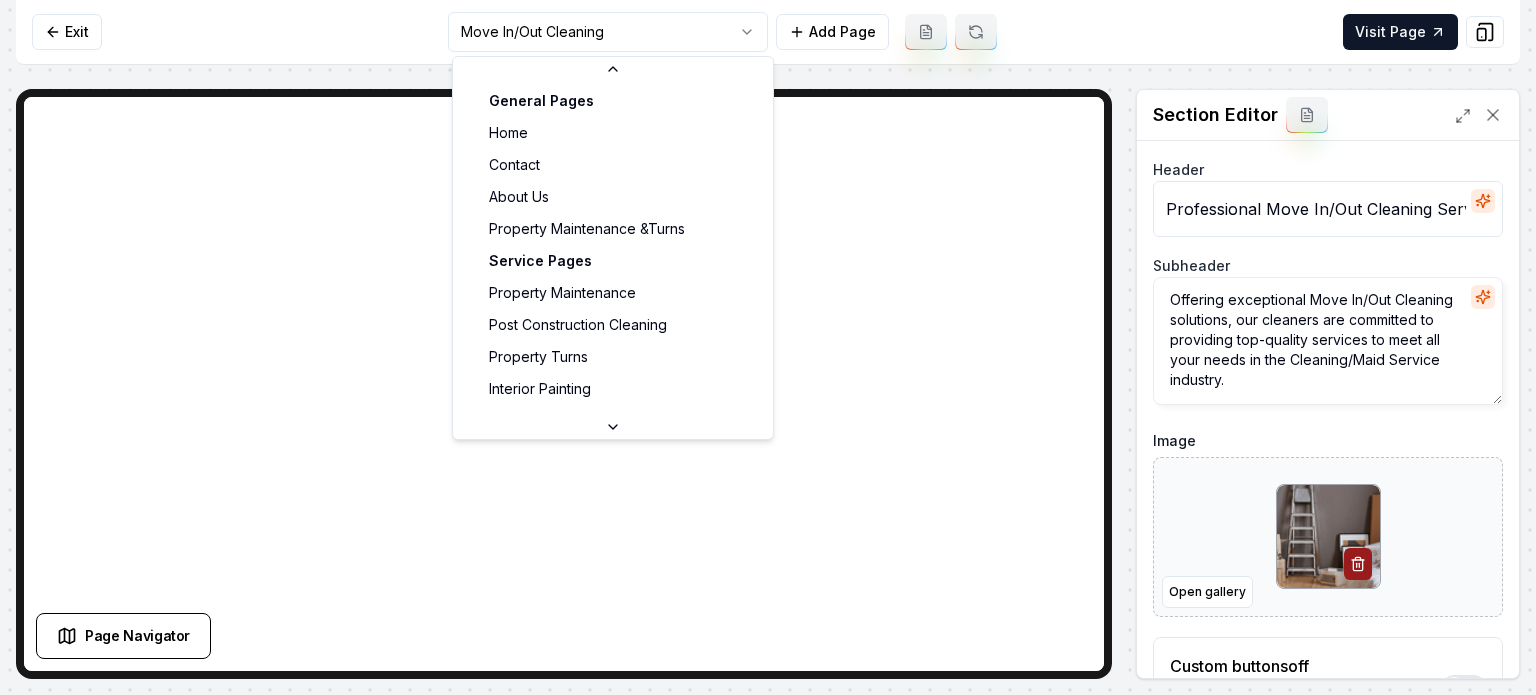 scroll, scrollTop: 181, scrollLeft: 0, axis: vertical 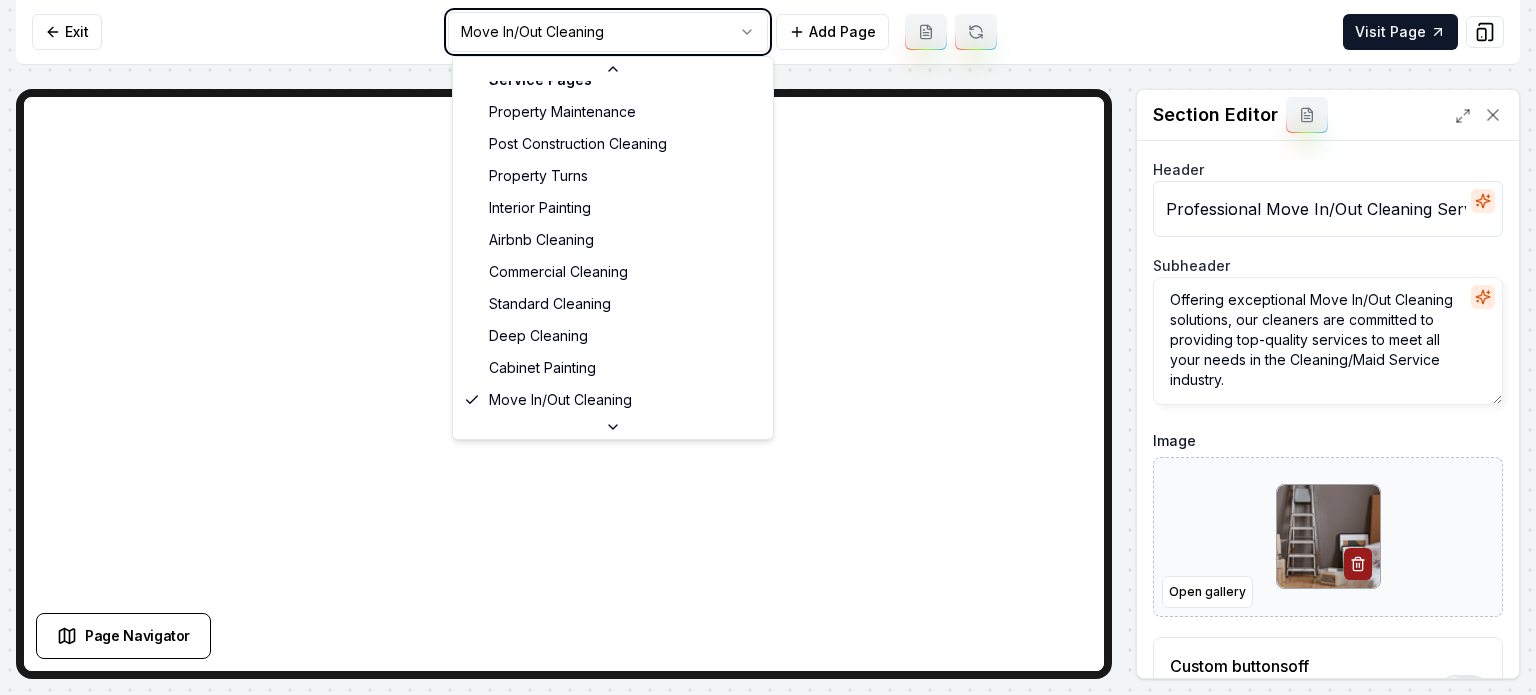 click on "Computer Required This feature is only available on a computer. Please switch to a computer to edit your site. Go back  Exit  Move In/Out Cleaning Add Page Visit Page  Page Navigator Page Settings Section Editor Header Professional Move In/Out Cleaning Services Subheader Offering exceptional Move In/Out Cleaning solutions, our cleaners are committed to providing top-quality services to meet all your needs in the Cleaning/Maid Service industry. Image Open gallery Custom buttons  off Your buttons will be based on the goals you set up. Discard Changes Save /dashboard/sites/c463b68f-ece9-405a-9441-366b8c6269fe/pages/9c97db2a-efe3-496b-a30d-cda9c6a07094 Made 179 formatting edits between lines 2 and 307 General Pages Home Contact About Us Property Maintenance &Turns Service Pages Property Maintenance  Post Construction Cleaning Property Turns  Interior Painting Airbnb Cleaning  Commercial Cleaning  Standard Cleaning  Deep Cleaning  Cabinet Painting  Move In/Out Cleaning Service Area Pages Aurora, CO Boulder, CO" at bounding box center (768, 347) 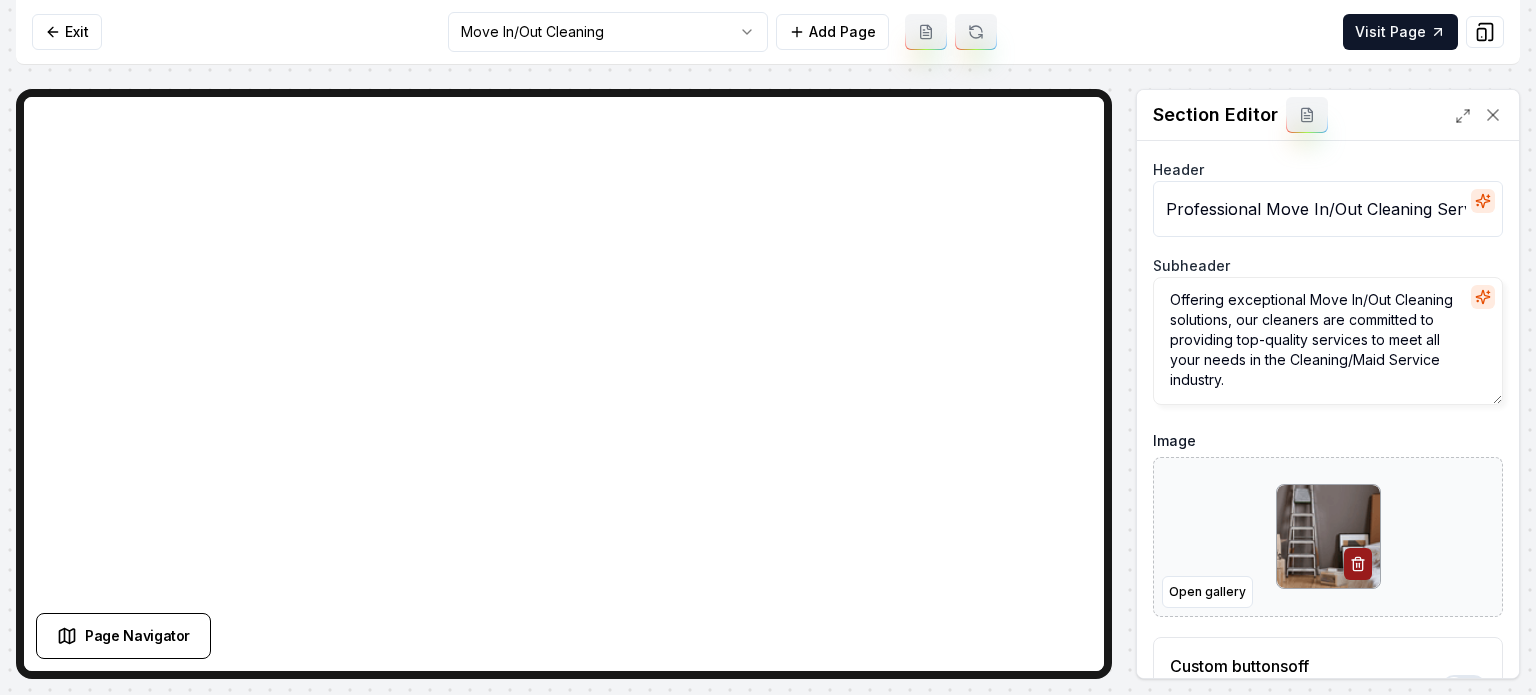 click on "Computer Required This feature is only available on a computer. Please switch to a computer to edit your site. Go back  Exit  Move In/Out Cleaning Add Page Visit Page  Page Navigator Page Settings Section Editor Header Professional Move In/Out Cleaning Services Subheader Offering exceptional Move In/Out Cleaning solutions, our cleaners are committed to providing top-quality services to meet all your needs in the Cleaning/Maid Service industry. Image Open gallery Custom buttons  off Your buttons will be based on the goals you set up. Discard Changes Save /dashboard/sites/c463b68f-ece9-405a-9441-366b8c6269fe/pages/9c97db2a-efe3-496b-a30d-cda9c6a07094 Made 179 formatting edits between lines 2 and 307" at bounding box center (768, 347) 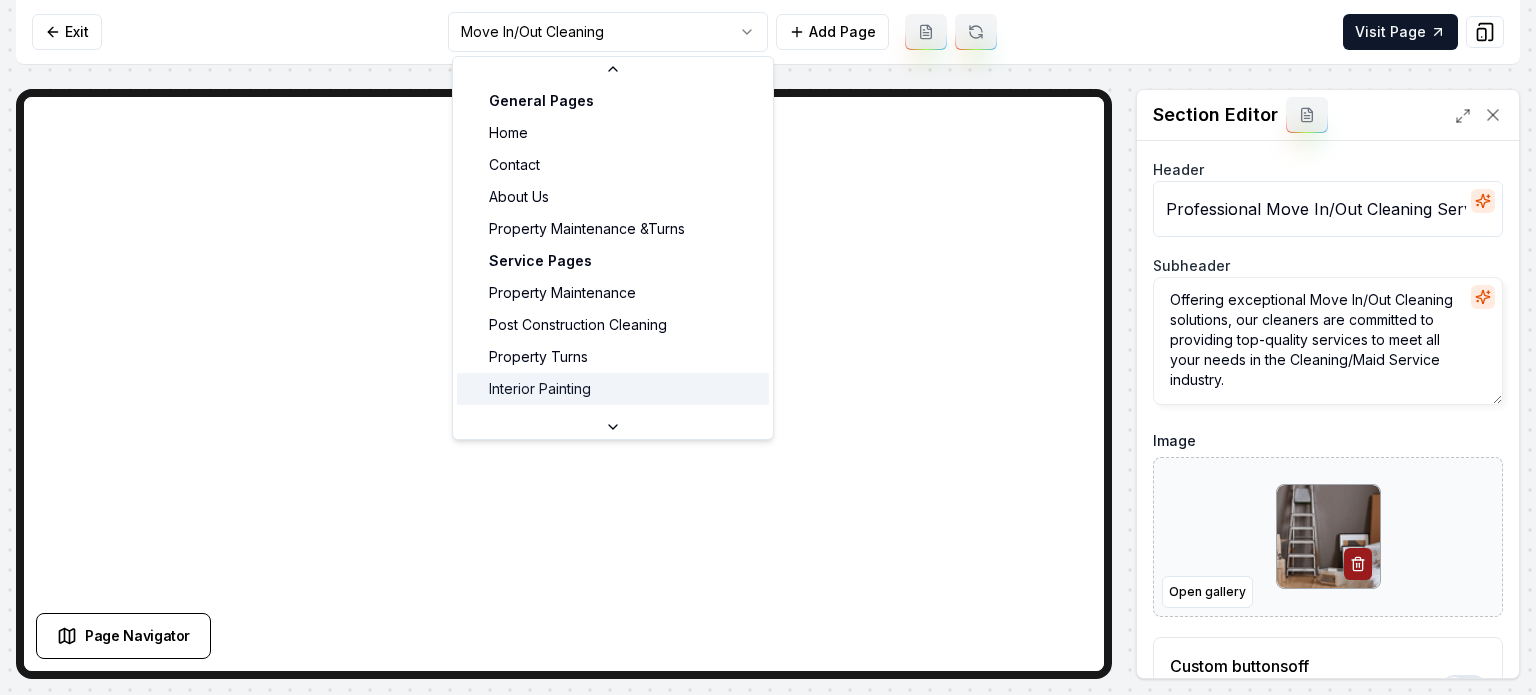 scroll, scrollTop: 181, scrollLeft: 0, axis: vertical 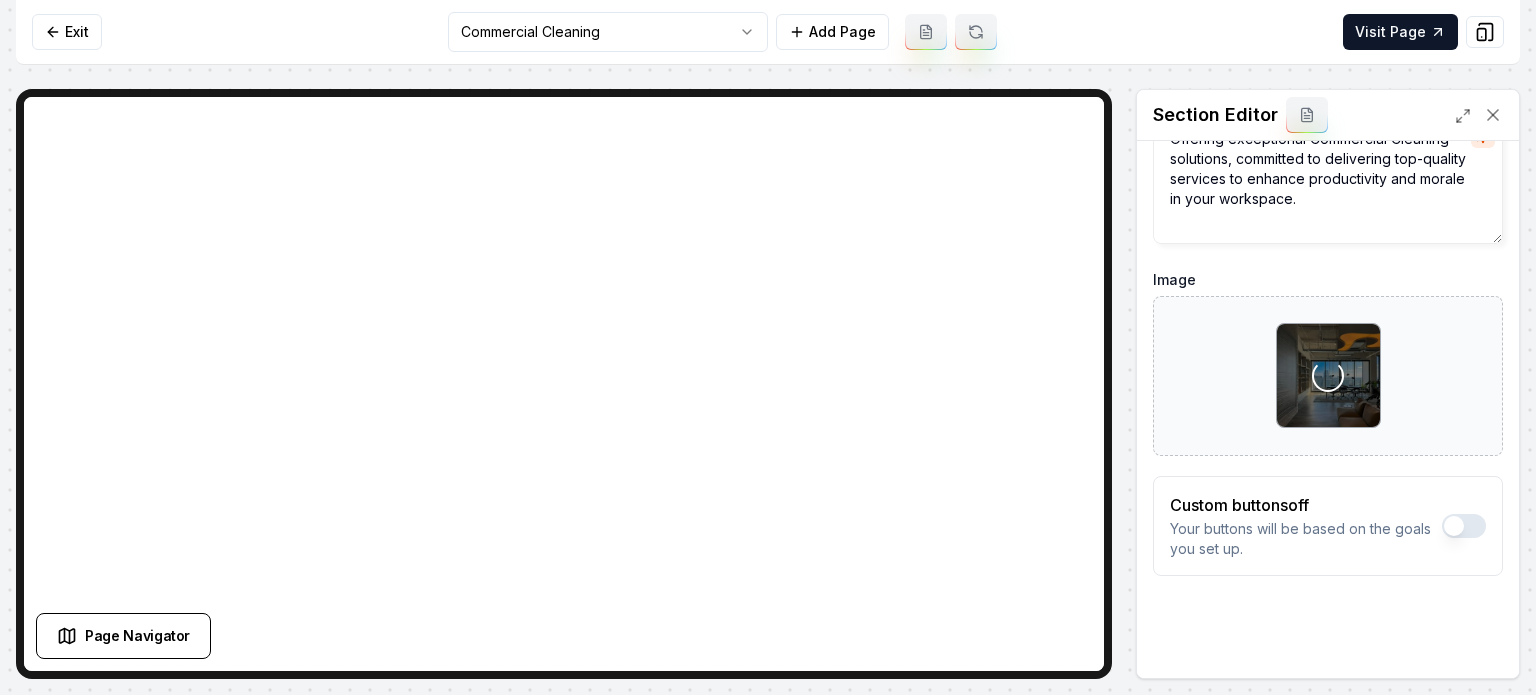 click on "Header Professional Commercial Cleaning Services Subheader Offering exceptional Commercial Cleaning solutions, committed to delivering top-quality services to enhance productivity and morale in your workspace. Image Loading... Custom buttons  off Your buttons will be based on the goals you set up. Discard Changes Save" at bounding box center [1328, 326] 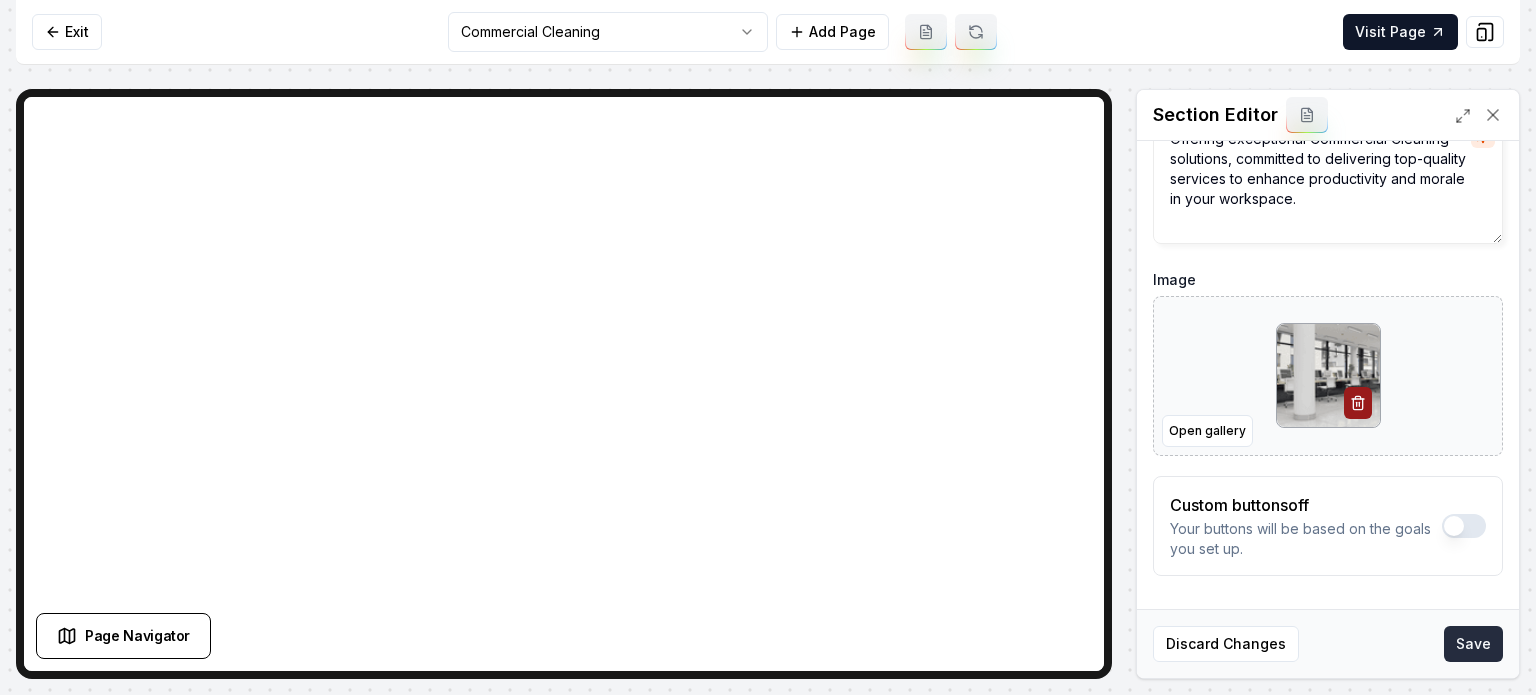 click on "Save" at bounding box center (1473, 644) 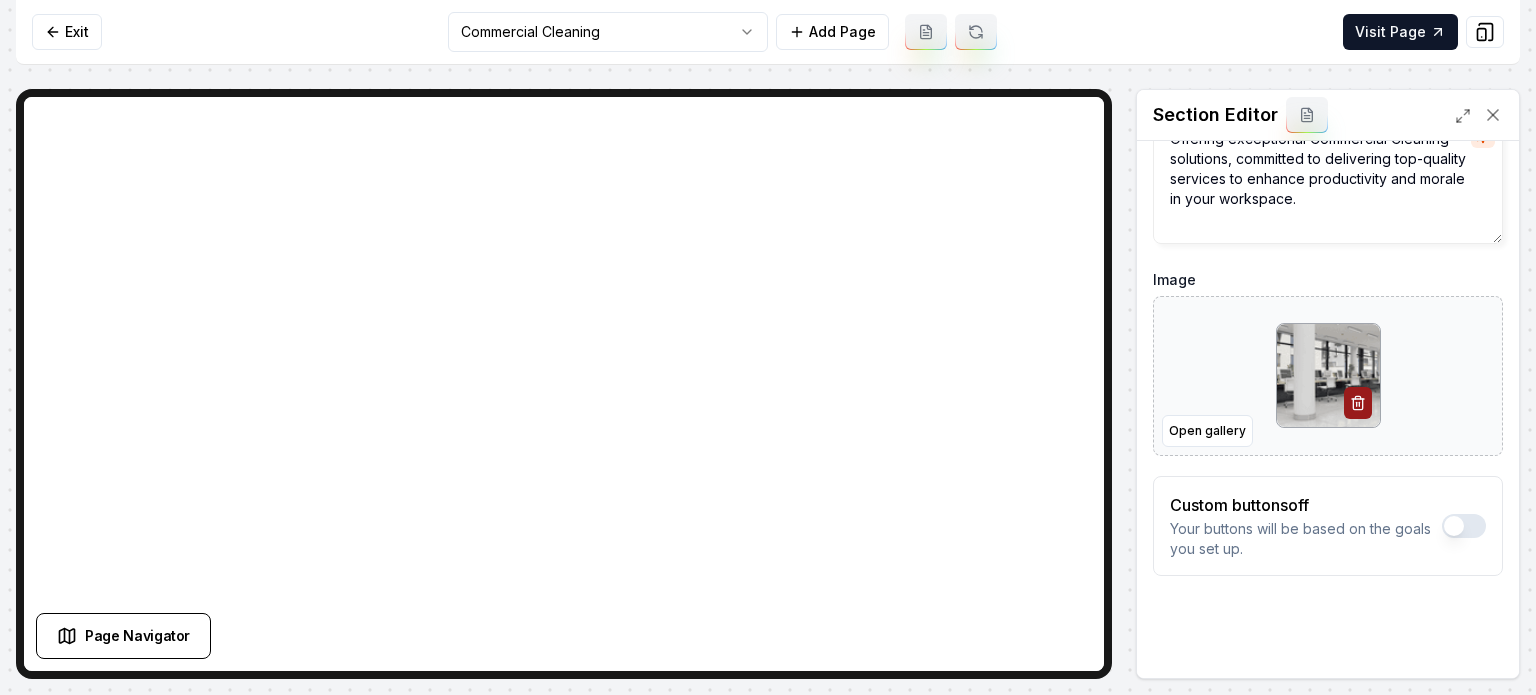 click on "Computer Required This feature is only available on a computer. Please switch to a computer to edit your site. Go back  Exit  Commercial Cleaning Add Page Visit Page  Page Navigator Page Settings Section Editor Header Professional Commercial Cleaning Services Subheader Offering exceptional Commercial Cleaning solutions, committed to delivering top-quality services to enhance productivity and morale in your workspace. Image Open gallery Custom buttons  off Your buttons will be based on the goals you set up. Discard Changes Save Section updated! /dashboard/sites/c463b68f-ece9-405a-9441-366b8c6269fe/pages/4a94f56d-5205-4885-9e82-e25ace8e50b9 Made 179 formatting edits between lines 2 and 307" at bounding box center (768, 347) 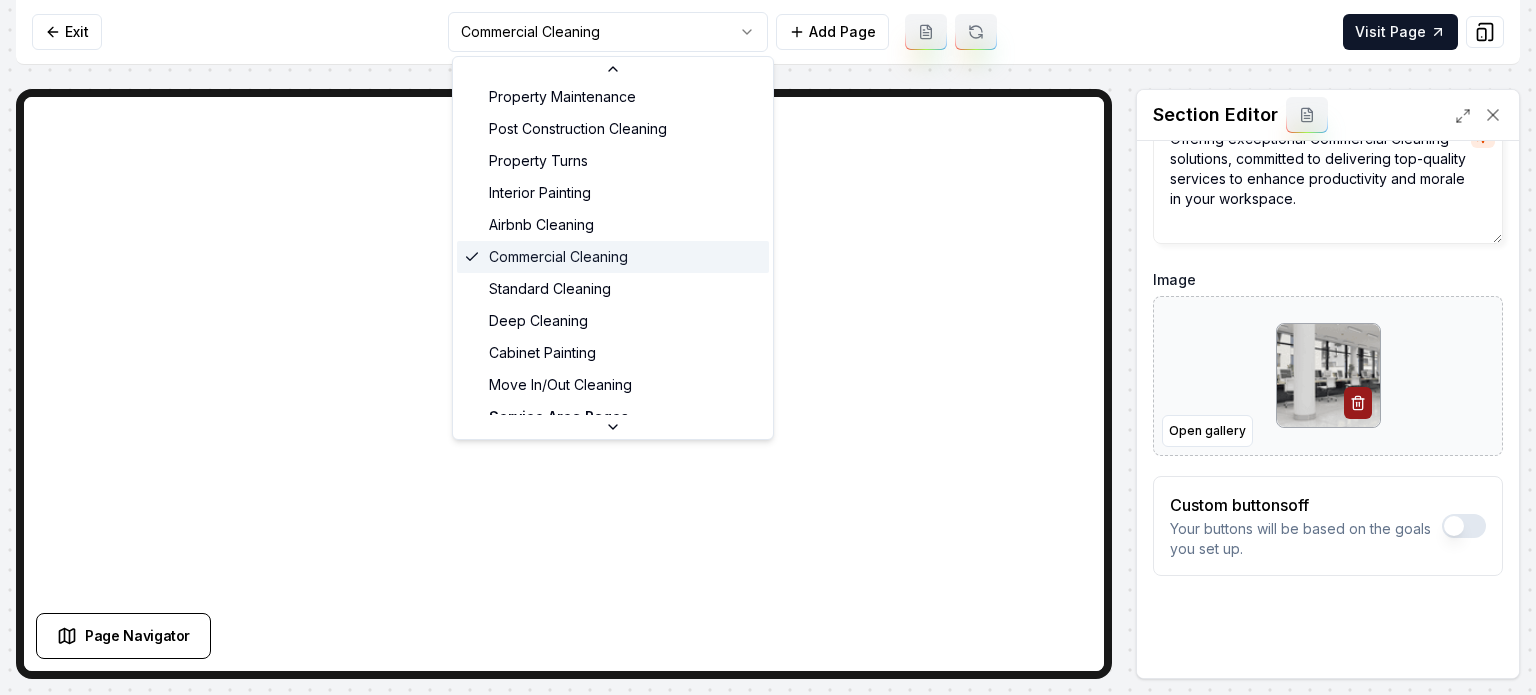 scroll, scrollTop: 253, scrollLeft: 0, axis: vertical 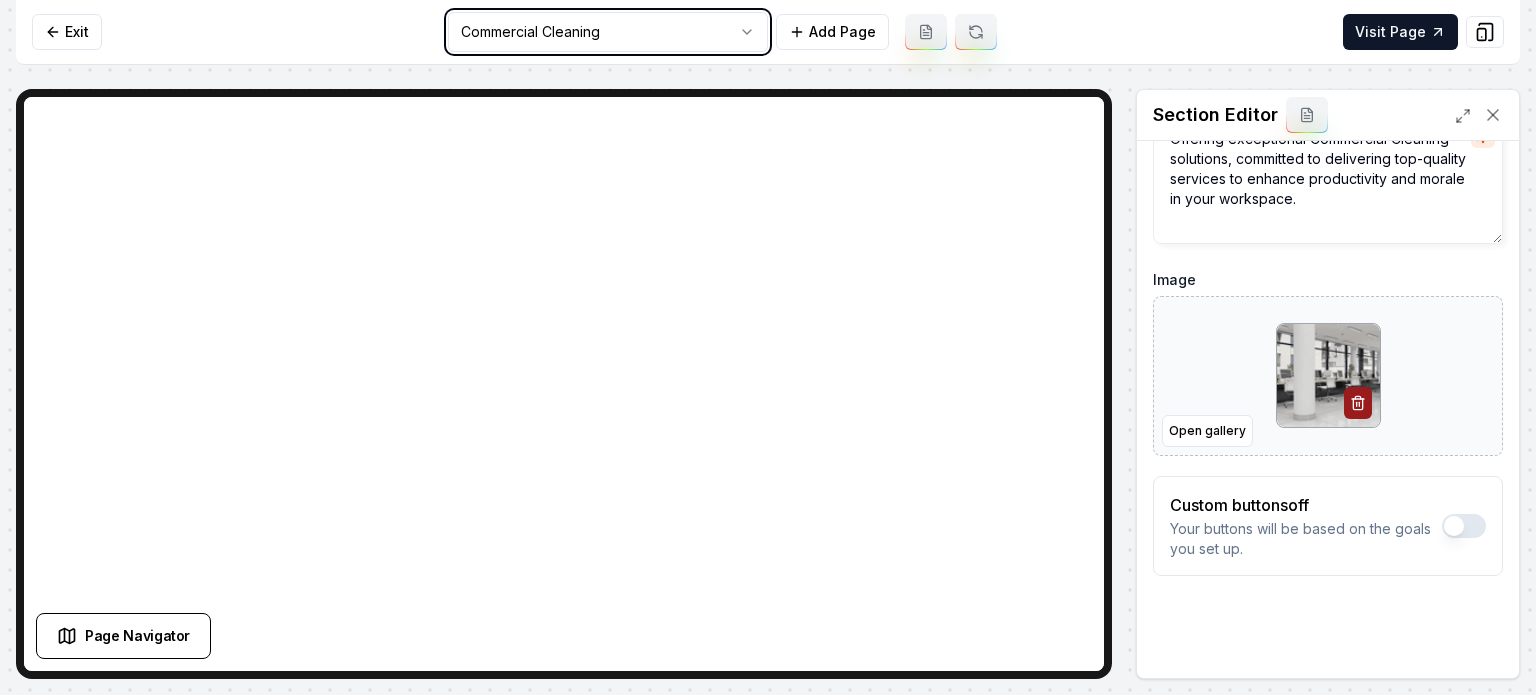 type 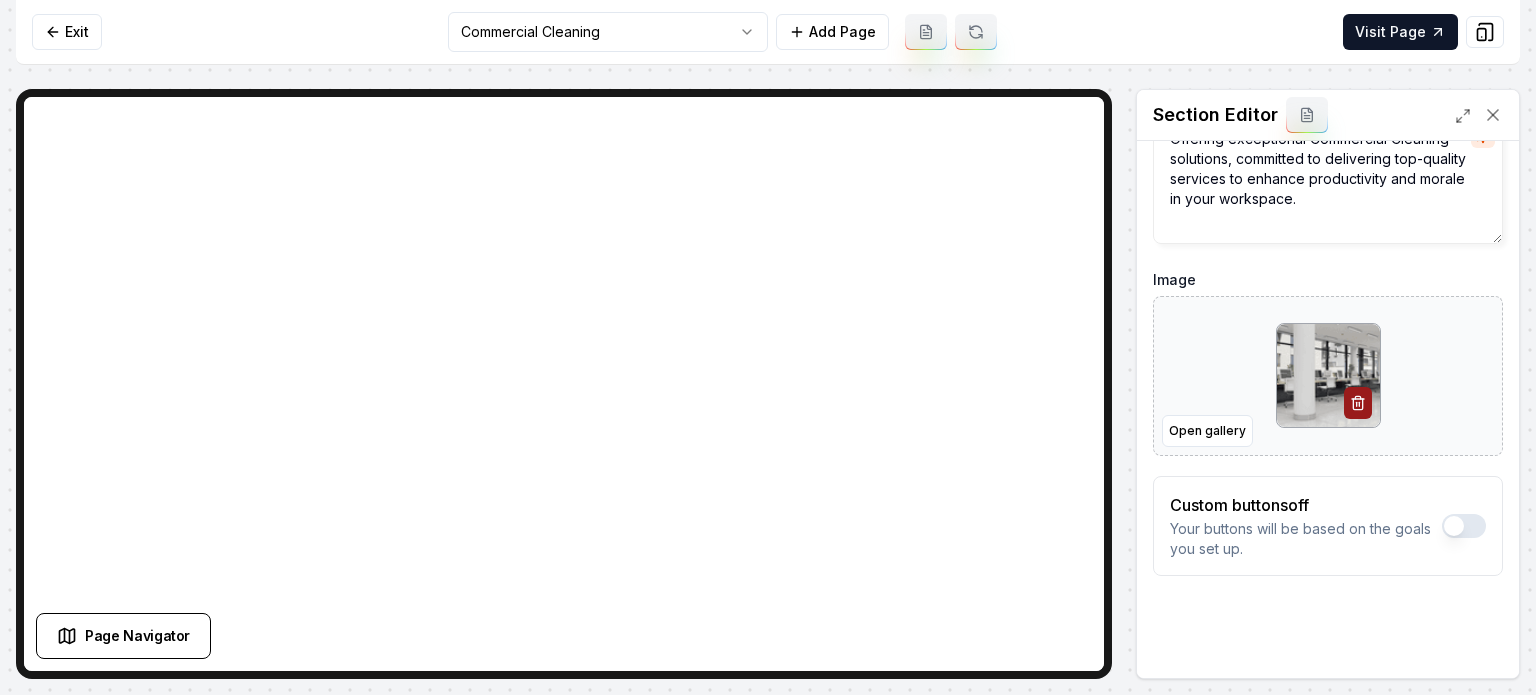 click on "Exit  Commercial Cleaning Add Page Visit Page" at bounding box center [768, 32] 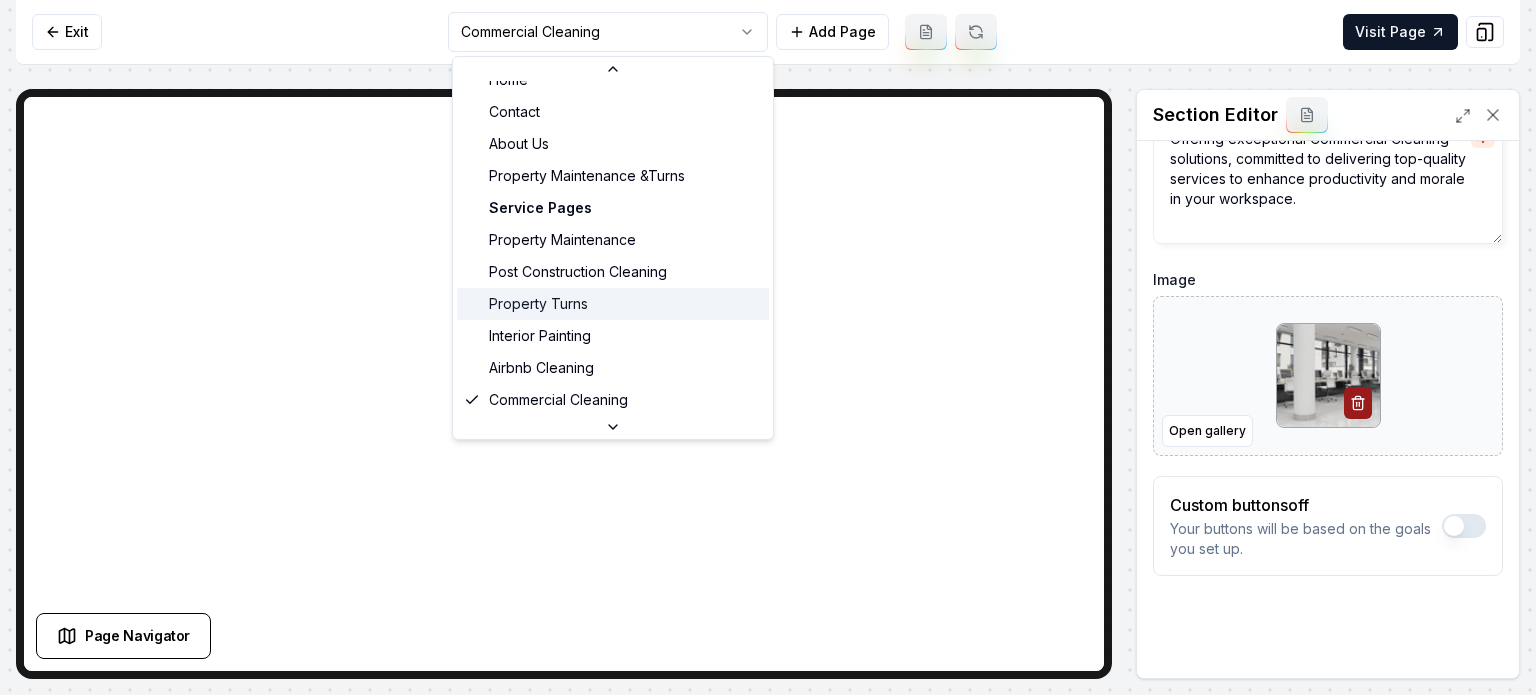 scroll, scrollTop: 153, scrollLeft: 0, axis: vertical 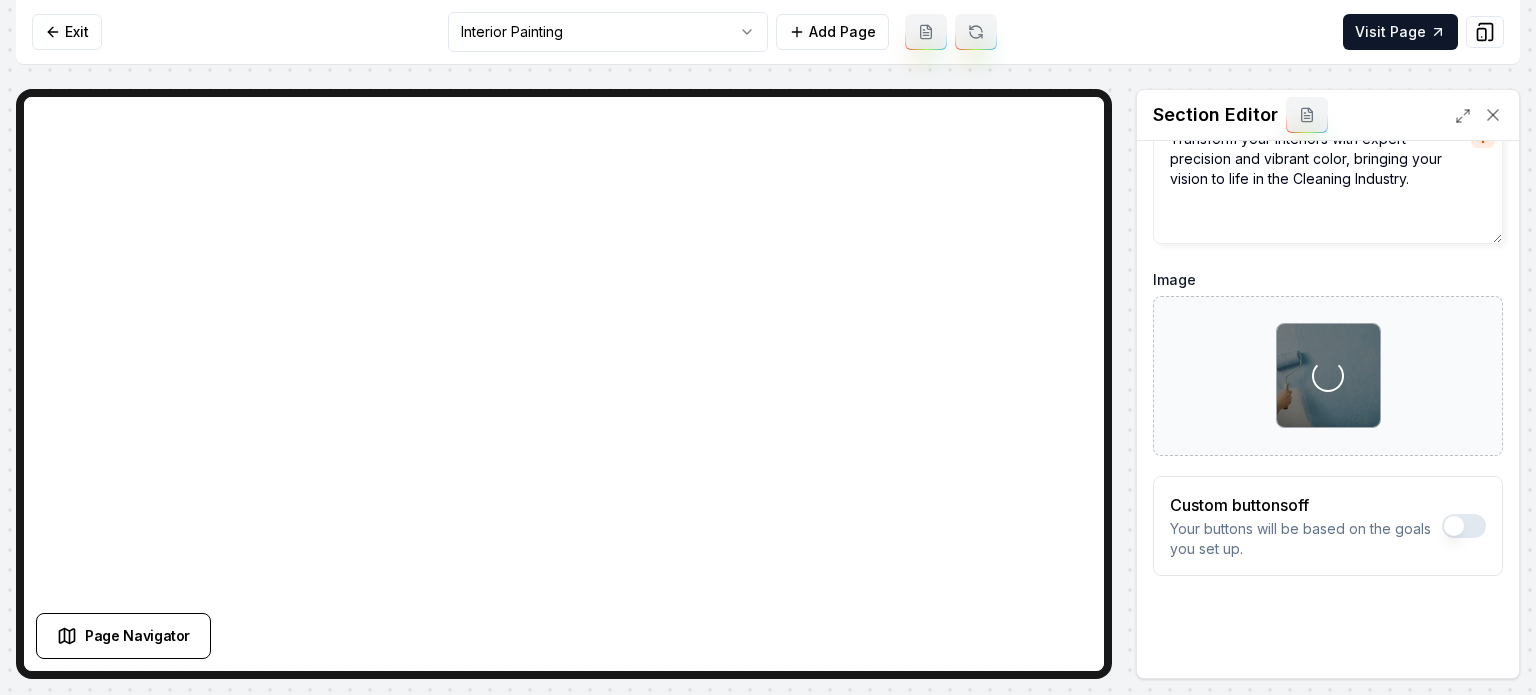 click on "Header Professional Interior Painting Services Subheader Transform your interiors with expert precision and vibrant color, bringing your vision to life in the Cleaning Industry. Image Loading... Custom buttons  off Your buttons will be based on the goals you set up. Discard Changes Save" at bounding box center (1328, 326) 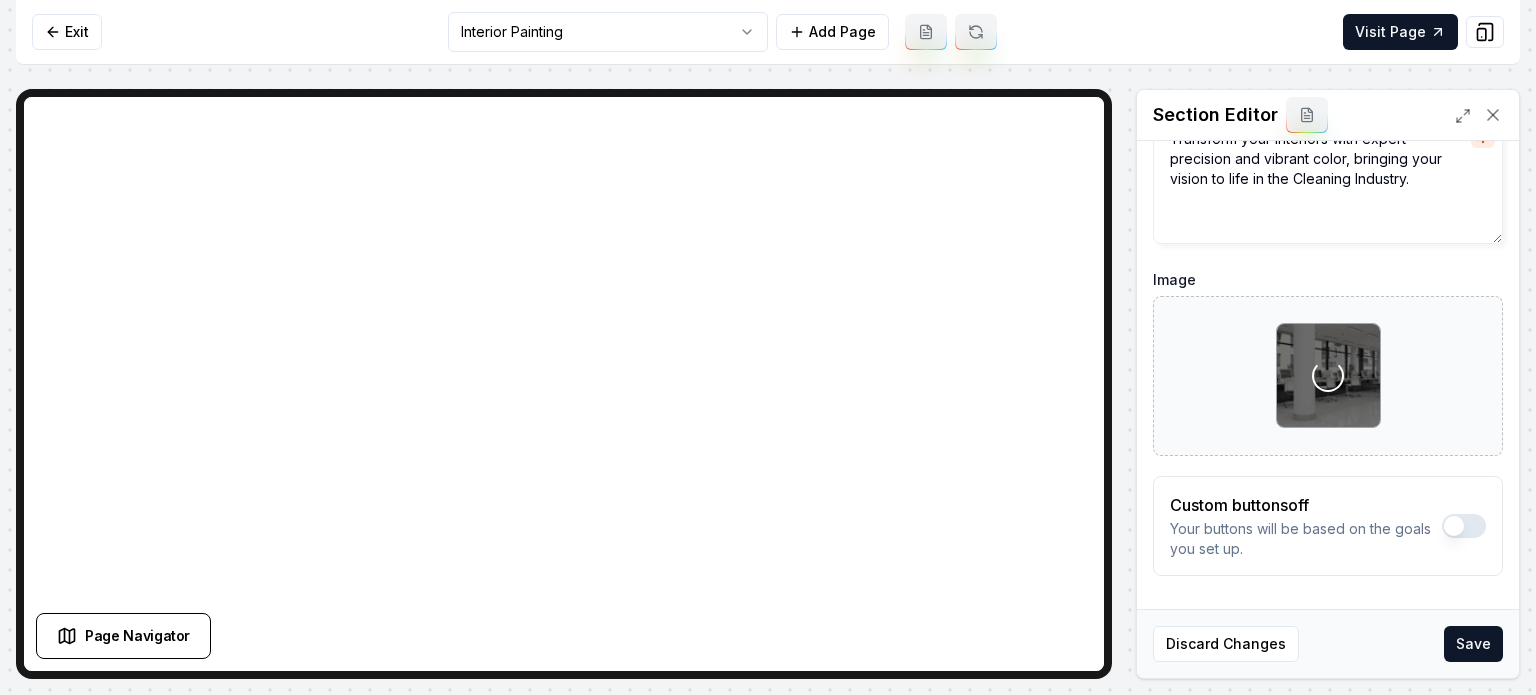 click on "Discard Changes Save" at bounding box center (1328, 643) 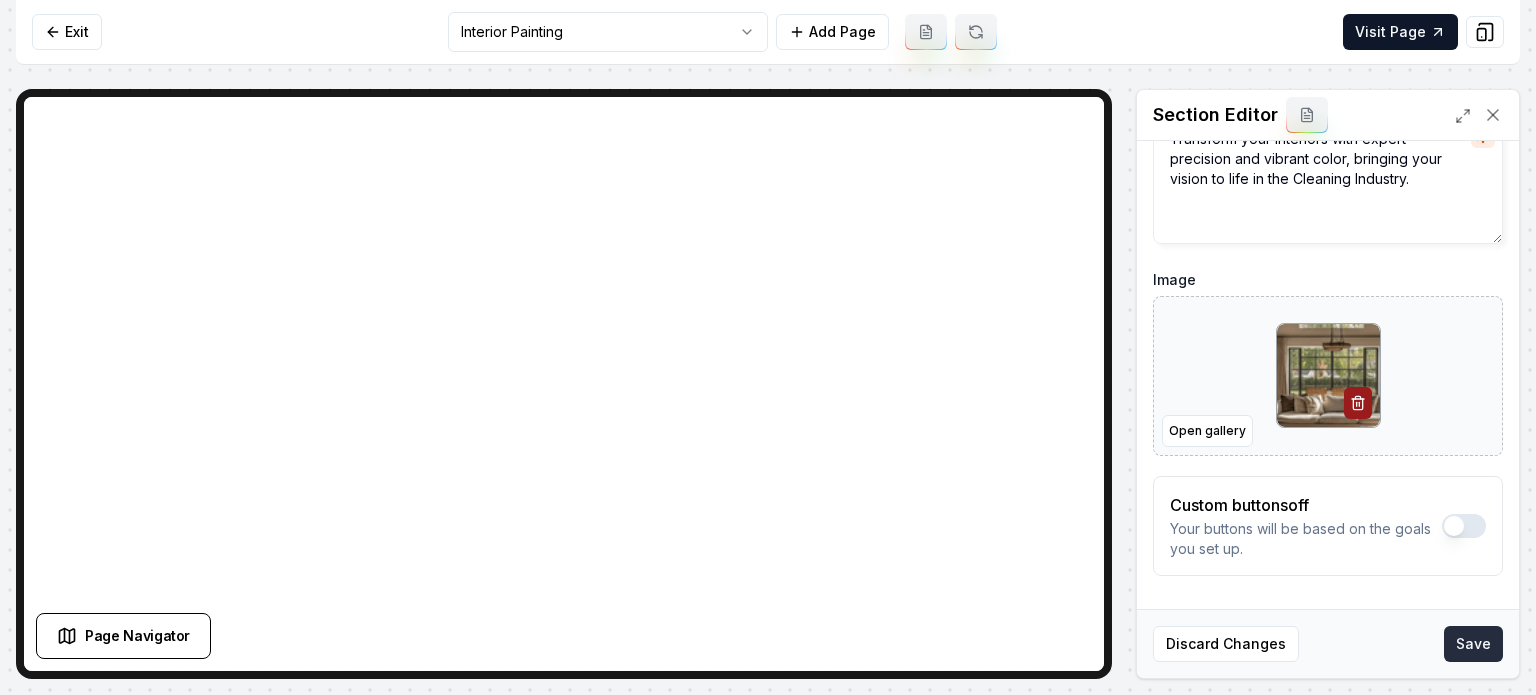 click on "Save" at bounding box center (1473, 644) 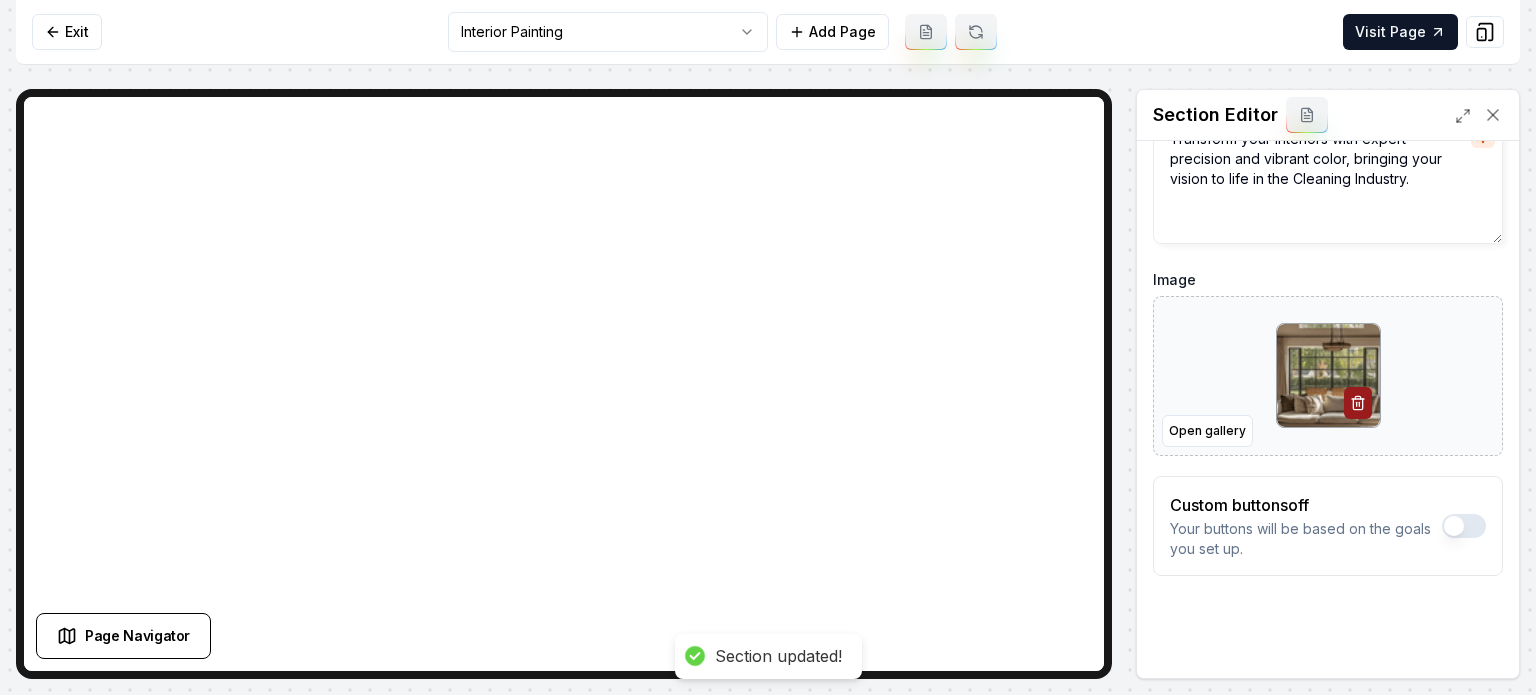 click on "Computer Required This feature is only available on a computer. Please switch to a computer to edit your site. Go back  Exit  Interior Painting Add Page Visit Page  Page Navigator Page Settings Section Editor Header Professional Interior Painting Services Subheader Transform your interiors with expert precision and vibrant color, bringing your vision to life in the Cleaning Industry. Image Open gallery Custom buttons  off Your buttons will be based on the goals you set up. Discard Changes Save Section updated! /dashboard/sites/c463b68f-ece9-405a-9441-366b8c6269fe/pages/bb6f3bca-bd9a-49c0-997f-1b048bb1fed1 Made 179 formatting edits between lines 2 and 307" at bounding box center [768, 347] 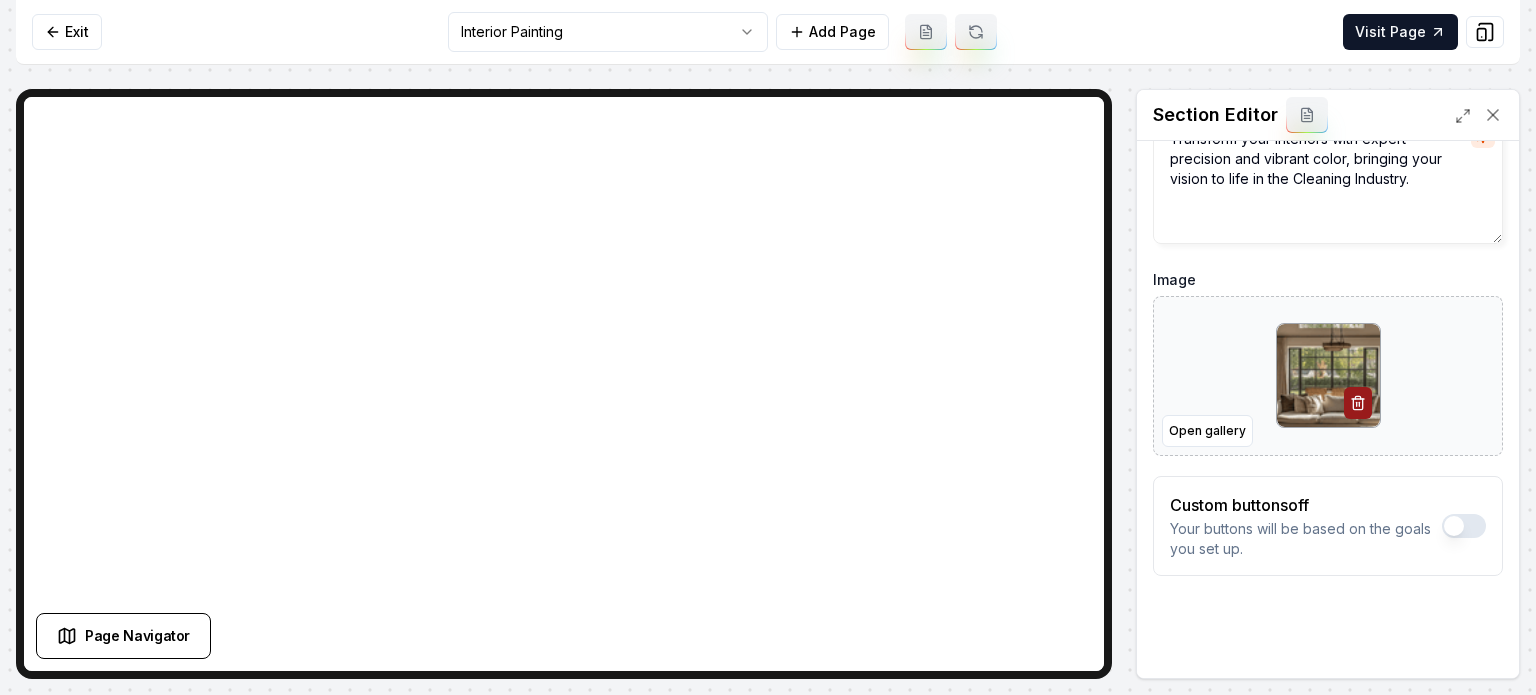 click on "Computer Required This feature is only available on a computer. Please switch to a computer to edit your site. Go back  Exit  Interior Painting Add Page Visit Page  Page Navigator Page Settings Section Editor Header Professional Interior Painting Services Subheader Transform your interiors with expert precision and vibrant color, bringing your vision to life in the Cleaning Industry. Image Open gallery Custom buttons  off Your buttons will be based on the goals you set up. Discard Changes Save /dashboard/sites/c463b68f-ece9-405a-9441-366b8c6269fe/pages/bb6f3bca-bd9a-49c0-997f-1b048bb1fed1 Made 179 formatting edits between lines 2 and 307" at bounding box center (768, 347) 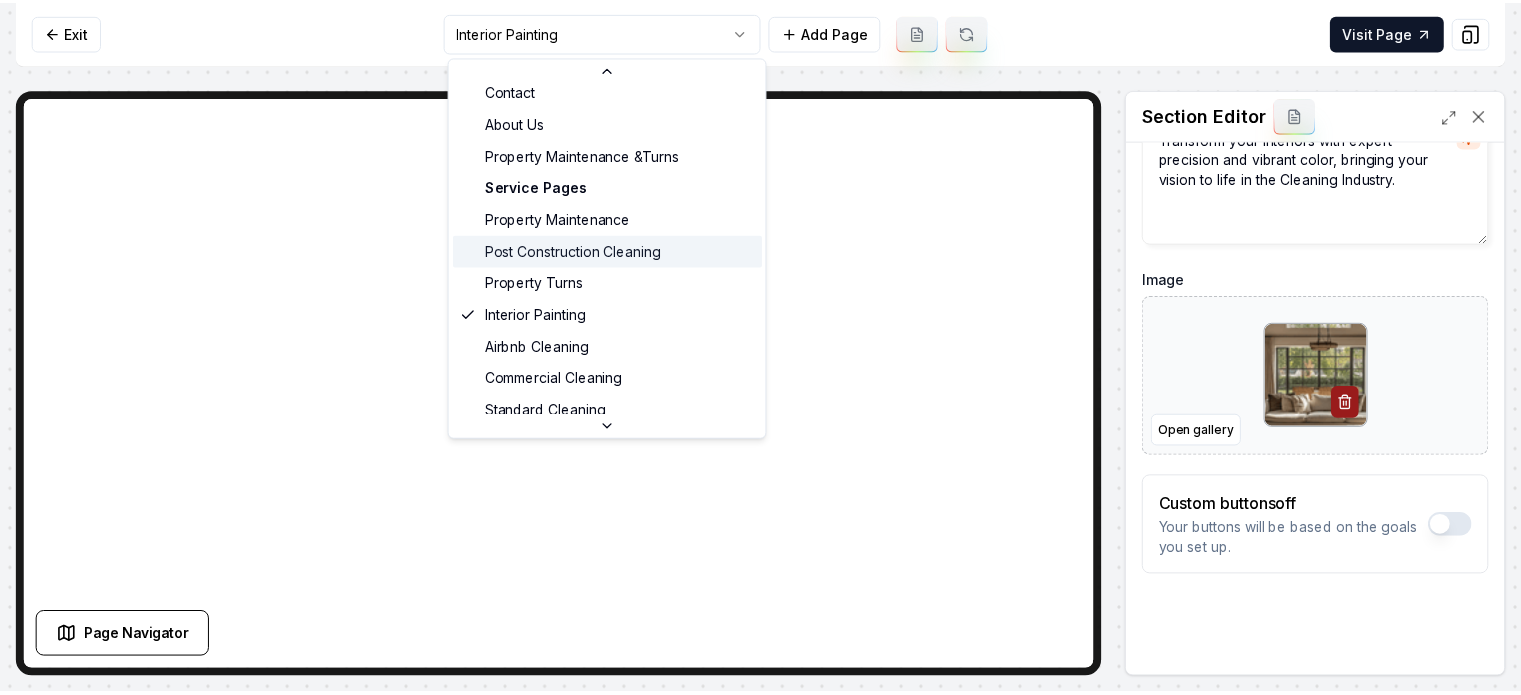 scroll, scrollTop: 100, scrollLeft: 0, axis: vertical 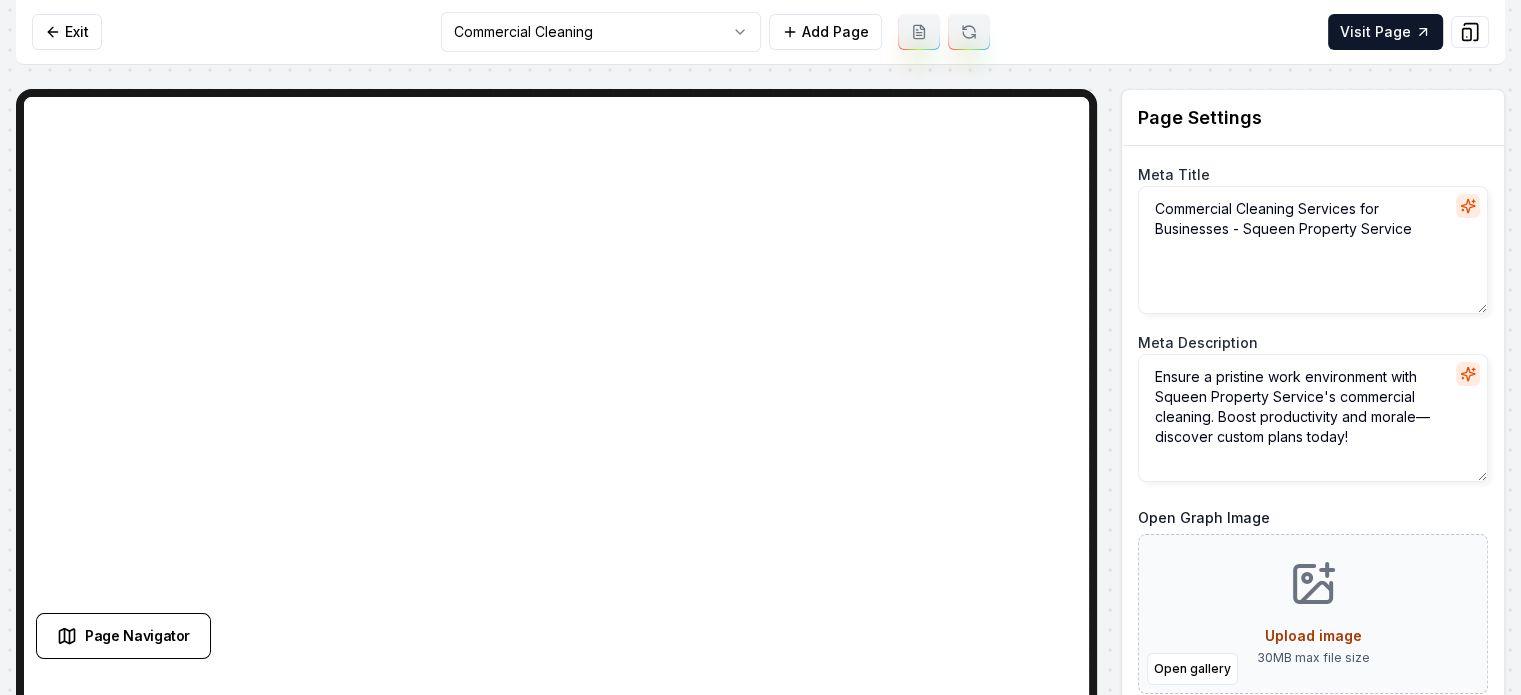 click on "Computer Required This feature is only available on a computer. Please switch to a computer to edit your site. Go back  Exit  Commercial Cleaning Add Page Visit Page  Page Navigator Page Settings Meta Title Commercial Cleaning Services for Businesses - Squeen Property Service Meta Description Ensure a pristine work environment with Squeen Property Service's commercial cleaning. Boost productivity and morale—discover custom plans today! Open Graph Image Open gallery Upload image 30  MB max file size URL Slug commercial-cleaning Discard Changes Save Section Editor Unsupported section type /dashboard/sites/c463b68f-ece9-405a-9441-366b8c6269fe/pages/4a94f56d-5205-4885-9e82-e25ace8e50b9 Made 179 formatting edits between lines 2 and 307" at bounding box center (760, 347) 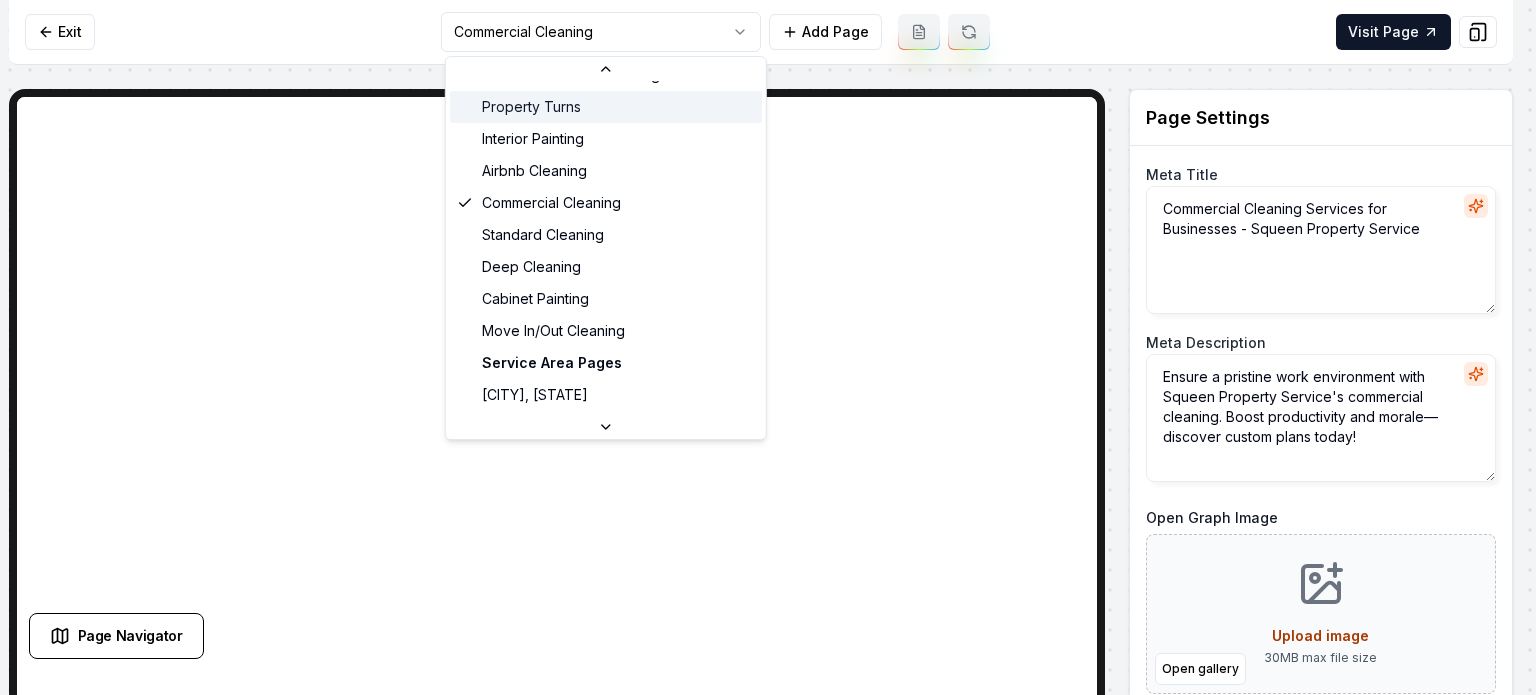 scroll, scrollTop: 253, scrollLeft: 0, axis: vertical 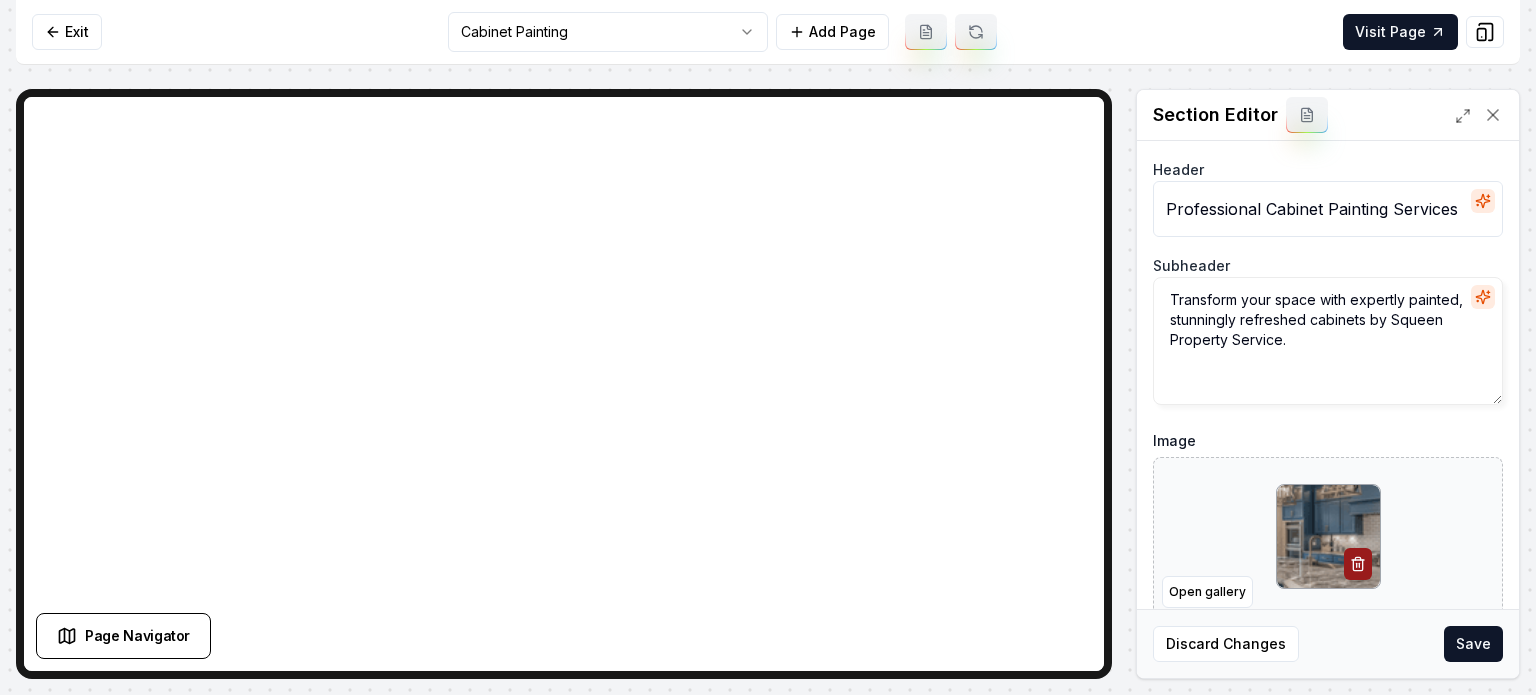 click on "Save" at bounding box center [1473, 644] 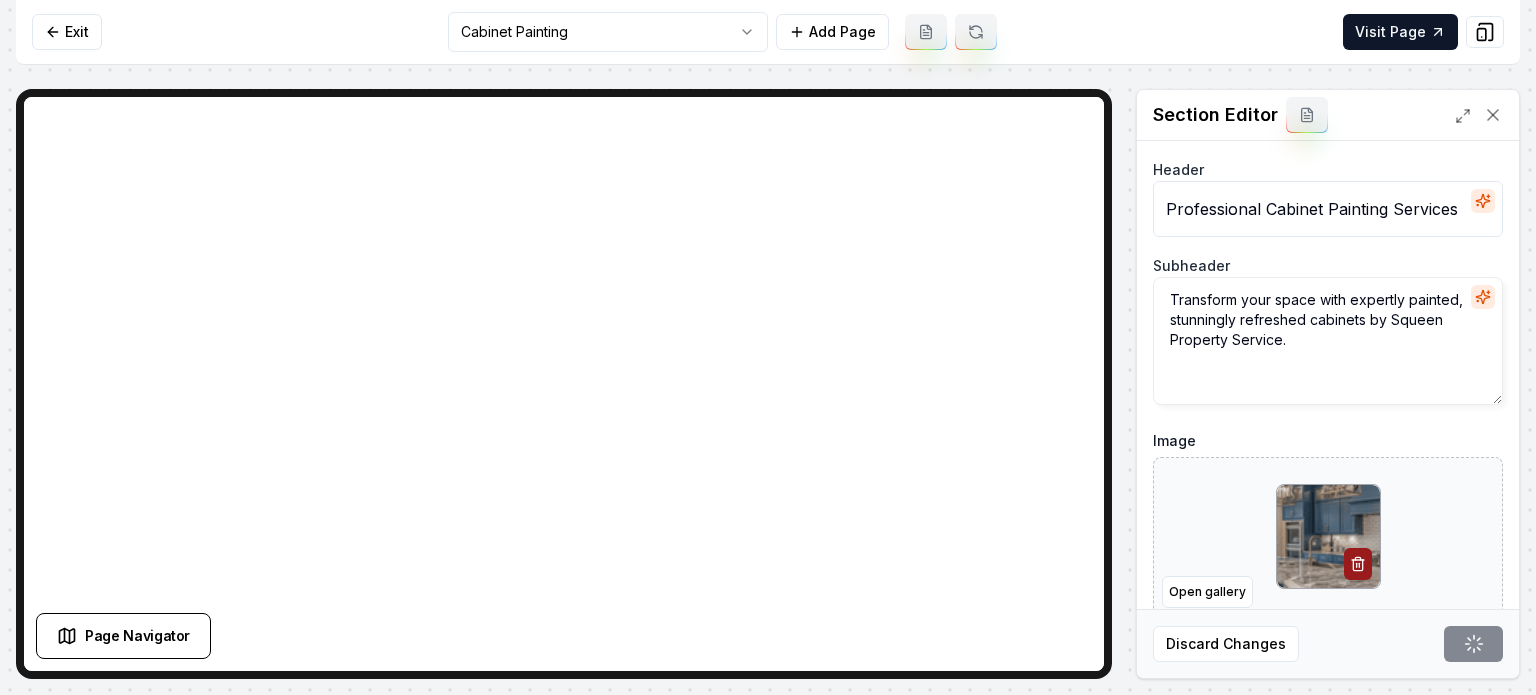 click on "Computer Required This feature is only available on a computer. Please switch to a computer to edit your site. Go back  Exit  Cabinet Painting Add Page Visit Page  Page Navigator Page Settings Section Editor Header Professional Cabinet Painting Services Subheader Transform your space with expertly painted, stunningly refreshed cabinets by Squeen Property Service. Image Open gallery Custom buttons  off Your buttons will be based on the goals you set up. Discard Changes Save /dashboard/sites/c463b68f-ece9-405a-9441-366b8c6269fe/pages/32ff9b1b-dcaf-47ea-a884-4e492714902b Made 179 formatting edits between lines 2 and 307" at bounding box center (768, 347) 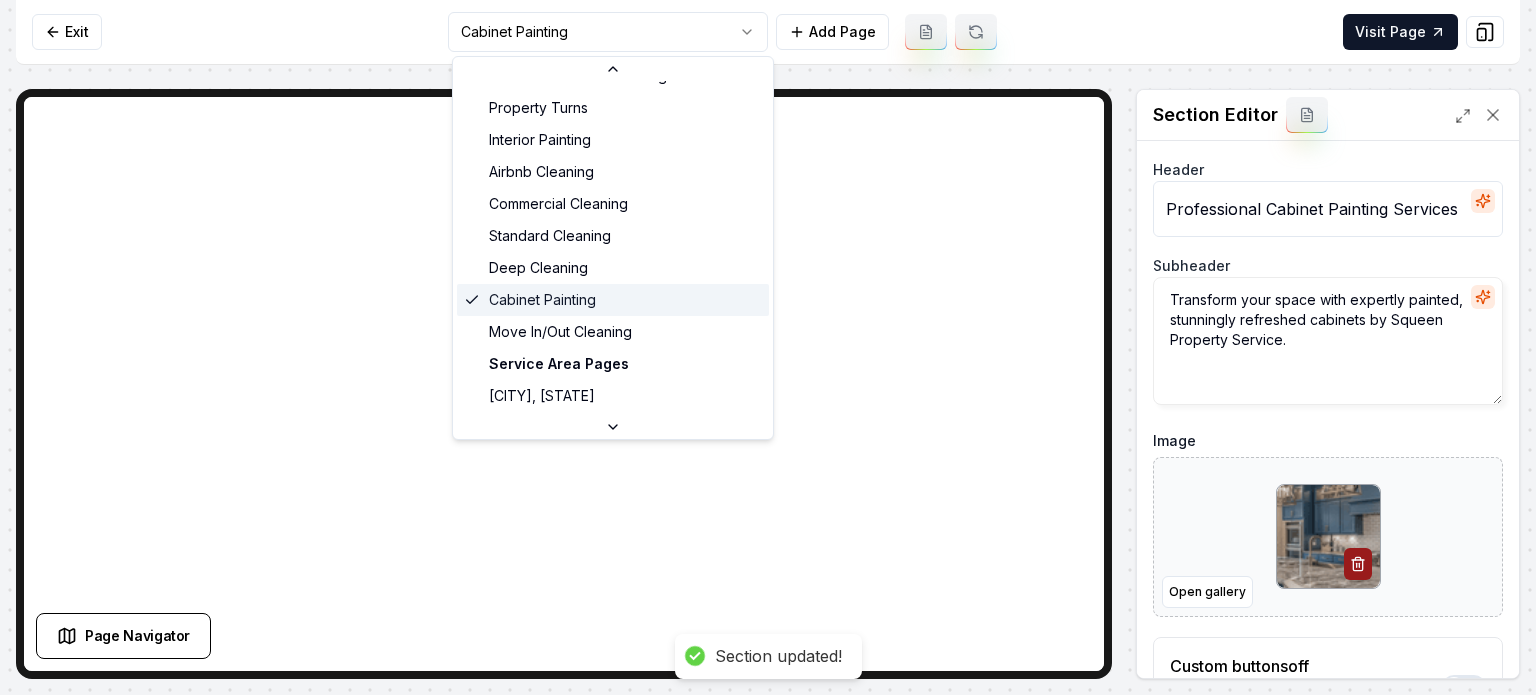scroll, scrollTop: 149, scrollLeft: 0, axis: vertical 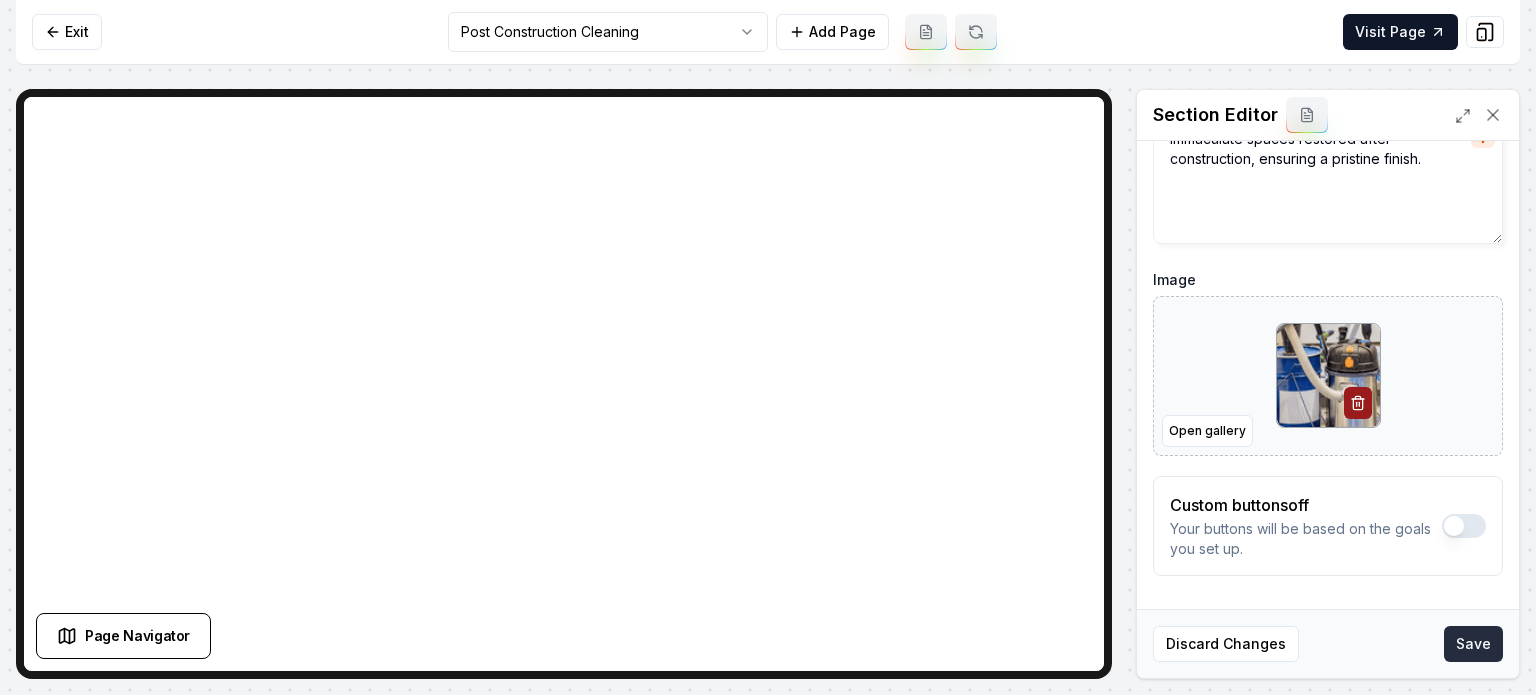 click on "Save" at bounding box center (1473, 644) 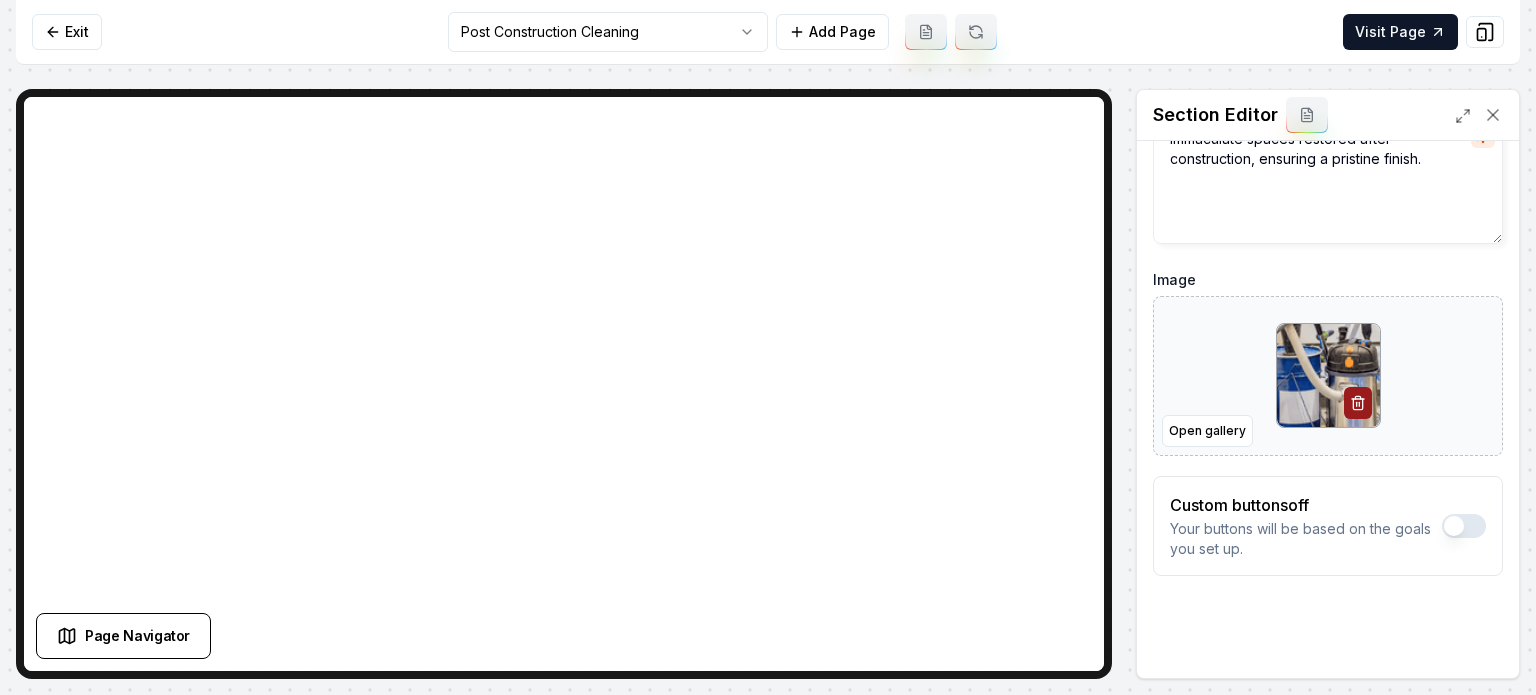 click on "Computer Required This feature is only available on a computer. Please switch to a computer to edit your site. Go back  Exit  Post Construction Cleaning Add Page Visit Page  Page Navigator Page Settings Section Editor Header Professional Post Construction Cleaning Services Subheader Immaculate spaces restored after construction, ensuring a pristine finish. Image Open gallery Custom buttons  off Your buttons will be based on the goals you set up. Discard Changes Save /dashboard/sites/c463b68f-ece9-405a-9441-366b8c6269fe/pages/5b673726-13b1-4edb-9d9a-50cc87e1eb40 Made 179 formatting edits between lines 2 and 307" at bounding box center [768, 347] 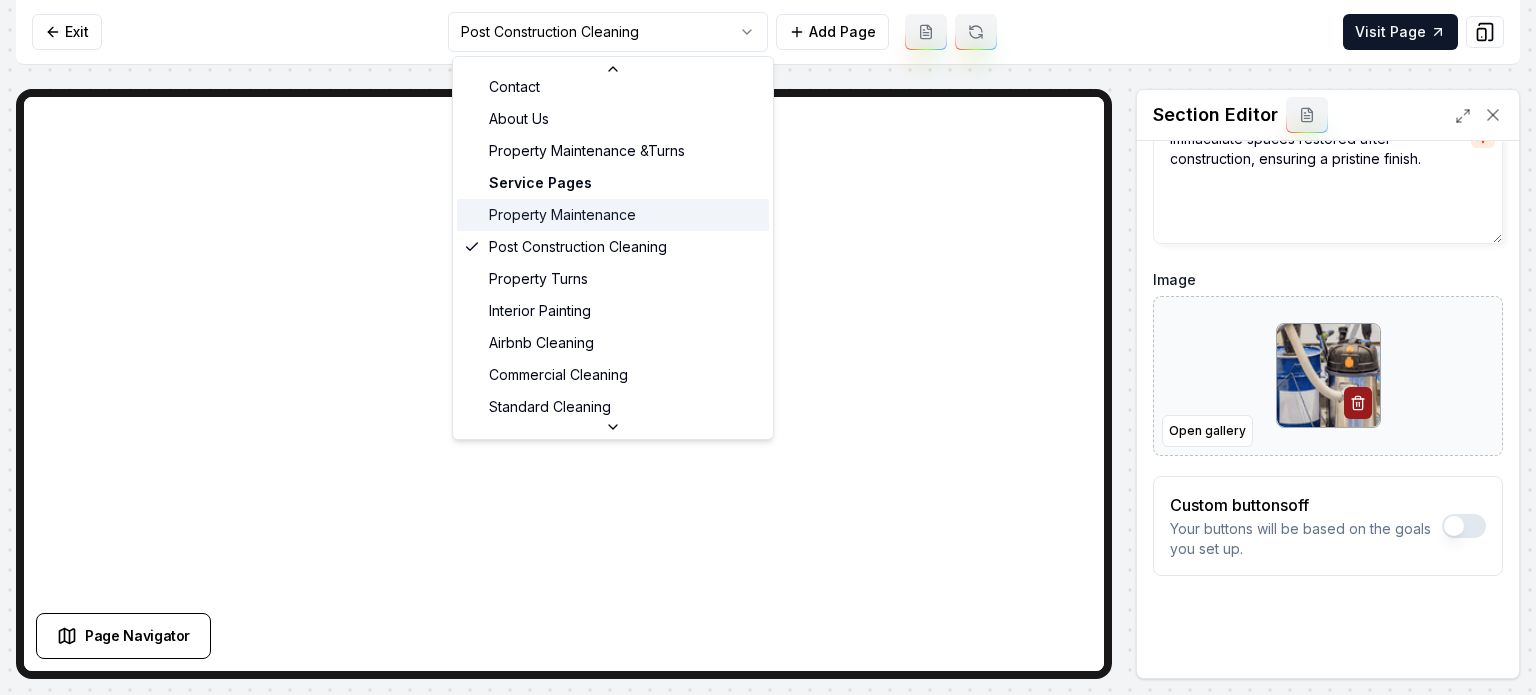 scroll, scrollTop: 100, scrollLeft: 0, axis: vertical 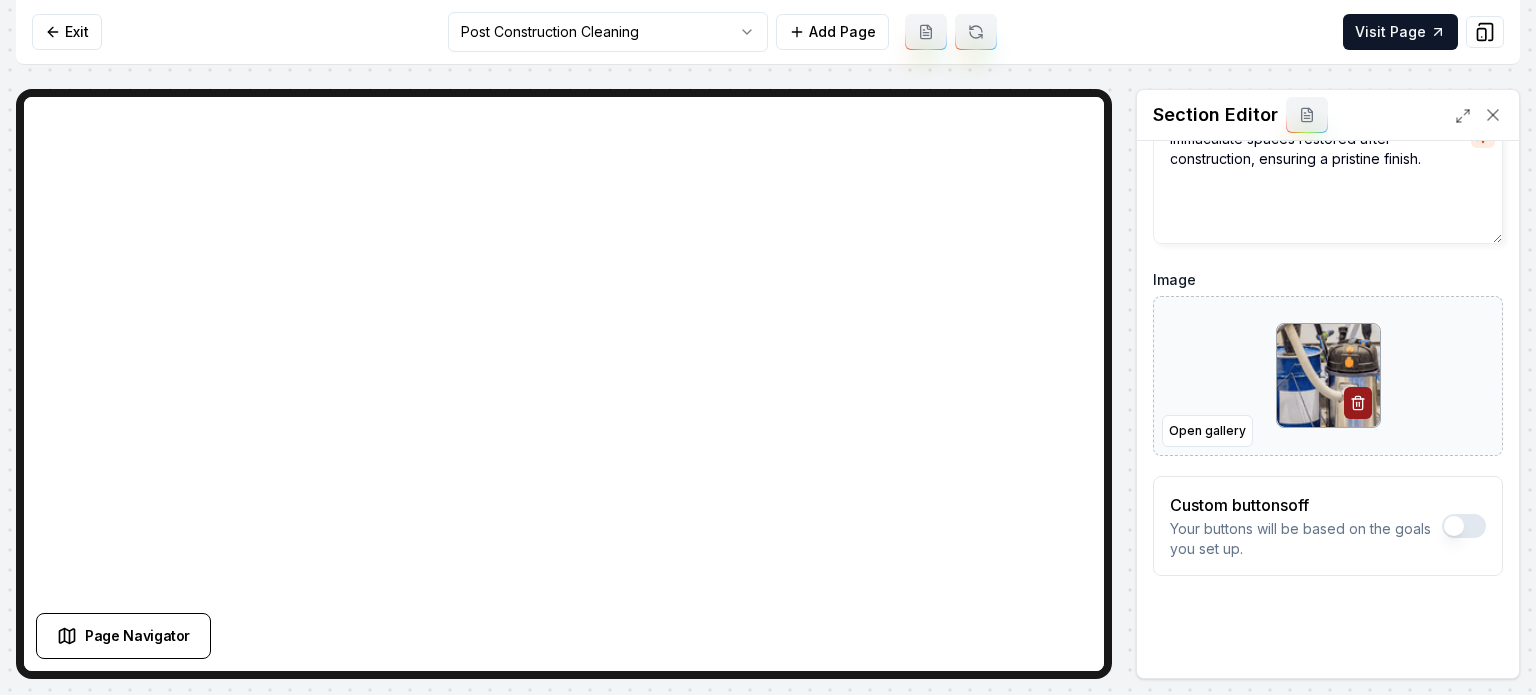 click on "Exit  Post Construction Cleaning Add Page Visit Page" at bounding box center [768, 32] 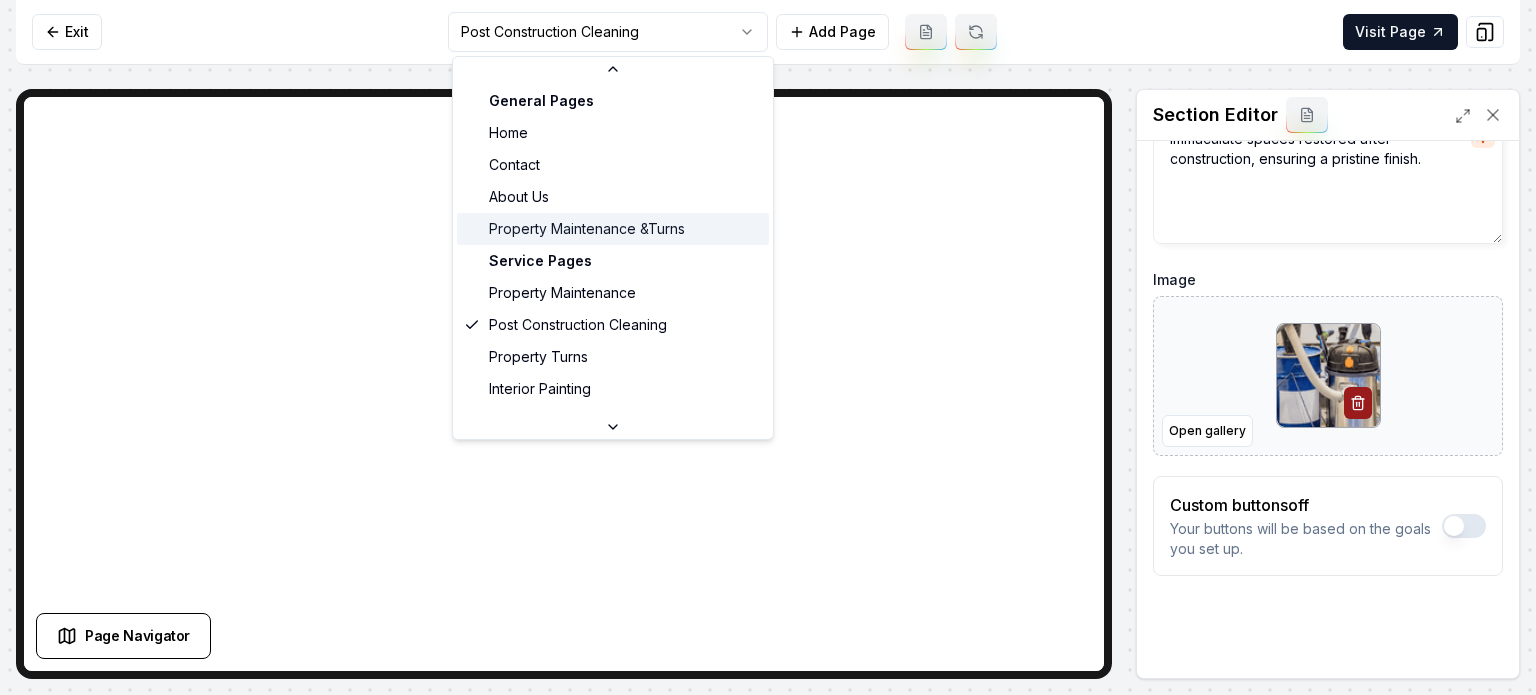 scroll, scrollTop: 100, scrollLeft: 0, axis: vertical 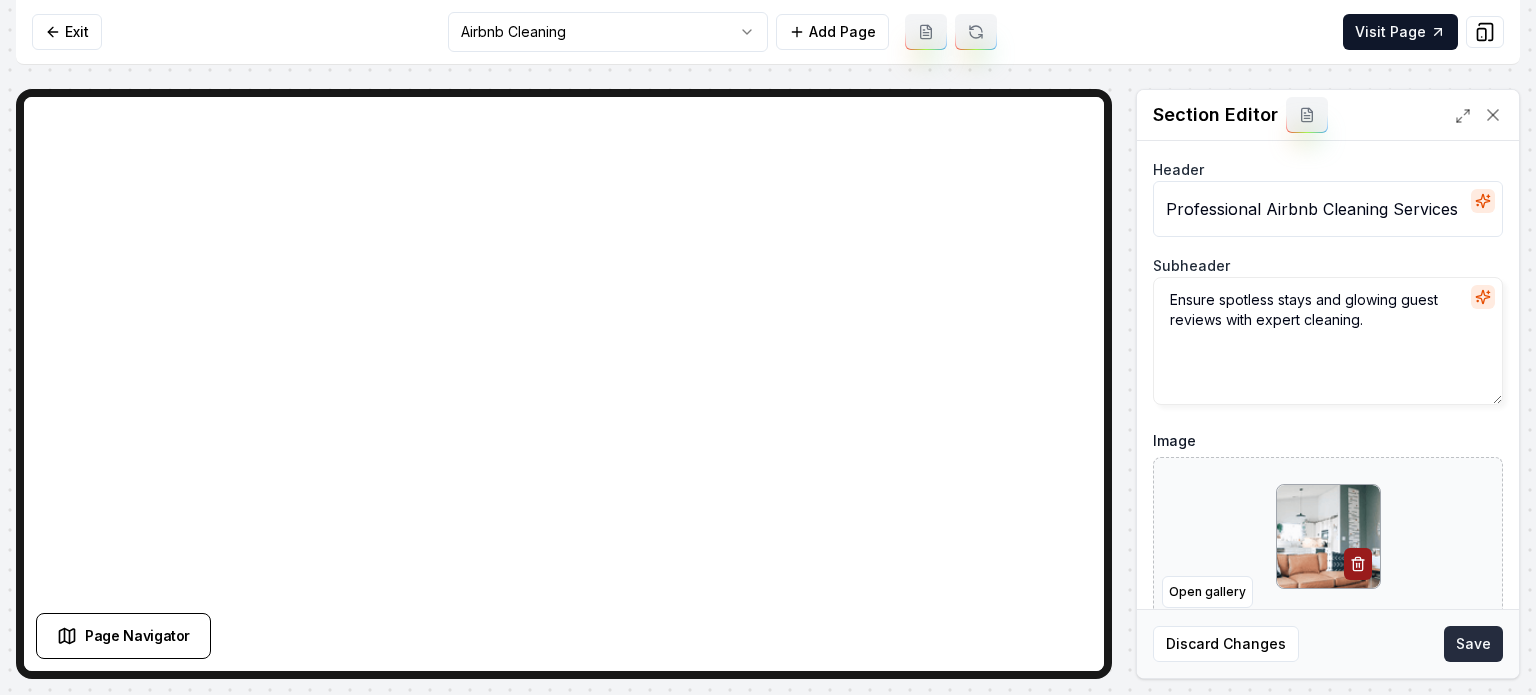 click on "Save" at bounding box center (1473, 644) 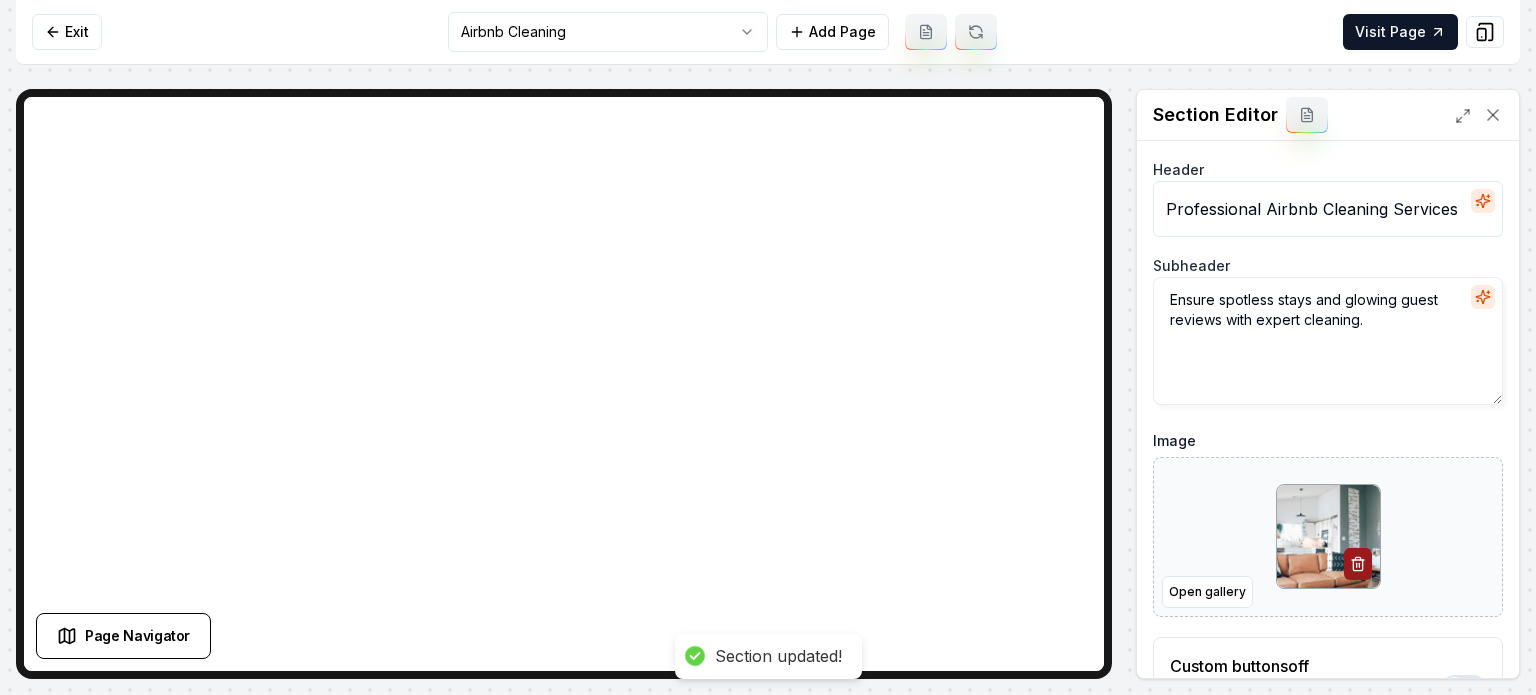 click on "Computer Required This feature is only available on a computer. Please switch to a computer to edit your site. Go back  Exit Airbnb Cleaning Add Page Visit Page  Page Navigator Page Settings Section Editor Header Professional Airbnb Cleaning Services Subheader Ensure spotless stays and glowing guest reviews with expert cleaning. Image Open gallery Custom buttons  off Your buttons will be based on the goals you set up. Discard Changes Save Section updated! /dashboard/sites/c463b68f-ece9-405a-9441-366b8c6269fe/pages/4970a73c-79c0-4b77-b4e0-81426189394c Made 179 formatting edits between lines 2 and 307" at bounding box center (768, 347) 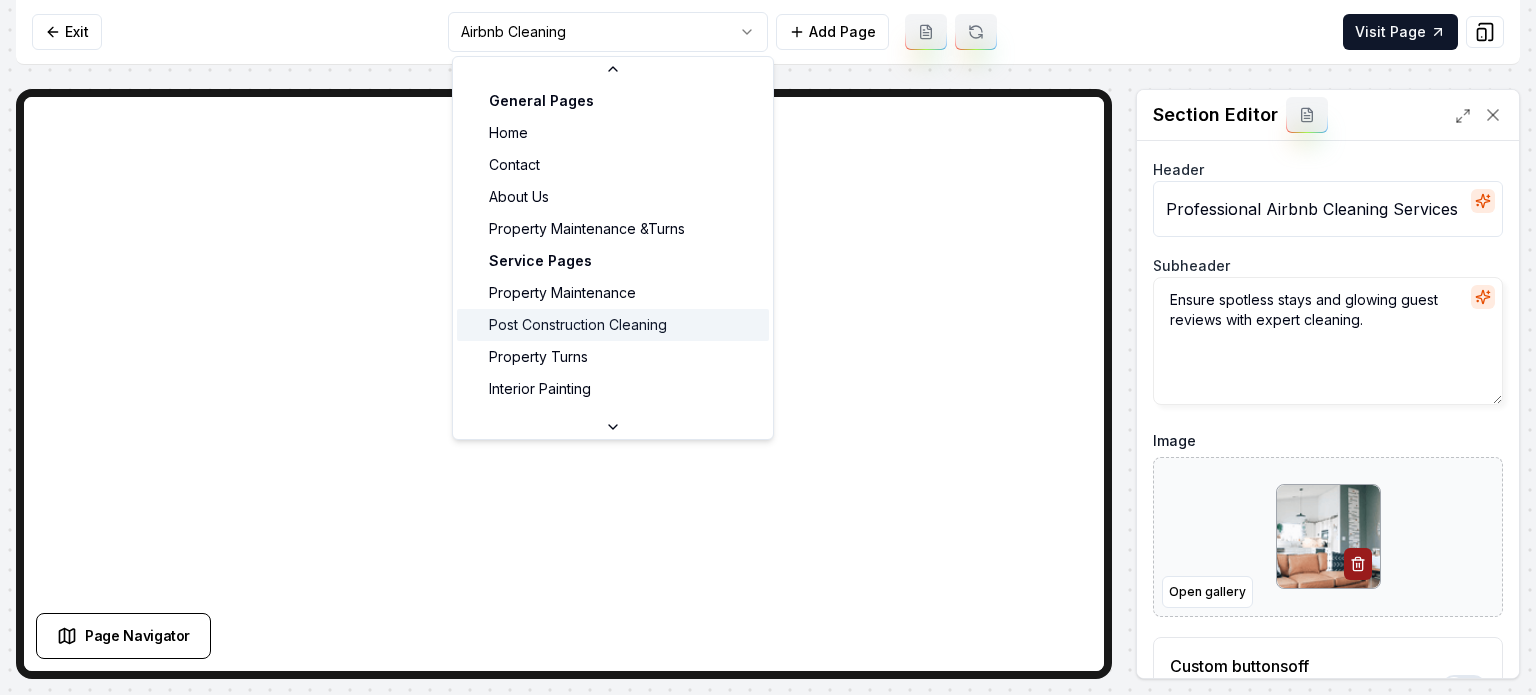 scroll, scrollTop: 200, scrollLeft: 0, axis: vertical 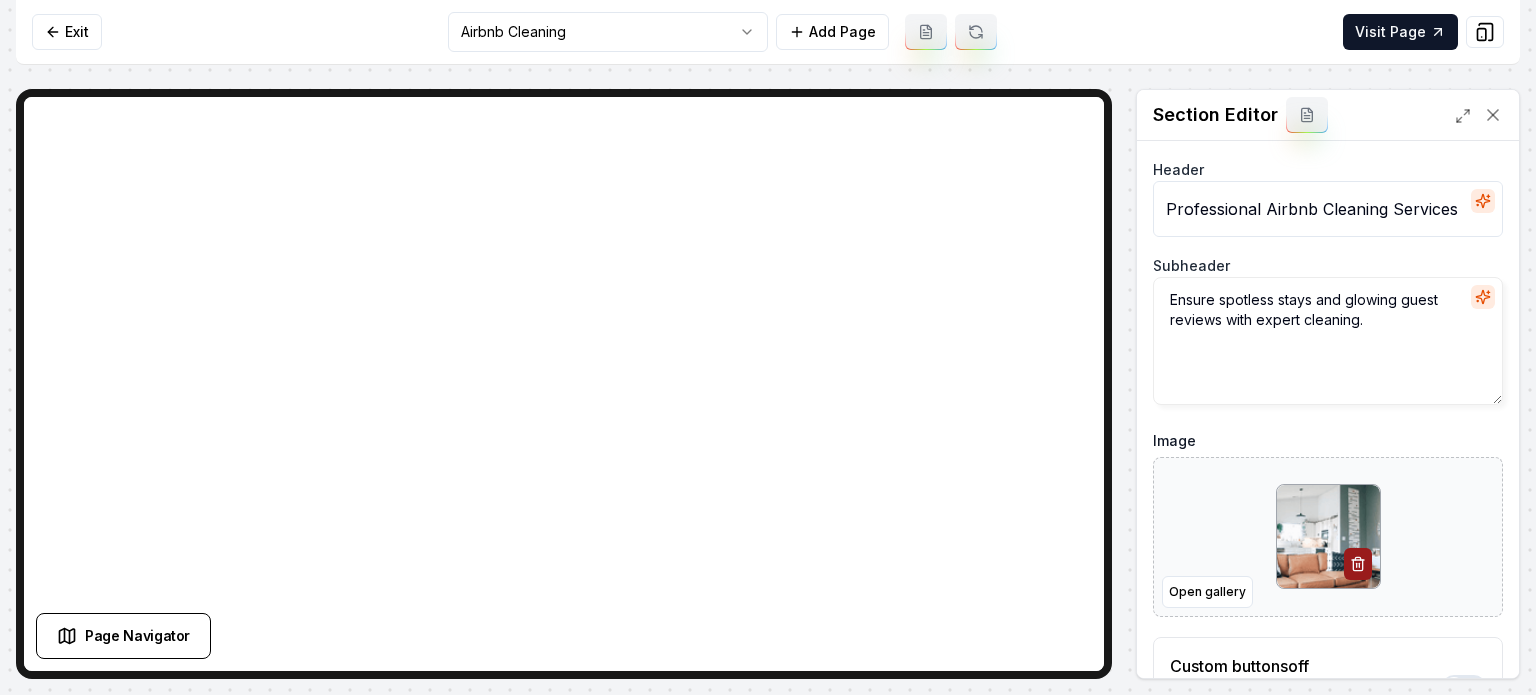 click on "Exit Airbnb Cleaning Add Page Visit Page" at bounding box center (768, 32) 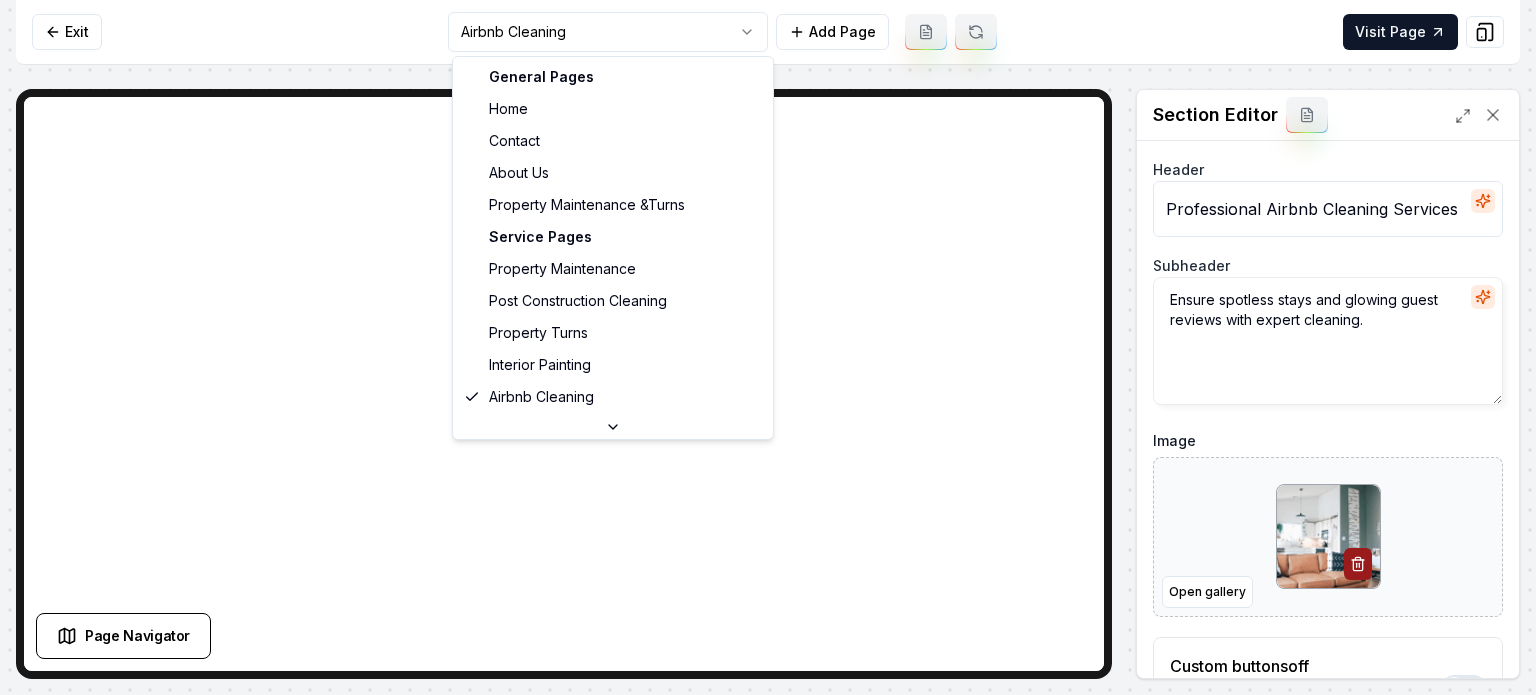 click on "Computer Required This feature is only available on a computer. Please switch to a computer to edit your site. Go back  Exit Airbnb Cleaning Add Page Visit Page  Page Navigator Page Settings Section Editor Header Professional Airbnb Cleaning Services Subheader Ensure spotless stays and glowing guest reviews with expert cleaning. Image Open gallery Custom buttons  off Your buttons will be based on the goals you set up. Discard Changes Save /dashboard/sites/c463b68f-ece9-405a-9441-366b8c6269fe/pages/4970a73c-79c0-4b77-b4e0-81426189394c Made 179 formatting edits between lines 2 and 307 General Pages Home Contact About Us Property Maintenance &Turns Service Pages Property Maintenance  Post Construction Cleaning Property Turns  Interior Painting Airbnb Cleaning  Commercial Cleaning  Standard Cleaning  Deep Cleaning  Cabinet Painting  Move In/Out Cleaning Service Area Pages Aurora, CO Boulder, CO Arvada, CO Brighton, CO Broomfield, CO Castle Rock, CO Centennial, CO Commerce City, CO Dacono, CO Englewood, CO" at bounding box center [768, 347] 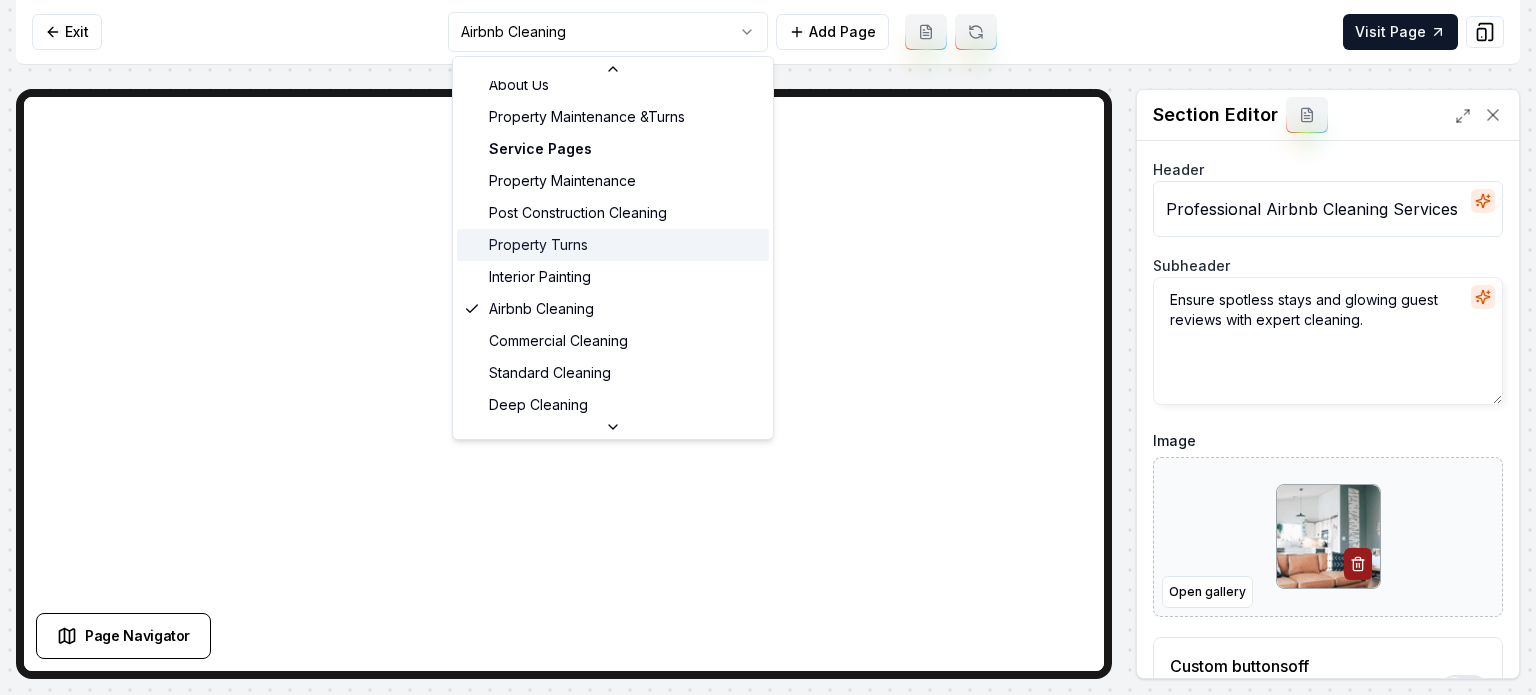 scroll, scrollTop: 100, scrollLeft: 0, axis: vertical 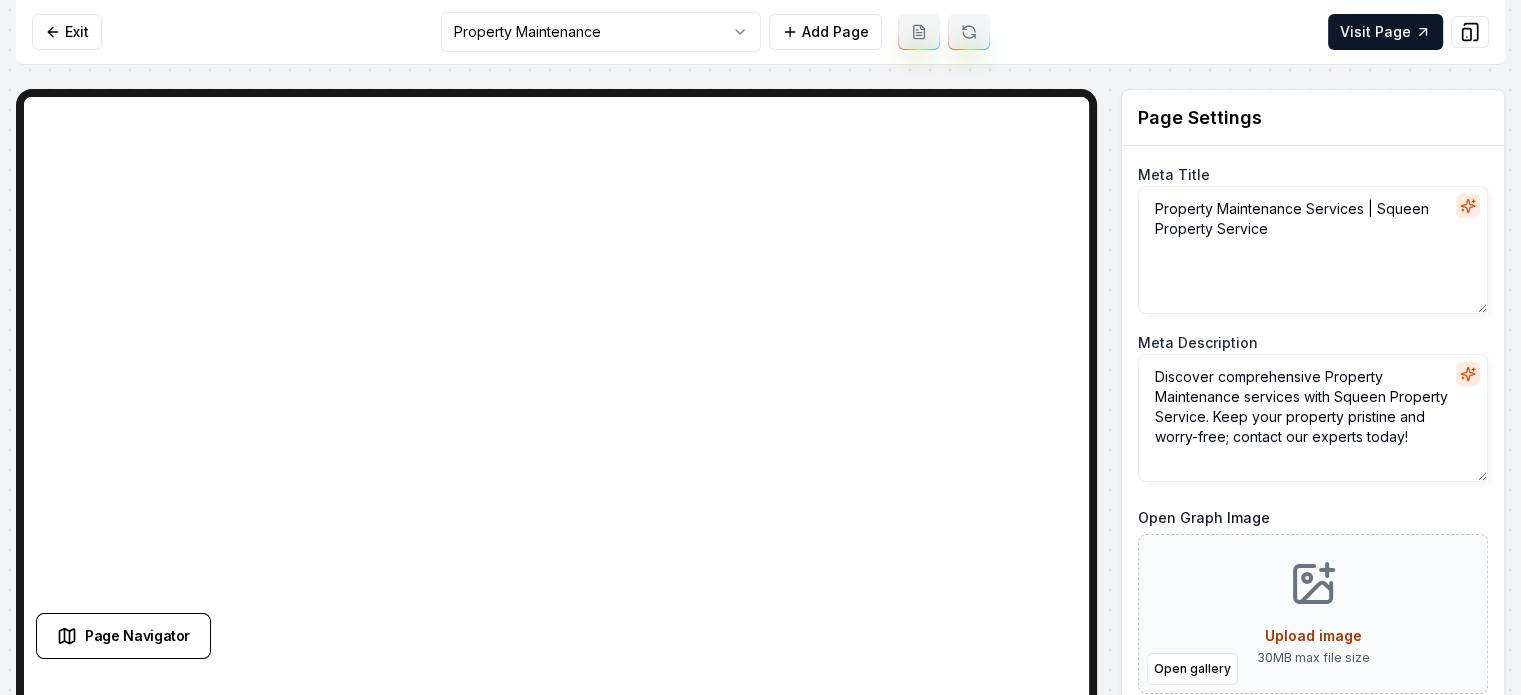 click on "Computer Required This feature is only available on a computer. Please switch to a computer to edit your site. Go back  Exit Property Maintenance Add Page Visit Page  Page Navigator Page Settings Meta Title Property Maintenance Services | Squeen Property Service Meta Description Discover comprehensive Property Maintenance services with Squeen Property Service. Keep your property pristine and worry-free; contact our experts today! Open Graph Image Open gallery Upload image 30  MB max file size URL Slug property-maintenance Discard Changes Save Section Editor Unsupported section type /dashboard/sites/c463b68f-ece9-405a-9441-366b8c6269fe/pages/7547b3ef-820b-499f-ba91-b41889fbe100 Made 179 formatting edits between lines 2 and 307" at bounding box center (760, 347) 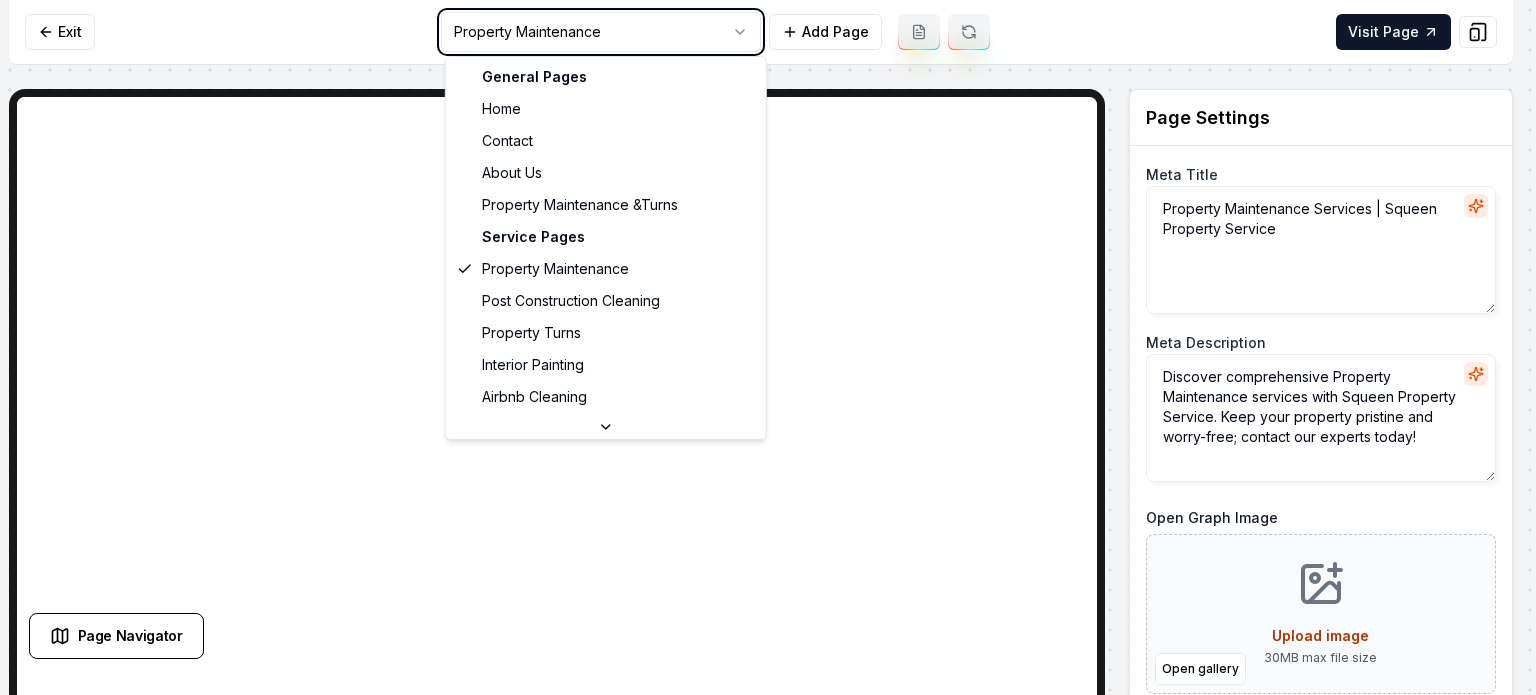 type on "Post Construction Cleaning Services | Squeen Property Service" 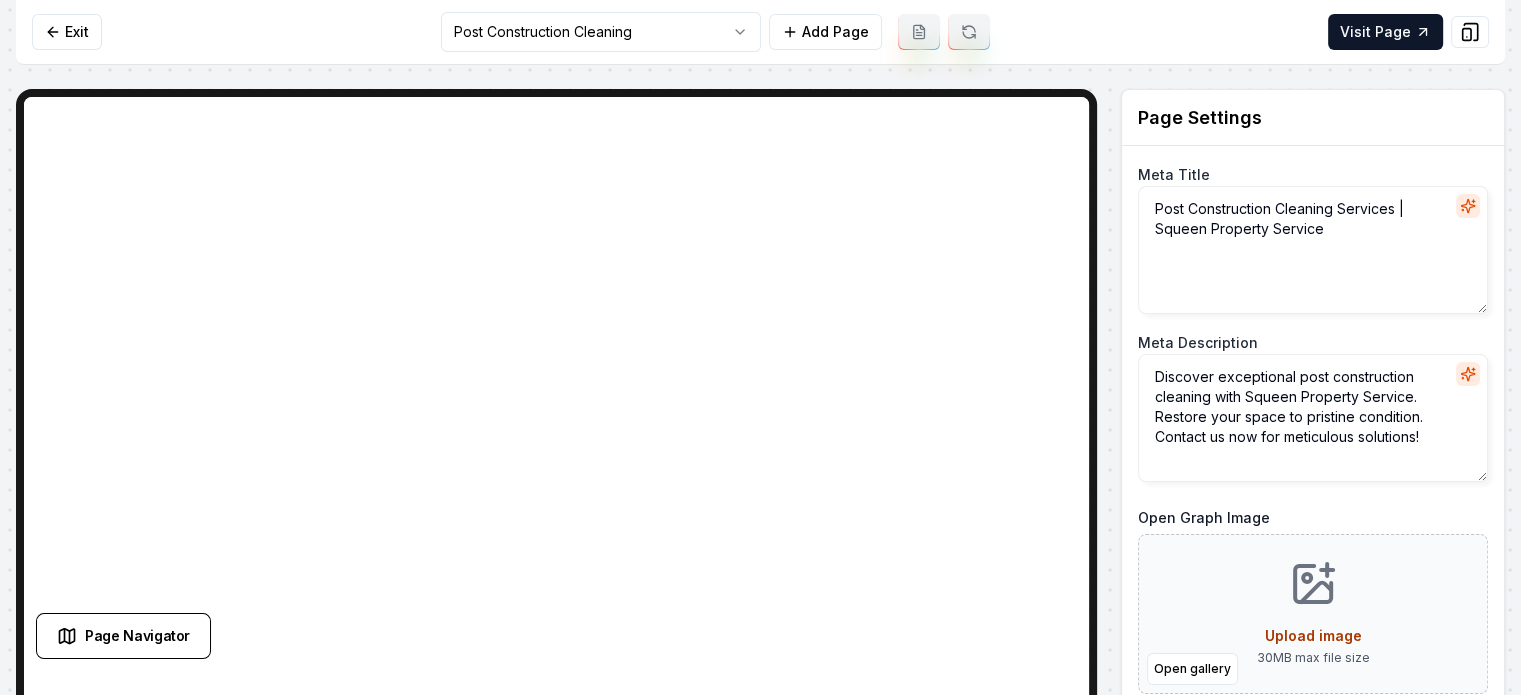 click on "Computer Required This feature is only available on a computer. Please switch to a computer to edit your site. Go back  Exit  Post Construction Cleaning Add Page Visit Page  Page Navigator Page Settings Meta Title Post Construction Cleaning Services | Squeen Property Service Meta Description Discover exceptional post construction cleaning with Squeen Property Service. Restore your space to pristine condition. Contact us now for meticulous solutions! Open Graph Image Open gallery Upload image 30  MB max file size URL Slug post-construction-cleaning Discard Changes Save Section Editor Unsupported section type /dashboard/sites/c463b68f-ece9-405a-9441-366b8c6269fe/pages/5b673726-13b1-4edb-9d9a-50cc87e1eb40 Made 179 formatting edits between lines 2 and 307" at bounding box center (760, 347) 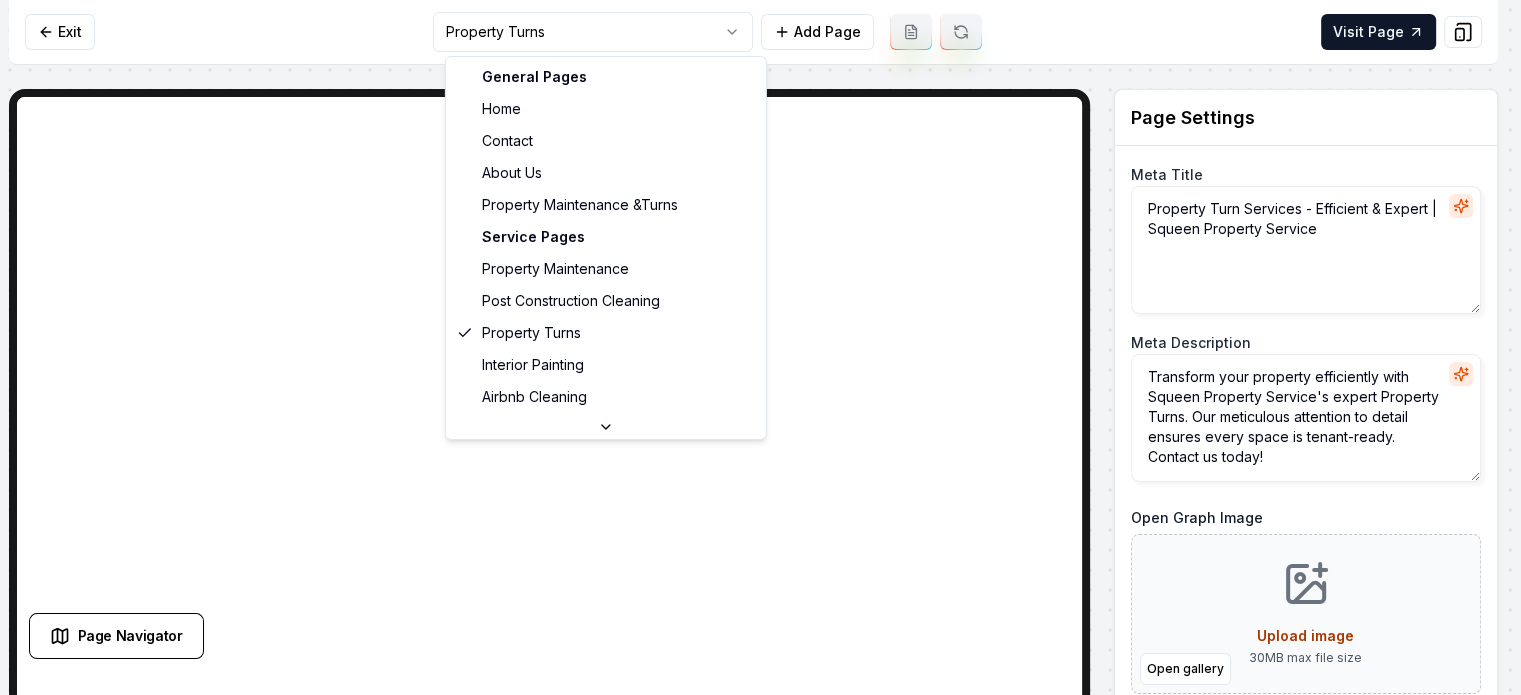 click on "Computer Required This feature is only available on a computer. Please switch to a computer to edit your site. Go back  Exit Property Turns Add Page Visit Page  Page Navigator Page Settings Meta Title Property Turn Services - Efficient & Expert | Squeen Property Service Meta Description Transform your property efficiently with Squeen Property Service's expert Property Turns. Our meticulous attention to detail ensures every space is tenant-ready. Contact us today! Open Graph Image Open gallery Upload image 30  MB max file size URL Slug property-turns Discard Changes Save Section Editor Unsupported section type /dashboard/sites/c463b68f-ece9-405a-9441-366b8c6269fe/pages/ca236b11-60ca-4450-be06-cf79ec715c2f Made 179 formatting edits between lines 2 and 307 General Pages Home Contact About Us Property Maintenance &Turns Service Pages Property Maintenance  Post Construction Cleaning Property Turns  Interior Painting Airbnb Cleaning  Commercial Cleaning  Standard Cleaning  Deep Cleaning  Cabinet Painting Aurora, CO" at bounding box center [760, 347] 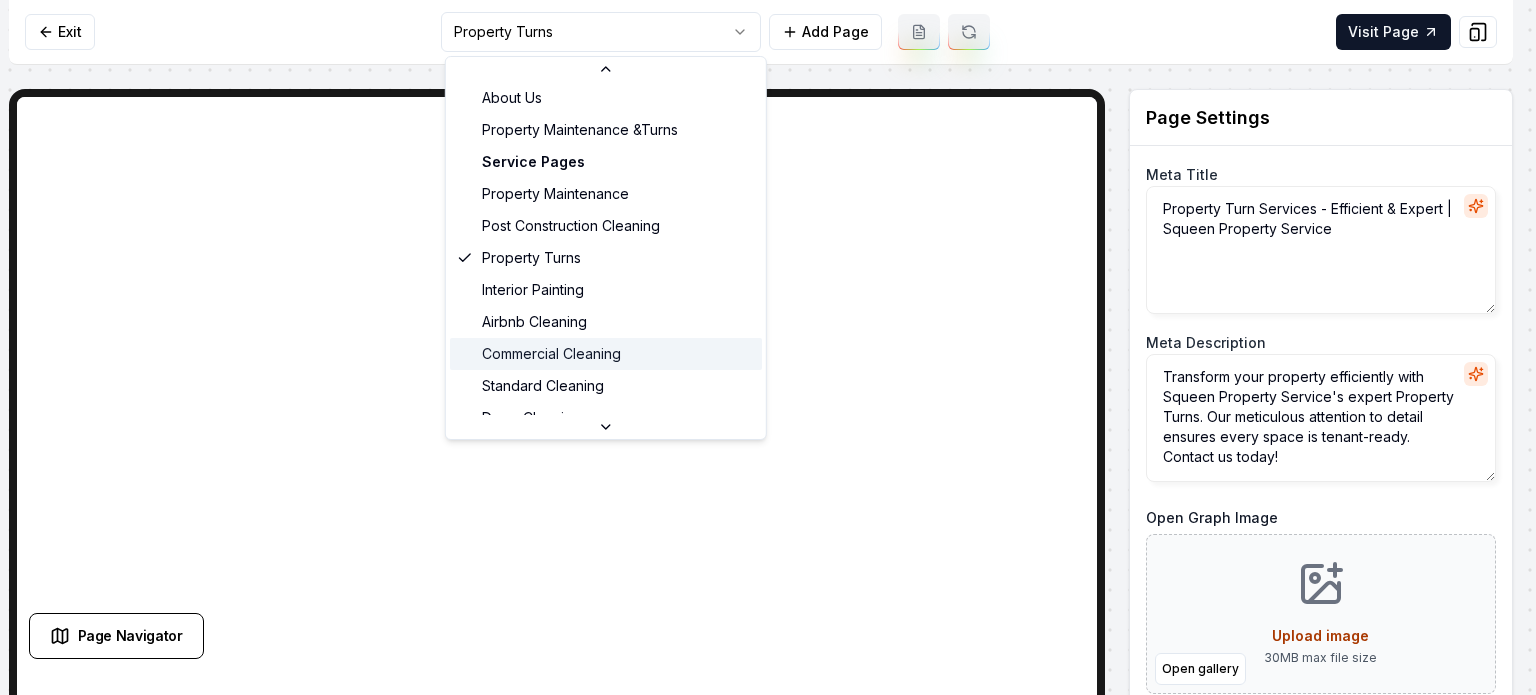 scroll, scrollTop: 100, scrollLeft: 0, axis: vertical 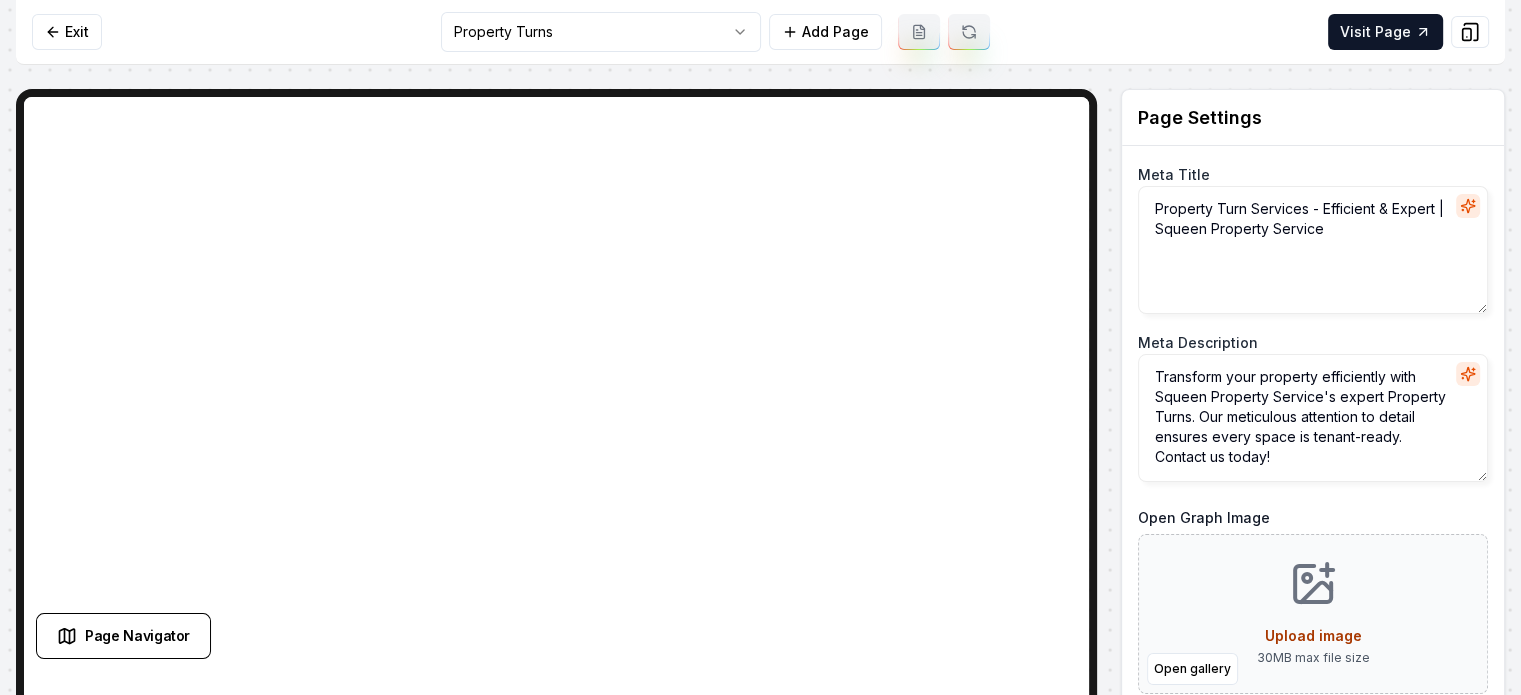 click on "Computer Required This feature is only available on a computer. Please switch to a computer to edit your site. Go back  Exit Property Turns Add Page Visit Page  Page Navigator Page Settings Meta Title Property Turn Services - Efficient & Expert | Squeen Property Service Meta Description Transform your property efficiently with Squeen Property Service's expert Property Turns. Our meticulous attention to detail ensures every space is tenant-ready. Contact us today! Open Graph Image Open gallery Upload image 30  MB max file size URL Slug property-turns Discard Changes Save Section Editor Unsupported section type /dashboard/sites/c463b68f-ece9-405a-9441-366b8c6269fe/pages/ca236b11-60ca-4450-be06-cf79ec715c2f Made 179 formatting edits between lines 2 and 307" at bounding box center [760, 347] 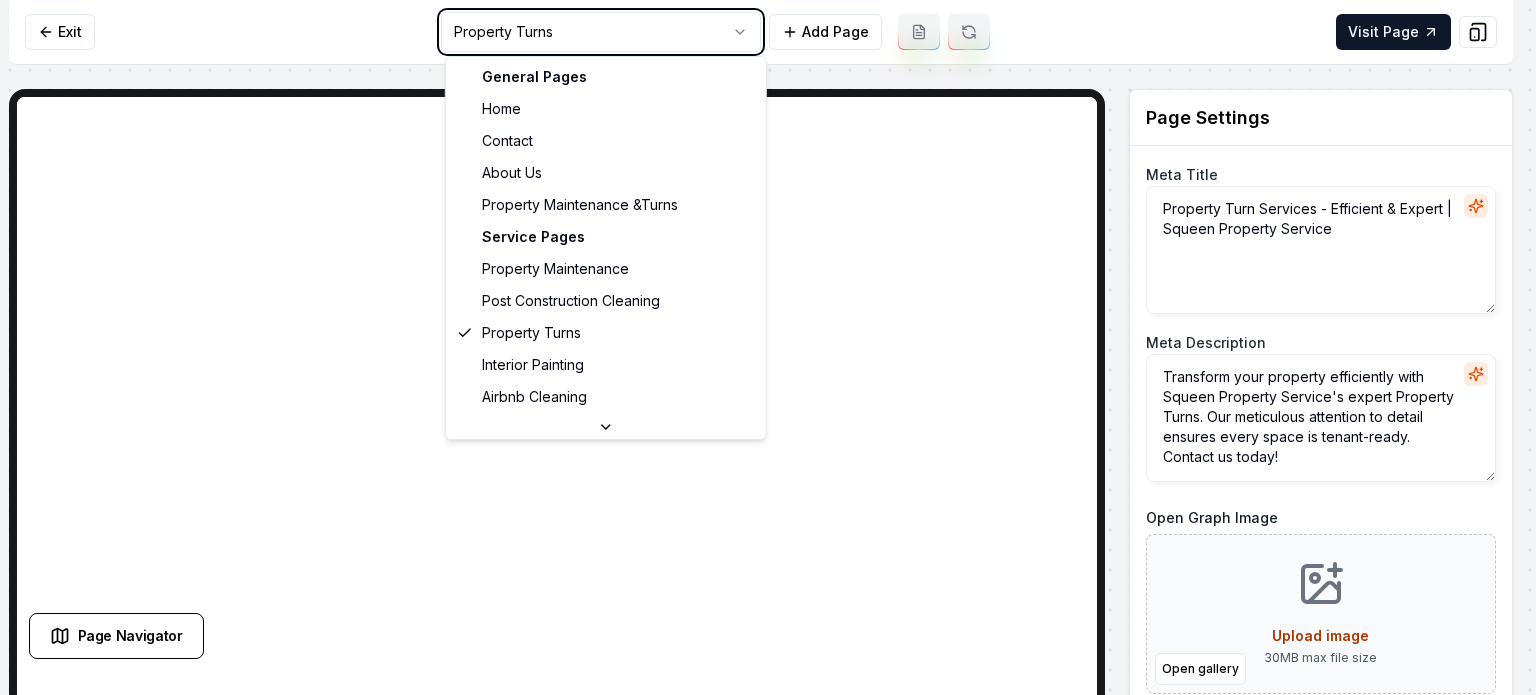 click on "Computer Required This feature is only available on a computer. Please switch to a computer to edit your site. Go back  Exit Property Turns Add Page Visit Page  Page Navigator Page Settings Meta Title Property Turn Services - Efficient & Expert | Squeen Property Service Meta Description Transform your property efficiently with Squeen Property Service's expert Property Turns. Our meticulous attention to detail ensures every space is tenant-ready. Contact us today! Open Graph Image Open gallery Upload image 30  MB max file size URL Slug property-turns Discard Changes Save Section Editor Unsupported section type /dashboard/sites/c463b68f-ece9-405a-9441-366b8c6269fe/pages/ca236b11-60ca-4450-be06-cf79ec715c2f Made 179 formatting edits between lines 2 and 307 General Pages Home Contact About Us Property Maintenance &Turns Service Pages Property Maintenance  Post Construction Cleaning Property Turns  Interior Painting Airbnb Cleaning  Commercial Cleaning  Standard Cleaning  Deep Cleaning  Cabinet Painting Aurora, CO" at bounding box center (768, 347) 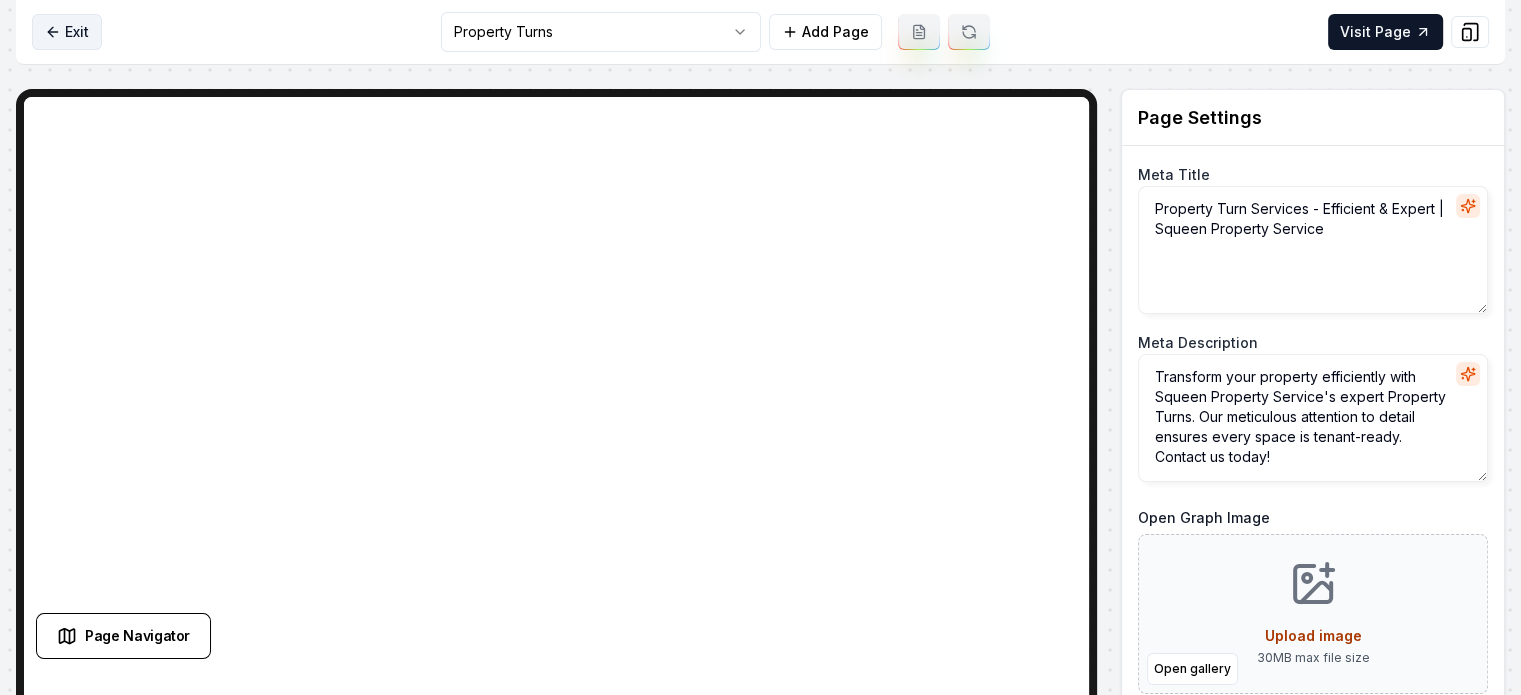click 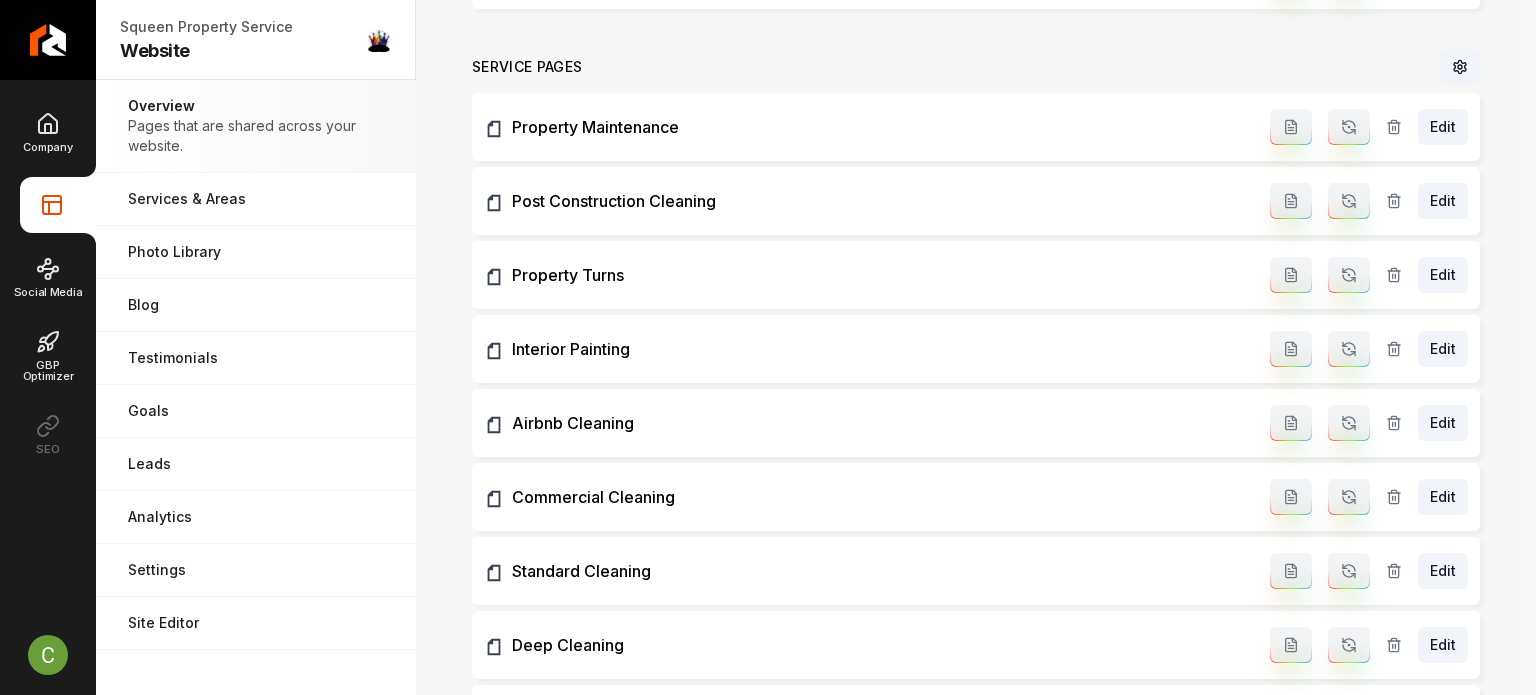 scroll, scrollTop: 800, scrollLeft: 0, axis: vertical 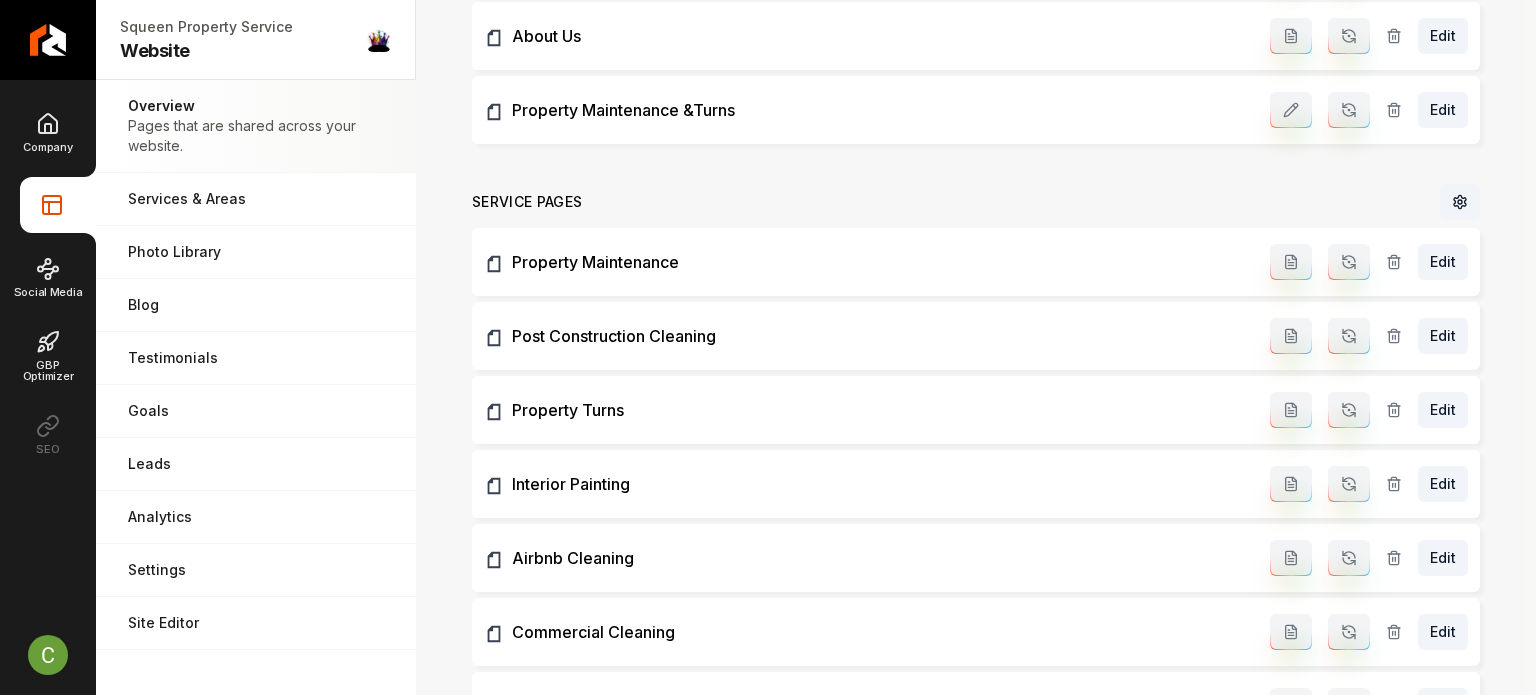 click 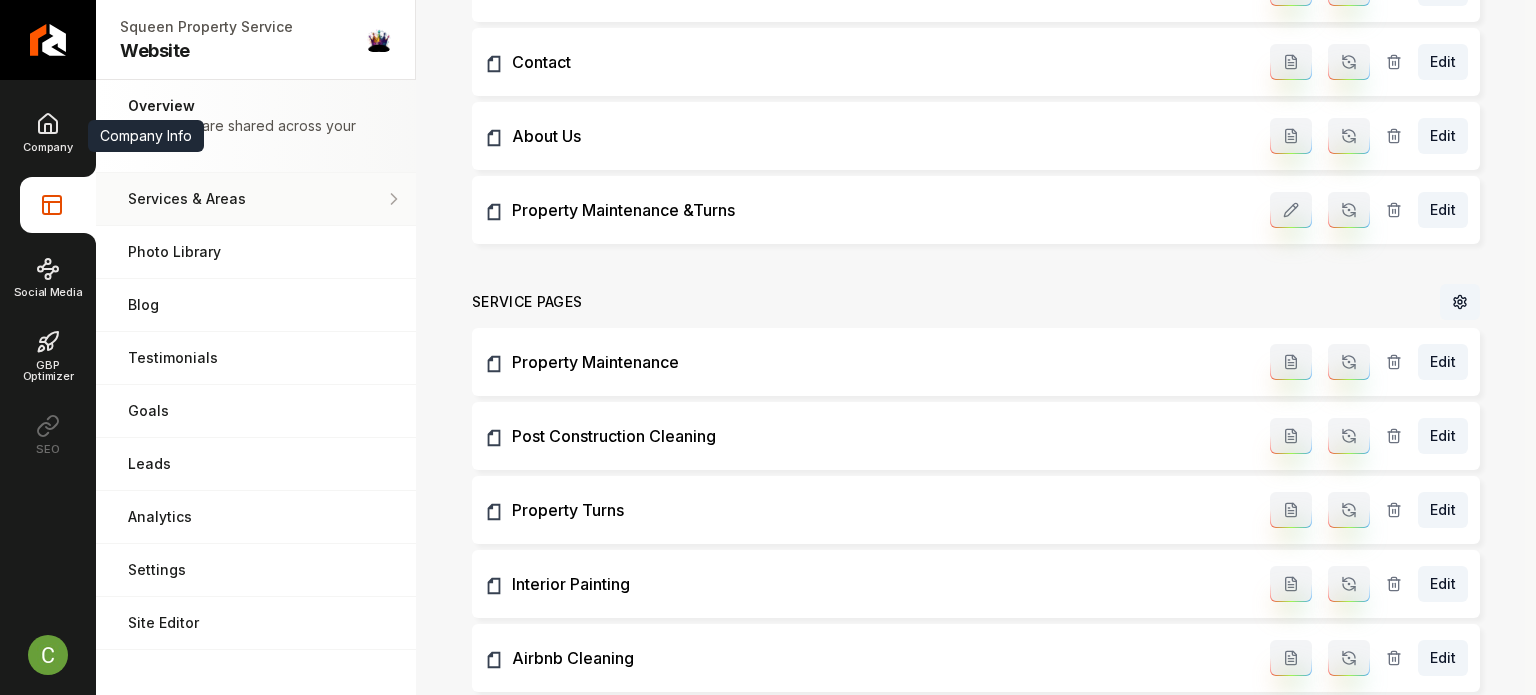 click on "Services & Areas" at bounding box center [256, 199] 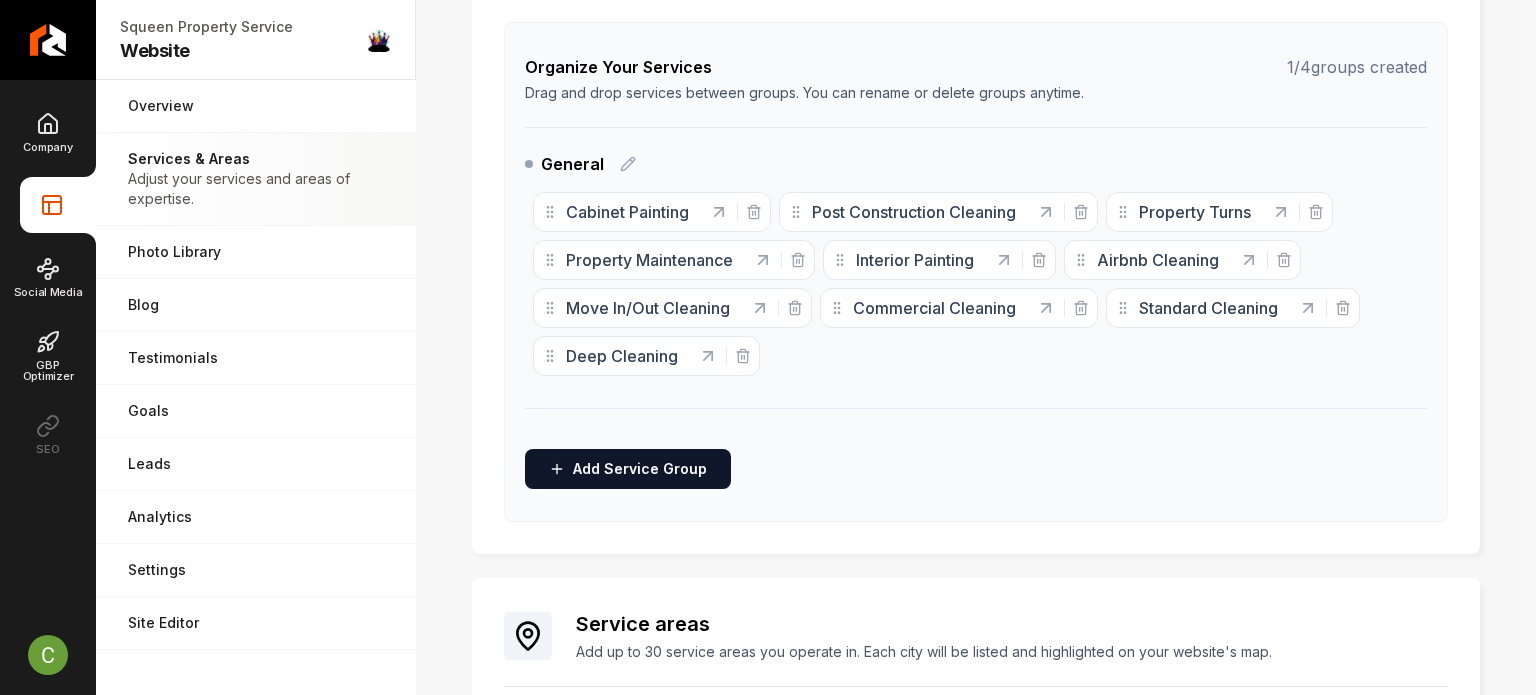 scroll, scrollTop: 270, scrollLeft: 0, axis: vertical 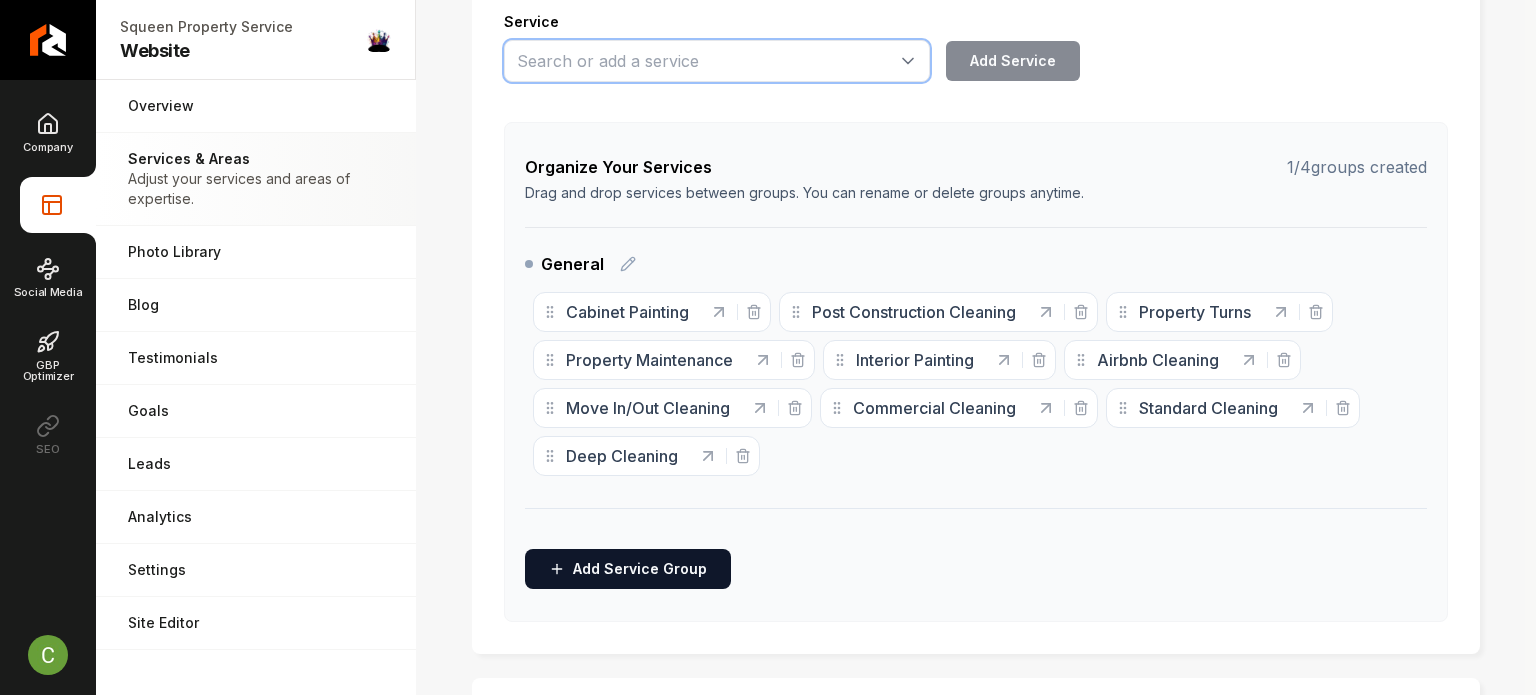 click at bounding box center [717, 61] 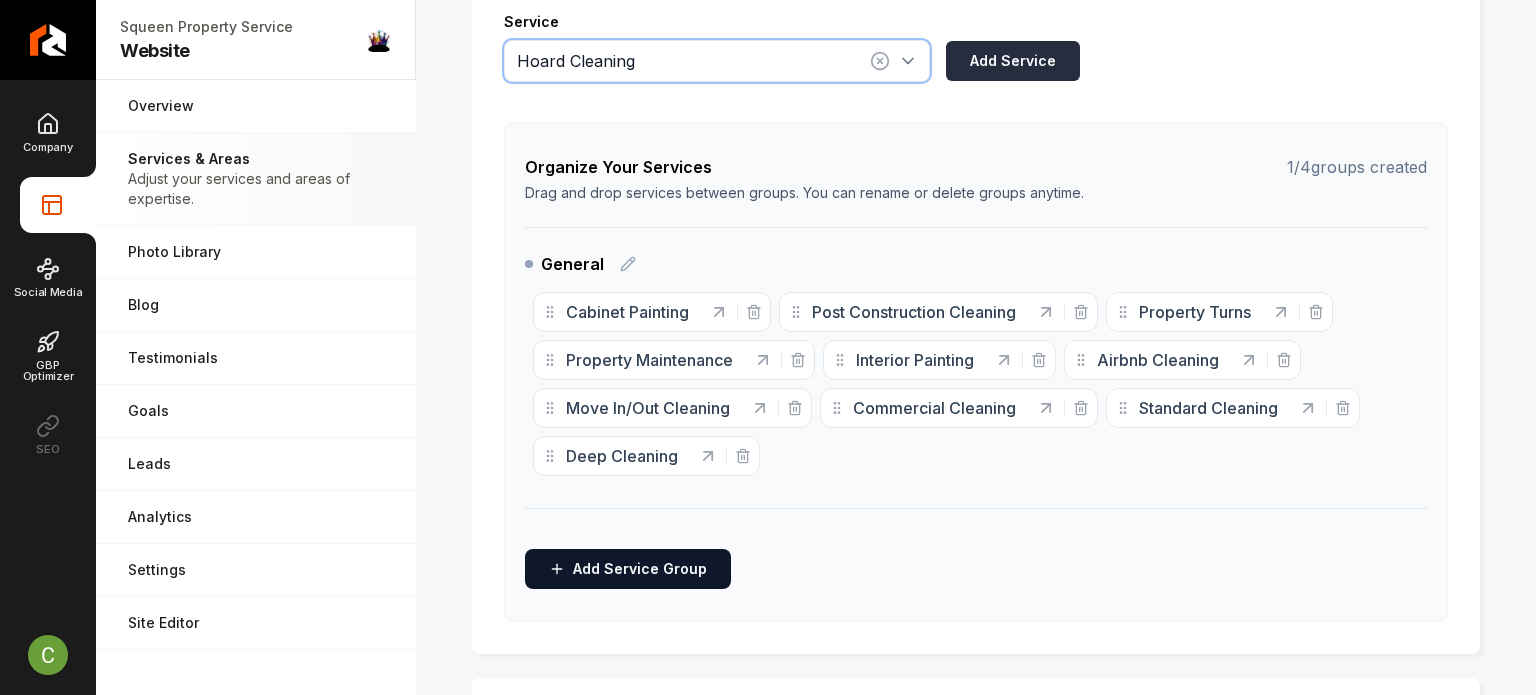 type on "Hoard Cleaning" 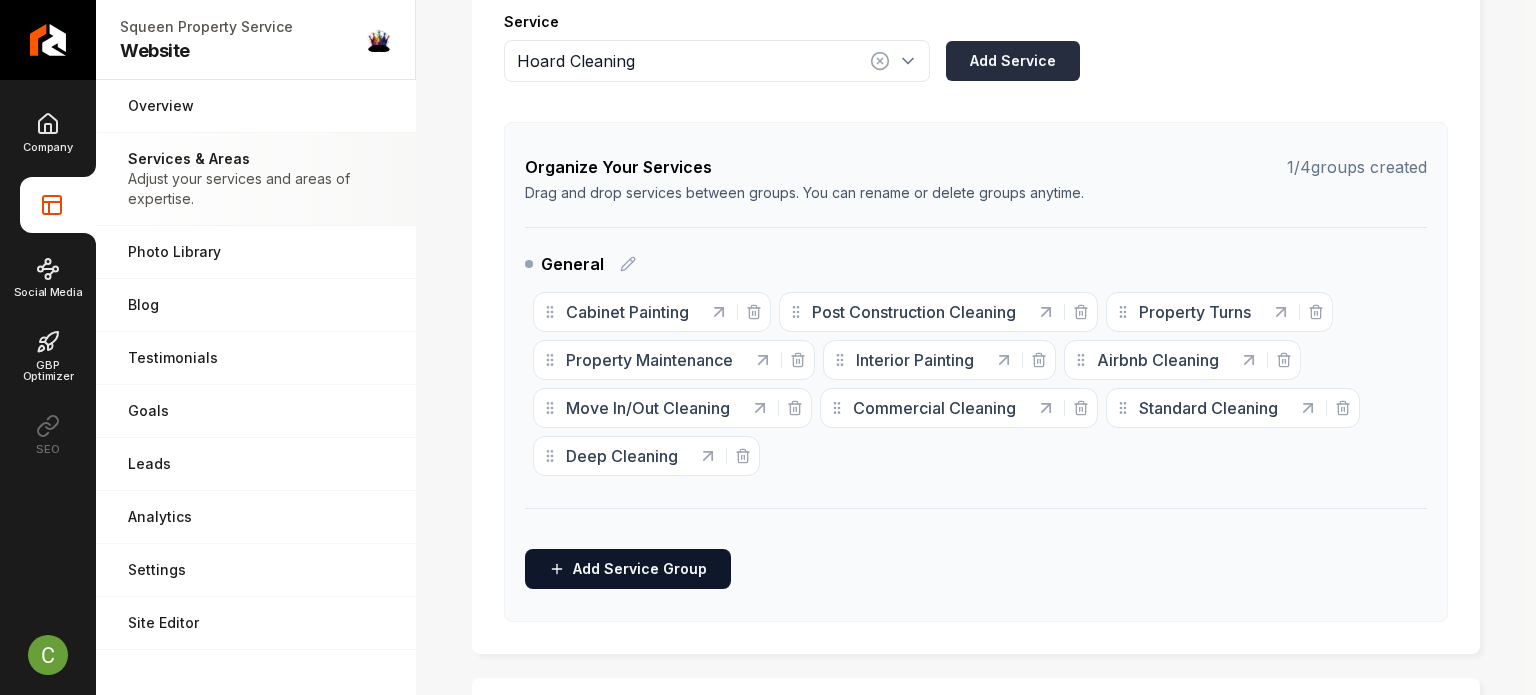 click on "Add Service" at bounding box center [1013, 61] 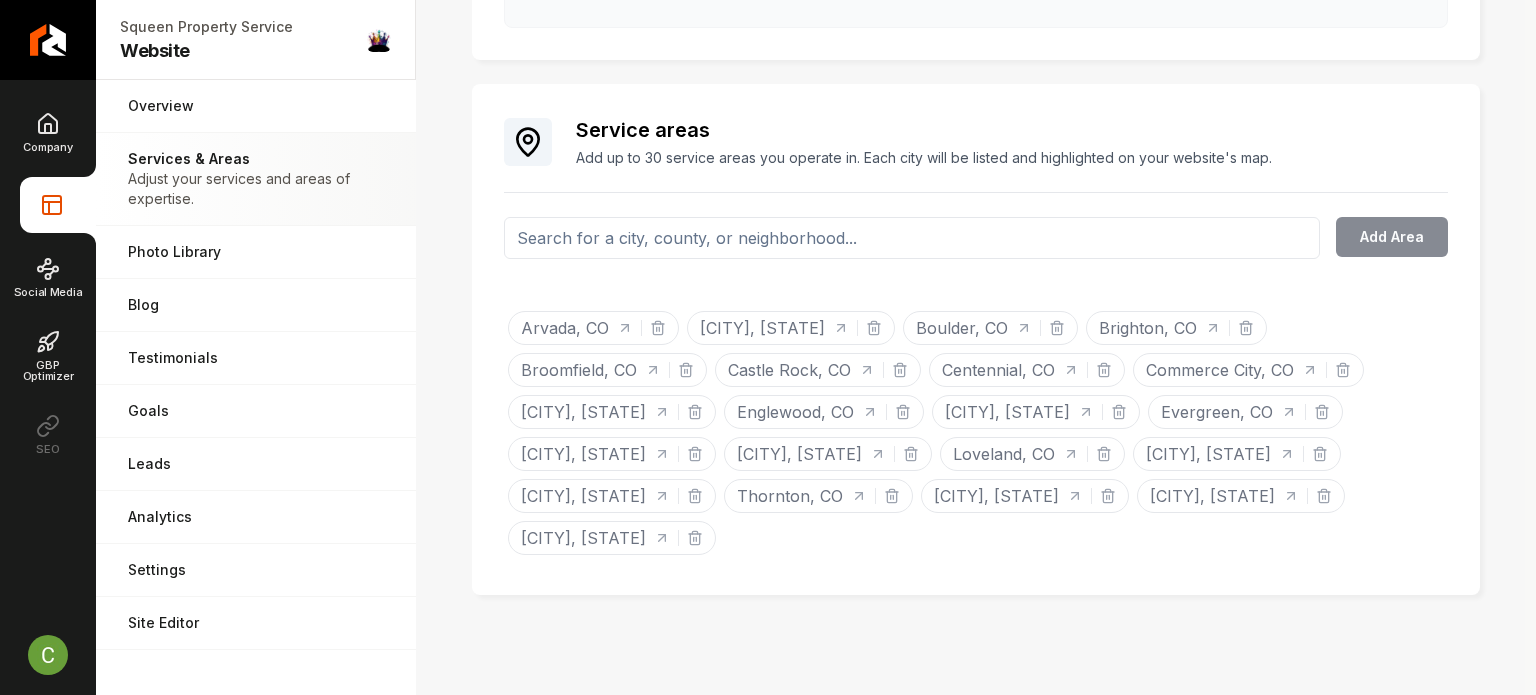 scroll, scrollTop: 870, scrollLeft: 0, axis: vertical 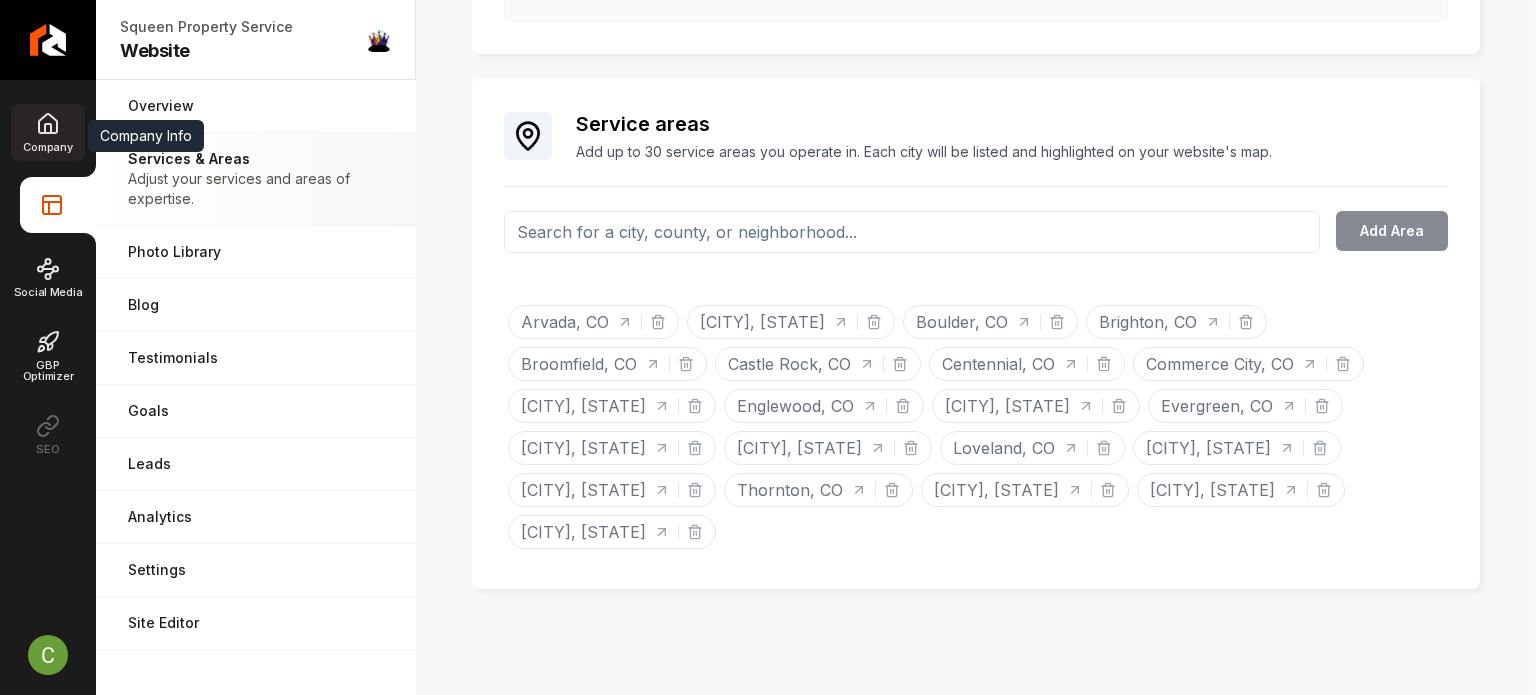 click on "Company" at bounding box center (47, 147) 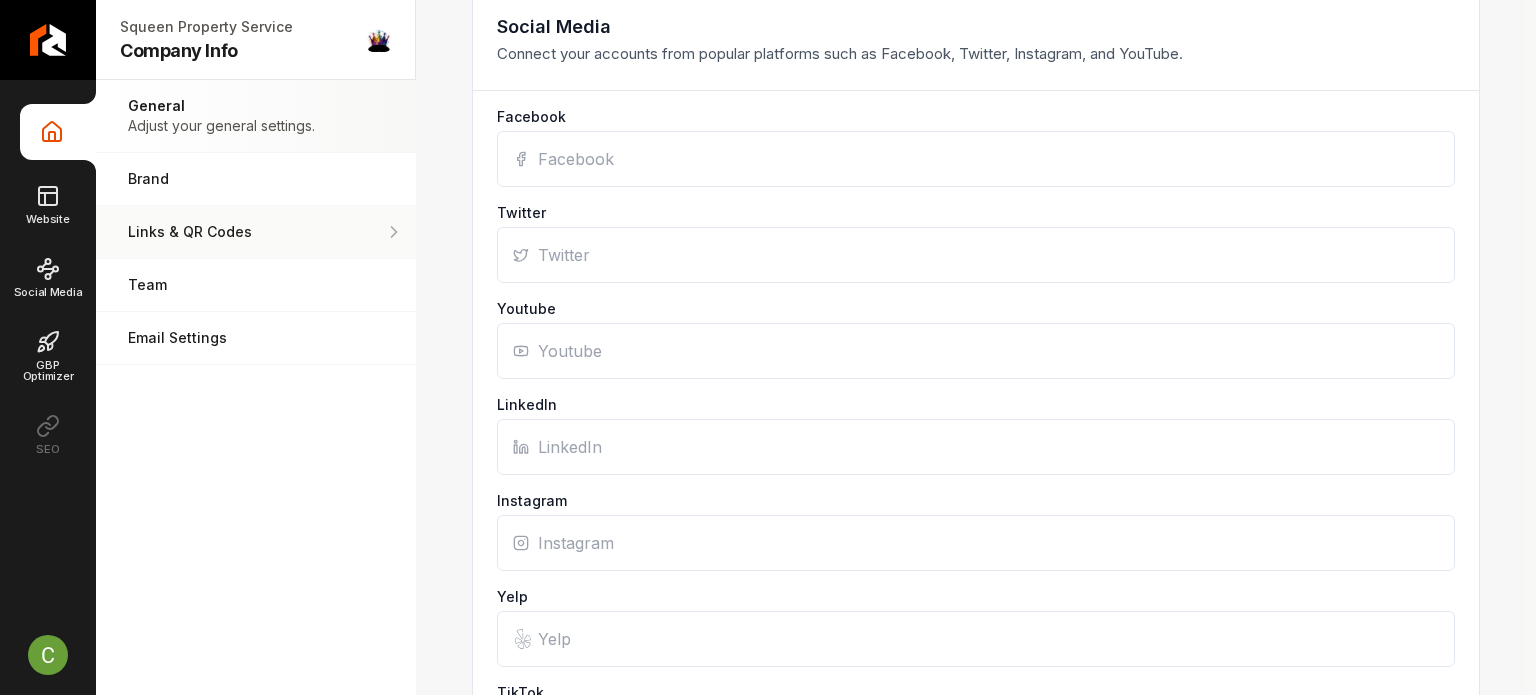 scroll, scrollTop: 1570, scrollLeft: 0, axis: vertical 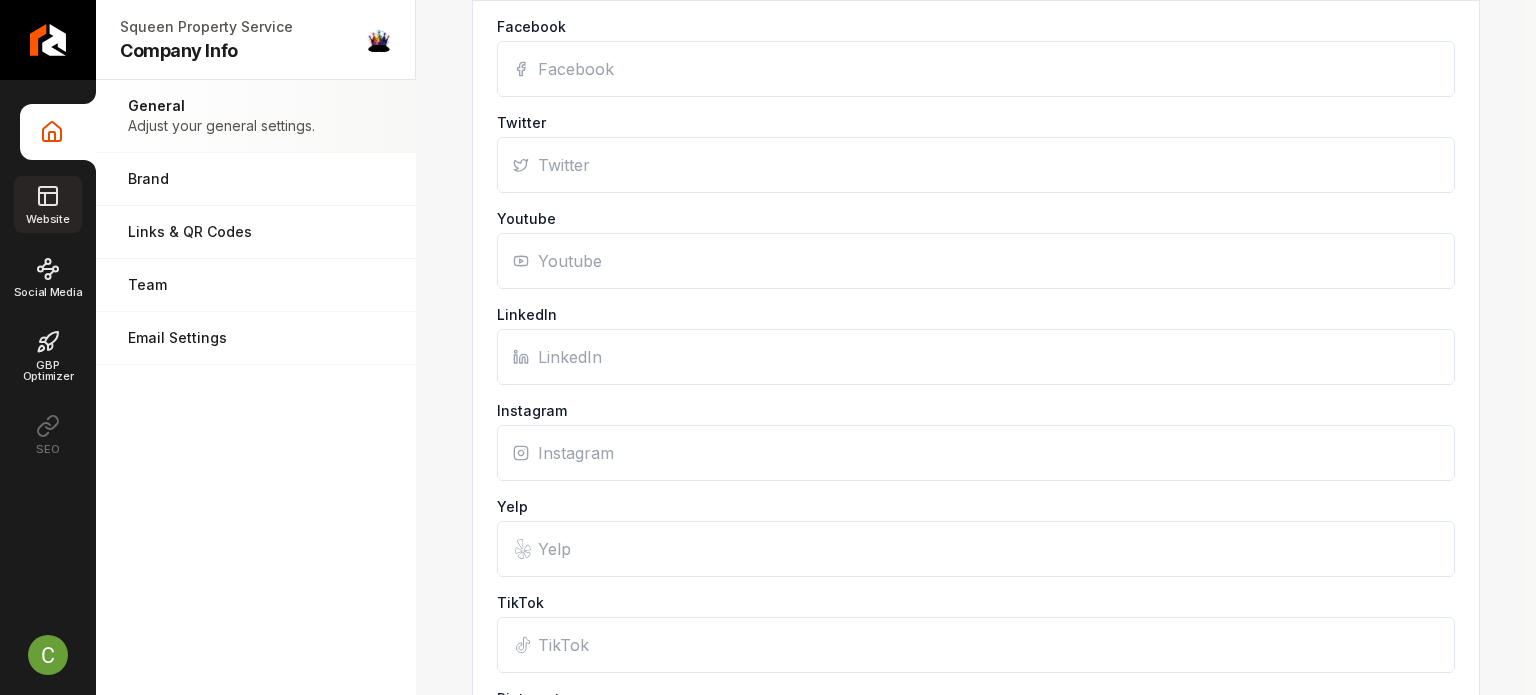 click 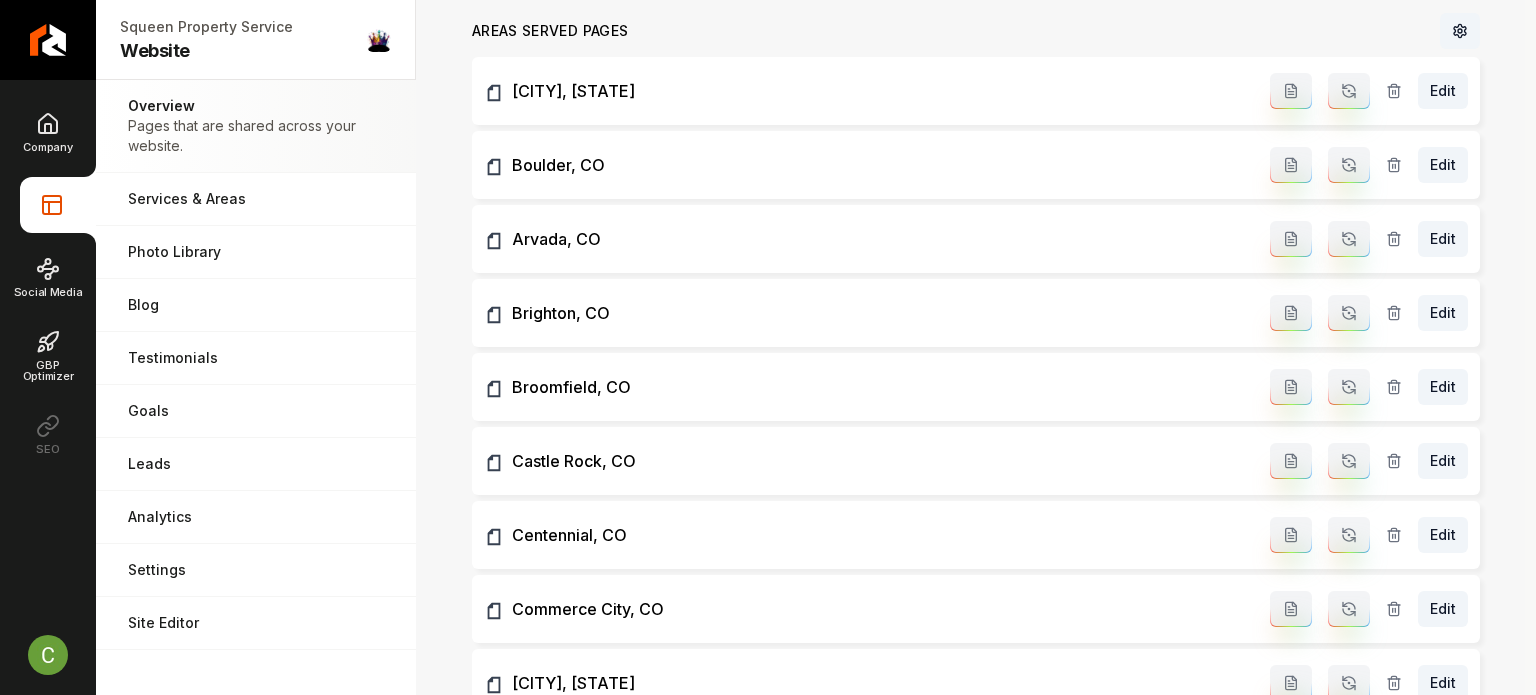 scroll, scrollTop: 1744, scrollLeft: 0, axis: vertical 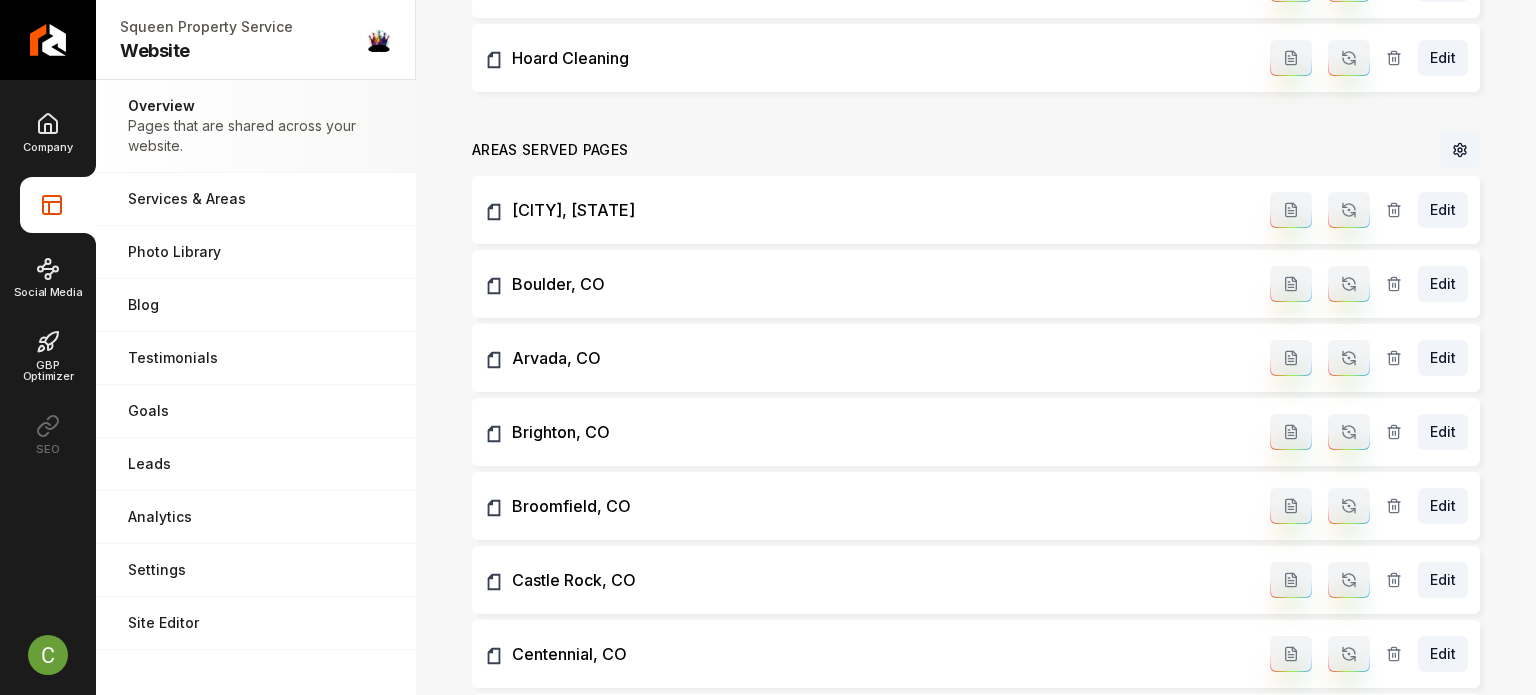 click at bounding box center [1349, 210] 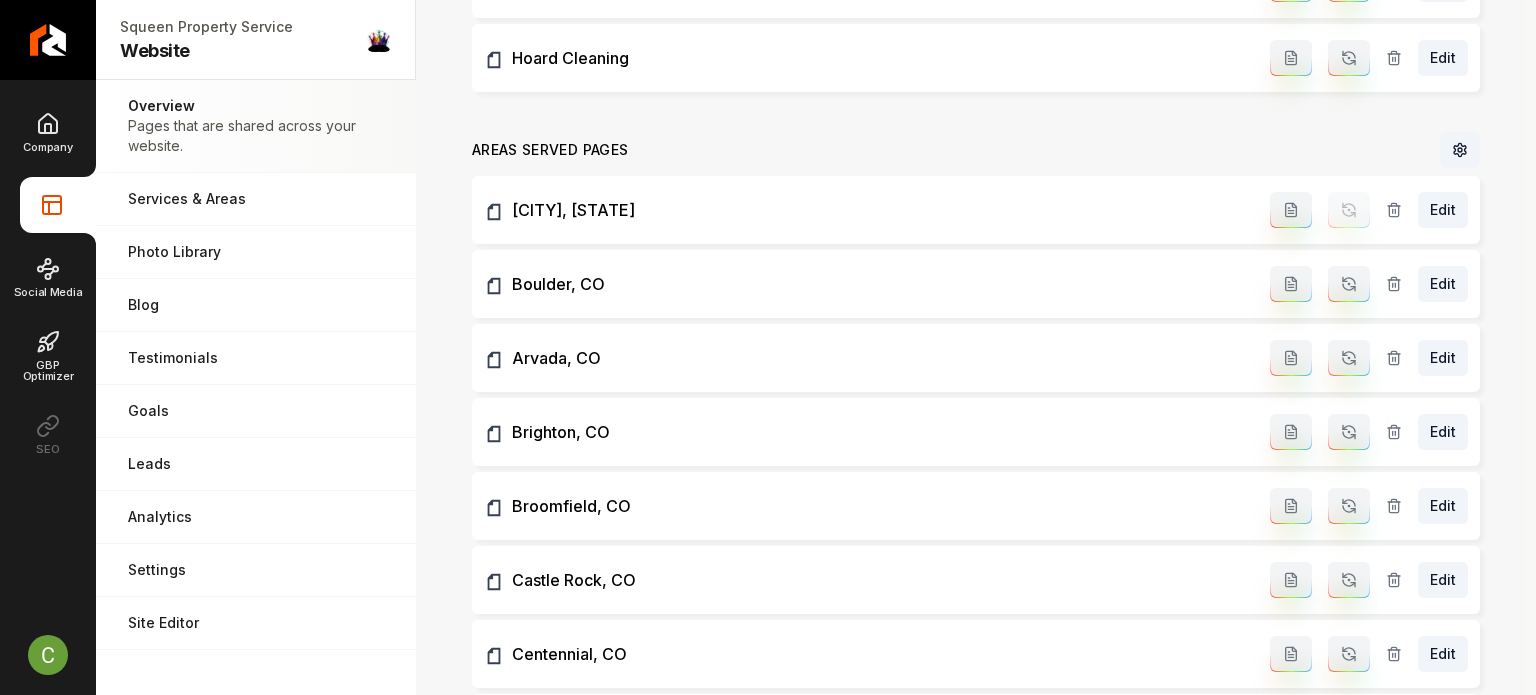 click at bounding box center [1349, 284] 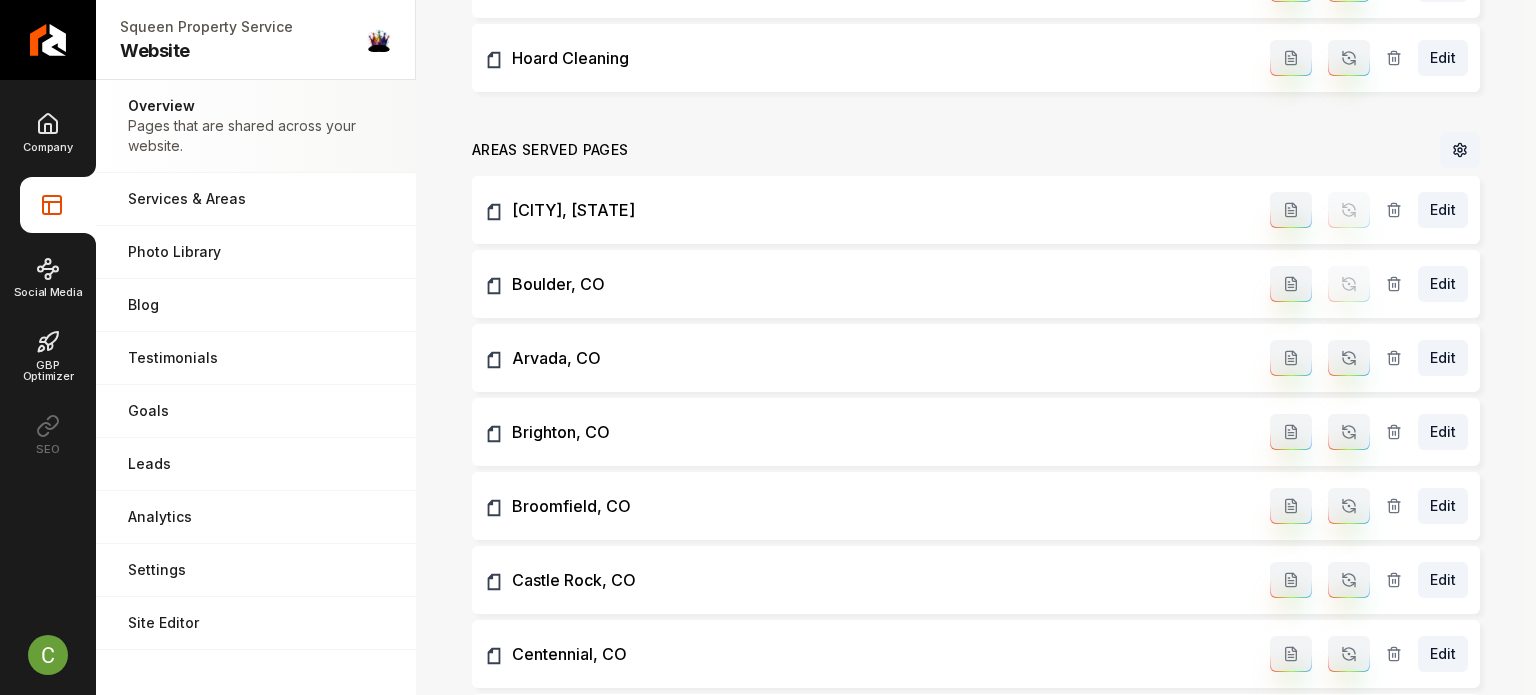 click at bounding box center [1349, 358] 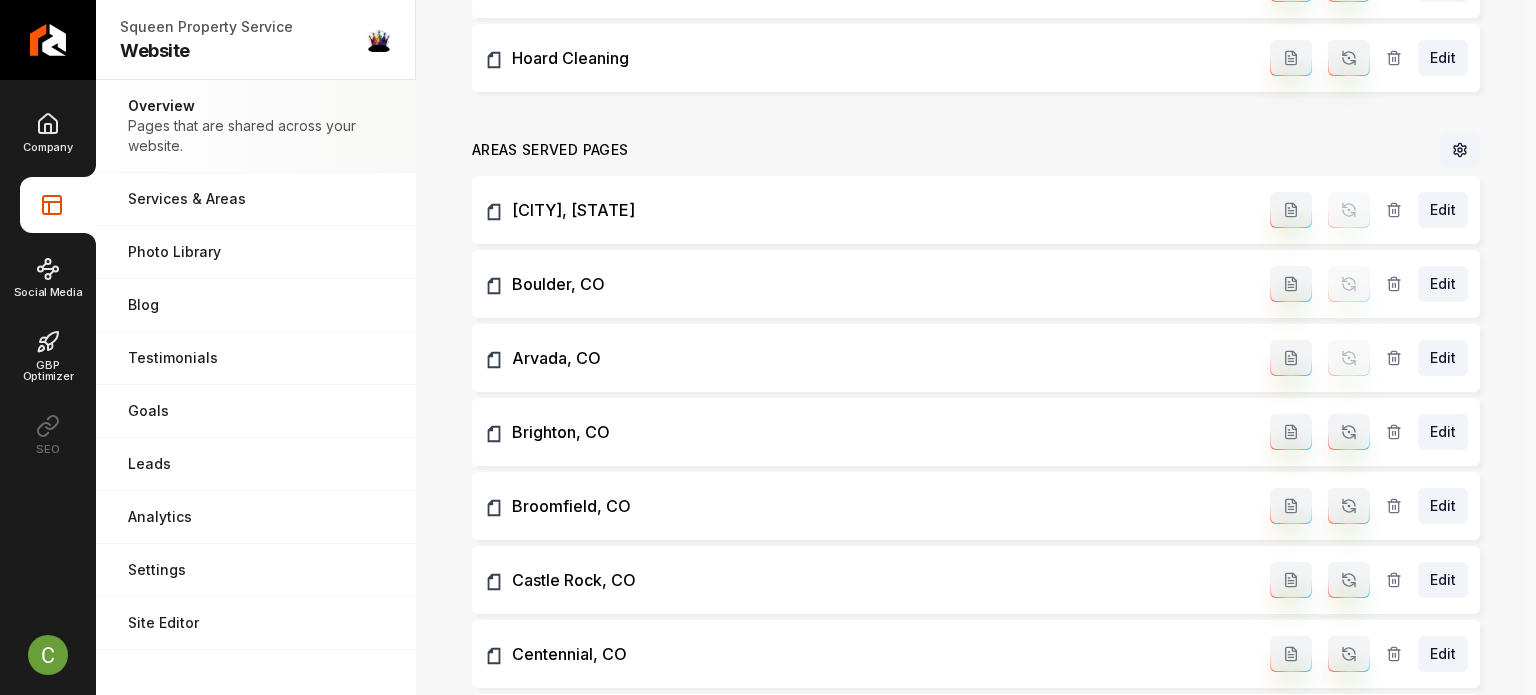 click at bounding box center [1349, 432] 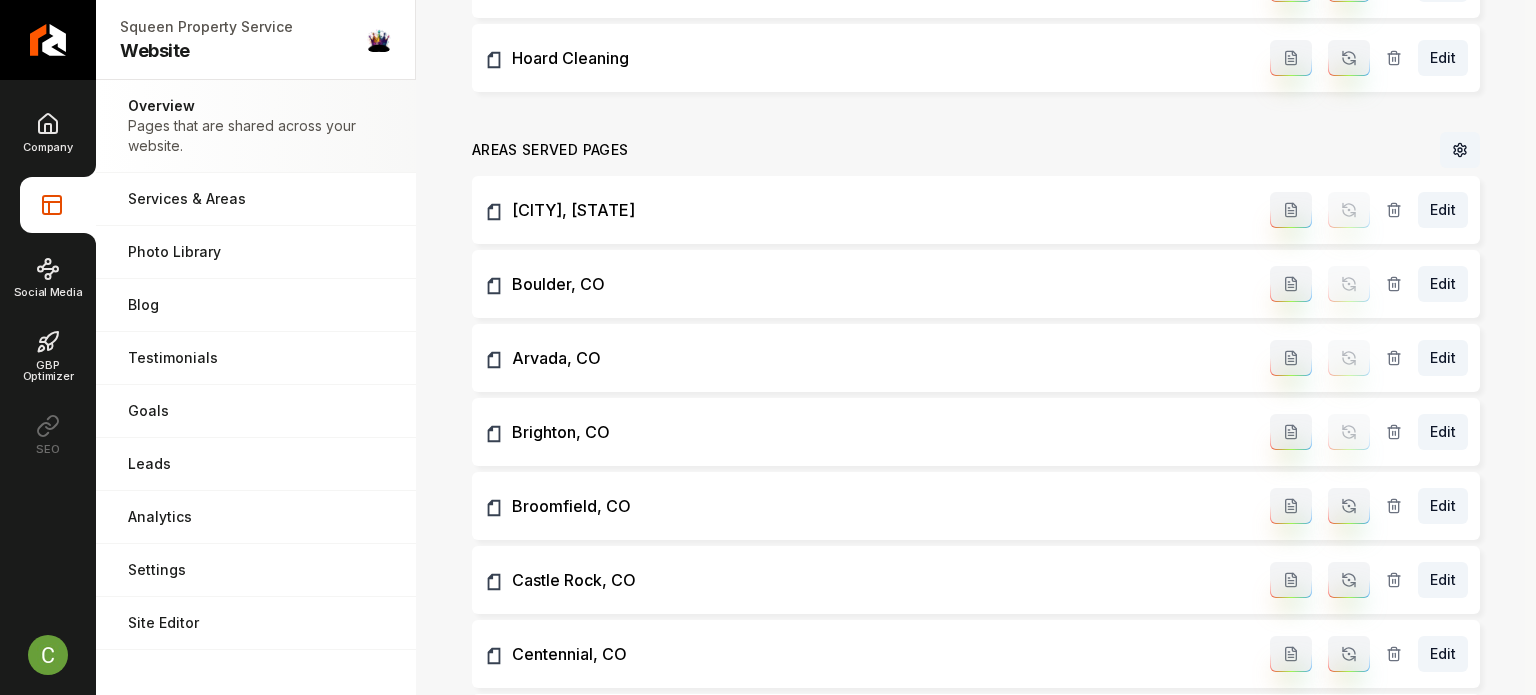 click at bounding box center [1349, 506] 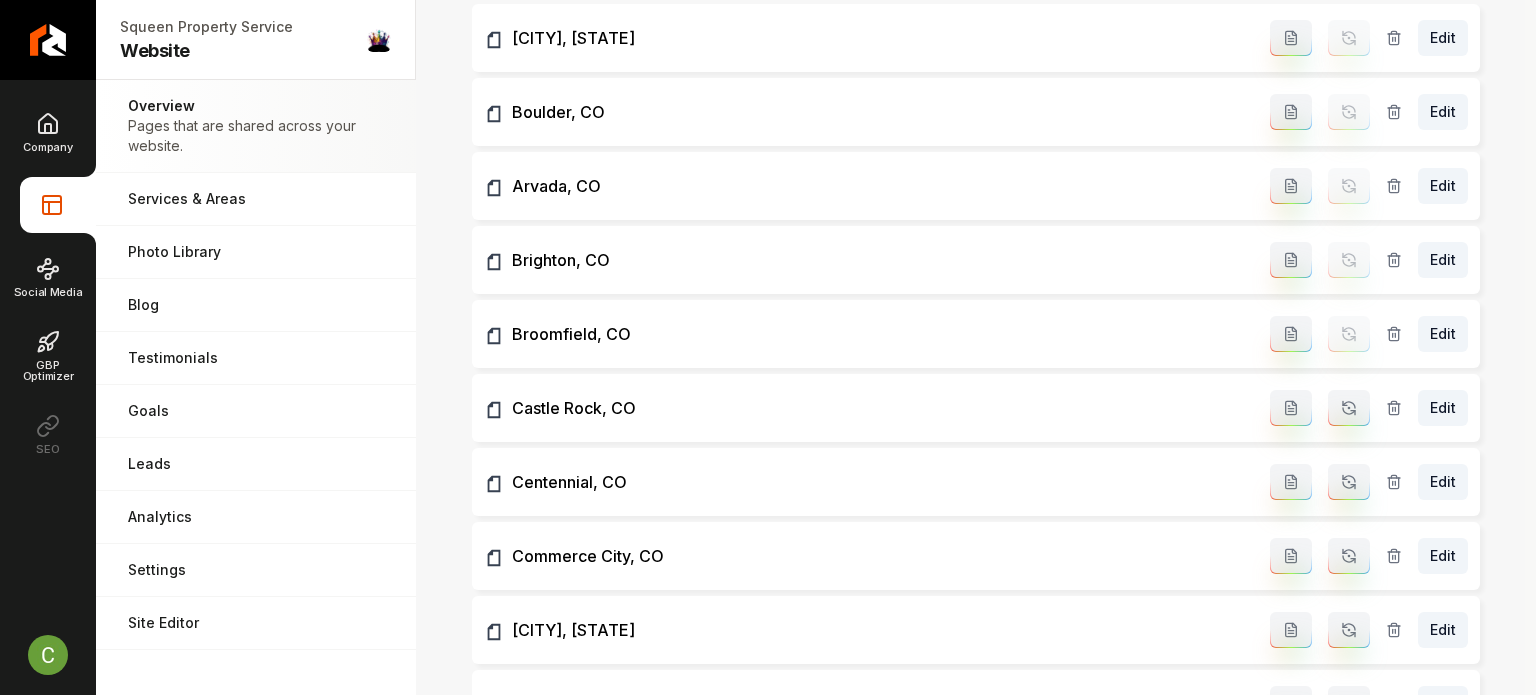 scroll, scrollTop: 1944, scrollLeft: 0, axis: vertical 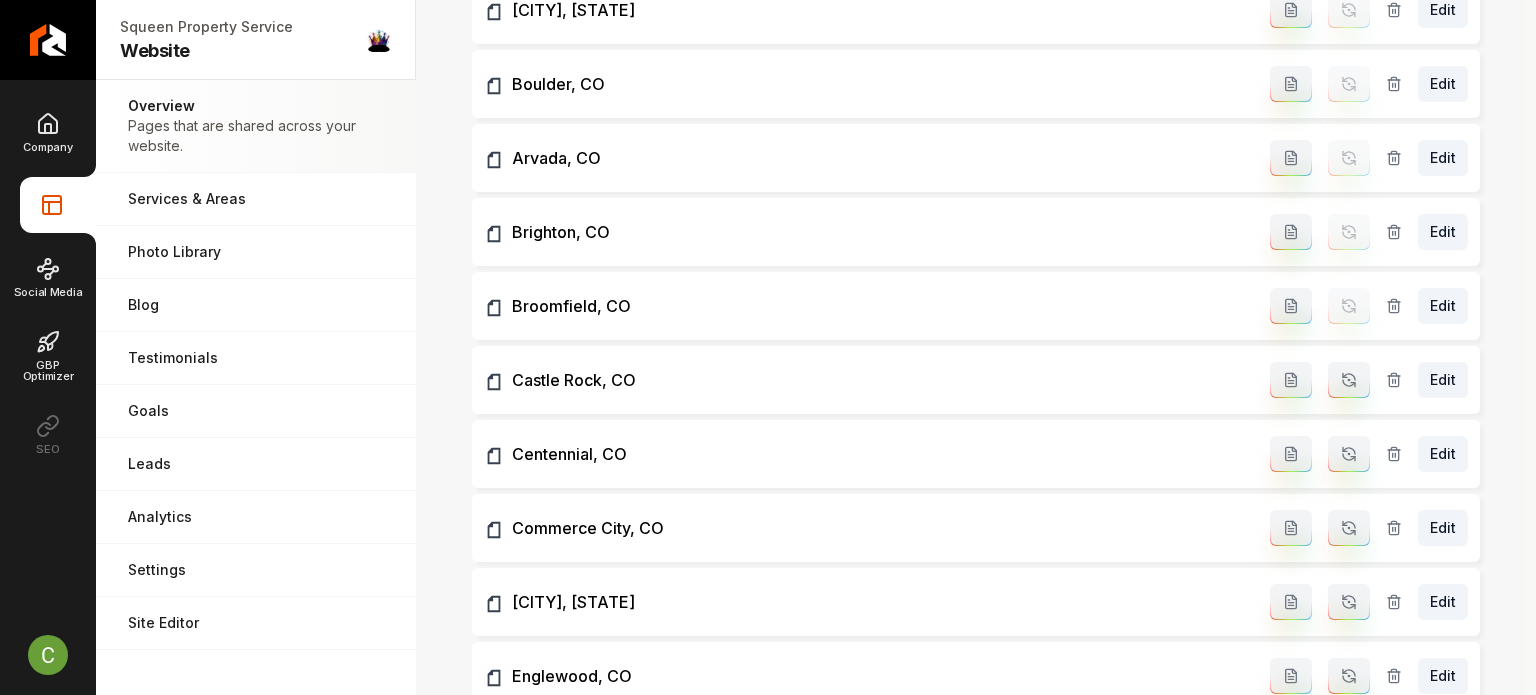 click at bounding box center [1349, 380] 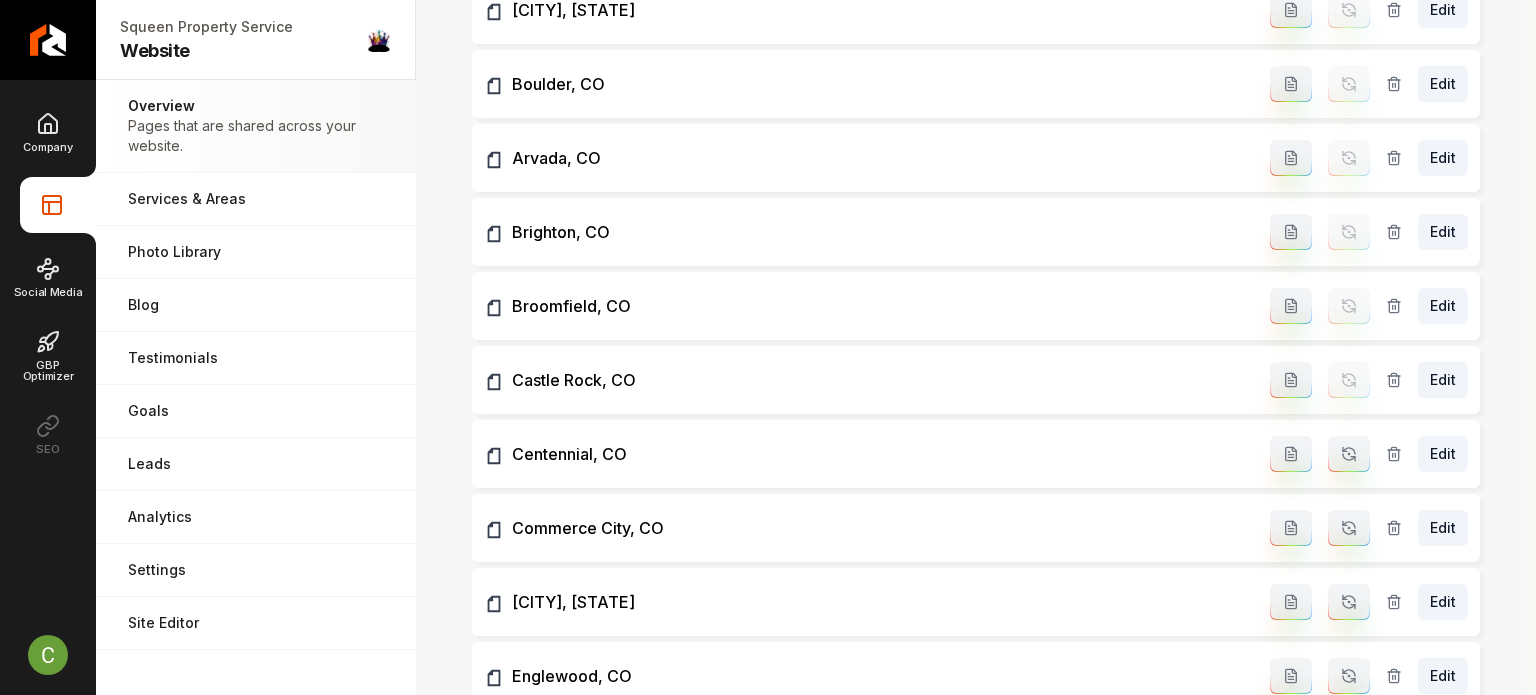 click 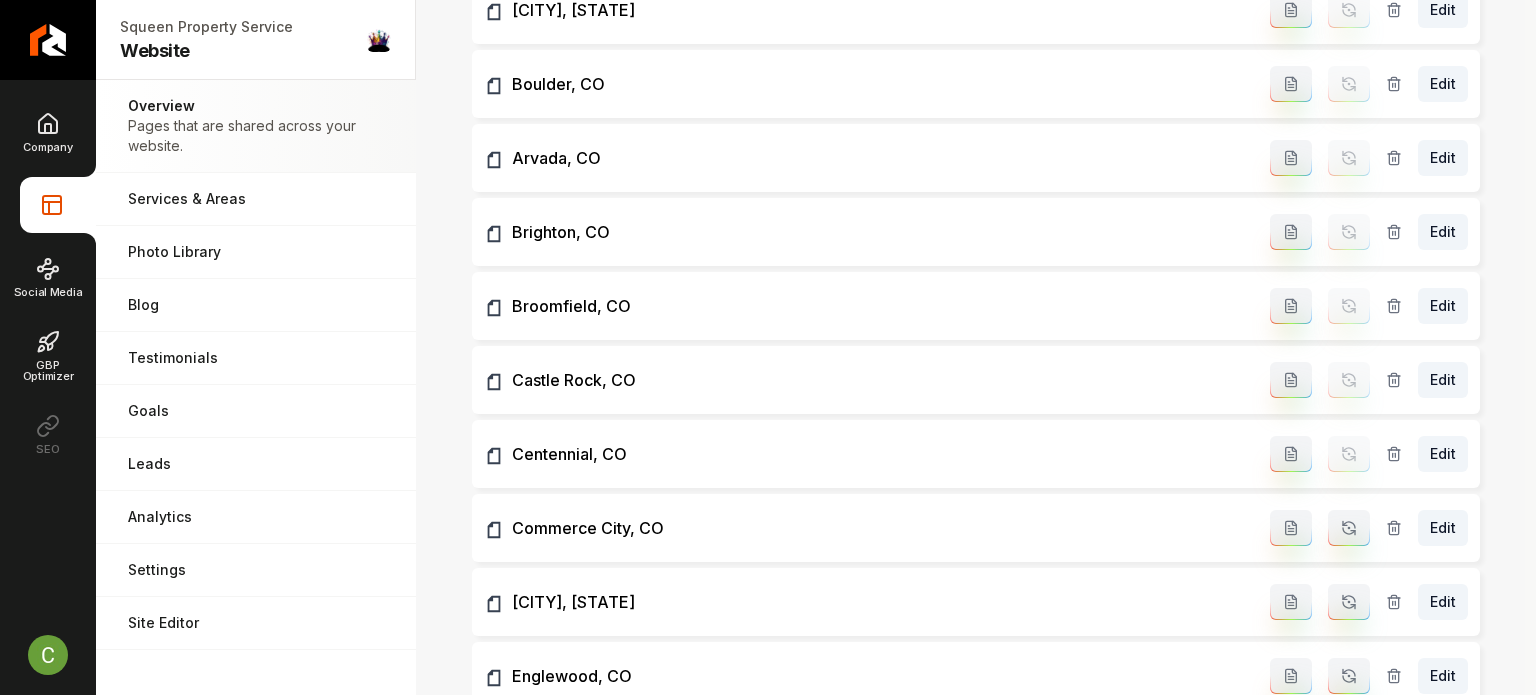 click at bounding box center [1349, 528] 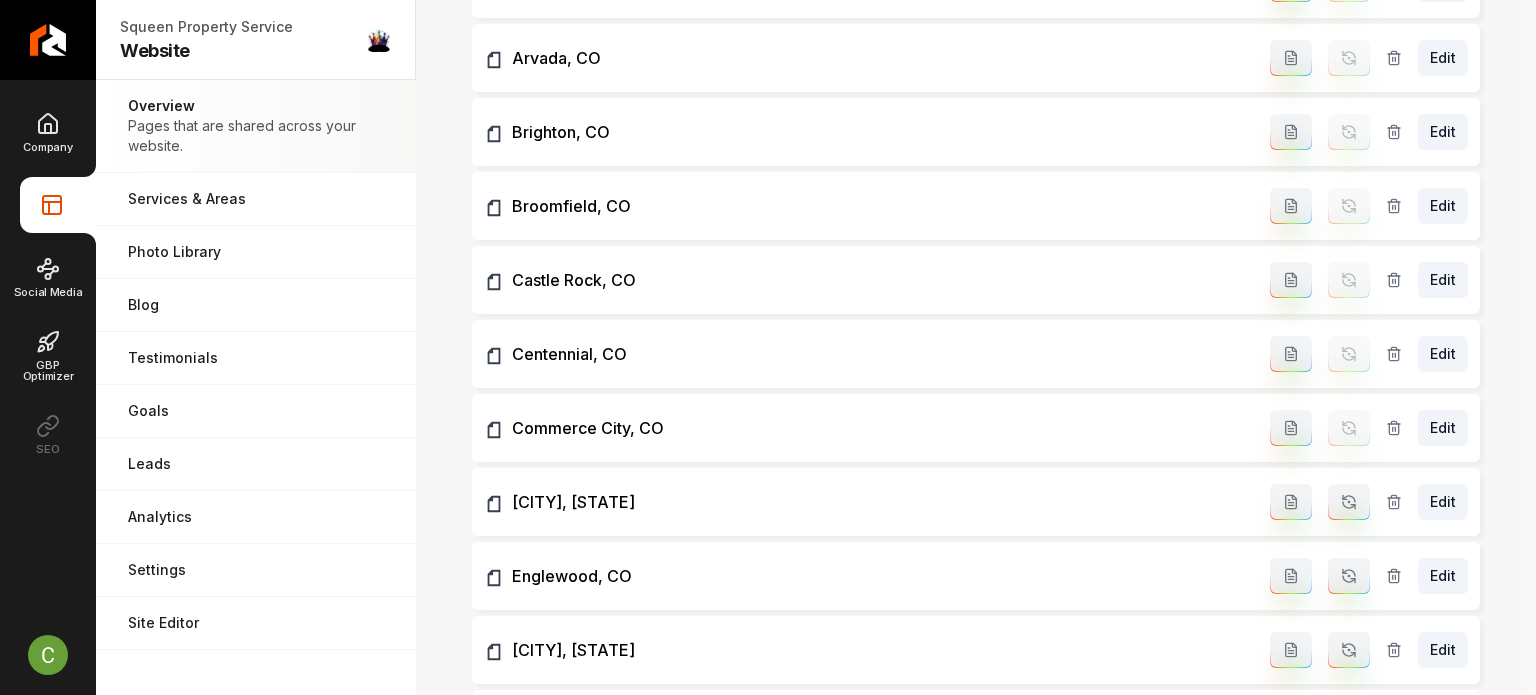scroll, scrollTop: 2344, scrollLeft: 0, axis: vertical 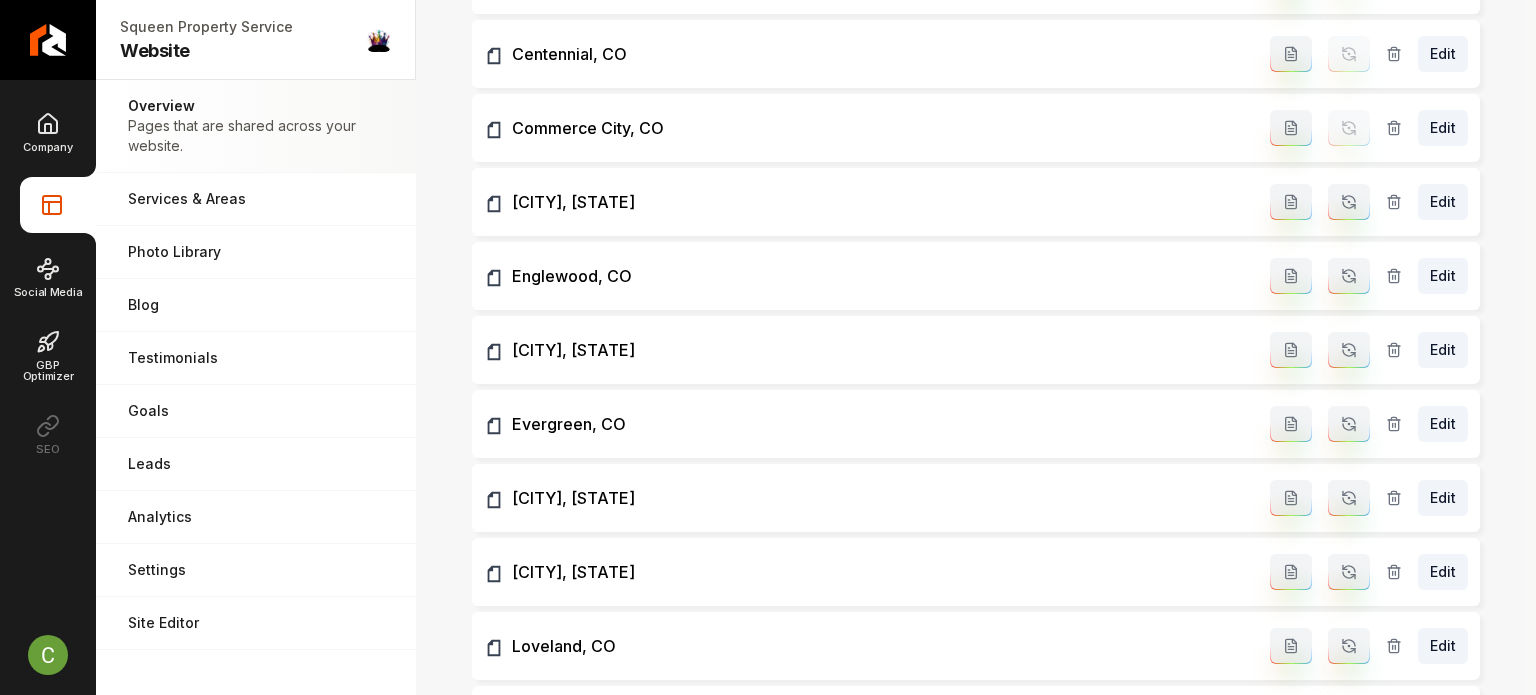 click at bounding box center (1349, 202) 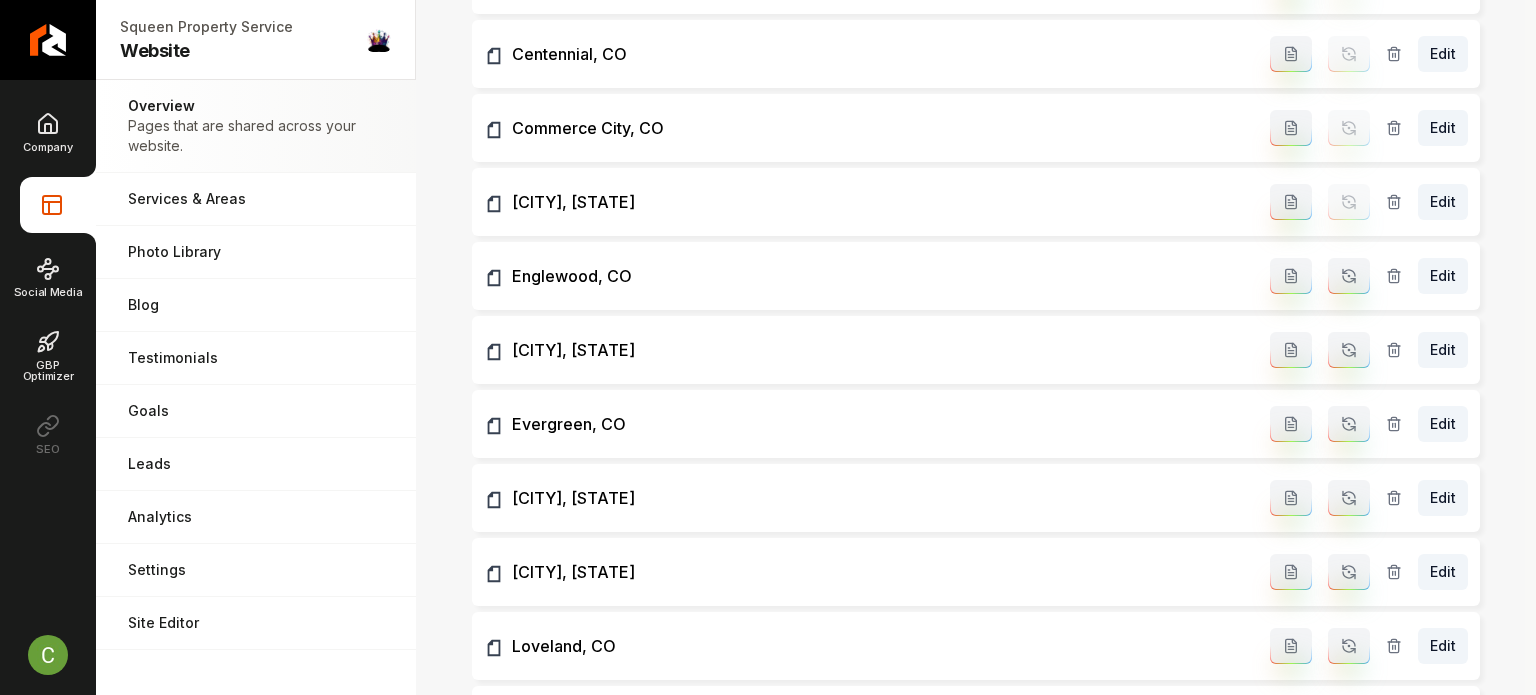 click at bounding box center [1349, 276] 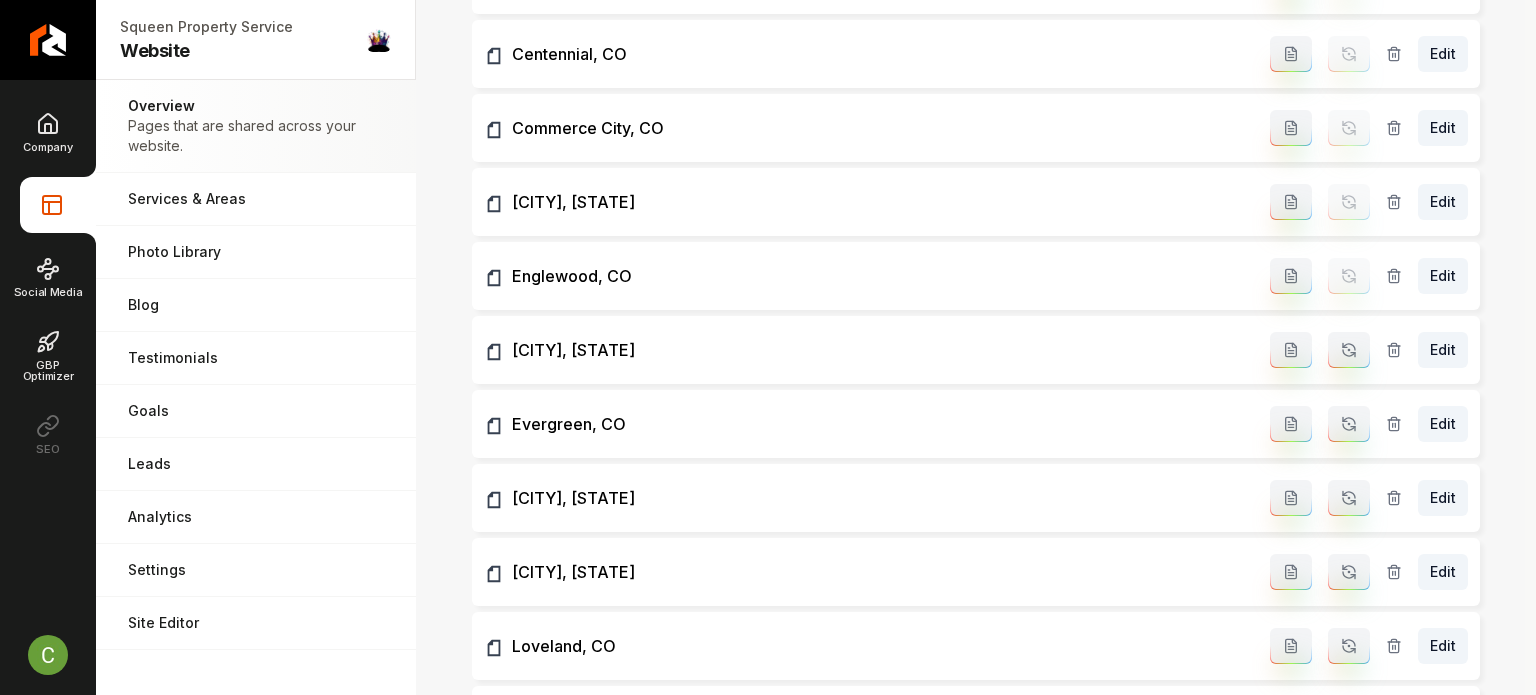 click at bounding box center [1349, 350] 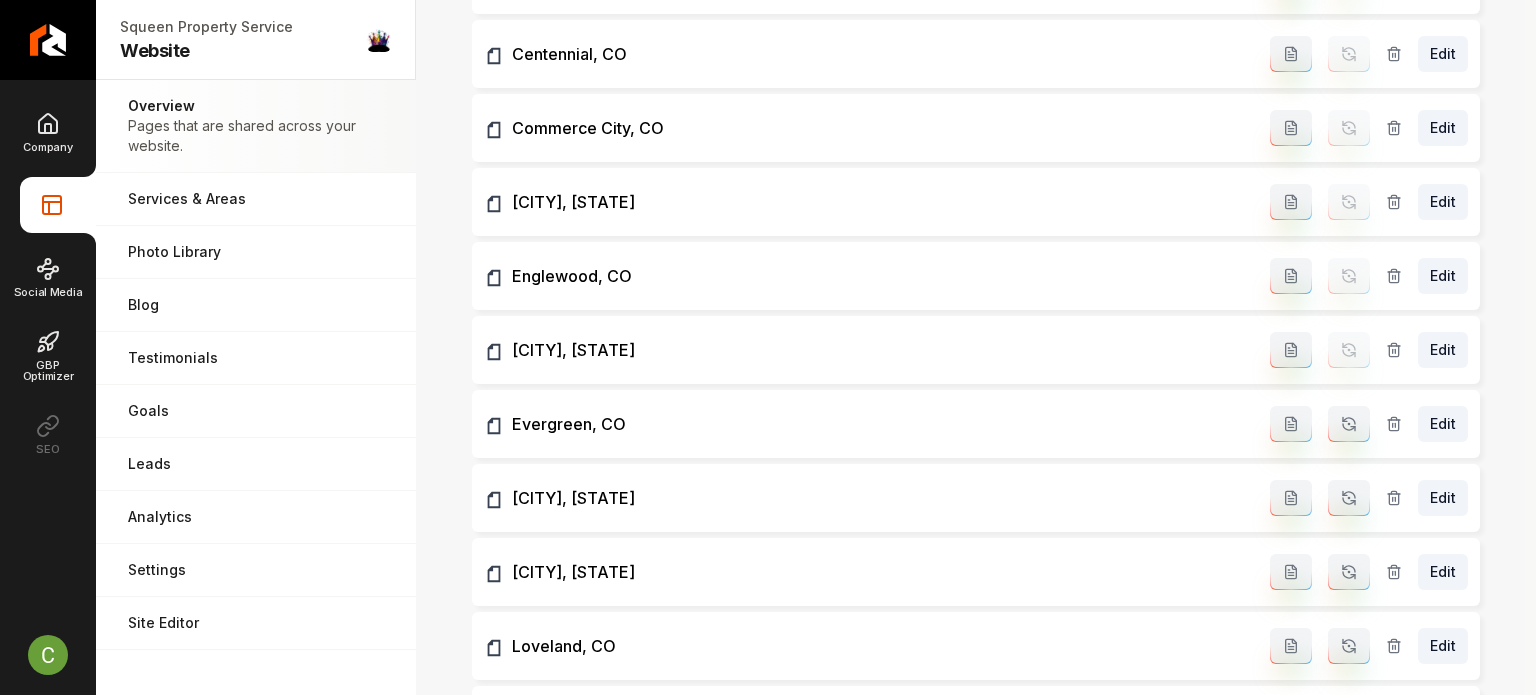 click 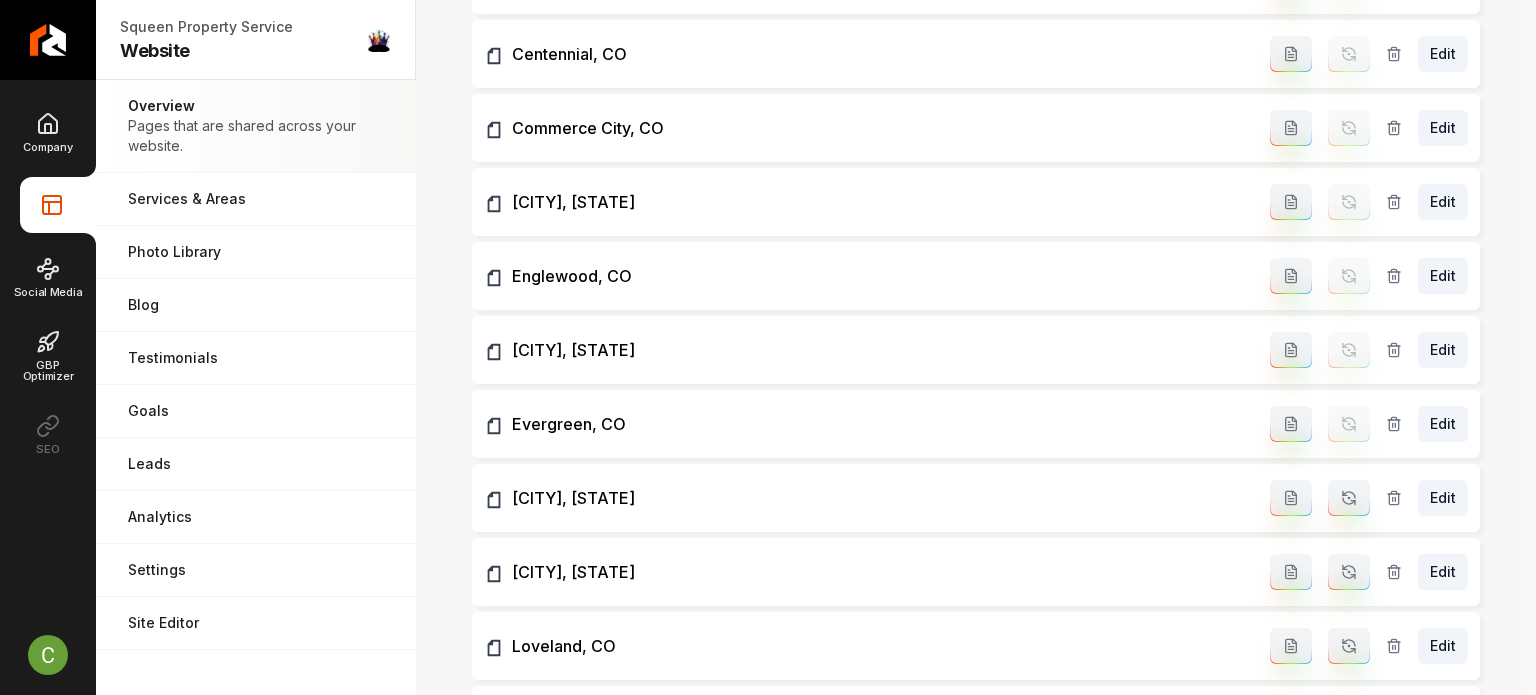 click at bounding box center [1349, 498] 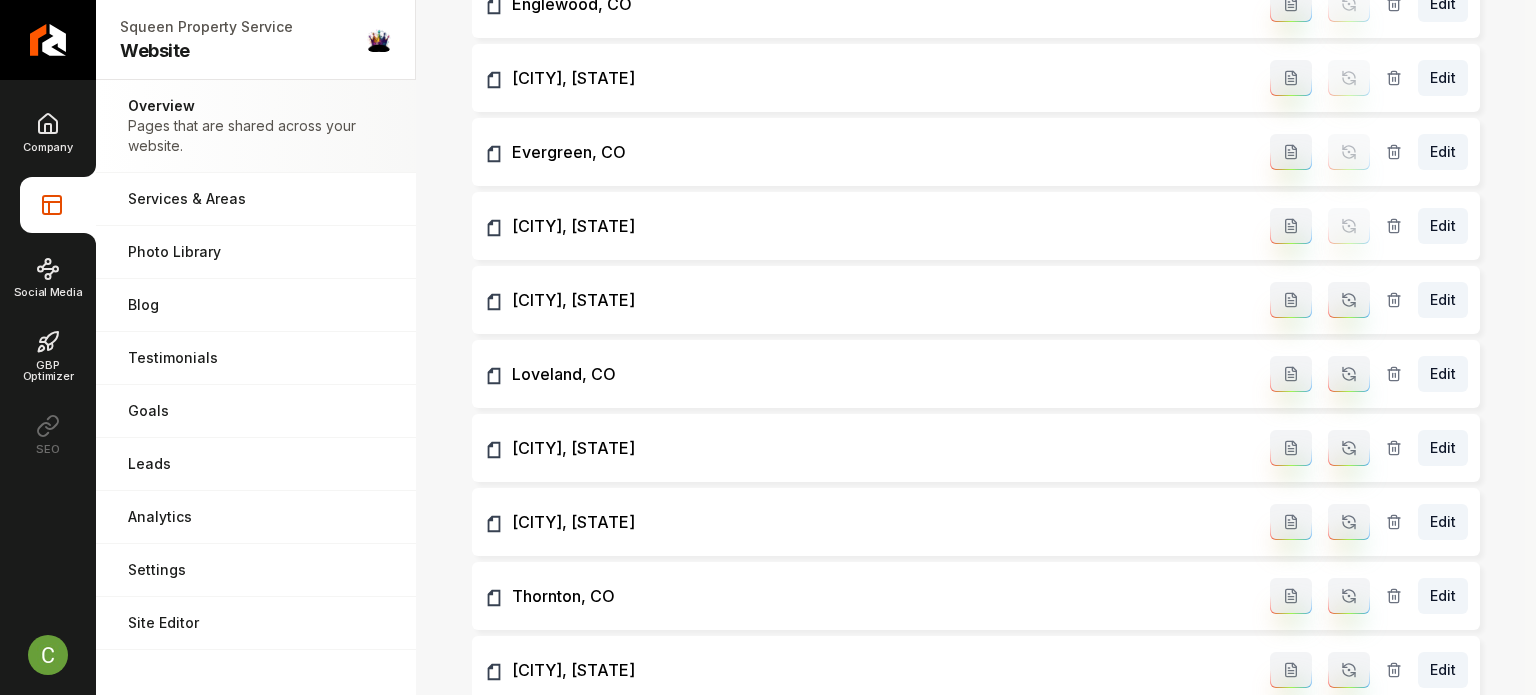 scroll, scrollTop: 2644, scrollLeft: 0, axis: vertical 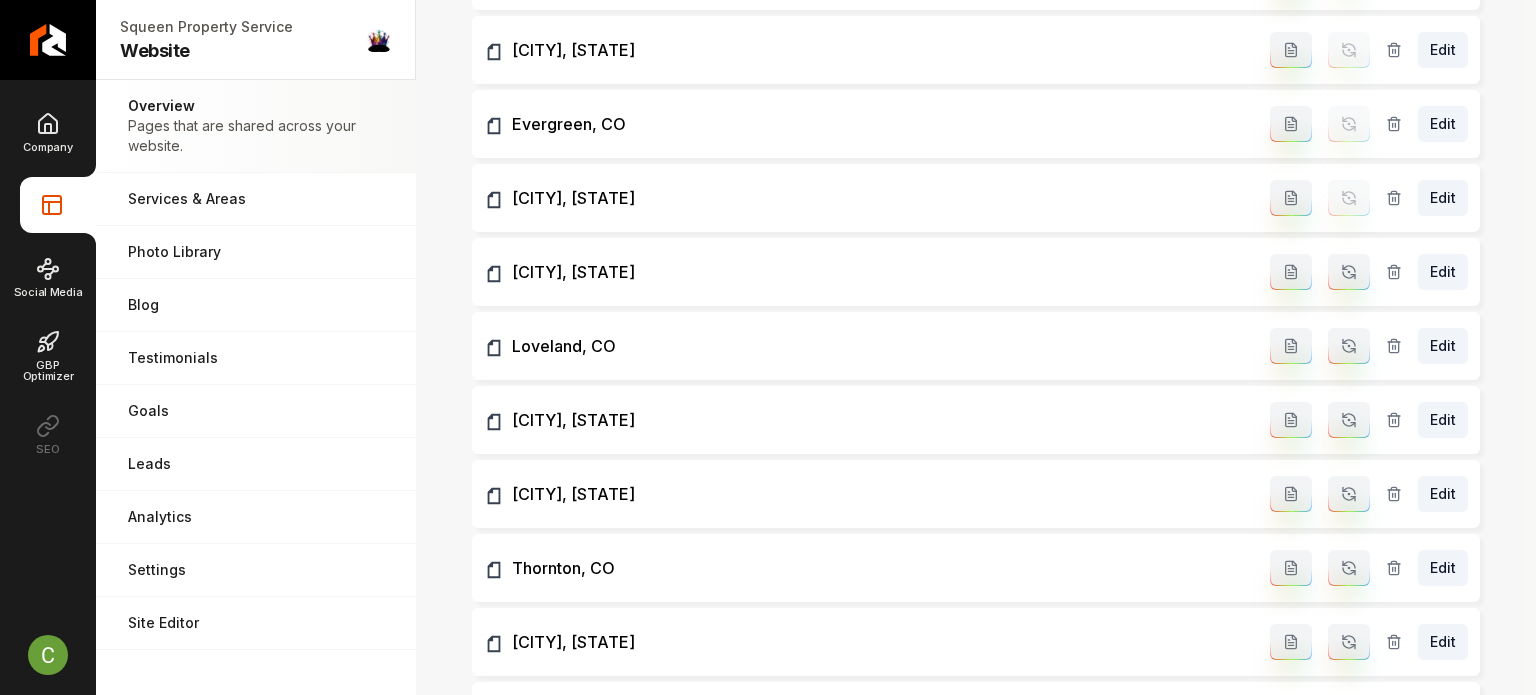 click 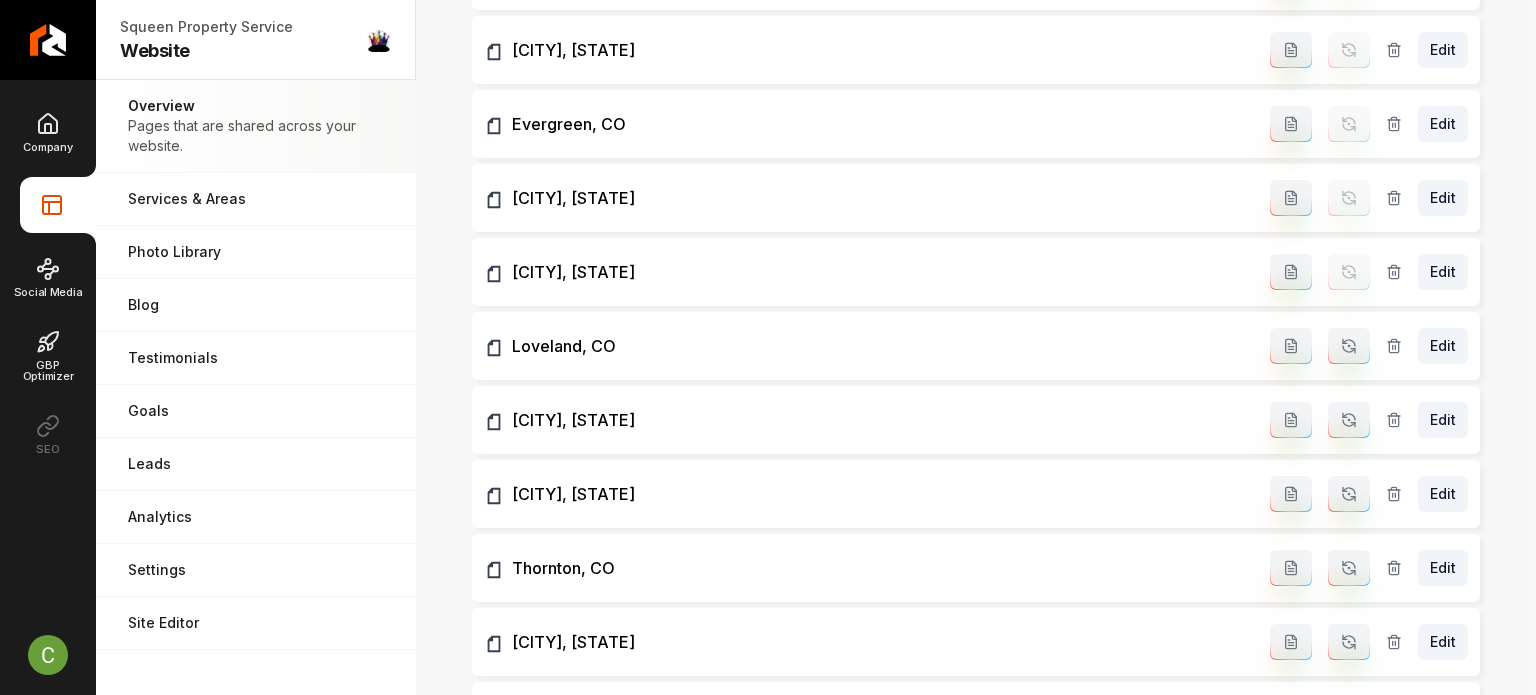 click 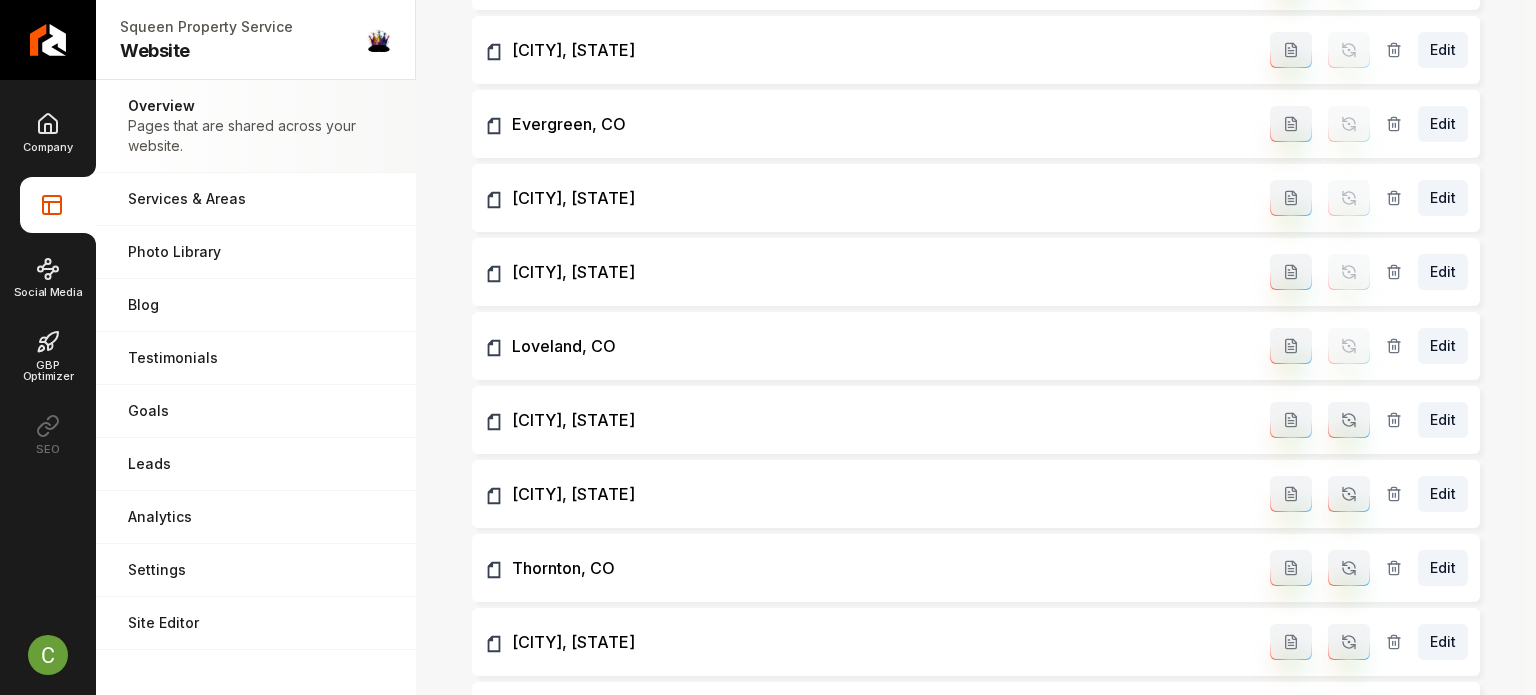 click 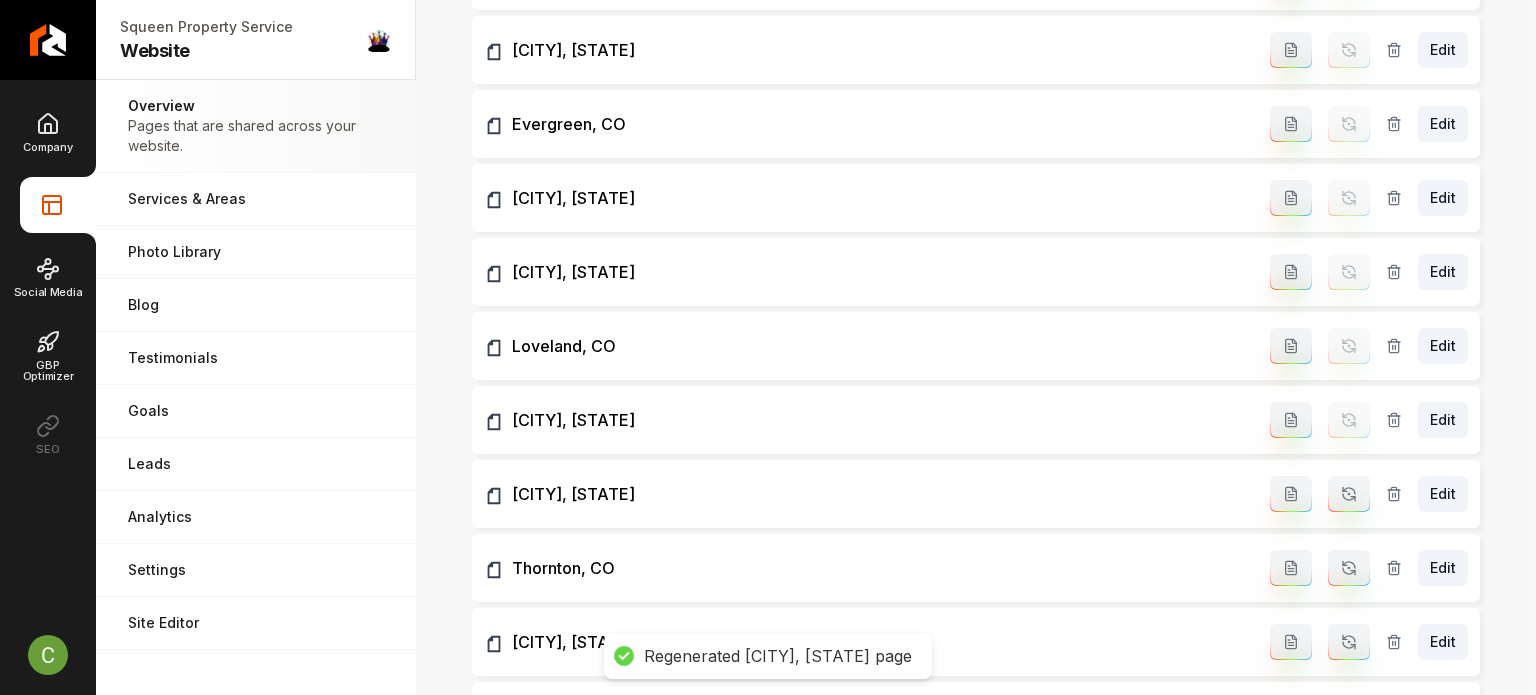 click 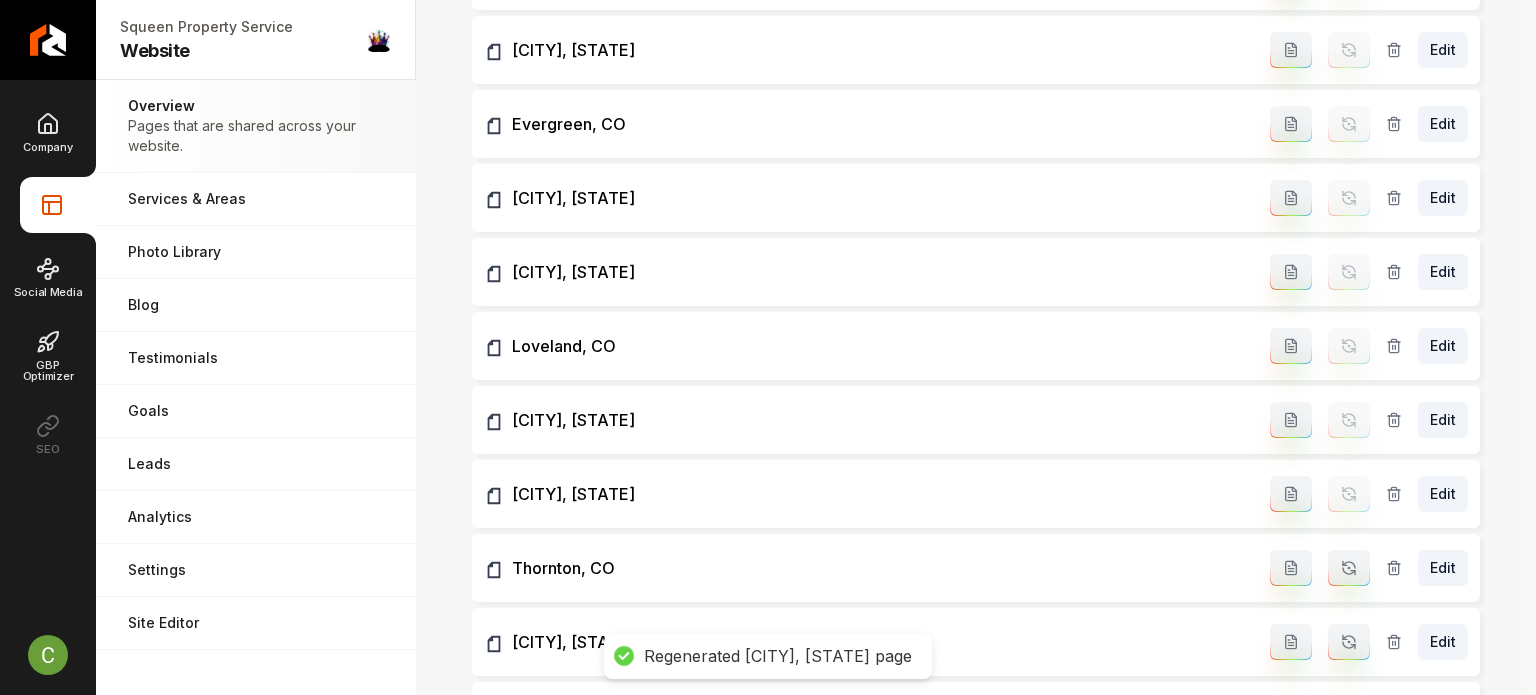 click 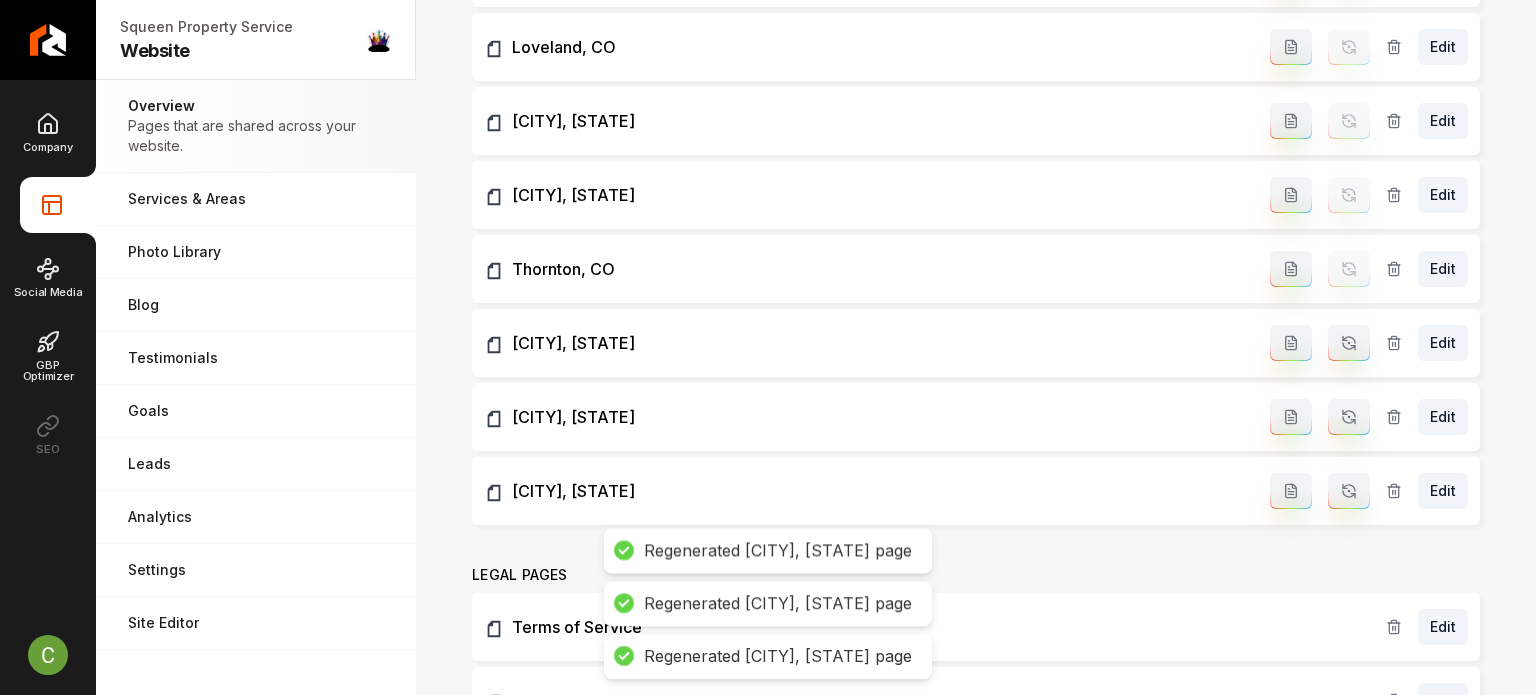 scroll, scrollTop: 2944, scrollLeft: 0, axis: vertical 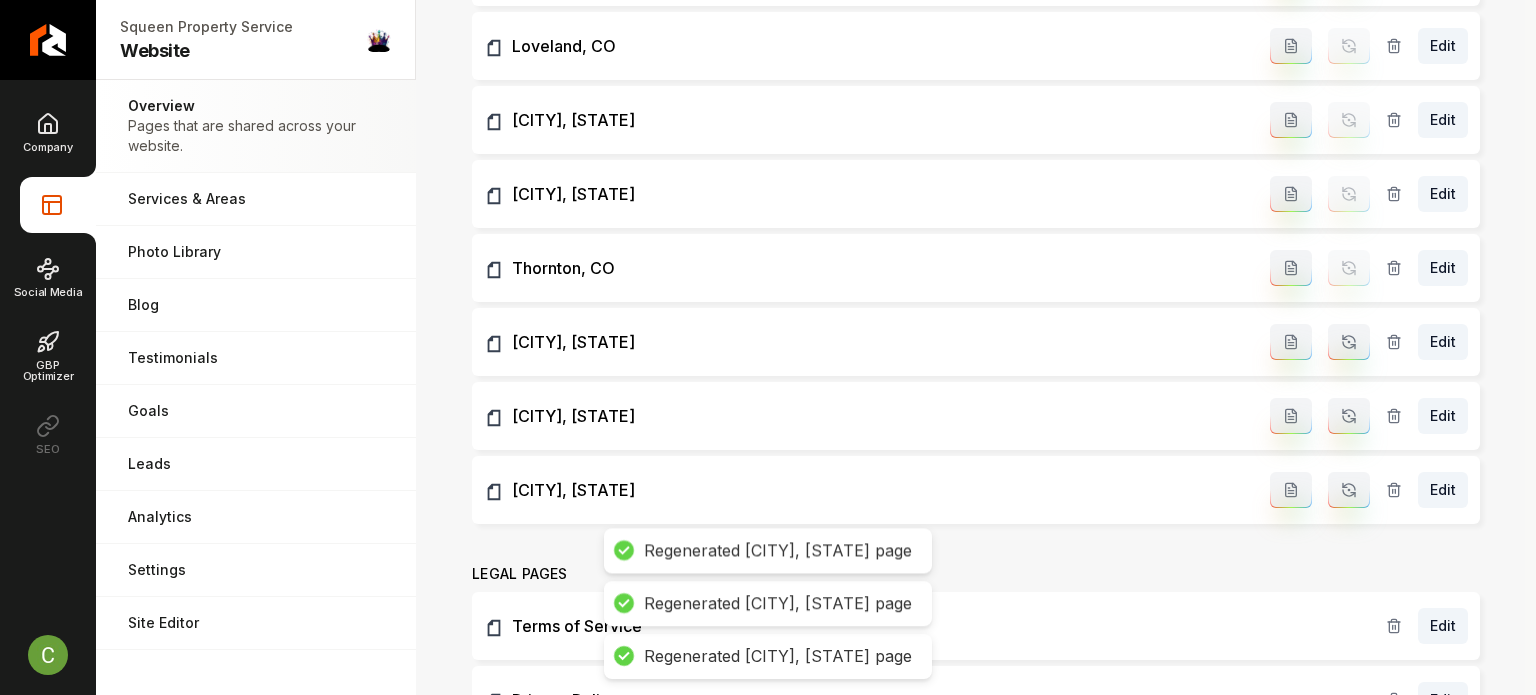 click 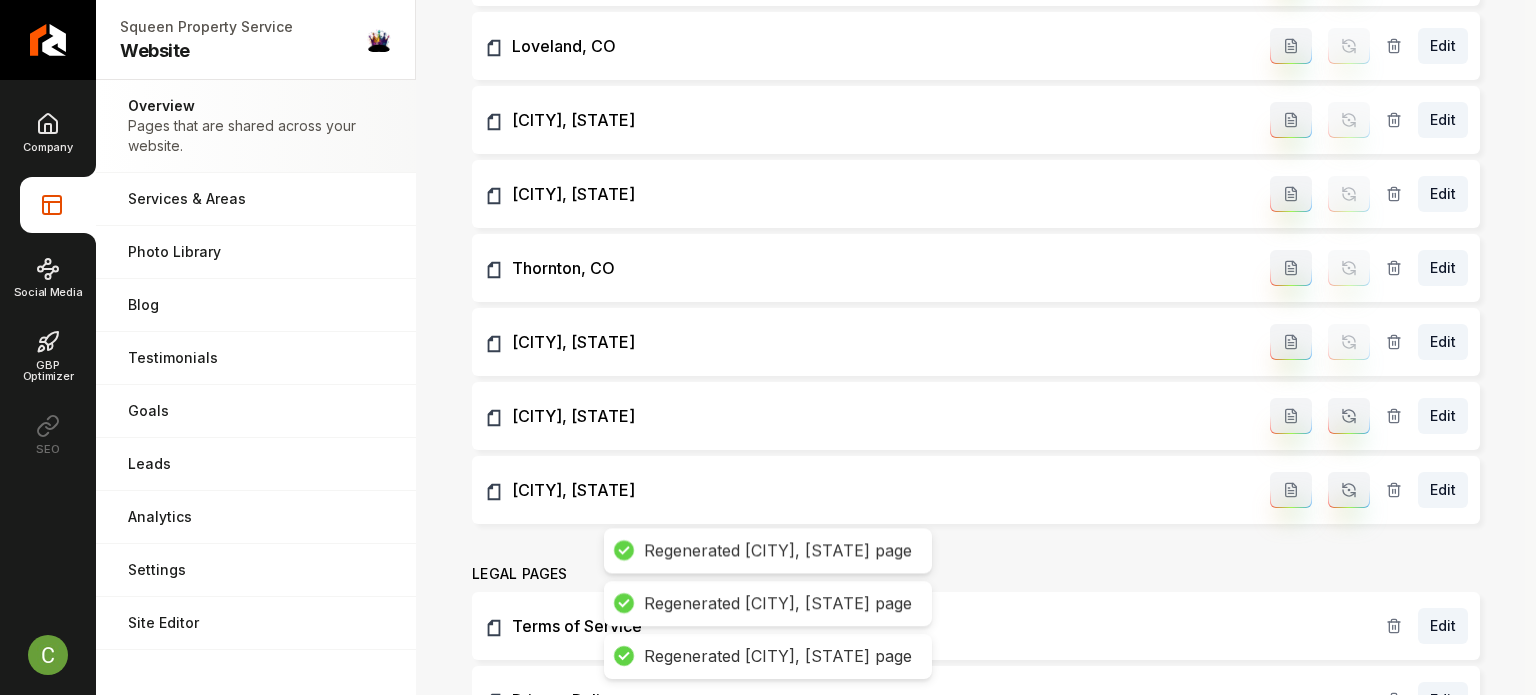 click on "Windsor, CO Edit" at bounding box center [976, 416] 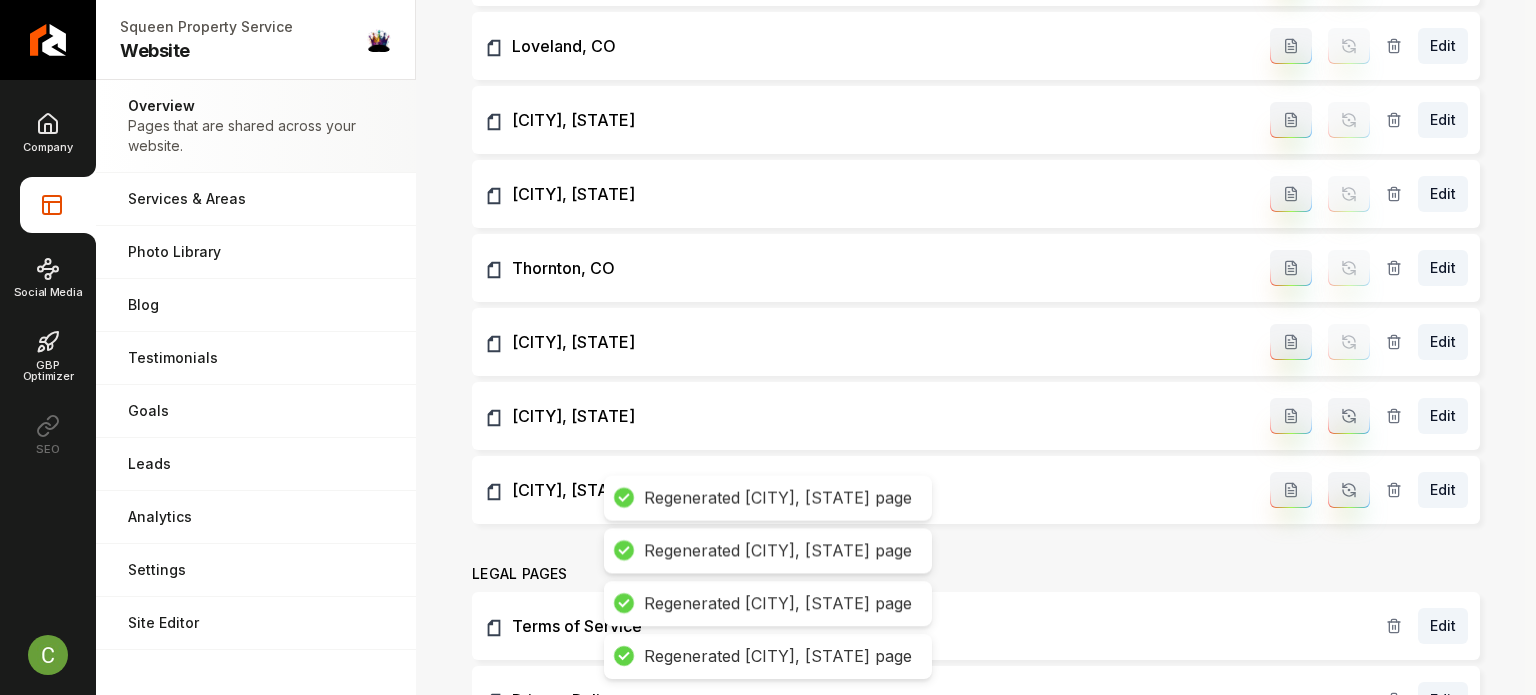 click at bounding box center (1349, 416) 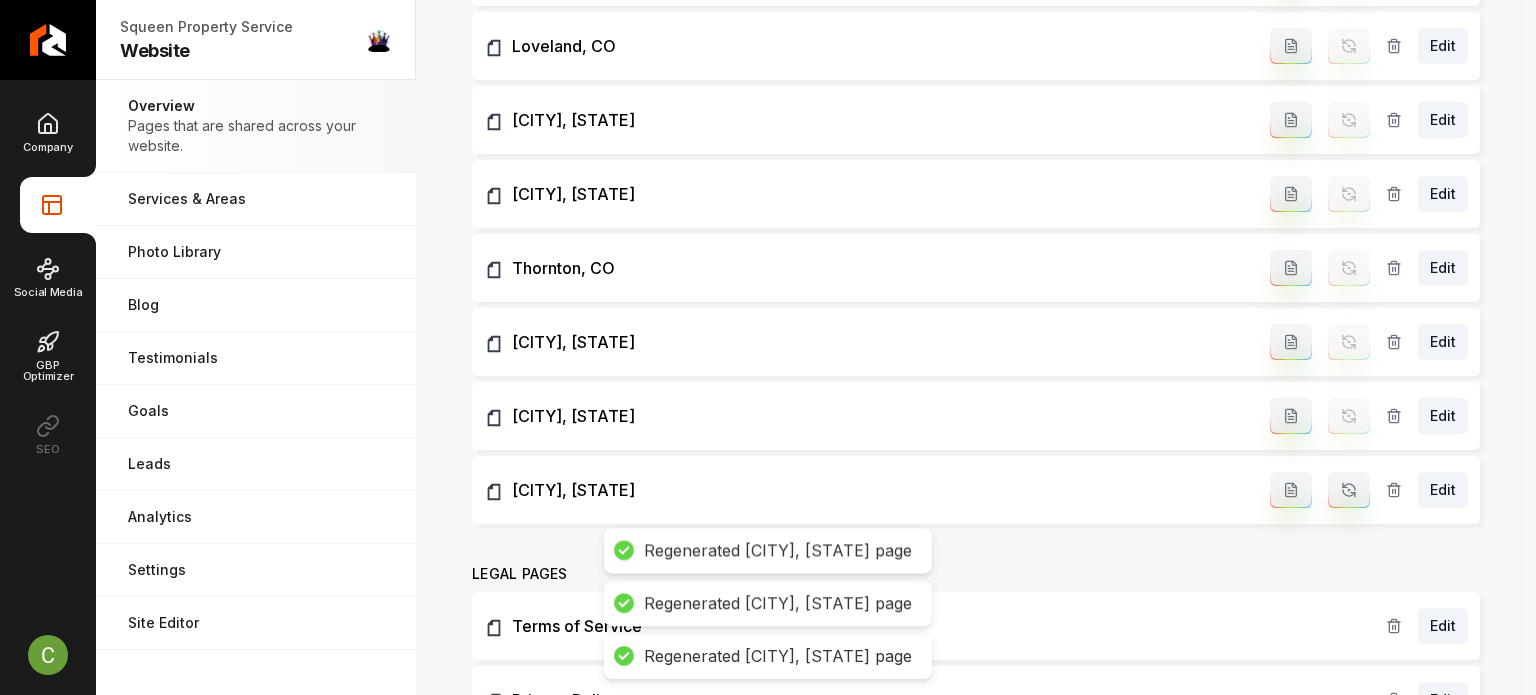 click 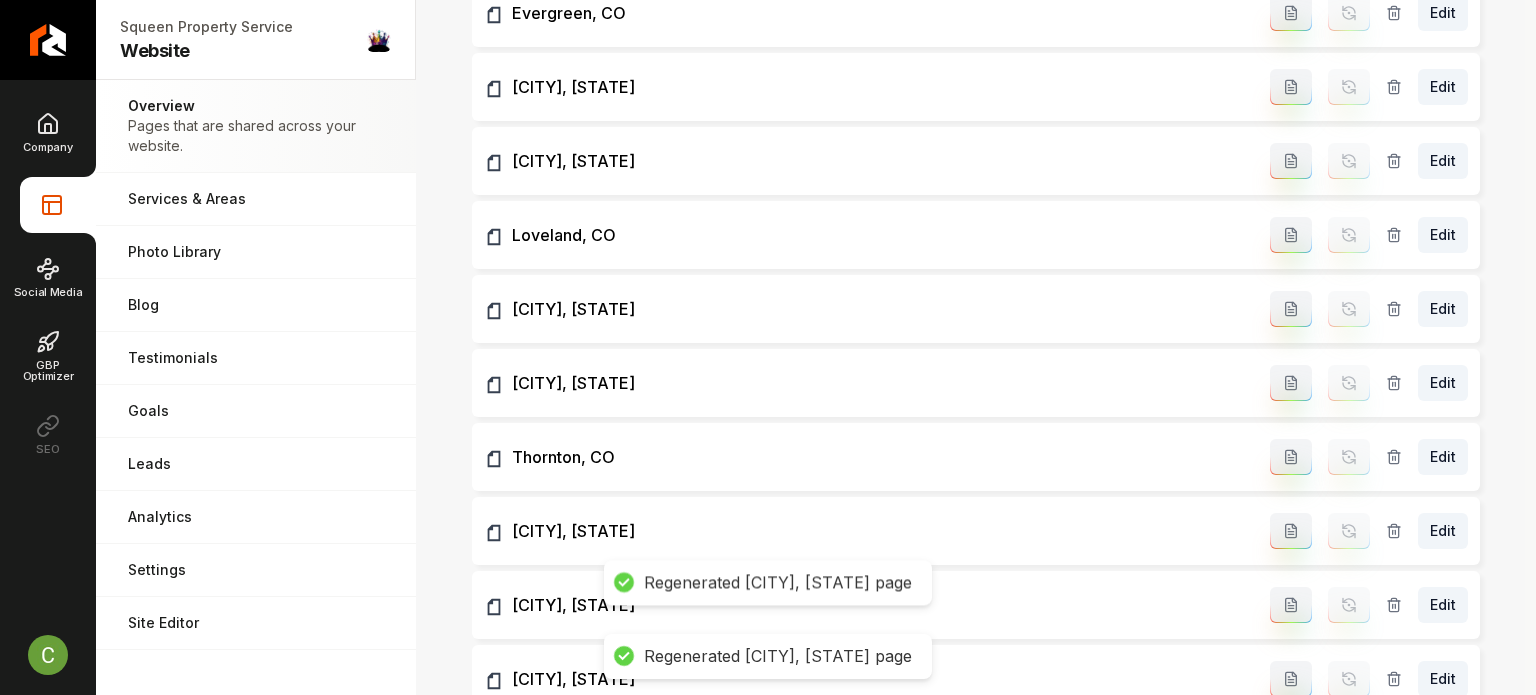 scroll, scrollTop: 0, scrollLeft: 0, axis: both 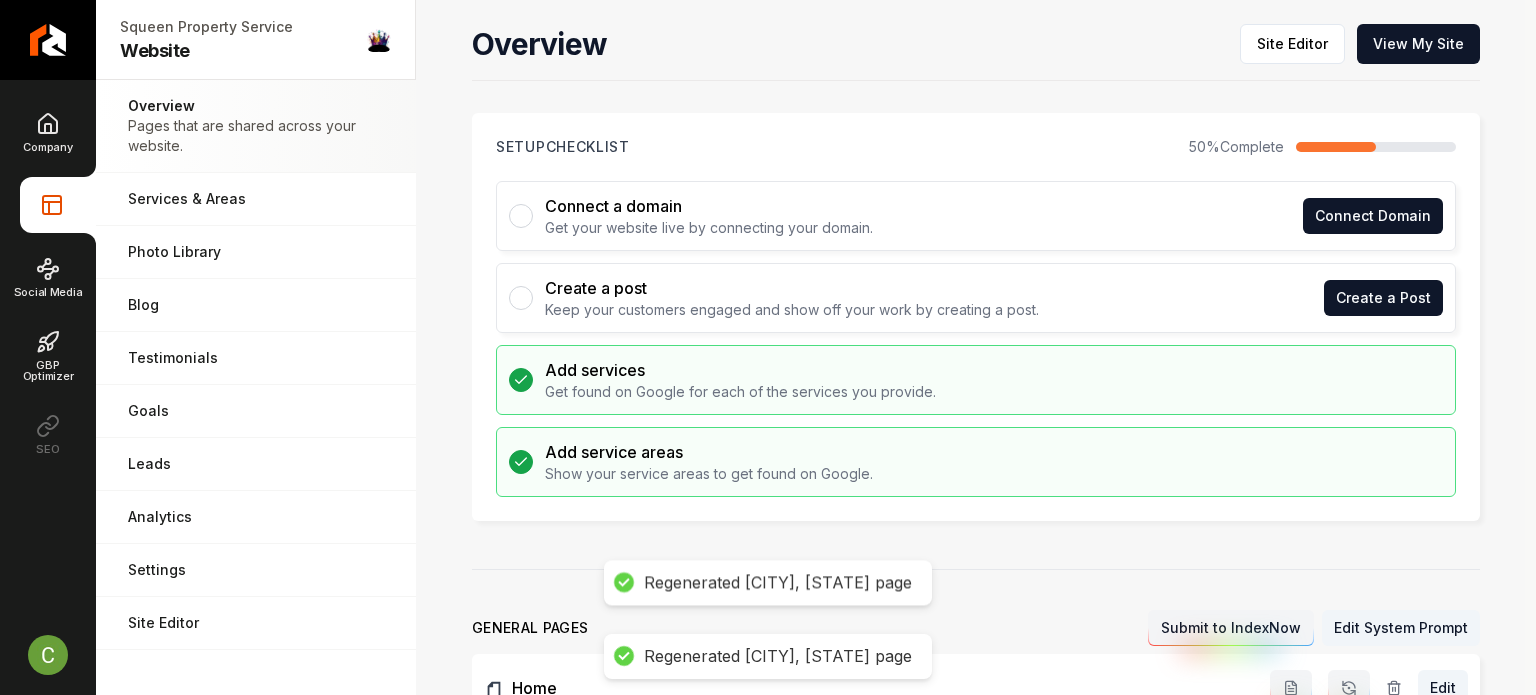 drag, startPoint x: 540, startPoint y: 228, endPoint x: 484, endPoint y: -107, distance: 339.64835 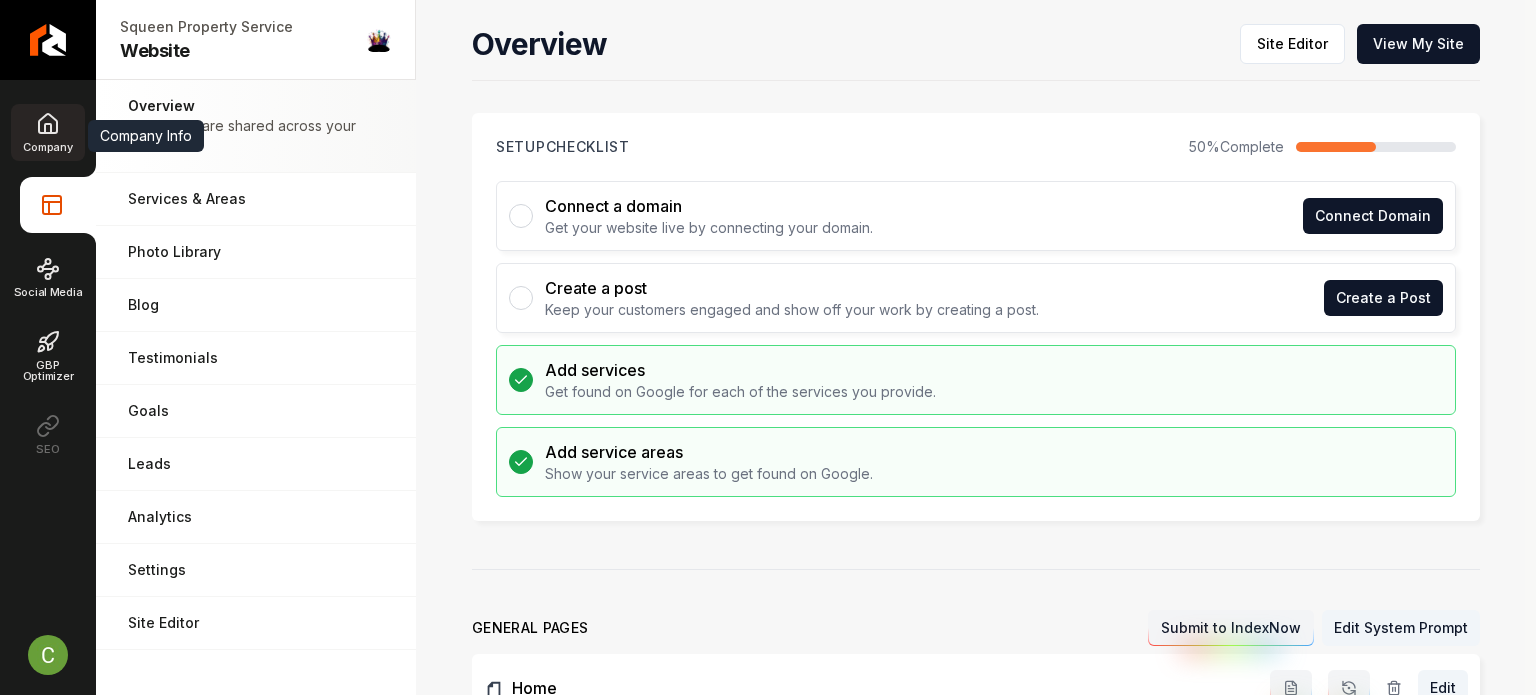 click on "Company" at bounding box center [47, 147] 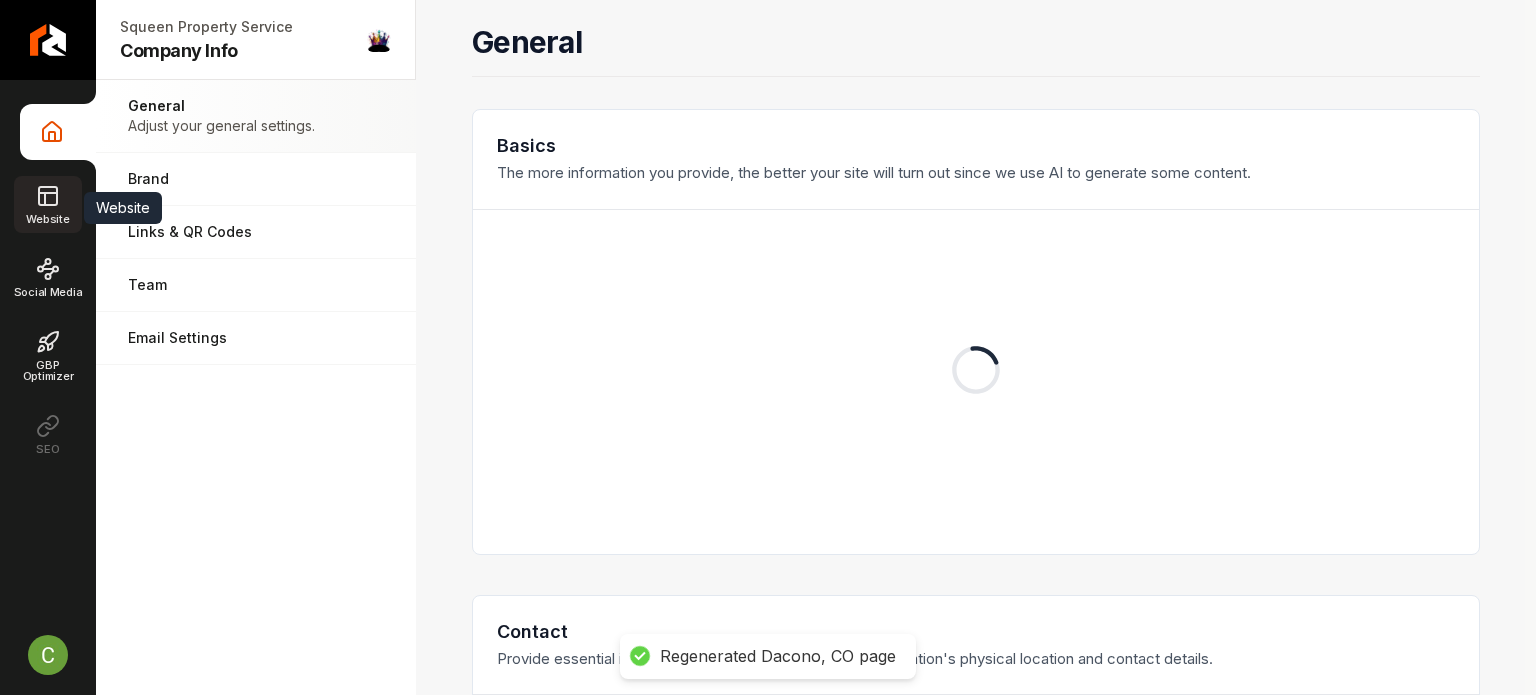 click on "Website" at bounding box center (47, 219) 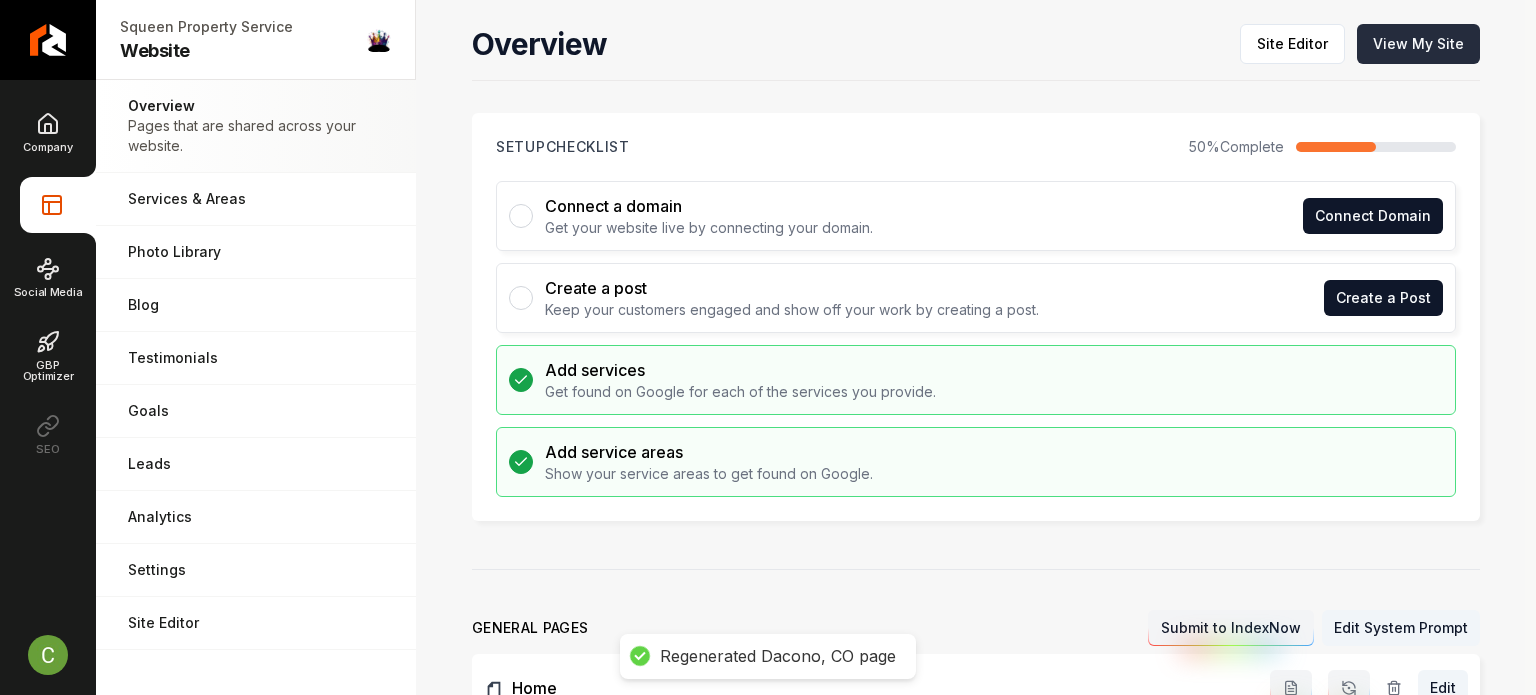 click on "View My Site" at bounding box center [1418, 44] 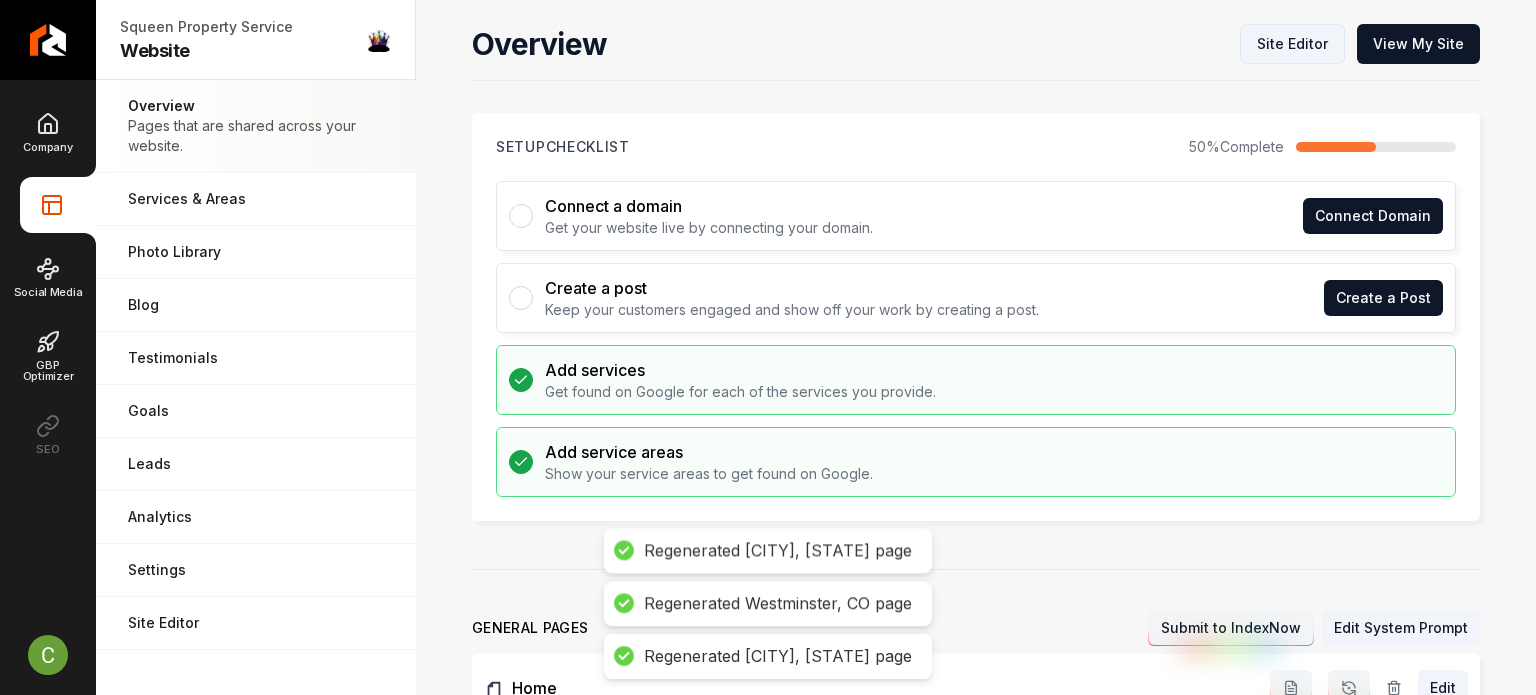 click on "Site Editor" at bounding box center (1292, 44) 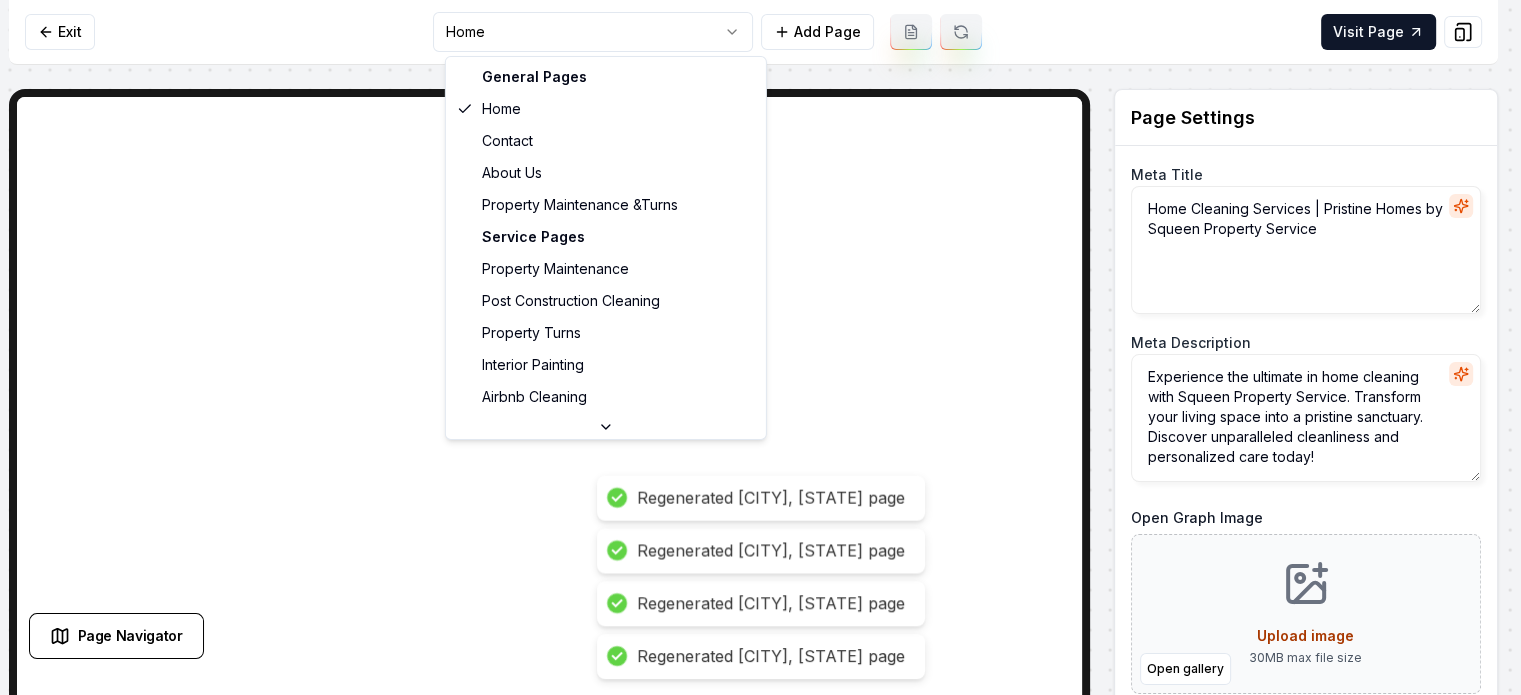 click on "Computer Required This feature is only available on a computer. Please switch to a computer to edit your site. Go back  Exit Home Add Page Visit Page  Page Navigator Page Settings Meta Title Home Cleaning Services | Pristine Homes by Squeen Property Service Meta Description Experience the ultimate in home cleaning with Squeen Property Service. Transform your living space into a pristine sanctuary. Discover unparalleled cleanliness and personalized care today! Open Graph Image Open gallery Upload image 30  MB max file size Discard Changes Save Section Editor Unsupported section type Regenerated Wheat Ridge, CO page Regenerated Parker, CO page Regenerated Thornton, CO page Regenerated Niwot, CO page Regenerated Westminster, CO page /dashboard/sites/c463b68f-ece9-405a-9441-366b8c6269fe/pages/bbac94fa-c4b5-4bf5-8978-af687aaaa223 Made 179 formatting edits between lines 2 and 307 General Pages Home Contact About Us Property Maintenance &Turns Service Pages Property Maintenance  Post Construction Cleaning Aurora, CO" at bounding box center [760, 347] 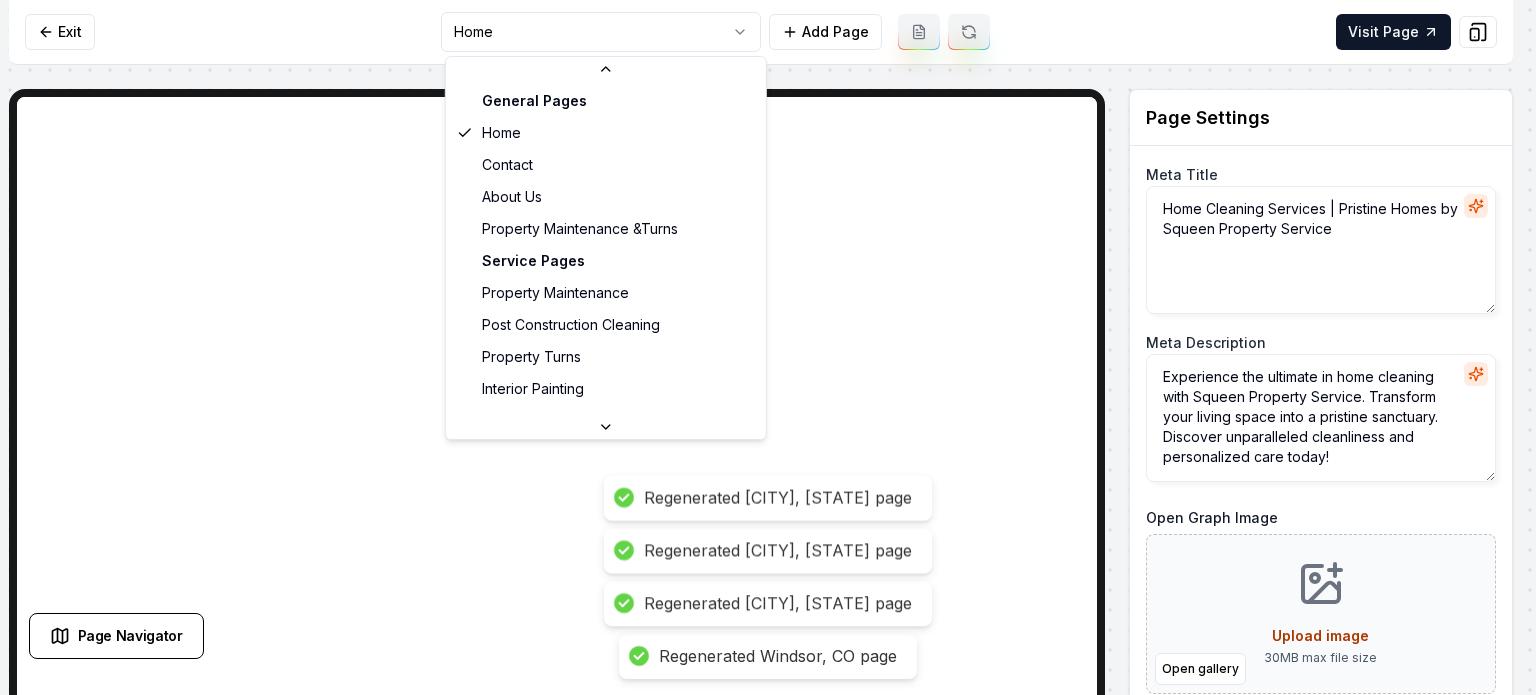 scroll, scrollTop: 300, scrollLeft: 0, axis: vertical 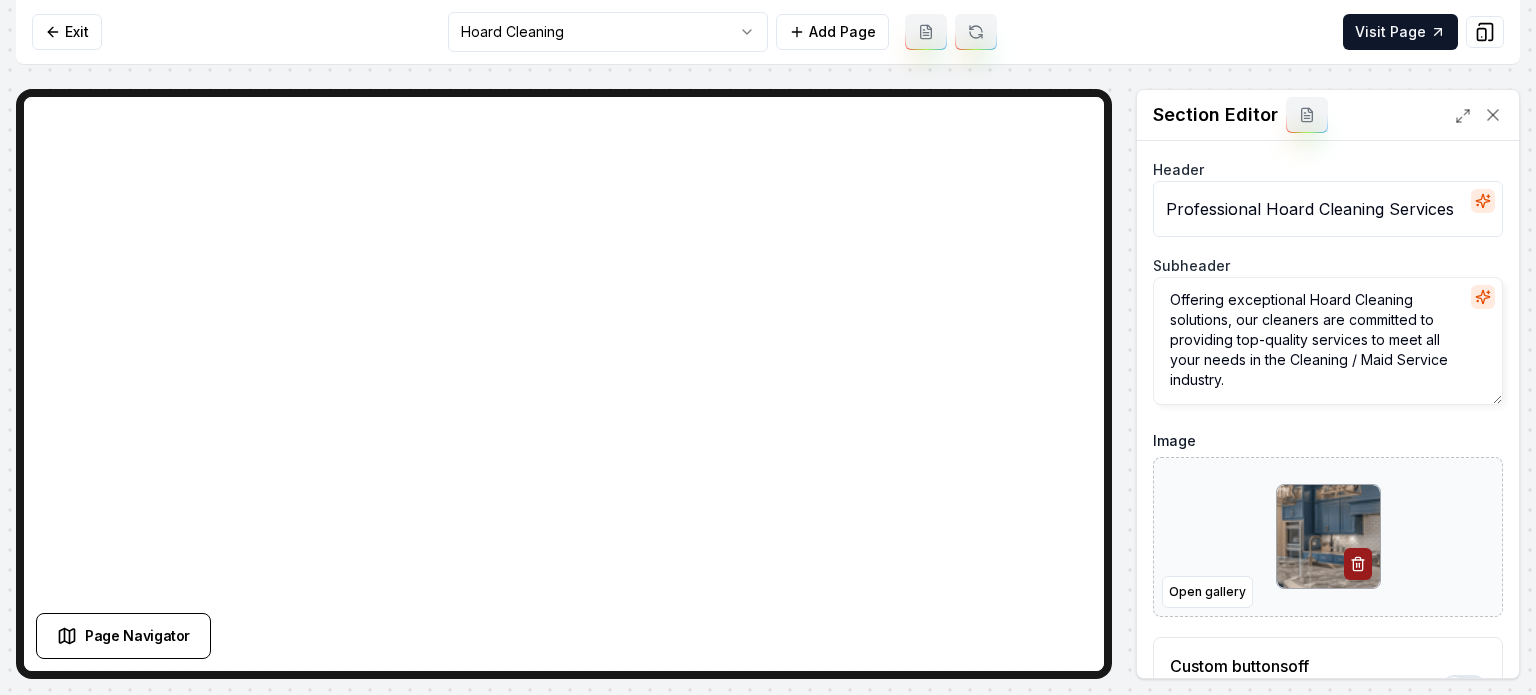 drag, startPoint x: 1075, startPoint y: 35, endPoint x: 1047, endPoint y: 0, distance: 44.82187 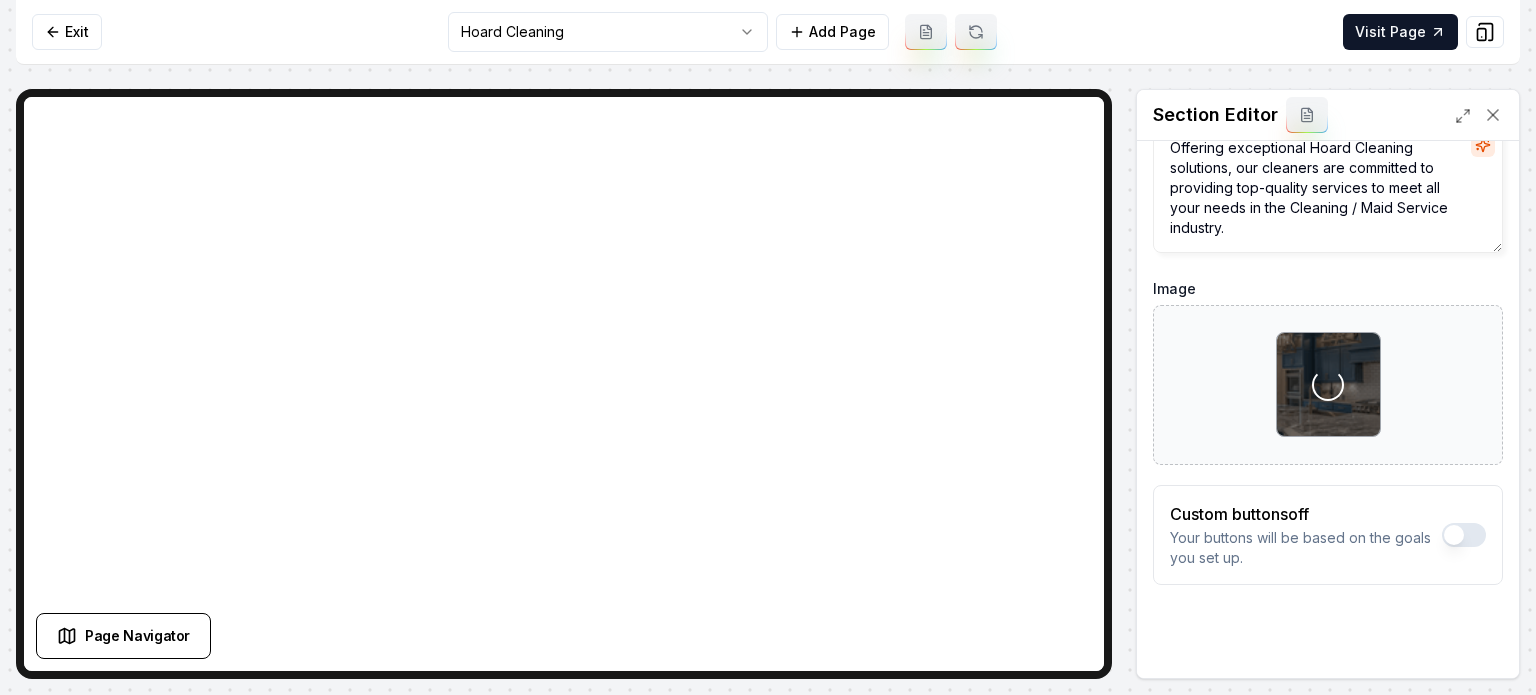 scroll, scrollTop: 161, scrollLeft: 0, axis: vertical 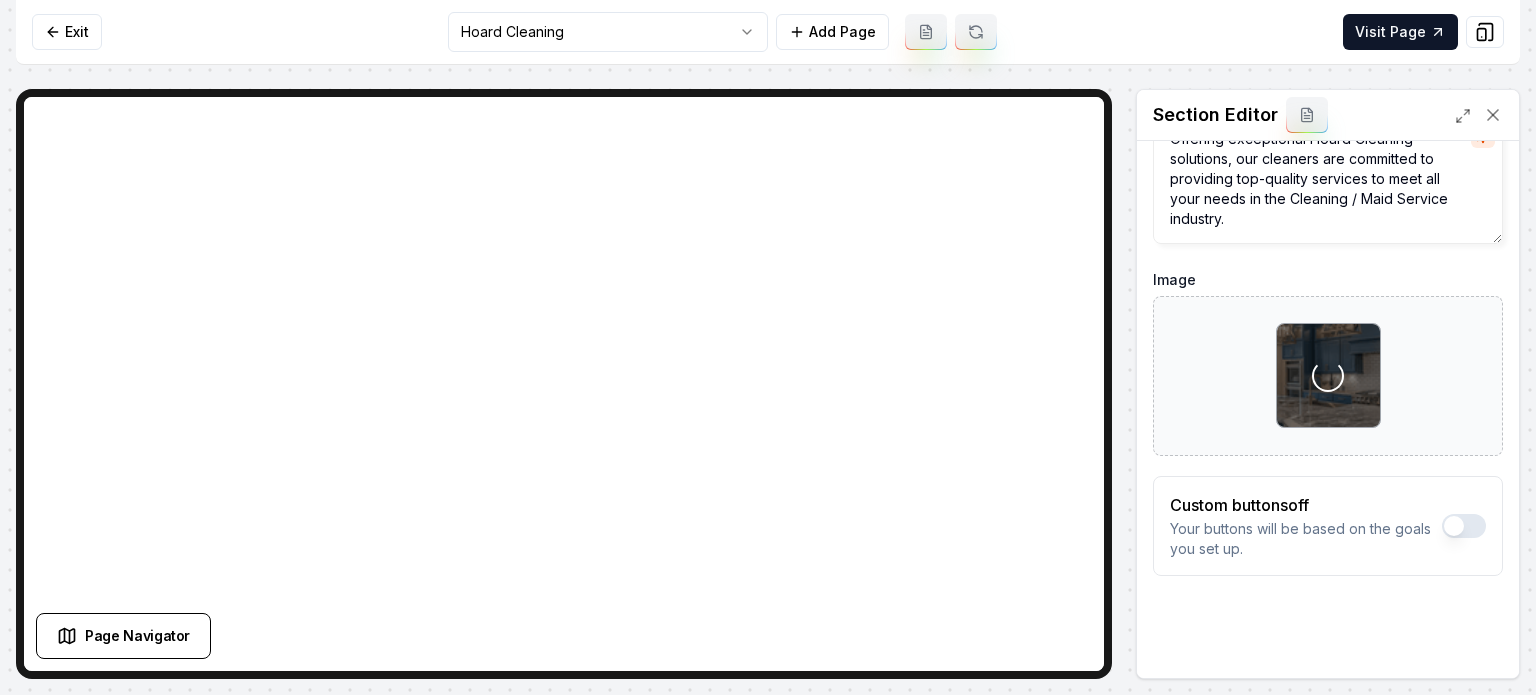 click on "Header Professional Hoard Cleaning Services Subheader Offering exceptional Hoard Cleaning solutions, our cleaners are committed to providing top-quality services to meet all your needs in the Cleaning / Maid Service industry. Image Loading... Custom buttons  off Your buttons will be based on the goals you set up. Discard Changes Save" at bounding box center [1328, 326] 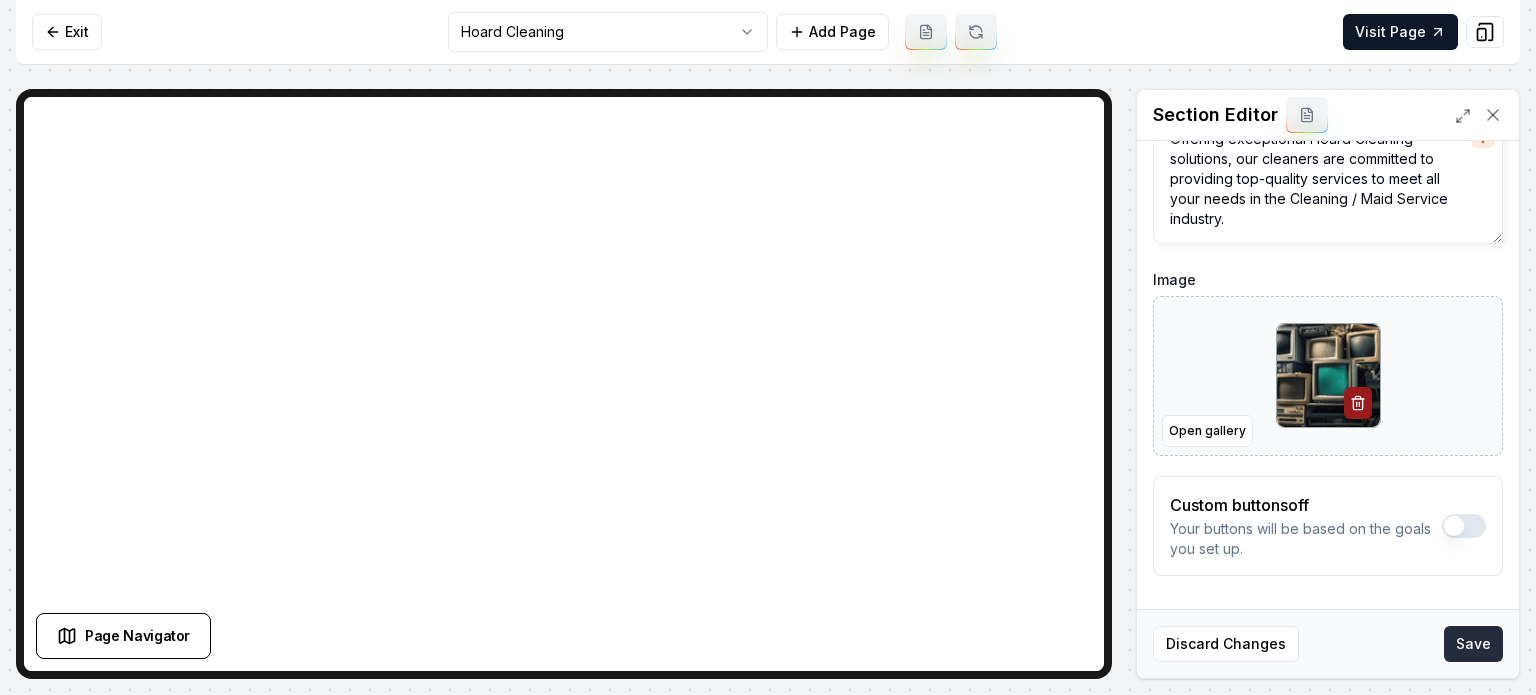 click on "Save" at bounding box center [1473, 644] 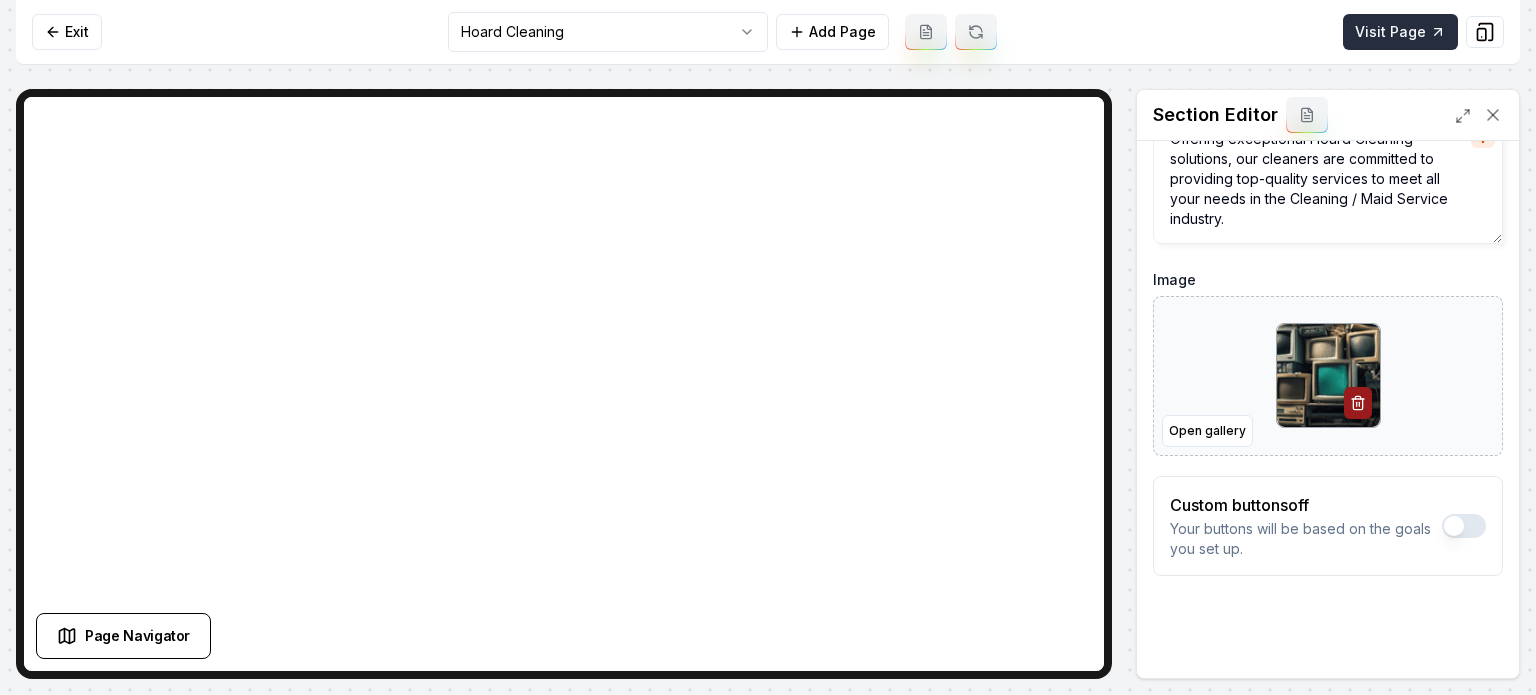 click on "Visit Page" at bounding box center (1400, 32) 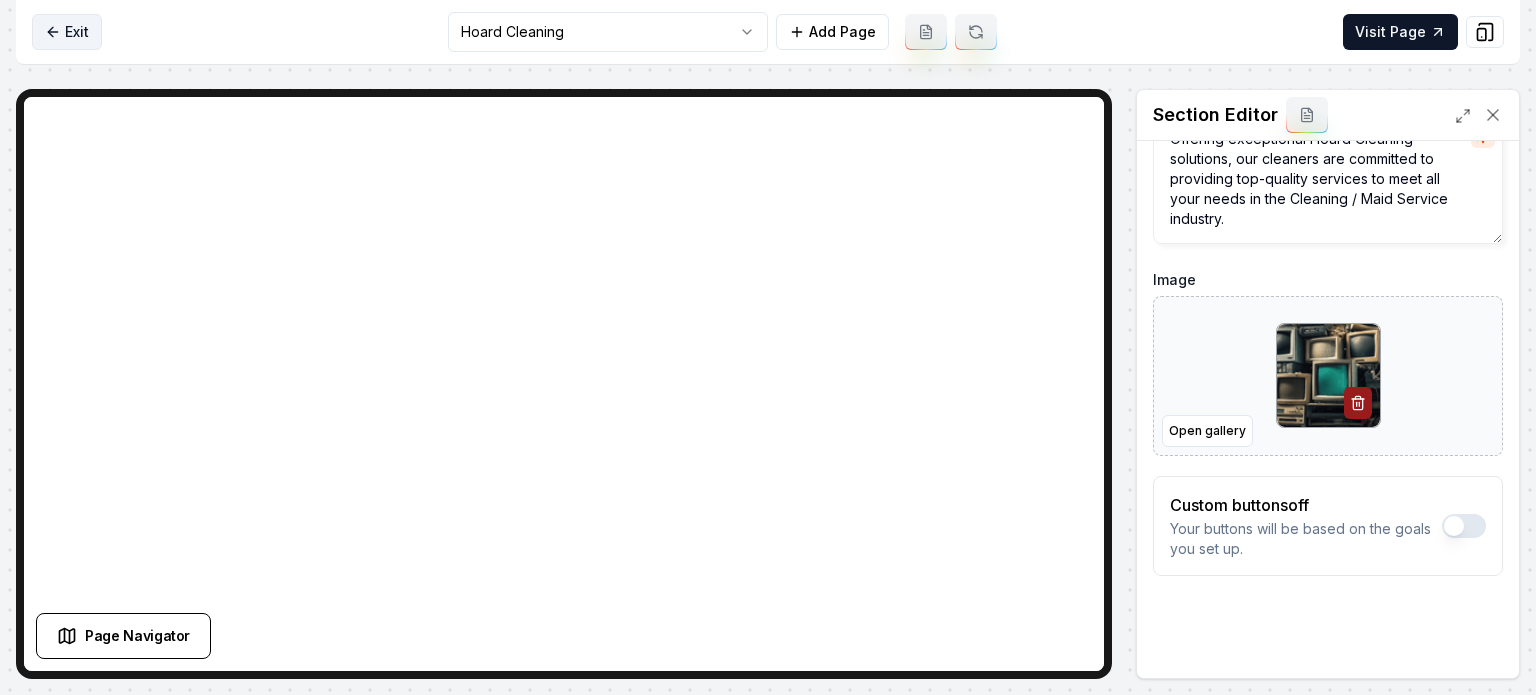 click on "Exit" at bounding box center [67, 32] 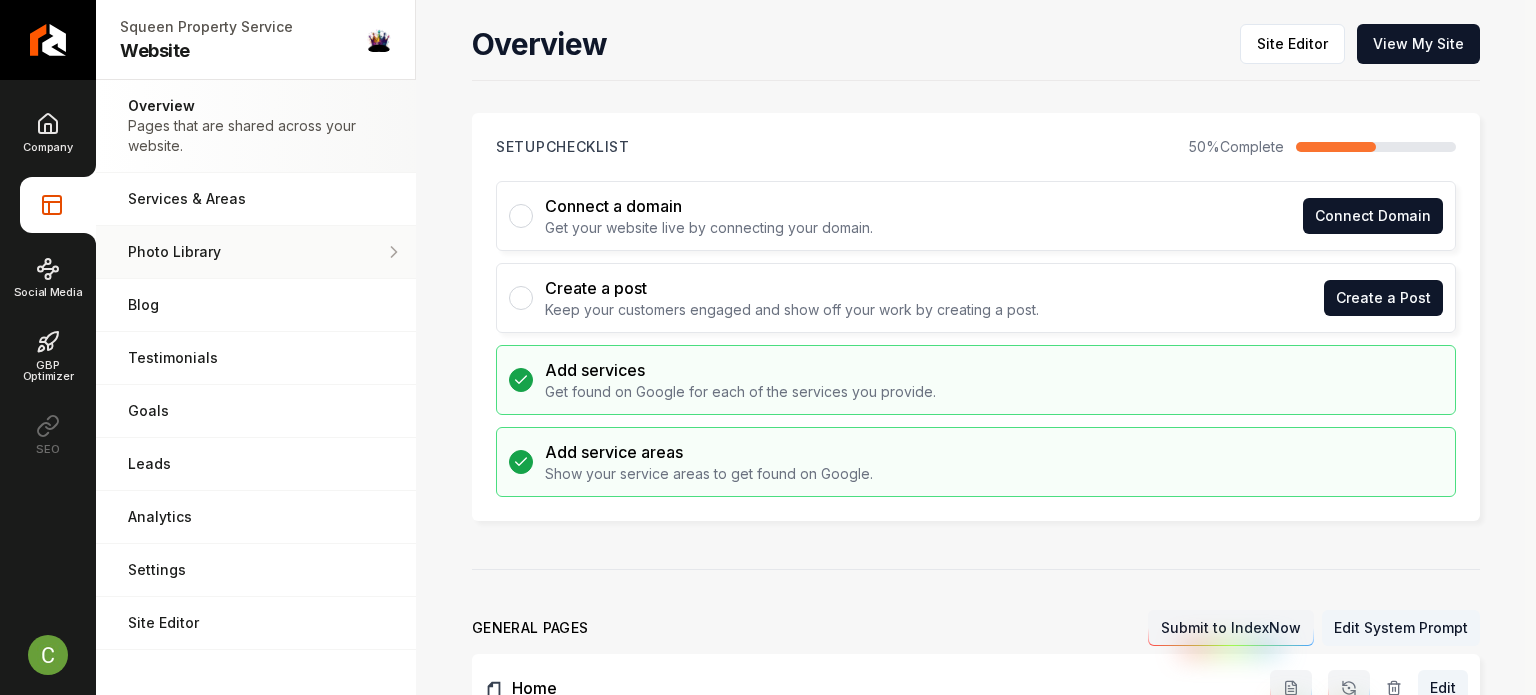 scroll, scrollTop: 600, scrollLeft: 0, axis: vertical 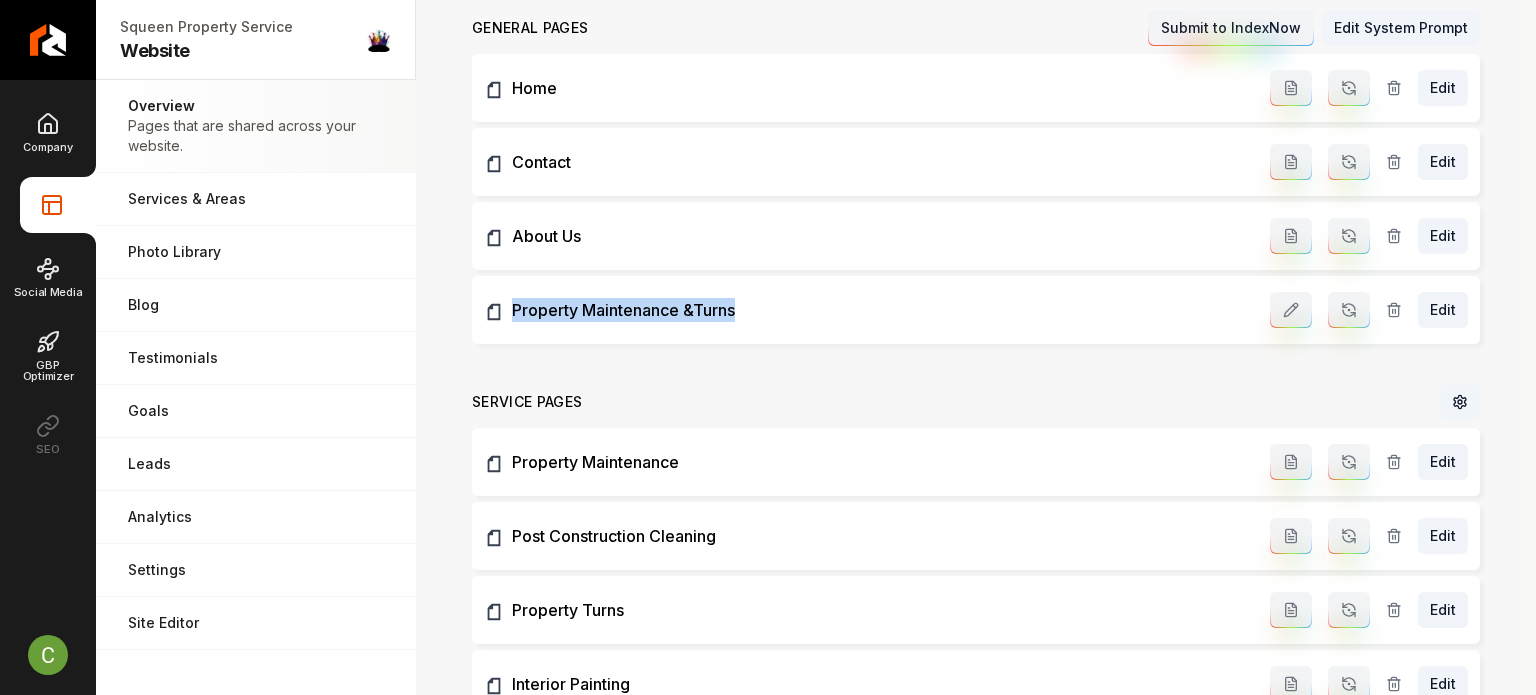 drag, startPoint x: 782, startPoint y: 320, endPoint x: 509, endPoint y: 324, distance: 273.0293 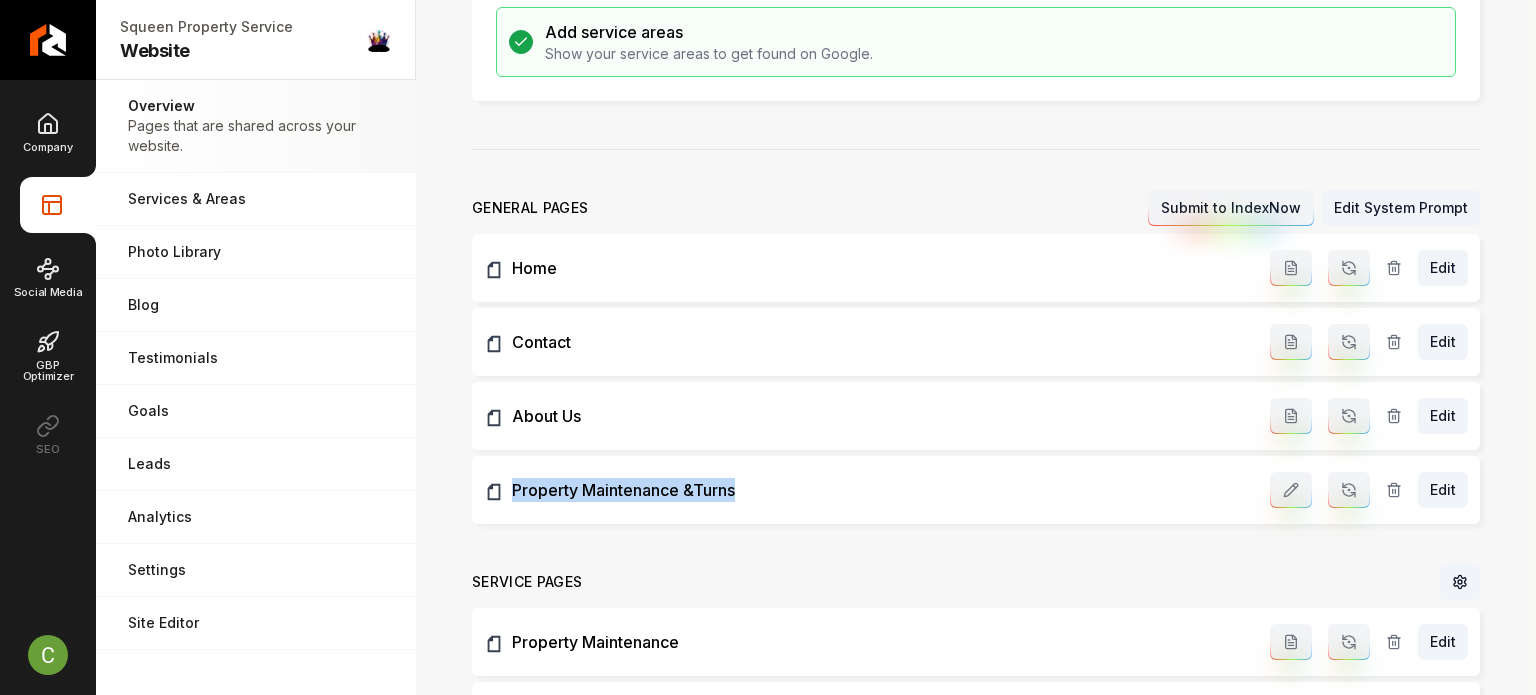 scroll, scrollTop: 500, scrollLeft: 0, axis: vertical 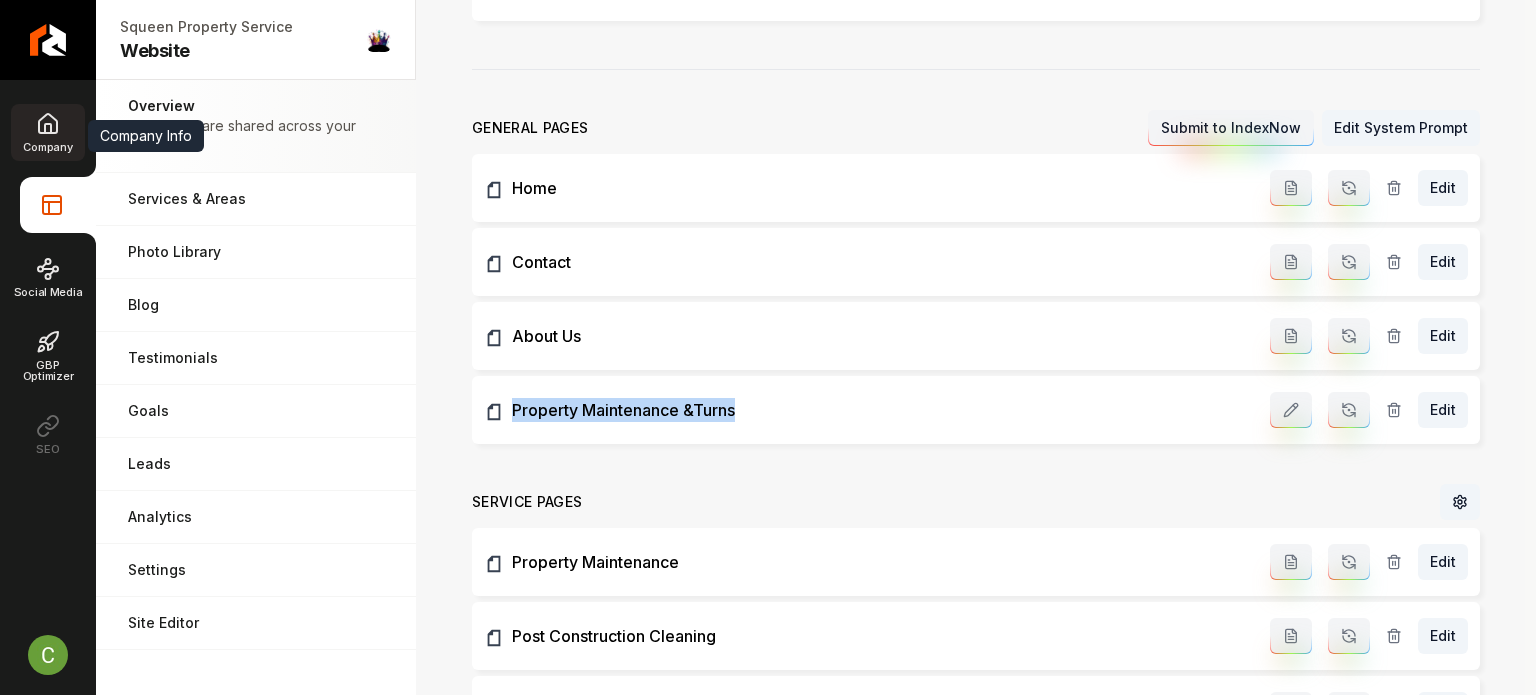 click on "Company" at bounding box center [47, 132] 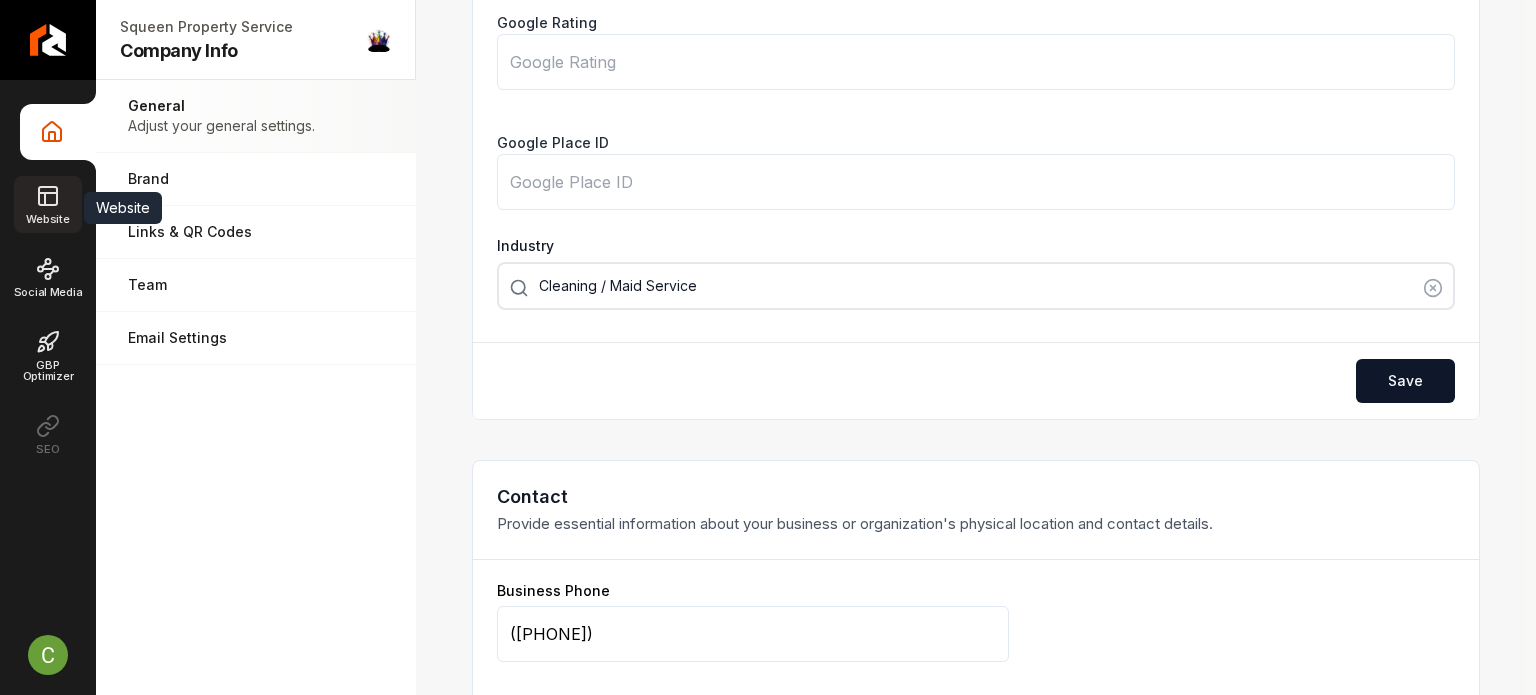click 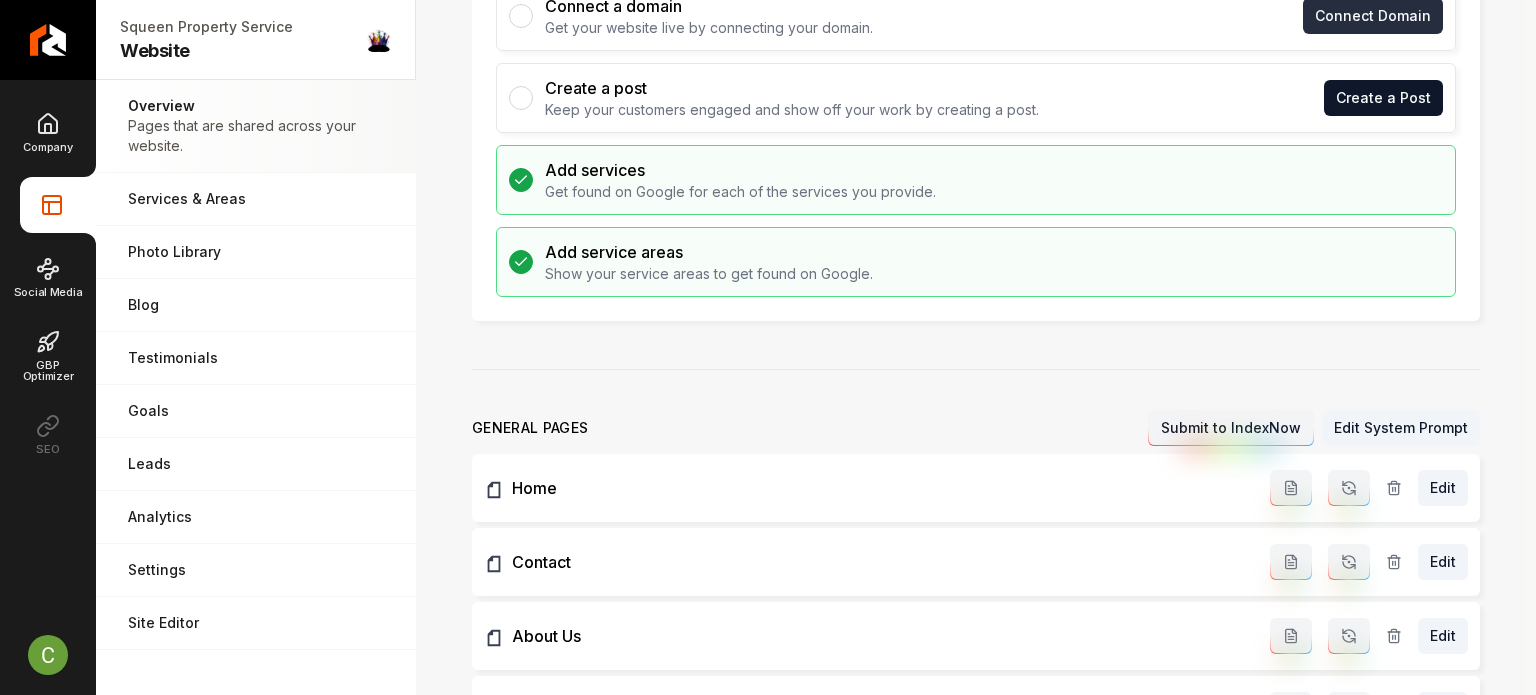 scroll, scrollTop: 0, scrollLeft: 0, axis: both 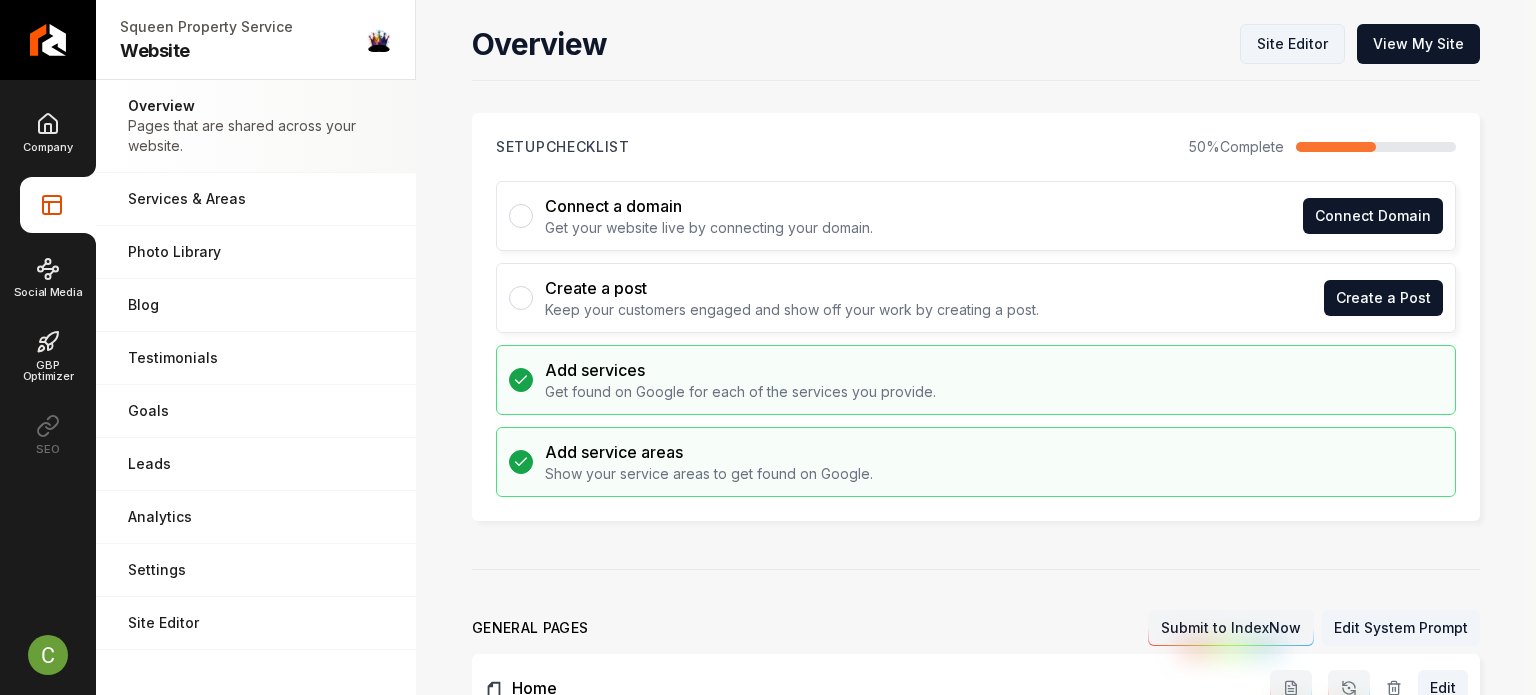 click on "Site Editor" at bounding box center [1292, 44] 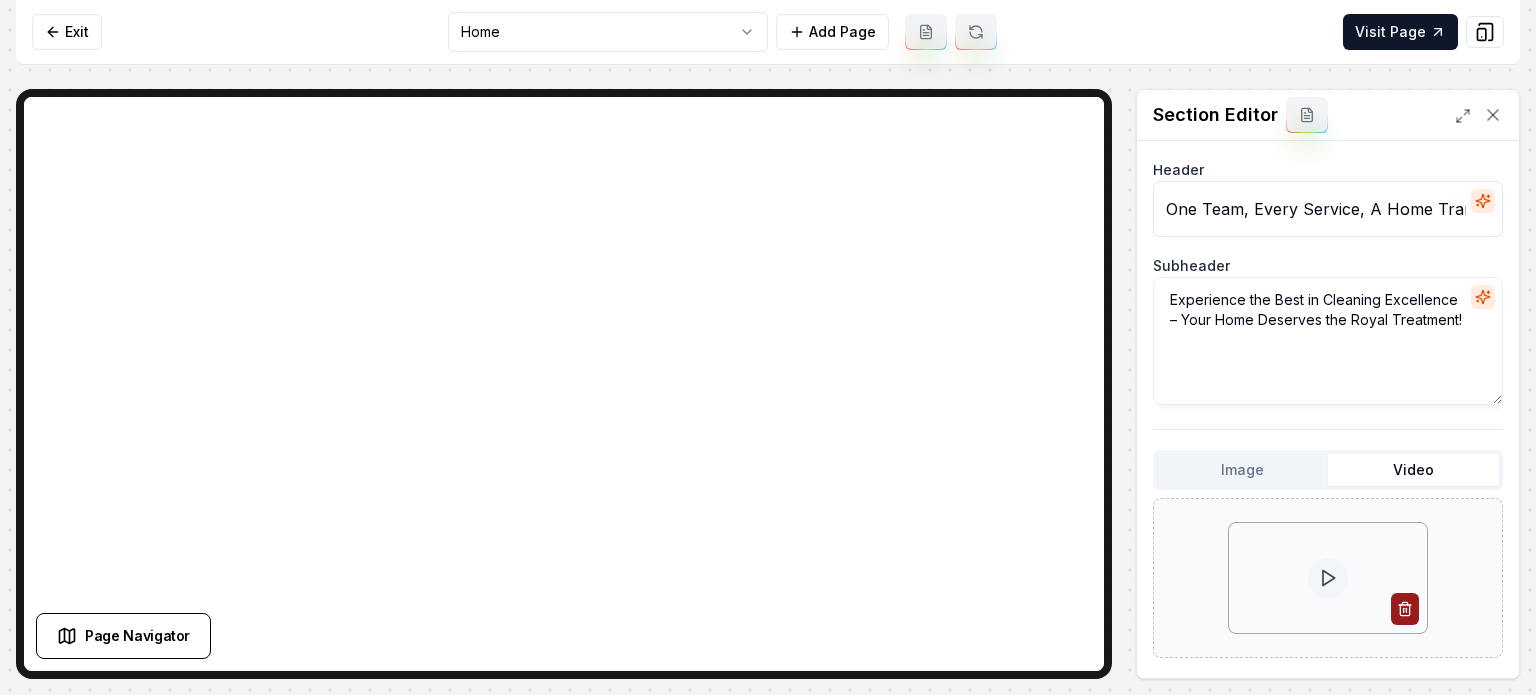 click on "Computer Required This feature is only available on a computer. Please switch to a computer to edit your site. Go back  Exit Home Add Page Visit Page  Page Navigator Page Settings Section Editor Header One Team, Every Service, A Home Transformed Subheader Experience the Best in Cleaning Excellence – Your Home Deserves the Royal Treatment! Image Video Hide video controls Video controls are currently visible Custom buttons  off Your buttons will be based on the goals you set up. Discard Changes Save /dashboard/sites/c463b68f-ece9-405a-9441-366b8c6269fe/pages/bbac94fa-c4b5-4bf5-8978-af687aaaa223 Made 179 formatting edits between lines 2 and 307" at bounding box center [768, 347] 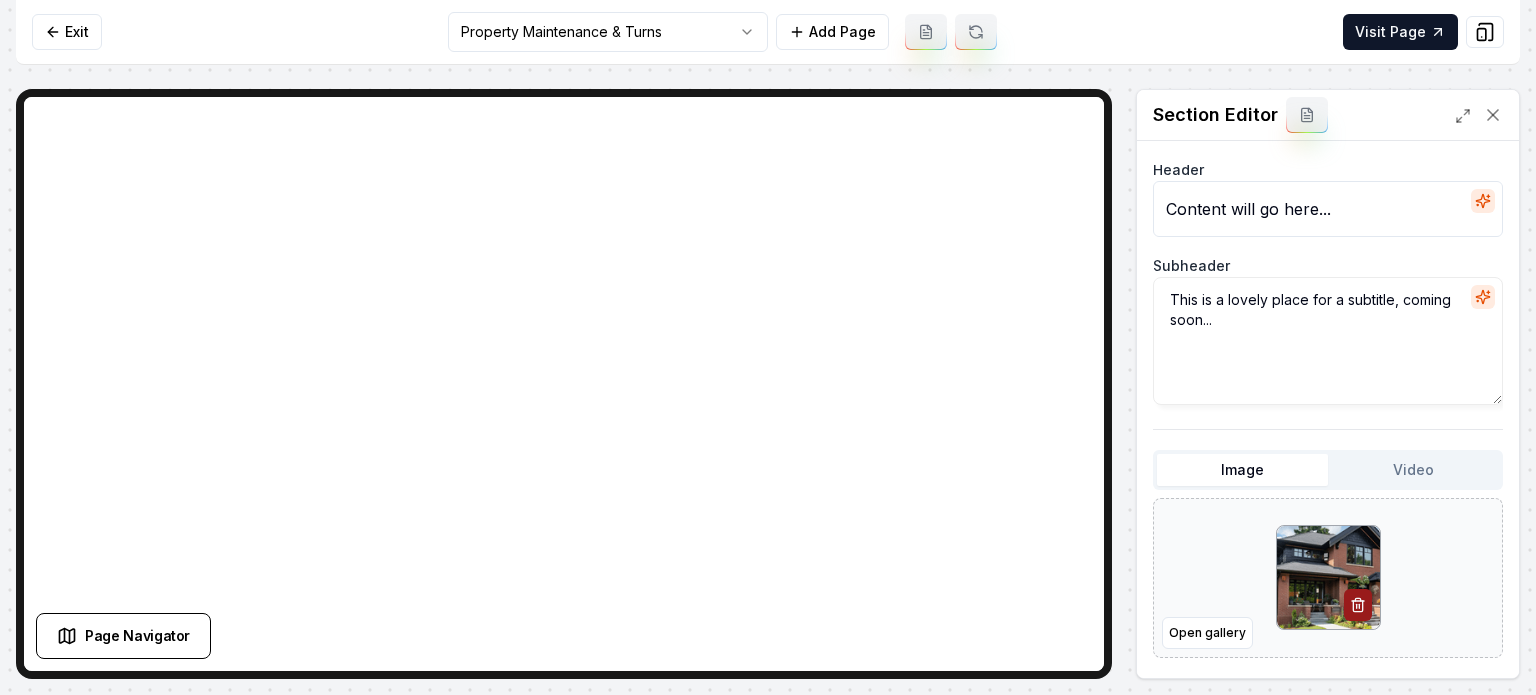click on "Content will go here..." at bounding box center (1328, 209) 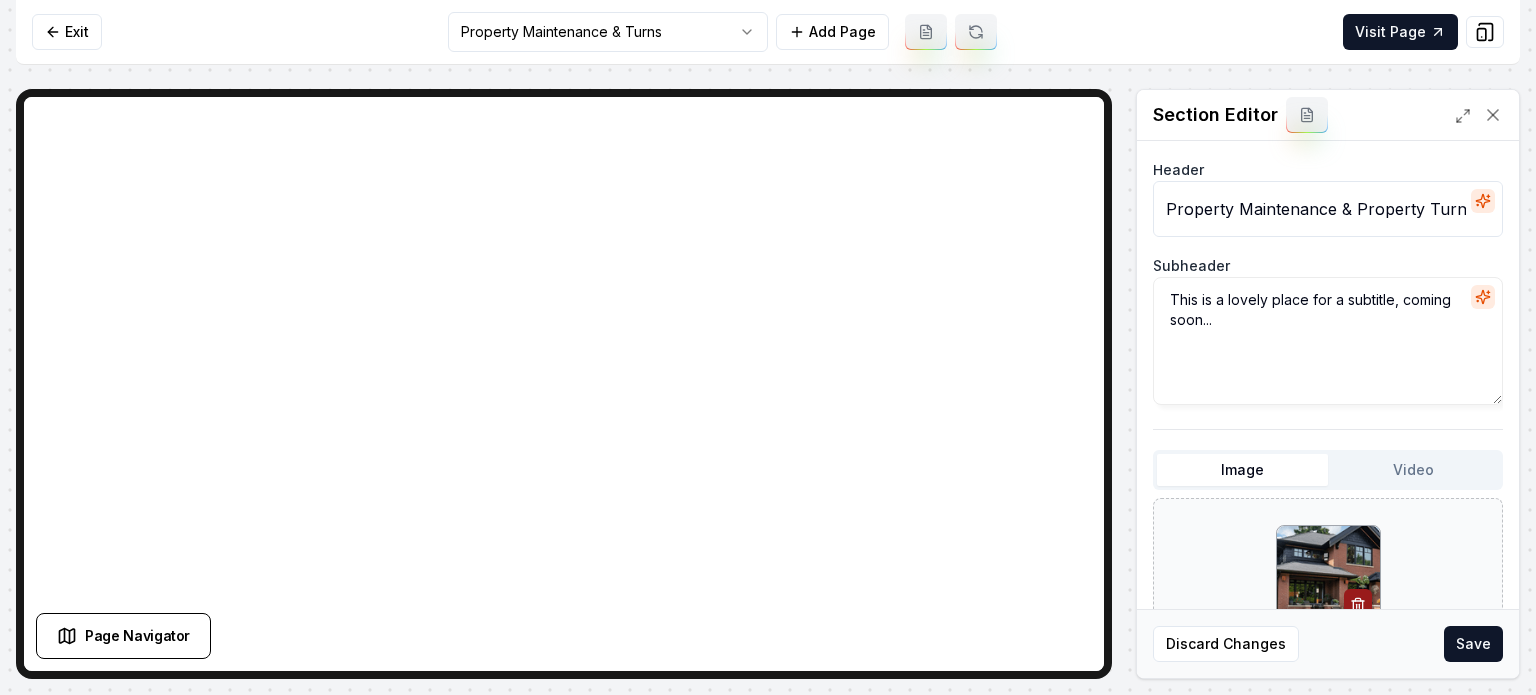scroll, scrollTop: 0, scrollLeft: 14, axis: horizontal 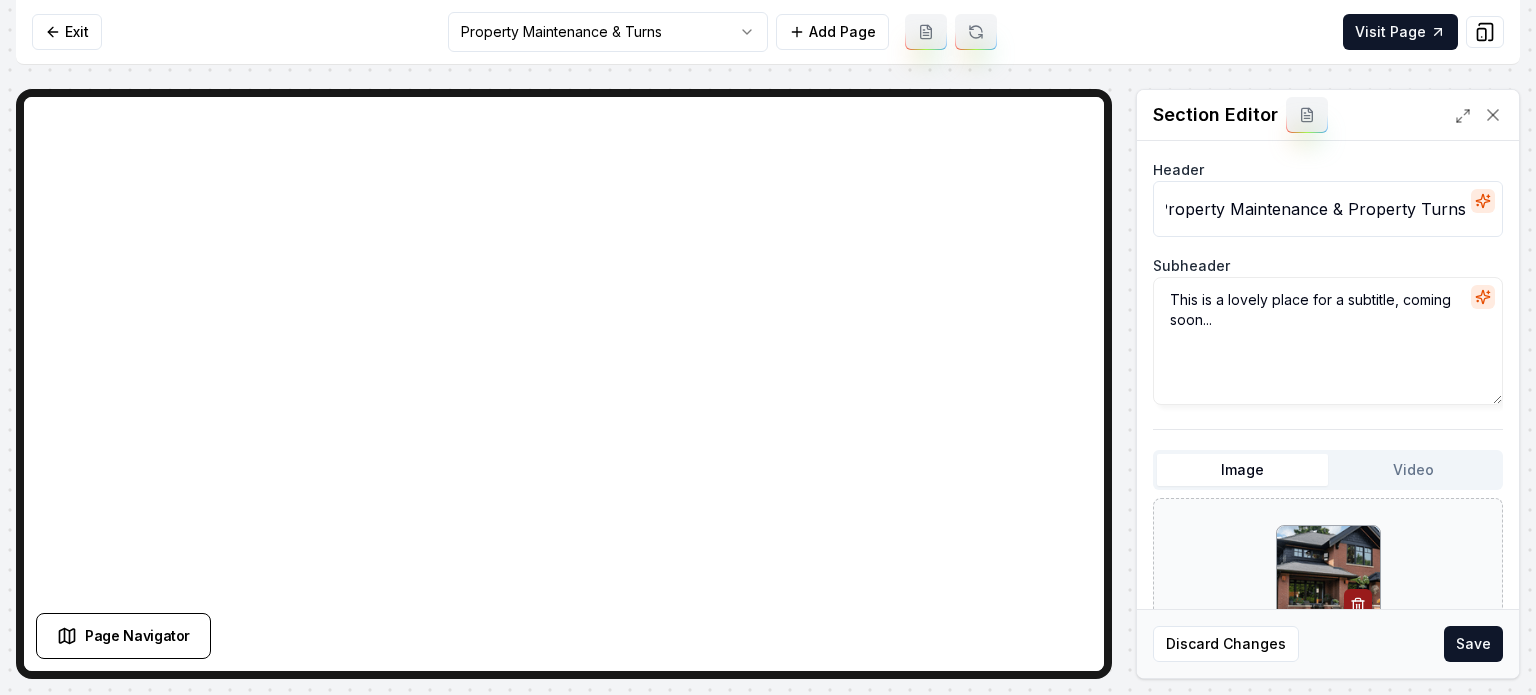 type on "Property Maintenance & Property Turns" 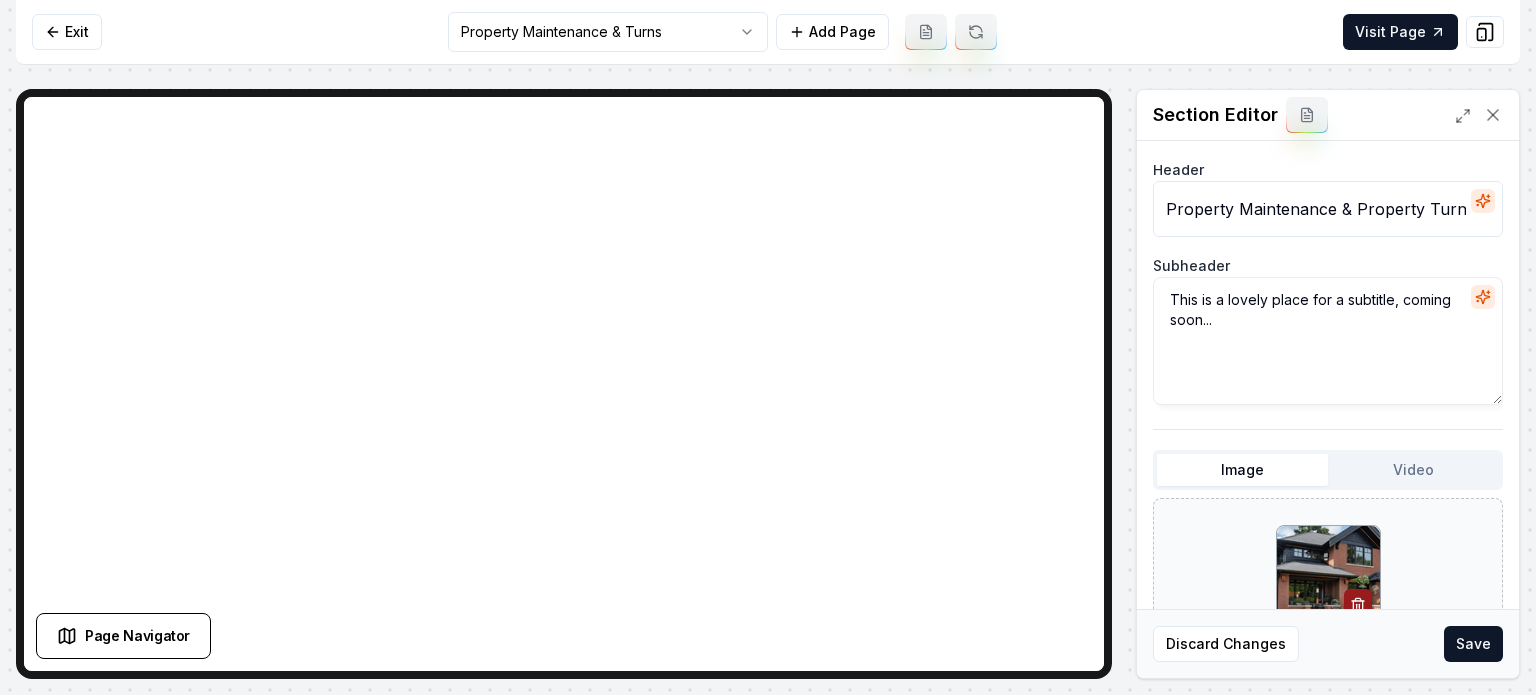 drag, startPoint x: 1180, startPoint y: 326, endPoint x: 1100, endPoint y: 308, distance: 82 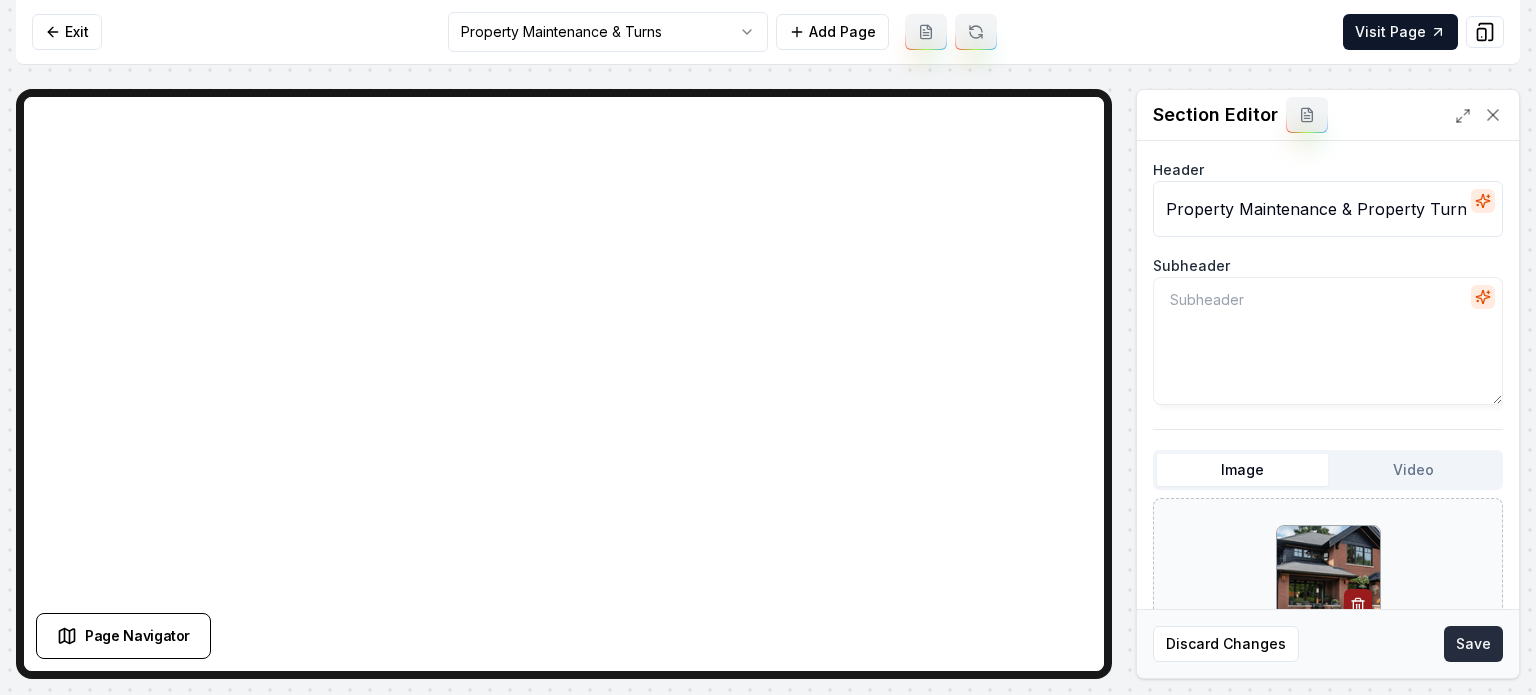 type 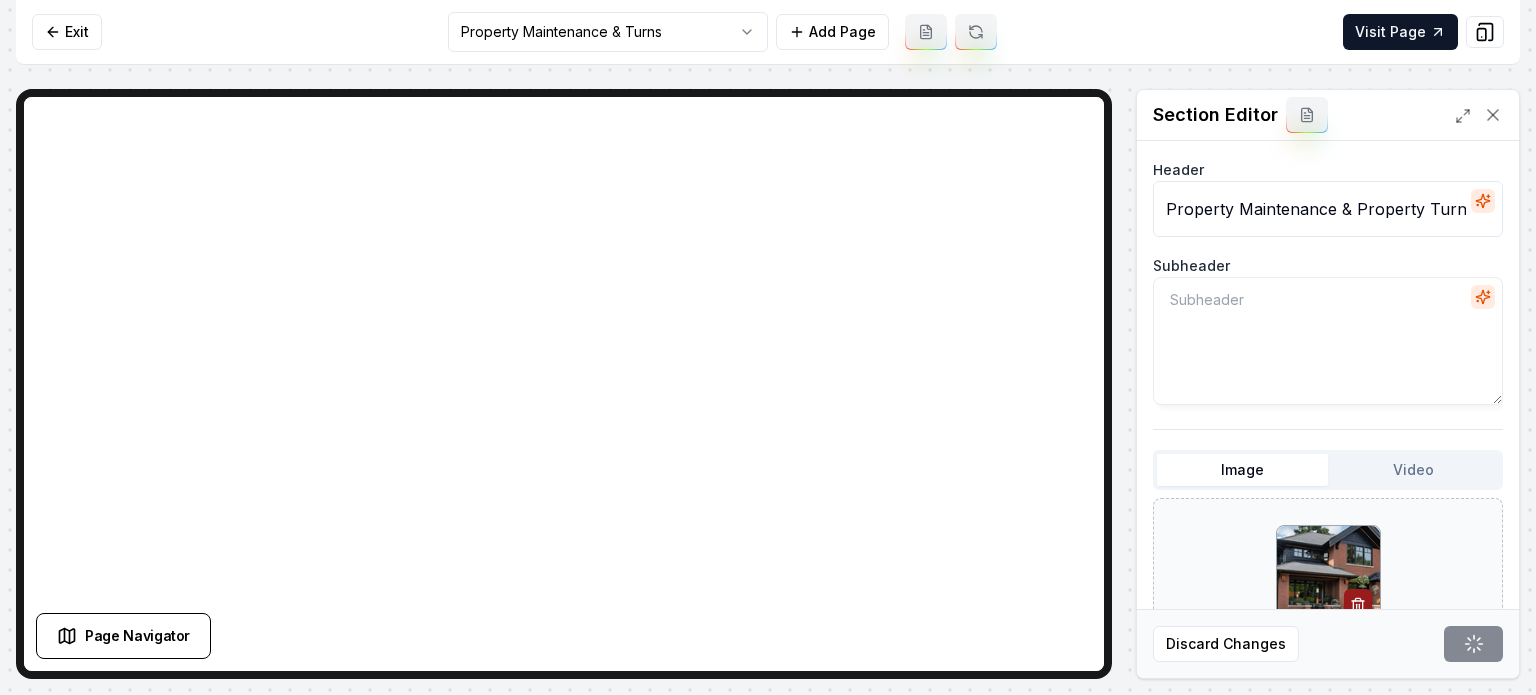 scroll, scrollTop: 223, scrollLeft: 0, axis: vertical 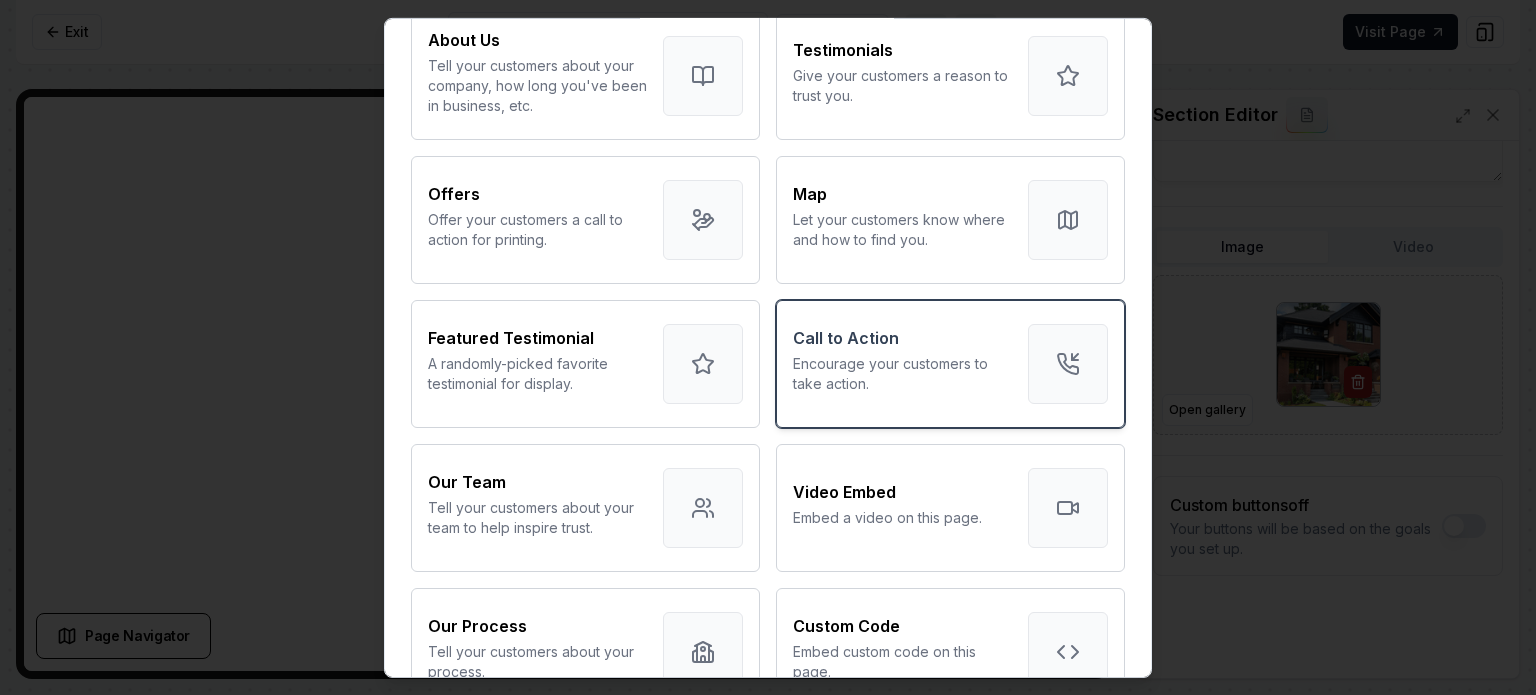 click on "Encourage your customers to take action." at bounding box center (902, 373) 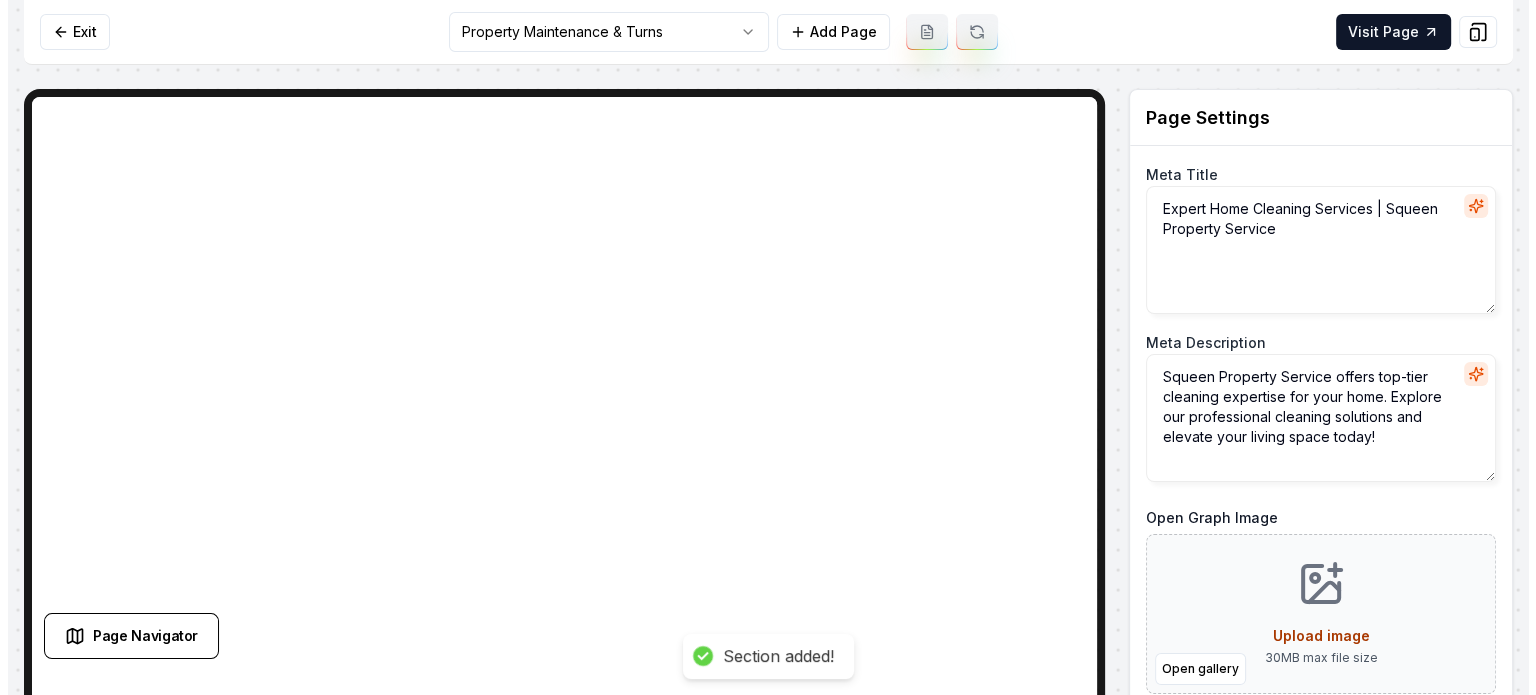 scroll, scrollTop: 0, scrollLeft: 0, axis: both 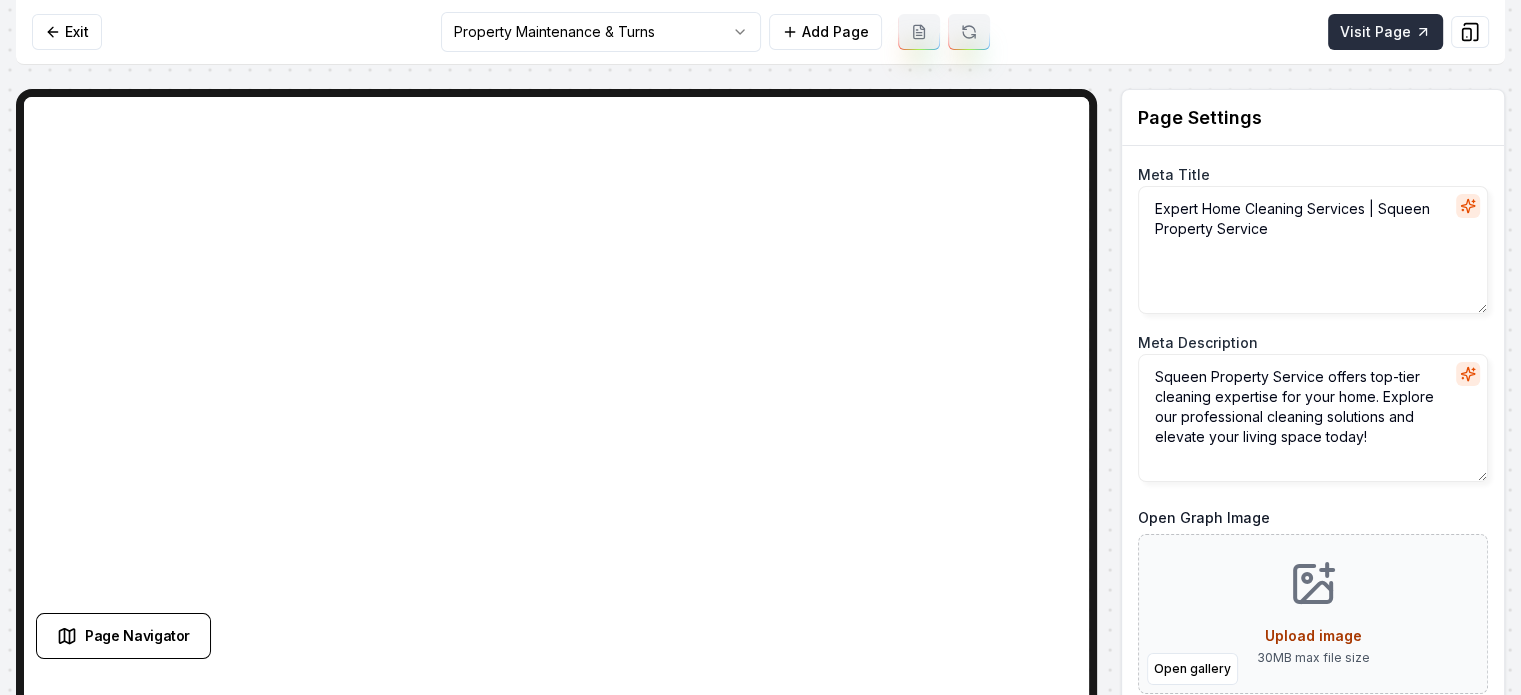 click on "Visit Page" at bounding box center [1385, 32] 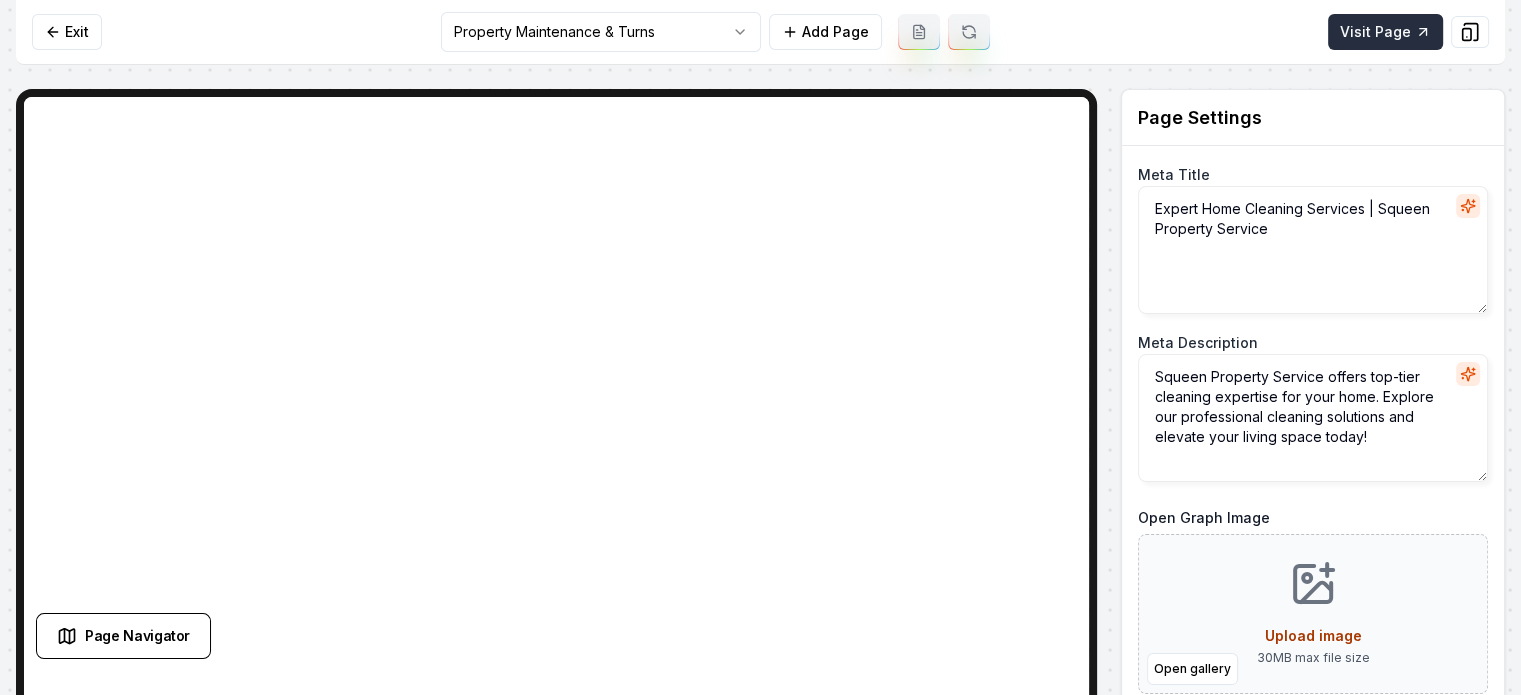click on "Visit Page" at bounding box center (1385, 32) 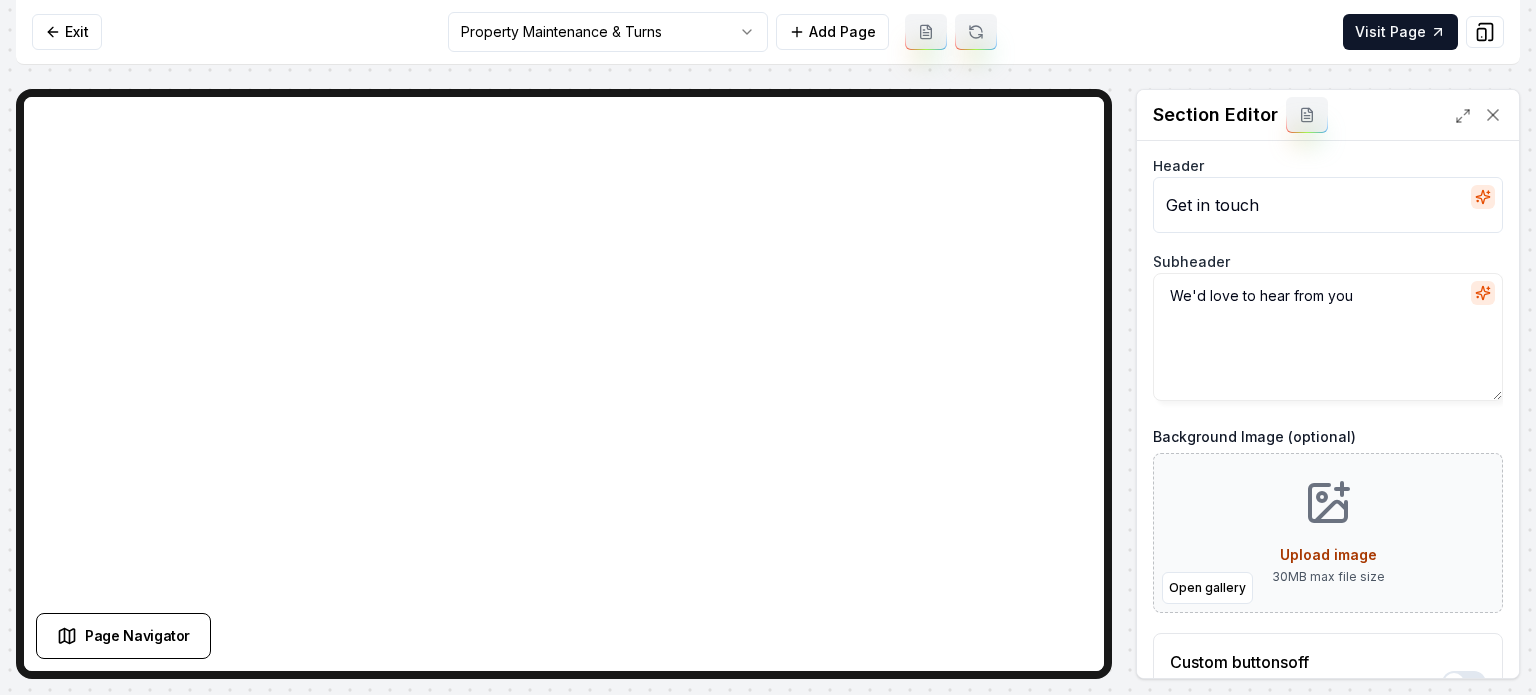 scroll, scrollTop: 0, scrollLeft: 0, axis: both 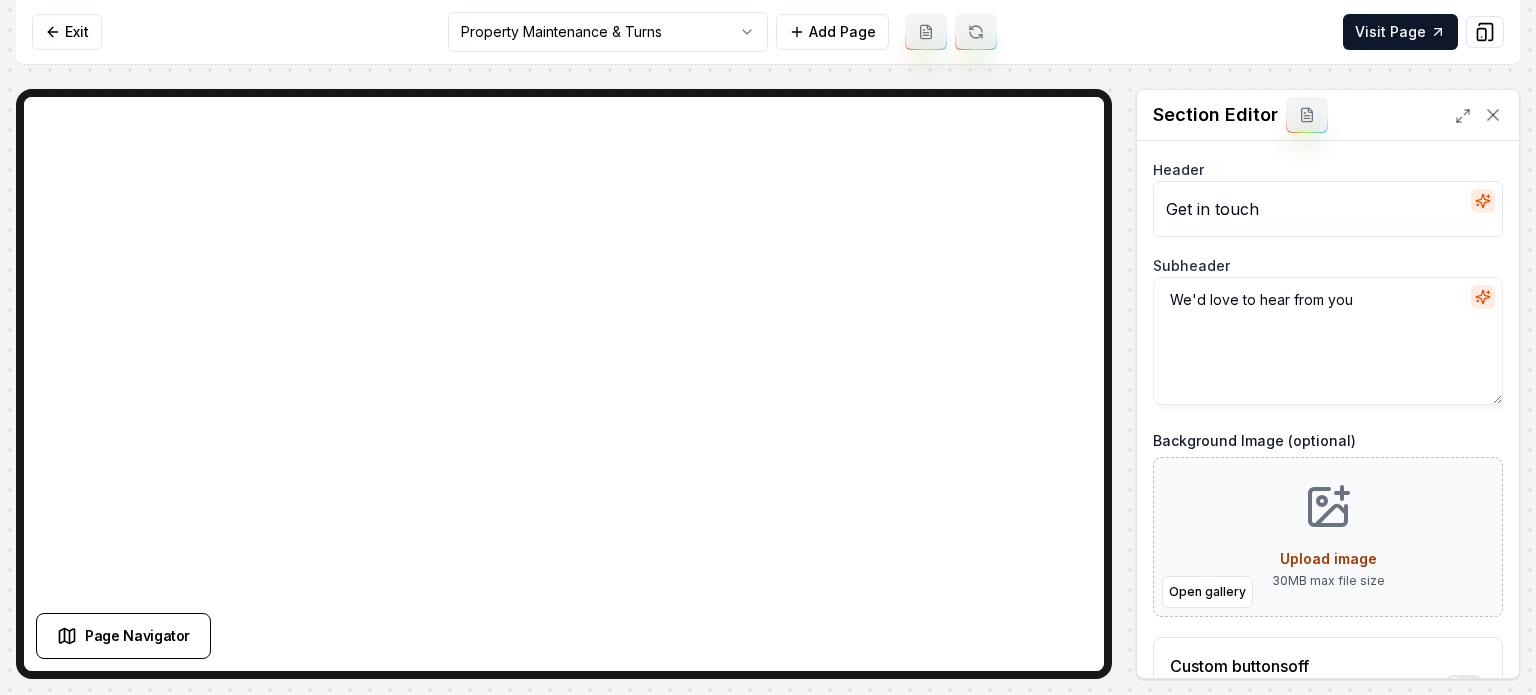 click 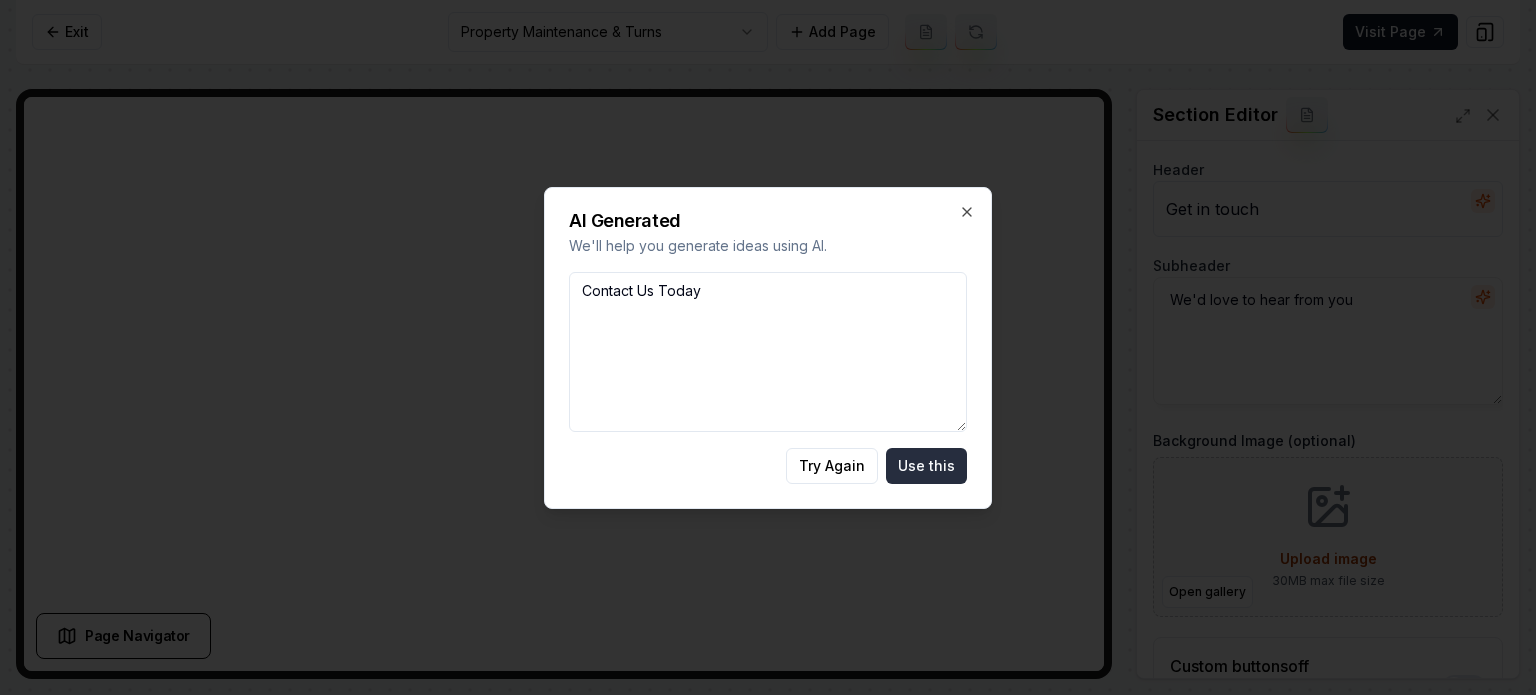 click on "Use this" at bounding box center [926, 466] 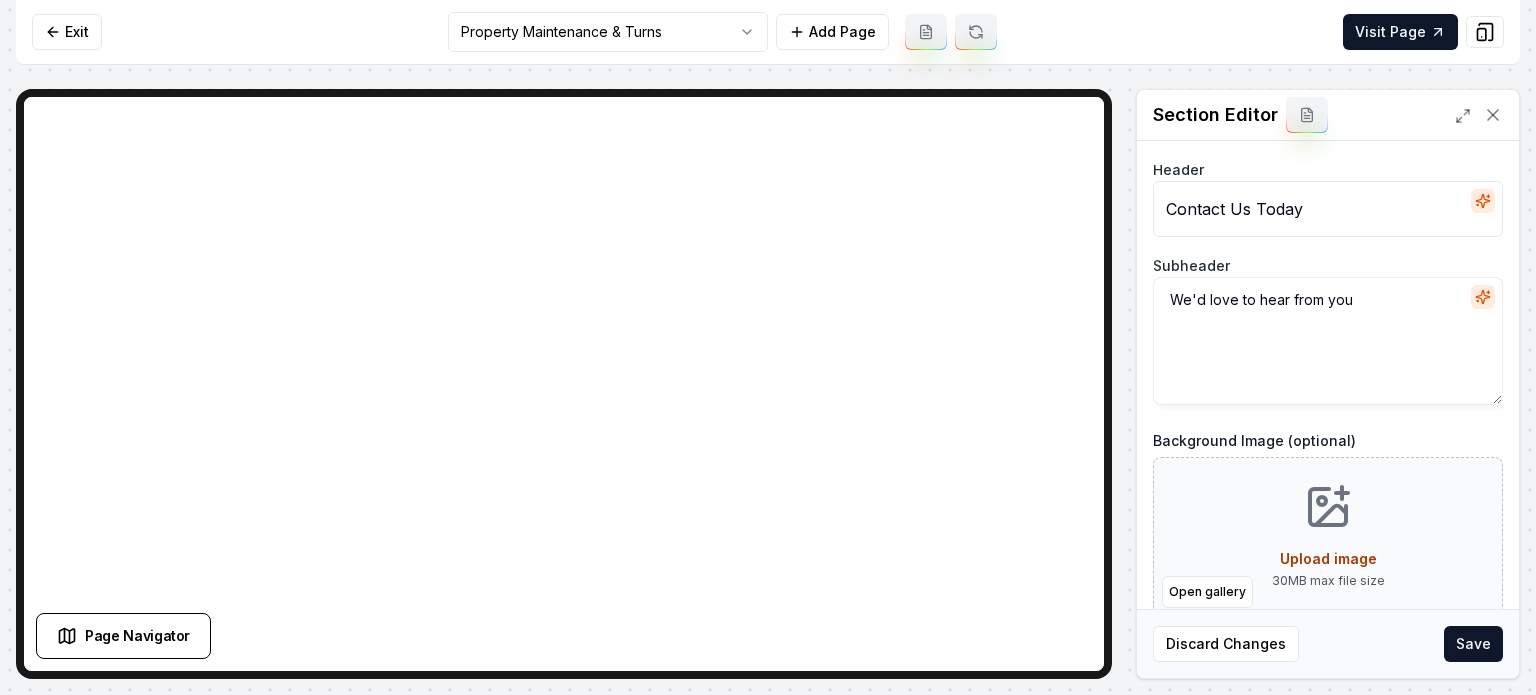 click 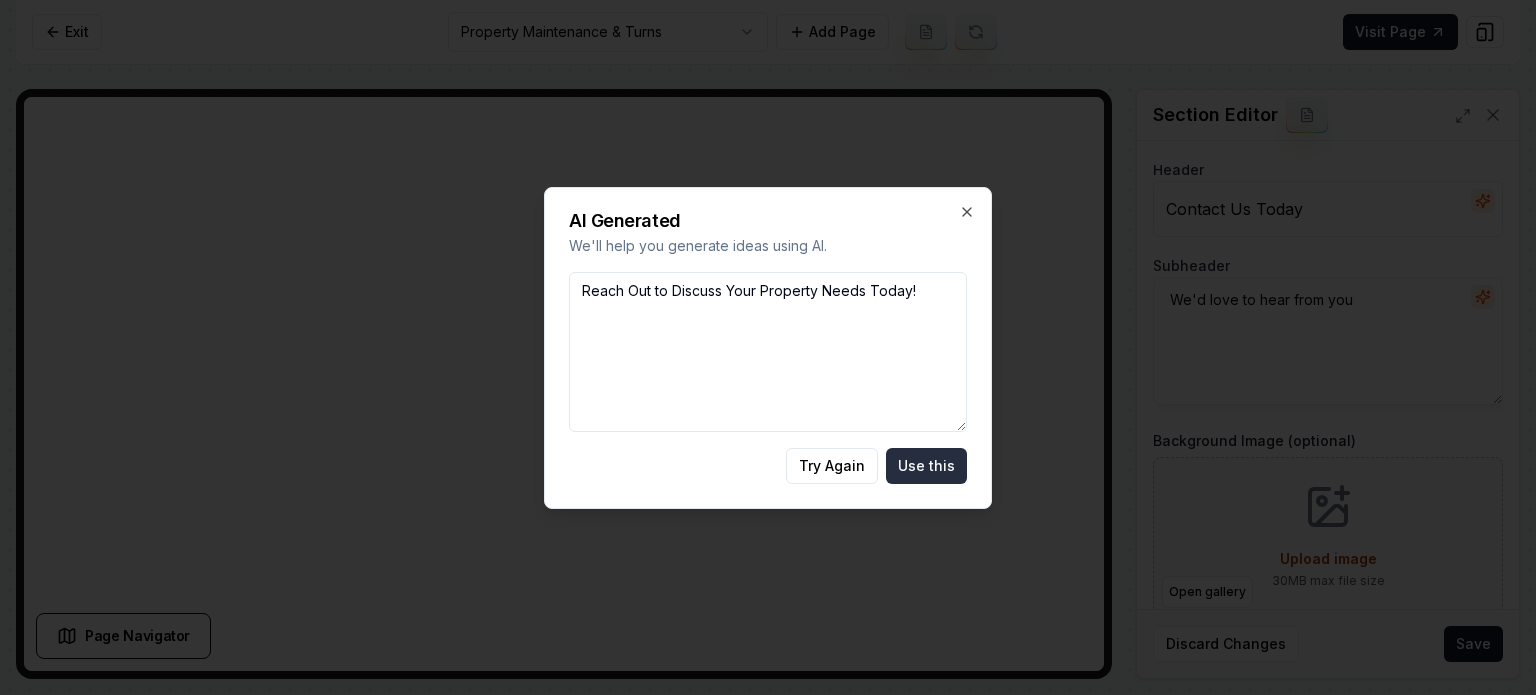 click on "Use this" at bounding box center [926, 466] 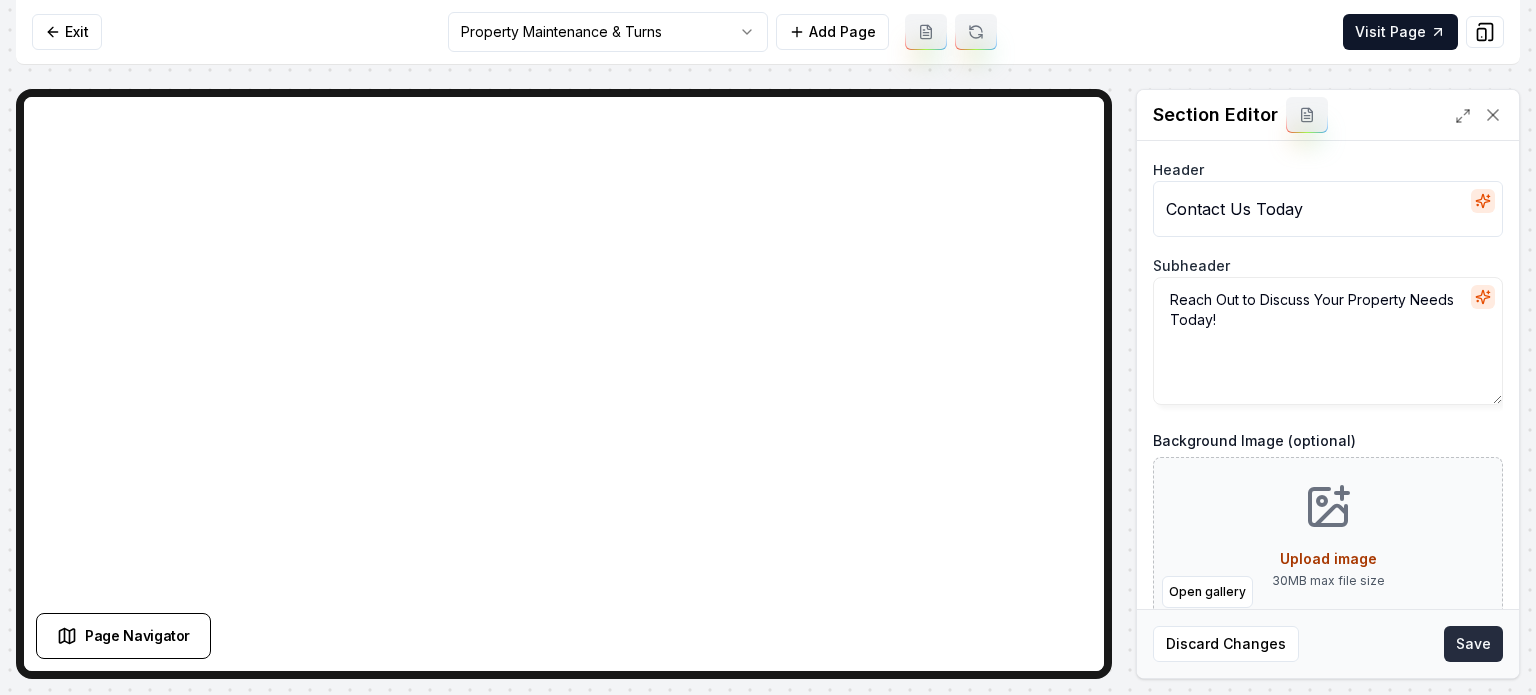 click on "Save" at bounding box center [1473, 644] 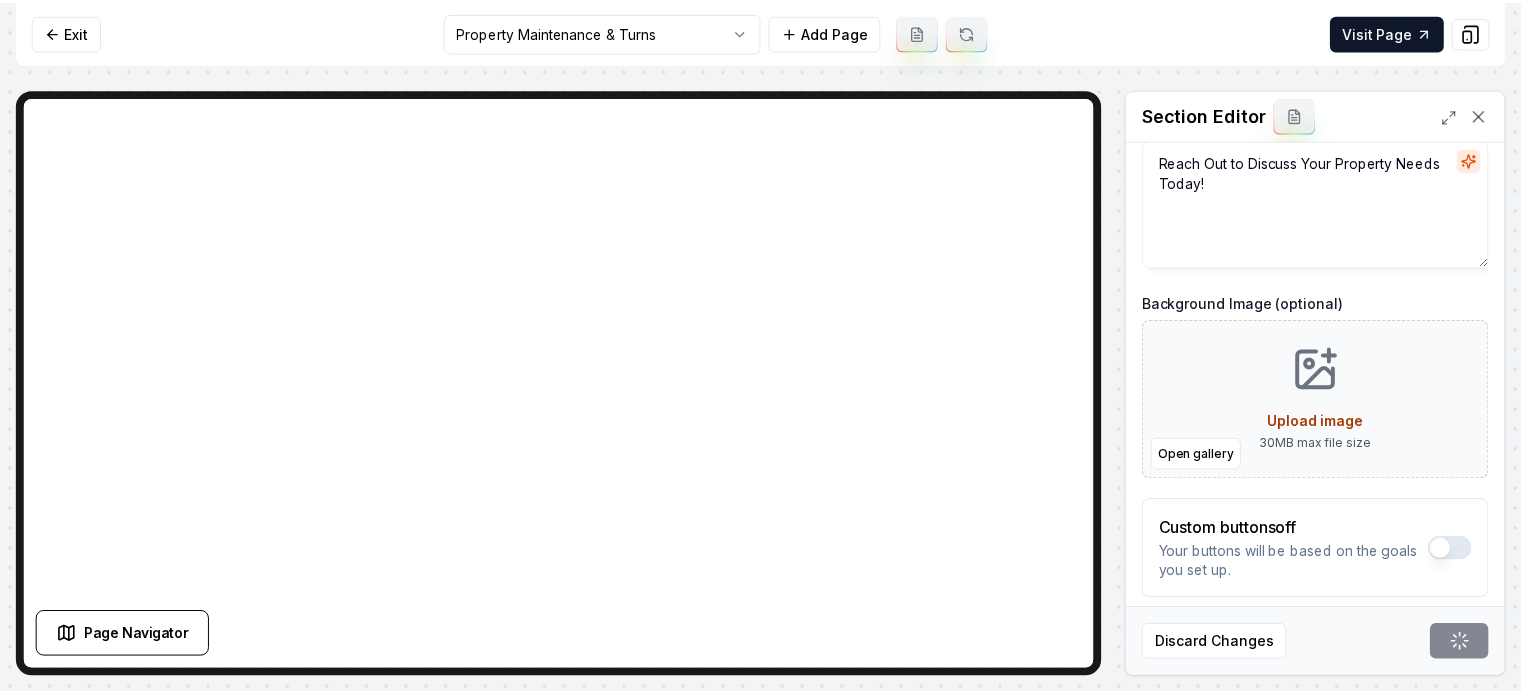 scroll, scrollTop: 161, scrollLeft: 0, axis: vertical 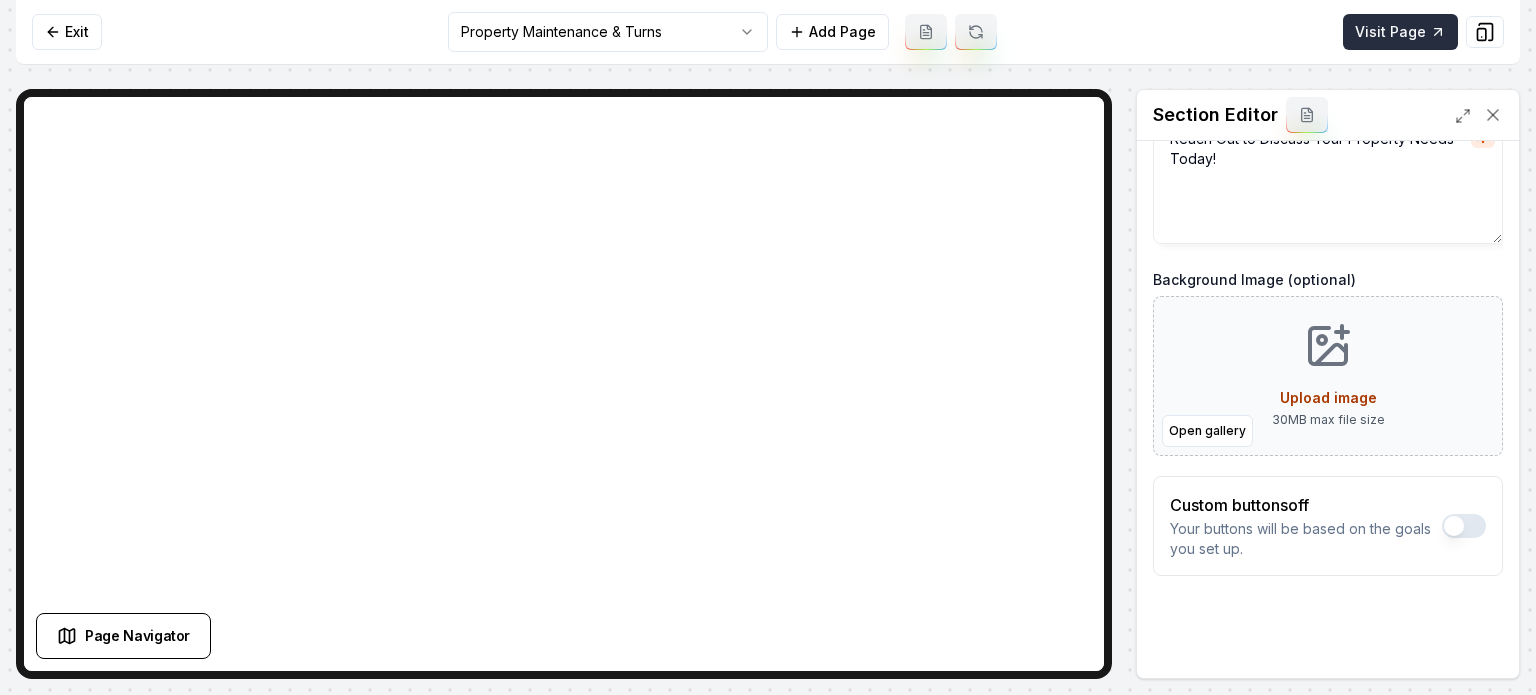 click on "Visit Page" at bounding box center (1400, 32) 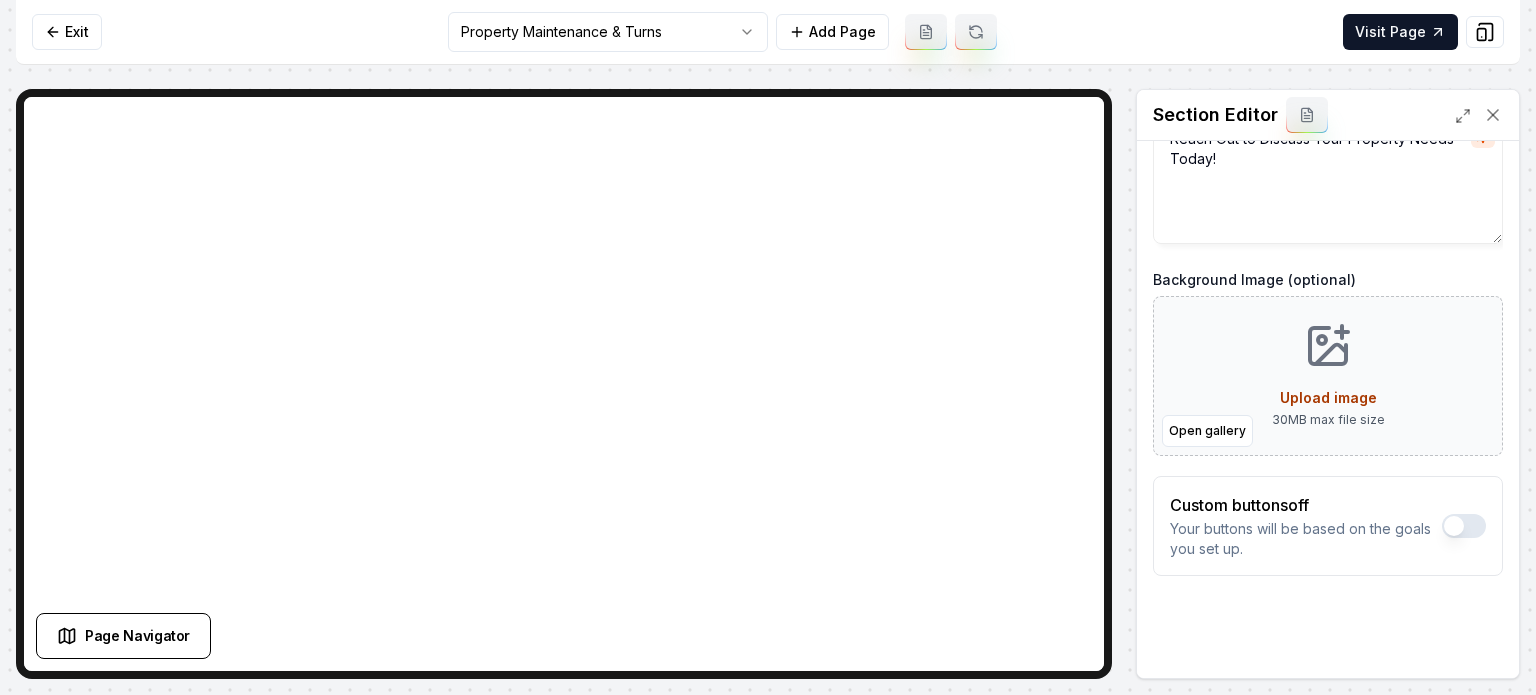 click on "Computer Required This feature is only available on a computer. Please switch to a computer to edit your site. Go back  Exit Property Maintenance & Turns Add Page Visit Page  Page Navigator Page Settings Section Editor Header Contact Us Today Subheader Reach Out to Discuss Your Property Needs Today! Background Image (optional) Open gallery Upload image 30  MB max file size Custom buttons  off Your buttons will be based on the goals you set up. Discard Changes Save /dashboard/sites/c463b68f-ece9-405a-9441-366b8c6269fe/pages/6a16c3c7-9266-4b81-9d8a-945477260804 Made 179 formatting edits between lines 2 and 307" at bounding box center [768, 347] 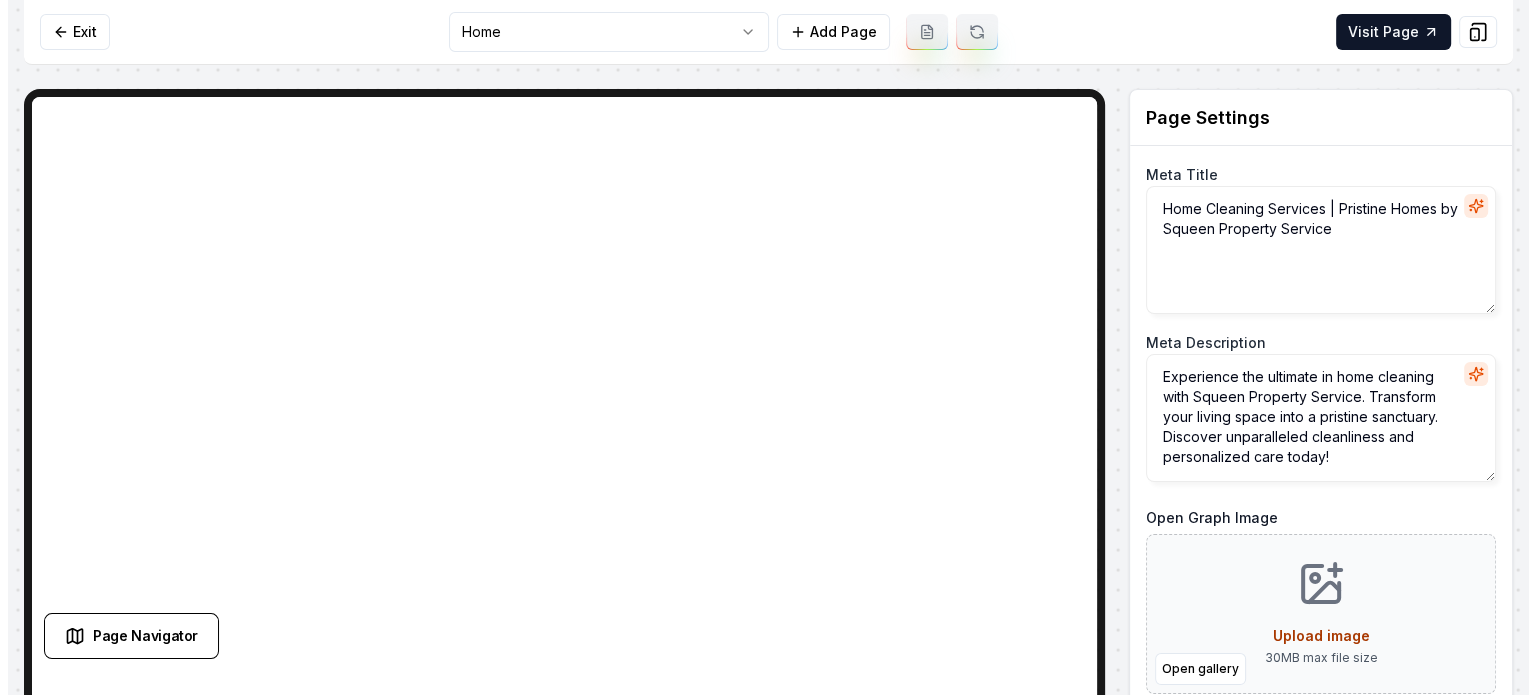 scroll, scrollTop: 0, scrollLeft: 0, axis: both 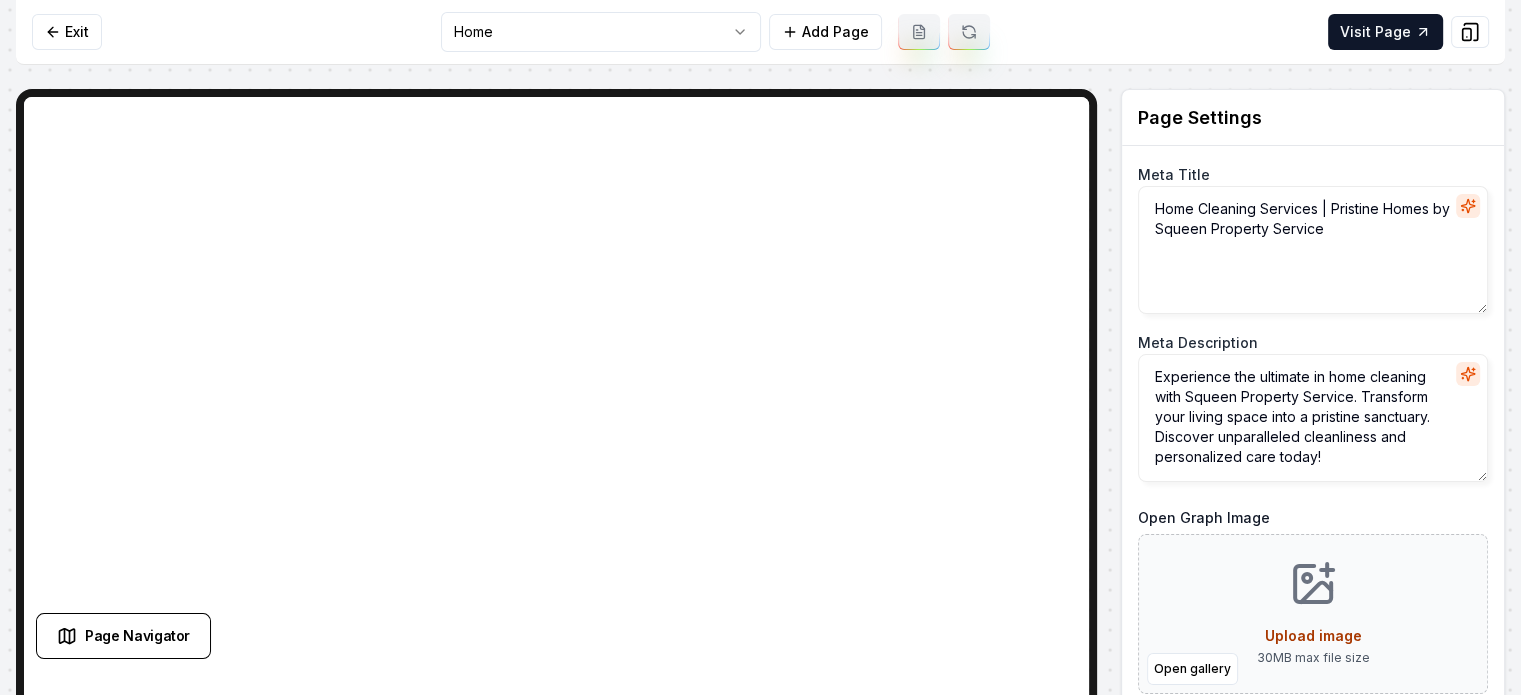 click on "Computer Required This feature is only available on a computer. Please switch to a computer to edit your site. Go back  Exit Home Add Page Visit Page  Page Navigator Page Settings Meta Title Home Cleaning Services | Pristine Homes by Squeen Property Service Meta Description Experience the ultimate in home cleaning with Squeen Property Service. Transform your living space into a pristine sanctuary. Discover unparalleled cleanliness and personalized care today! Open Graph Image Open gallery Upload image 30  MB max file size Discard Changes Save Section Editor Unsupported section type /dashboard/sites/c463b68f-ece9-405a-9441-366b8c6269fe/pages/bbac94fa-c4b5-4bf5-8978-af687aaaa223 Made 179 formatting edits between lines 2 and 307" at bounding box center (760, 347) 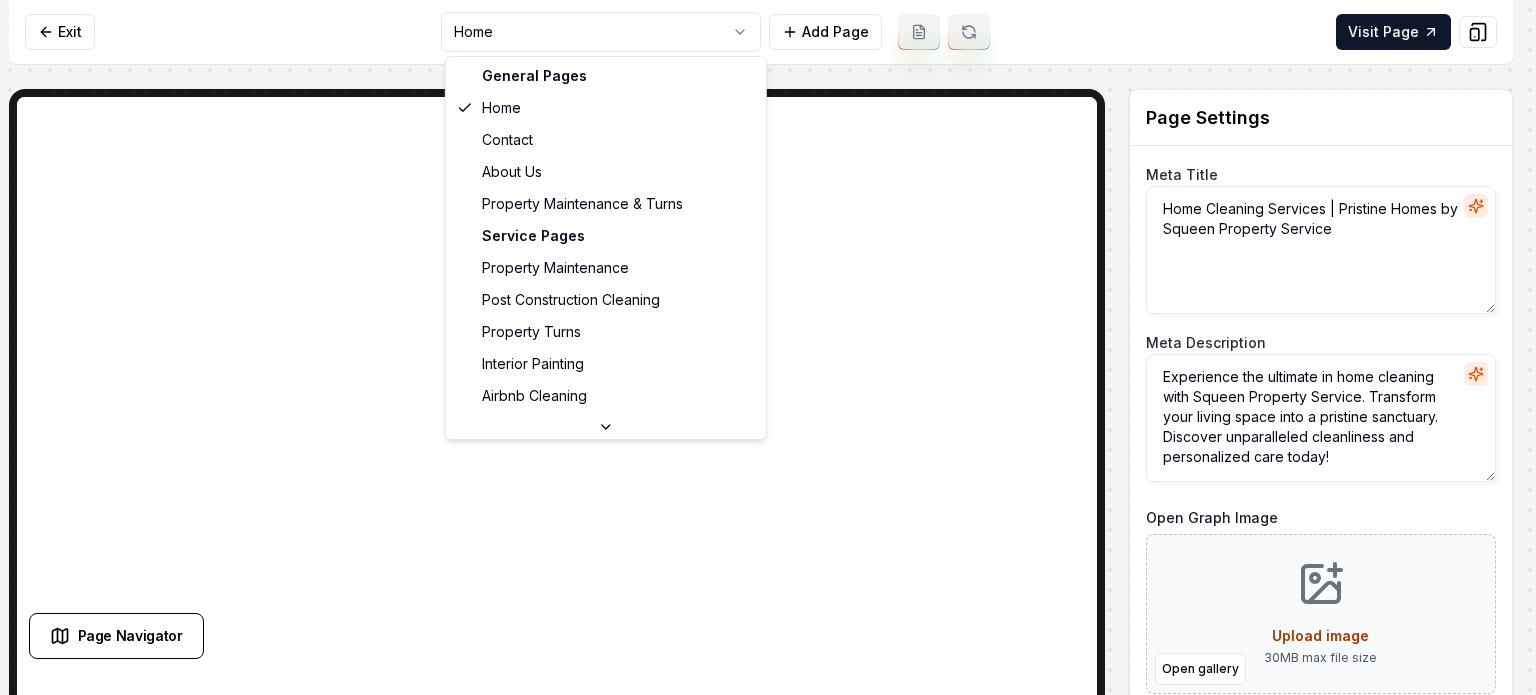 scroll, scrollTop: 0, scrollLeft: 0, axis: both 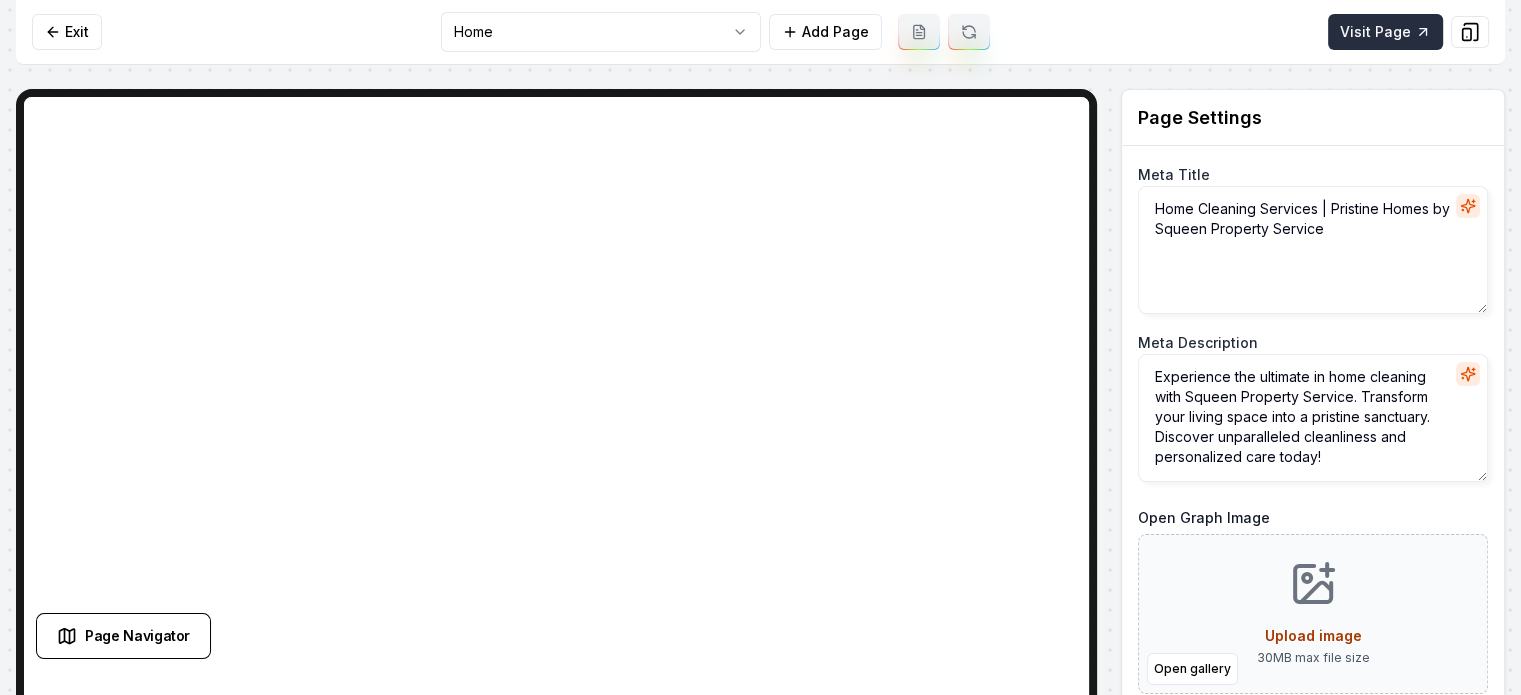 click on "Visit Page" at bounding box center [1385, 32] 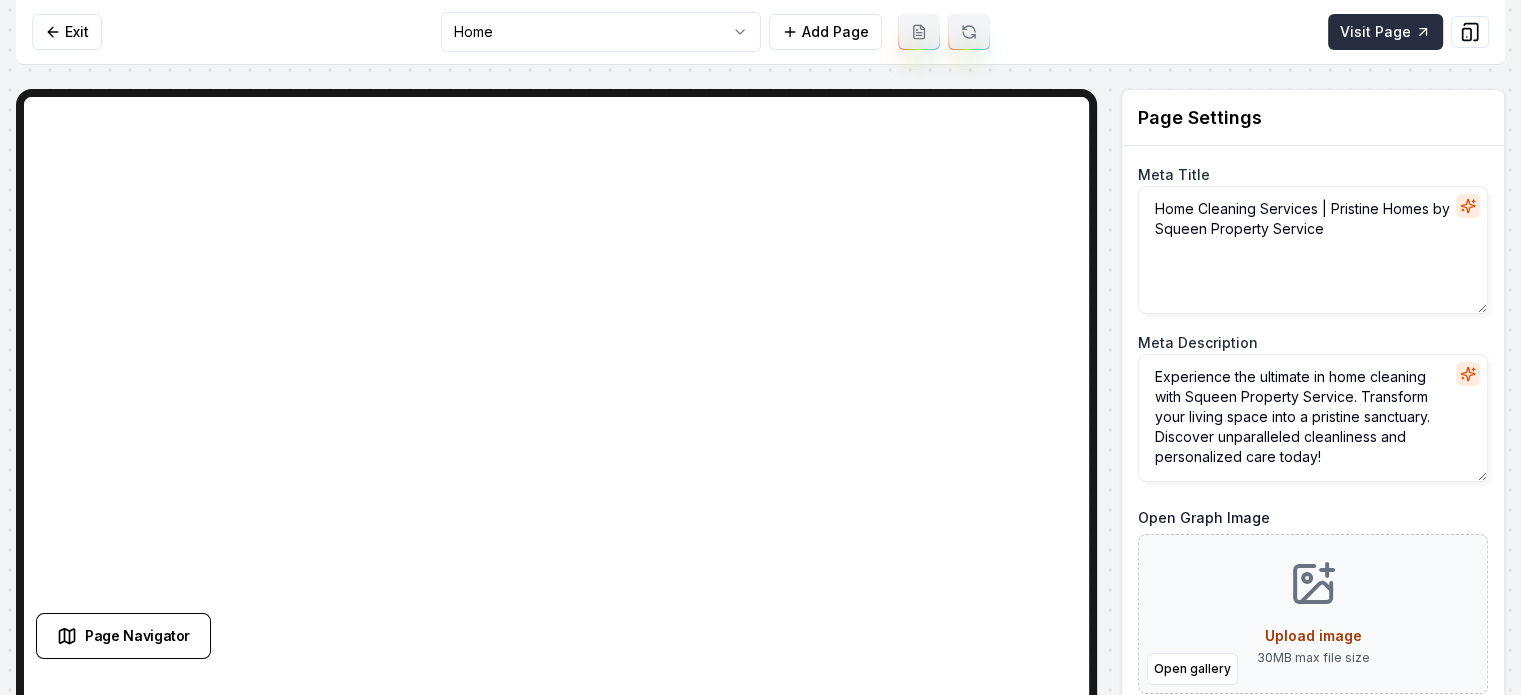 click on "Visit Page" at bounding box center (1385, 32) 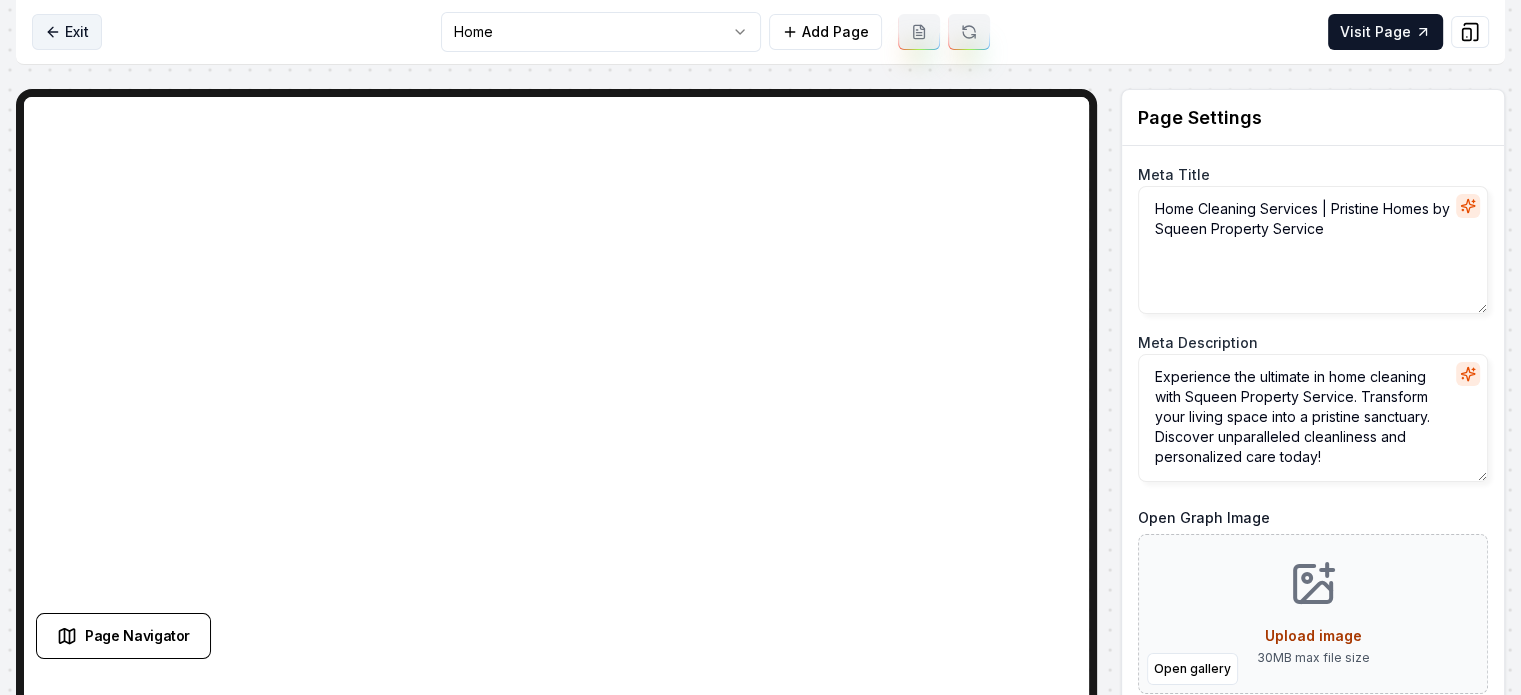 click on "Exit" at bounding box center [67, 32] 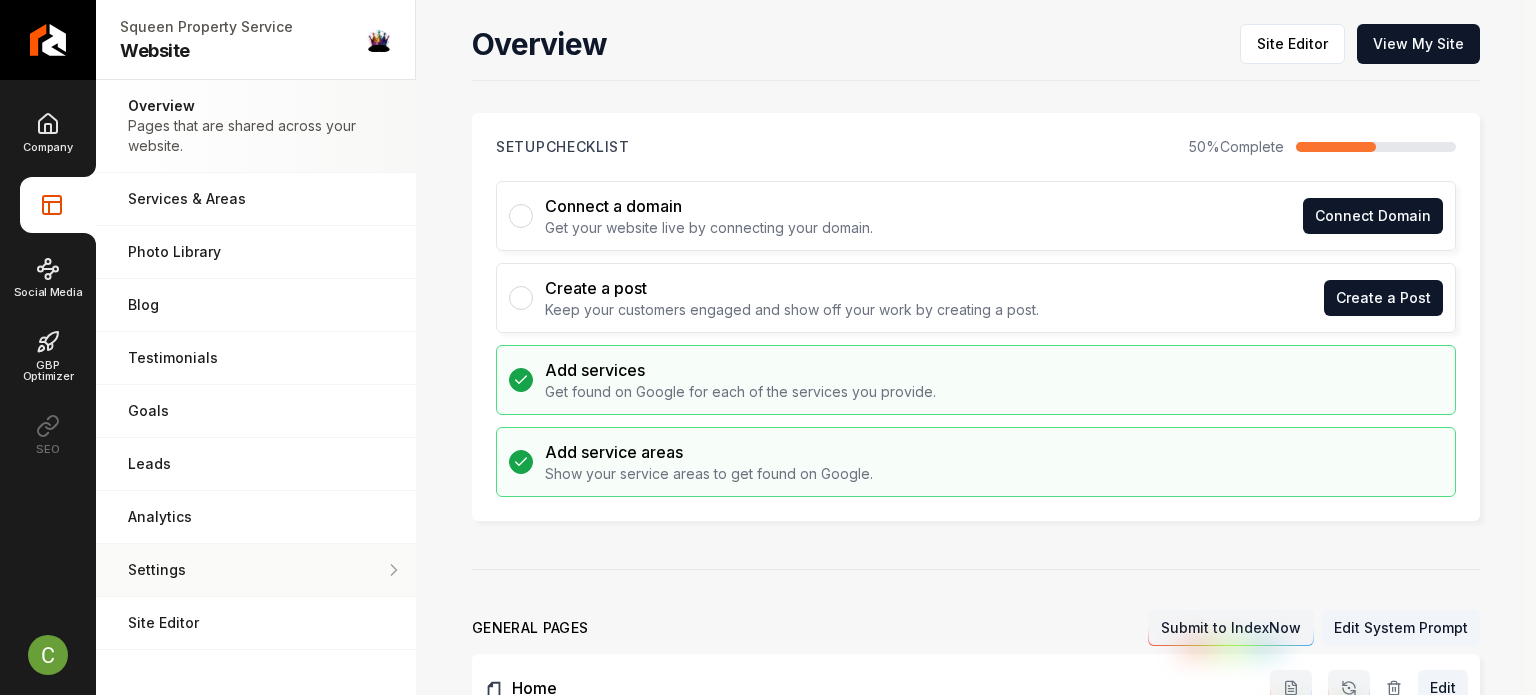 click on "Settings Adjust your domain, scripts, redirects, and more." at bounding box center (256, 570) 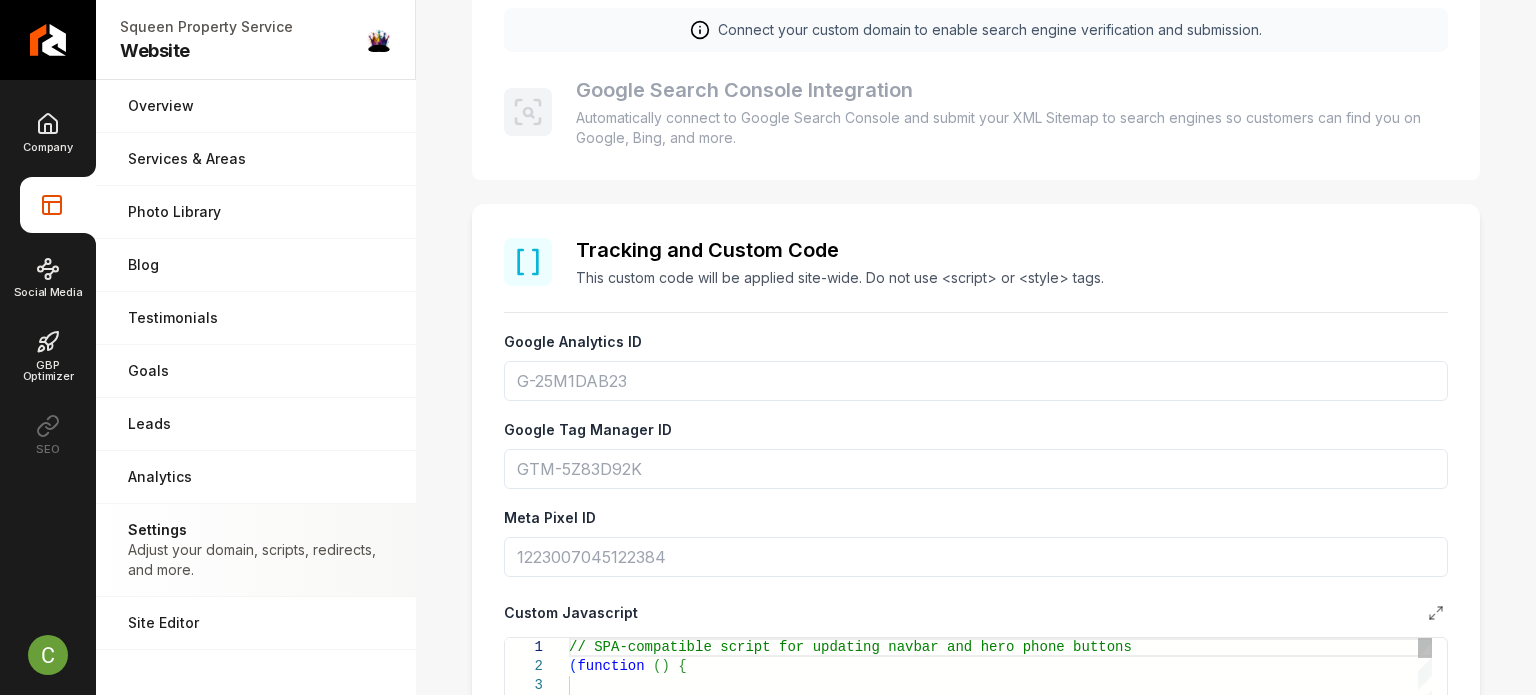 scroll, scrollTop: 900, scrollLeft: 0, axis: vertical 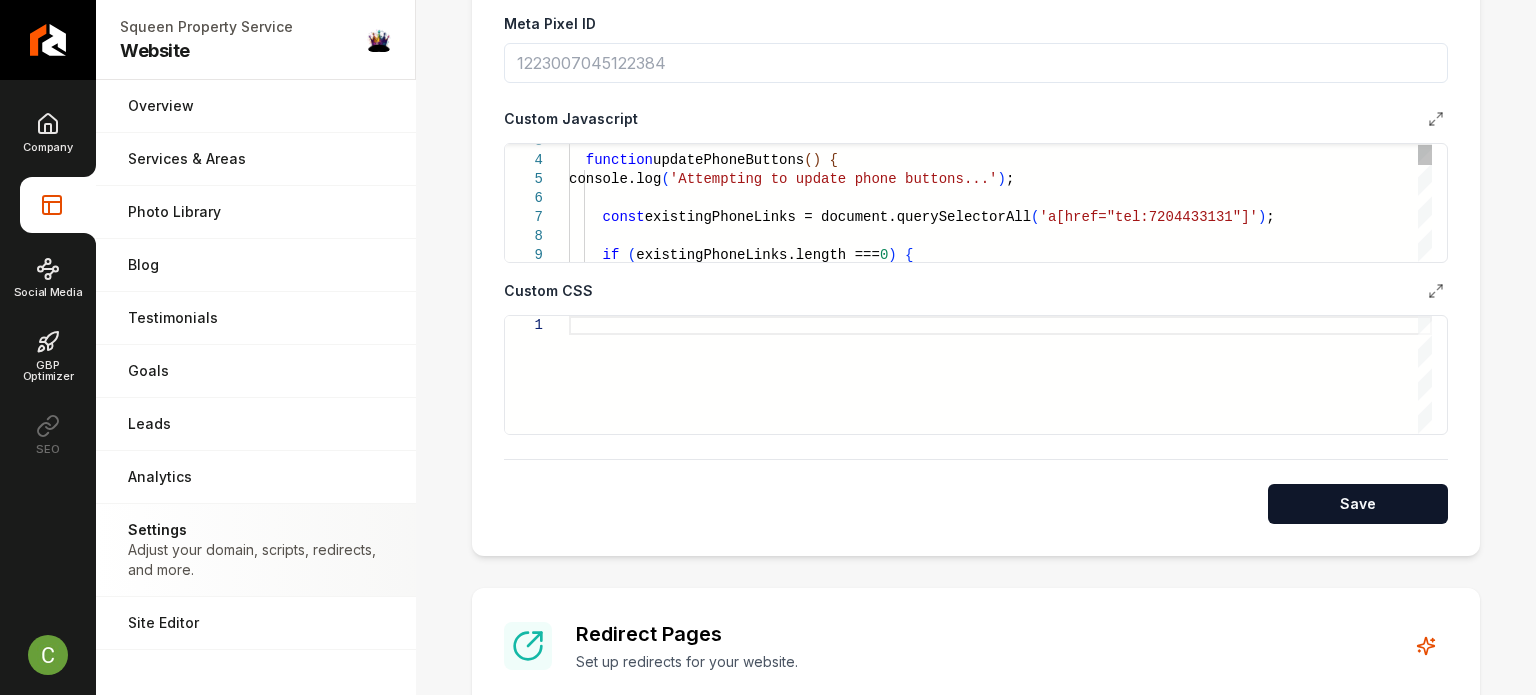 click at bounding box center [1000, 375] 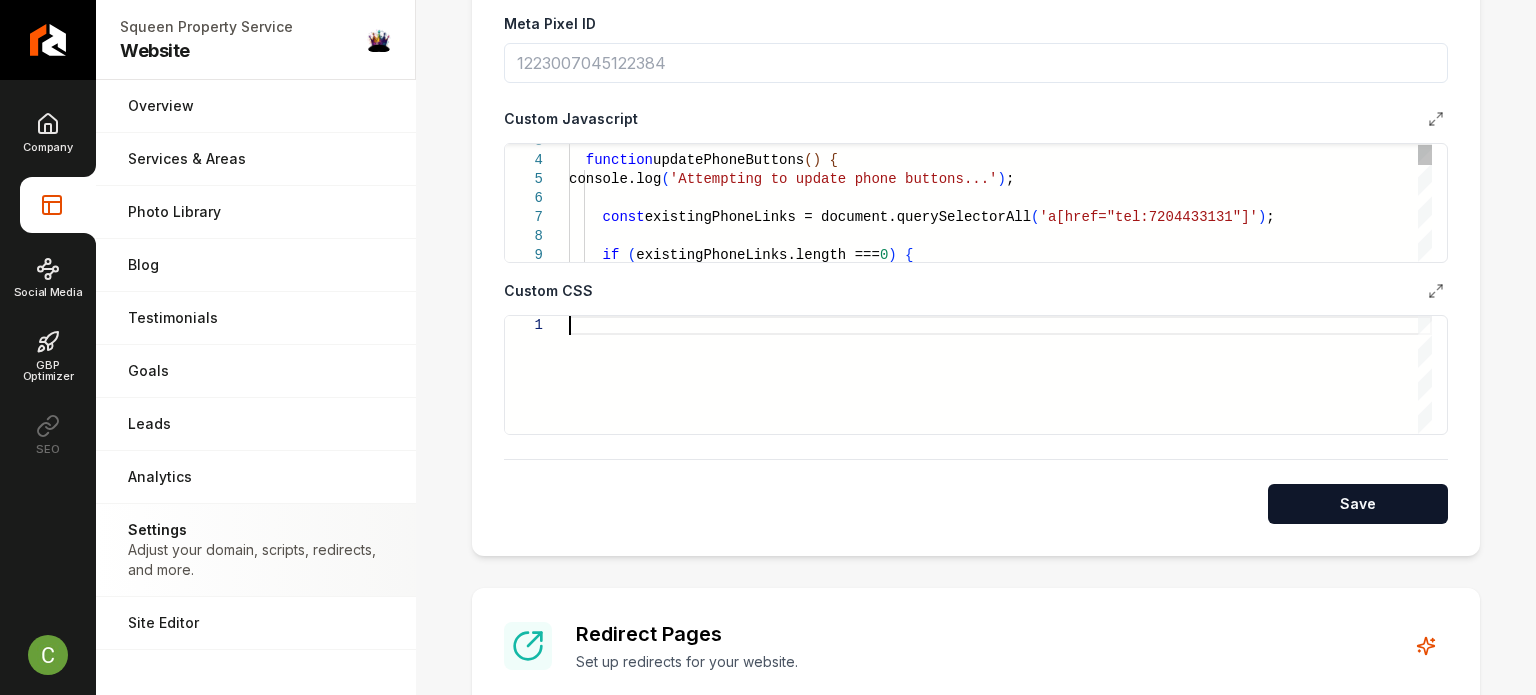 scroll, scrollTop: 0, scrollLeft: 0, axis: both 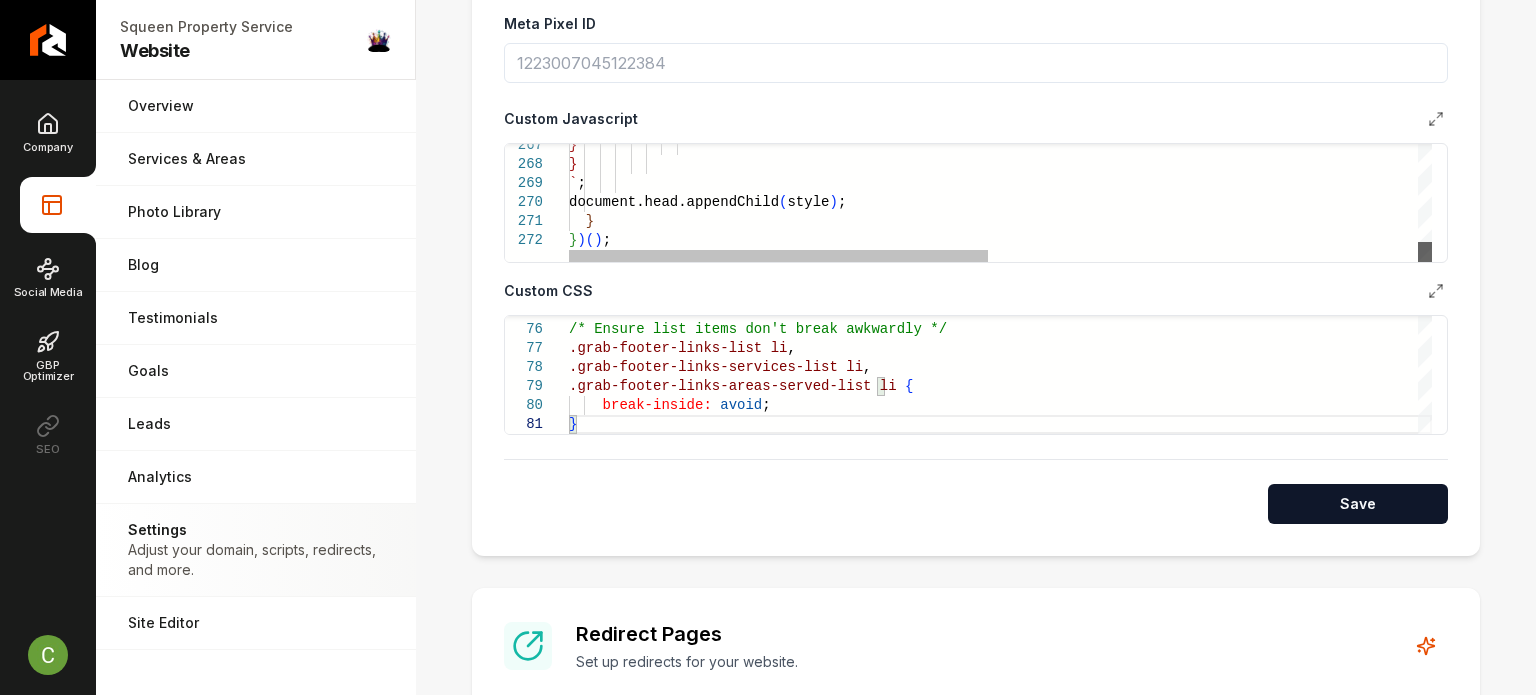click at bounding box center (1425, 252) 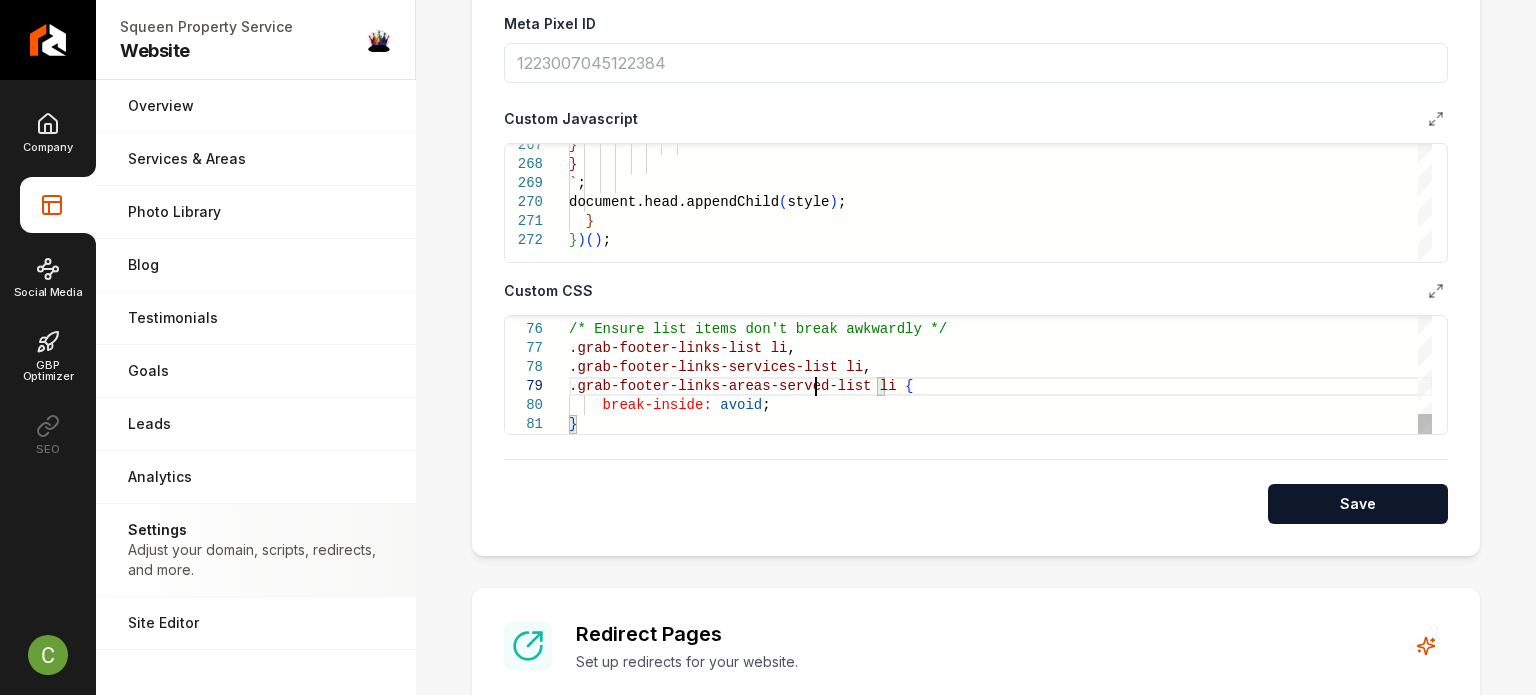 click on "/* Ensure list items don't break awkwardly */ .grab-footer-links-list   li , .grab-footer-links-services-list   li , .grab-footer-links-areas-served-list   li   {      break-inside:   avoid ; }" at bounding box center (1000, -336) 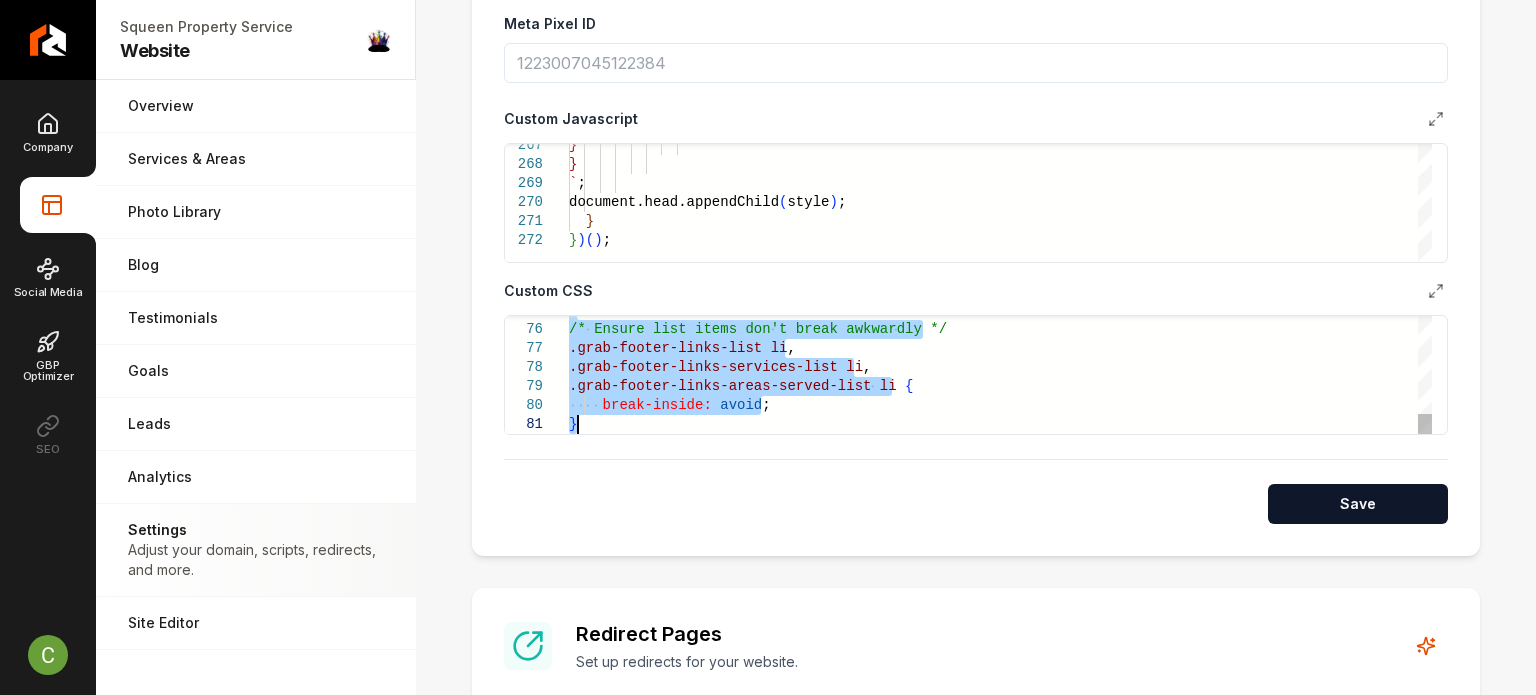 type on "**********" 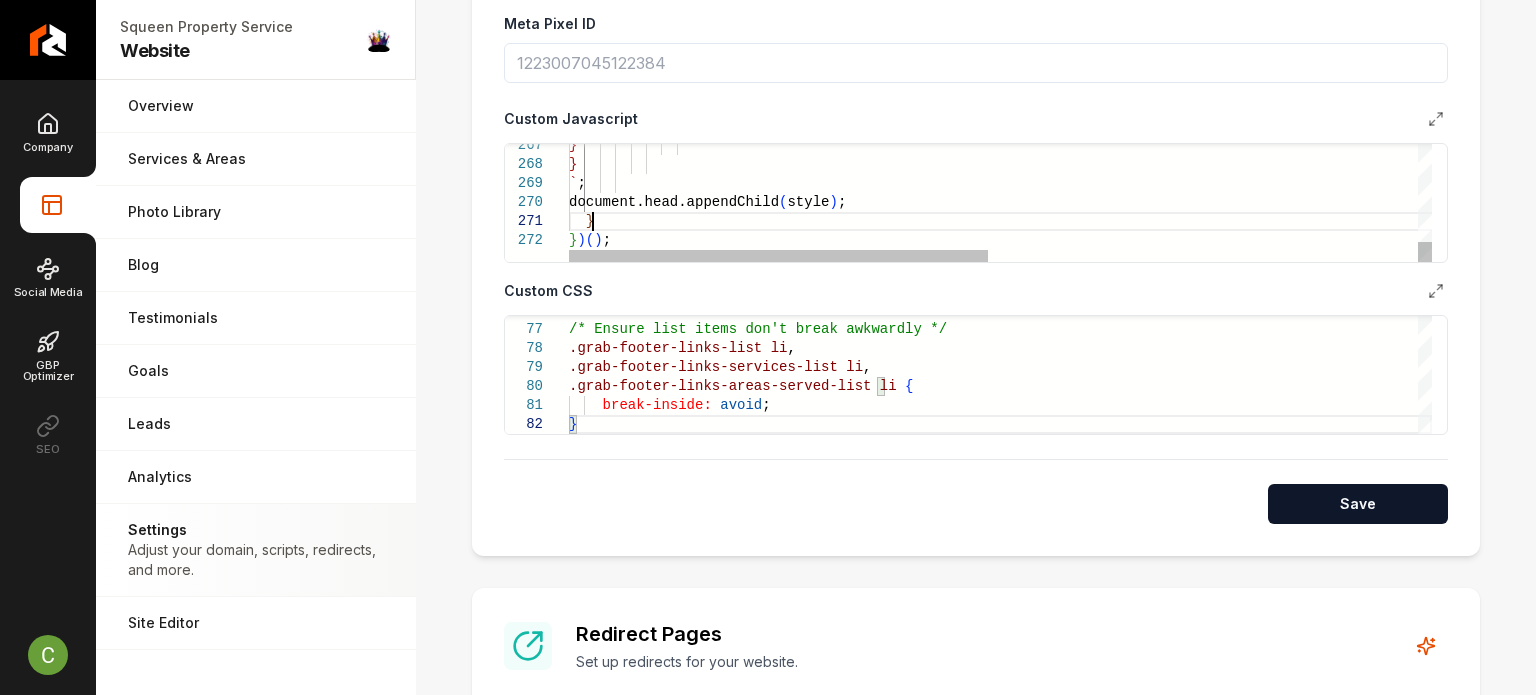 click on "}             }         ` ;     document.head.appendChild ( style ) ;    } } ) ( ) ;" at bounding box center (1442, -2328) 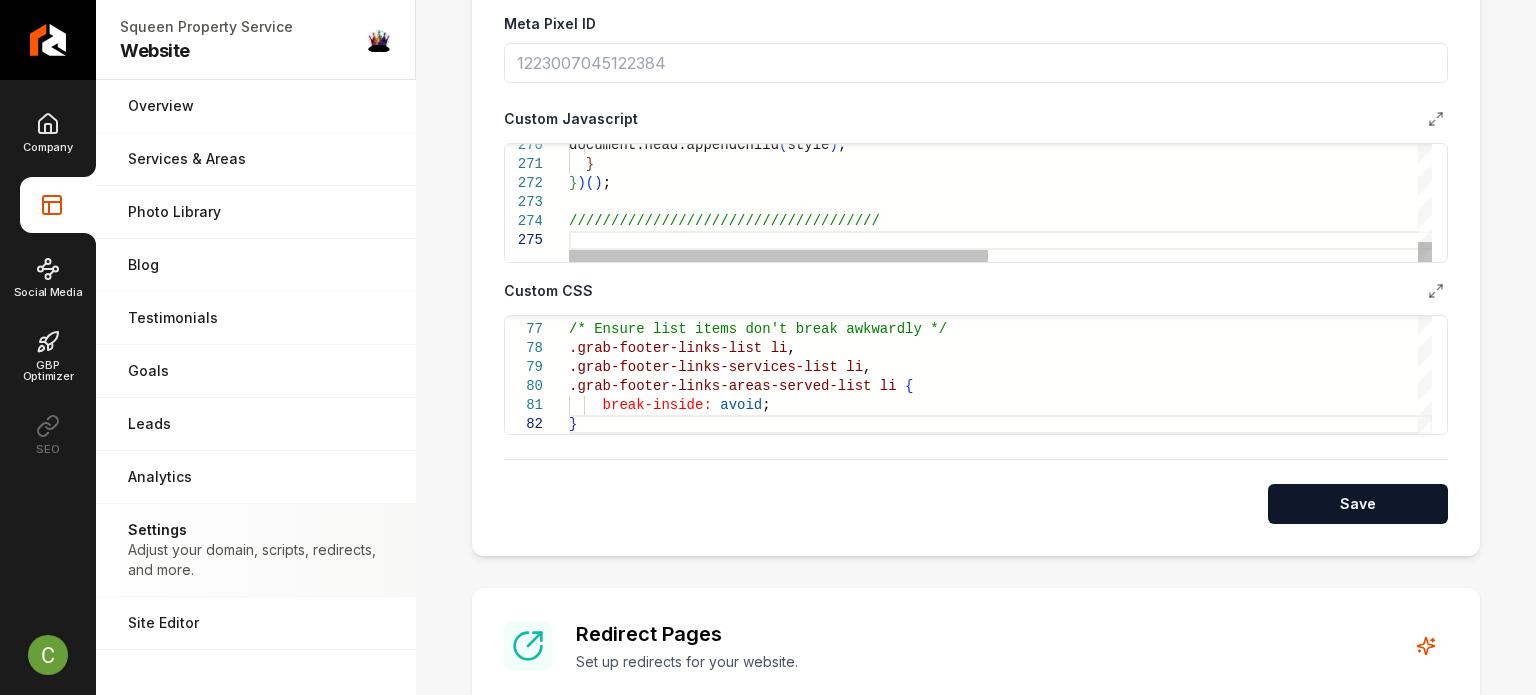 scroll, scrollTop: 96, scrollLeft: 0, axis: vertical 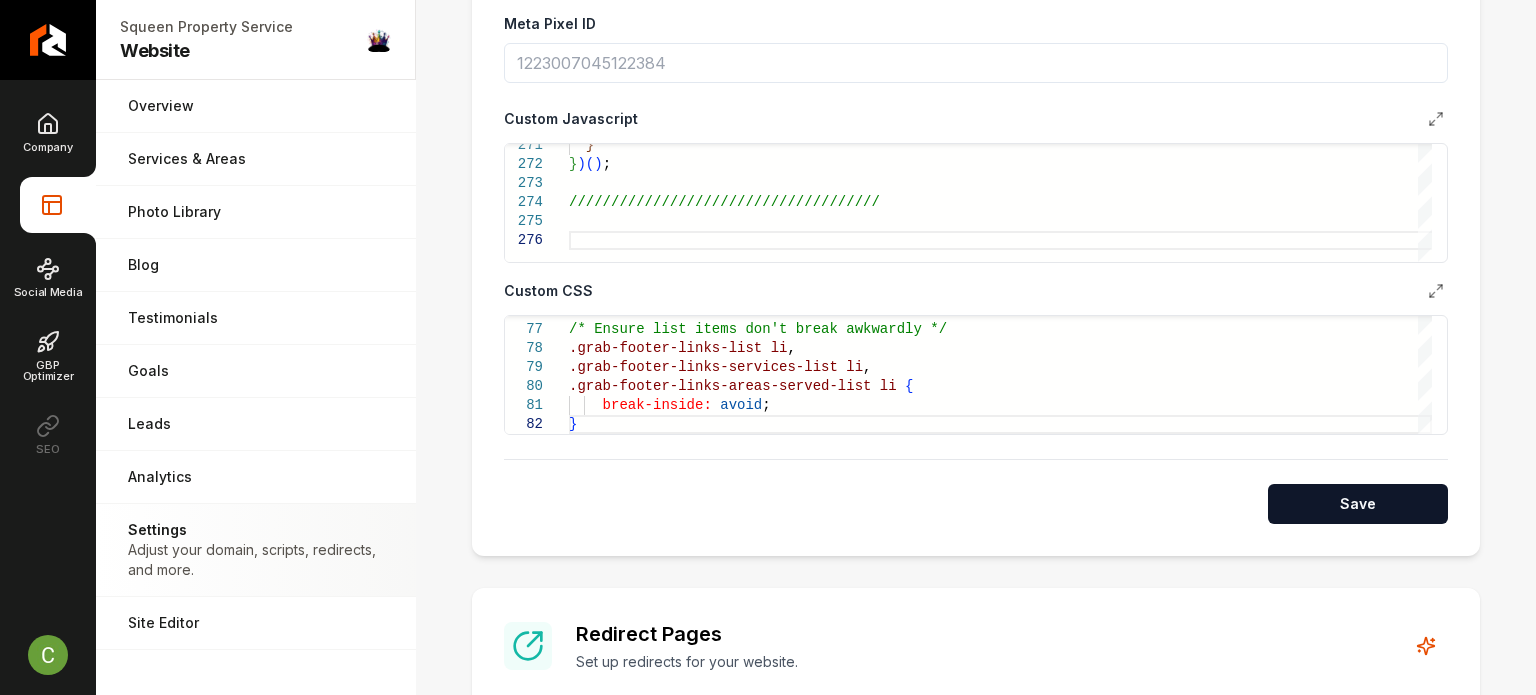 type on "**********" 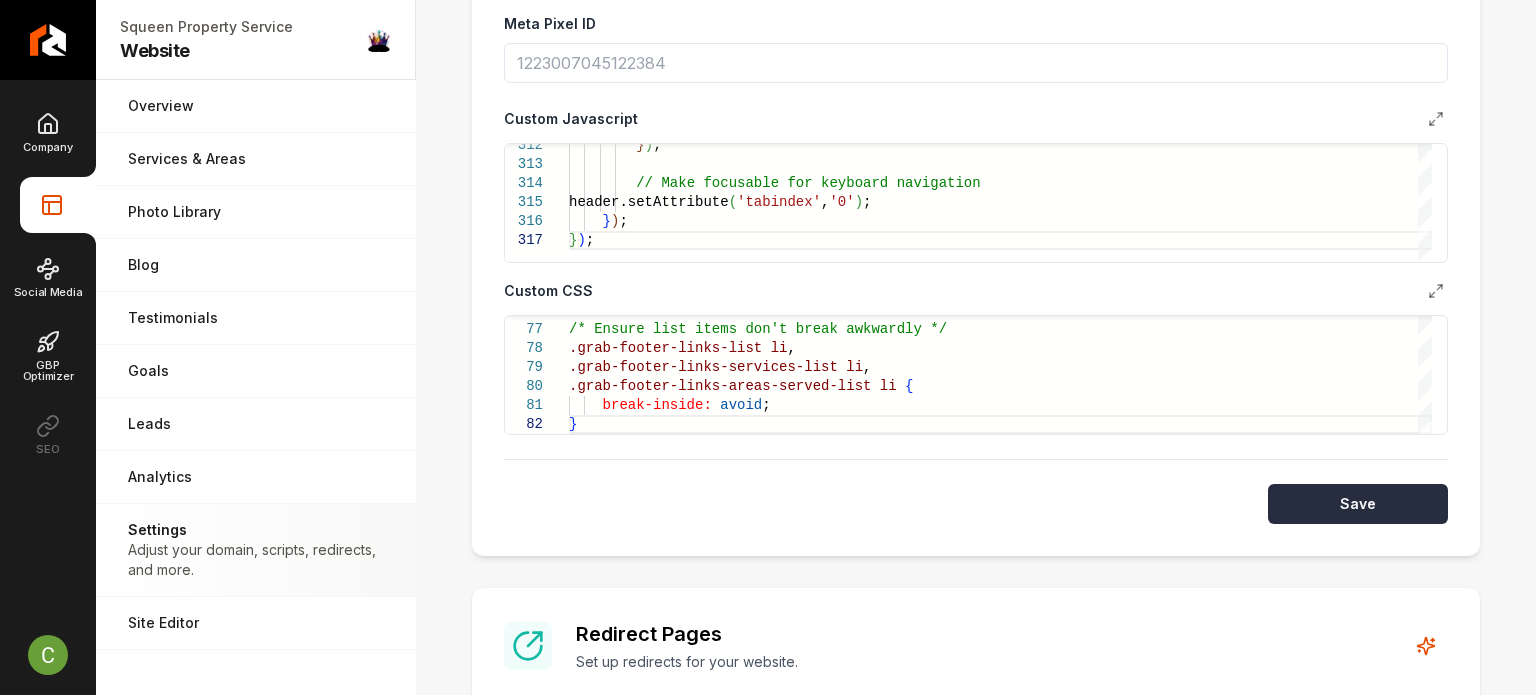 click on "Save" at bounding box center [1358, 504] 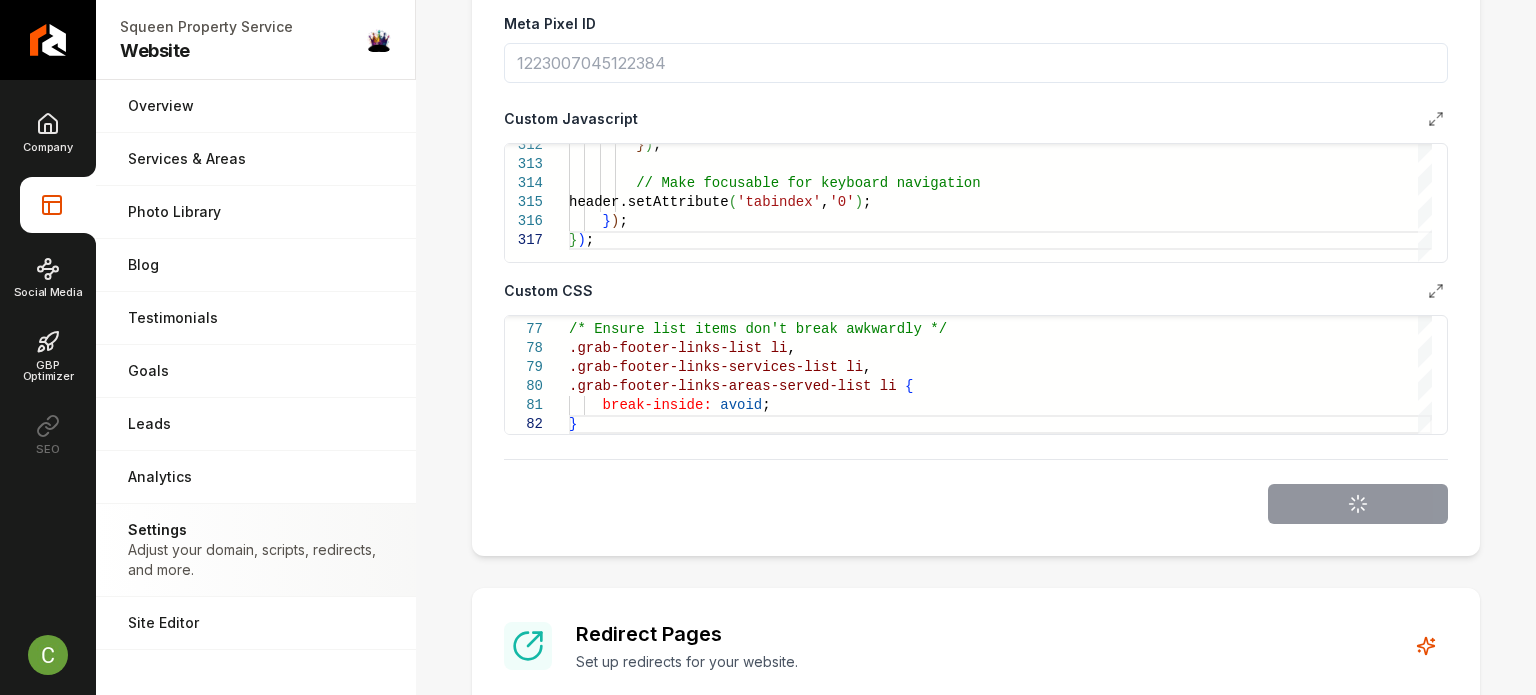 type on "**********" 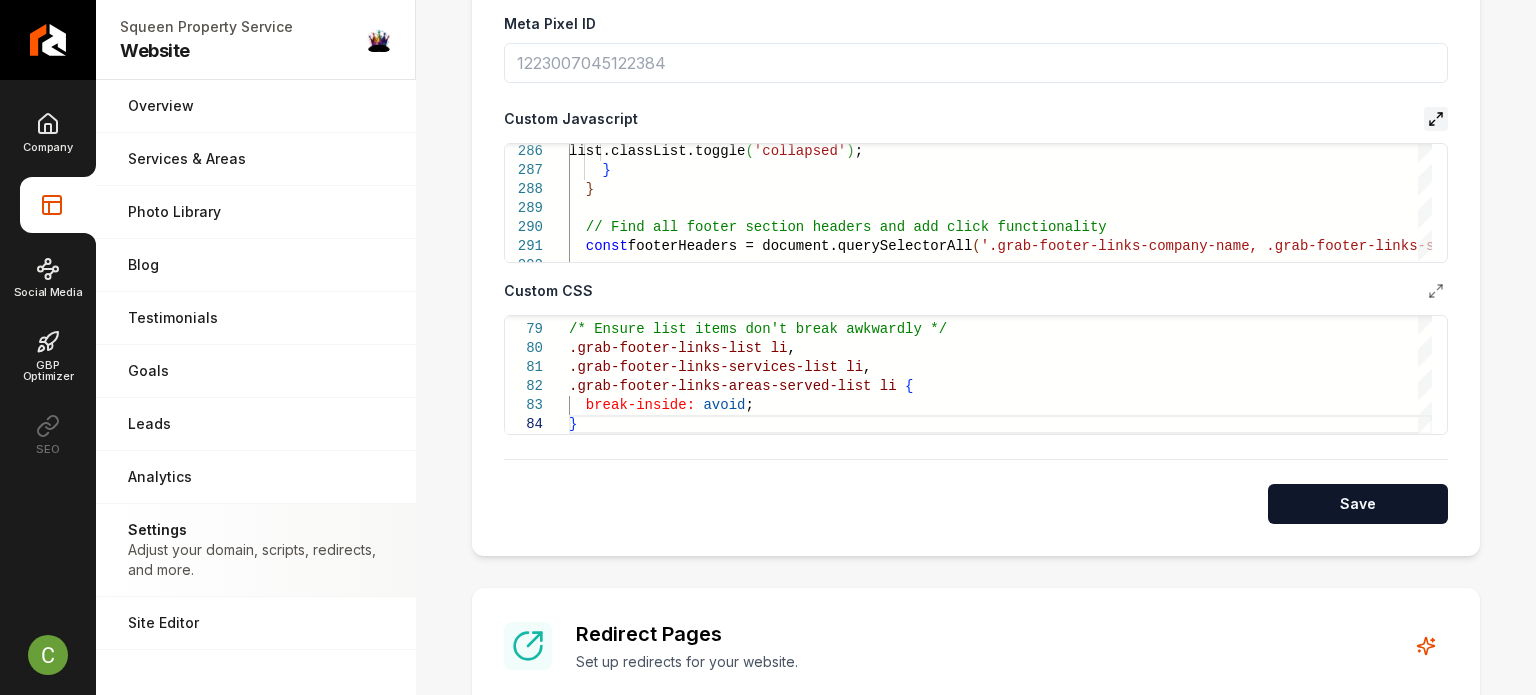 click 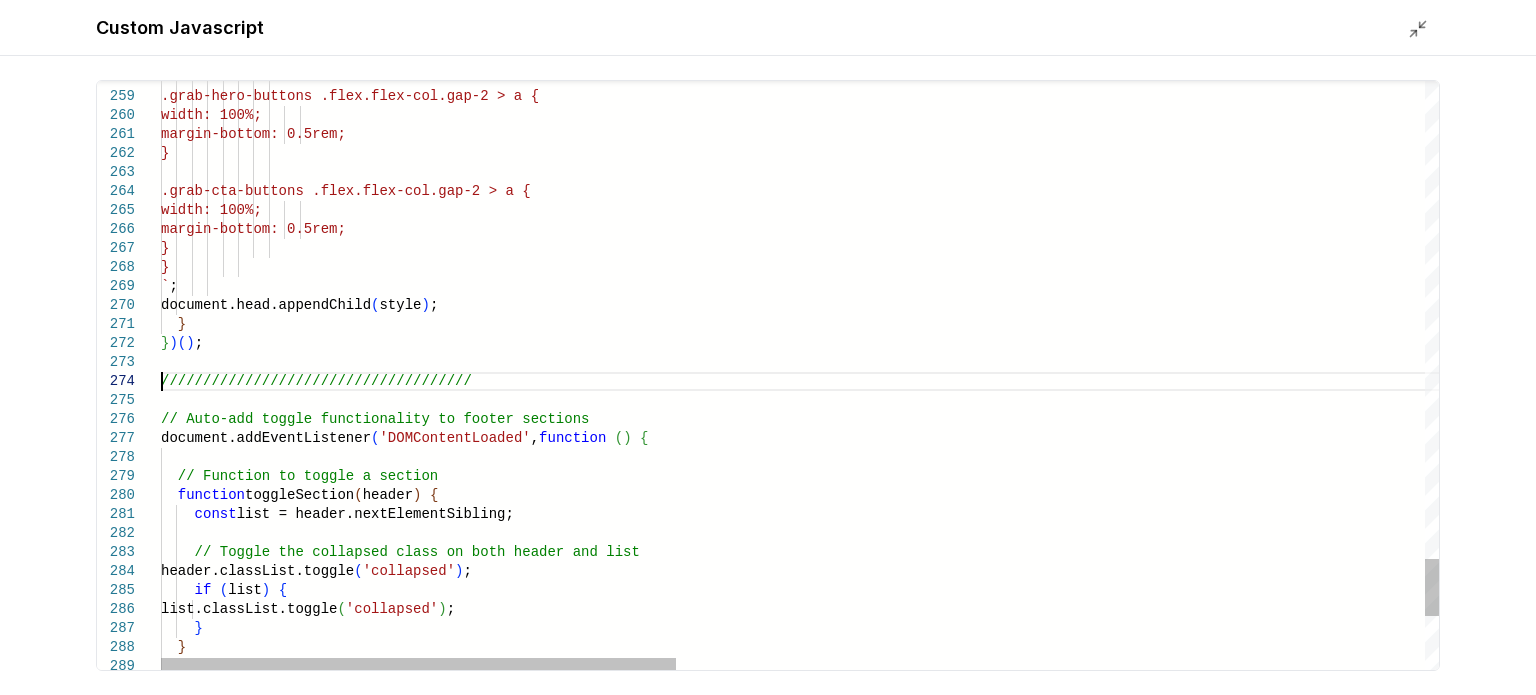 scroll, scrollTop: 0, scrollLeft: 0, axis: both 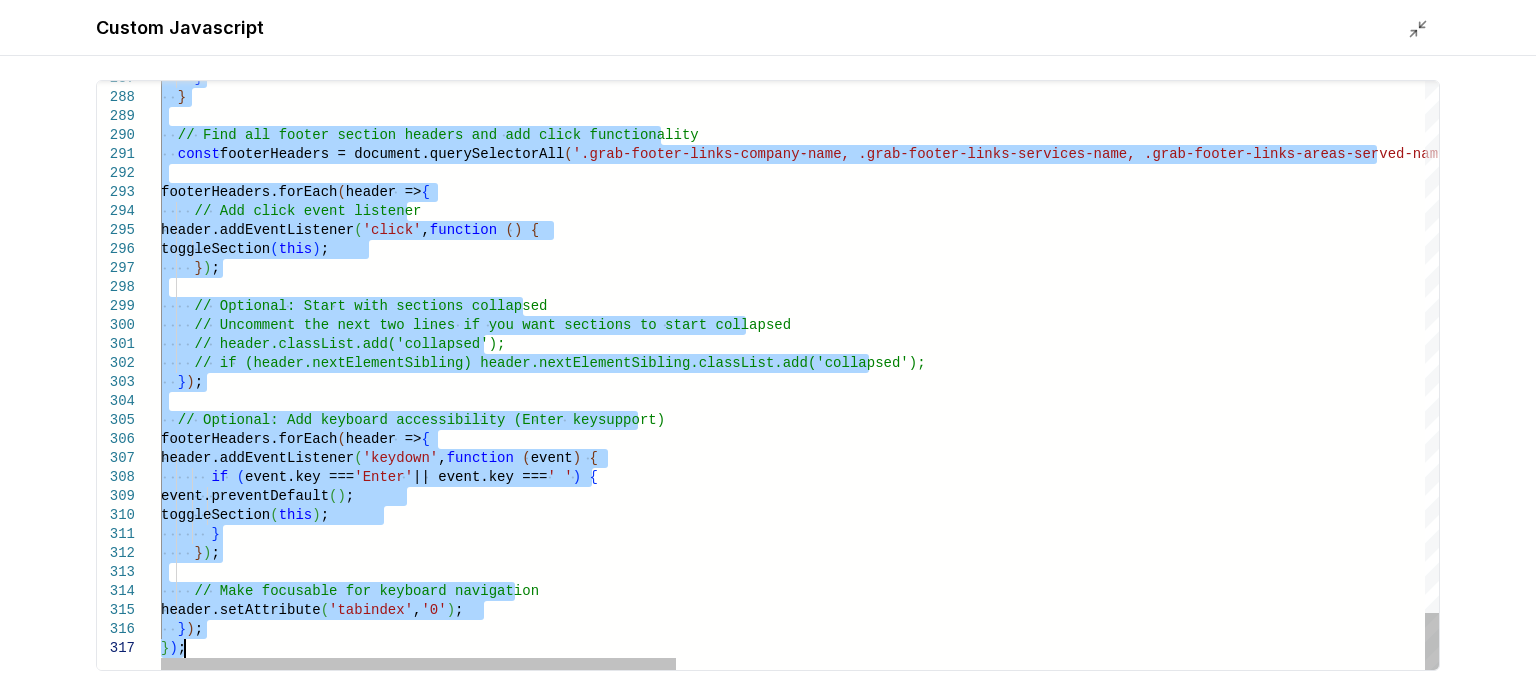 drag, startPoint x: 163, startPoint y: 379, endPoint x: 818, endPoint y: 742, distance: 748.8618 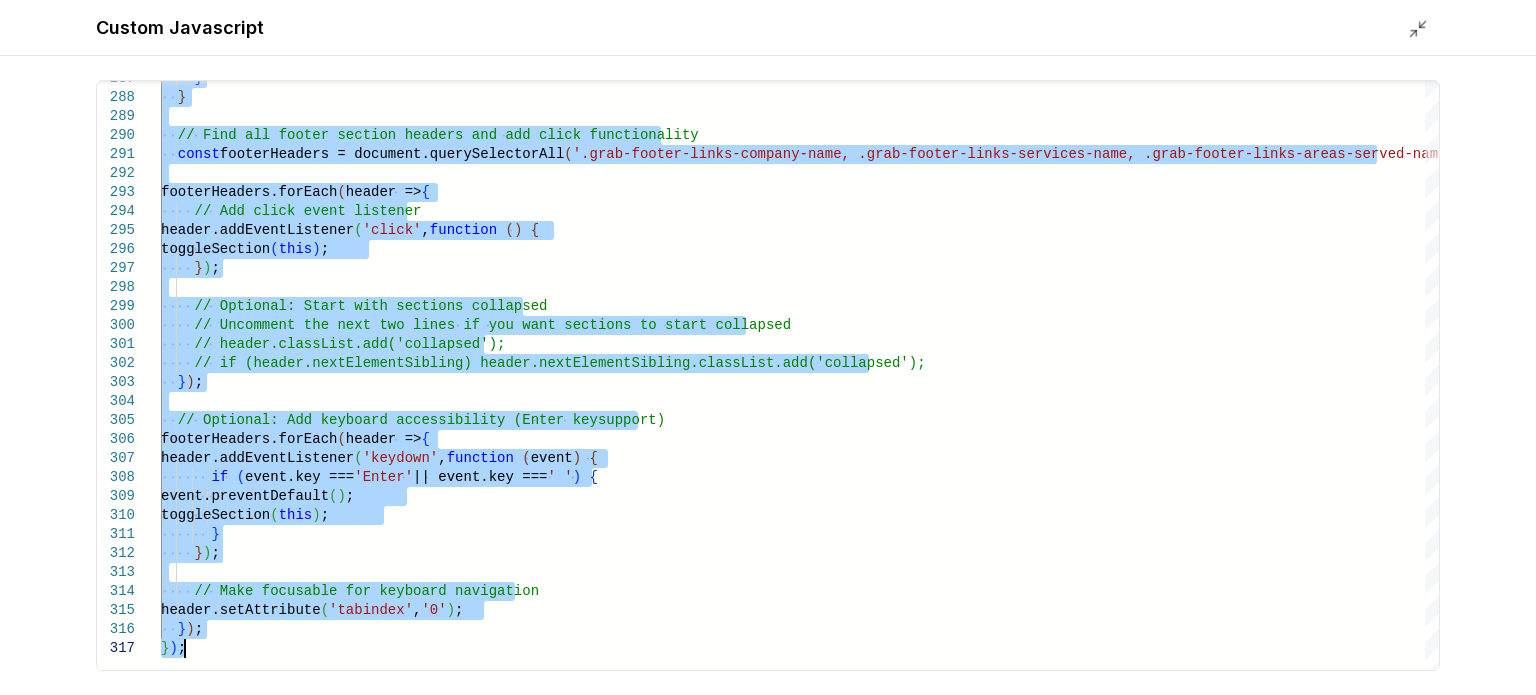 type on "*
*****" 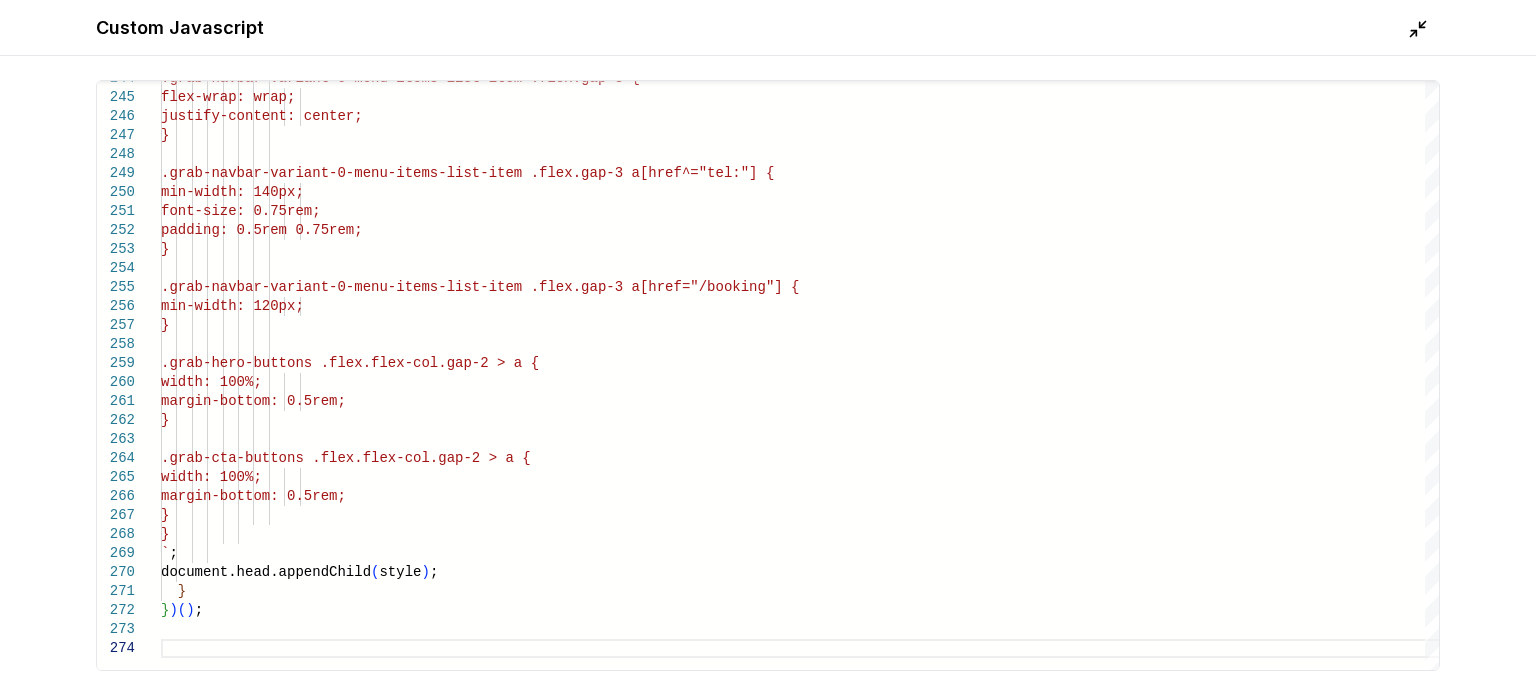 click 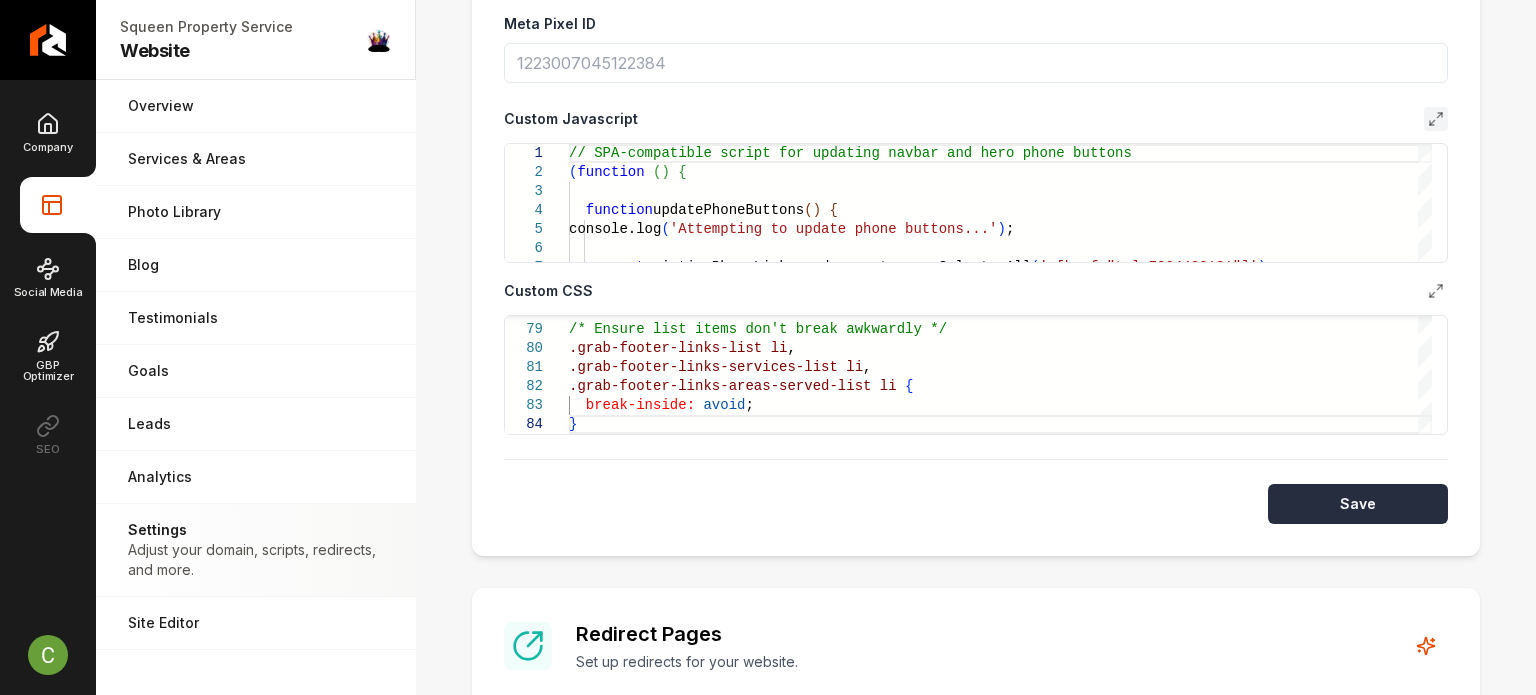 click on "Save" at bounding box center (1358, 504) 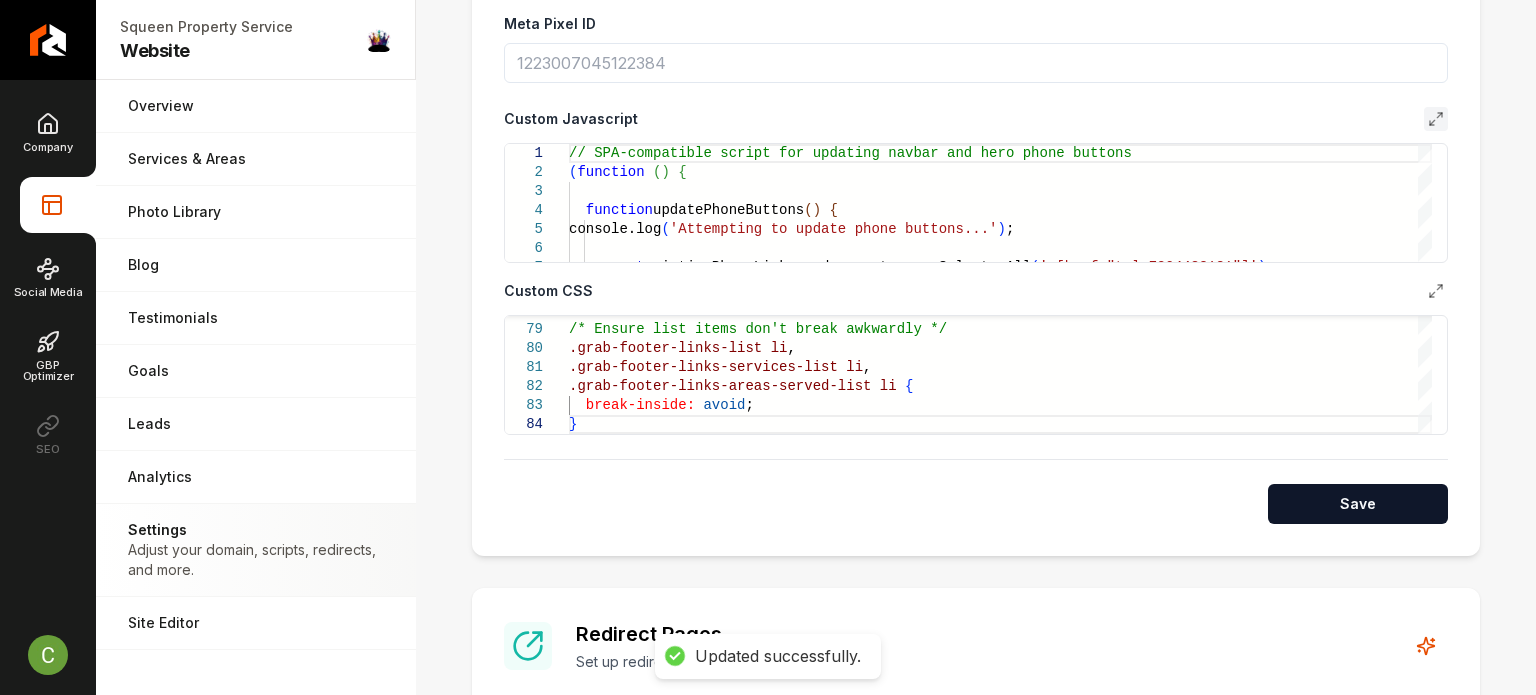 click on "**********" at bounding box center [976, 179] 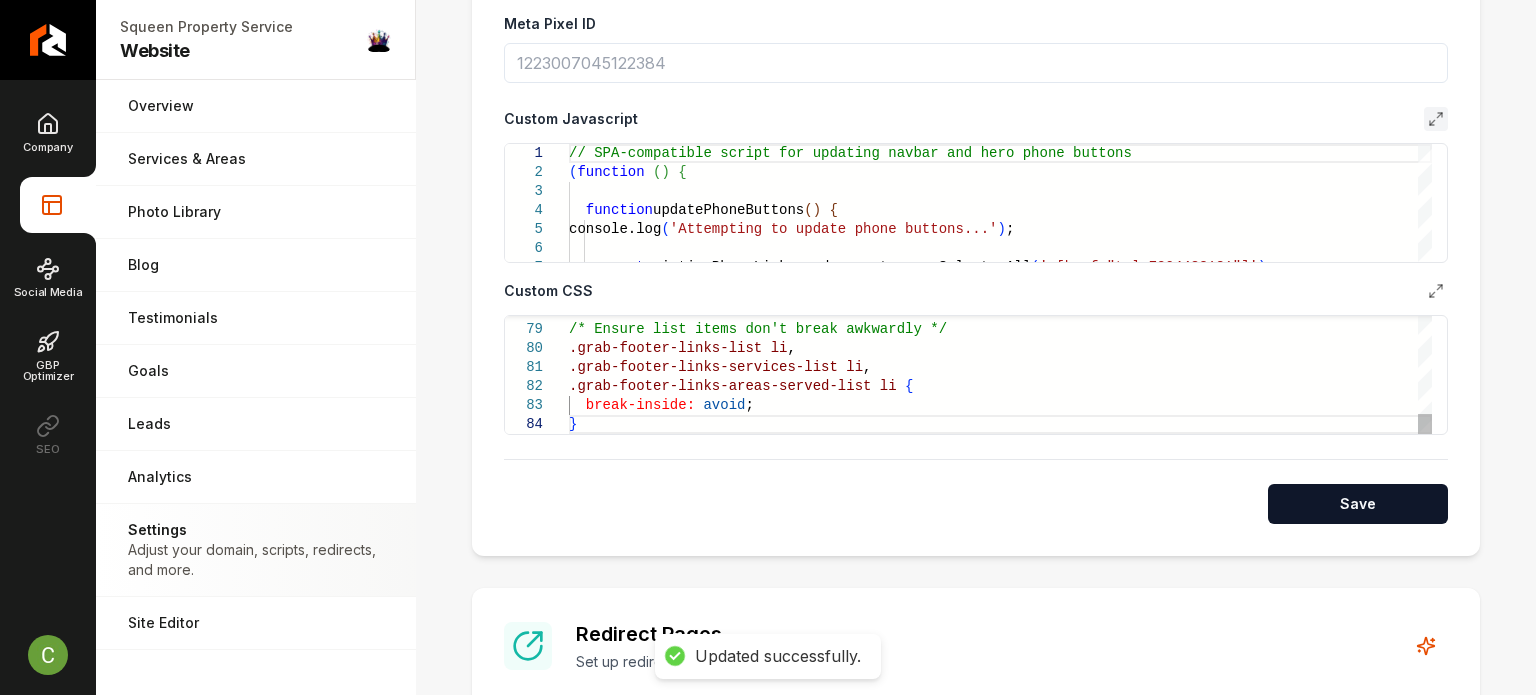 click on "/* Ensure list items don't break awkwardly */ .grab-footer-links-list   li , .grab-footer-links-services-list   li , .grab-footer-links-areas-served-list   li   {    break-inside:   avoid ; }" at bounding box center [1000, -364] 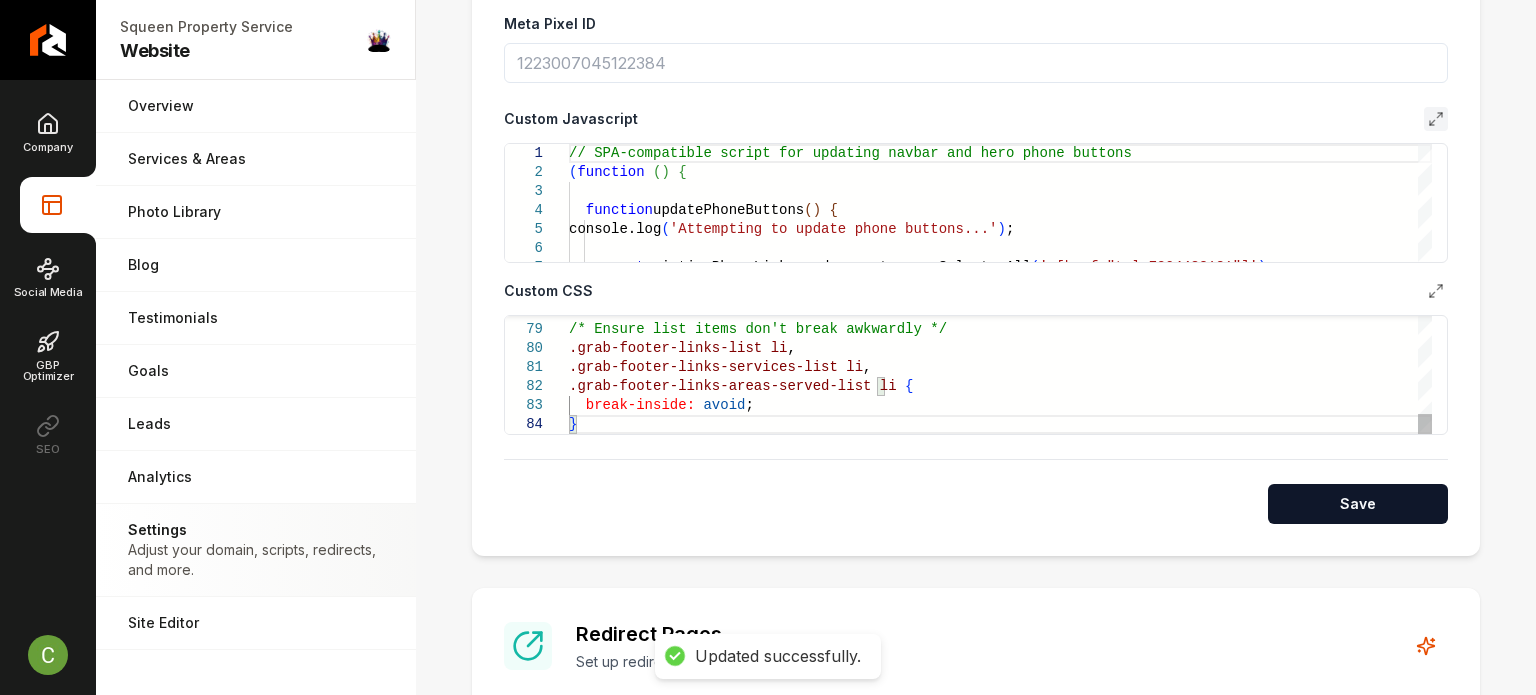 type on "**********" 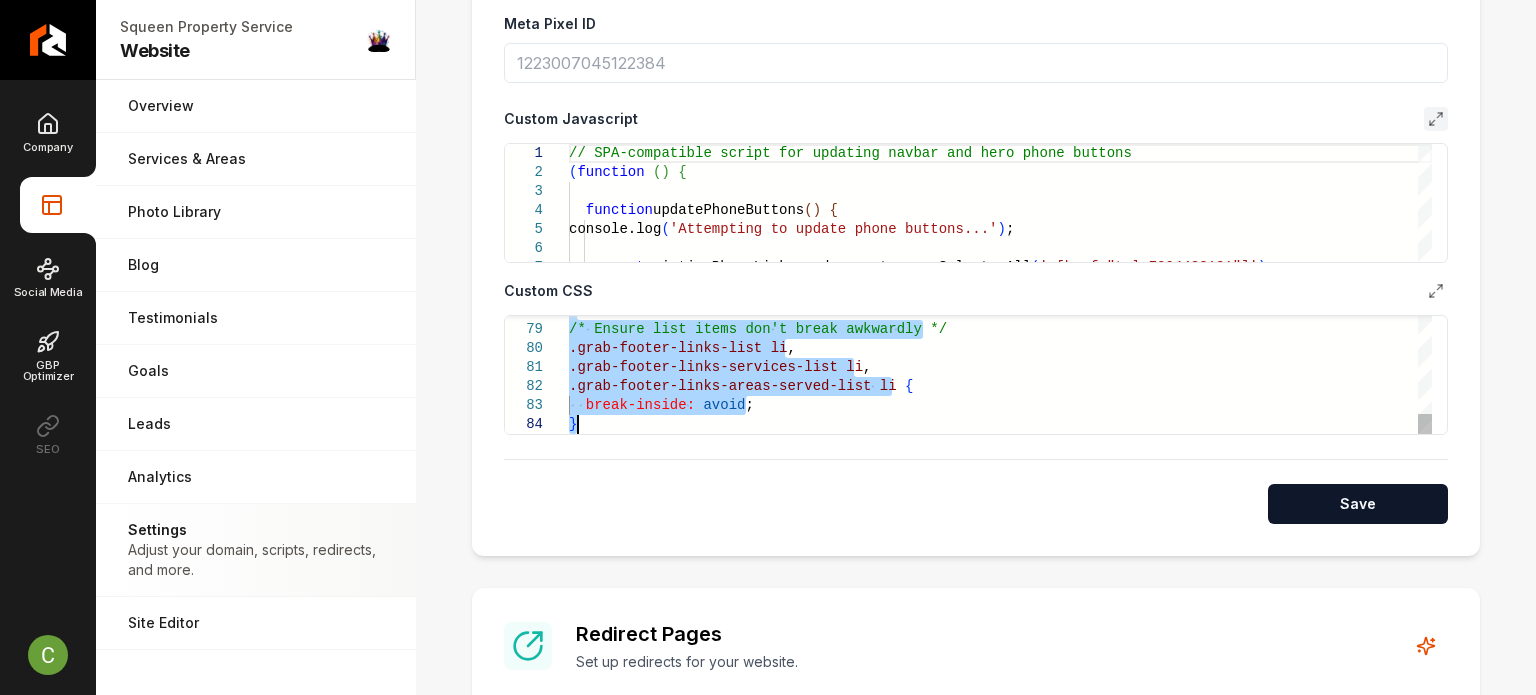 scroll, scrollTop: 0, scrollLeft: 0, axis: both 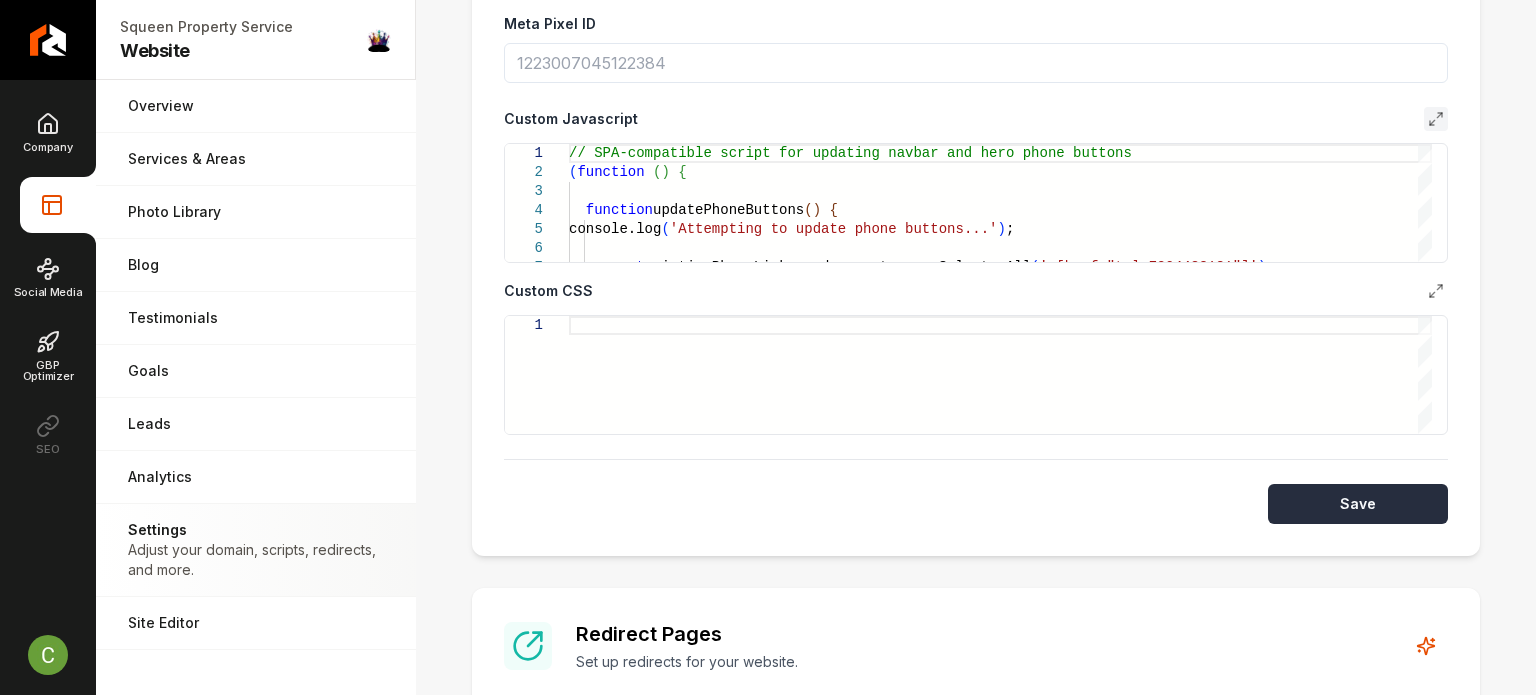 click on "Save" at bounding box center (1358, 504) 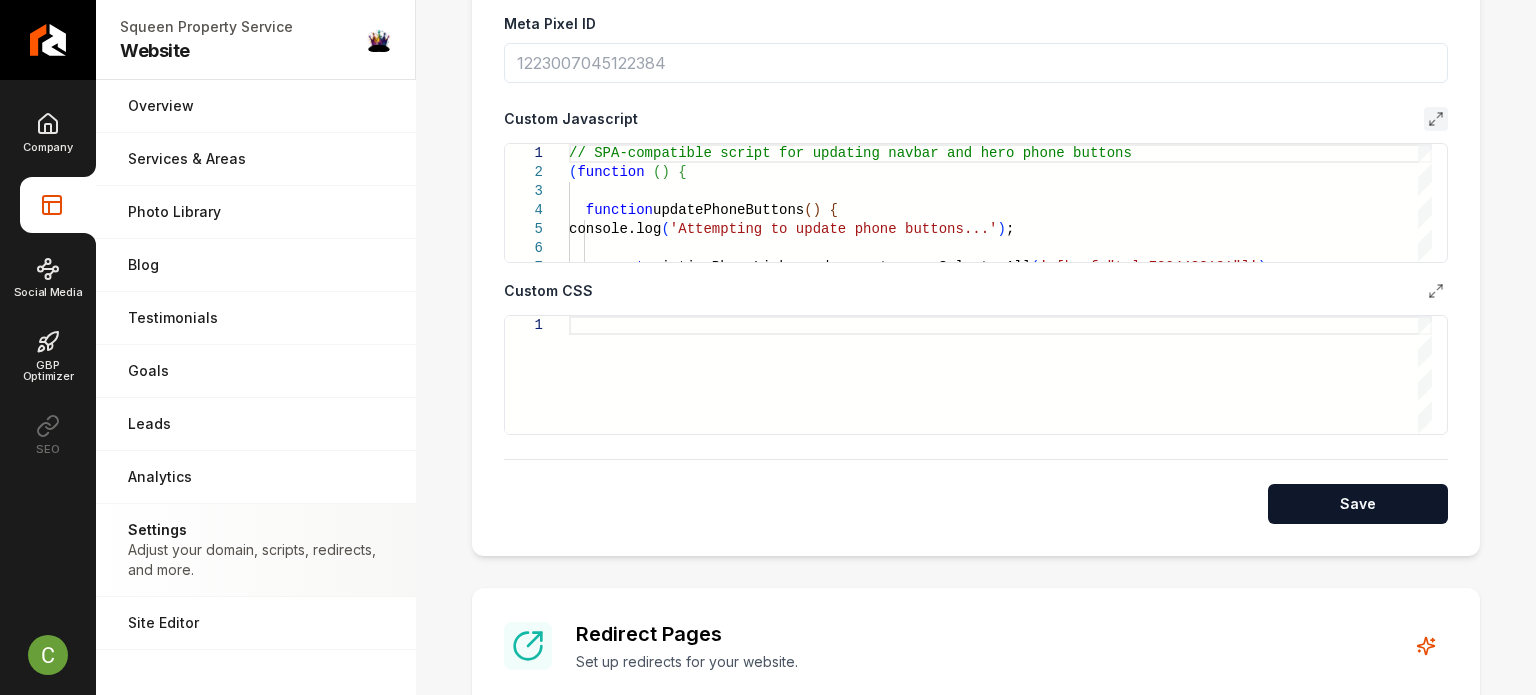 click at bounding box center (1000, 375) 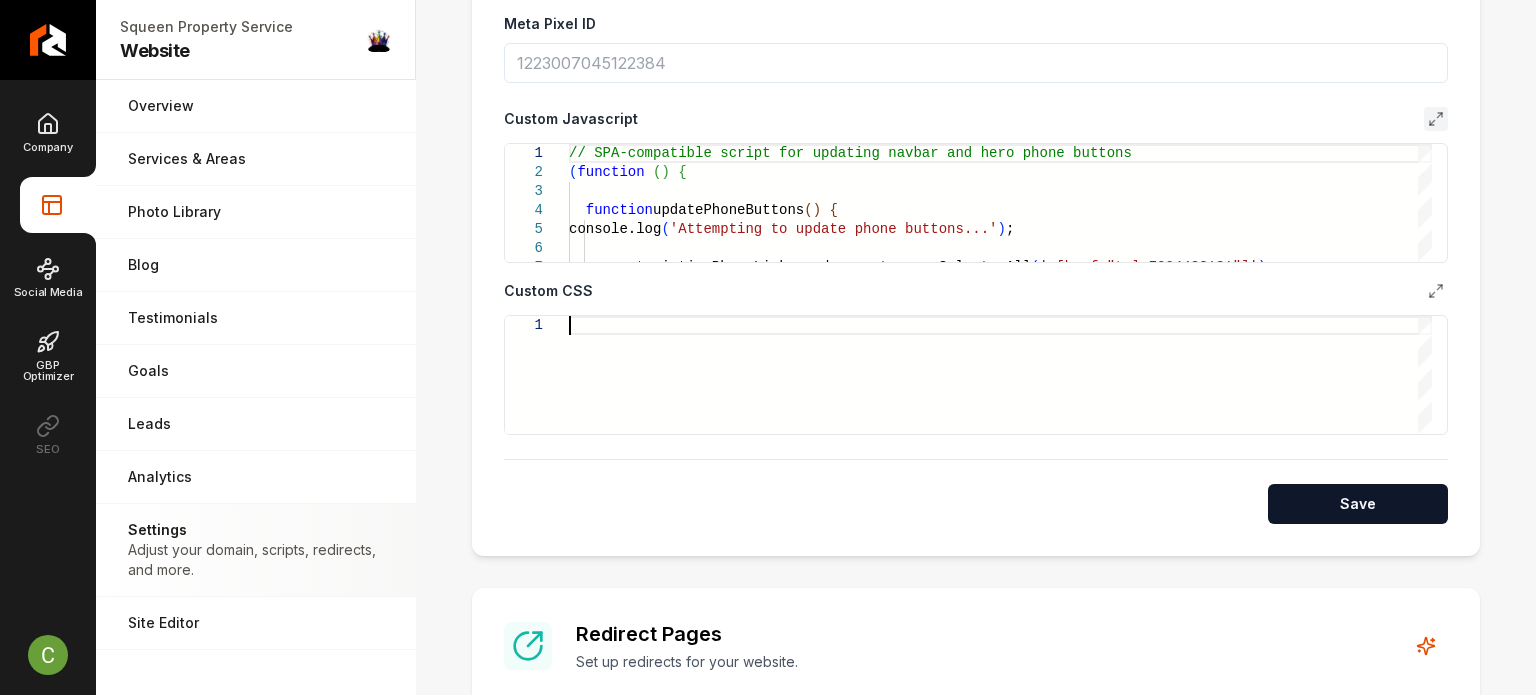 type on "**********" 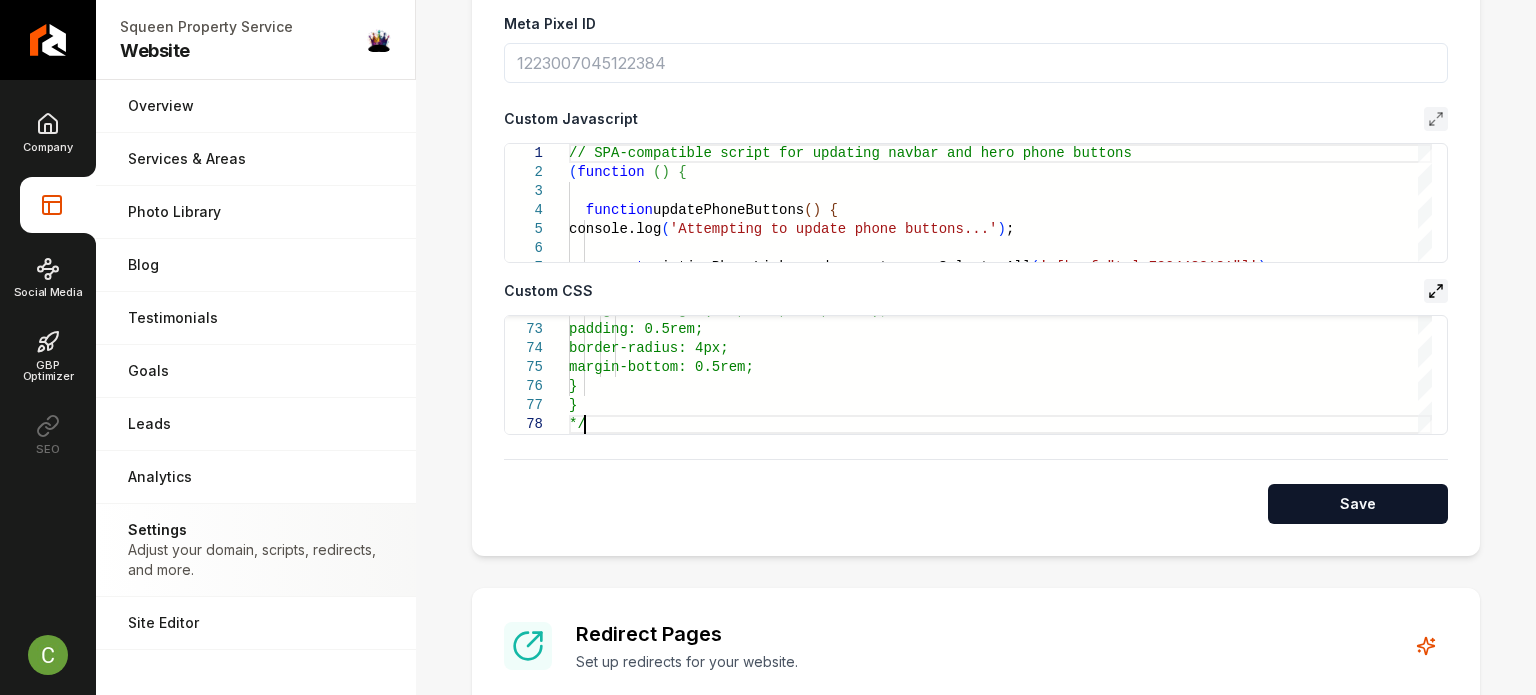 click 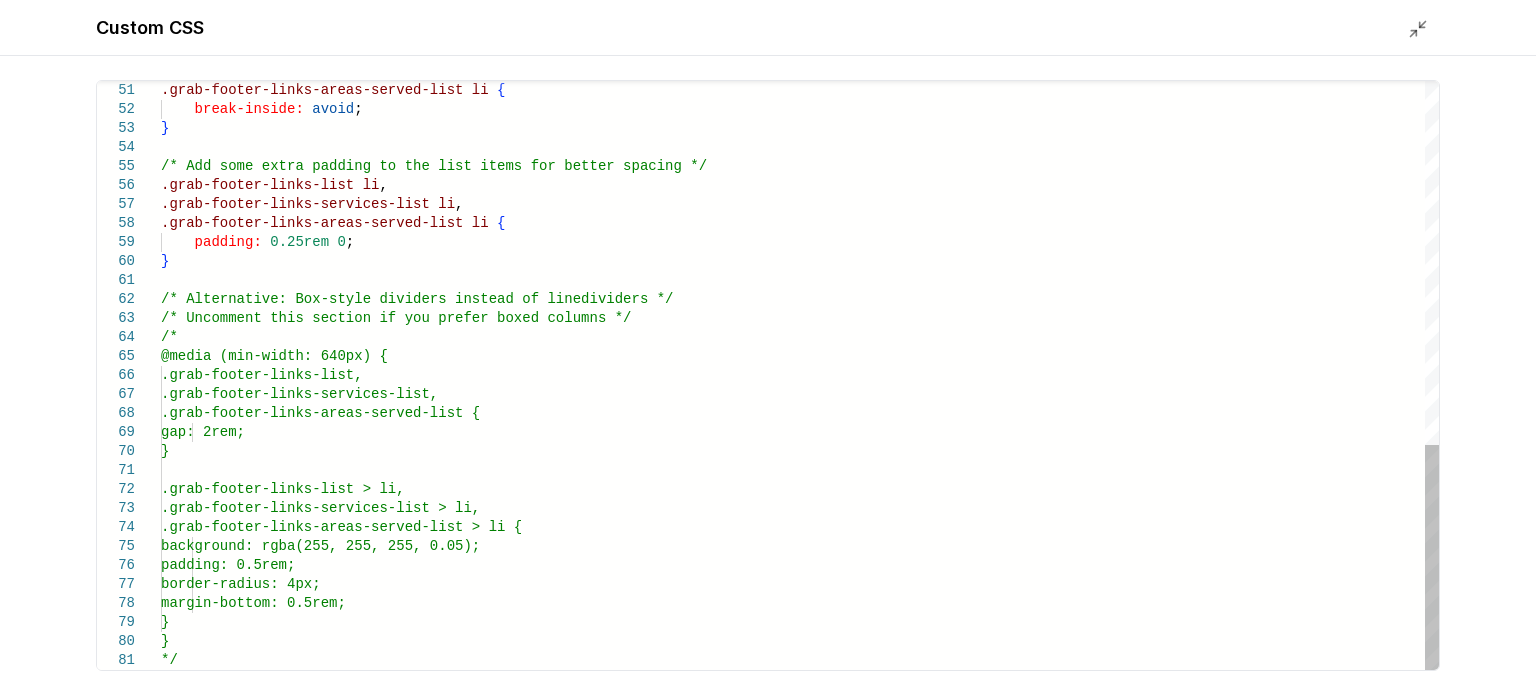 scroll, scrollTop: 0, scrollLeft: 0, axis: both 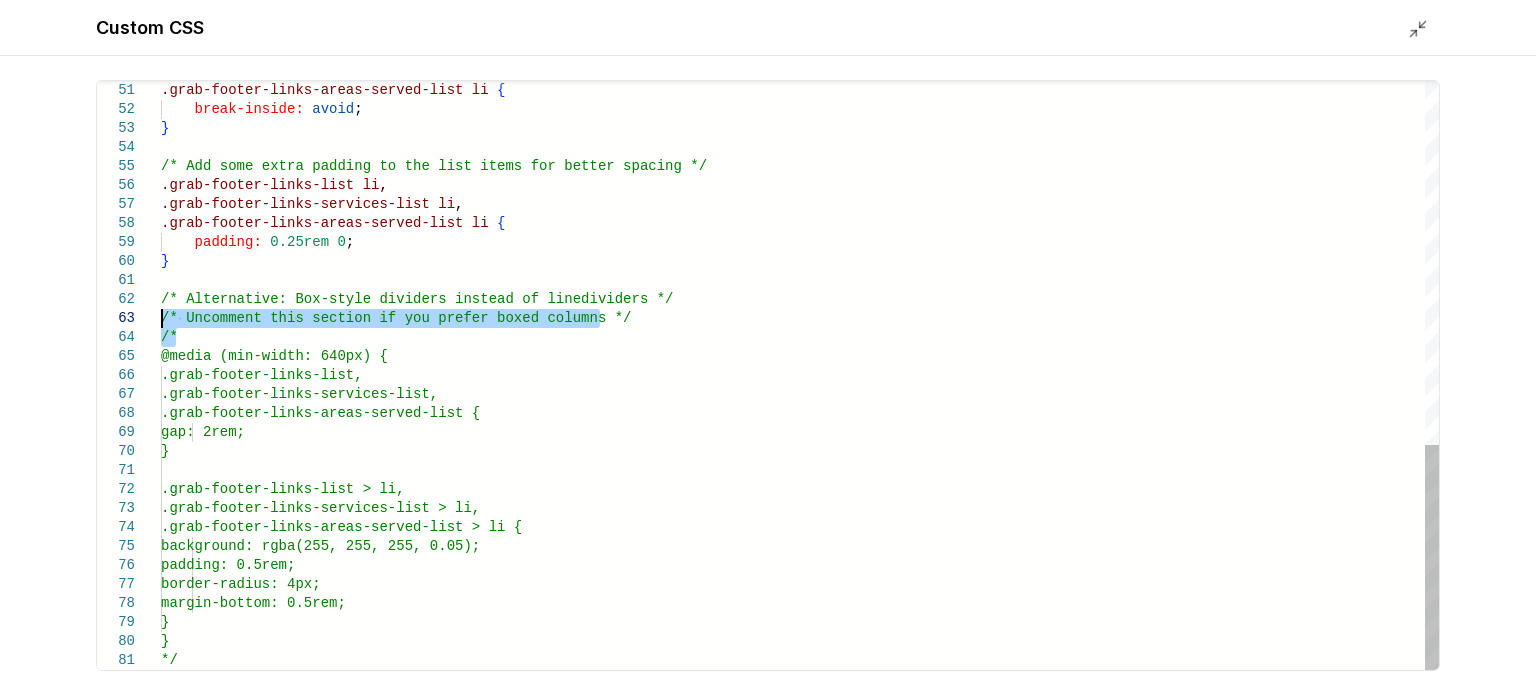 drag, startPoint x: 184, startPoint y: 335, endPoint x: 132, endPoint y: 309, distance: 58.137768 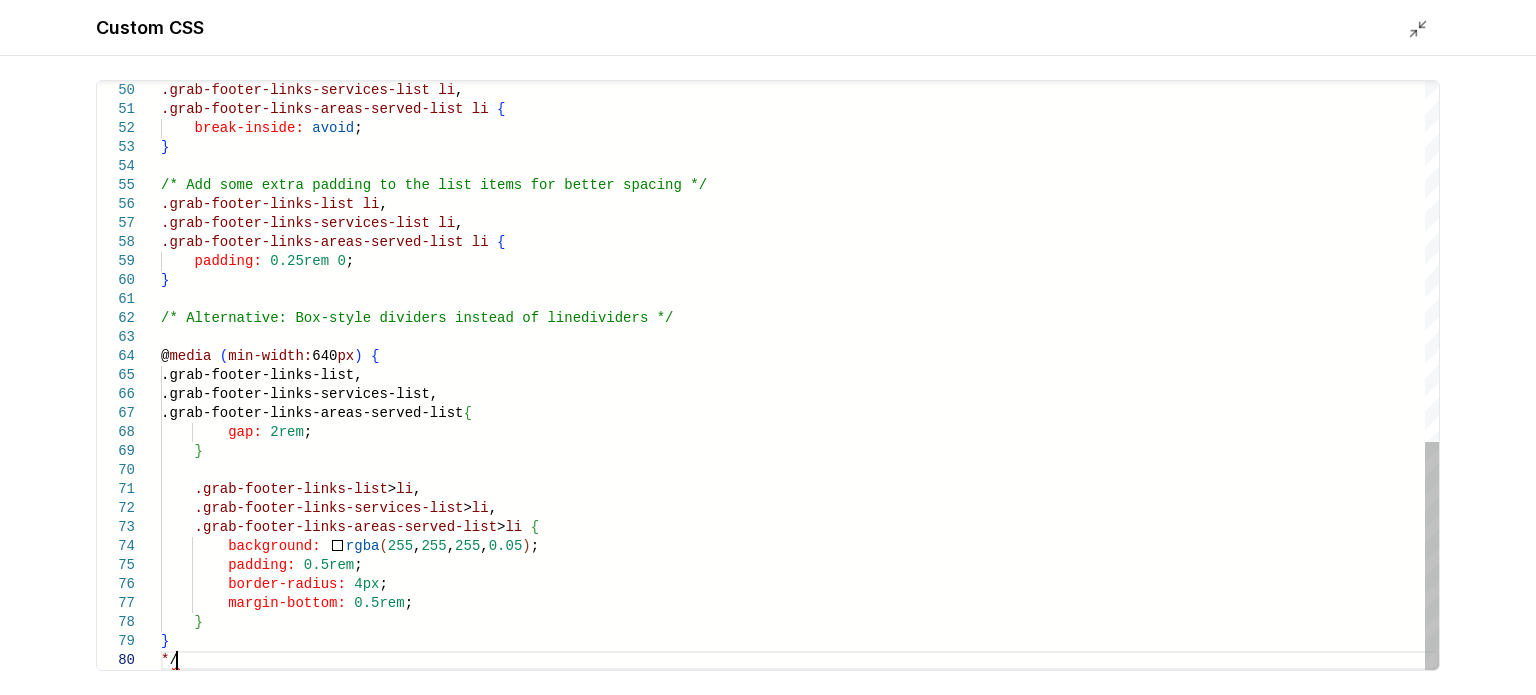 click on ".grab-footer-links-areas-served-list   li   {      break-inside:   avoid ; } /* Add some extra padding to the list items for be tter spacing */ .grab-footer-links-list   li , .grab-footer-links-services-list   li , .grab-footer-links-areas-served-list   li   {      padding:   0.25rem   0 ; } /* Alternative: Box-style dividers instead of line  dividers */ @ media   ( min-width:  640 px )   {     .grab-footer-links-list,     .grab-footer-links-services-list,     .grab-footer-links-areas-served-list  {          gap:   2rem ;      }           .grab-footer-links-list  >  li ,      .grab-footer-links-services-list  >  li ,      .grab-footer-links-areas-served-list  >  li   {          background:     rgba ( 255 ,  255 ,  255 ,  0.05 ) ;          padding:   0.5rem ;          border-radius:   4px ;          margin-bottom:   0.5rem ;      } } * / .grab-footer-links-services-list   li ," at bounding box center [800, -90] 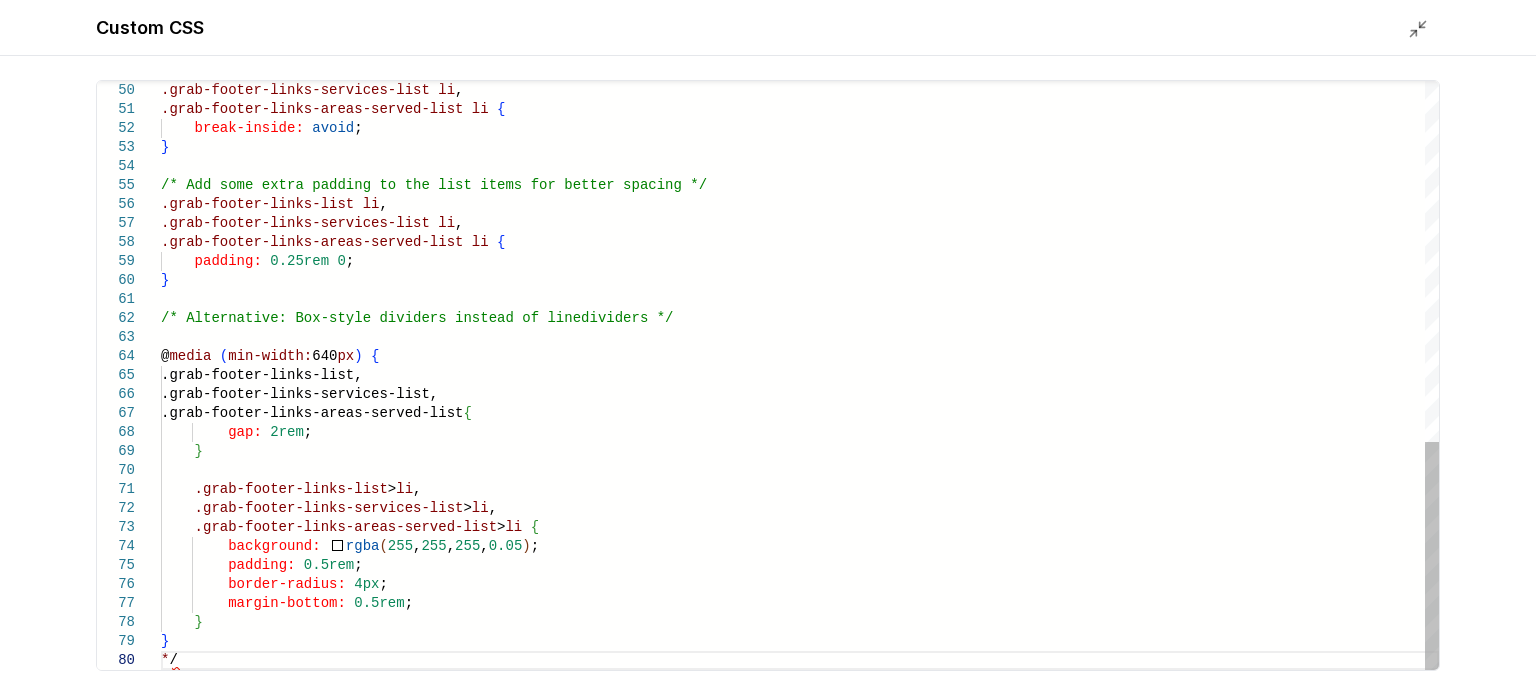 type on "**********" 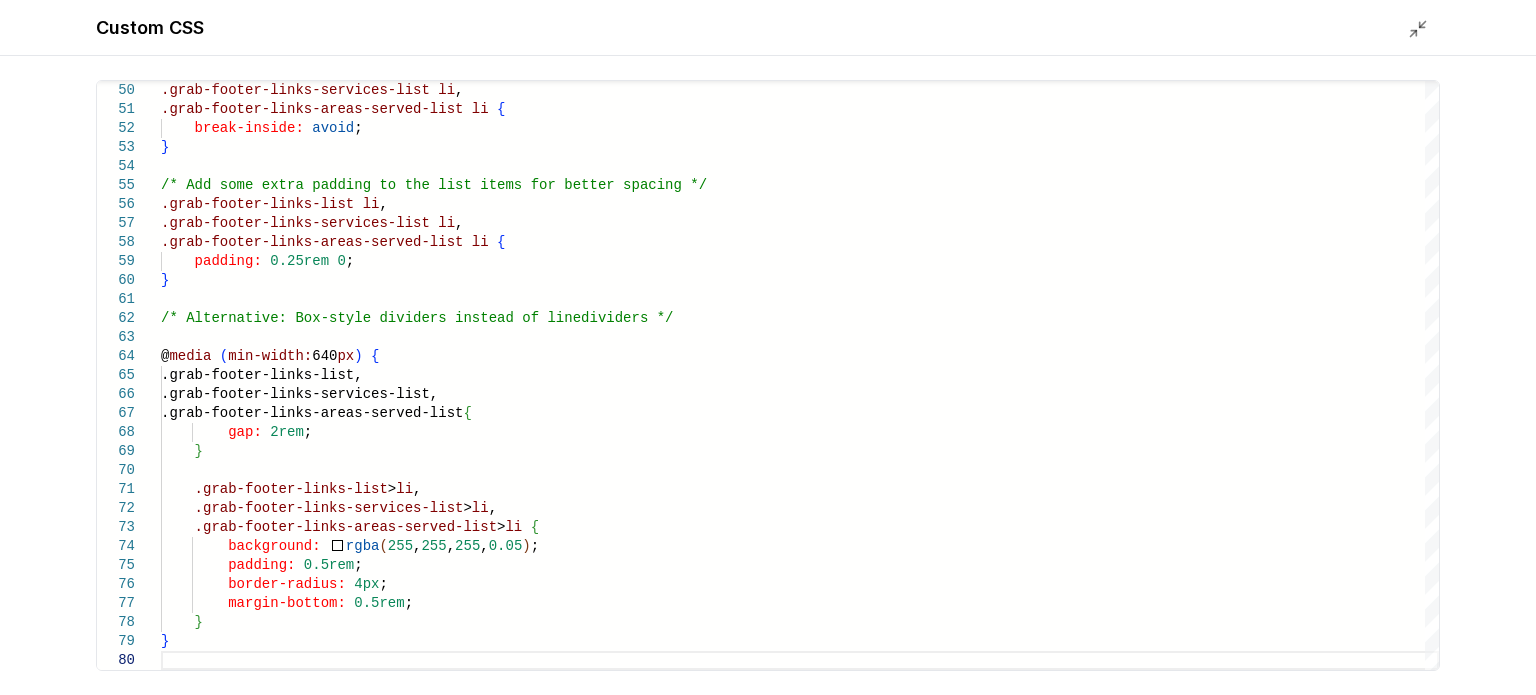 click at bounding box center (1424, 28) 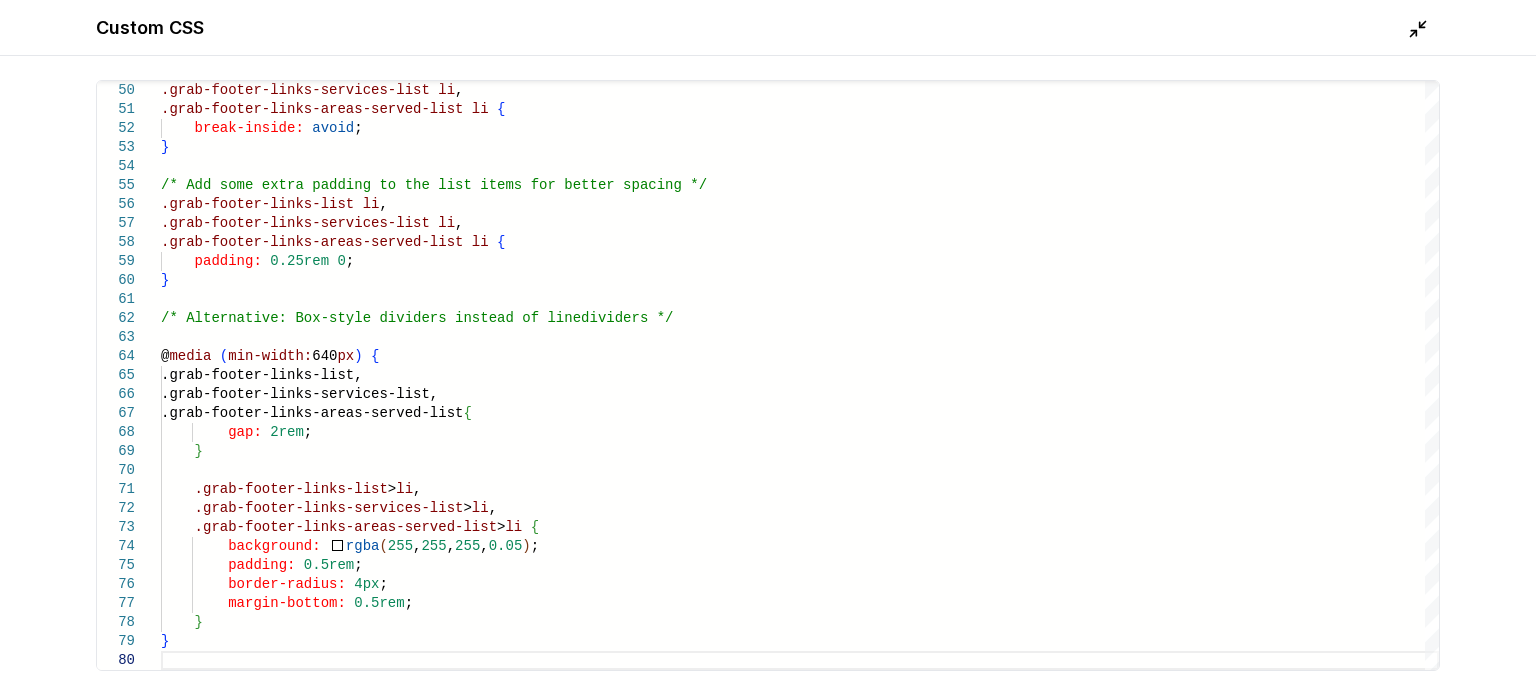 click 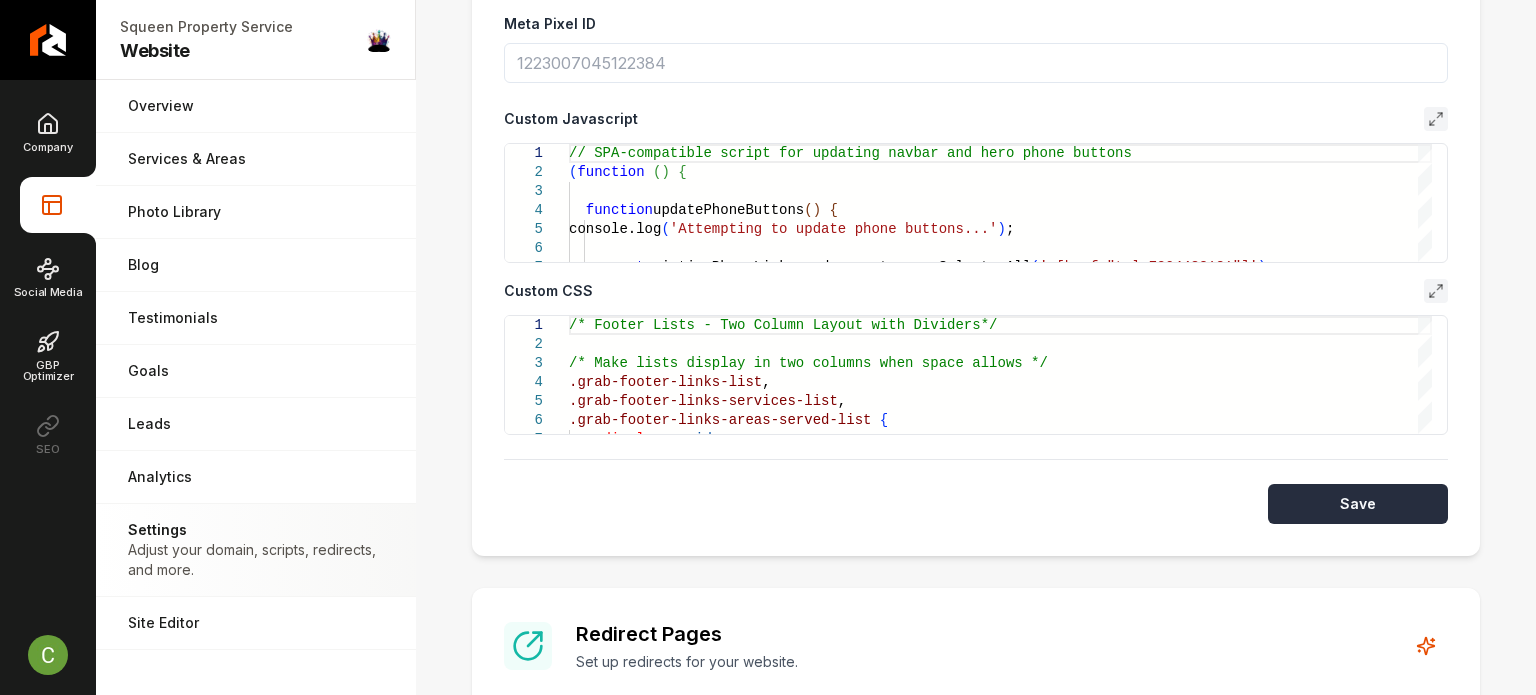 click on "Save" at bounding box center (1358, 504) 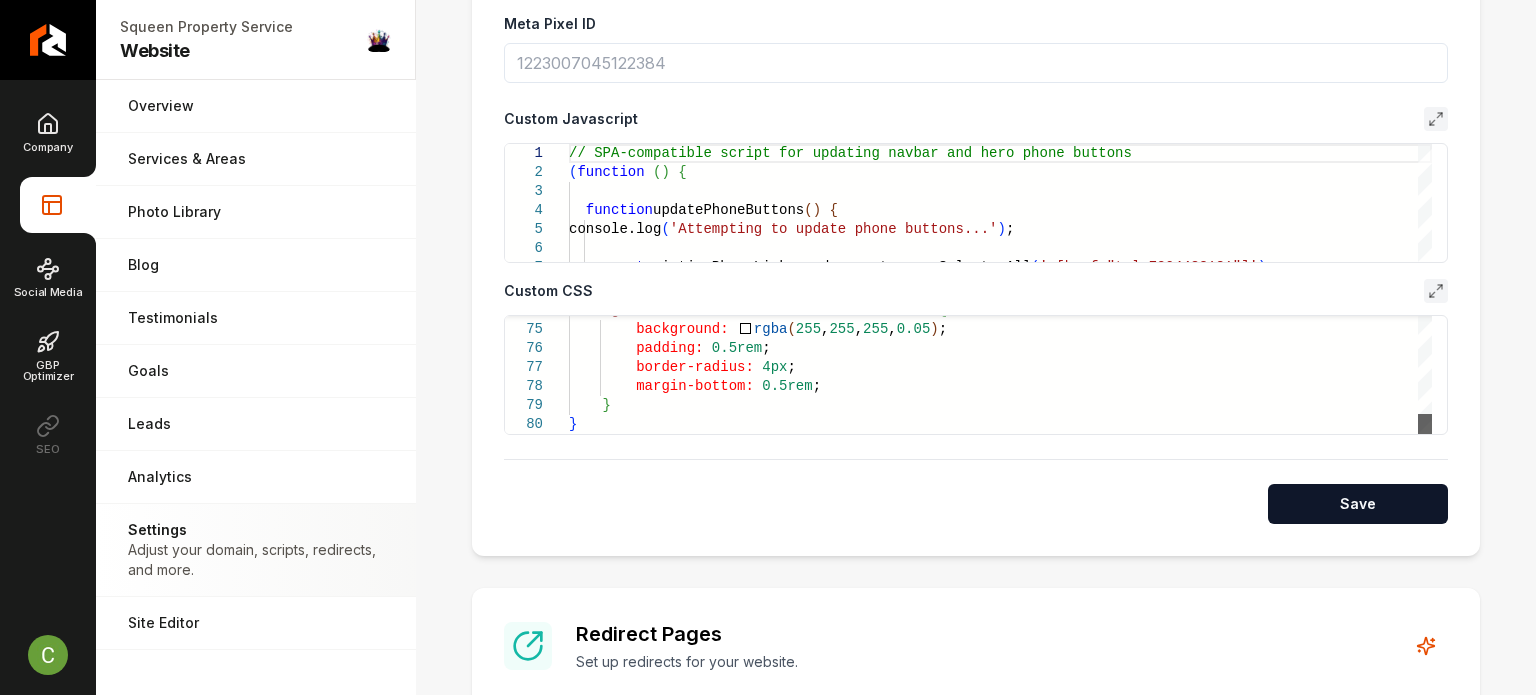 click at bounding box center (1425, 424) 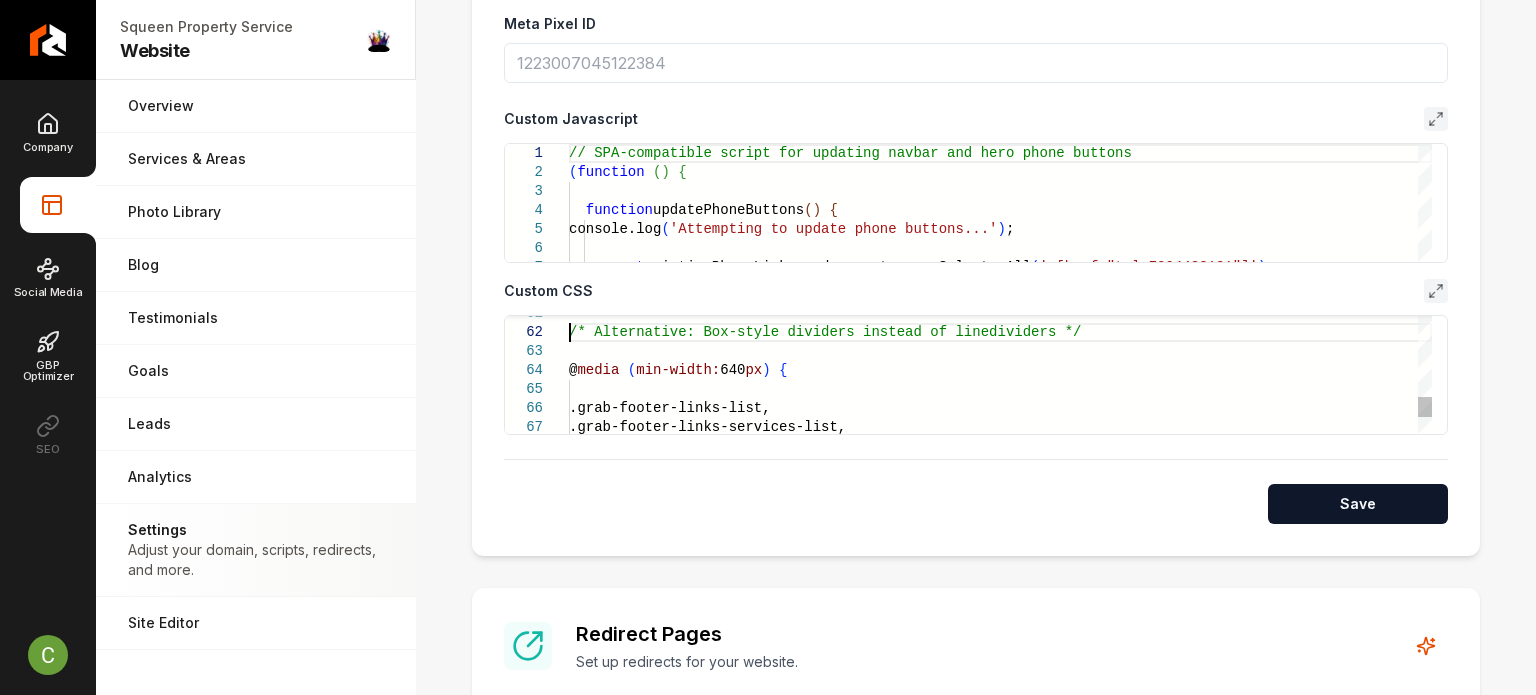 scroll, scrollTop: 0, scrollLeft: 0, axis: both 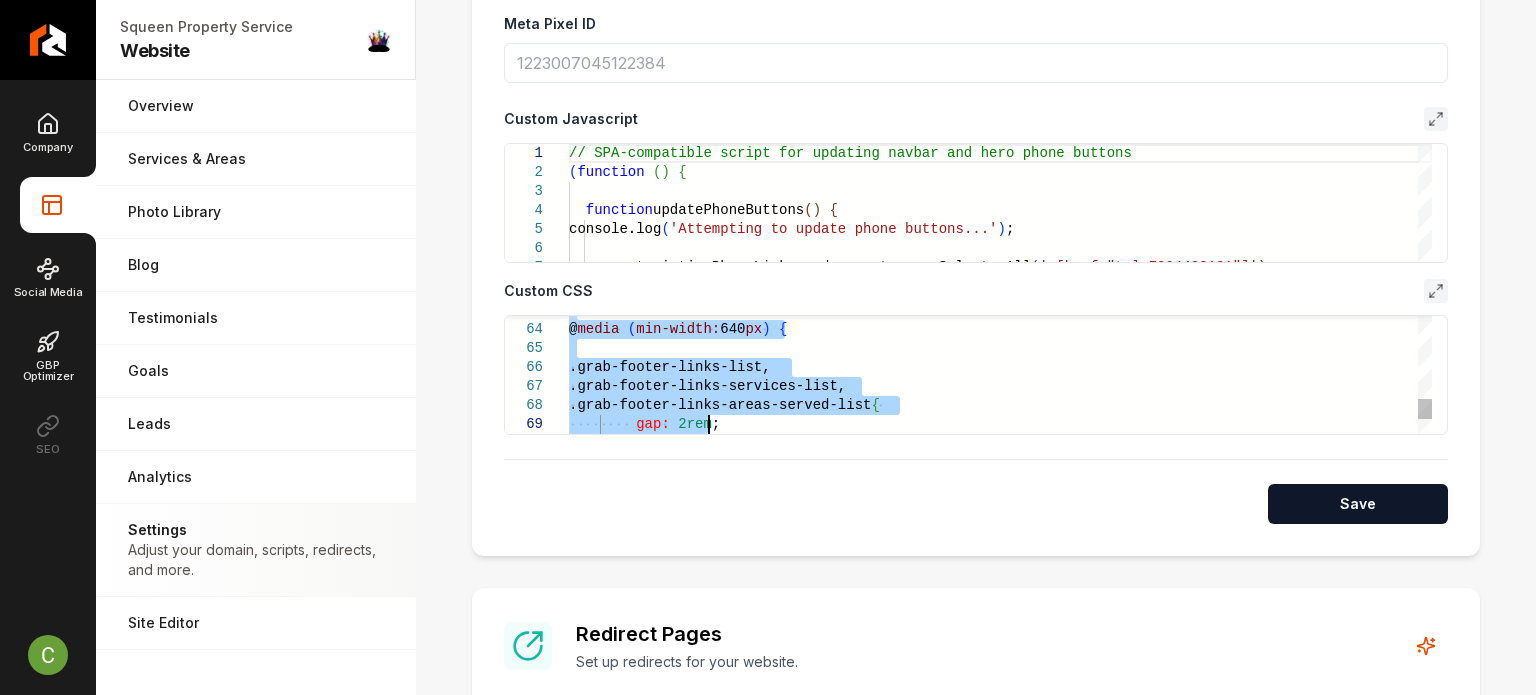 type on "**********" 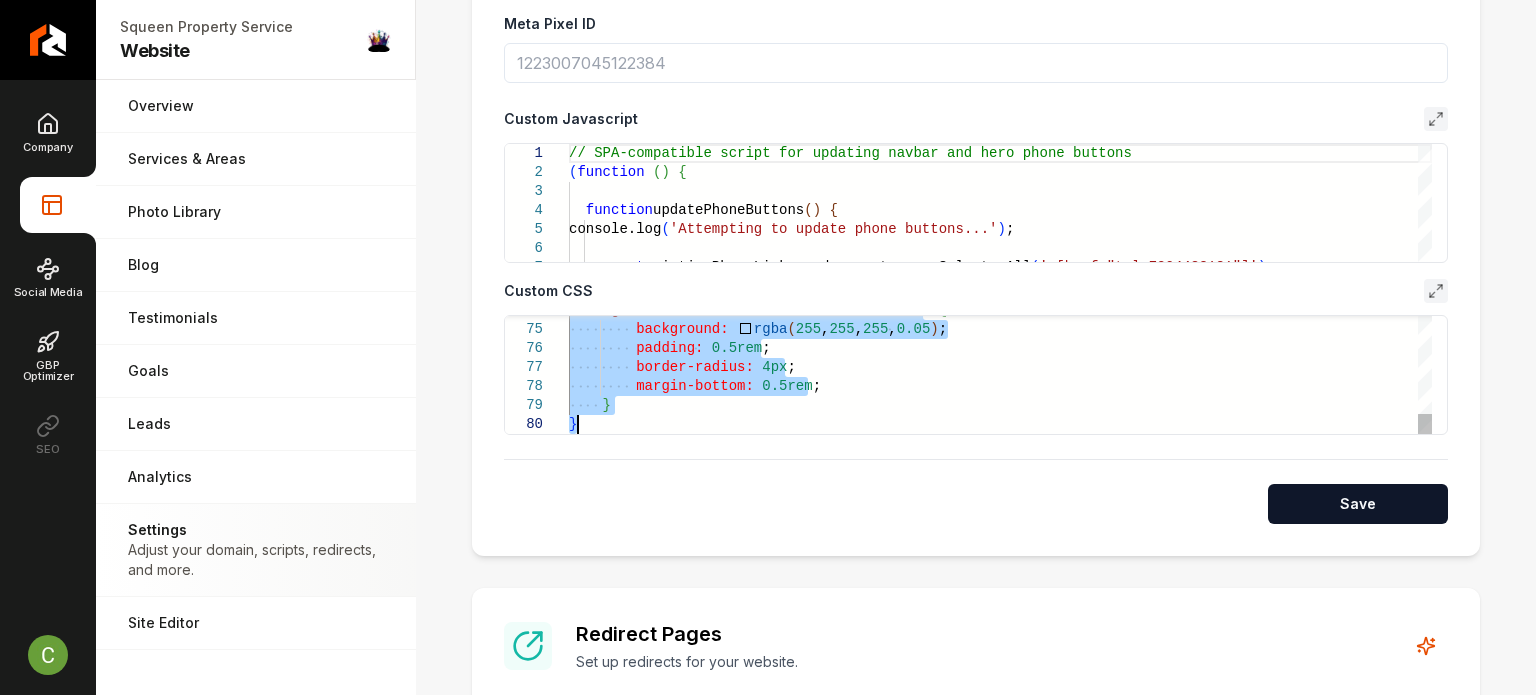 drag, startPoint x: 571, startPoint y: 332, endPoint x: 785, endPoint y: 493, distance: 267.8003 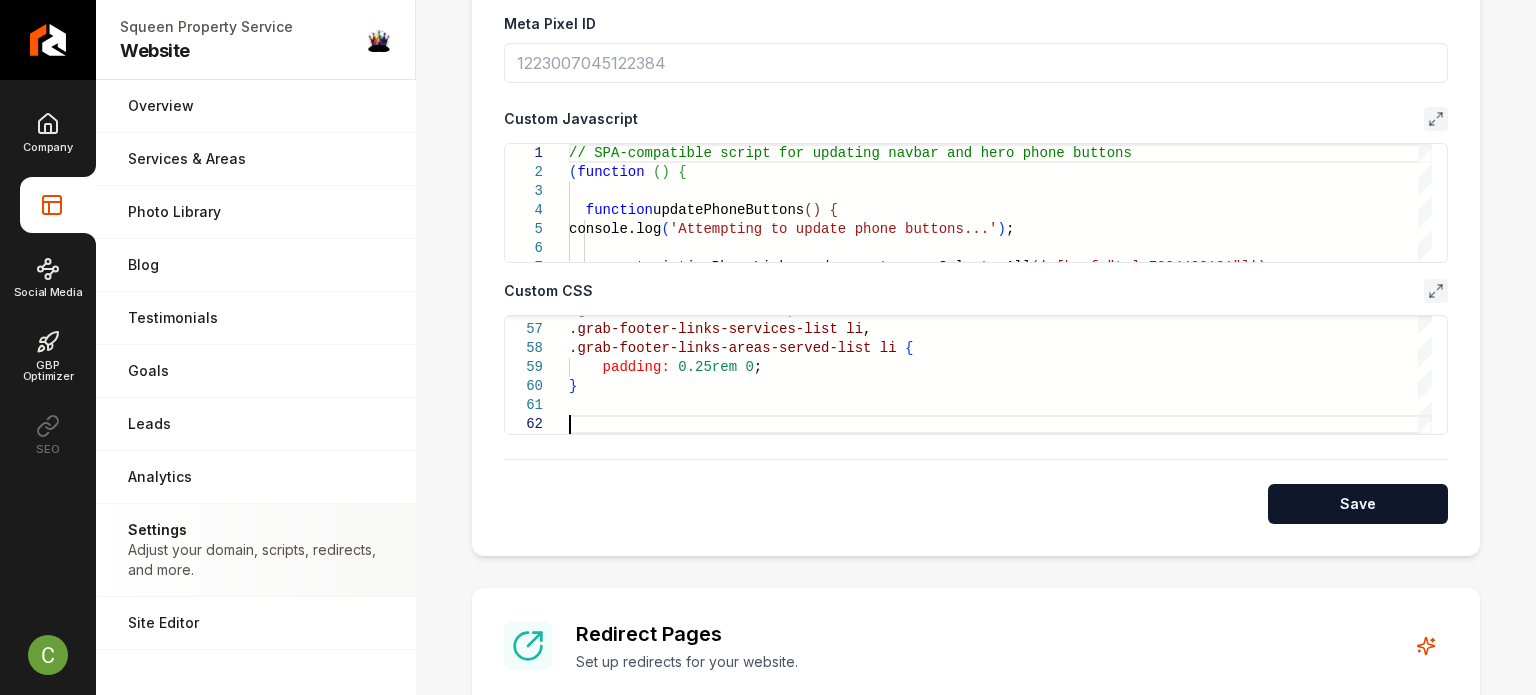 click on "Save" at bounding box center (1358, 504) 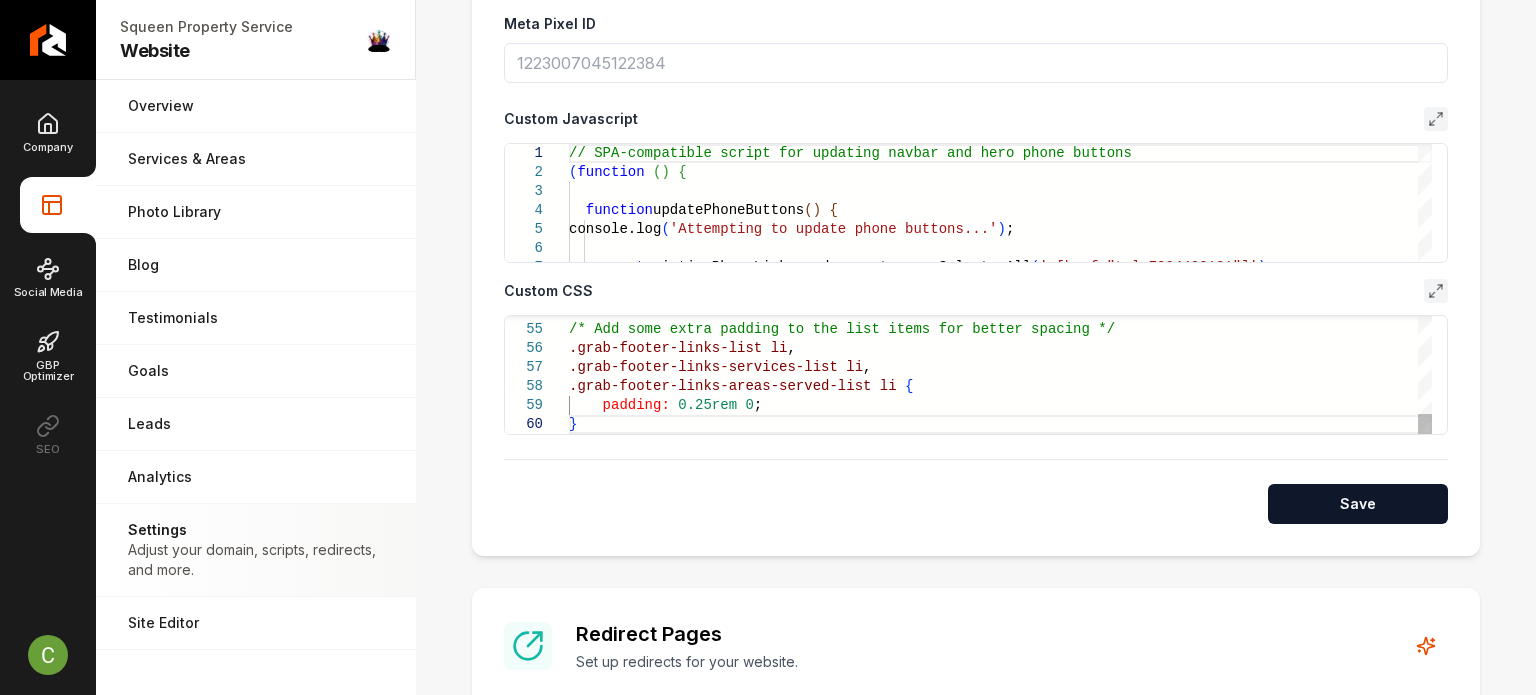 click on ".grab-footer-links-list   li , .grab-footer-links-services-list   li , .grab-footer-links-areas-served-list   li   {      padding:   0.25rem   0 ; } /* Add some extra padding to the list items for be tter spacing */" at bounding box center [1000, -136] 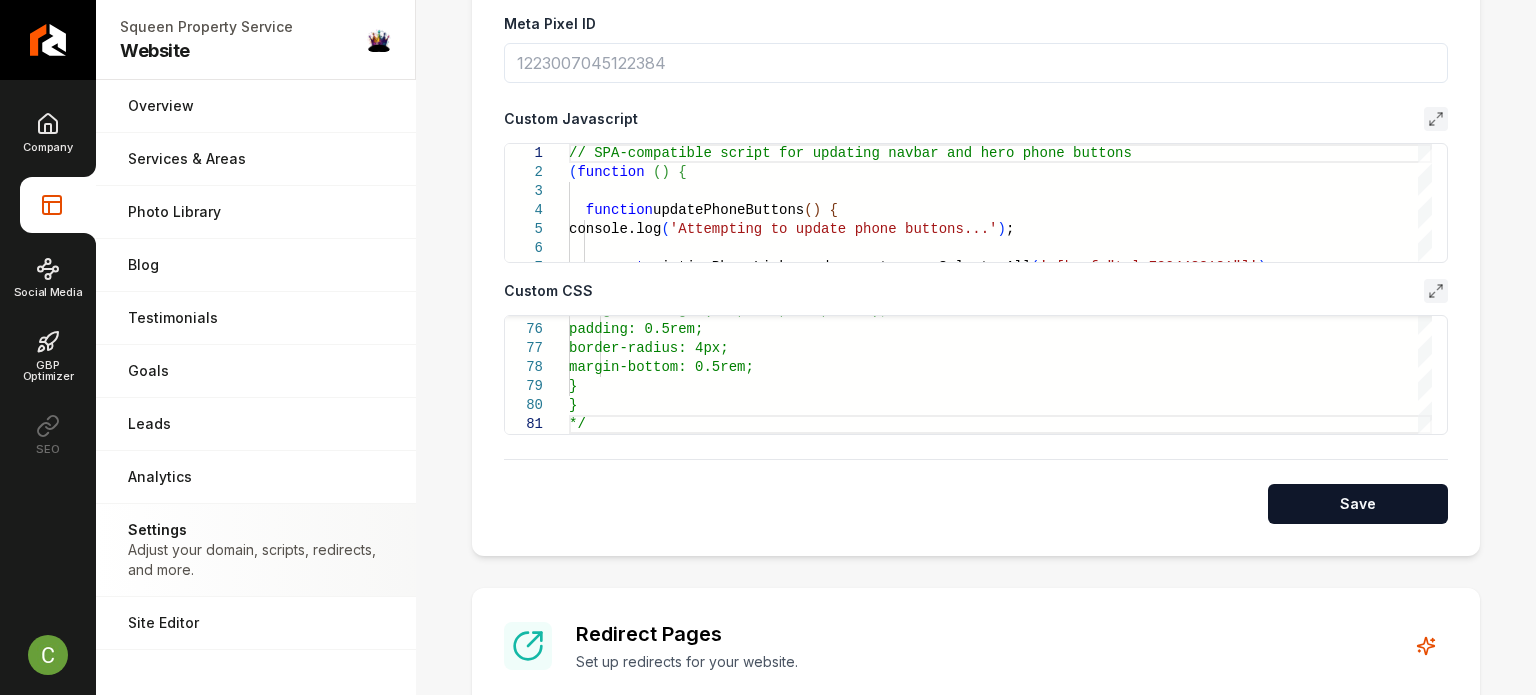 click on "Save" at bounding box center (976, 504) 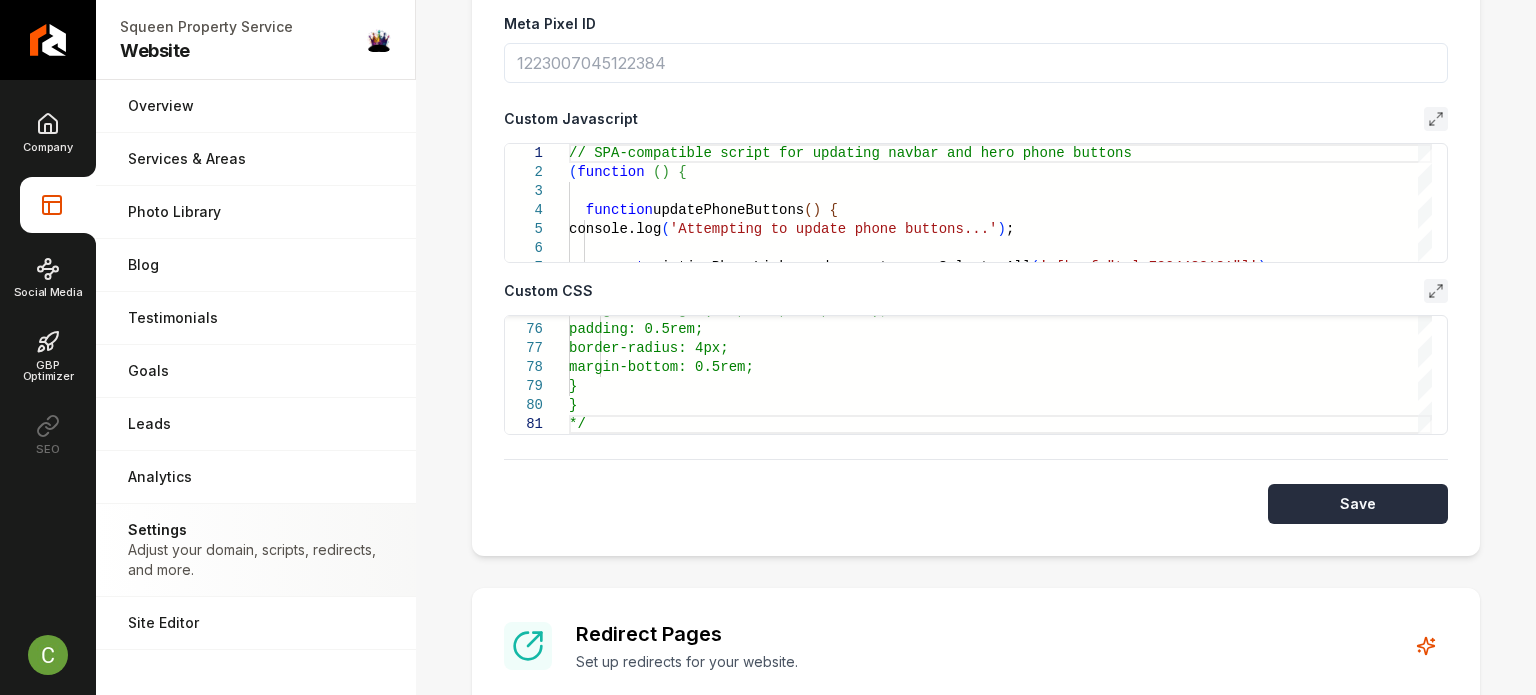 click on "Save" at bounding box center [1358, 504] 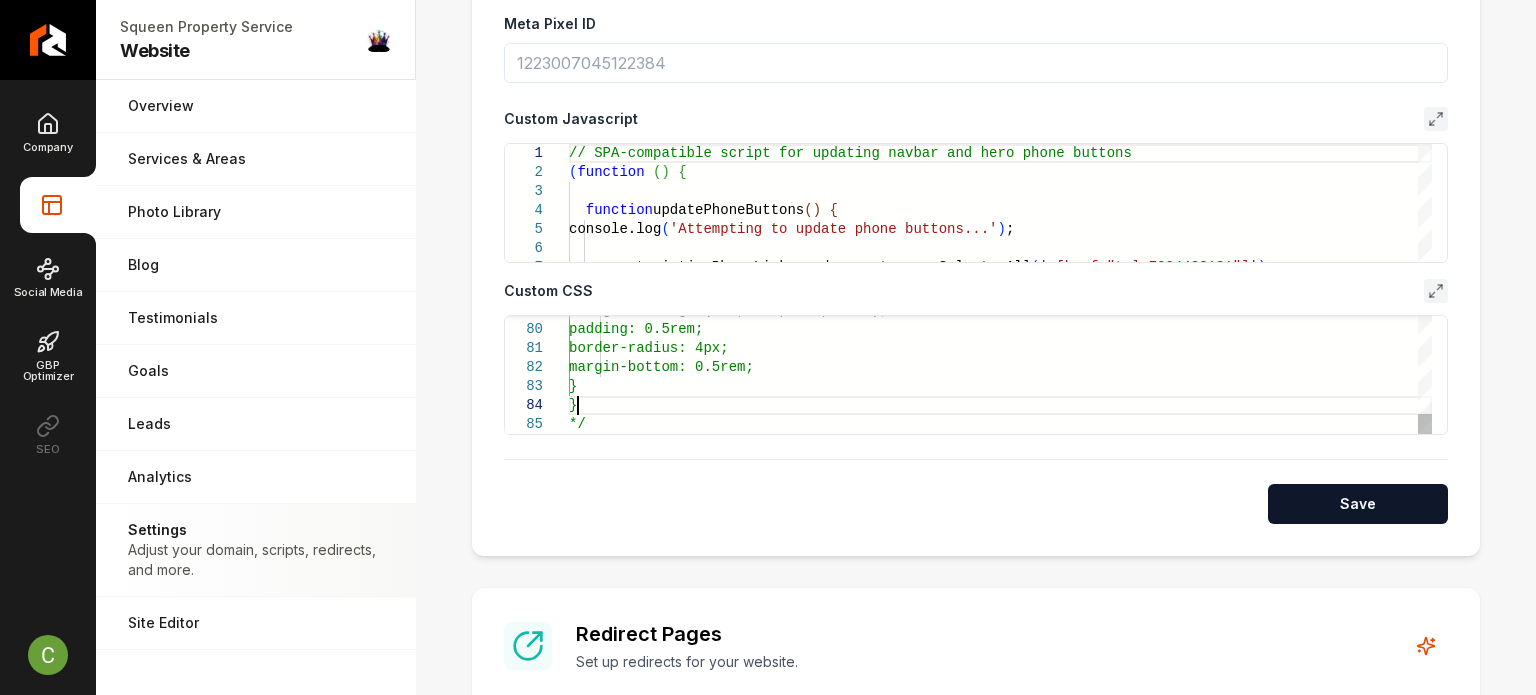 click on "background: rgba(255, 255, 255, 0.05);         padding: 0.5rem;         border-radius: 4px;         margin-bottom: 0.5rem;     } } */" at bounding box center [1000, -374] 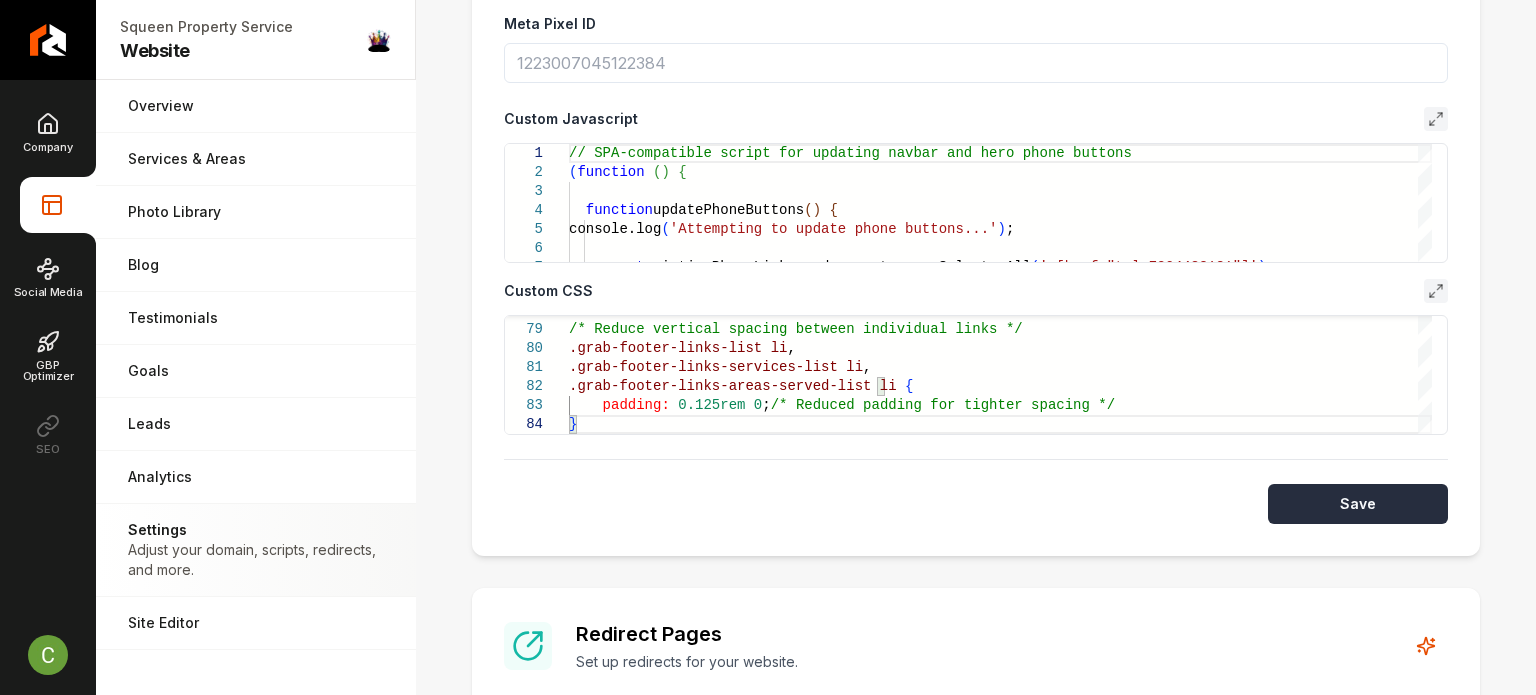 click on "Save" at bounding box center [1358, 504] 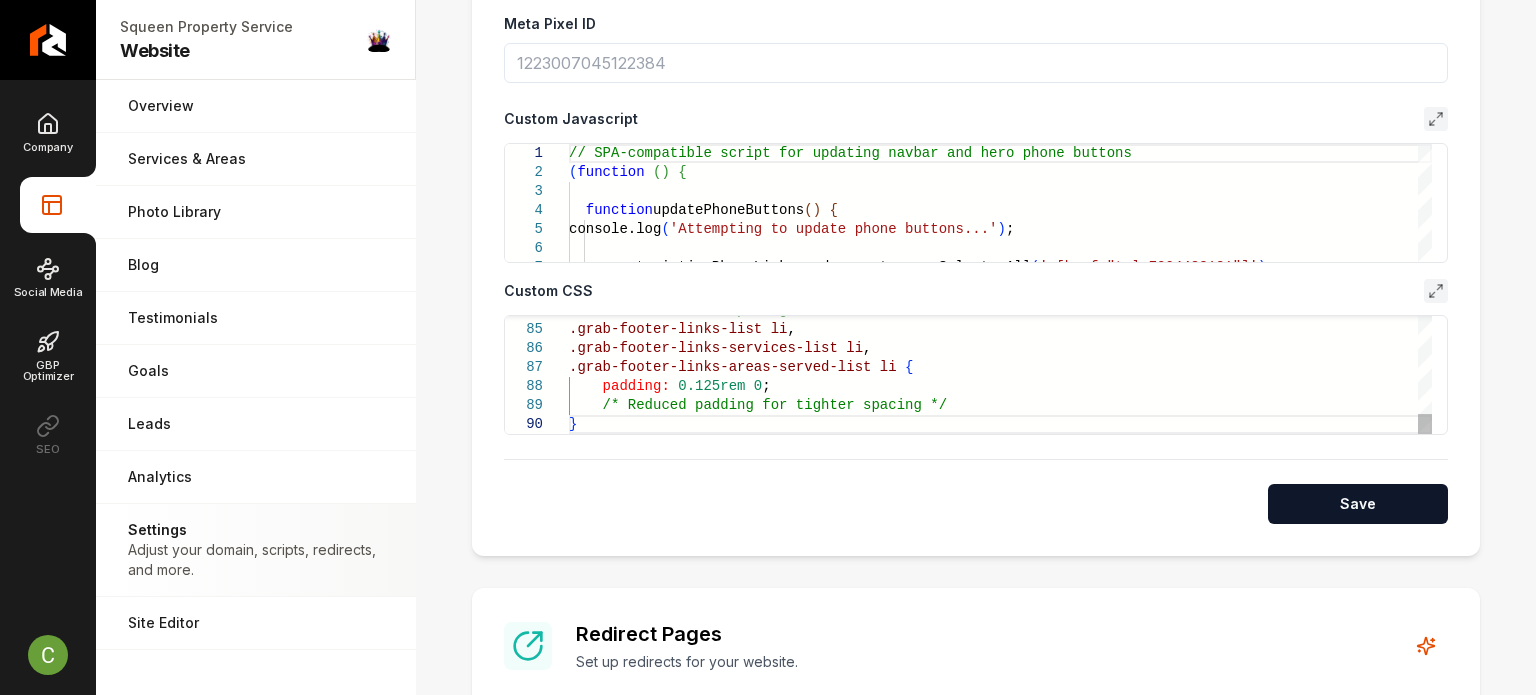 click on "/* Reduce vertical spacing between individual link s */ .grab-footer-links-list   li , .grab-footer-links-services-list   li , .grab-footer-links-areas-served-list   li   {      padding:   0.125rem   0 ;      /* Reduced padding for tighter spacing */ }" at bounding box center [1000, -421] 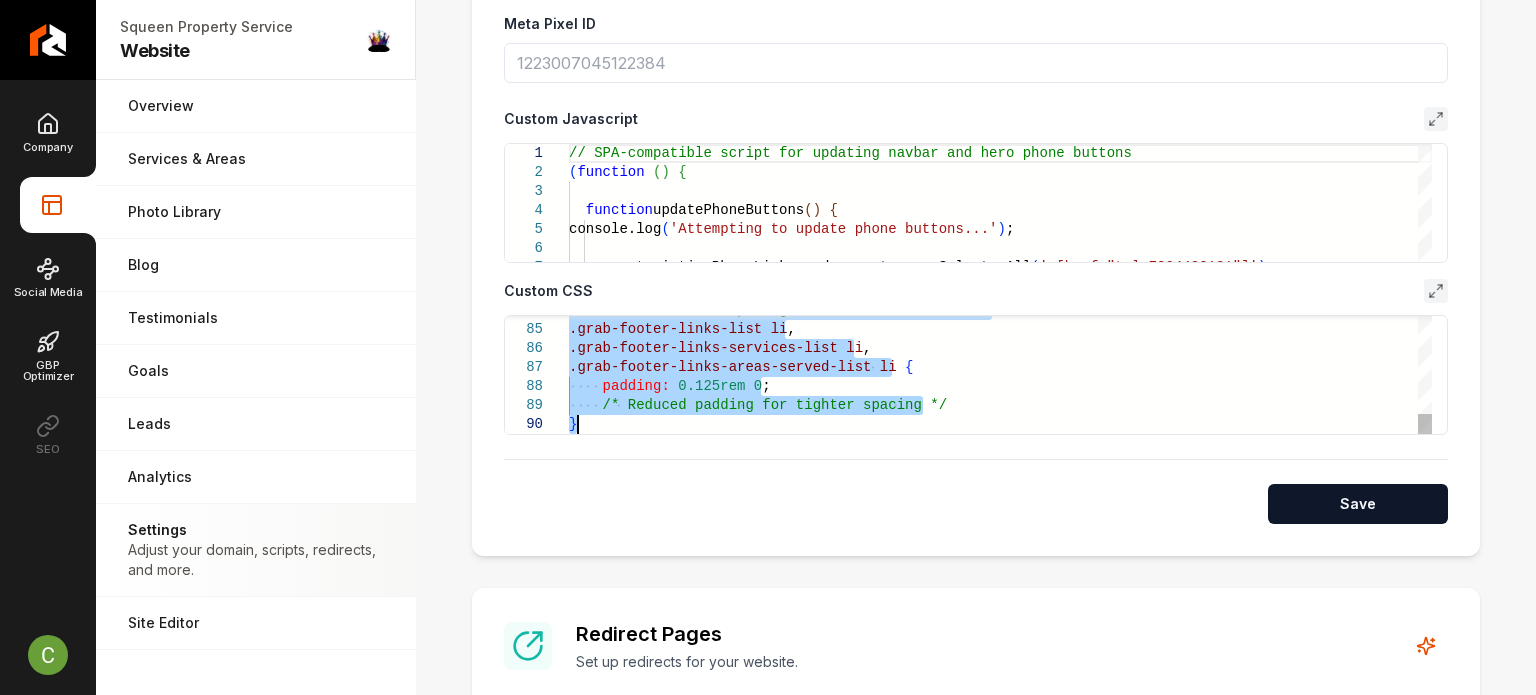 scroll, scrollTop: 0, scrollLeft: 6, axis: horizontal 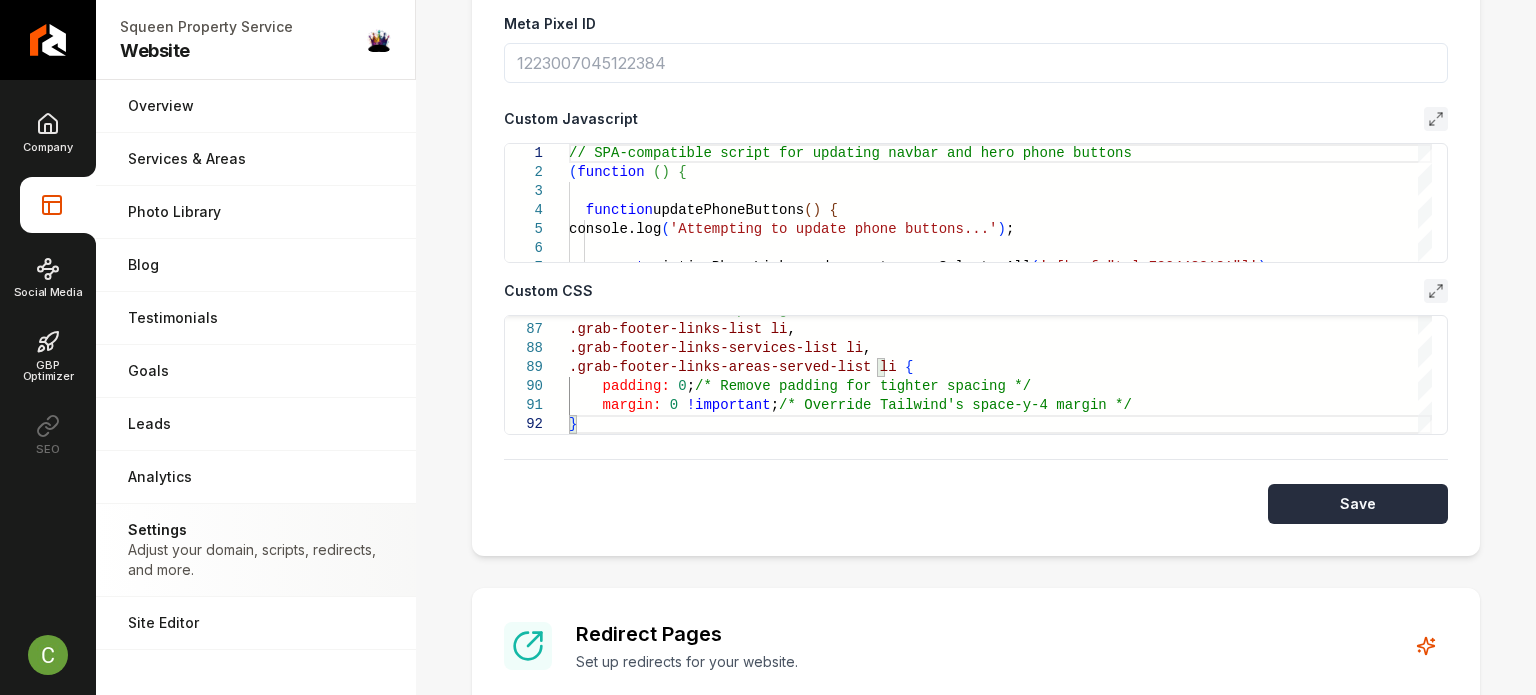 click on "Save" at bounding box center [1358, 504] 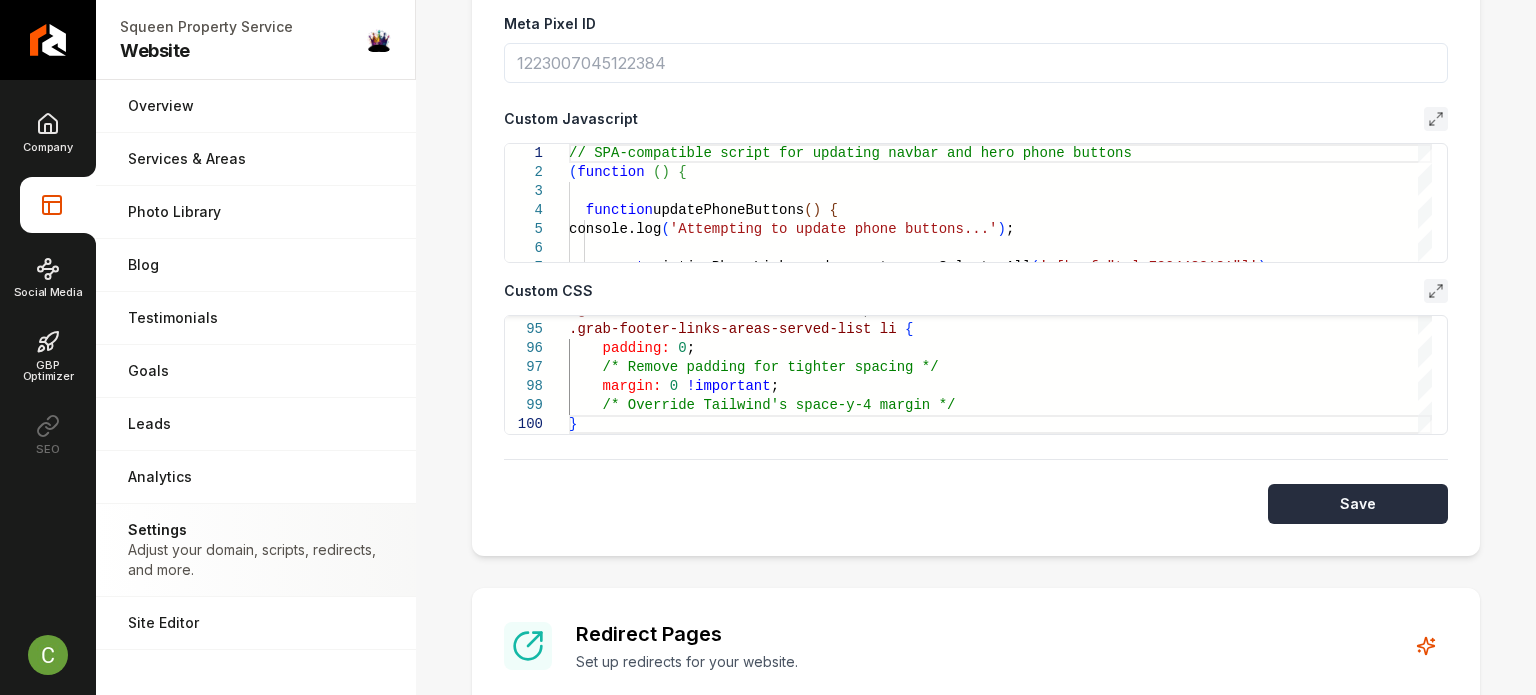 click on "Save" at bounding box center [1358, 504] 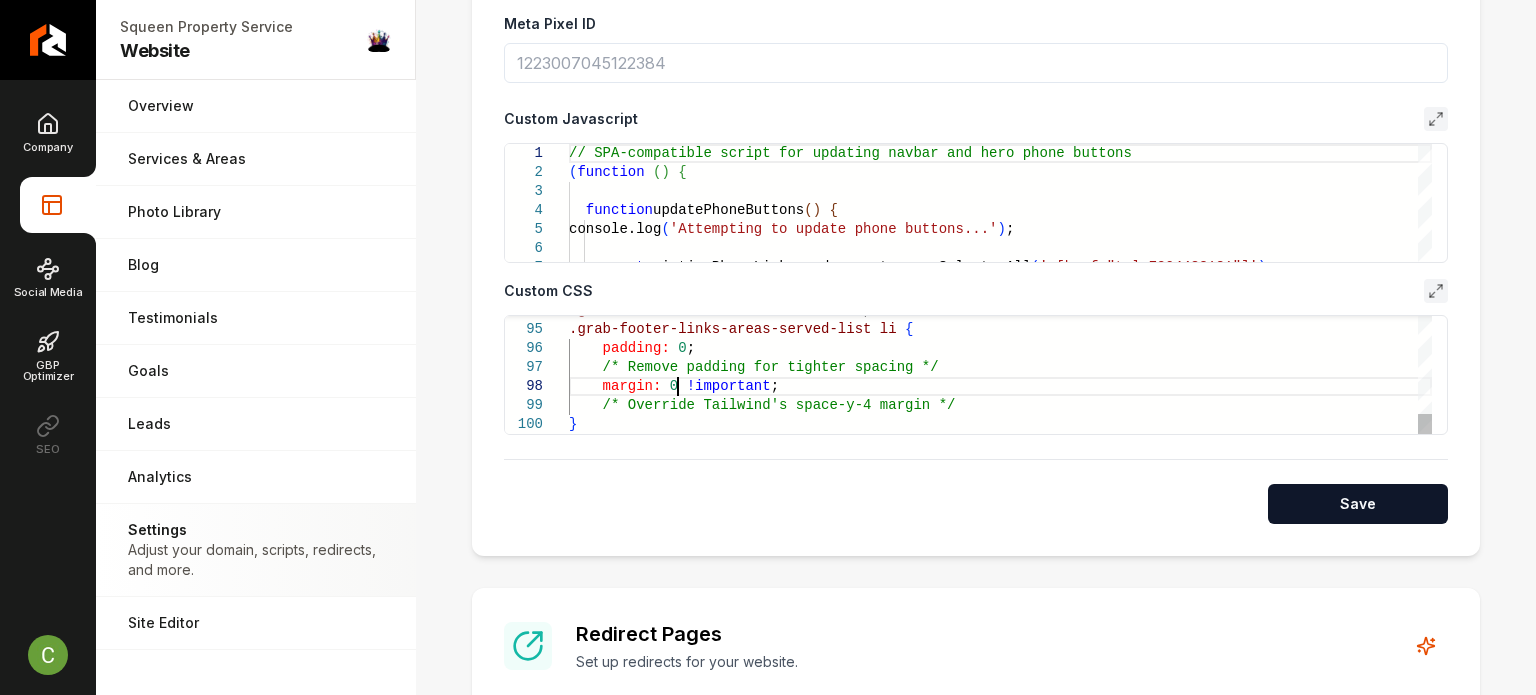 click on ".grab-footer-links-services-list   li , .grab-footer-links-areas-served-list   li   {      padding:   0 ;      /* Remove padding for tighter spacing */      margin:   0   !important ;      /* Override Tailwind's space-y-4 margin */ }" at bounding box center [1000, -516] 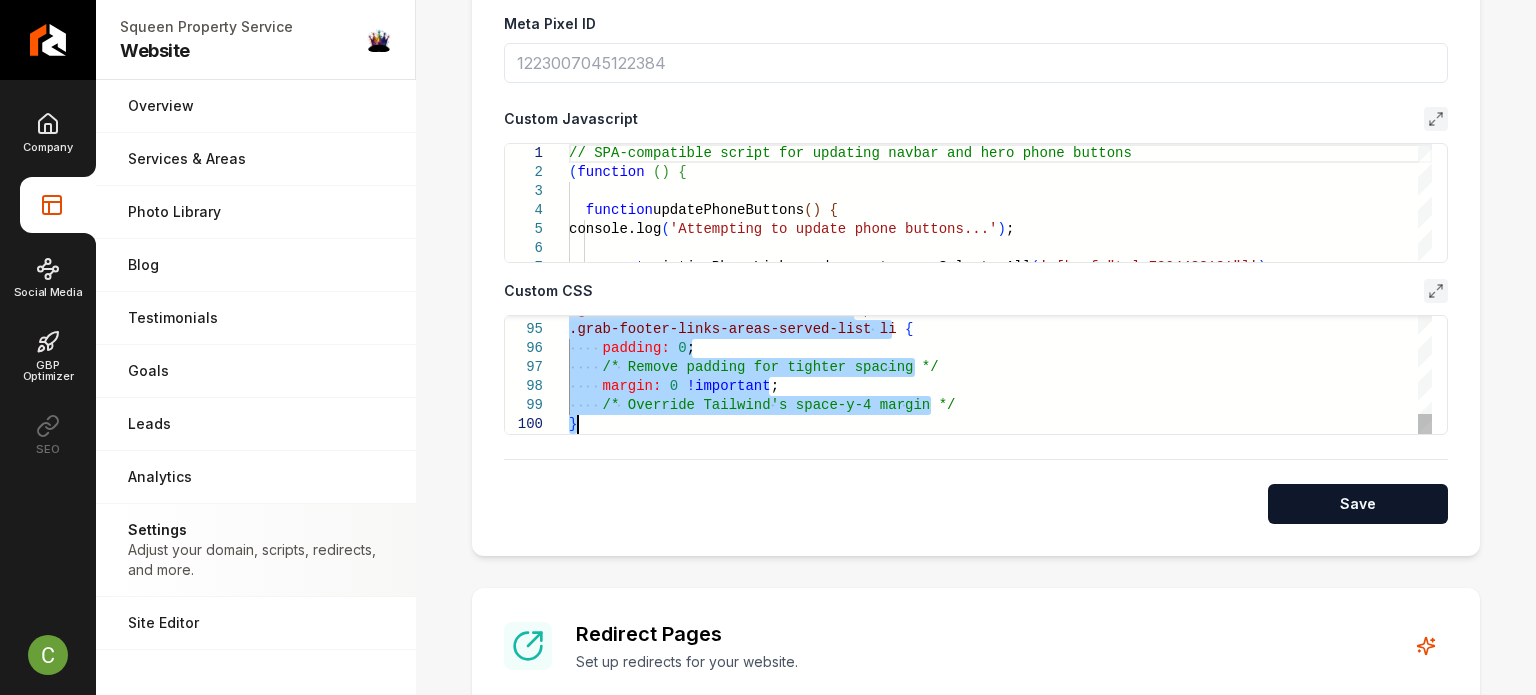 type on "**********" 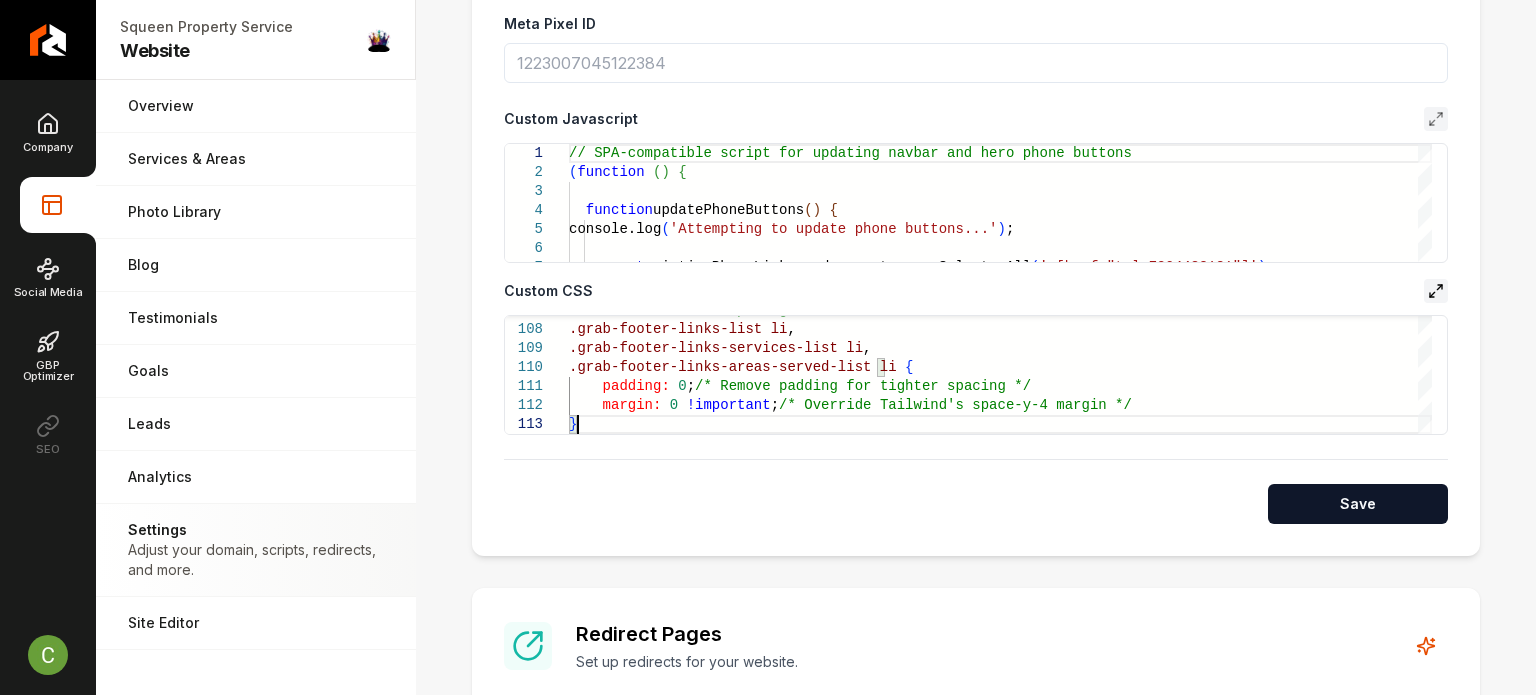 click 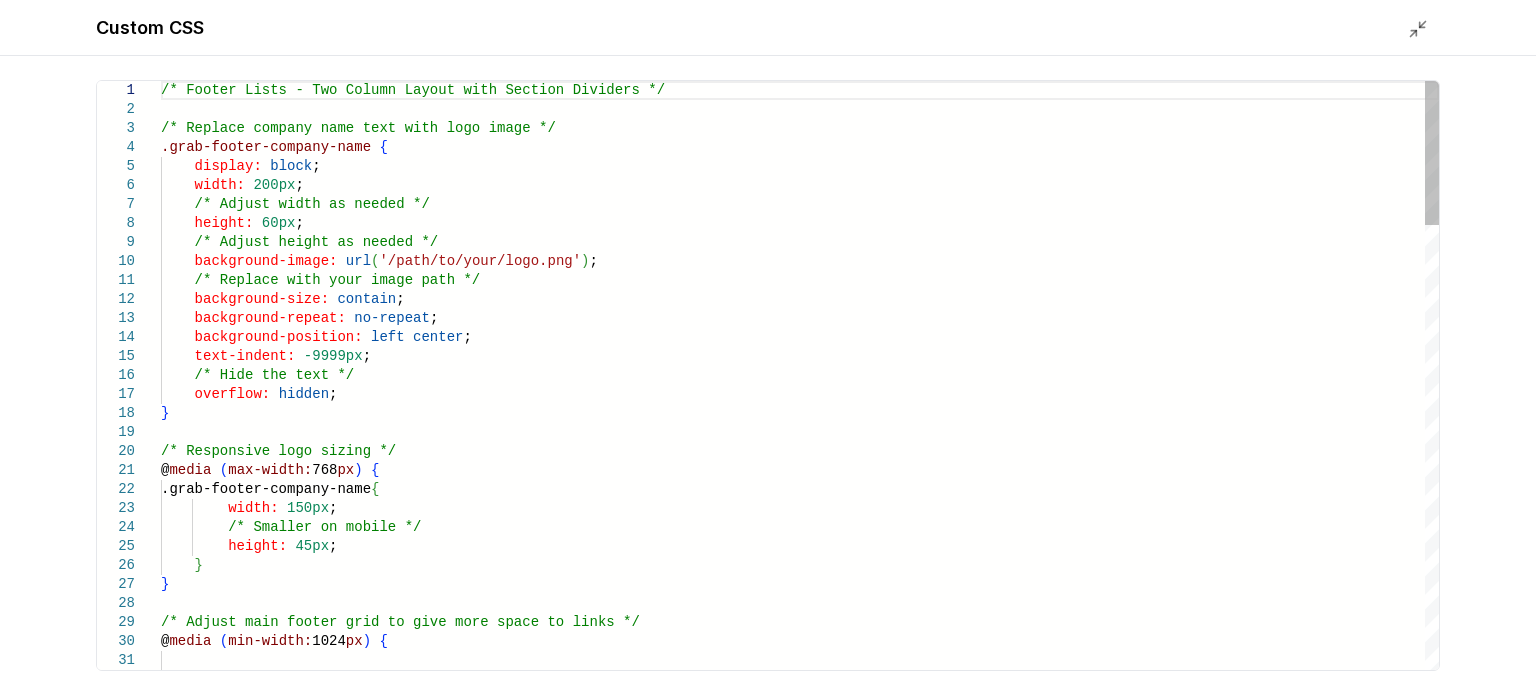 scroll, scrollTop: 0, scrollLeft: 0, axis: both 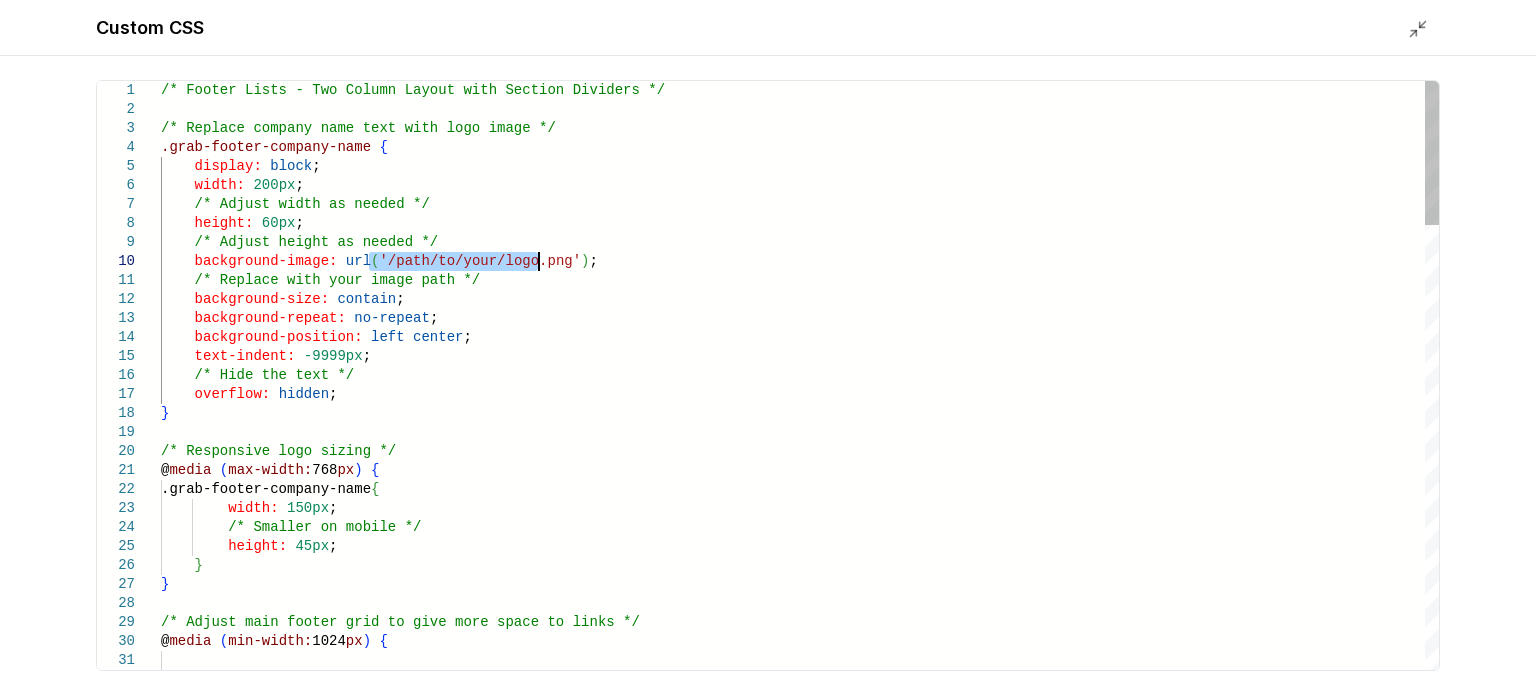 drag, startPoint x: 366, startPoint y: 259, endPoint x: 536, endPoint y: 259, distance: 170 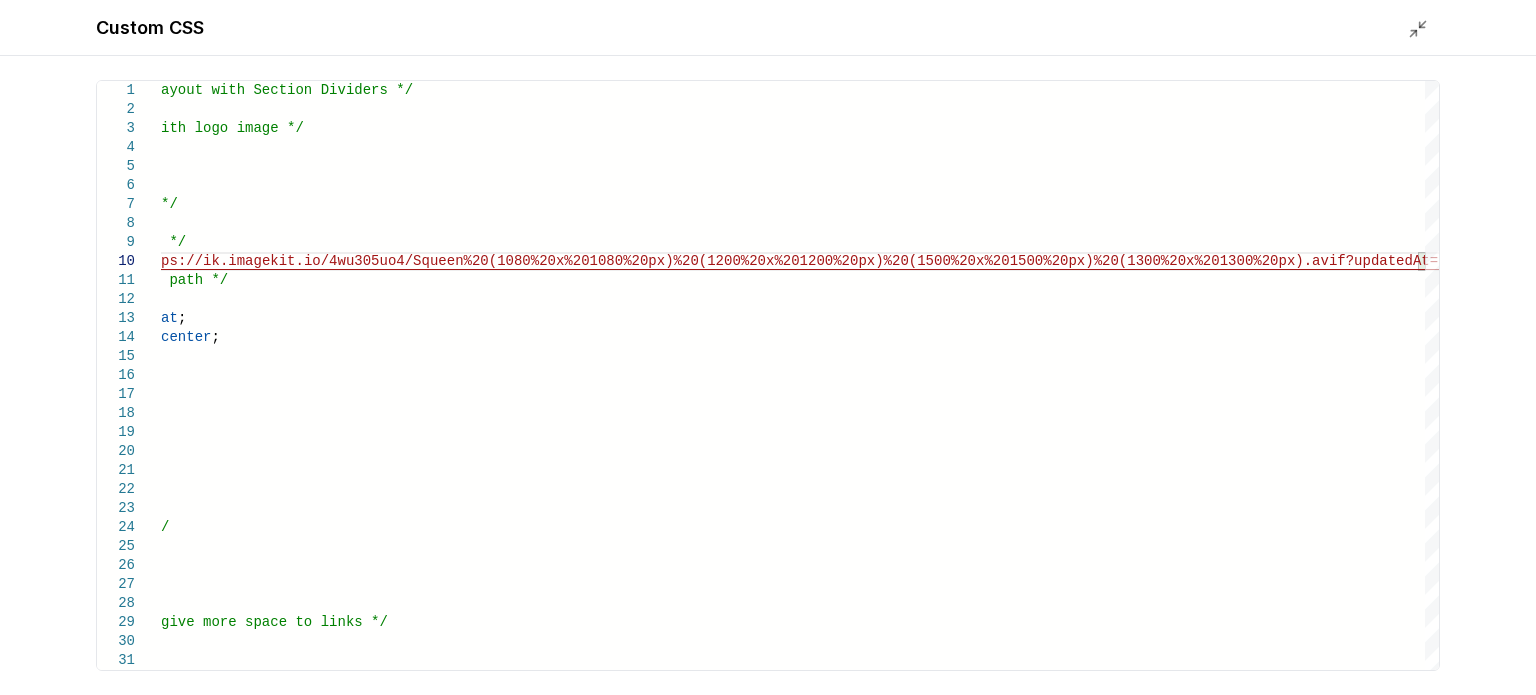 click on "Custom CSS" at bounding box center [768, 28] 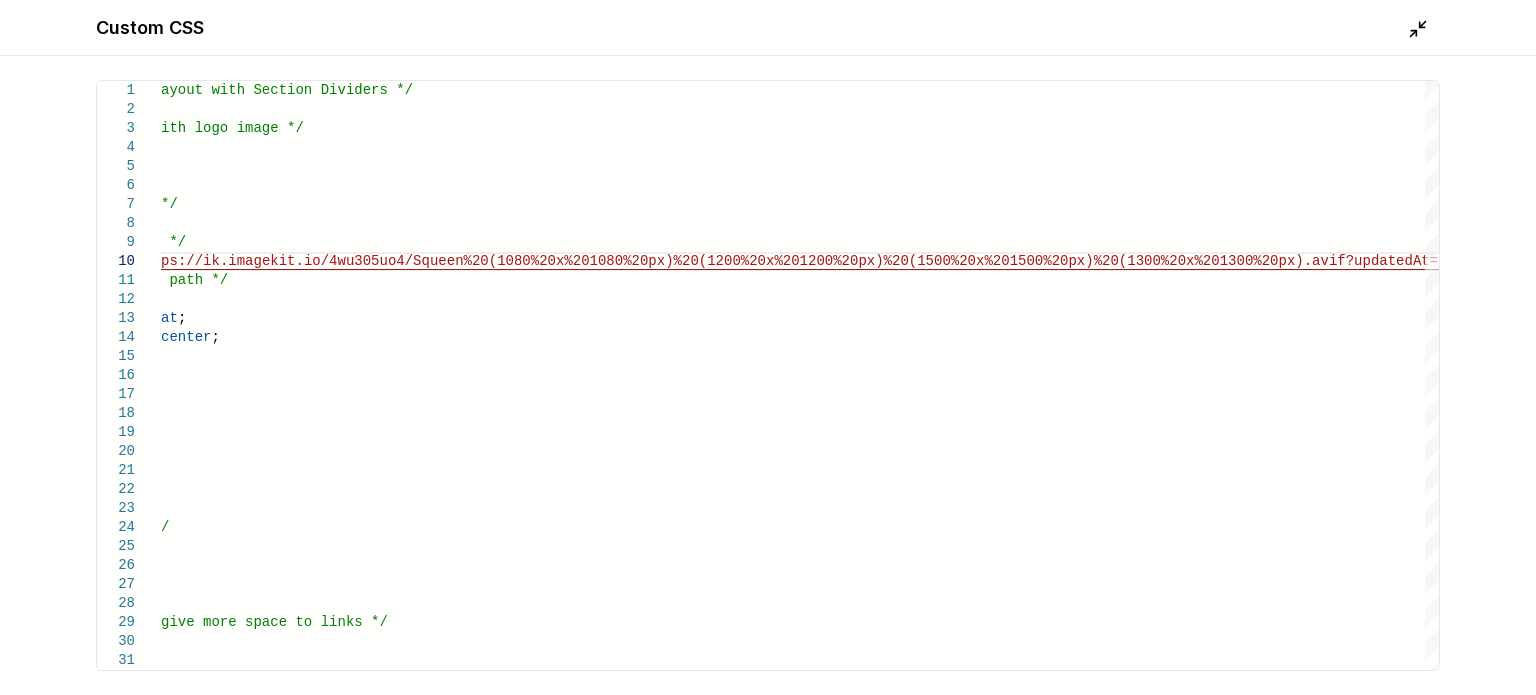 click 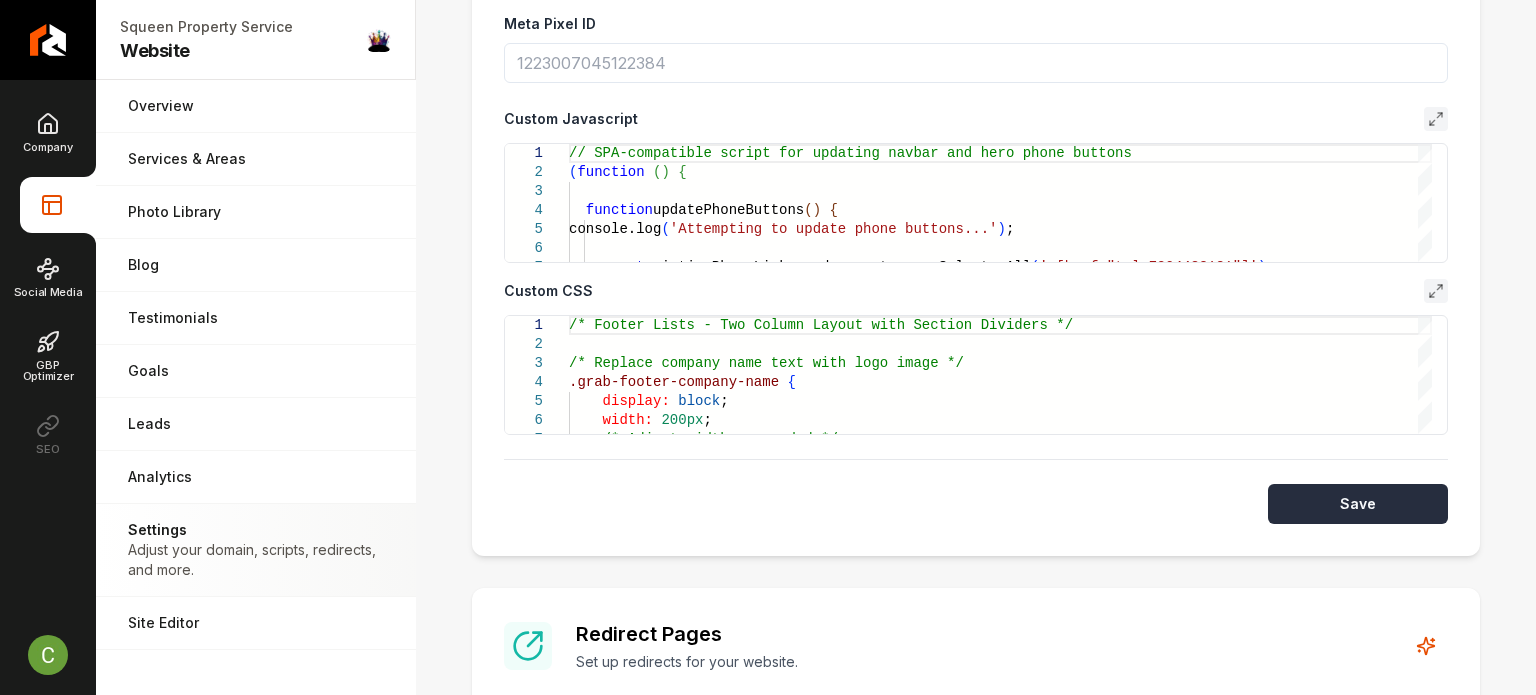 click on "Save" at bounding box center [1358, 504] 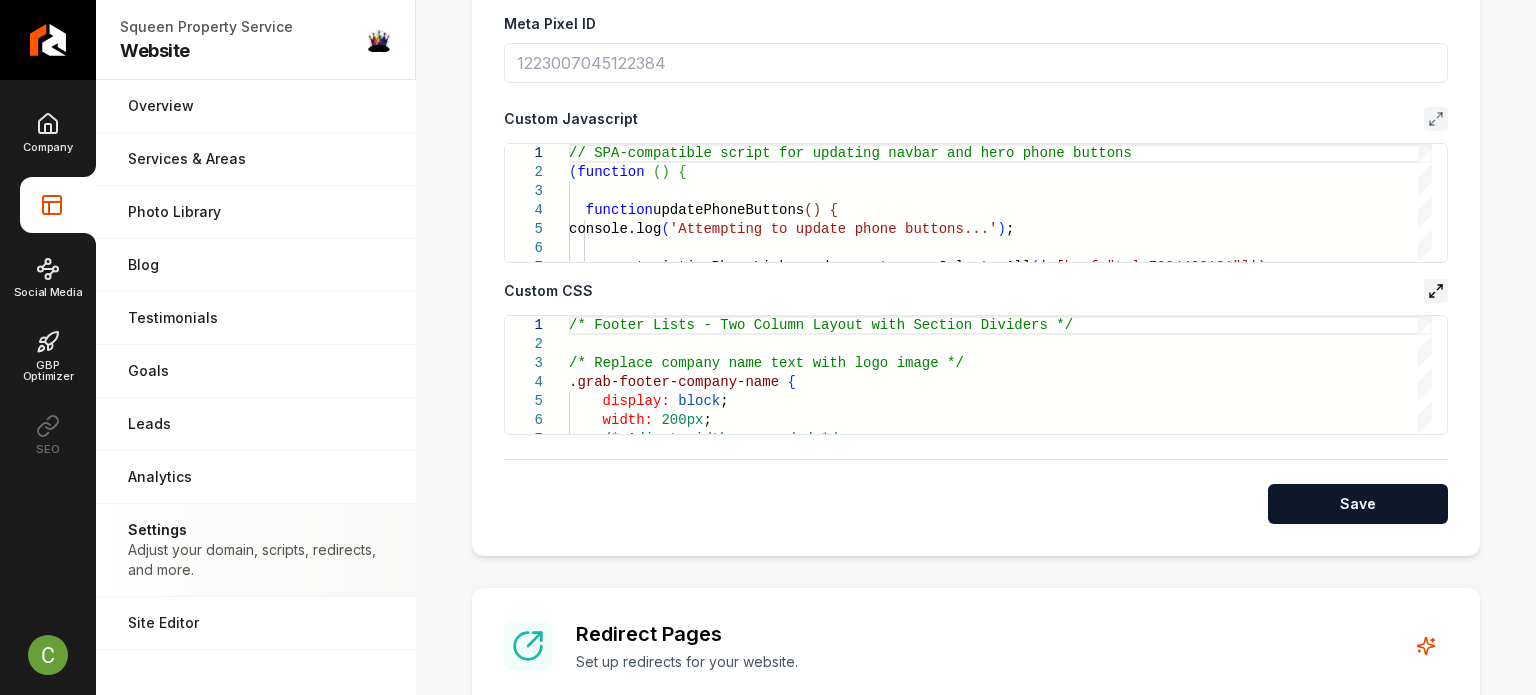 click 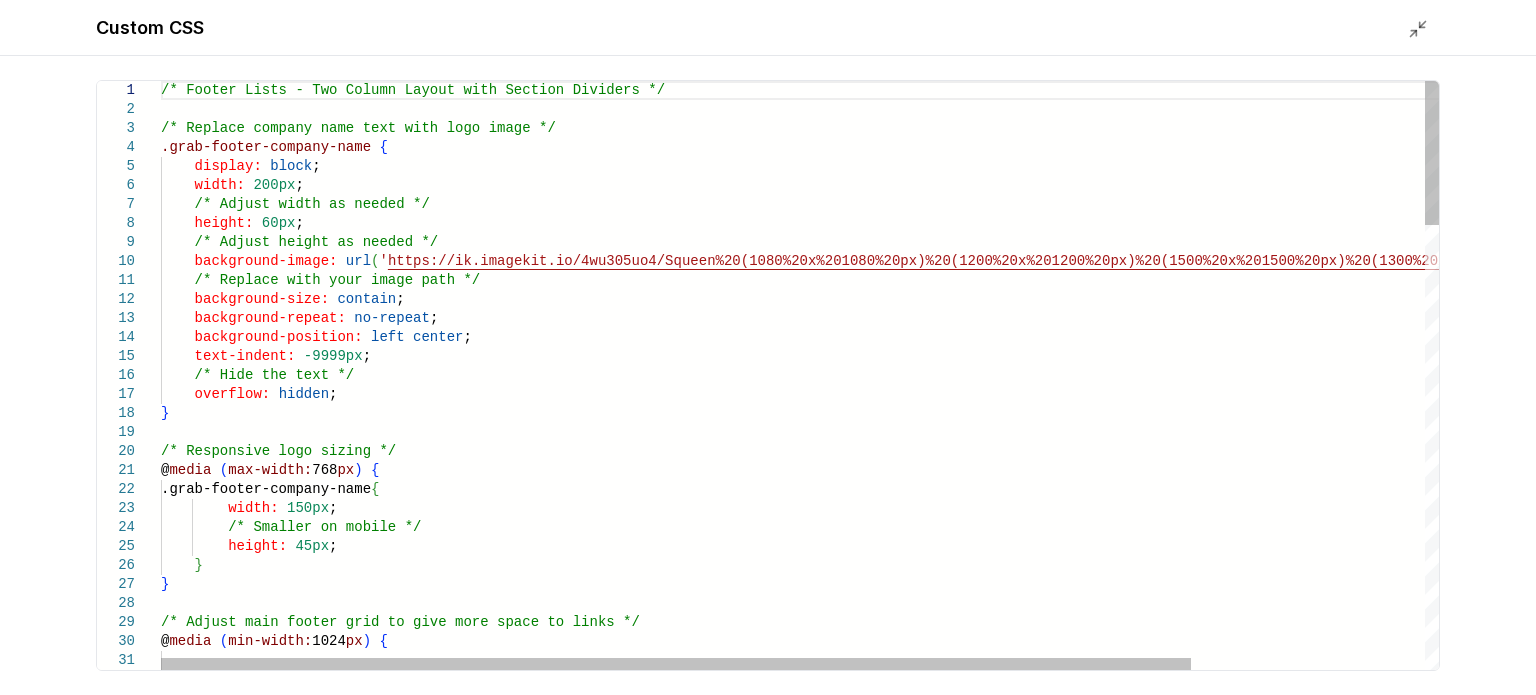 click on "/* Footer Lists - Two Column Layout with Section D ividers */ /* Replace company name text with logo image */ .grab-footer-company-name   {      display:   block ;      width:   200px ;      /* Adjust width as needed */      height:   60px ;      /* Adjust height as needed */      background-image:   url ( ' https://ik.imagekit.io/4wu305uo4/Squeen%20(1080%20 x%201080%20px)%20(1200%20x%201200%20px)%20(1500%20 x%201500%20px)%20(1300%20x%201300%20px).avif?updat edAt=1752774850360 ' ) ;      /* Replace with your image path */      background-size:   contain ;      background-repeat:   no-repeat ;      background-position:   left   center ;      text-indent:   -9999px ;      /* Hide the text */      overflow:   hidden ; } /* Responsive logo sizing */ @ media   ( max-width:  768 px )   {     .grab-footer-company-name  {          width:   150px ;          /* Smaller on mobile */   ;" at bounding box center (945, 1284) 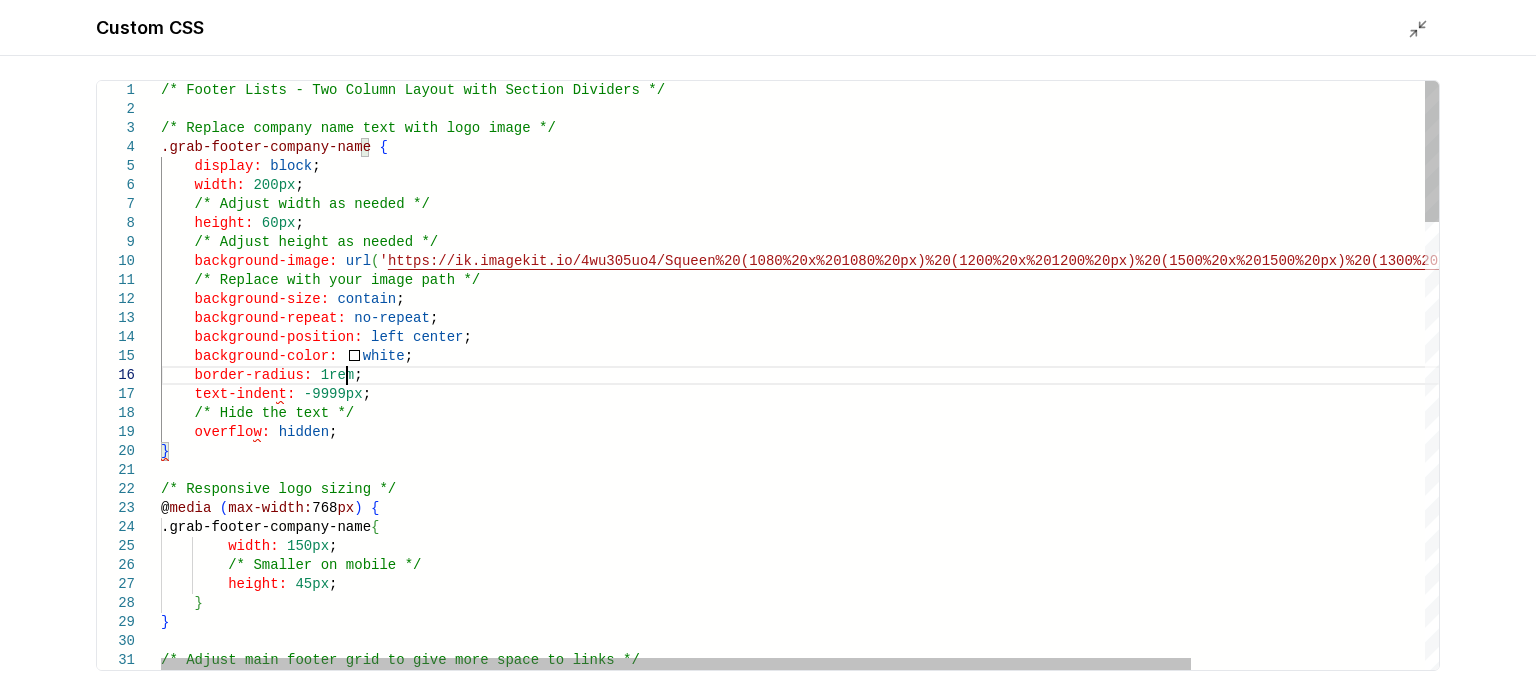 scroll, scrollTop: 114, scrollLeft: 30, axis: both 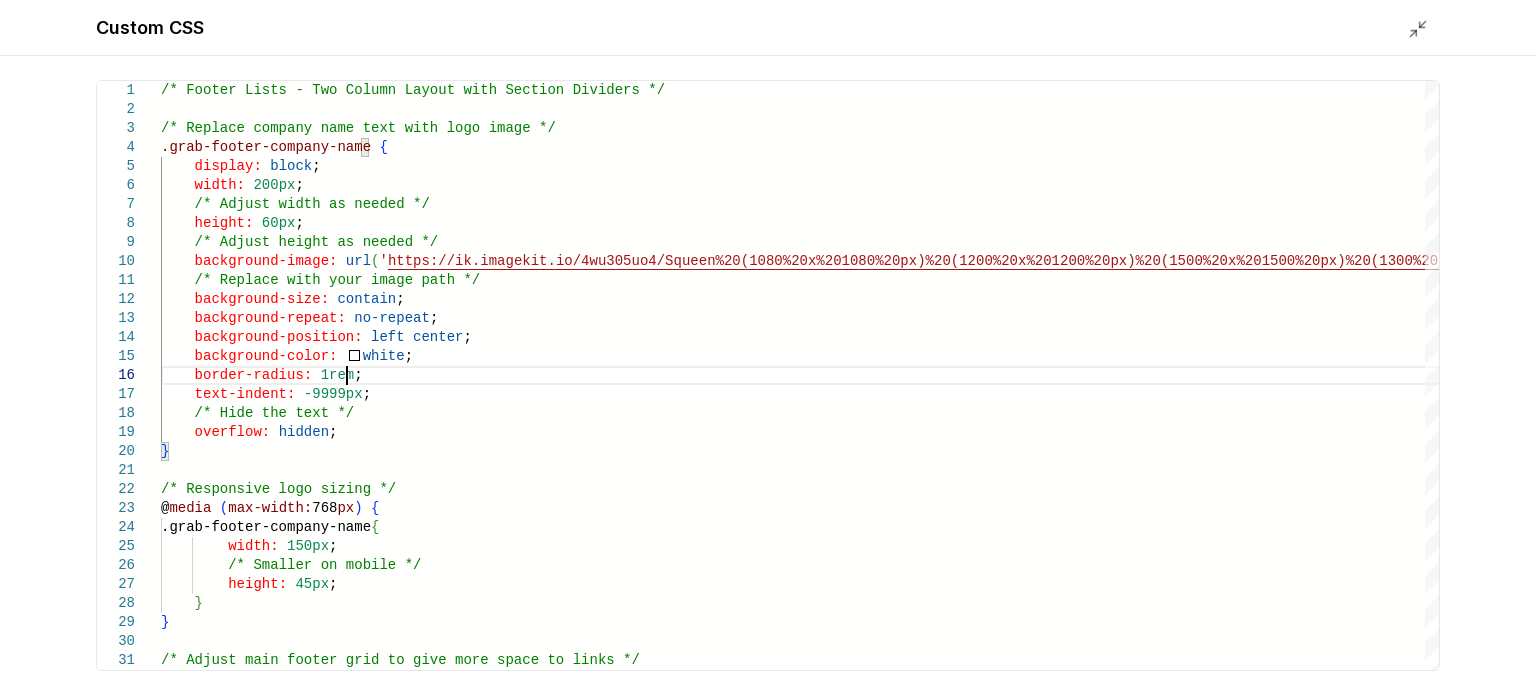 type on "**********" 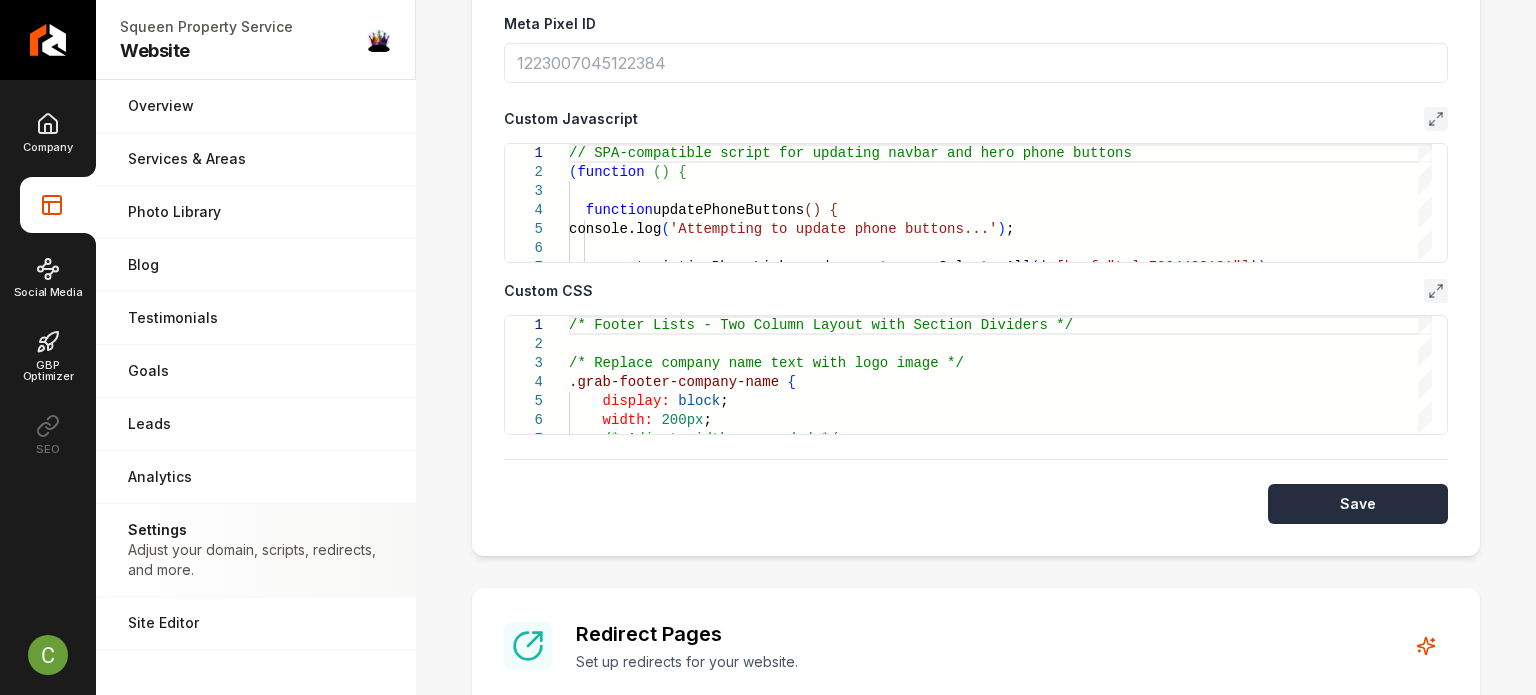 click on "Save" at bounding box center (1358, 504) 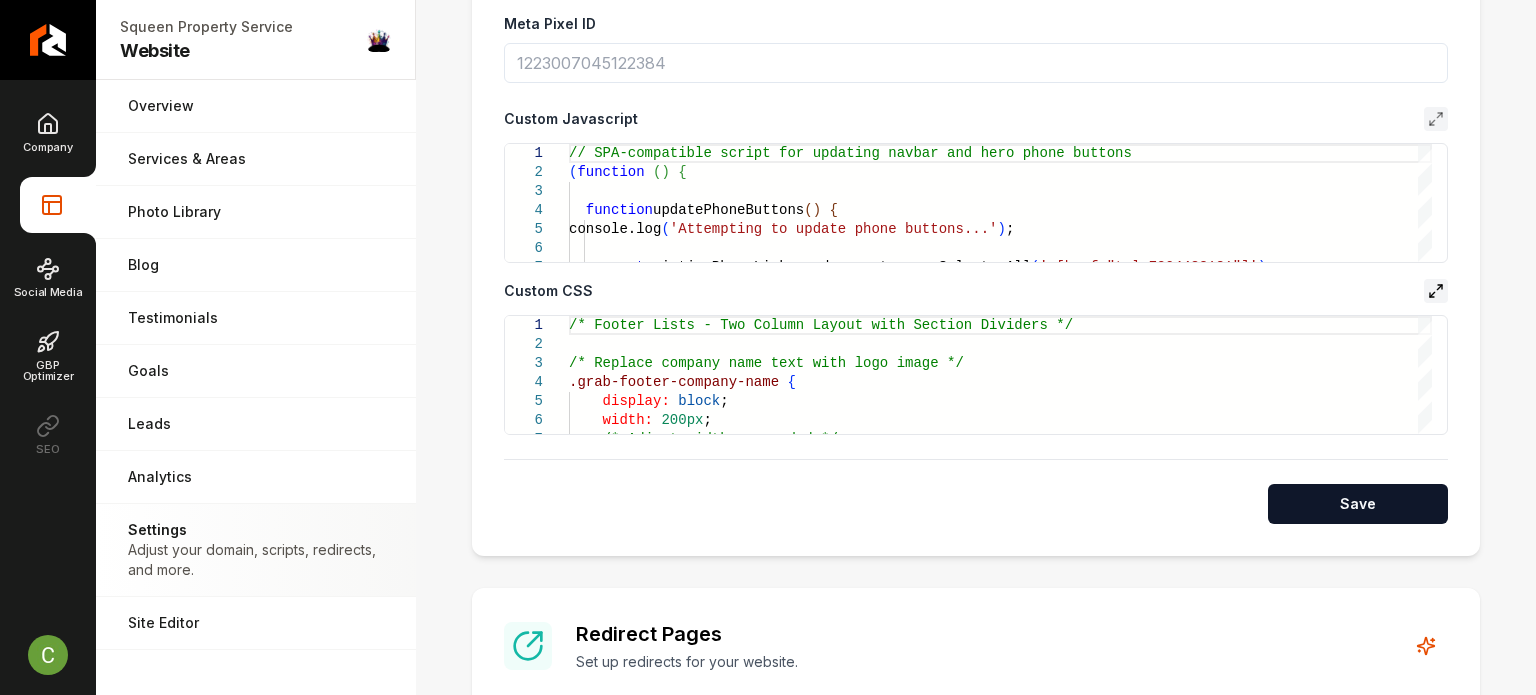 click 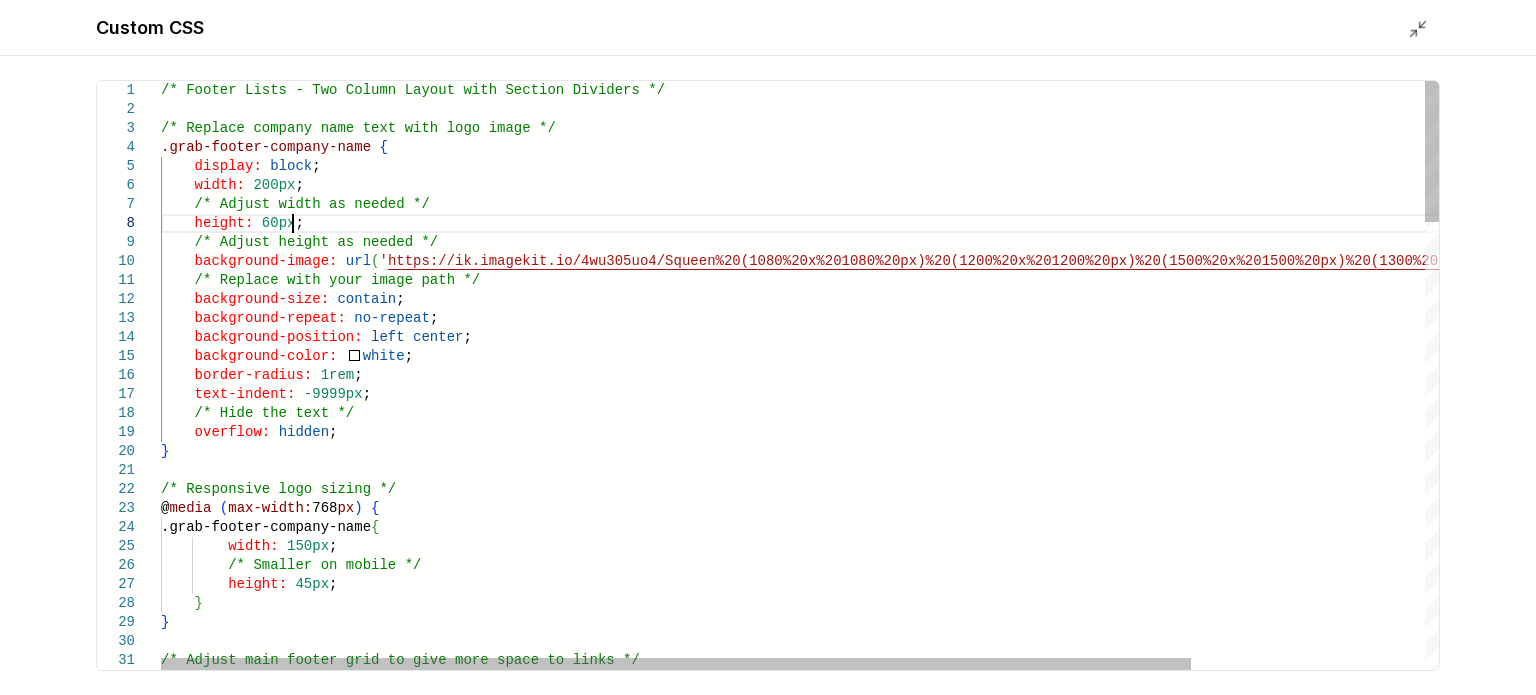 scroll, scrollTop: 0, scrollLeft: 0, axis: both 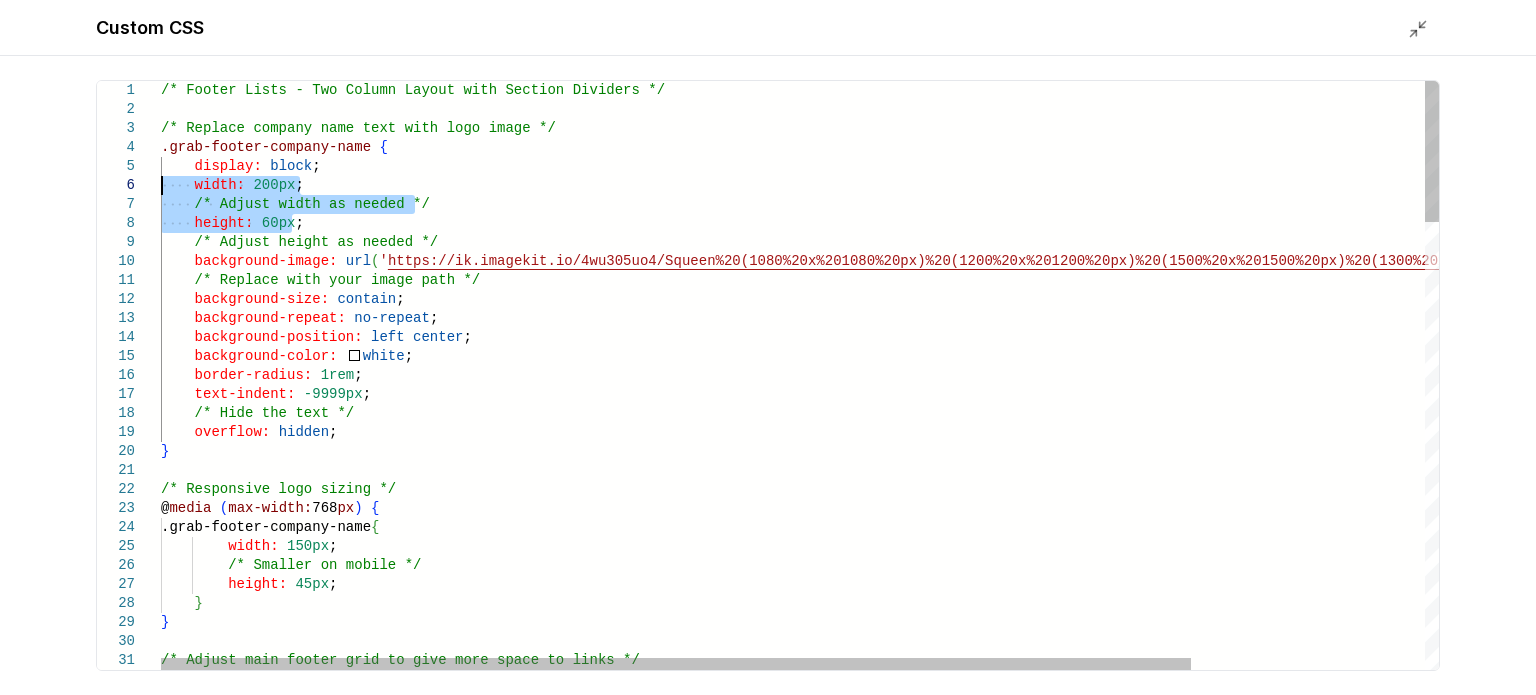 drag, startPoint x: 434, startPoint y: 232, endPoint x: 80, endPoint y: 182, distance: 357.51364 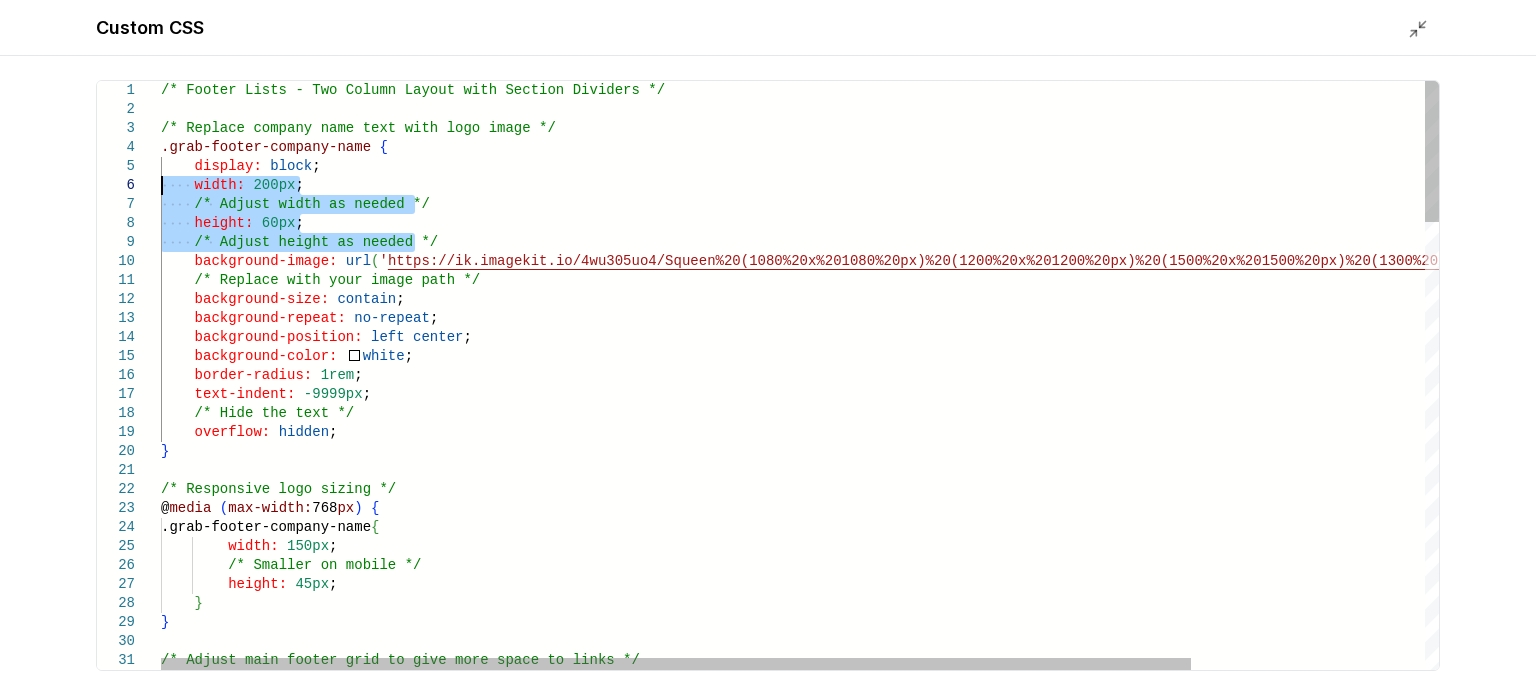 drag, startPoint x: 161, startPoint y: 191, endPoint x: 112, endPoint y: 196, distance: 49.25444 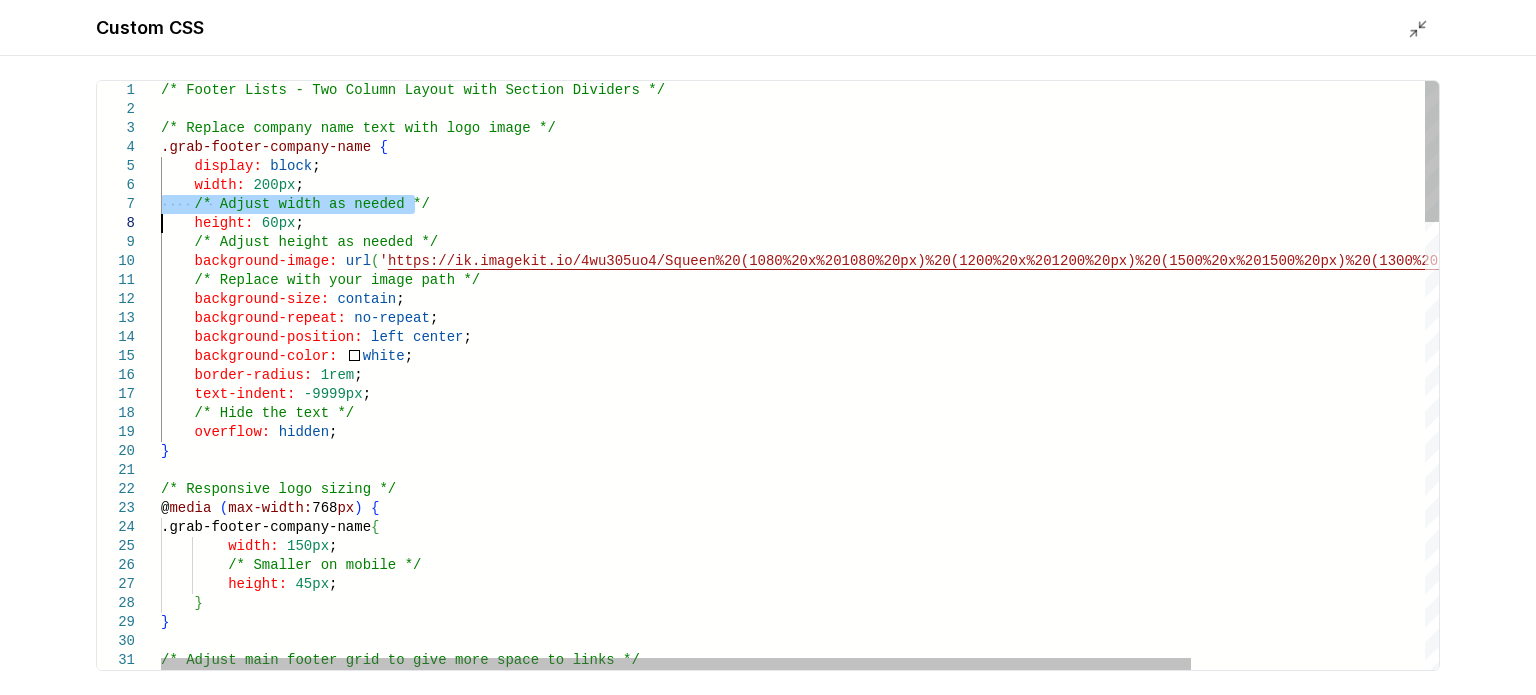 click on "/* Footer Lists - Two Column Layout with Section D ividers */ /* Replace company name text with logo image */ .grab-footer-company-name   {      display:   block ;      width:   200px ;      /* Adjust width as needed */      height:   60px ;      /* Adjust height as needed */      background-image:   url ( ' https://ik.imagekit.io/4wu305uo4/Squeen%20(1080%20 x%201080%20px)%20(1200%20x%201200%20px)%20(1500%20 x%201500%20px)%20(1300%20x%201300%20px).avif?updat edAt=1752774850360 ' ) ;      /* Replace with your image path */      background-size:   contain ;      background-repeat:   no-repeat ;      background-position:   left   center ;      background-color:     white ;      border-radius:   1rem ;      text-indent:   -9999px ;      /* Hide the text */      overflow:   hidden ; } /* Responsive logo sizing */ @ media   ( max-width:  768 px )   {     .grab-footer-company-name  { width:" at bounding box center [945, 1303] 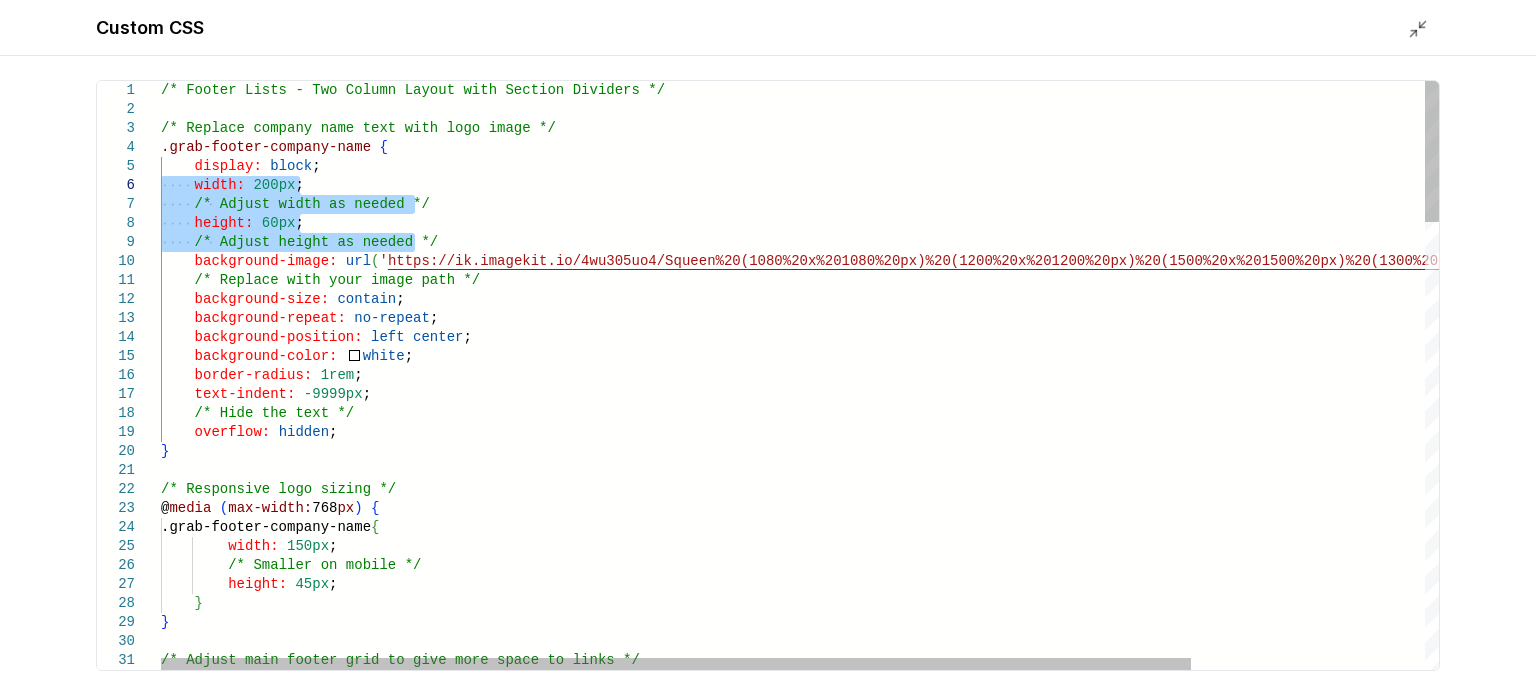 drag, startPoint x: 428, startPoint y: 242, endPoint x: 152, endPoint y: 191, distance: 280.6724 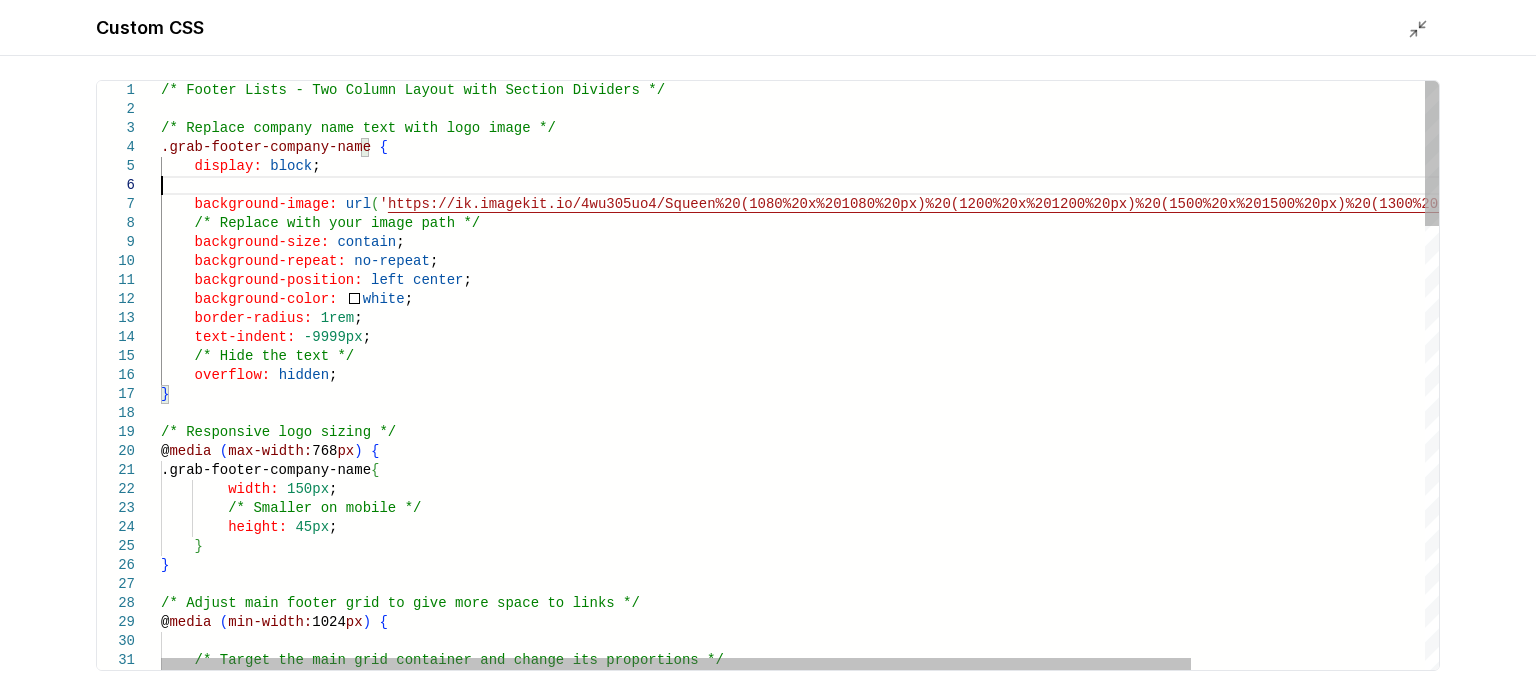 type on "**********" 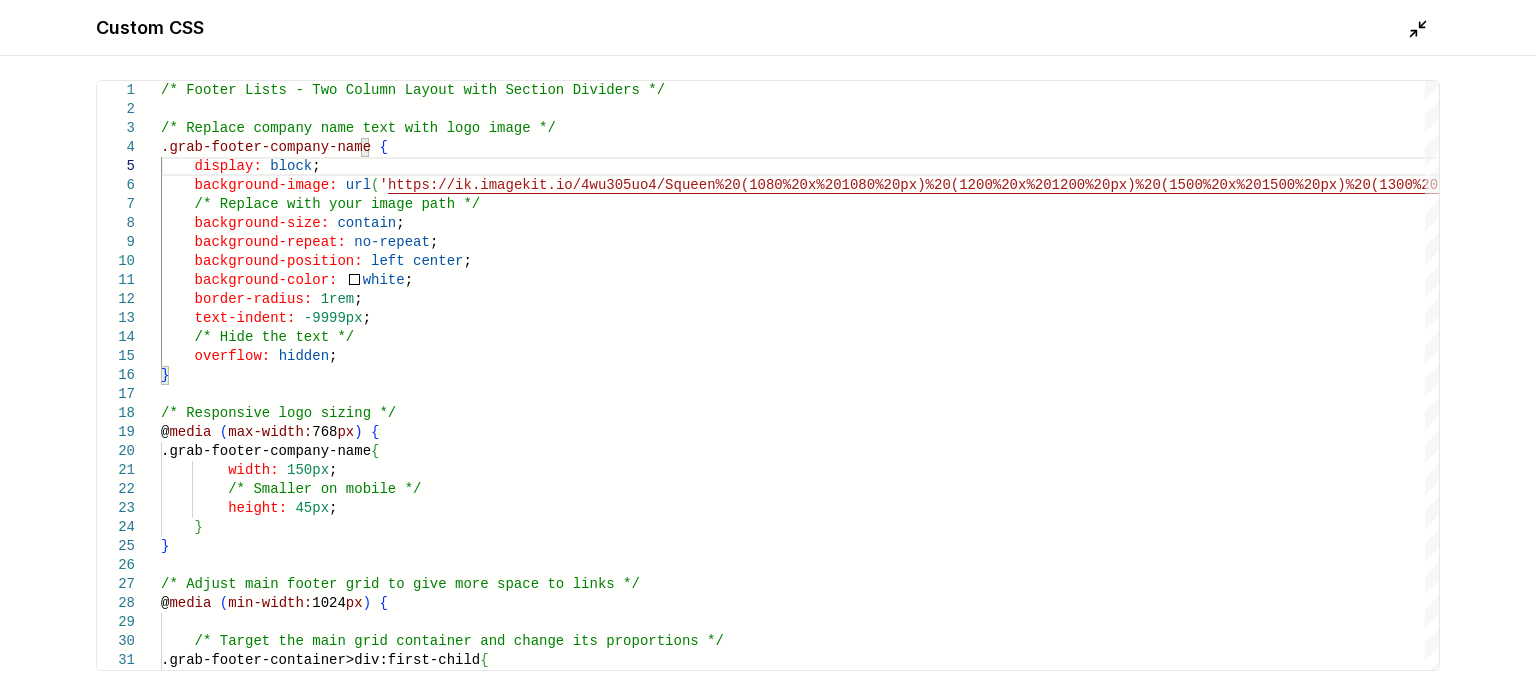 click 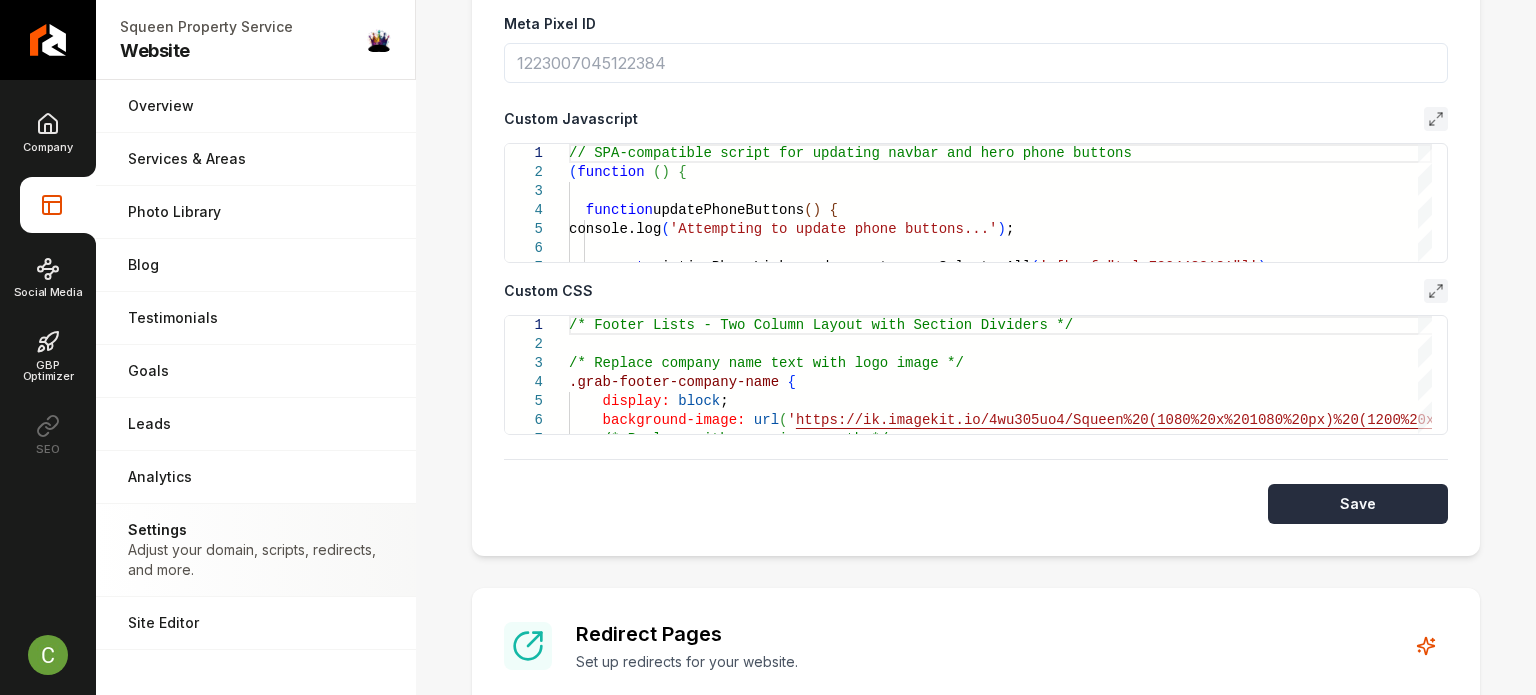 click on "Save" at bounding box center [1358, 504] 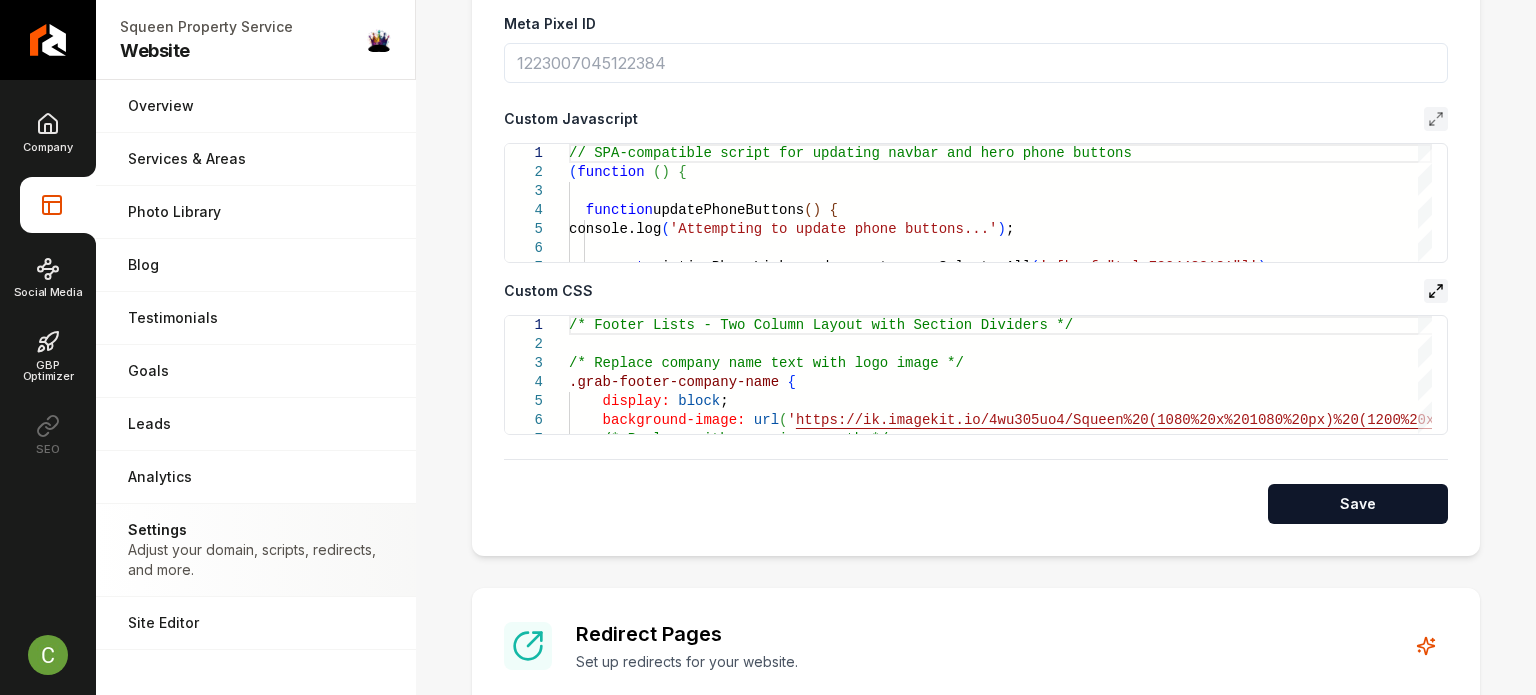 click 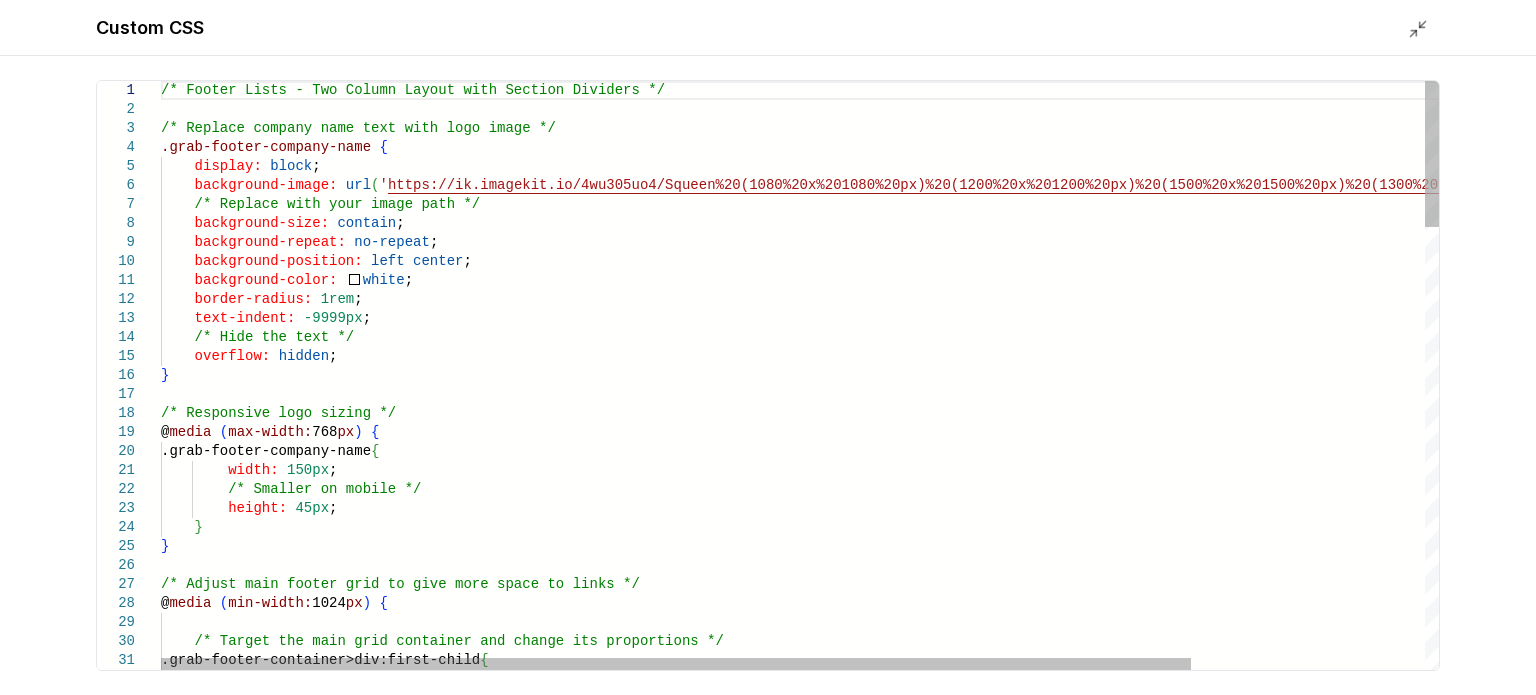 click on "/* Footer Lists - Two Column Layout with Section D ividers */ /* Replace company name text with logo image */ .grab-footer-company-name   {      display:   block ;      background-image:   url ( ' https://ik.imagekit.io/4wu305uo4/Squeen%20(1080%20 x%201080%20px)%20(1200%20x%201200%20px)%20(1500%20 x%201500%20px)%20(1300%20x%201300%20px).avif?updat edAt=1752774850360 ' ) ;      /* Replace with your image path */      background-size:   contain ;      background-repeat:   no-repeat ;      background-position:   left   center ;      background-color:     white ;      border-radius:   1rem ;      text-indent:   -9999px ;      /* Hide the text */      overflow:   hidden ; } /* Responsive logo sizing */ @ media   ( max-width:  768 px )   {     .grab-footer-company-name  {          width:   150px ;          /* Smaller on mobile */          height:   45px ;      } } inks */ @ media   ( )" at bounding box center [945, 1265] 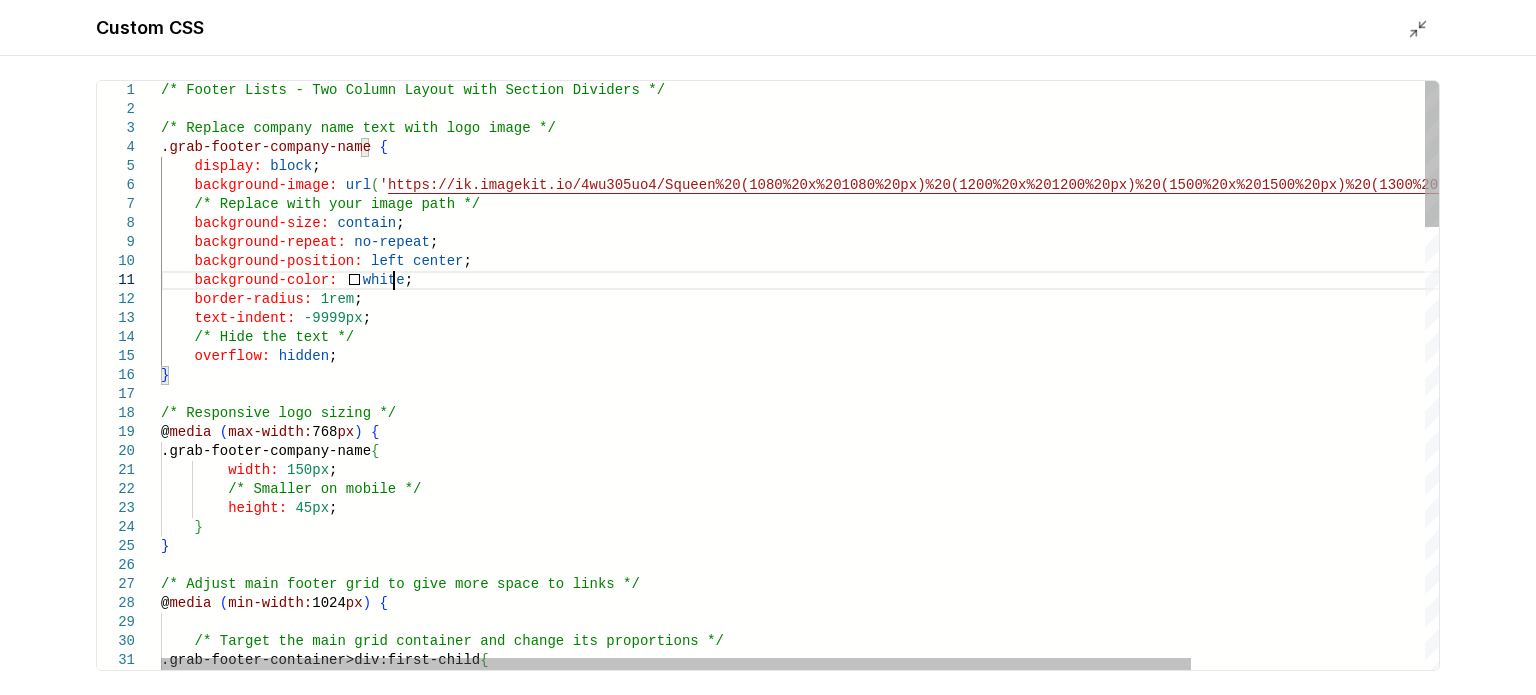 click on "/* Footer Lists - Two Column Layout with Section D ividers */ /* Replace company name text with logo image */ .grab-footer-company-name   {      display:   block ;      background-image:   url ( ' https://ik.imagekit.io/4wu305uo4/Squeen%20(1080%20 x%201080%20px)%20(1200%20x%201200%20px)%20(1500%20 x%201500%20px)%20(1300%20x%201300%20px).avif?updat edAt=1752774850360 ' ) ;      /* Replace with your image path */      background-size:   contain ;      background-repeat:   no-repeat ;      background-position:   left   center ;      background-color:     white ;      border-radius:   1rem ;      text-indent:   -9999px ;      /* Hide the text */      overflow:   hidden ; } /* Responsive logo sizing */ @ media   ( max-width:  768 px )   {     .grab-footer-company-name  {          width:   150px ;          /* Smaller on mobile */          height:   45px ;      } } inks */ @ media   ( )" at bounding box center [945, 1265] 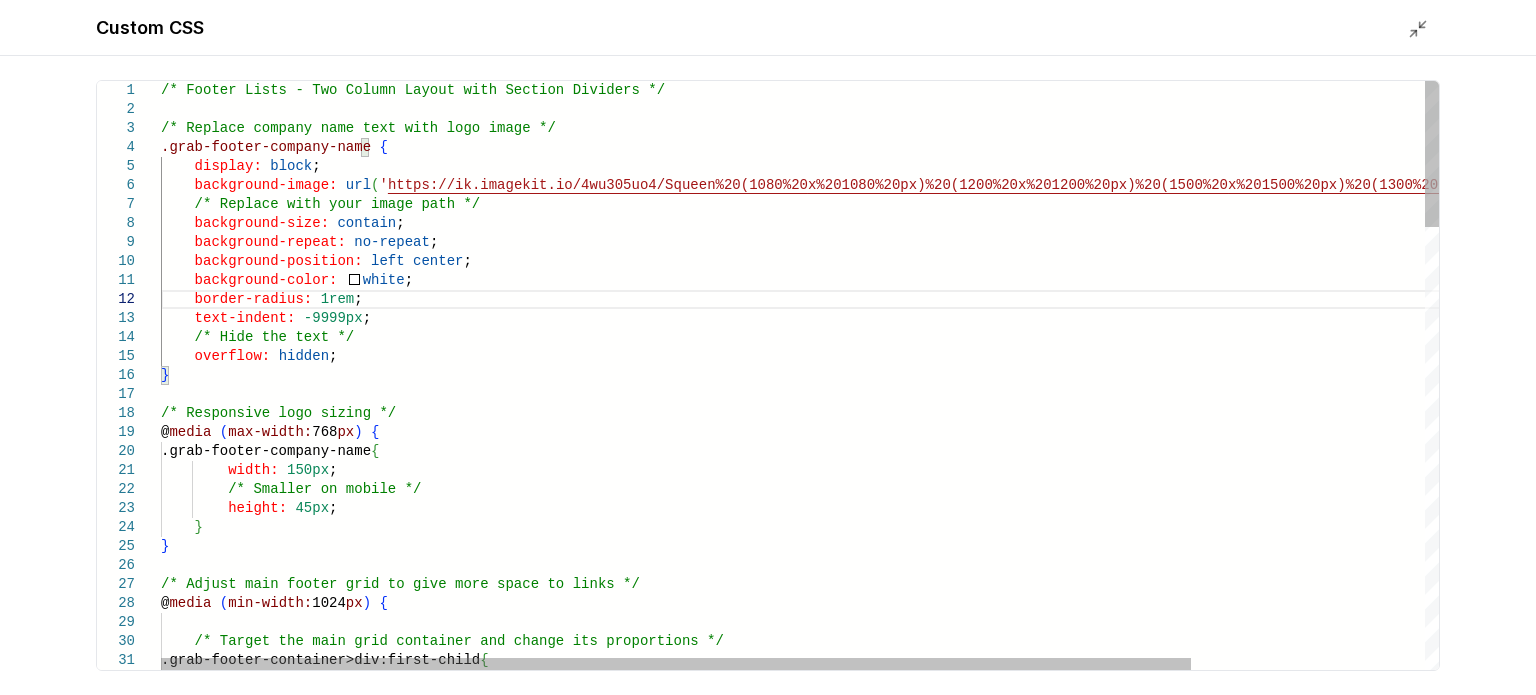 click on "/* Footer Lists - Two Column Layout with Section D ividers */ /* Replace company name text with logo image */ .grab-footer-company-name   {      display:   block ;      background-image:   url ( ' https://ik.imagekit.io/4wu305uo4/Squeen%20(1080%20 x%201080%20px)%20(1200%20x%201200%20px)%20(1500%20 x%201500%20px)%20(1300%20x%201300%20px).avif?updat edAt=1752774850360 ' ) ;      /* Replace with your image path */      background-size:   contain ;      background-repeat:   no-repeat ;      background-position:   left   center ;      background-color:     white ;      border-radius:   1rem ;      text-indent:   -9999px ;      /* Hide the text */      overflow:   hidden ; } /* Responsive logo sizing */ @ media   ( max-width:  768 px )   {     .grab-footer-company-name  {          width:   150px ;          /* Smaller on mobile */          height:   45px ;      } } inks */ @ media   ( )" at bounding box center [945, 1265] 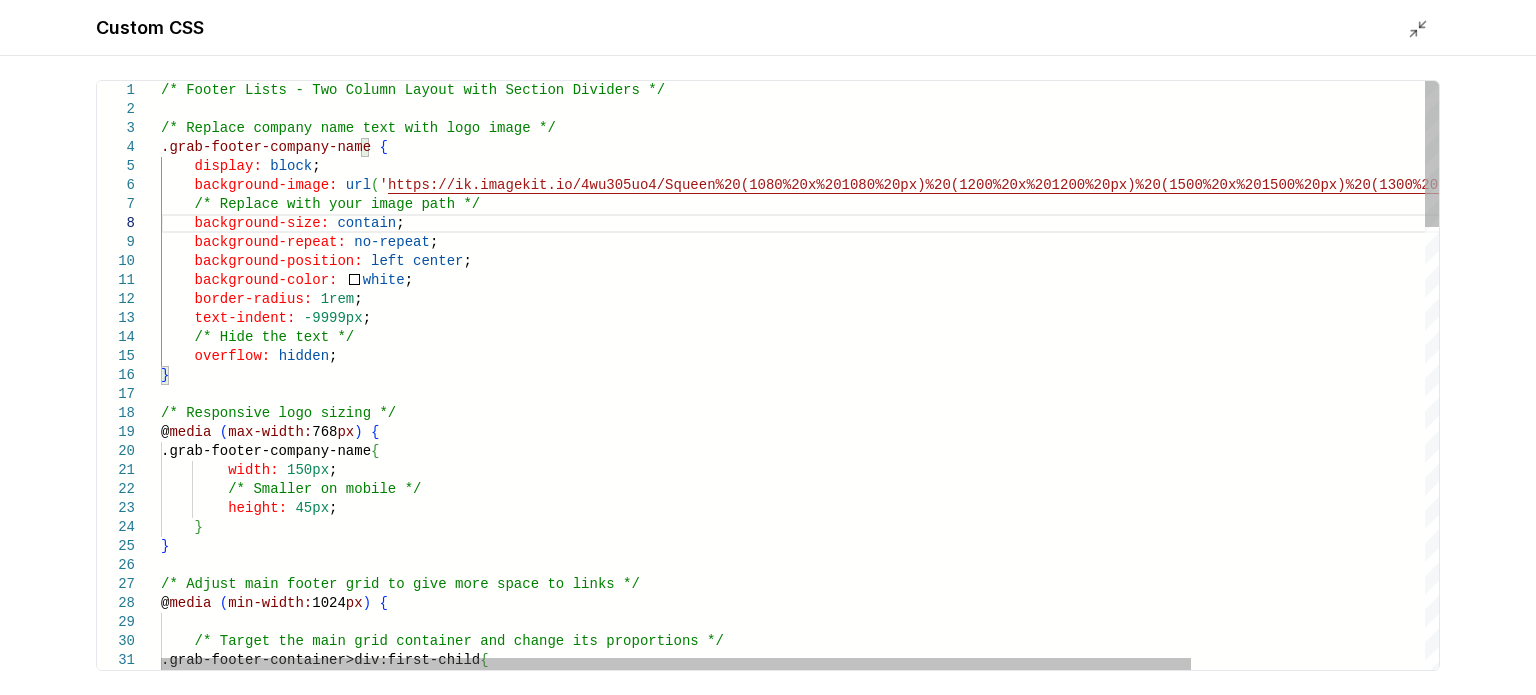 click on "/* Footer Lists - Two Column Layout with Section D ividers */ /* Replace company name text with logo image */ .grab-footer-company-name   {      display:   block ;      background-image:   url ( ' https://ik.imagekit.io/4wu305uo4/Squeen%20(1080%20 x%201080%20px)%20(1200%20x%201200%20px)%20(1500%20 x%201500%20px)%20(1300%20x%201300%20px).avif?updat edAt=1752774850360 ' ) ;      /* Replace with your image path */      background-size:   contain ;      background-repeat:   no-repeat ;      background-position:   left   center ;      background-color:     white ;      border-radius:   1rem ;      text-indent:   -9999px ;      /* Hide the text */      overflow:   hidden ; } /* Responsive logo sizing */ @ media   ( max-width:  768 px )   {     .grab-footer-company-name  {          width:   150px ;          /* Smaller on mobile */          height:   45px ;      } } inks */ @ media   ( )" at bounding box center (945, 1265) 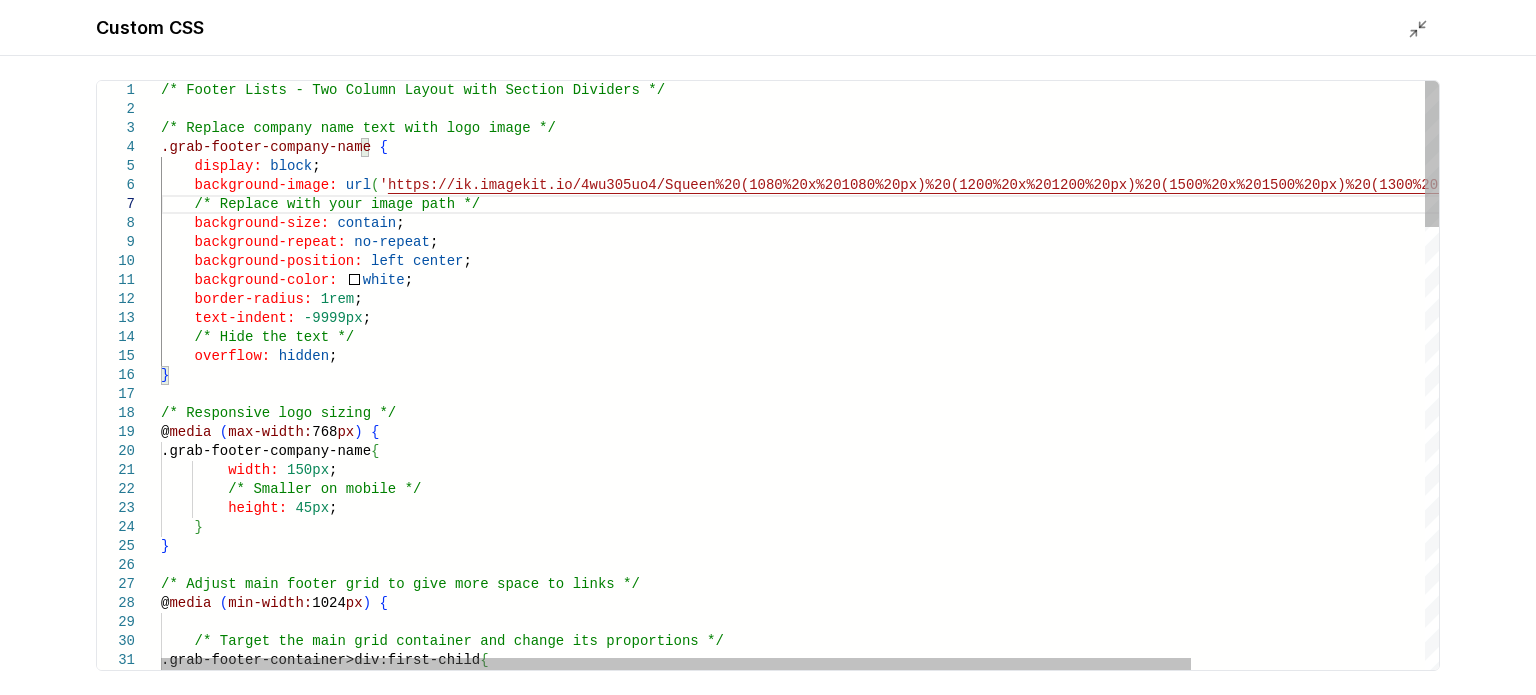 scroll, scrollTop: 115, scrollLeft: 176, axis: both 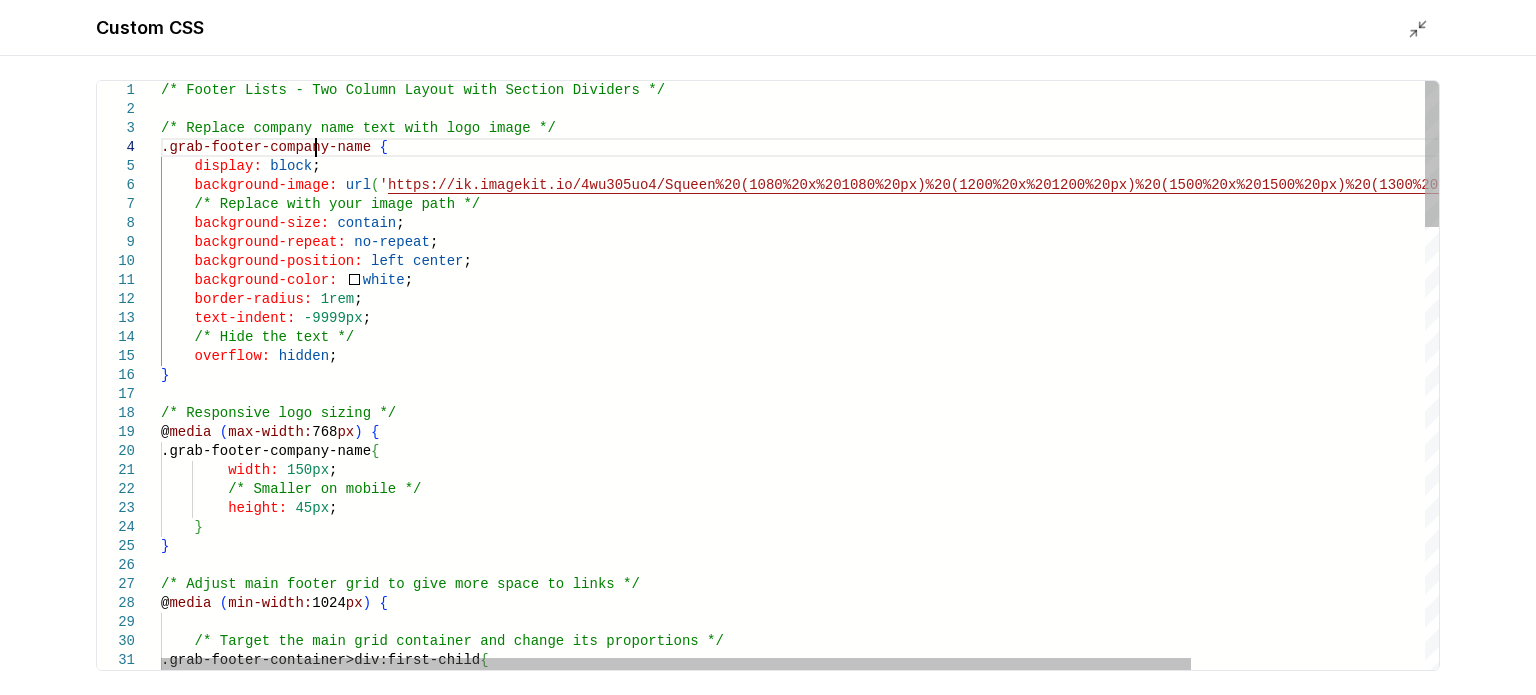 drag, startPoint x: 318, startPoint y: 139, endPoint x: 348, endPoint y: 236, distance: 101.53325 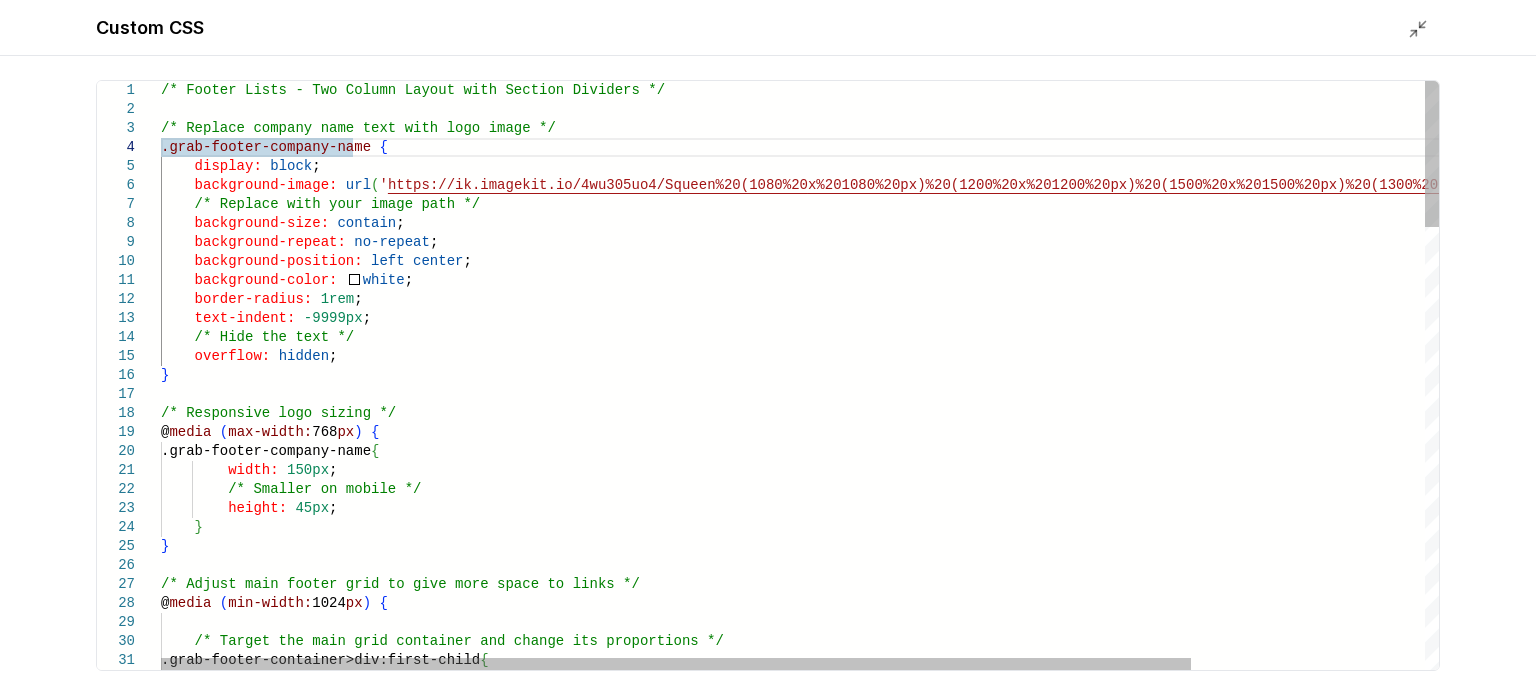 click on "/* Footer Lists - Two Column Layout with Section D ividers */ /* Replace company name text with logo image */ .grab-footer-company-name   {      display:   block ;      background-image:   url ( ' https://ik.imagekit.io/4wu305uo4/Squeen%20(1080%20 x%201080%20px)%20(1200%20x%201200%20px)%20(1500%20 x%201500%20px)%20(1300%20x%201300%20px).avif?updat edAt=1752774850360 ' ) ;      /* Replace with your image path */      background-size:   contain ;      background-repeat:   no-repeat ;      background-position:   left   center ;      background-color:     white ;      border-radius:   1rem ;      text-indent:   -9999px ;      /* Hide the text */      overflow:   hidden ; } /* Responsive logo sizing */ @ media   ( max-width:  768 px )   {     .grab-footer-company-name  {          width:   150px ;          /* Smaller on mobile */          height:   45px ;      } } inks */ @ media   ( )" at bounding box center (945, 1265) 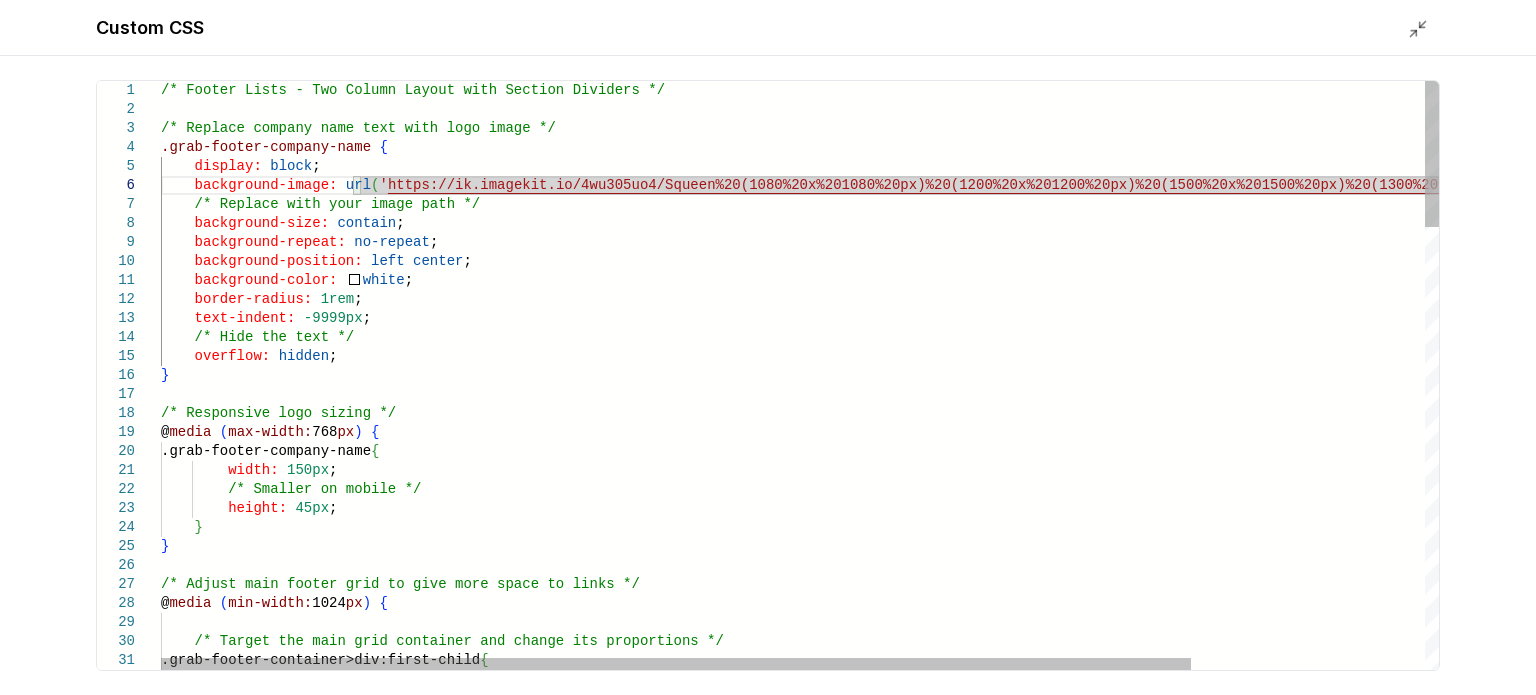 click on "/* Footer Lists - Two Column Layout with Section D ividers */ /* Replace company name text with logo image */ .grab-footer-company-name   {      display:   block ;      background-image:   url ( ' https://ik.imagekit.io/4wu305uo4/Squeen%20(1080%20 x%201080%20px)%20(1200%20x%201200%20px)%20(1500%20 x%201500%20px)%20(1300%20x%201300%20px).avif?updat edAt=1752774850360 ' ) ;      /* Replace with your image path */      background-size:   contain ;      background-repeat:   no-repeat ;      background-position:   left   center ;      background-color:     white ;      border-radius:   1rem ;      text-indent:   -9999px ;      /* Hide the text */      overflow:   hidden ; } /* Responsive logo sizing */ @ media   ( max-width:  768 px )   {     .grab-footer-company-name  {          width:   150px ;          /* Smaller on mobile */          height:   45px ;      } } inks */ @ media   ( )" at bounding box center [945, 1265] 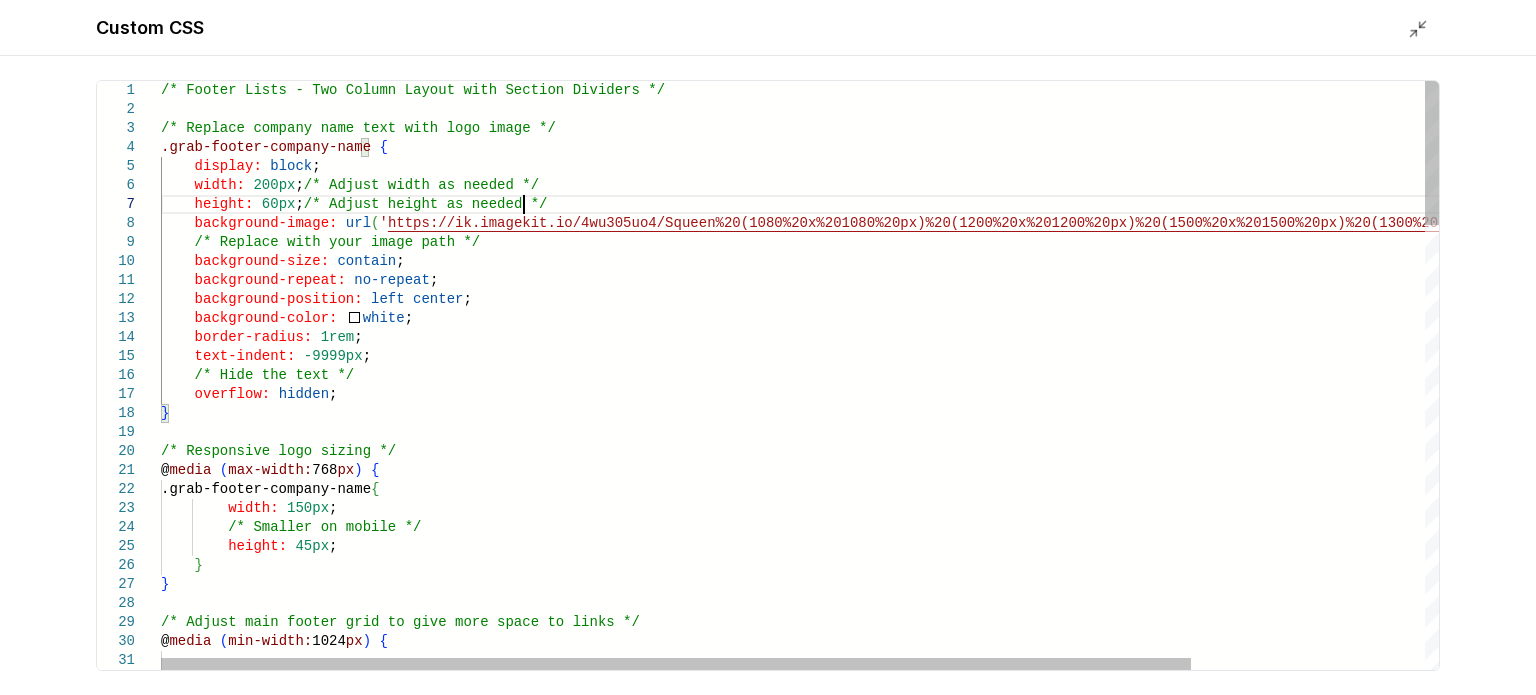 click on "/* Footer Lists - Two Column Layout with Section D ividers */ /* Replace company name text with logo image */ .grab-footer-company-name   {      display:   block ;      background-image:   url ( ' https://ik.imagekit.io/4wu305uo4/Squeen%20(1080%20 x%201080%20px)%20(1200%20x%201200%20px)%20(1500%20 x%201500%20px)%20(1300%20x%201300%20px).avif?updat edAt=1752774850360 ' ) ;      /* Replace with your image path */      background-size:   contain ;      background-repeat:   no-repeat ;      background-position:   left   center ;      background-color:     white ;      border-radius:   1rem ;      text-indent:   -9999px ;      /* Hide the text */      overflow:   hidden ; } /* Responsive logo sizing */ @ media   ( max-width:  768 px )   {     .grab-footer-company-name  {          width:   150px ;          /* Smaller on mobile */          height:   45px ;      } } inks */ @ media   ( )" at bounding box center (945, 1284) 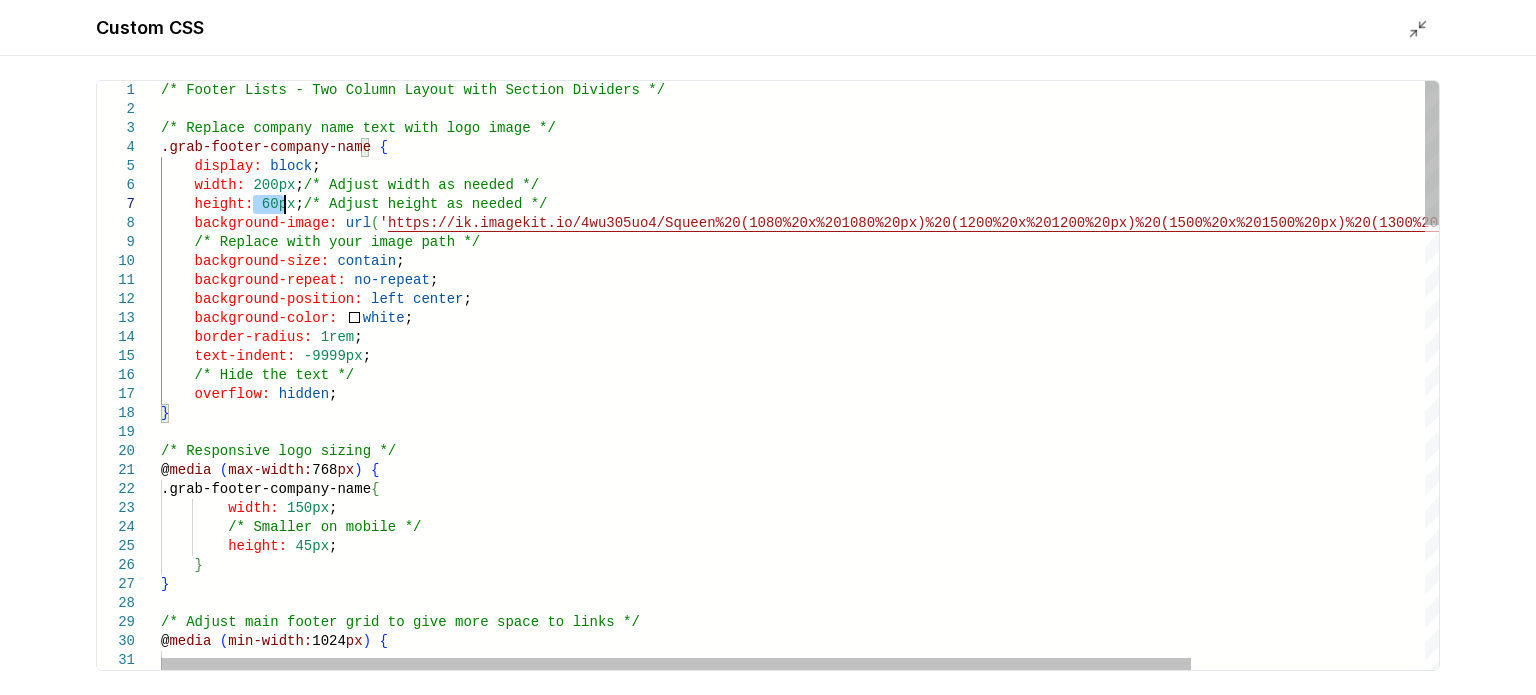 click on "/* Footer Lists - Two Column Layout with Section D ividers */ /* Replace company name text with logo image */ .grab-footer-company-name   {      display:   block ;      background-image:   url ( ' https://ik.imagekit.io/4wu305uo4/Squeen%20(1080%20 x%201080%20px)%20(1200%20x%201200%20px)%20(1500%20 x%201500%20px)%20(1300%20x%201300%20px).avif?updat edAt=1752774850360 ' ) ;      /* Replace with your image path */      background-size:   contain ;      background-repeat:   no-repeat ;      background-position:   left   center ;      background-color:     white ;      border-radius:   1rem ;      text-indent:   -9999px ;      /* Hide the text */      overflow:   hidden ; } /* Responsive logo sizing */ @ media   ( max-width:  768 px )   {     .grab-footer-company-name  {          width:   150px ;          /* Smaller on mobile */          height:   45px ;      } } inks */ @ media   ( )" at bounding box center (945, 1284) 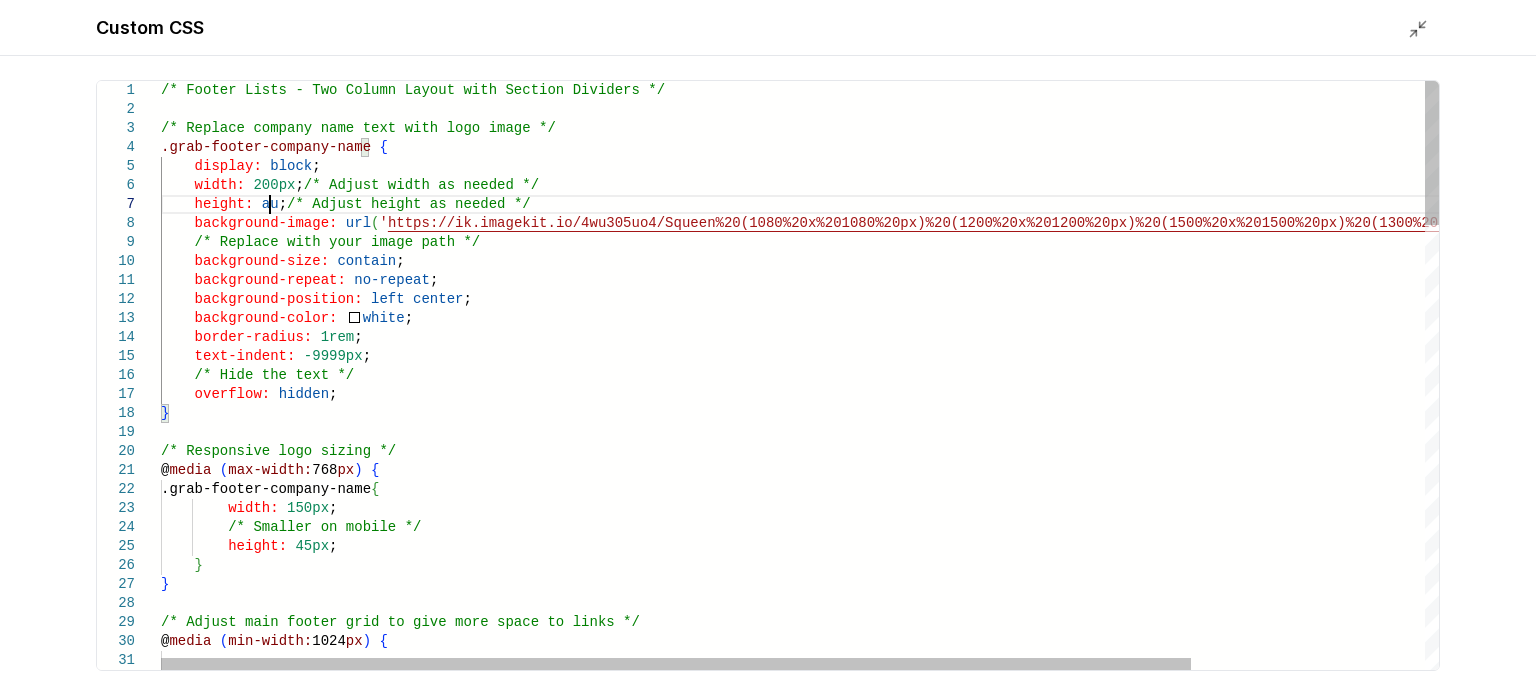 scroll, scrollTop: 115, scrollLeft: 121, axis: both 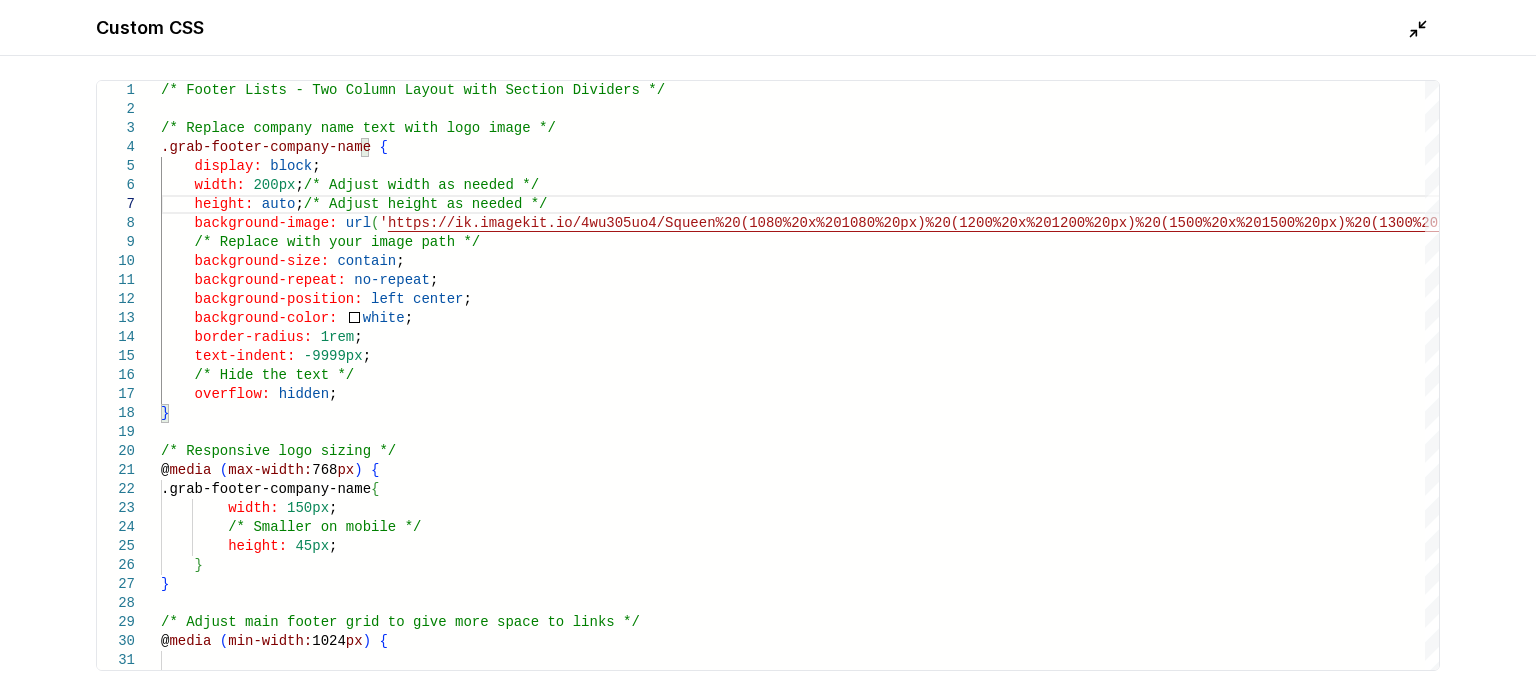 type on "**********" 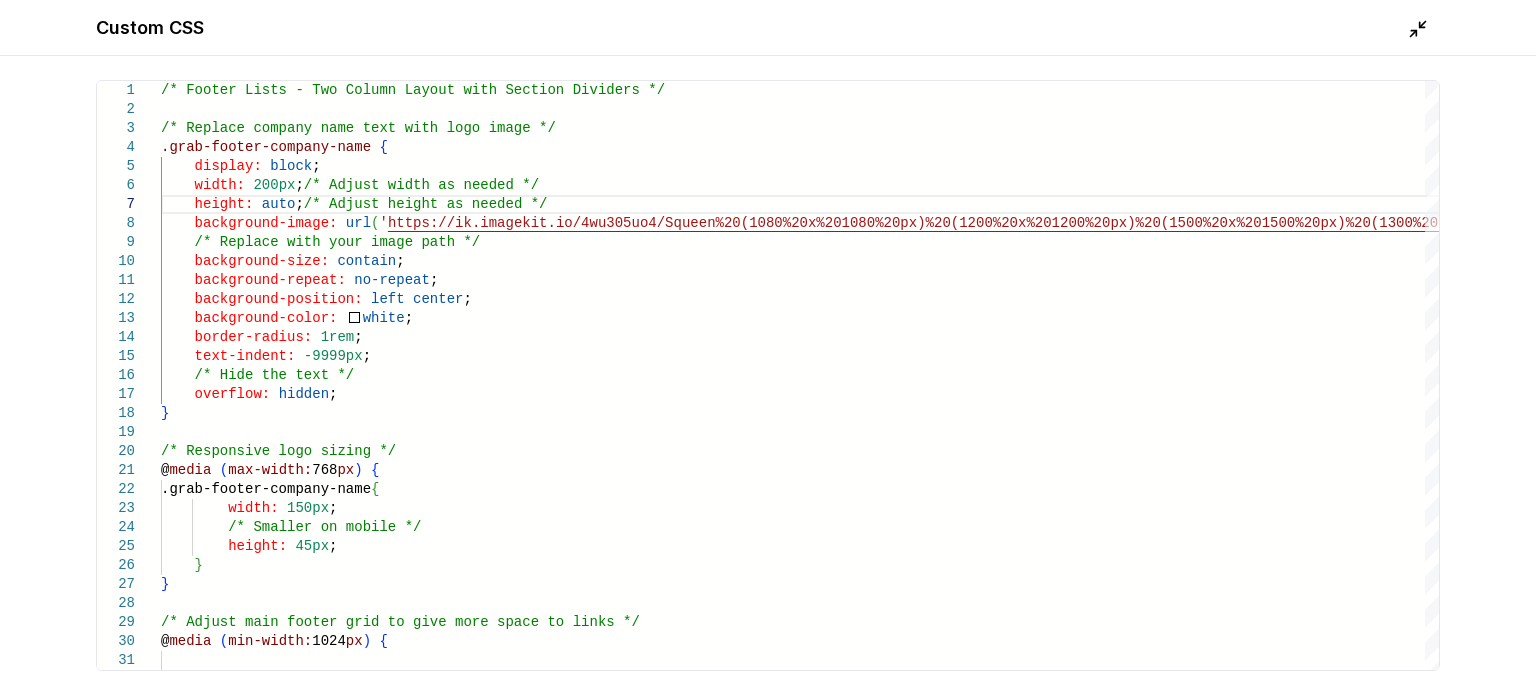 click 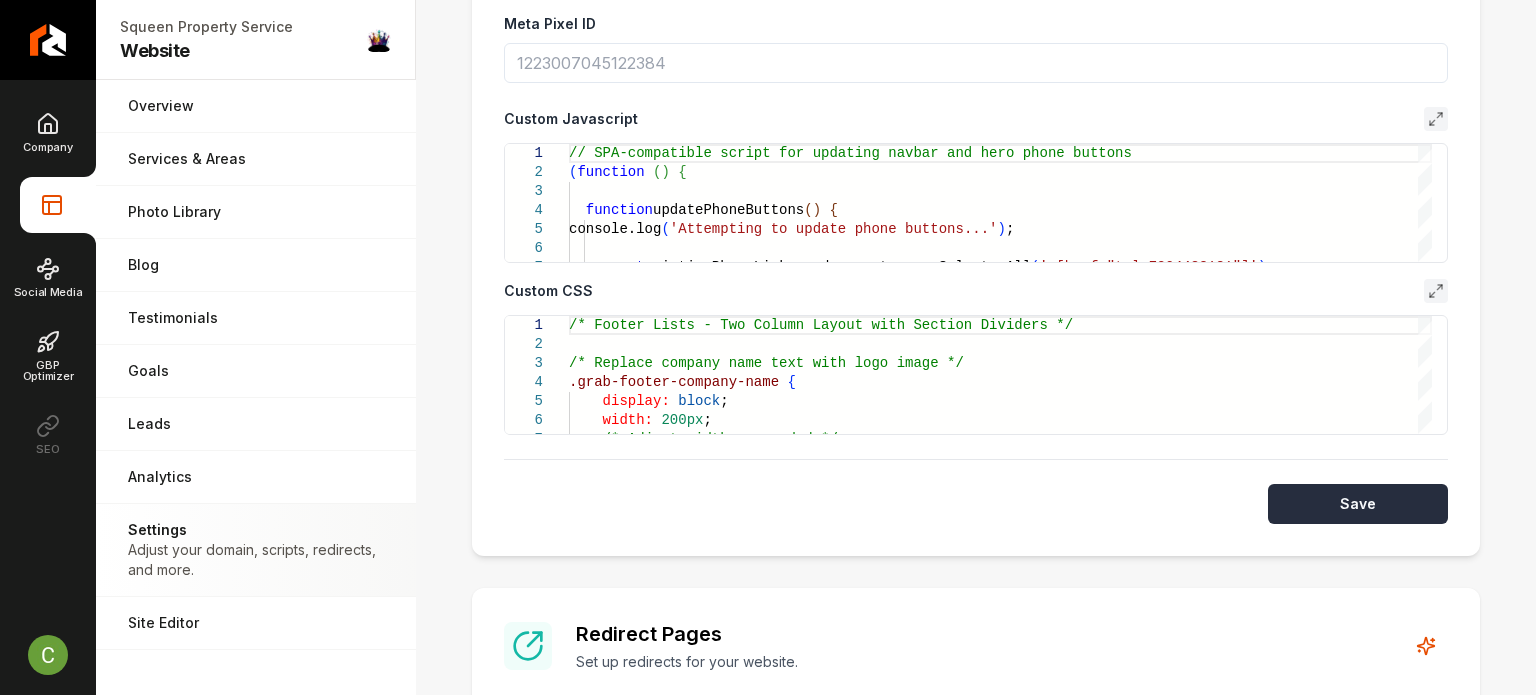 click on "Save" at bounding box center [1358, 504] 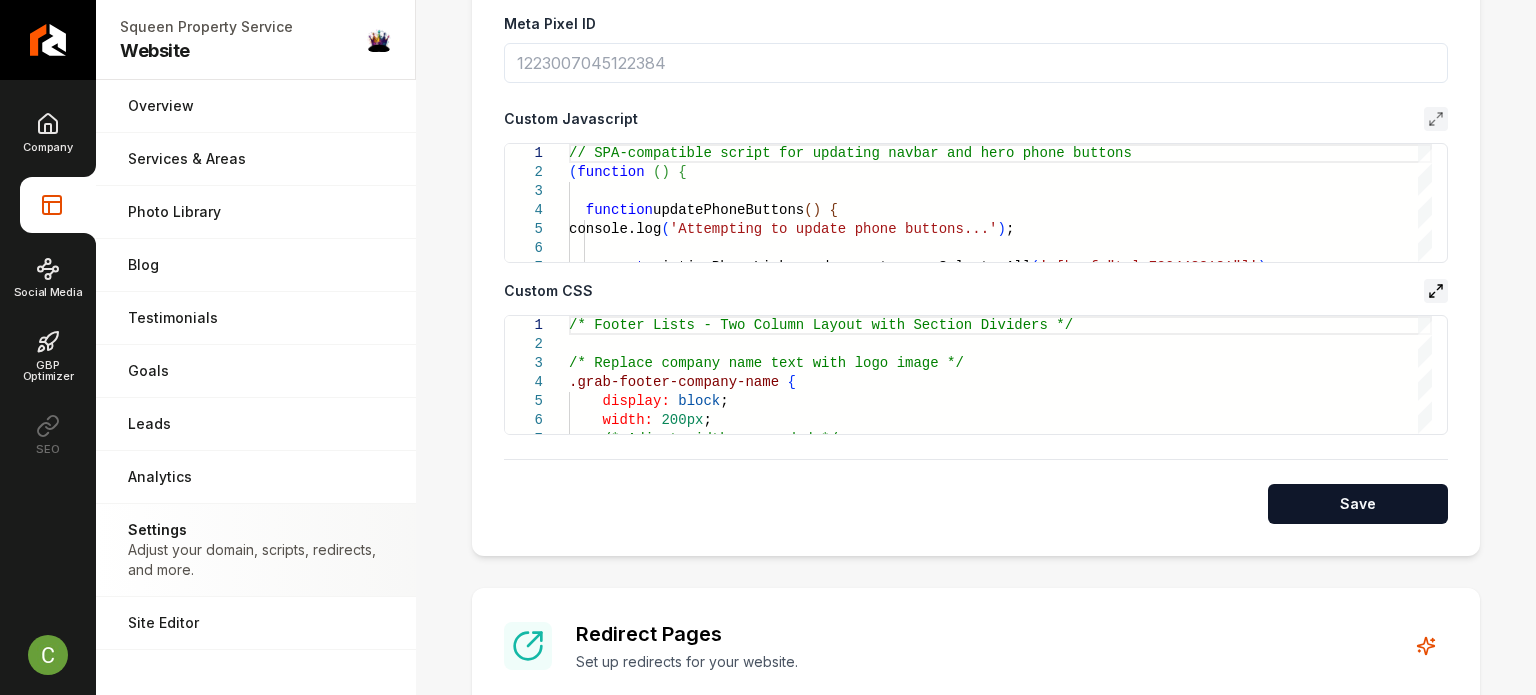 click 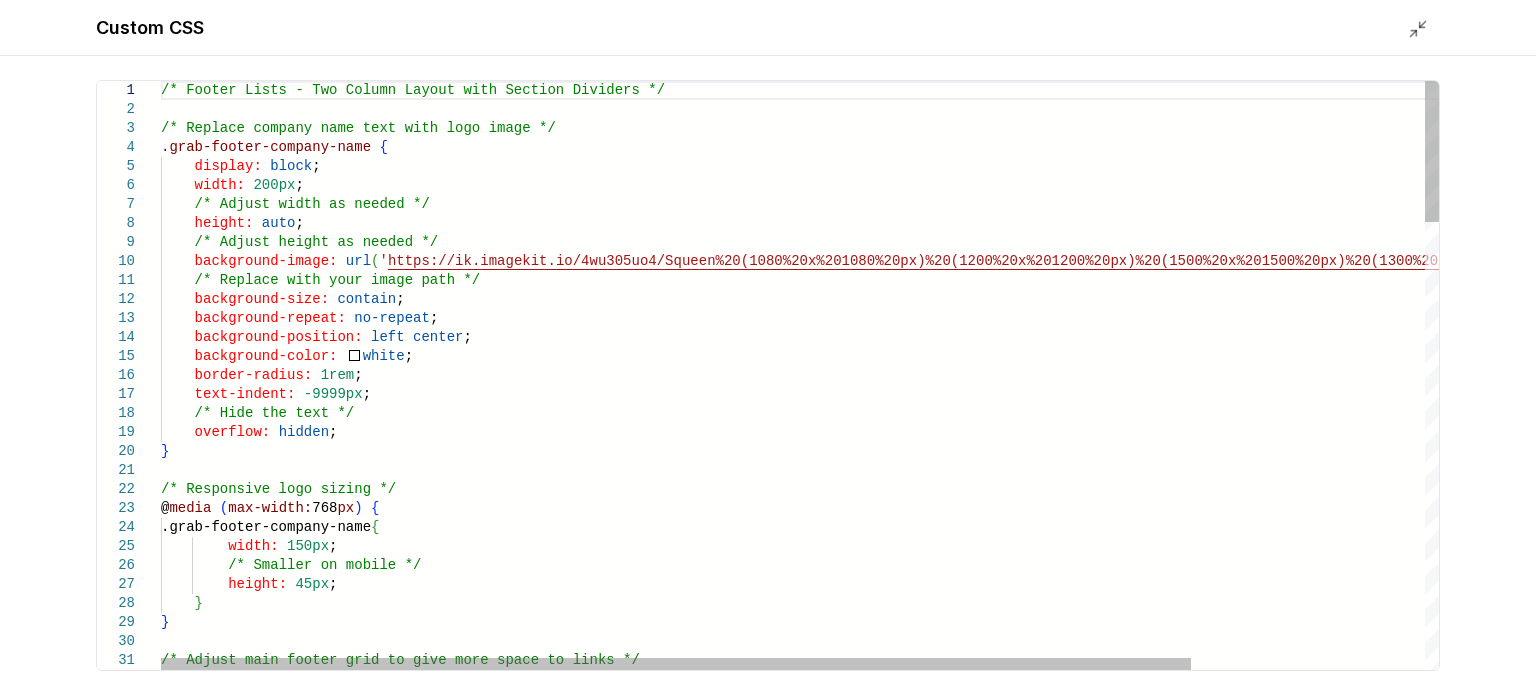 click on "/* Footer Lists - Two Column Layout with Section D ividers */ /* Replace company name text with logo image */ .grab-footer-company-name   {      display:   block ;      width:   200px ;      /* Adjust width as needed */      height:   auto ;      /* Adjust height as needed */      background-image:   url ( ' https://ik.imagekit.io/4wu305uo4/Squeen%20(1080%20 x%201080%20px)%20(1200%20x%201200%20px)%20(1500%20 x%201500%20px)%20(1300%20x%201300%20px).avif?updat edAt=1752774850360 ' ) ;      /* Replace with your image path */      background-size:   contain ;      background-repeat:   no-repeat ;      background-position:   left   center ;      background-color:     white ;      border-radius:   1rem ;      text-indent:   -9999px ;      /* Hide the text */      overflow:   hidden ; } /* Responsive logo sizing */ @ media   ( max-width:  768 px )   {     .grab-footer-company-name  { width:" at bounding box center [945, 1303] 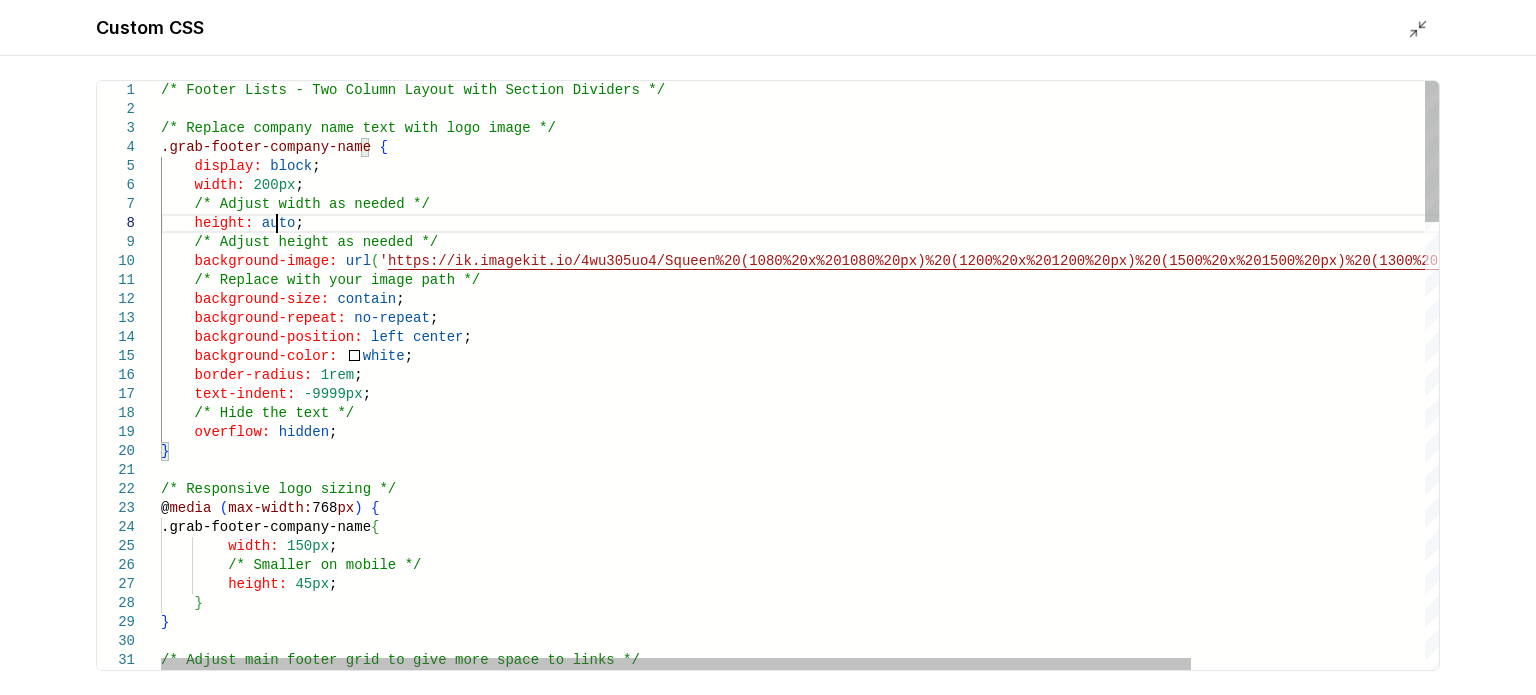 scroll, scrollTop: 0, scrollLeft: 0, axis: both 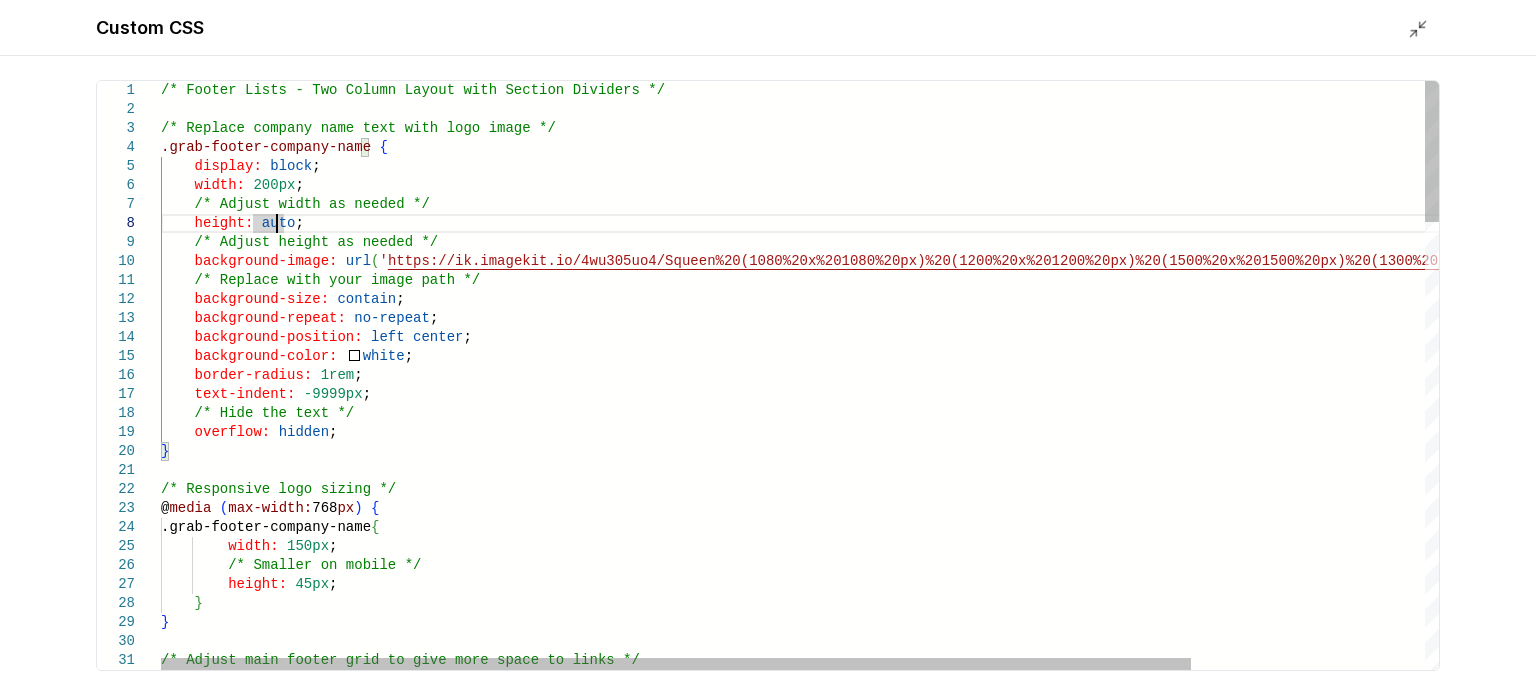 click on "/* Footer Lists - Two Column Layout with Section D ividers */ /* Replace company name text with logo image */ .grab-footer-company-name   {      display:   block ;      width:   200px ;      /* Adjust width as needed */      height:   auto ;      /* Adjust height as needed */      background-image:   url ( ' https://ik.imagekit.io/4wu305uo4/Squeen%20(1080%20 x%201080%20px)%20(1200%20x%201200%20px)%20(1500%20 x%201500%20px)%20(1300%20x%201300%20px).avif?updat edAt=1752774850360 ' ) ;      /* Replace with your image path */      background-size:   contain ;      background-repeat:   no-repeat ;      background-position:   left   center ;      background-color:     white ;      border-radius:   1rem ;      text-indent:   -9999px ;      /* Hide the text */      overflow:   hidden ; } /* Responsive logo sizing */ @ media   ( max-width:  768 px )   {     .grab-footer-company-name  { width:" at bounding box center [945, 1303] 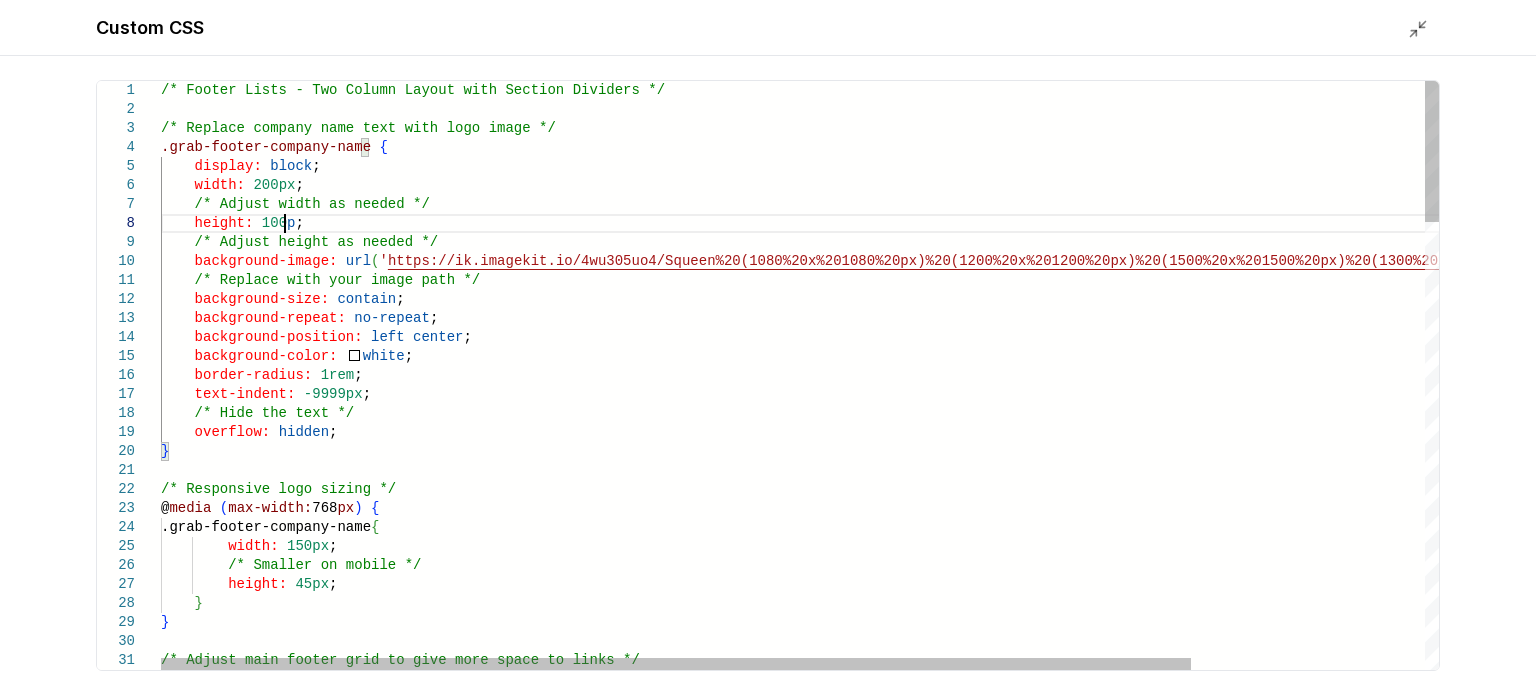 scroll, scrollTop: 133, scrollLeft: 129, axis: both 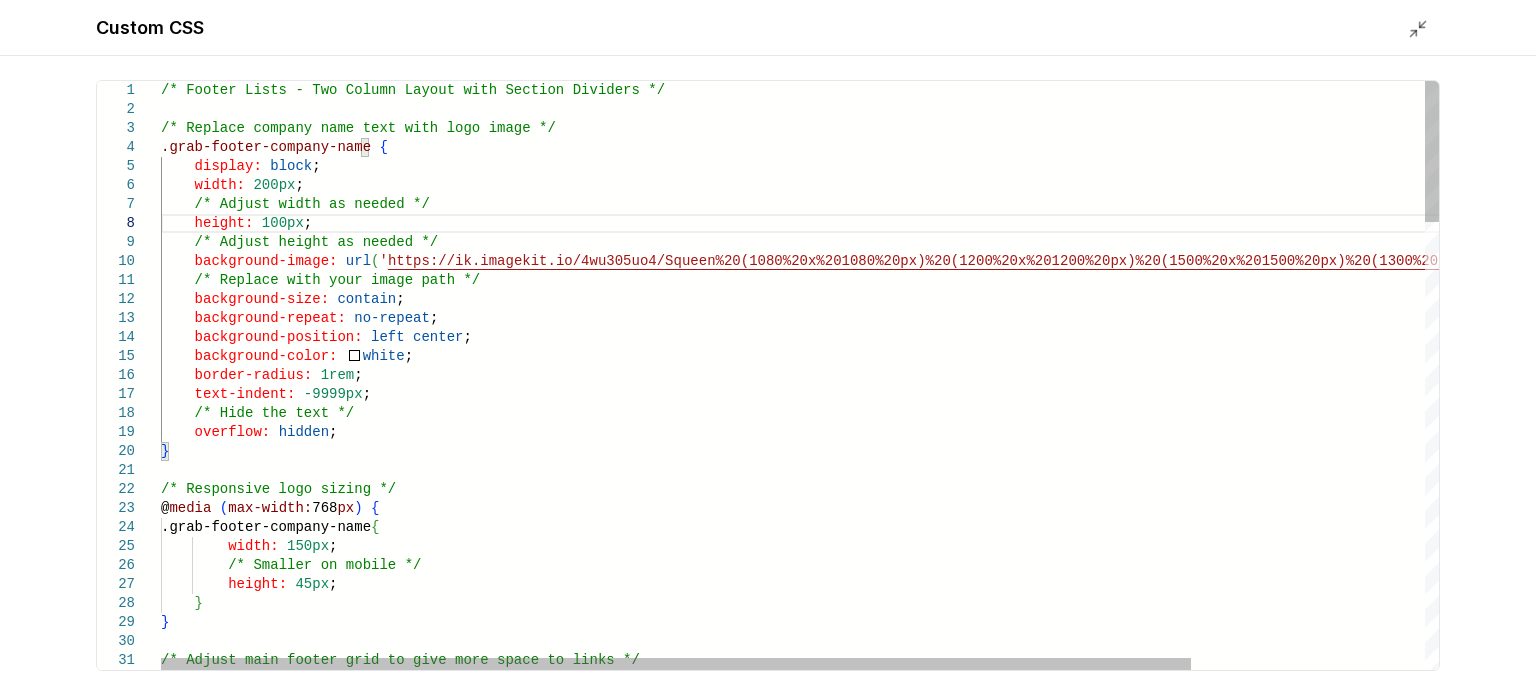 click on "/* Footer Lists - Two Column Layout with Section D ividers */ /* Replace company name text with logo image */ .grab-footer-company-name   {      display:   block ;      width:   200px ;      /* Adjust width as needed */      height:   100px ;      /* Adjust height as needed */      background-image:   url ( ' https://ik.imagekit.io/4wu305uo4/Squeen%20(1080%20 x%201080%20px)%20(1200%20x%201200%20px)%20(1500%20 x%201500%20px)%20(1300%20x%201300%20px).avif?updat edAt=1752774850360 ' ) ;      /* Replace with your image path */      background-size:   contain ;      background-repeat:   no-repeat ;      background-position:   left   center ;      background-color:     white ;      border-radius:   1rem ;      text-indent:   -9999px ;      /* Hide the text */      overflow:   hidden ; } /* Responsive logo sizing */ @ media   ( max-width:  768 px )   {     .grab-footer-company-name  { width:" at bounding box center (945, 1303) 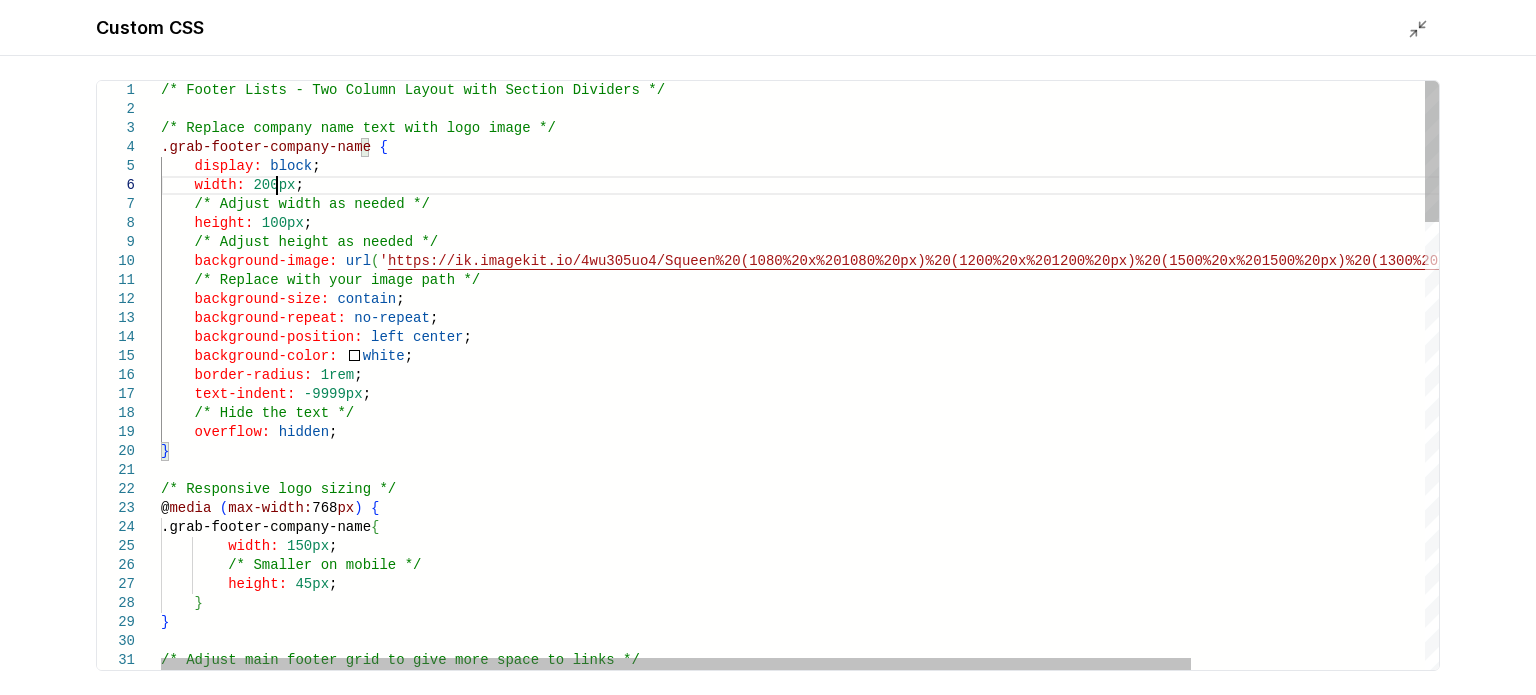 click on "/* Footer Lists - Two Column Layout with Section D ividers */ /* Replace company name text with logo image */ .grab-footer-company-name   {      display:   block ;      width:   200px ;      /* Adjust width as needed */      height:   100px ;      /* Adjust height as needed */      background-image:   url ( ' https://ik.imagekit.io/4wu305uo4/Squeen%20(1080%20 x%201080%20px)%20(1200%20x%201200%20px)%20(1500%20 x%201500%20px)%20(1300%20x%201300%20px).avif?updat edAt=1752774850360 ' ) ;      /* Replace with your image path */      background-size:   contain ;      background-repeat:   no-repeat ;      background-position:   left   center ;      background-color:     white ;      border-radius:   1rem ;      text-indent:   -9999px ;      /* Hide the text */      overflow:   hidden ; } /* Responsive logo sizing */ @ media   ( max-width:  768 px )   {     .grab-footer-company-name  { width:" at bounding box center [945, 1303] 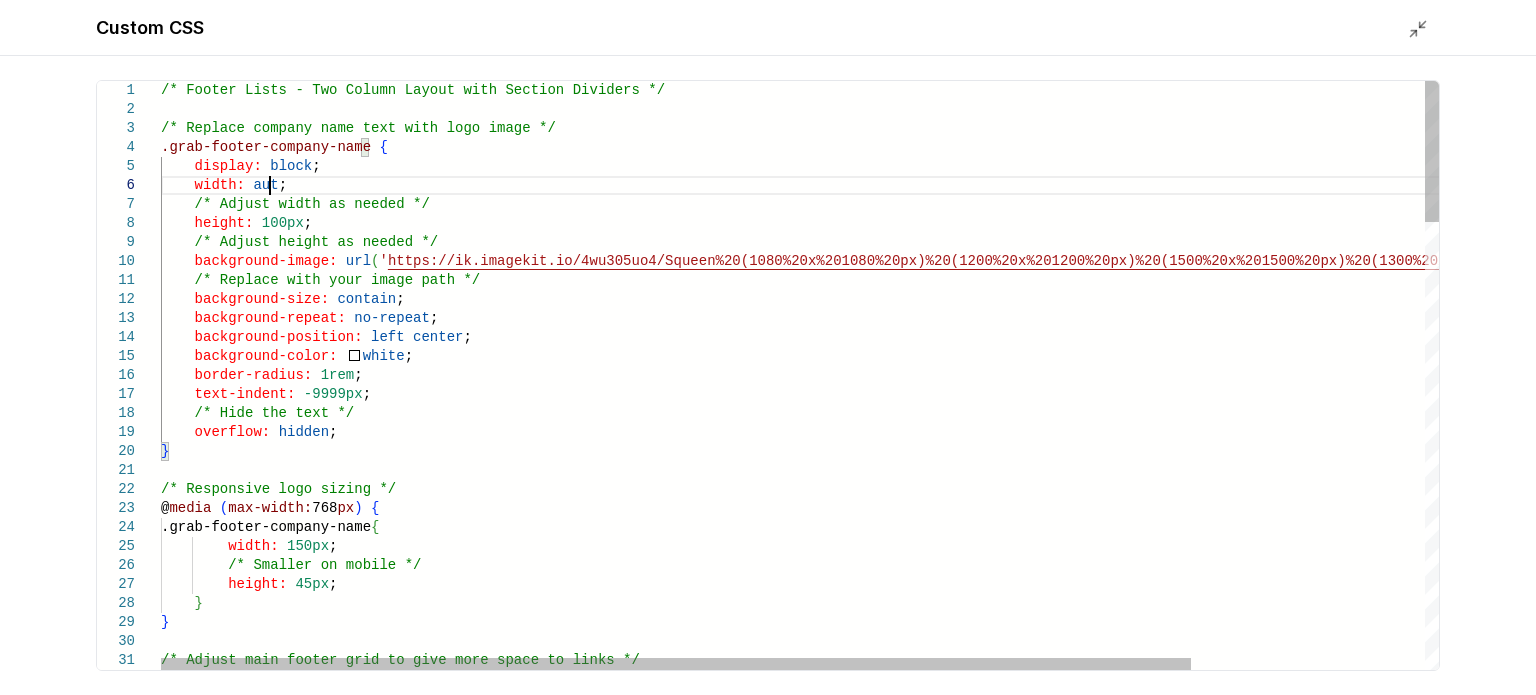 scroll, scrollTop: 111, scrollLeft: 115, axis: both 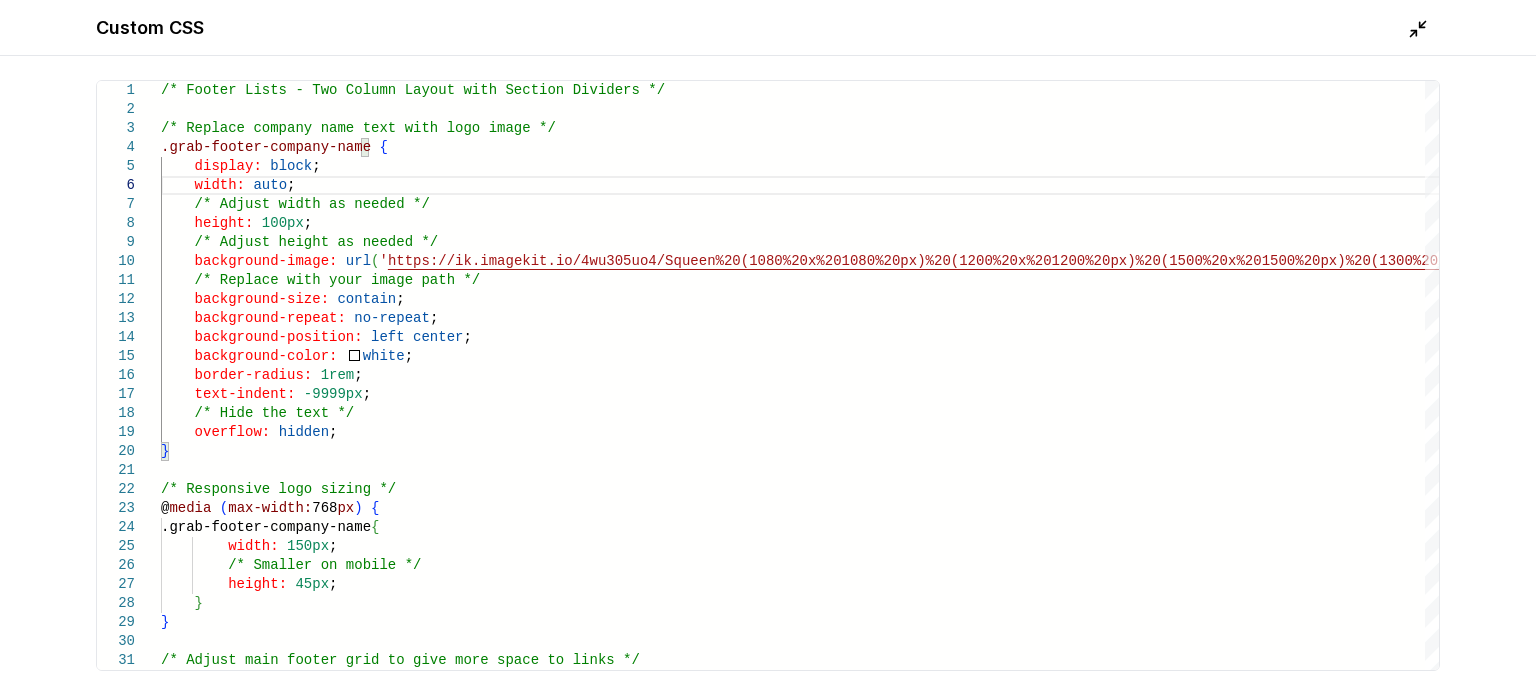 type on "**********" 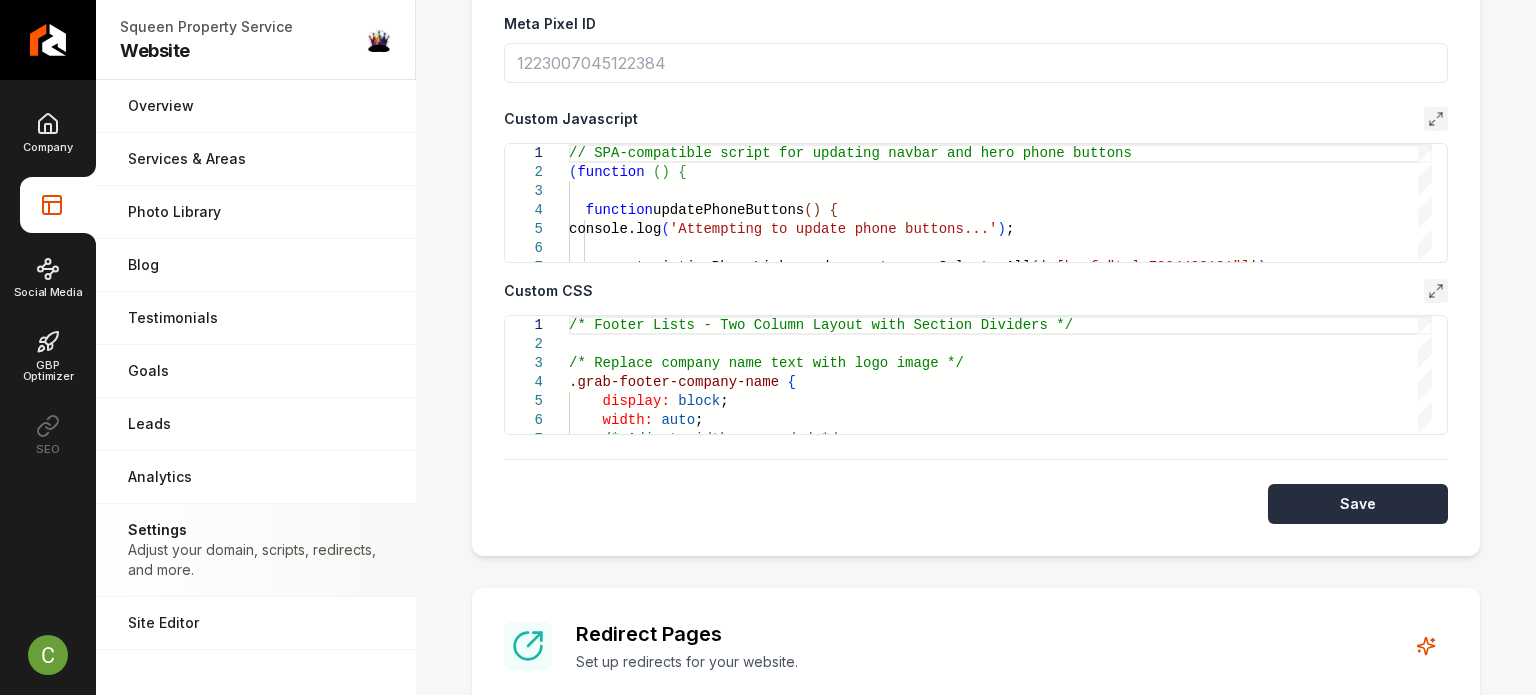 click on "Save" at bounding box center (1358, 504) 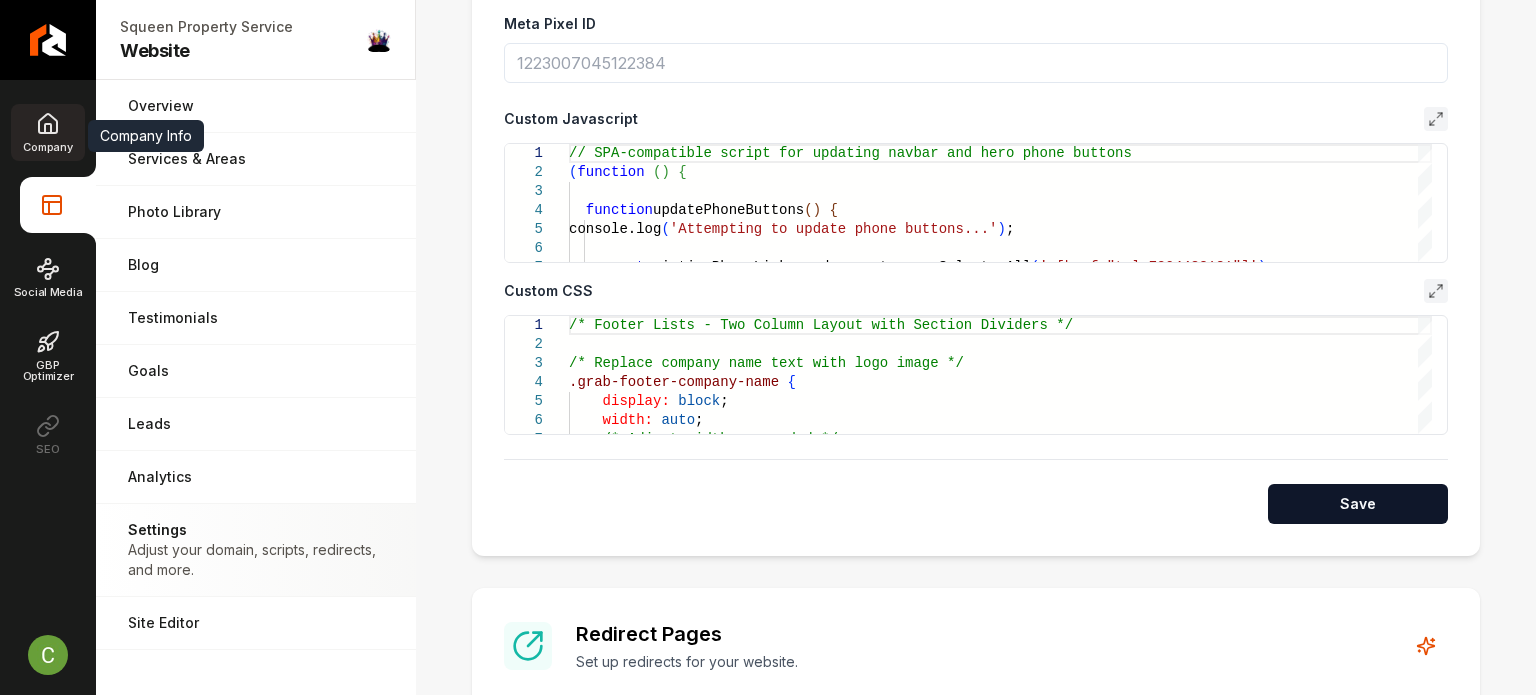click on "Company" at bounding box center [47, 132] 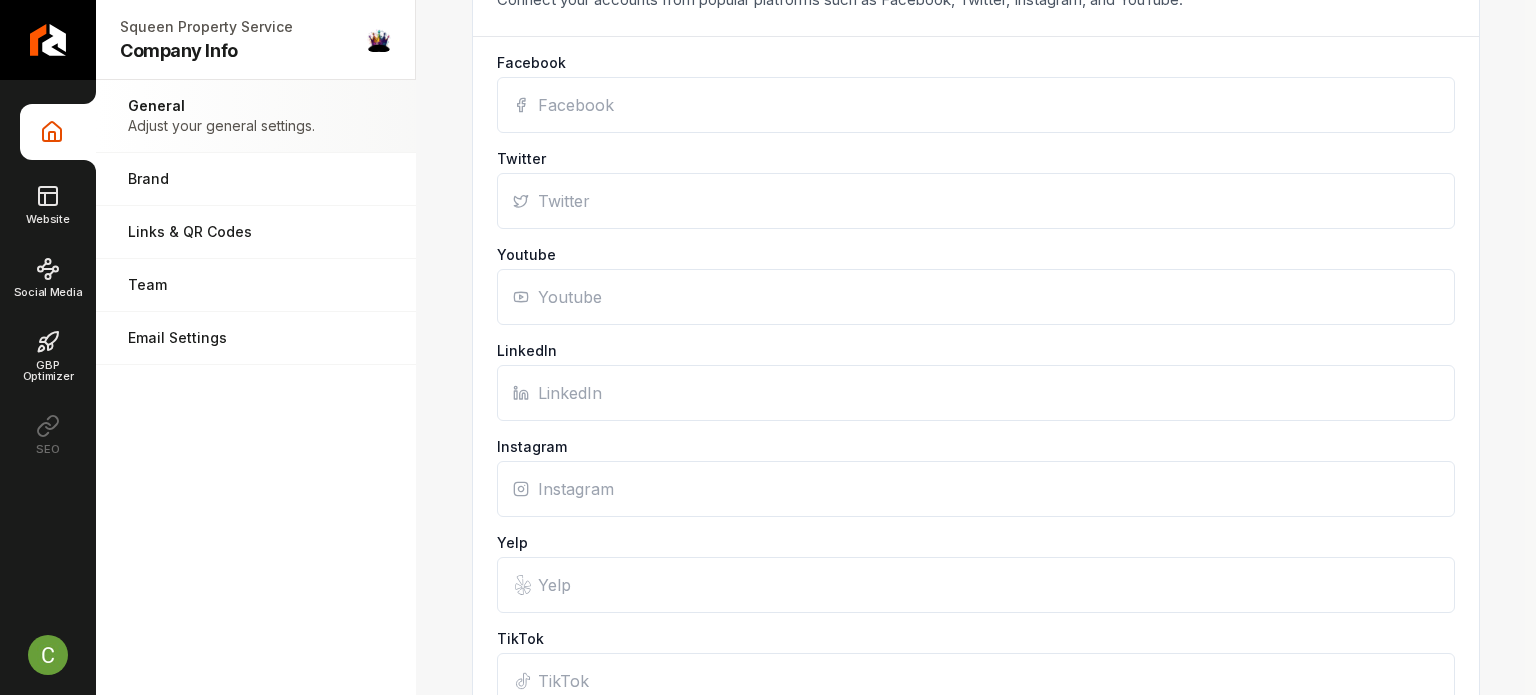 scroll, scrollTop: 1500, scrollLeft: 0, axis: vertical 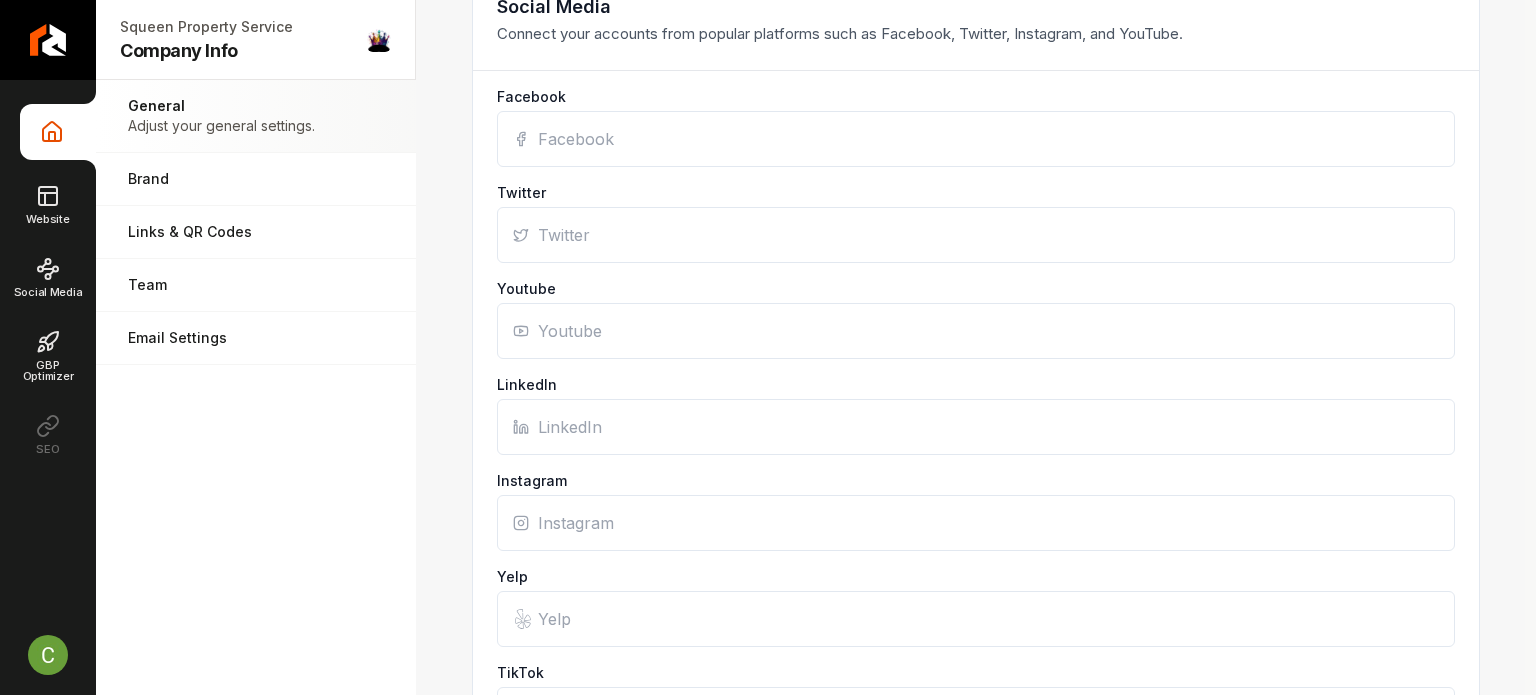 click on "Facebook" at bounding box center [976, 139] 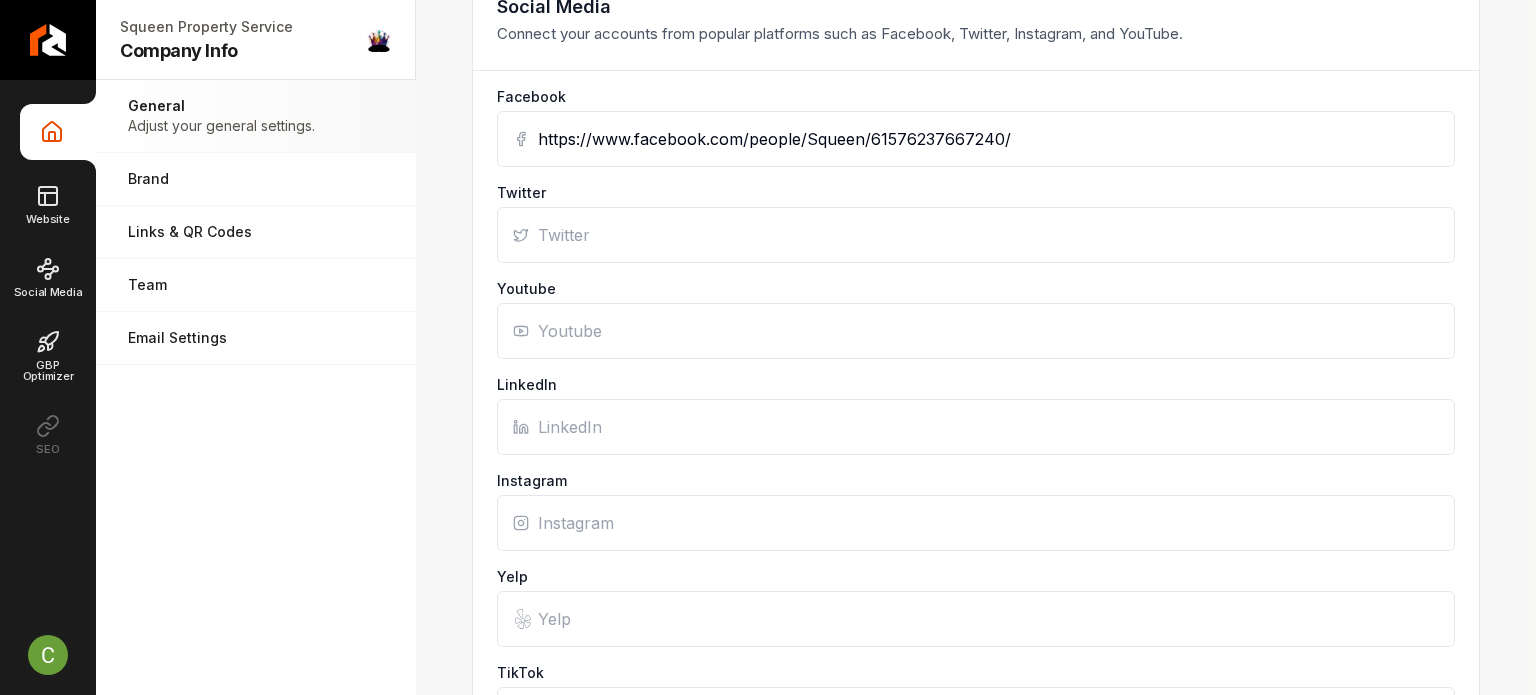type on "https://www.facebook.com/people/Squeen/61576237667240/" 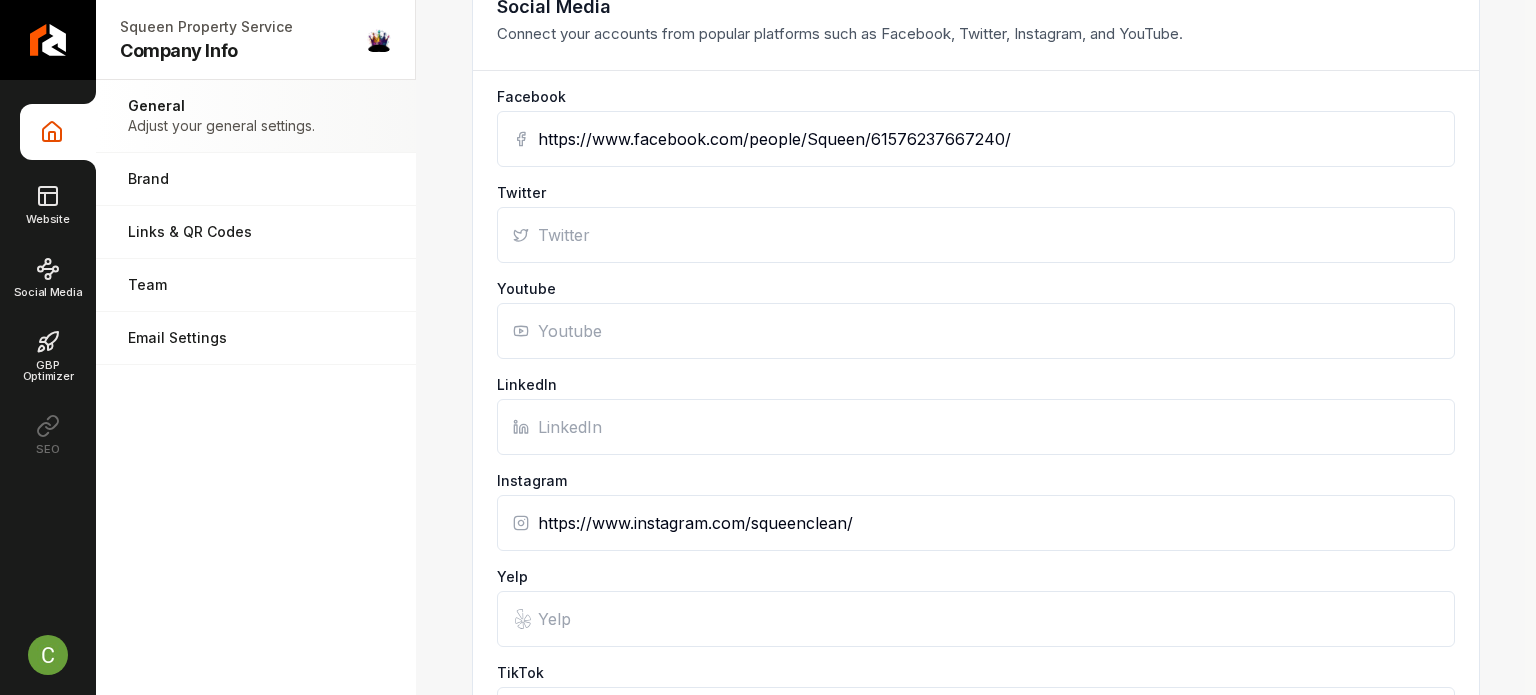 type on "https://www.instagram.com/squeenclean/" 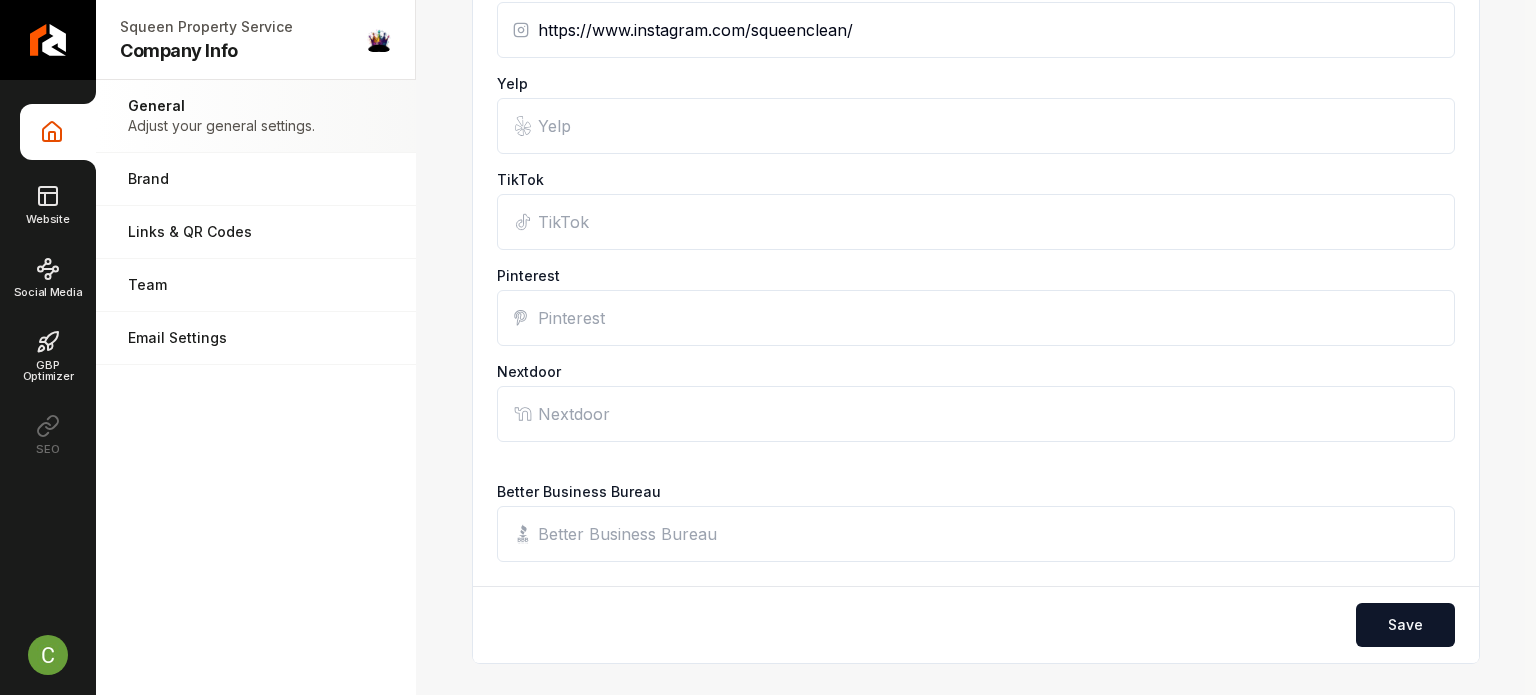 scroll, scrollTop: 2000, scrollLeft: 0, axis: vertical 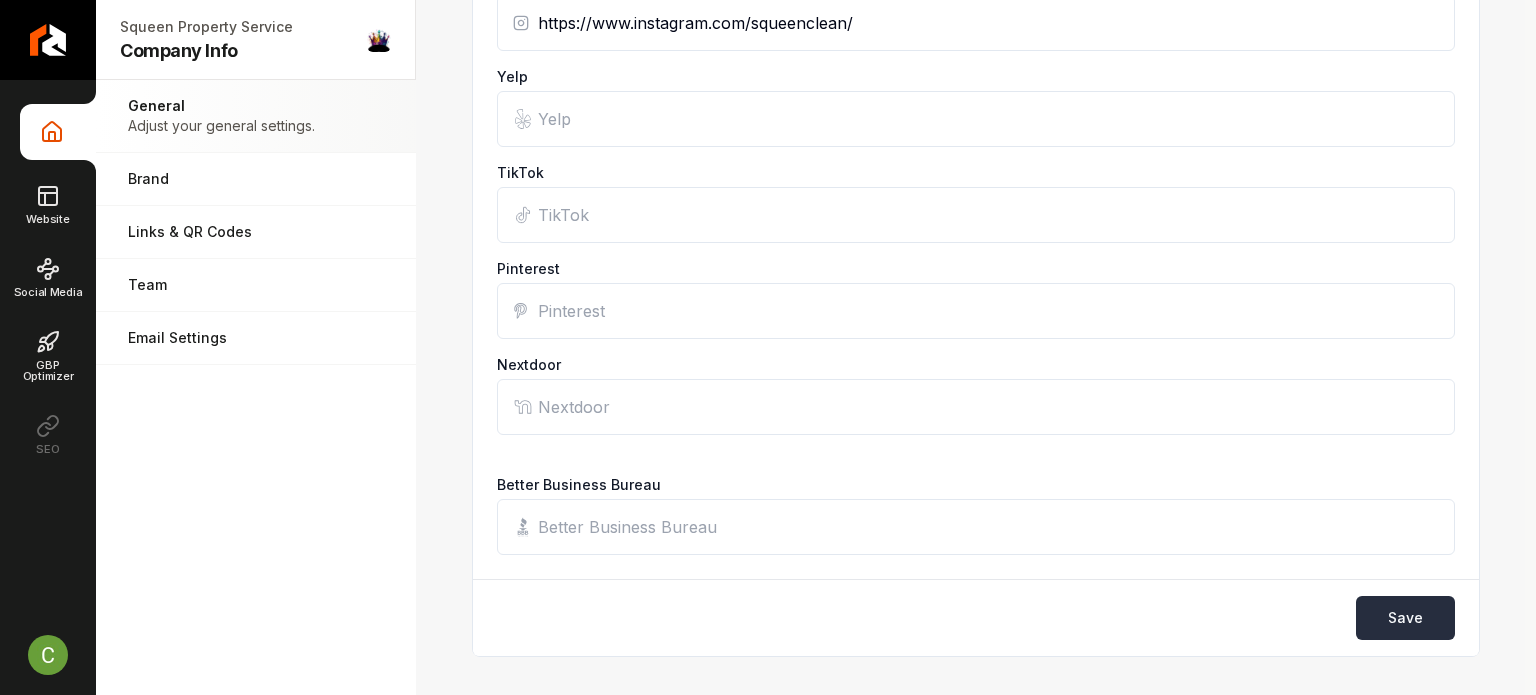 click on "Save" at bounding box center [1405, 618] 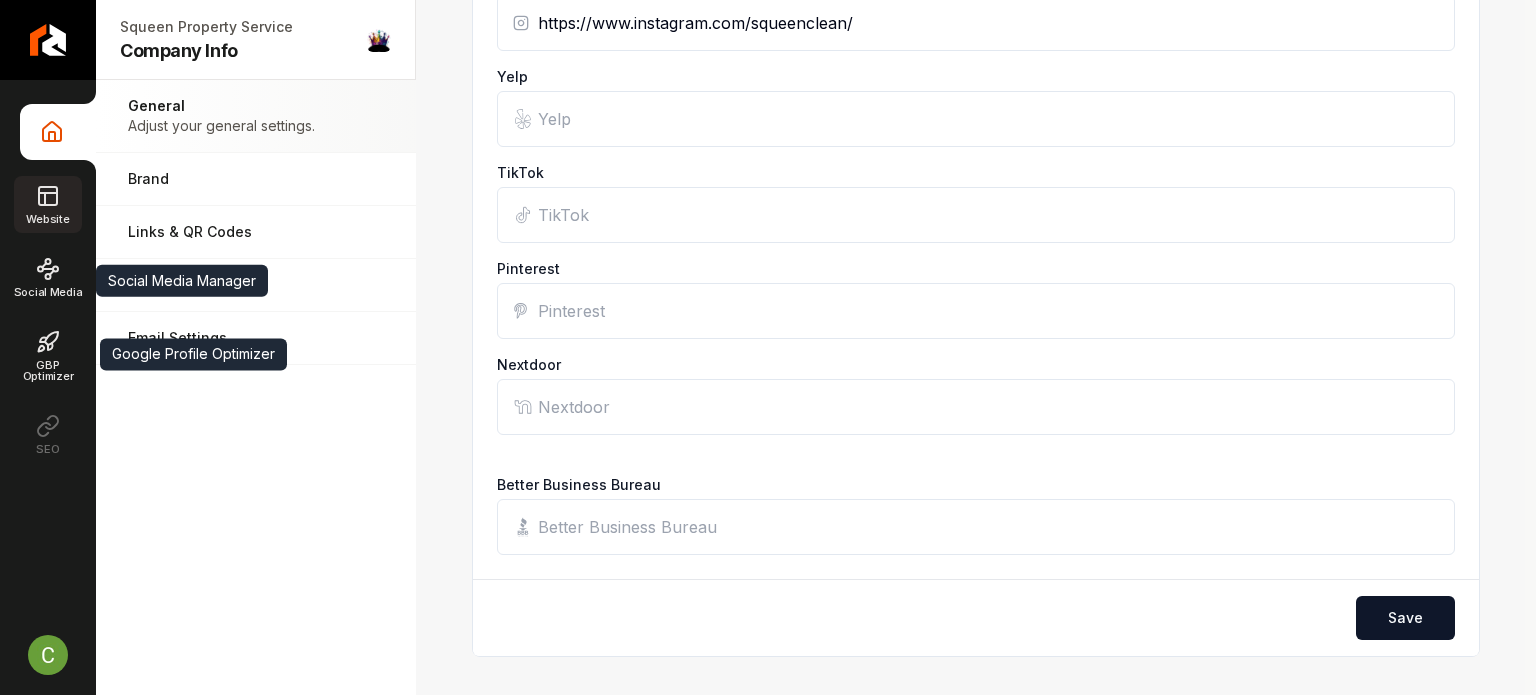 click on "Website" at bounding box center (47, 204) 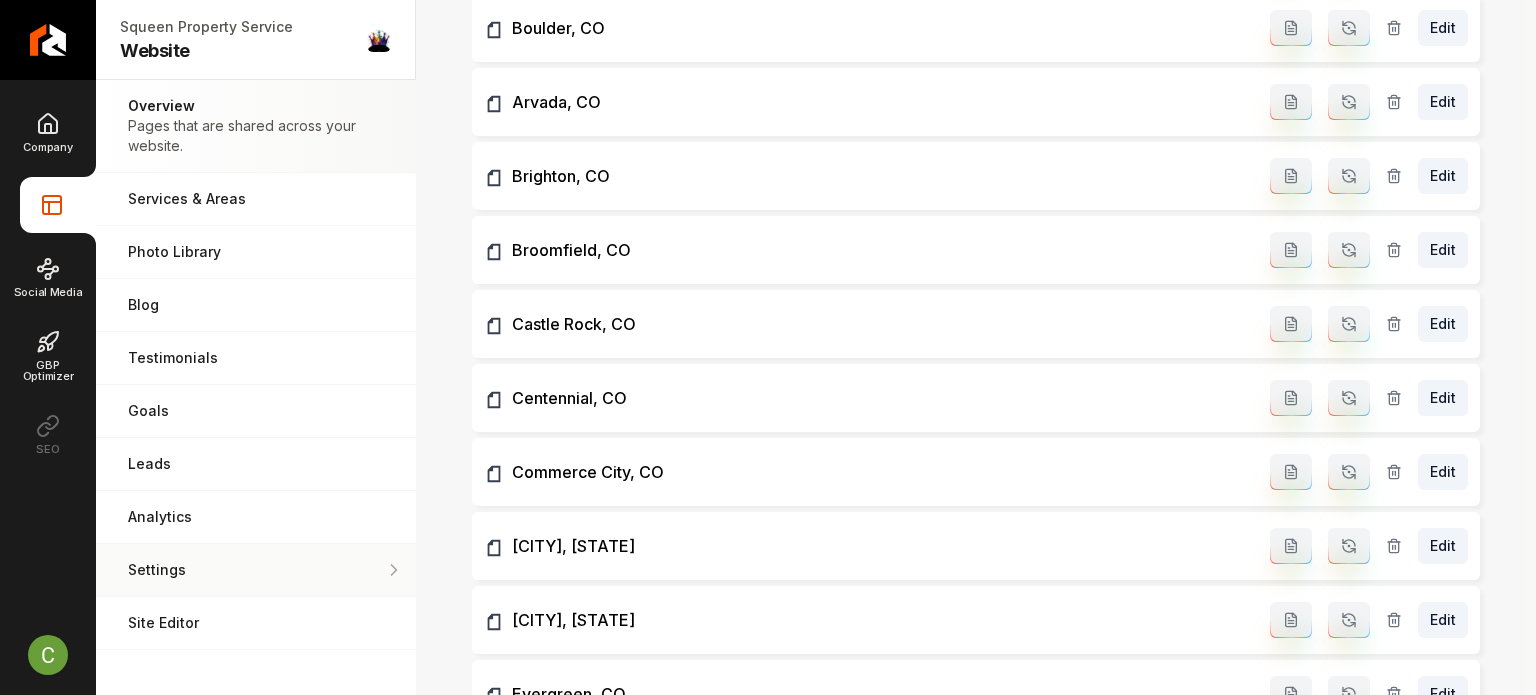 click on "Settings" at bounding box center [256, 570] 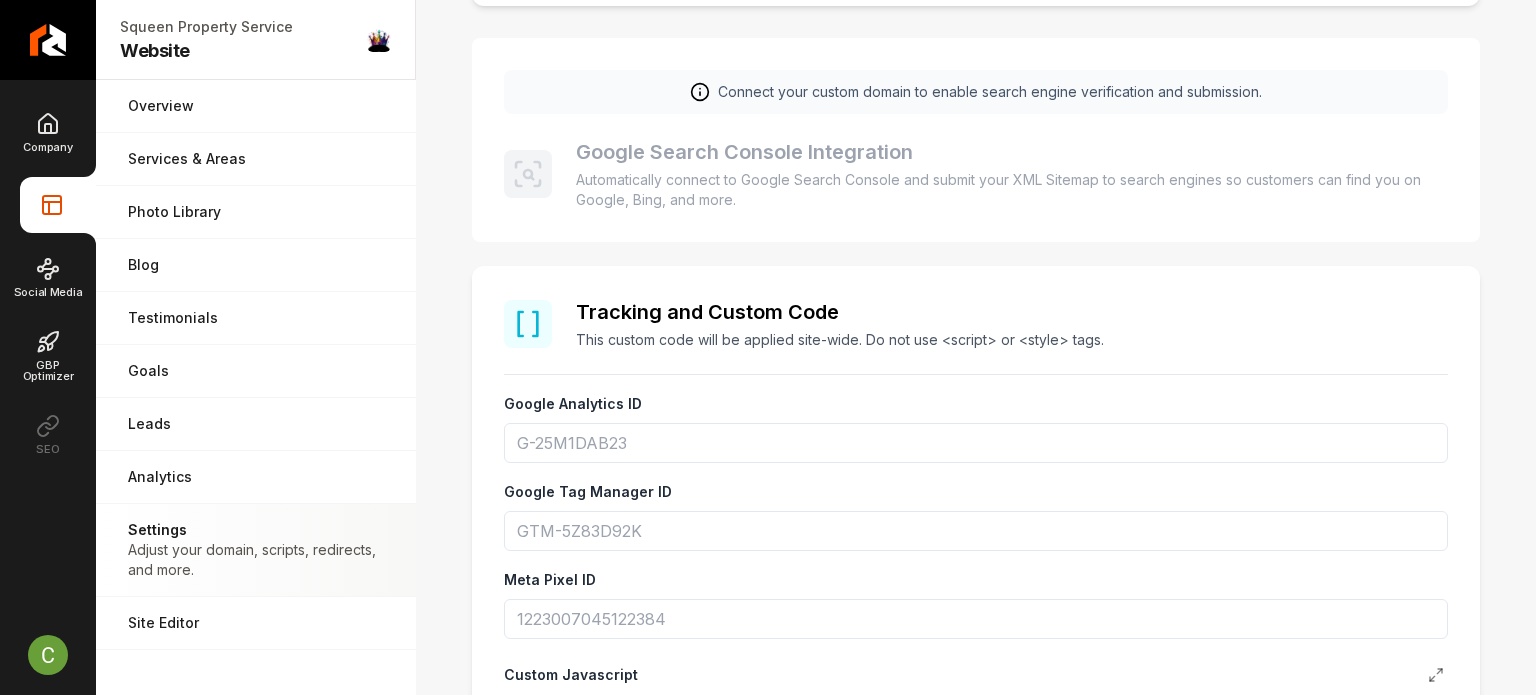 scroll, scrollTop: 900, scrollLeft: 0, axis: vertical 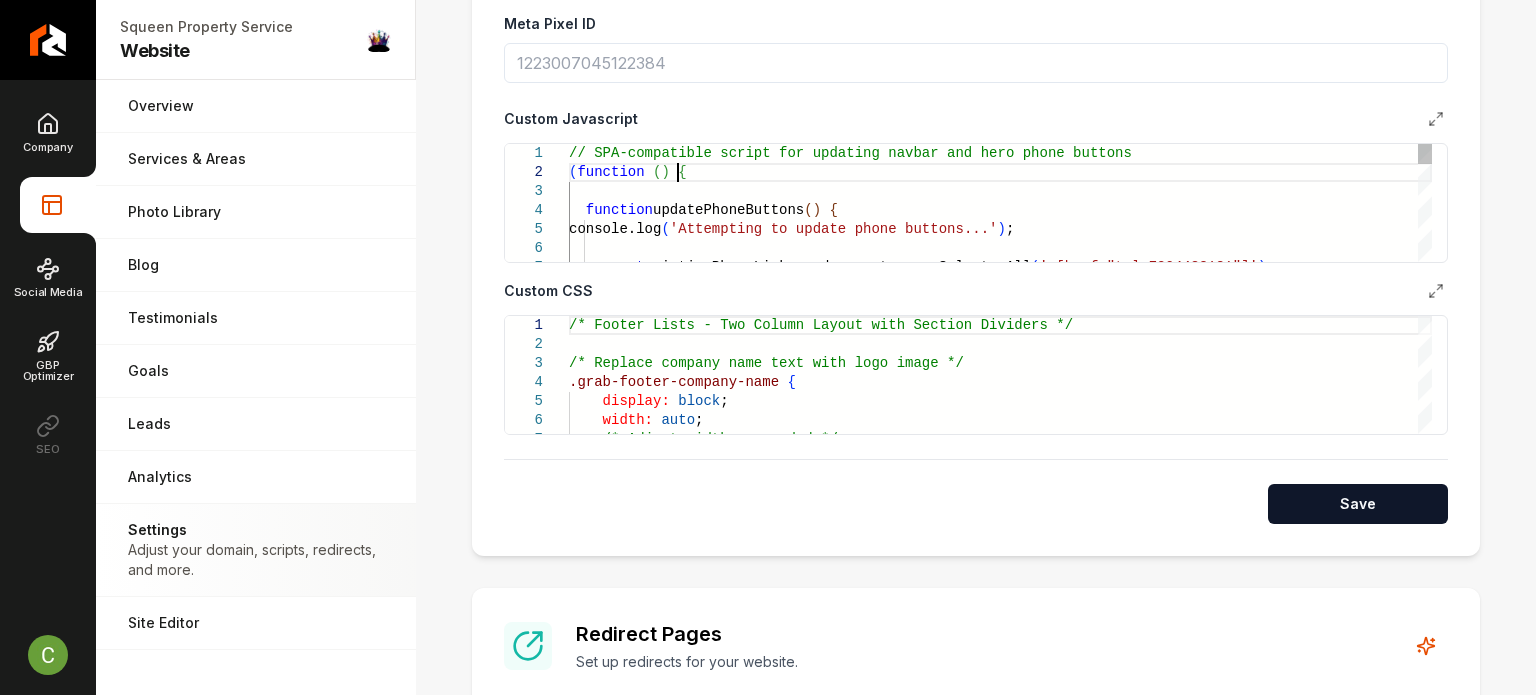 click on "// SPA-compatible script for updating navbar and h ero phone buttons ( function   ( )   {    function  updatePhoneButtons ( )   {     console.log ( 'Attempting to update phone buttons...' ) ;      const  existingPhoneLinks = document.querySelectorAll ( 'a[href="tel:7204433131"]' ) ;" at bounding box center (1000, 2747) 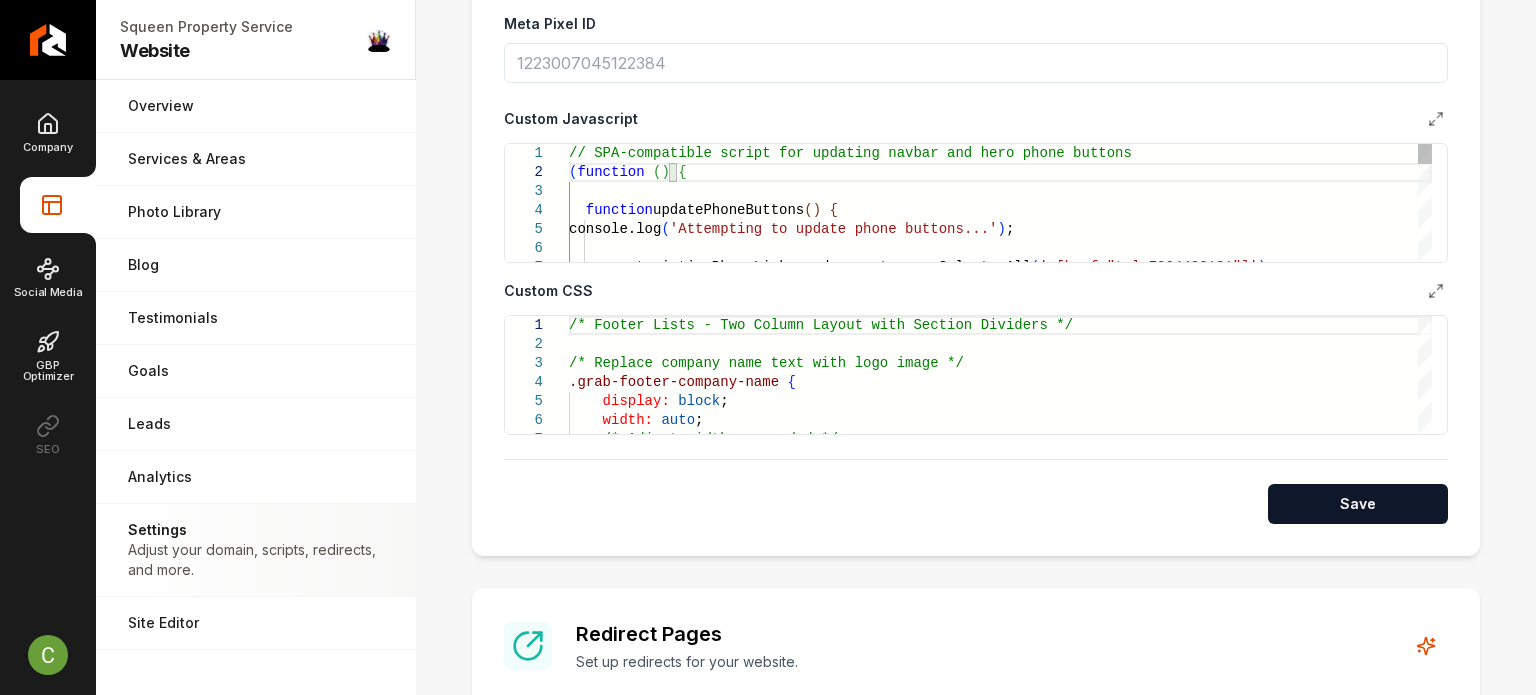 type on "**********" 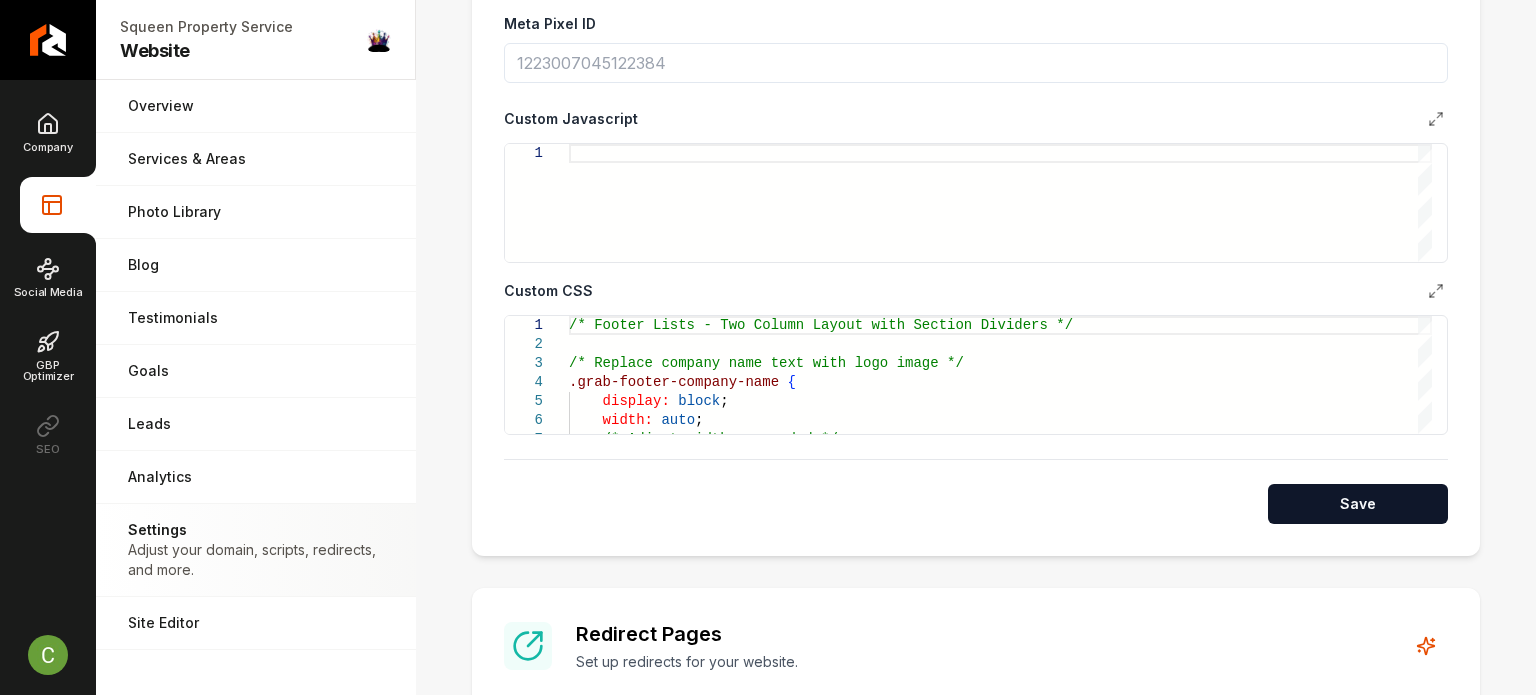 type on "**********" 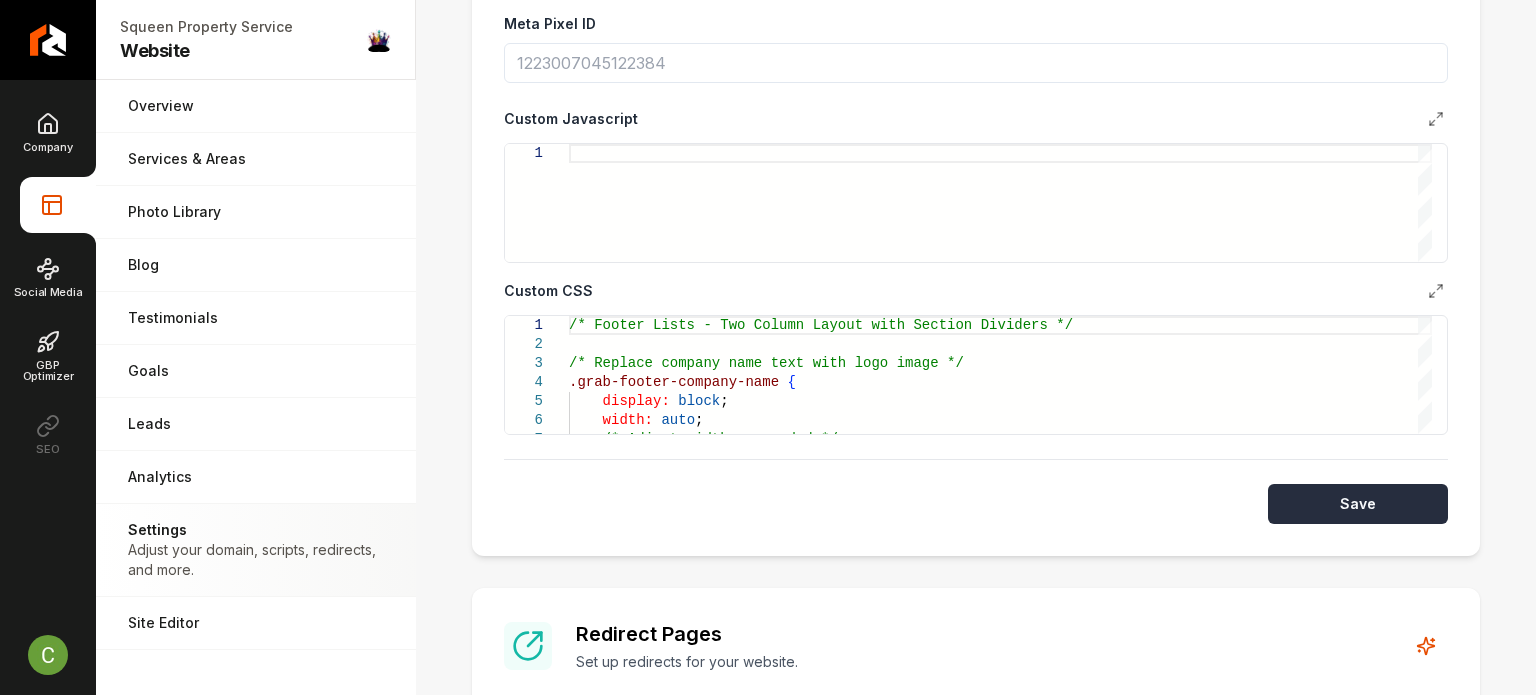 click on "Save" at bounding box center (1358, 504) 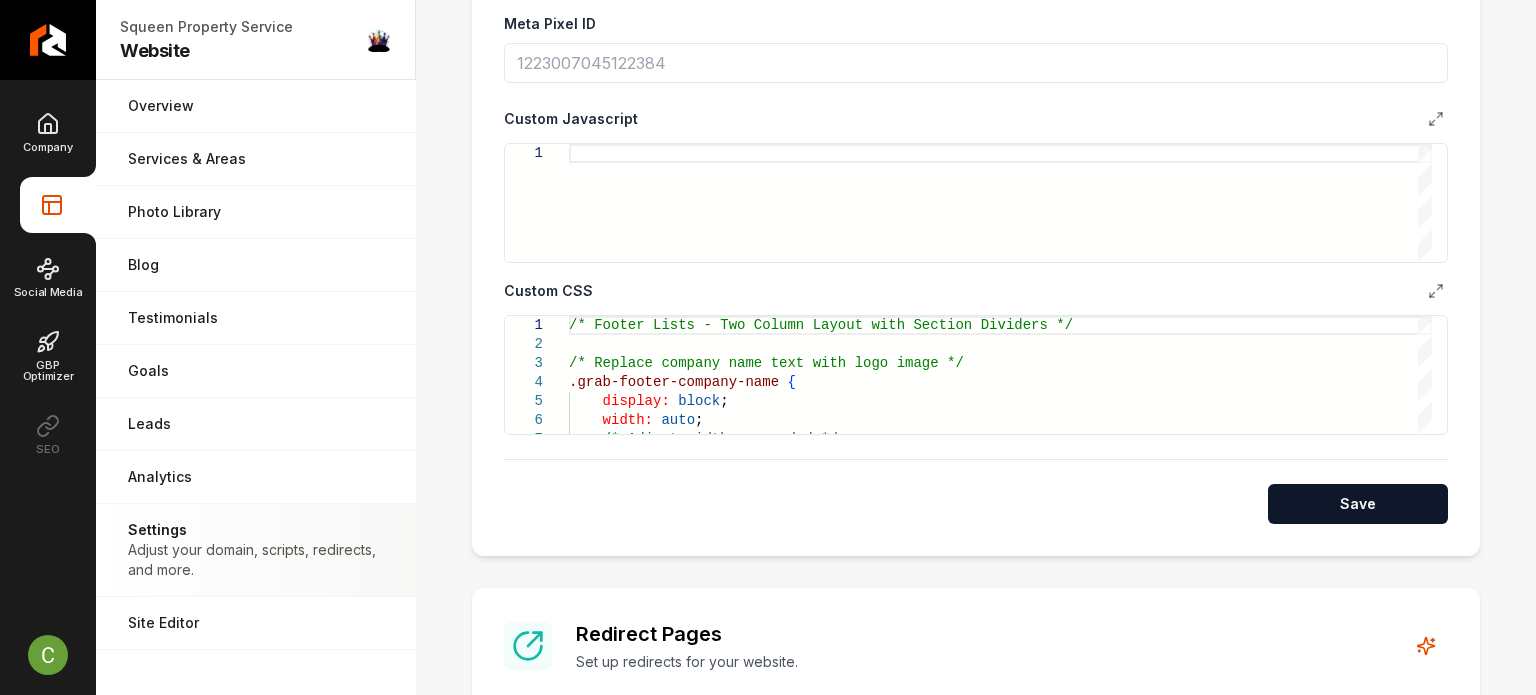 click at bounding box center [1000, 203] 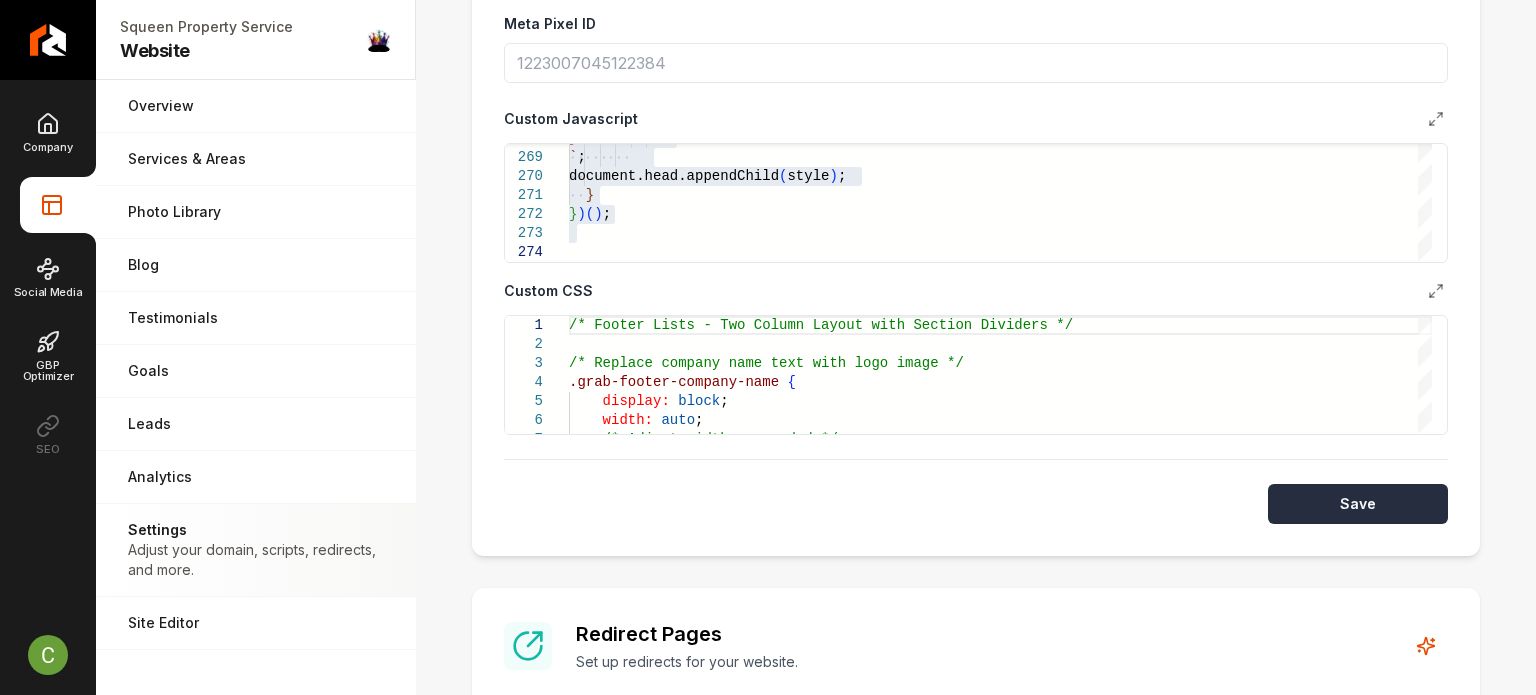 click on "Save" at bounding box center (1358, 504) 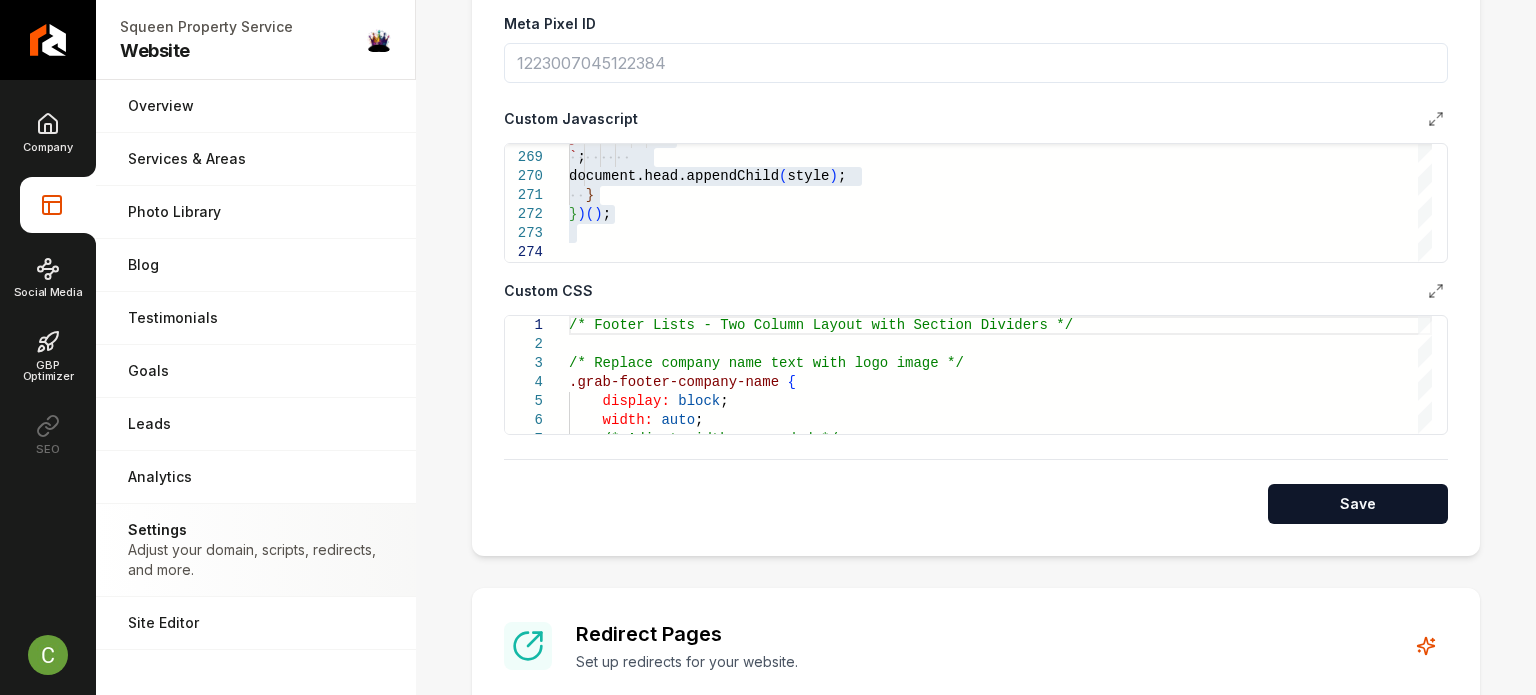 click on "Save" at bounding box center [1358, 504] 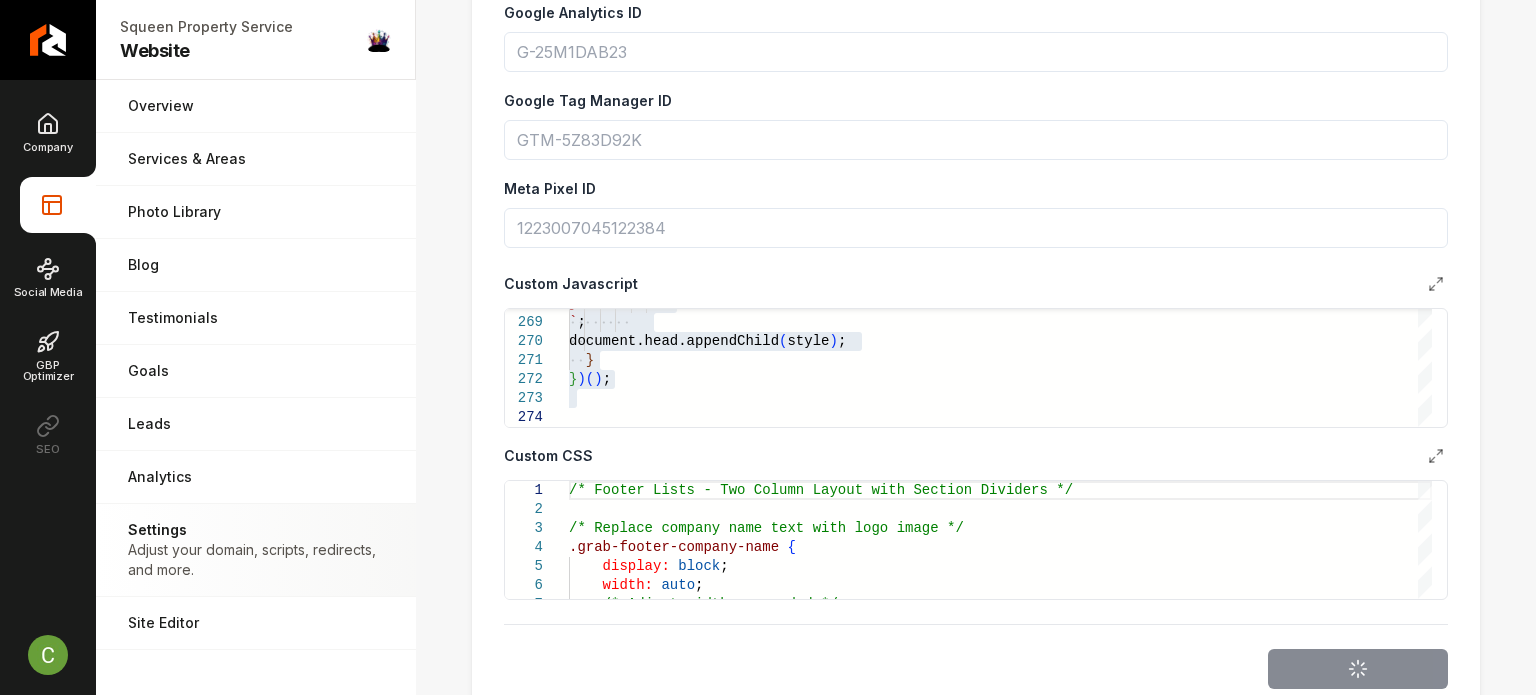 scroll, scrollTop: 0, scrollLeft: 0, axis: both 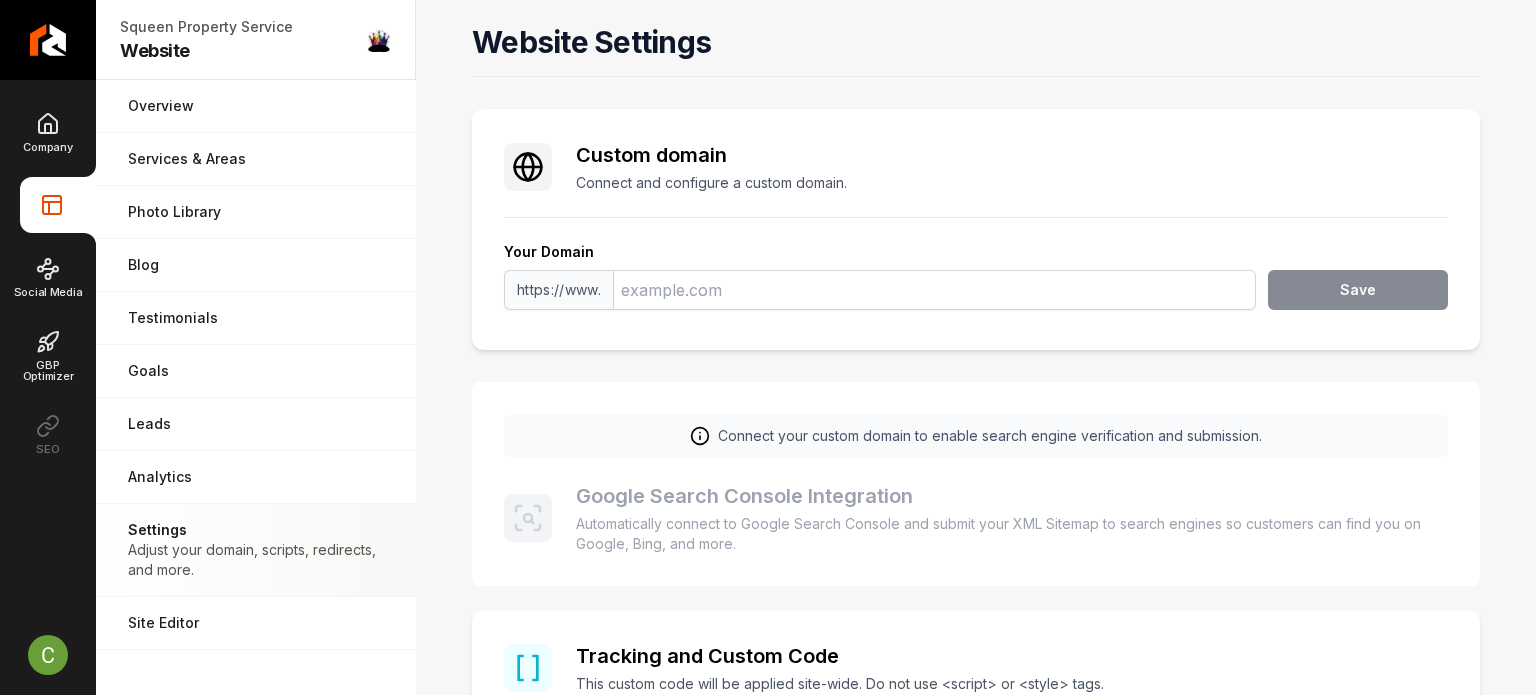 drag, startPoint x: 671, startPoint y: 442, endPoint x: 447, endPoint y: 98, distance: 410.50214 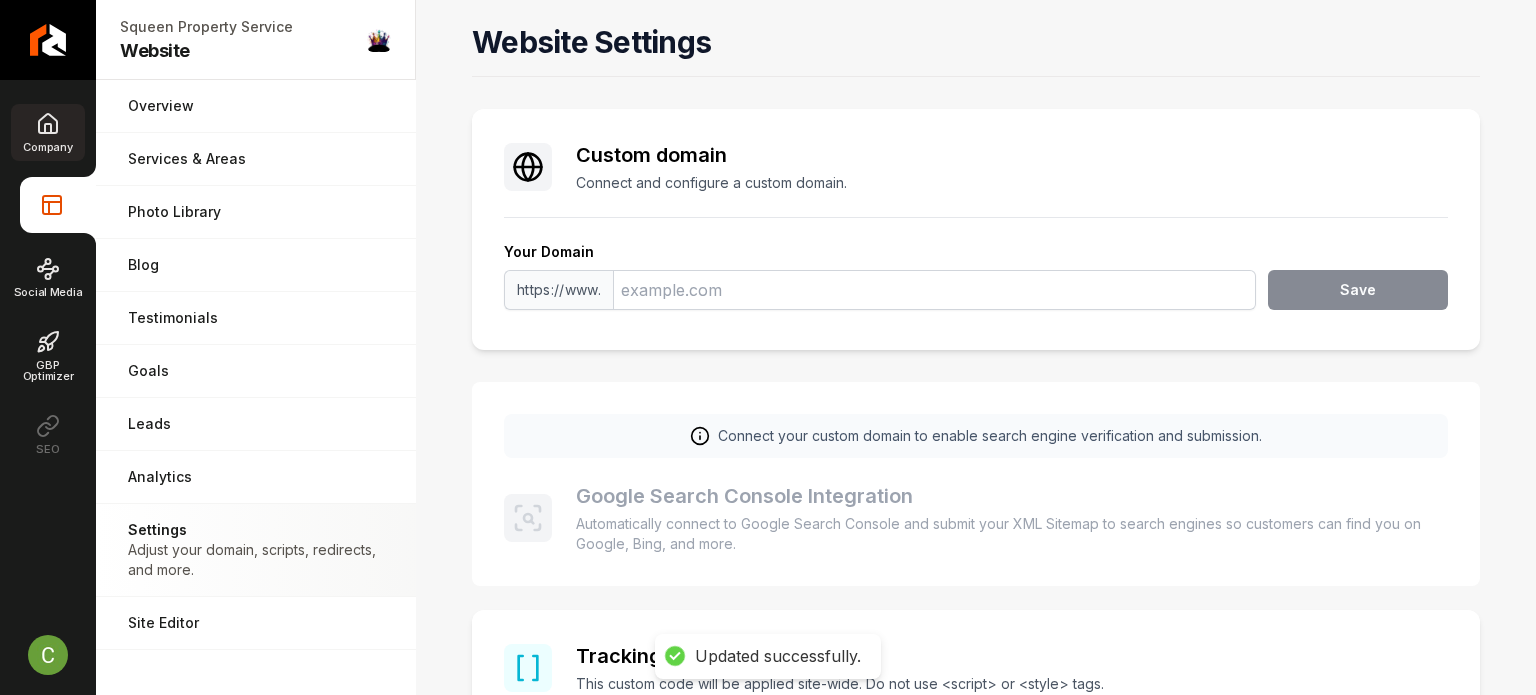 click on "Company" at bounding box center (47, 132) 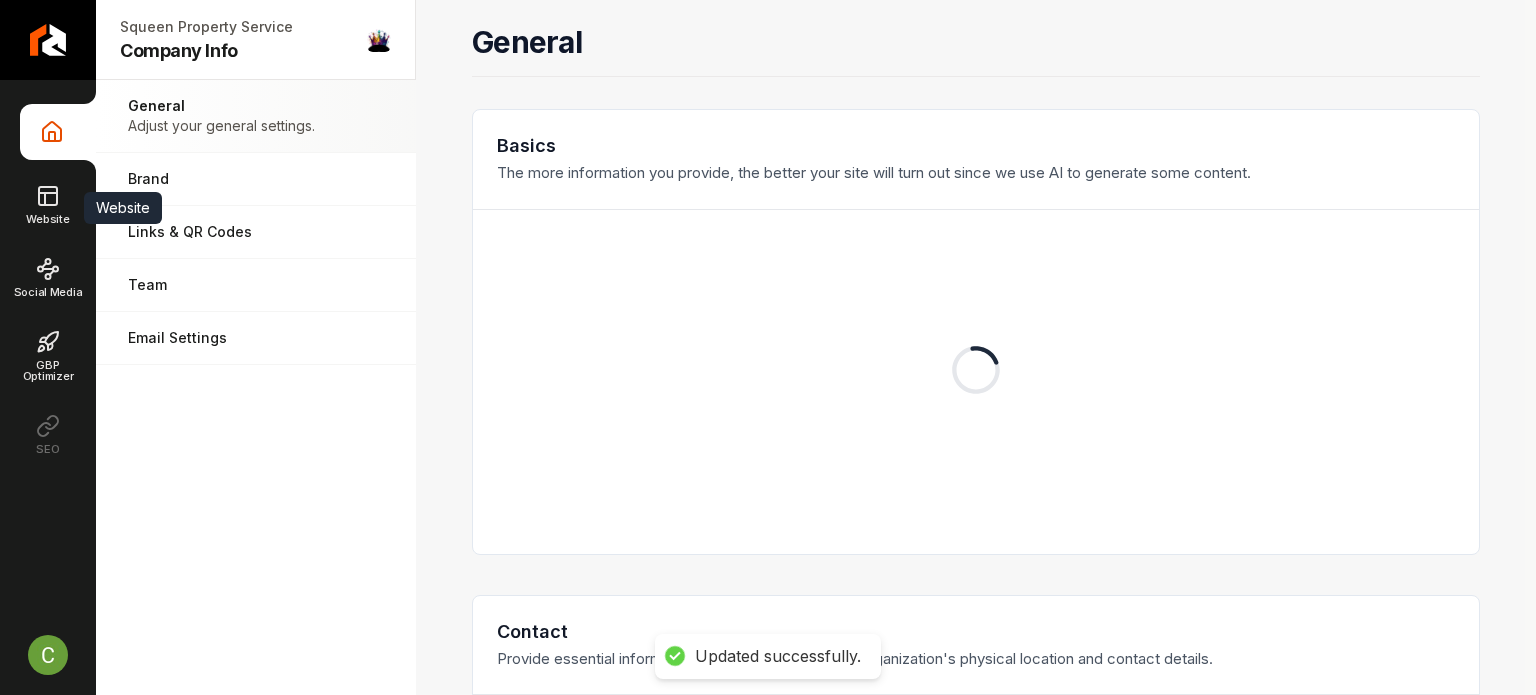 click 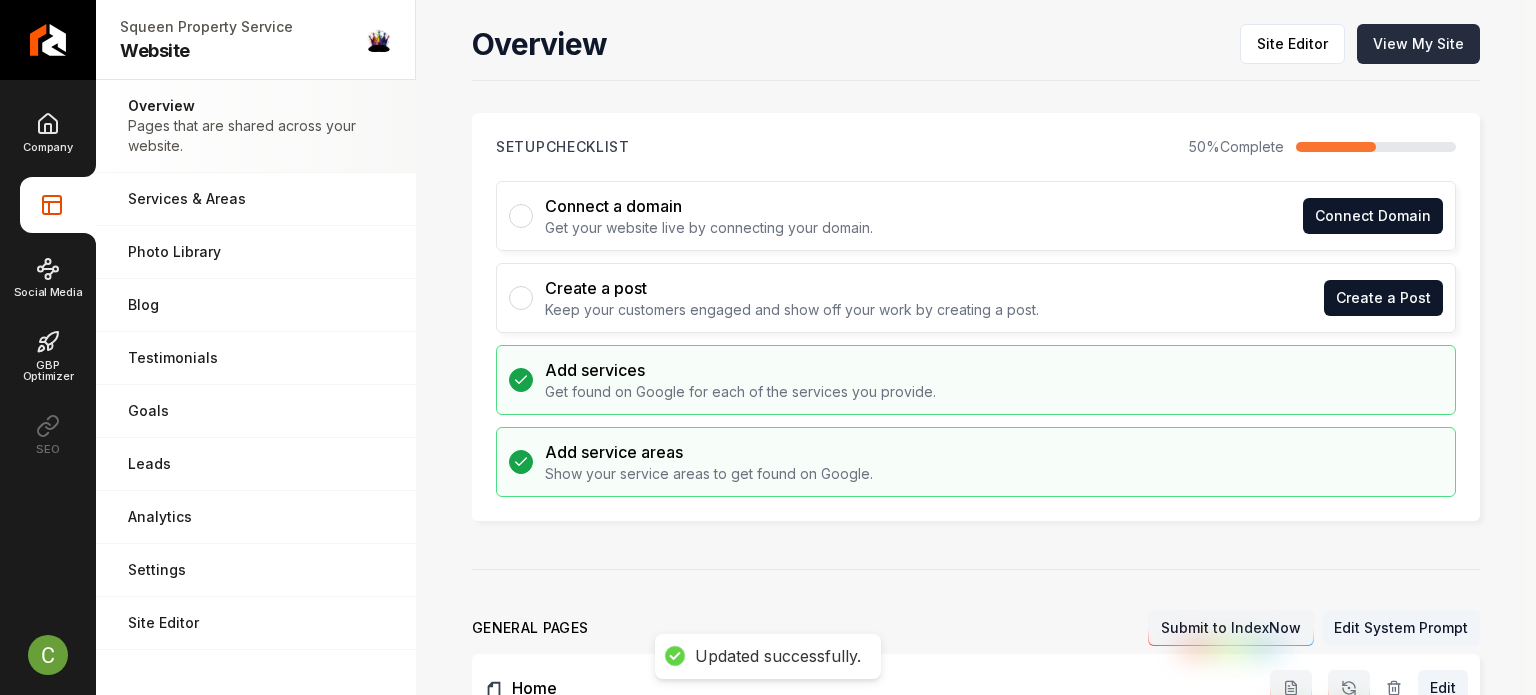 click on "View My Site" at bounding box center (1418, 44) 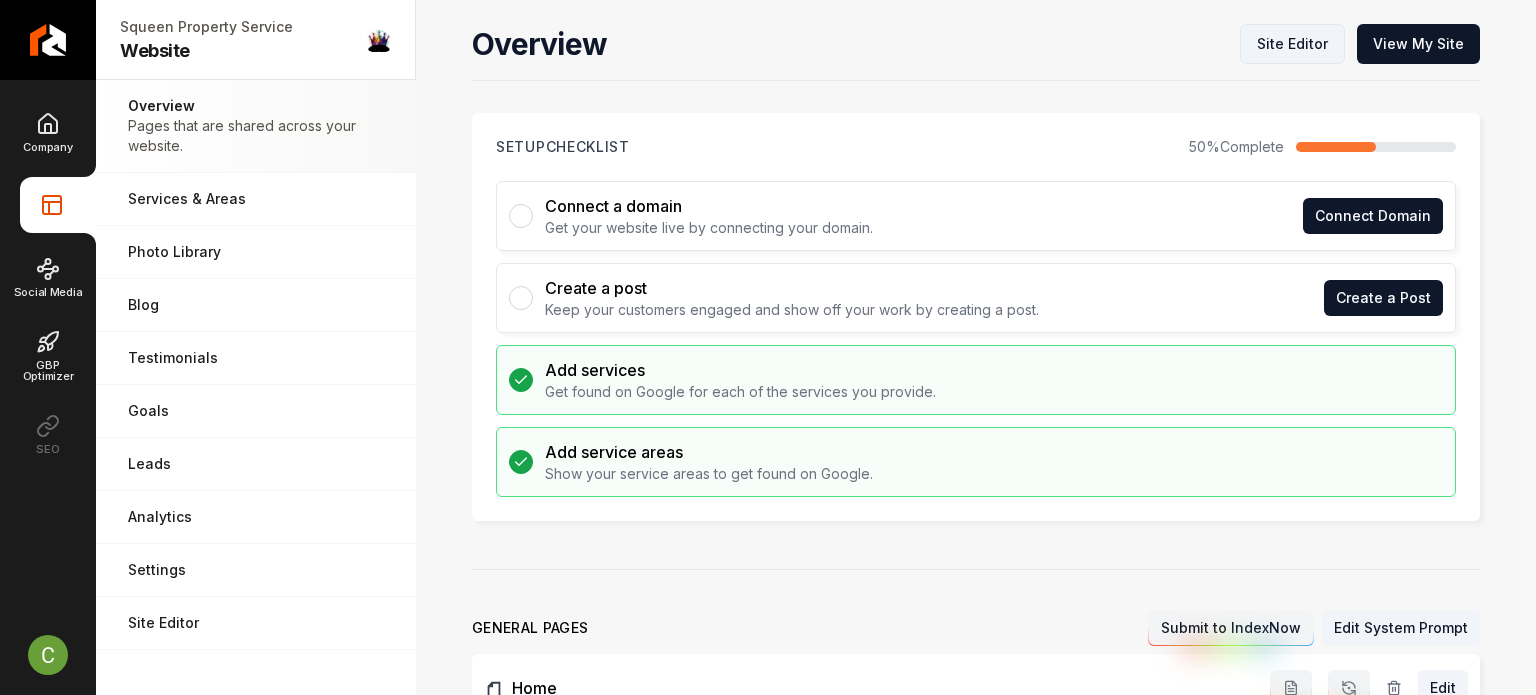 click on "Site Editor" at bounding box center [1292, 44] 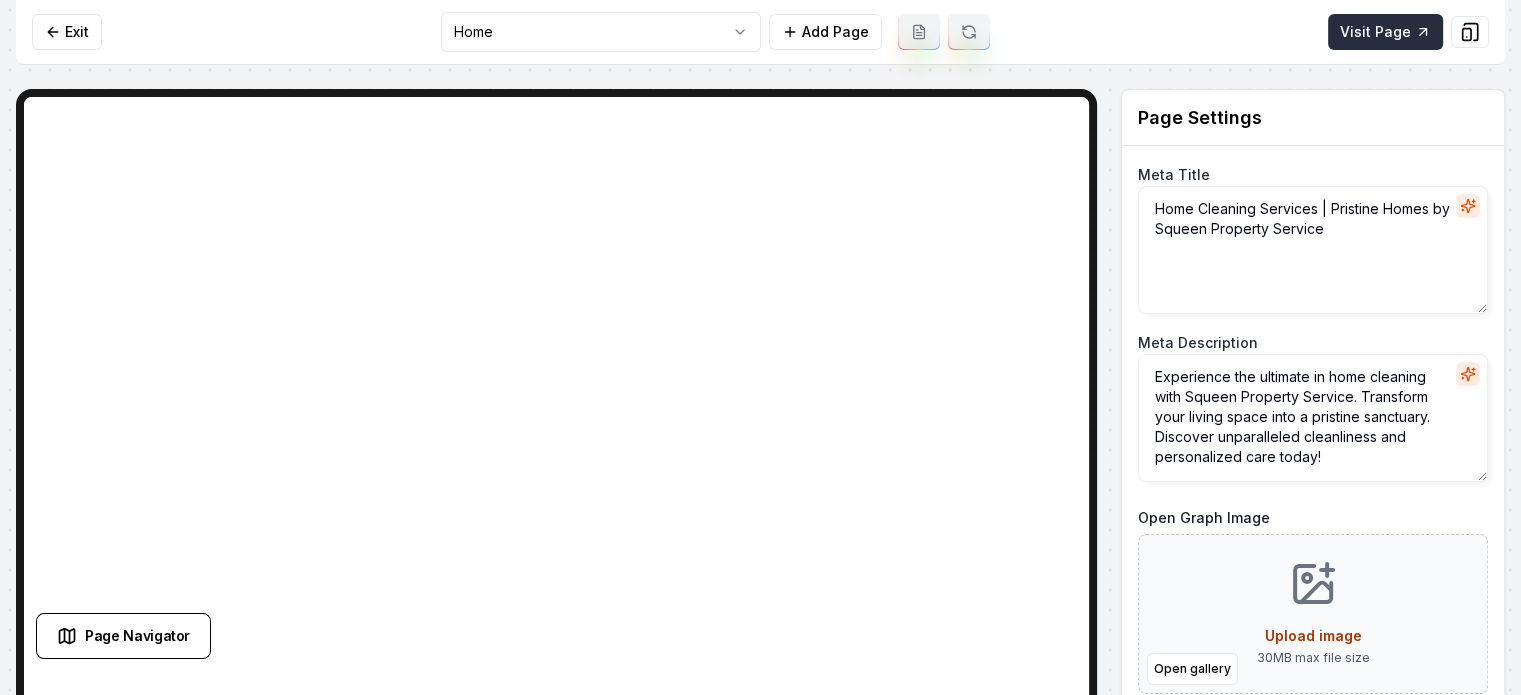 click on "Visit Page" at bounding box center (1385, 32) 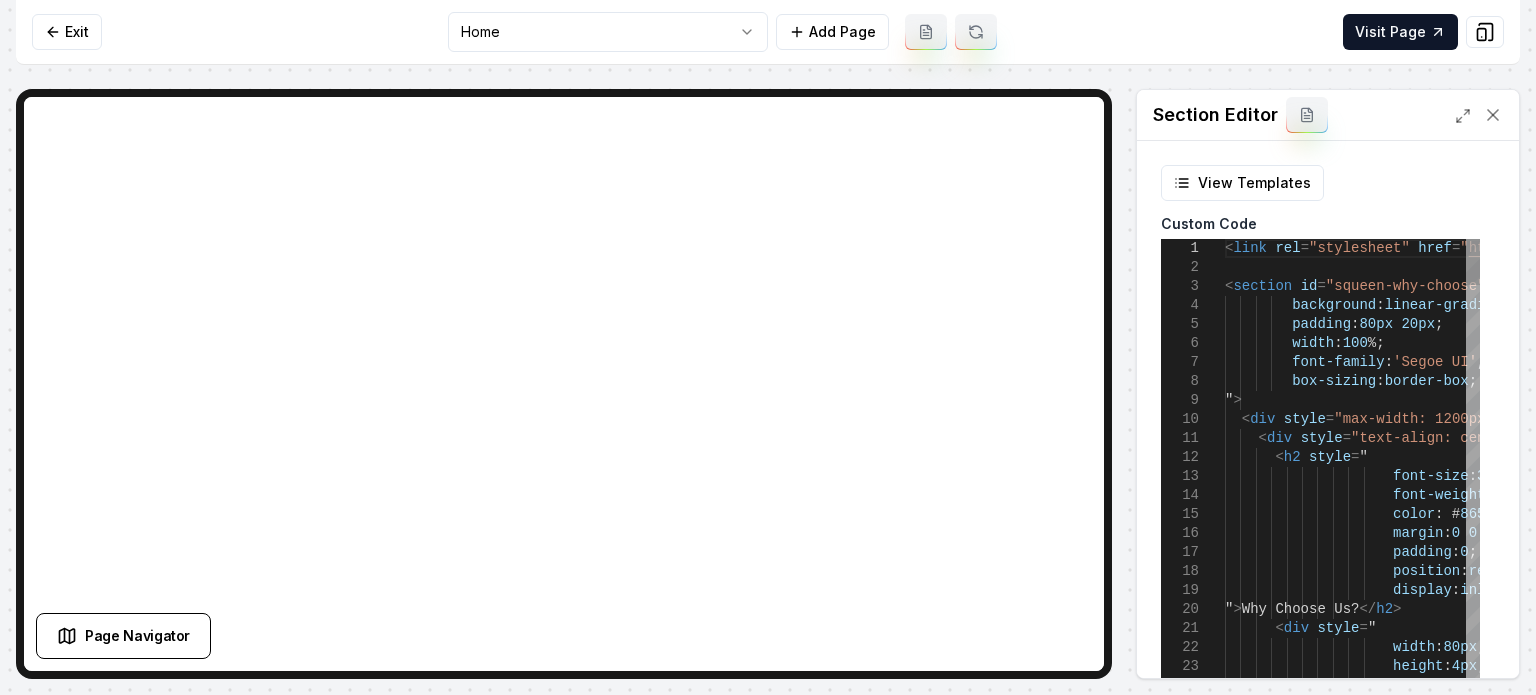 click on "< link   rel = "stylesheet"   href = " https://cdnjs.cloudflare.com/ajax/libs/font-awesom e/6.4.0/css/all.min.css " > < section   id = "squeen-why-choose"   style = "          background :  linear-gradient ( 135deg , # f8f9fa   0 %, # e9ecef   100 % ) ;          padding :  80px   20px ;          width :  100 %;          font-family :  'Segoe UI' ,  Tahoma ,  Geneva ,  Verdana ,  sans-serif ;          box-sizing :  border-box ;     " >    < div   style = "max-width: 1200px; margin: 0 auto;" >      < div   style = "text-align: center; margin-bottom: 60px;" >        < h2   style = "                      font-size :  3 . 5rem ;                      font-weight :  700 ;                      color : # 8656f9 ;                      margin :  0   0   30px   0 ;                      padding :  0 ; position :  relative ; display" at bounding box center (1647, 2933) 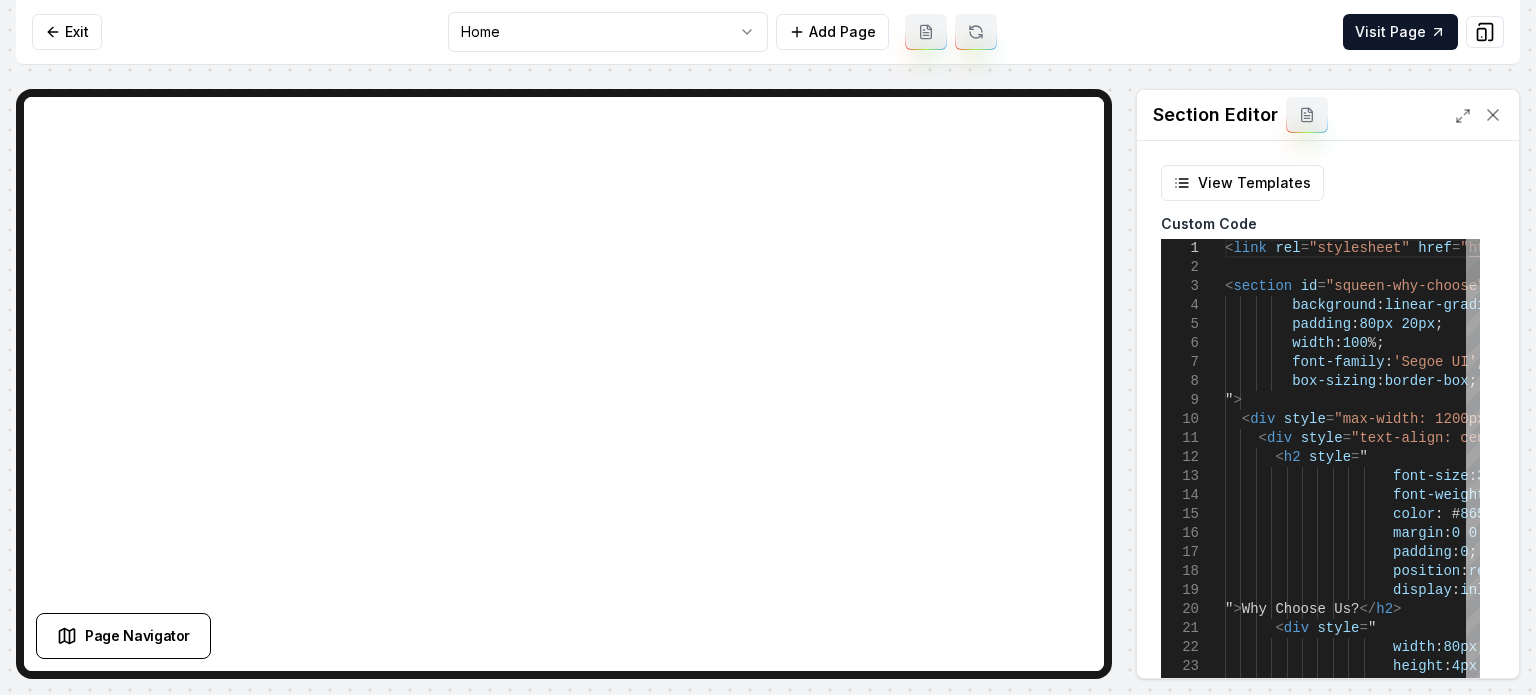 scroll, scrollTop: 0, scrollLeft: 0, axis: both 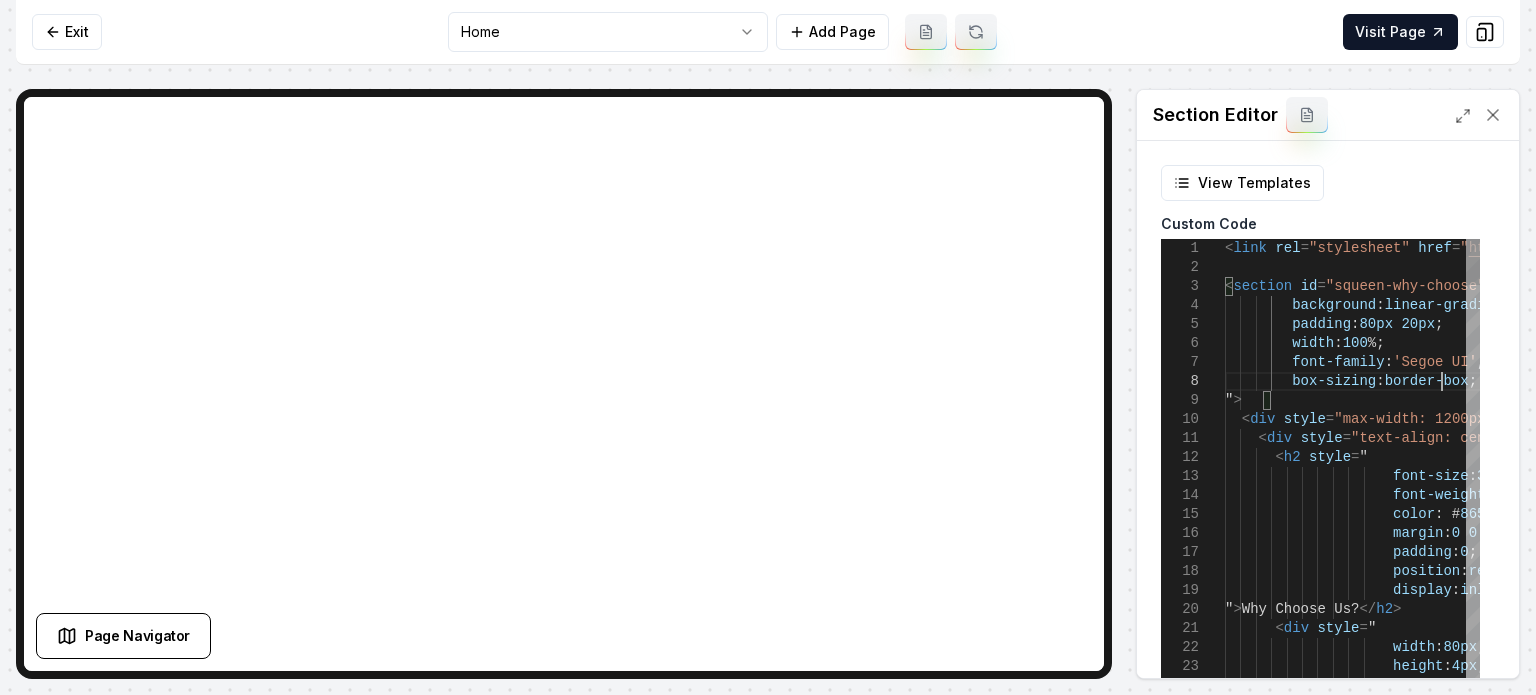 click on "< link   rel = "stylesheet"   href = " https://cdnjs.cloudflare.com/ajax/libs/font-awesom e/6.4.0/css/all.min.css " > < section   id = "squeen-why-choose"   style = "          background :  linear-gradient ( 135deg , # f8f9fa   0 %, # e9ecef   100 % ) ;          padding :  80px   20px ;          width :  100 %;          font-family :  'Segoe UI' ,  Tahoma ,  Geneva ,  Verdana ,  sans-serif ;          box-sizing :  border-box ;     " >    < div   style = "max-width: 1200px; margin: 0 auto;" >      < div   style = "text-align: center; margin-bottom: 60px;" >        < h2   style = "                      font-size :  3 . 5rem ;                      font-weight :  700 ;                      color : # 8656f9 ;                      margin :  0   0   30px   0 ;                      padding :  0 ; position :  relative ; display" at bounding box center (1647, 2933) 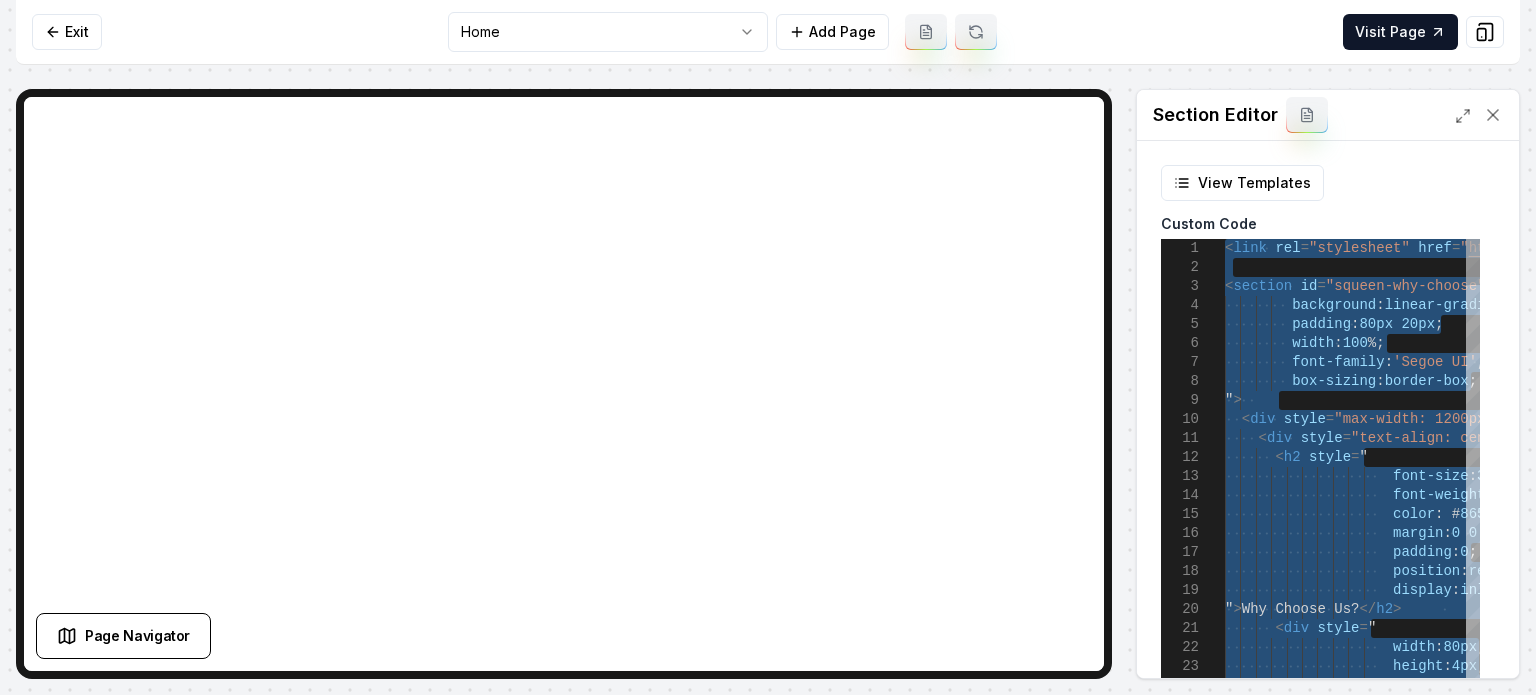 click on "< link   rel = "stylesheet"   href = " https://cdnjs.cloudflare.com/ajax/libs/font-awesom e/6.4.0/css/all.min.css " > < section   id = "squeen-why-choose"   style = "          background :  linear-gradient ( 135deg , # f8f9fa   0 %, # e9ecef   100 % ) ;          padding :  80px   20px ;          width :  100 %;          font-family :  'Segoe UI' ,  Tahoma ,  Geneva ,  Verdana ,  sans-serif ;          box-sizing :  border-box ;     " >    < div   style = "max-width: 1200px; margin: 0 auto;" >      < div   style = "text-align: center; margin-bottom: 60px;" >        < h2   style = "                      font-size :  3 . 5rem ;                      font-weight :  700 ;                      color : # 8656f9 ;                      margin :  0   0   30px   0 ;                      padding :  0 ; position :  relative ; display" at bounding box center [1647, 2933] 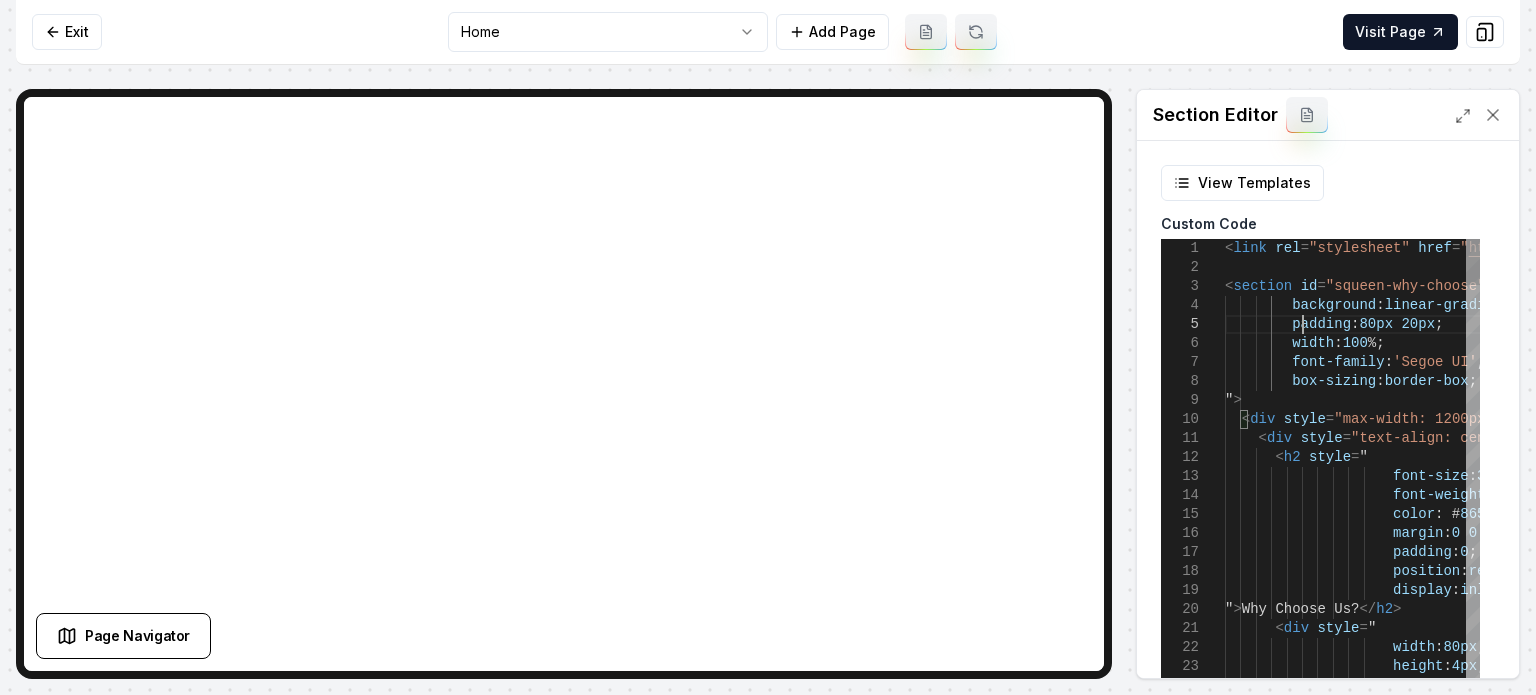 click on "< link   rel = "stylesheet"   href = " https://cdnjs.cloudflare.com/ajax/libs/font-awesom e/6.4.0/css/all.min.css " > < section   id = "squeen-why-choose"   style = "          background :  linear-gradient ( 135deg , # f8f9fa   0 %, # e9ecef   100 % ) ;          padding :  80px   20px ;          width :  100 %;          font-family :  'Segoe UI' ,  Tahoma ,  Geneva ,  Verdana ,  sans-serif ;          box-sizing :  border-box ;     " >    < div   style = "max-width: 1200px; margin: 0 auto;" >      < div   style = "text-align: center; margin-bottom: 60px;" >        < h2   style = "                      font-size :  3 . 5rem ;                      font-weight :  700 ;                      color : # 8656f9 ;                      margin :  0   0   30px   0 ;                      padding :  0 ; position :  relative ; display" at bounding box center (1647, 2933) 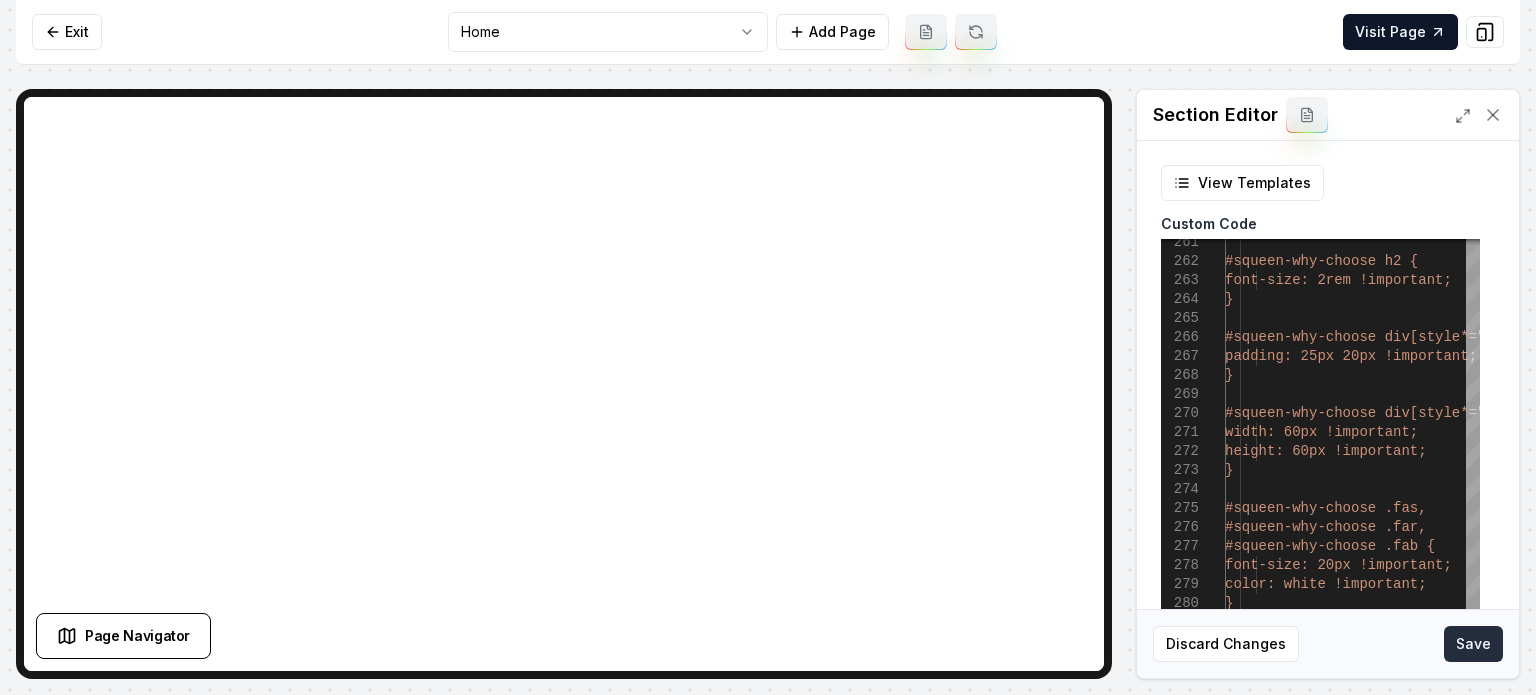 click on "Save" at bounding box center (1473, 644) 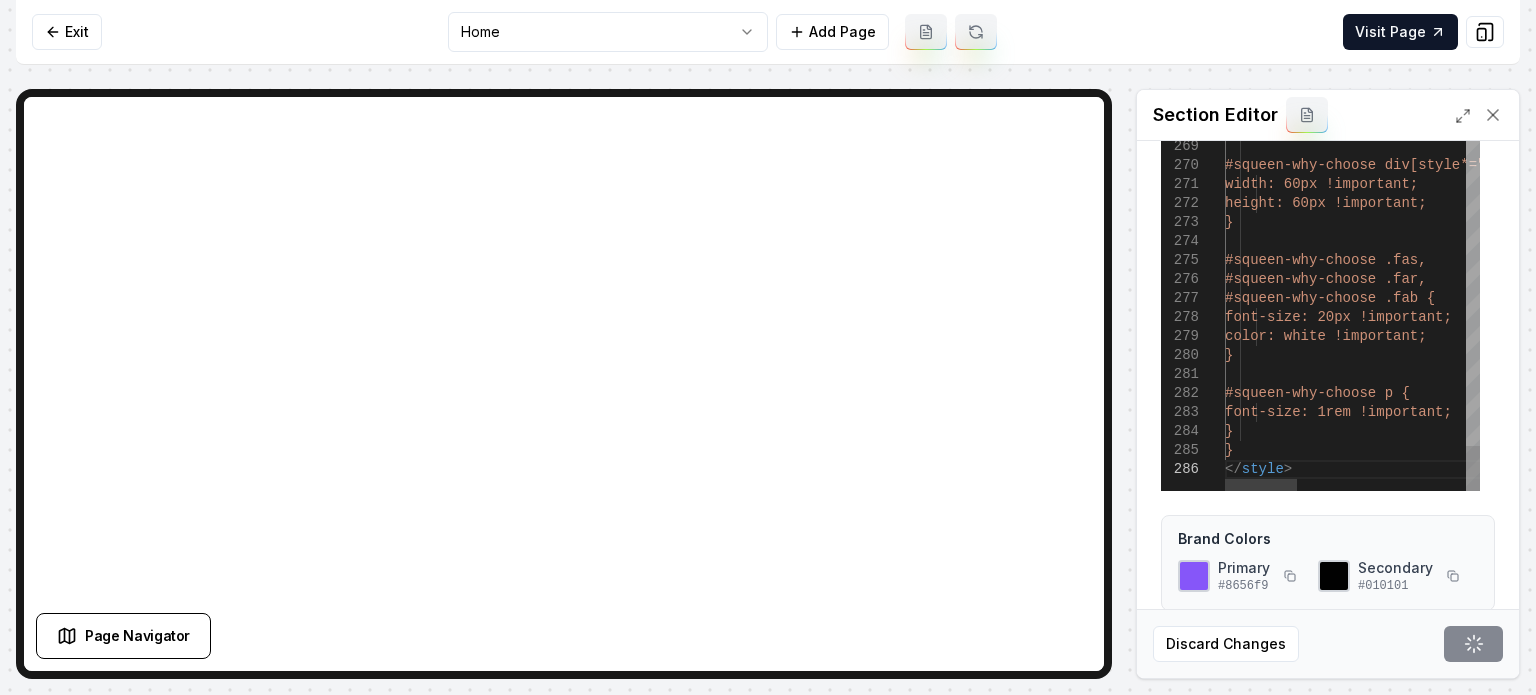 scroll, scrollTop: 252, scrollLeft: 0, axis: vertical 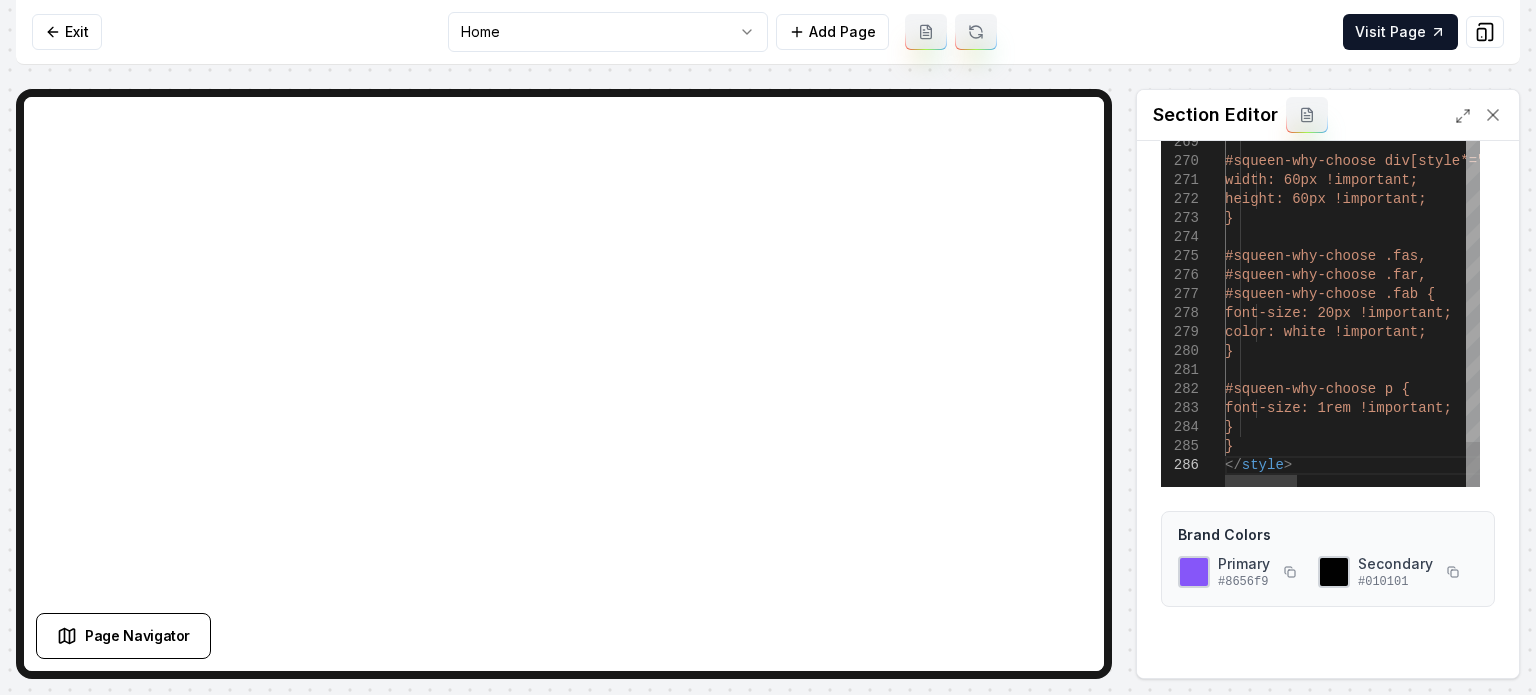 click on "#squeen-why-choose h2 {       font-size: 2rem !important;     }     #squeen-why-choose div[style*=" padding :  40px   30px "] {       padding: 25px 20px !important;     }     #squeen-why-choose div[style*=" width :  70px "] {       width: 60px !important;       height: 60px !important;     }     #squeen-why-choose .fas,     #squeen-why-choose .far,     #squeen-why-choose .fab {       font-size: 20px !important;       color: white !important;     }     #squeen-why-choose p {       font-size: 1rem !important;     }   } </ style >" at bounding box center (1647, -2236) 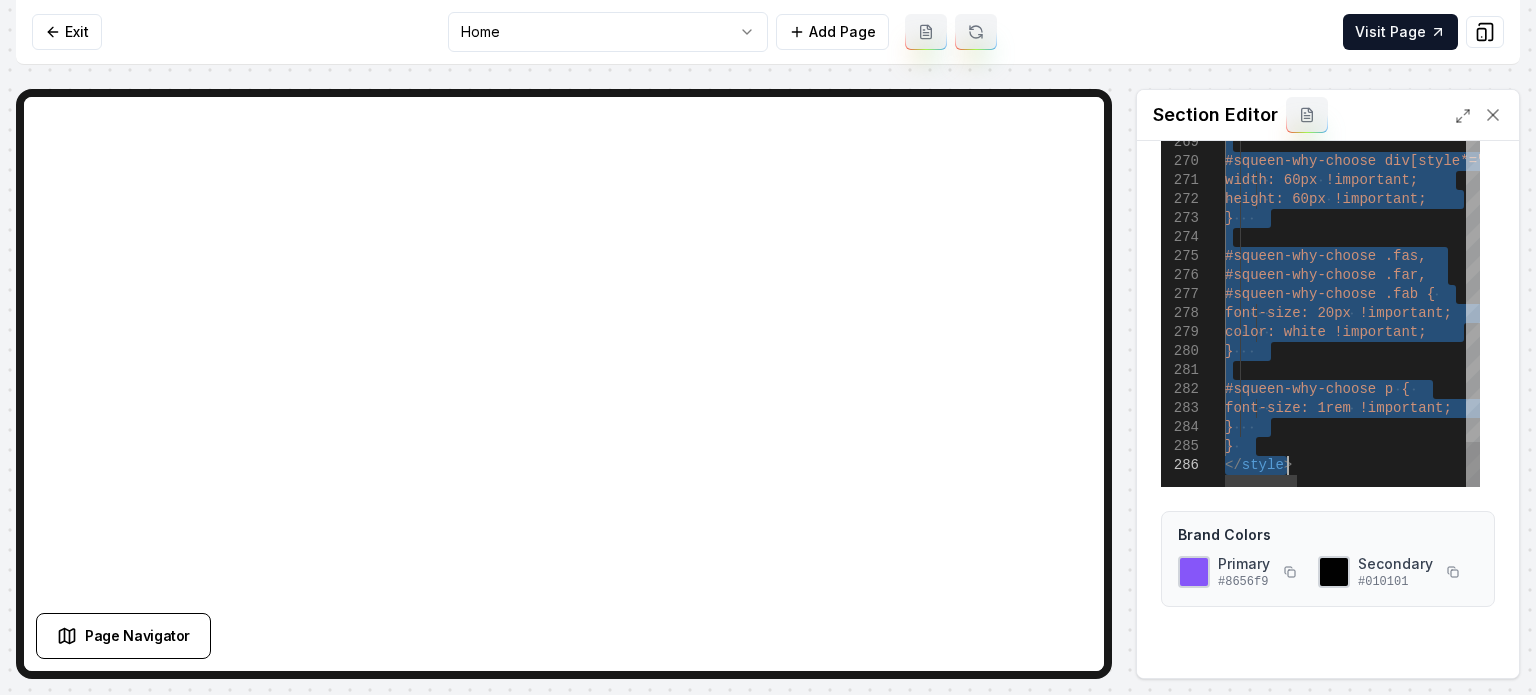 type on "**********" 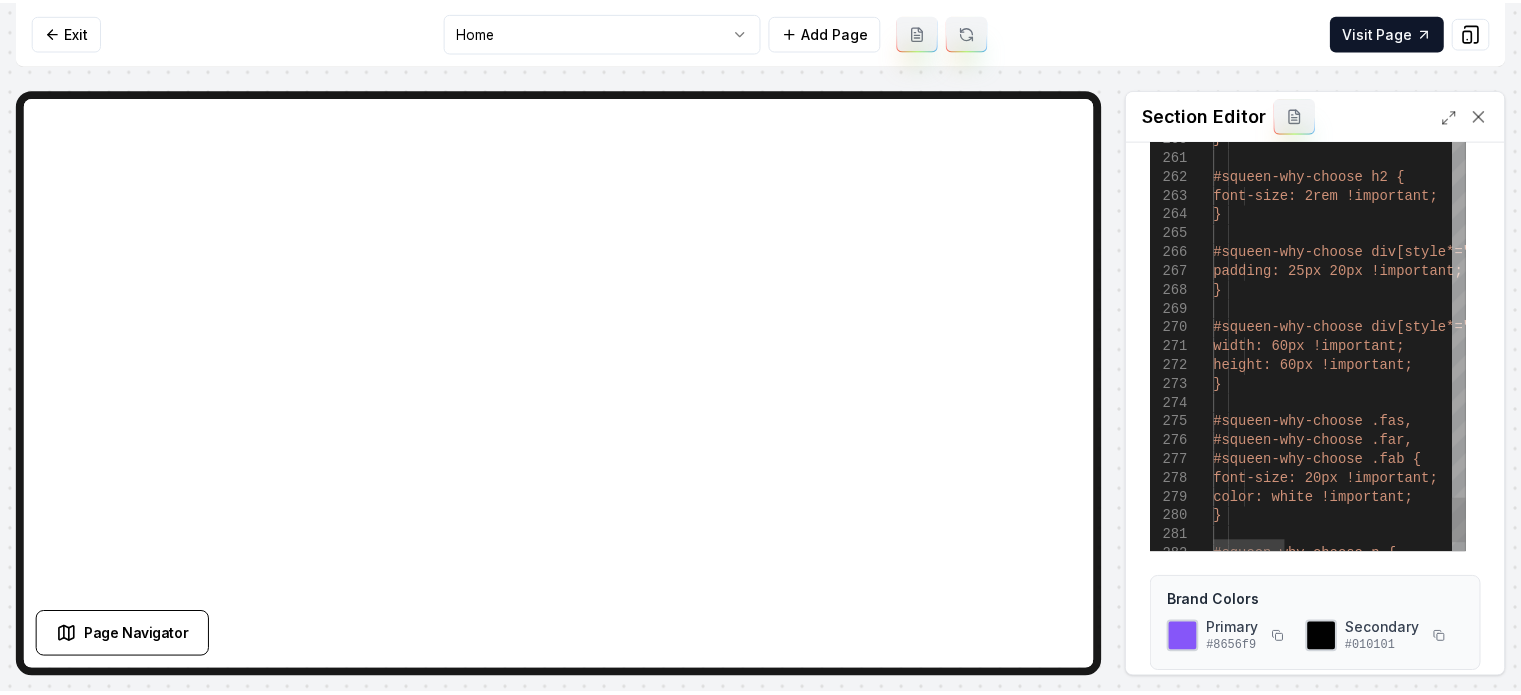scroll, scrollTop: 152, scrollLeft: 0, axis: vertical 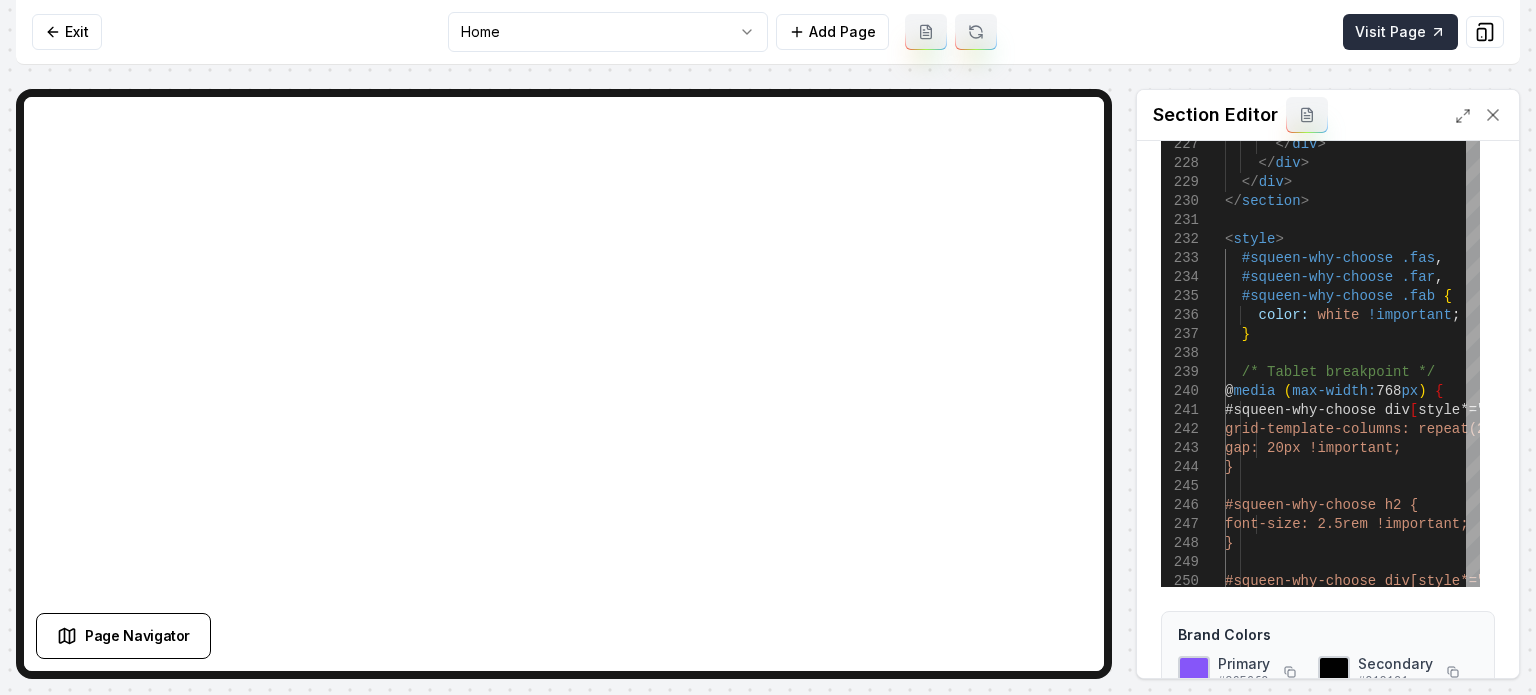 click on "Visit Page" at bounding box center (1400, 32) 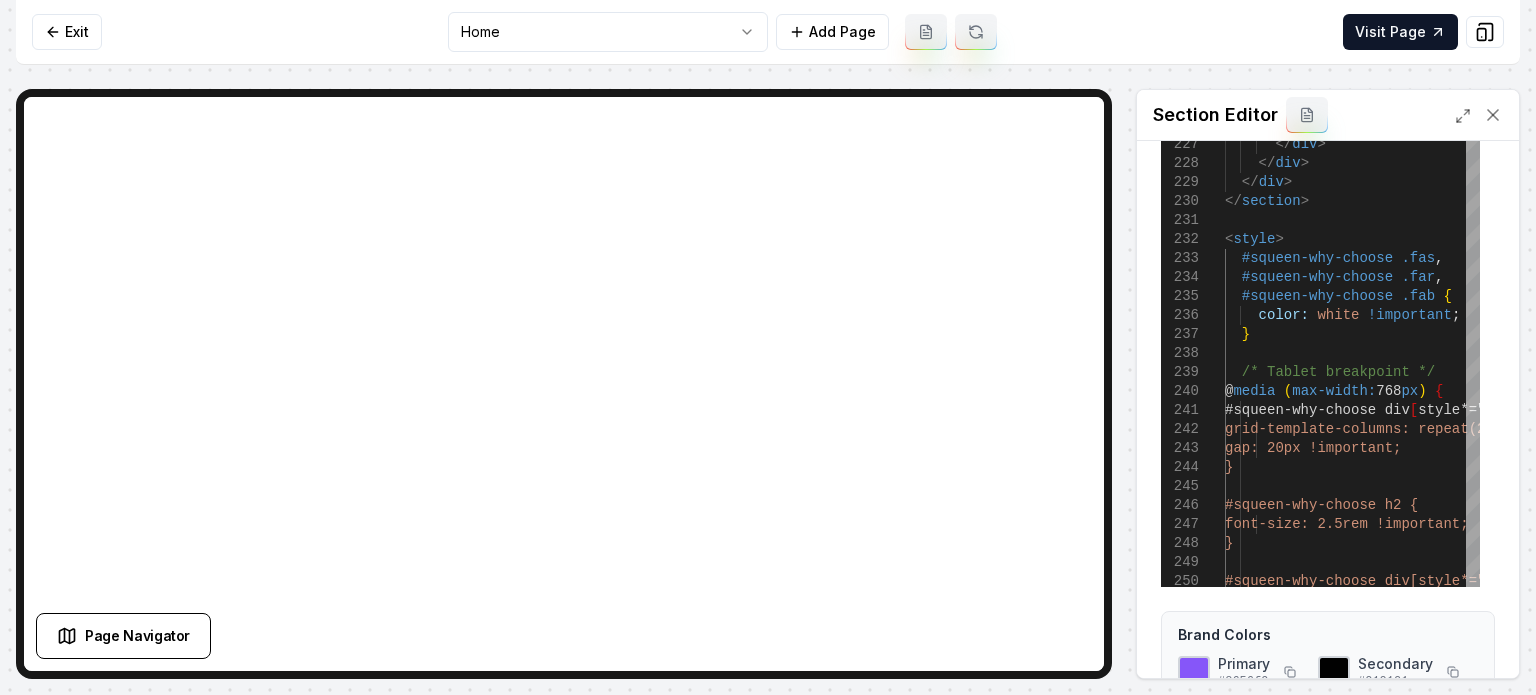 click on "Computer Required This feature is only available on a computer. Please switch to a computer to edit your site. Go back  Exit Home Add Page Visit Page  Page Navigator Page Settings Section Editor View Templates Custom Code 250 248 249 245 246 247 242 243 244 240 241 237 238 239 235 236 232 233 234 229 230 231 227 228 224 225 226     #squeen-why-choose div[style*=" padding :  40px   30px "] {     }     #squeen-why-choose h2 {       font-size: 2.5rem !important;       grid-template-columns: repeat(2, 1fr) !impor tant;       gap: 20px !important;     }   @ media   ( max-width:  768 px )   {     #squeen-why-choose div [ style*=" grid-template-columns:   repeat ( 4 ,   1fr ) "] {    }    /* Tablet breakpoint */    #squeen-why-choose   .fab   {      color:   white   !important ; < style >    #squeen-why-choose   .fas ,    #squeen-why-choose   .far ,    </ div > </ section >        </ div >      </ div > >" at bounding box center [768, 347] 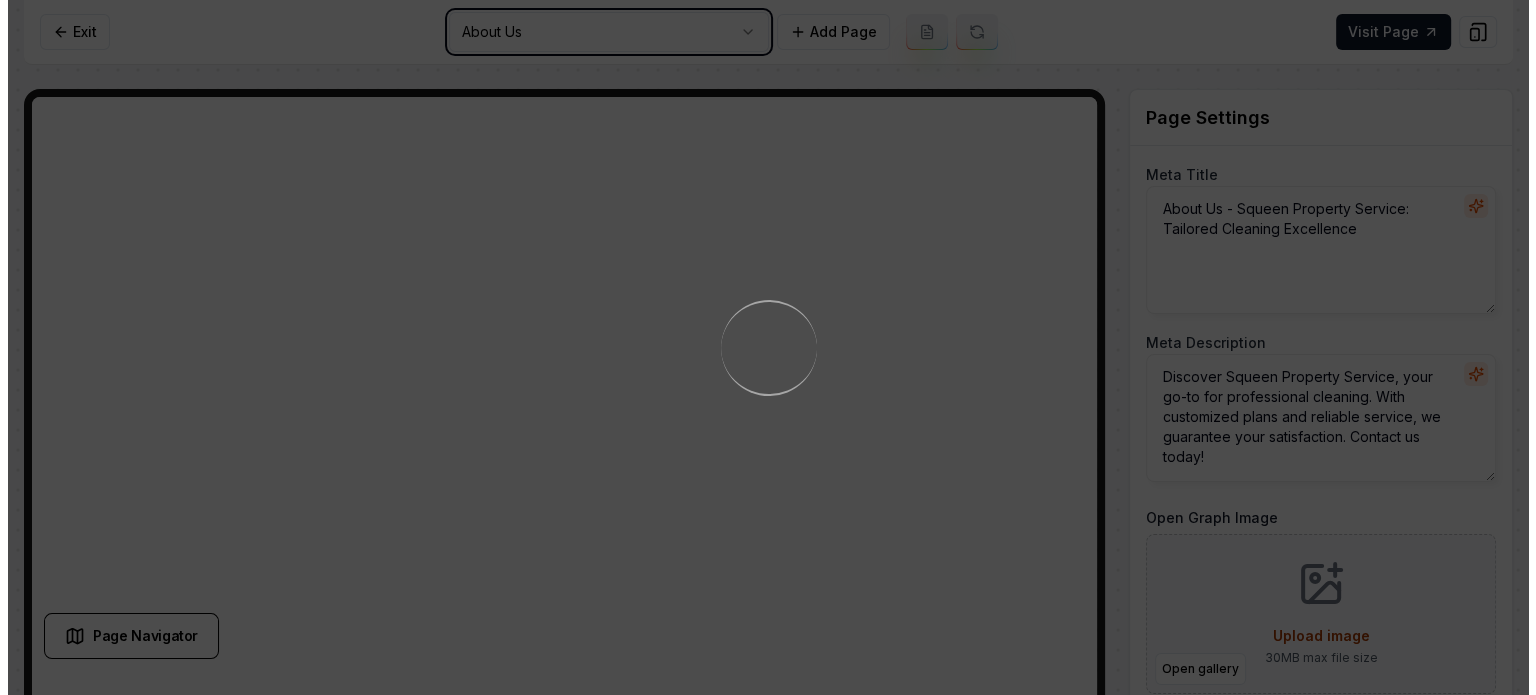 scroll, scrollTop: 0, scrollLeft: 0, axis: both 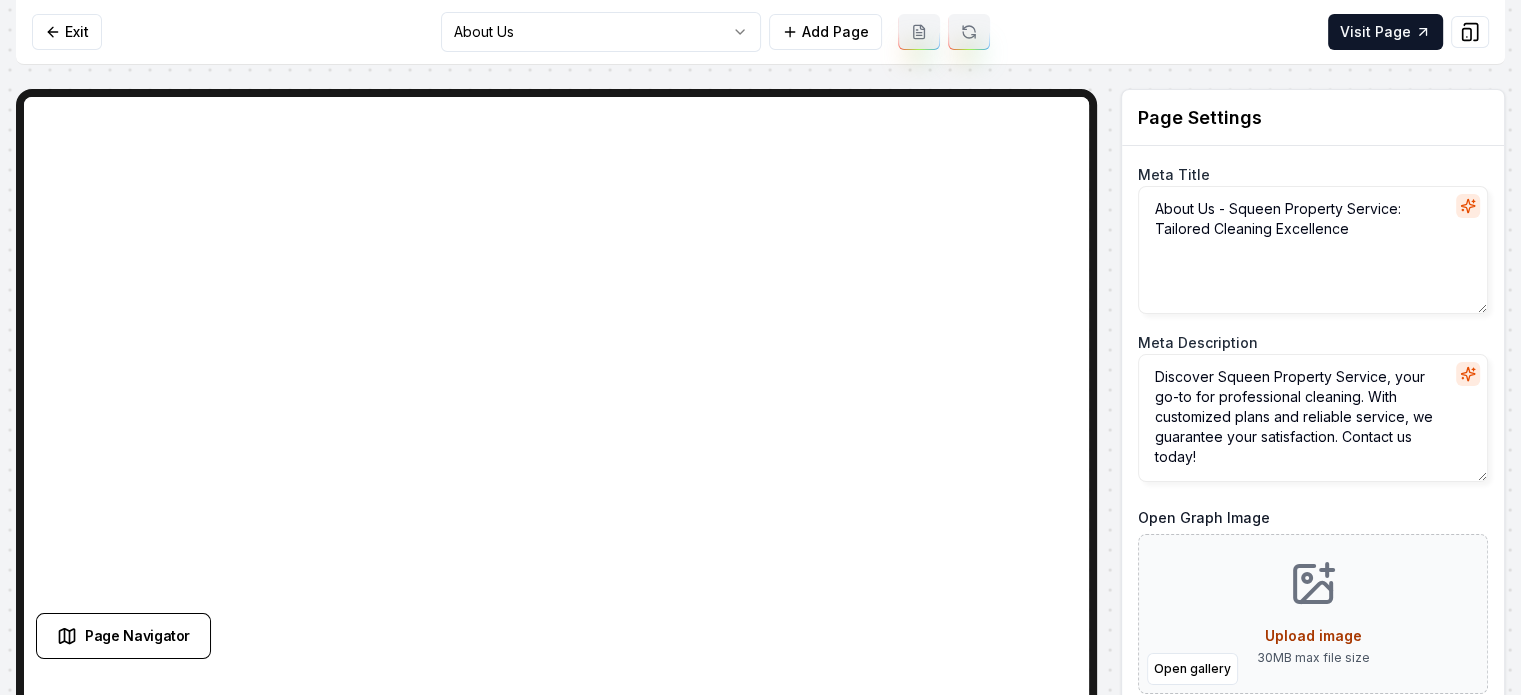 click on "Computer Required This feature is only available on a computer. Please switch to a computer to edit your site. Go back  Exit About Us Add Page Visit Page  Page Navigator Page Settings Meta Title About Us - Squeen Property Service: Tailored Cleaning Excellence Meta Description Discover Squeen Property Service, your go-to for professional cleaning. With customized plans and reliable service, we guarantee your satisfaction. Contact us today! Open Graph Image Open gallery Upload image 30  MB max file size URL Slug about-us Discard Changes Save Section Editor Unsupported section type /dashboard/sites/c463b68f-ece9-405a-9441-366b8c6269fe/pages/9342d5fd-6d9f-40f1-b236-3fd21b877fca Made 3 formatting edits between lines 6 and 7" at bounding box center [760, 347] 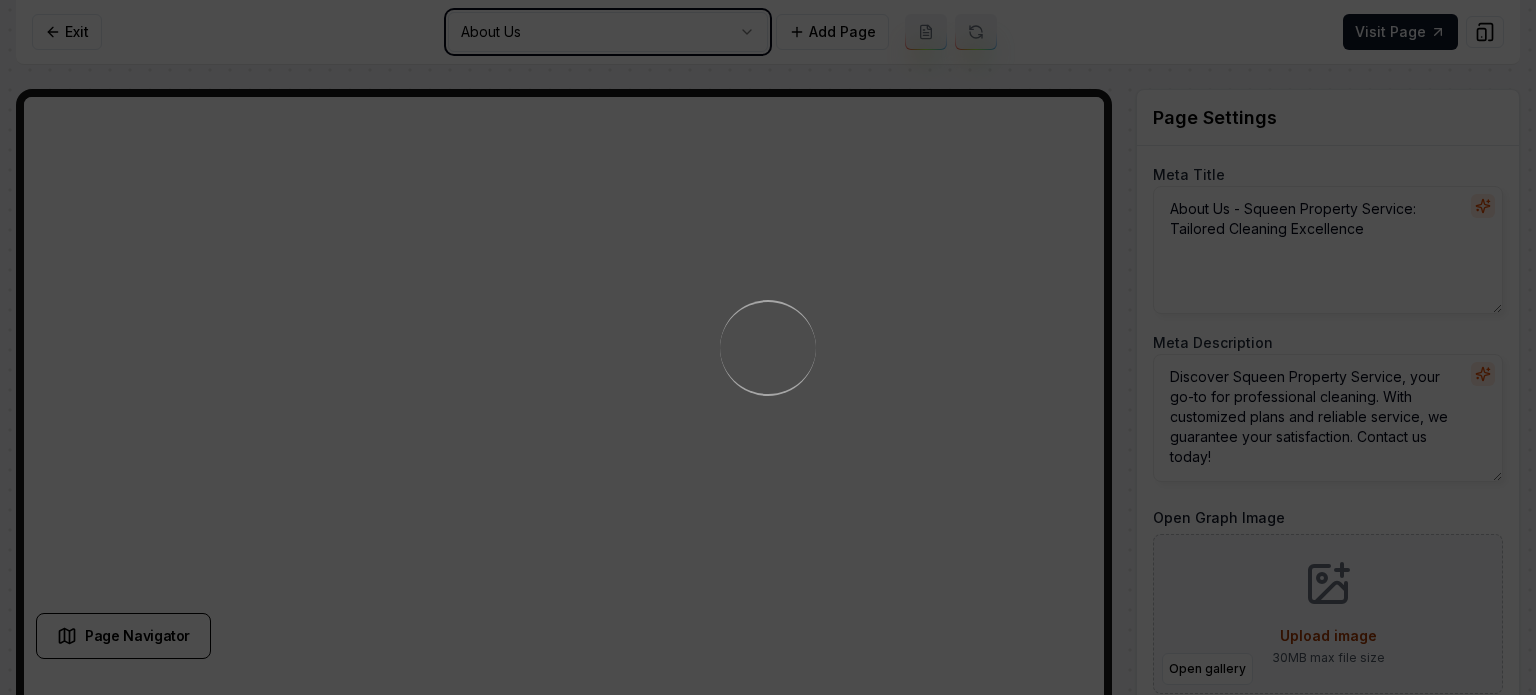 type on "Home Cleaning Services | Pristine Homes by Squeen Property Service" 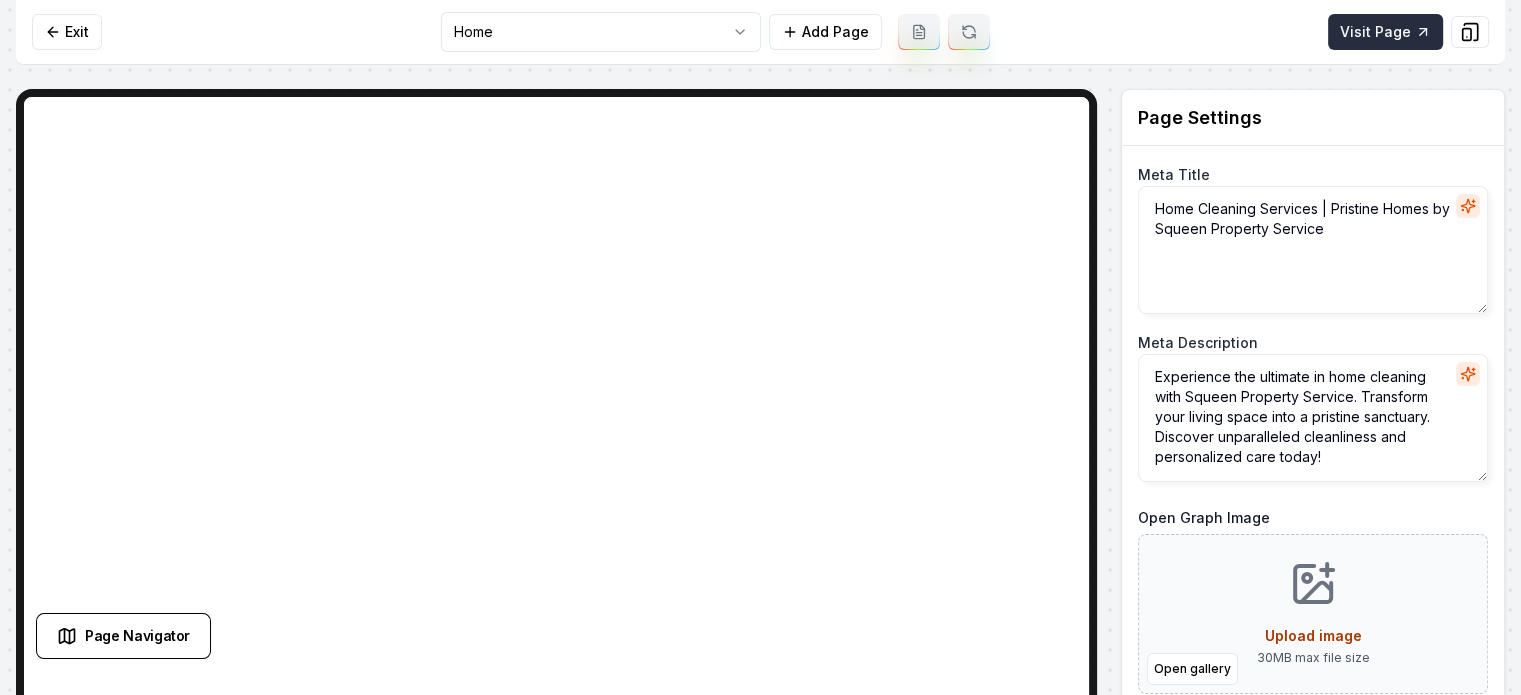 click 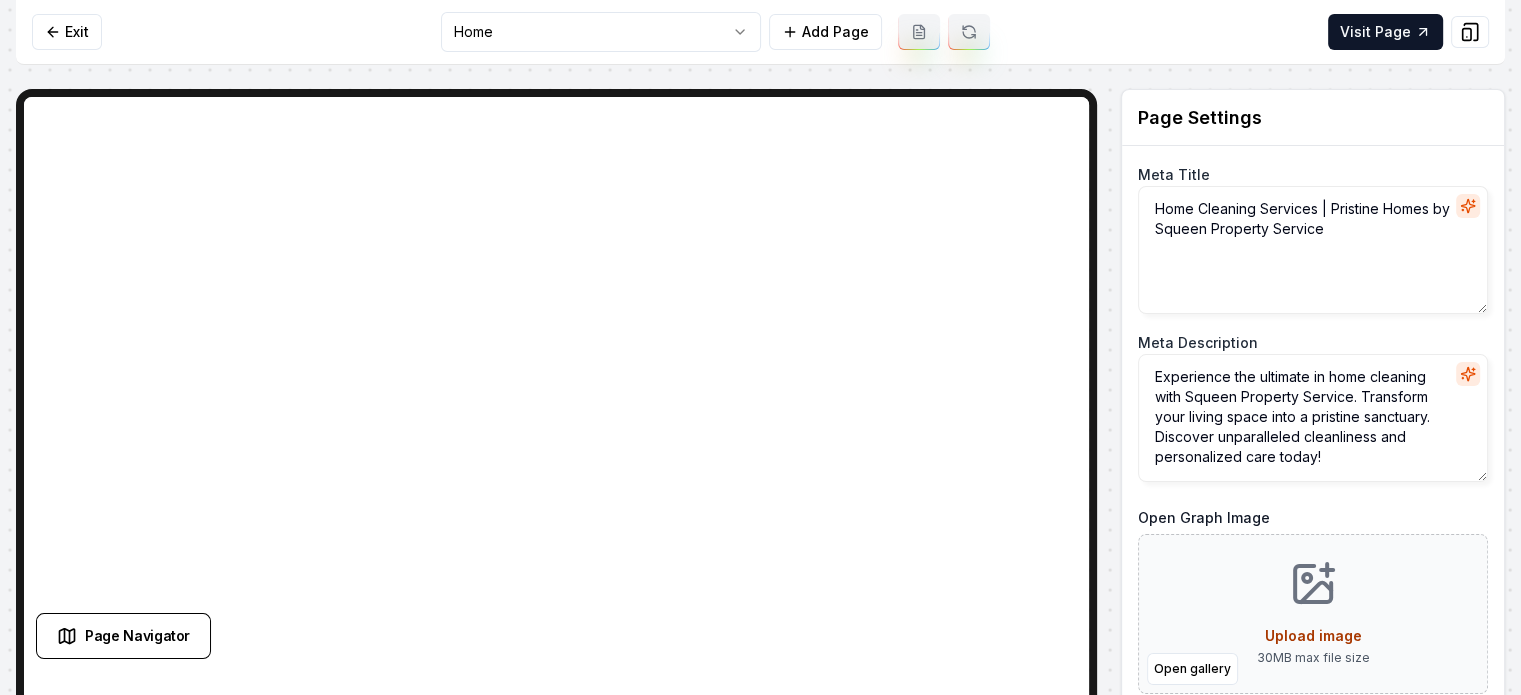 click on "Computer Required This feature is only available on a computer. Please switch to a computer to edit your site. Go back  Exit Home Add Page Visit Page  Page Navigator Page Settings Meta Title Home Cleaning Services | Pristine Homes by Squeen Property Service Meta Description Experience the ultimate in home cleaning with Squeen Property Service. Transform your living space into a pristine sanctuary. Discover unparalleled cleanliness and personalized care today! Open Graph Image Open gallery Upload image 30  MB max file size Discard Changes Save Section Editor Unsupported section type /dashboard/sites/c463b68f-ece9-405a-9441-366b8c6269fe/pages/bbac94fa-c4b5-4bf5-8978-af687aaaa223 Made 3 formatting edits between lines 6 and 7" at bounding box center [760, 347] 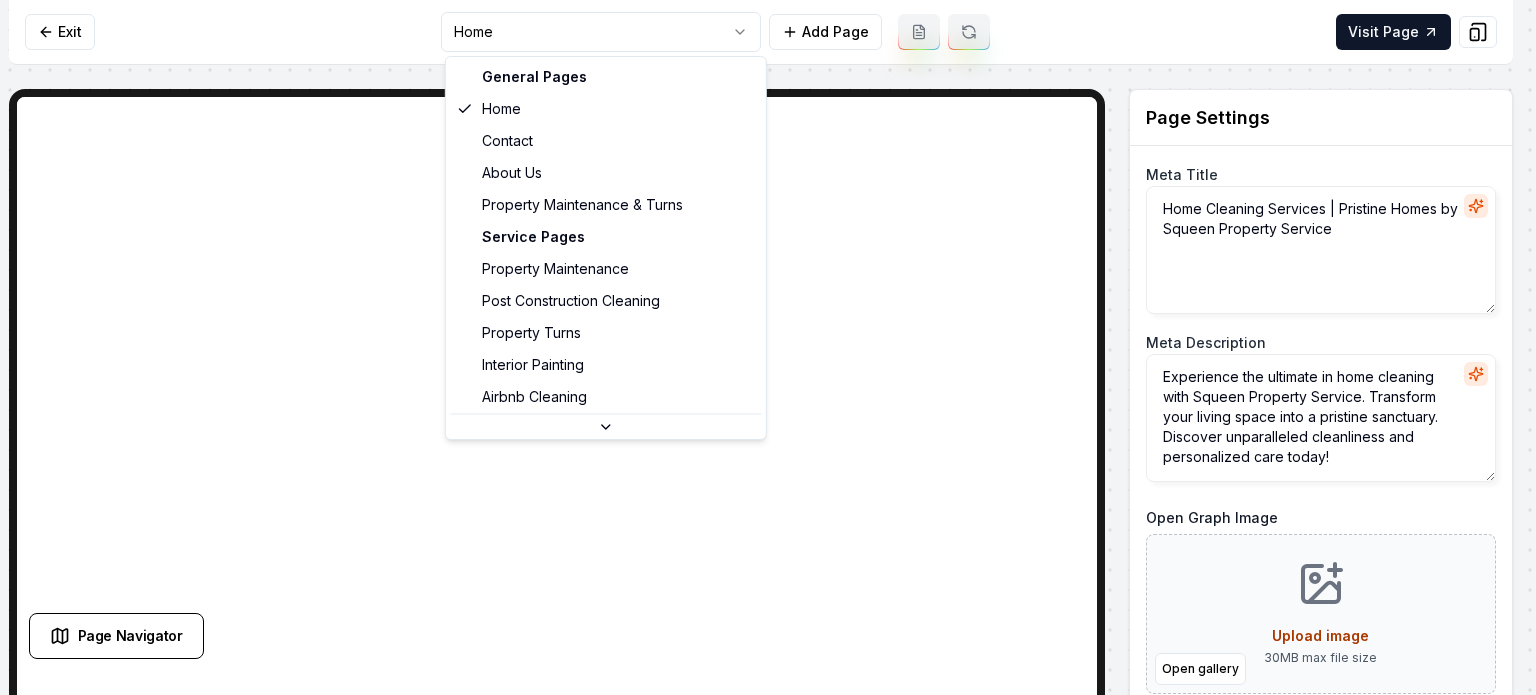 scroll, scrollTop: 64, scrollLeft: 0, axis: vertical 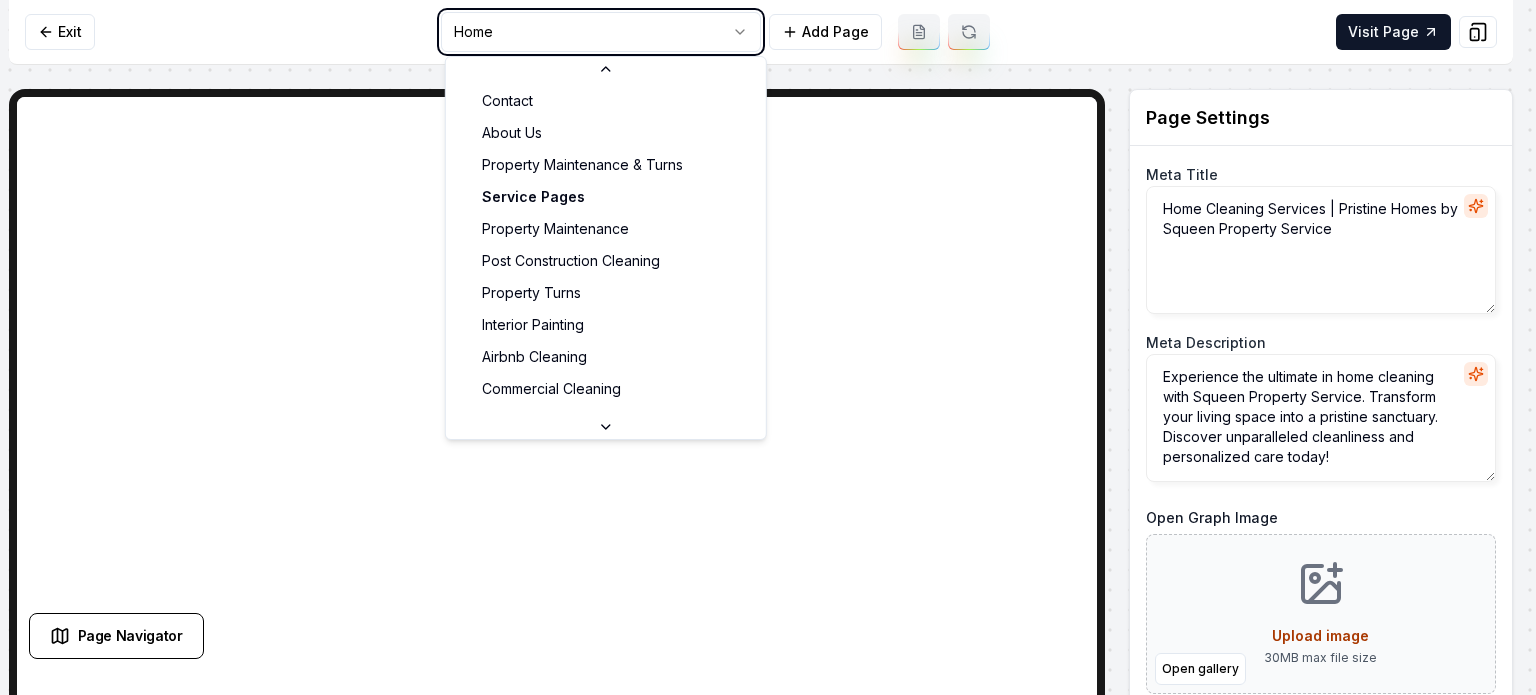 type on "Expert Home Cleaning Services | Squeen Property Service" 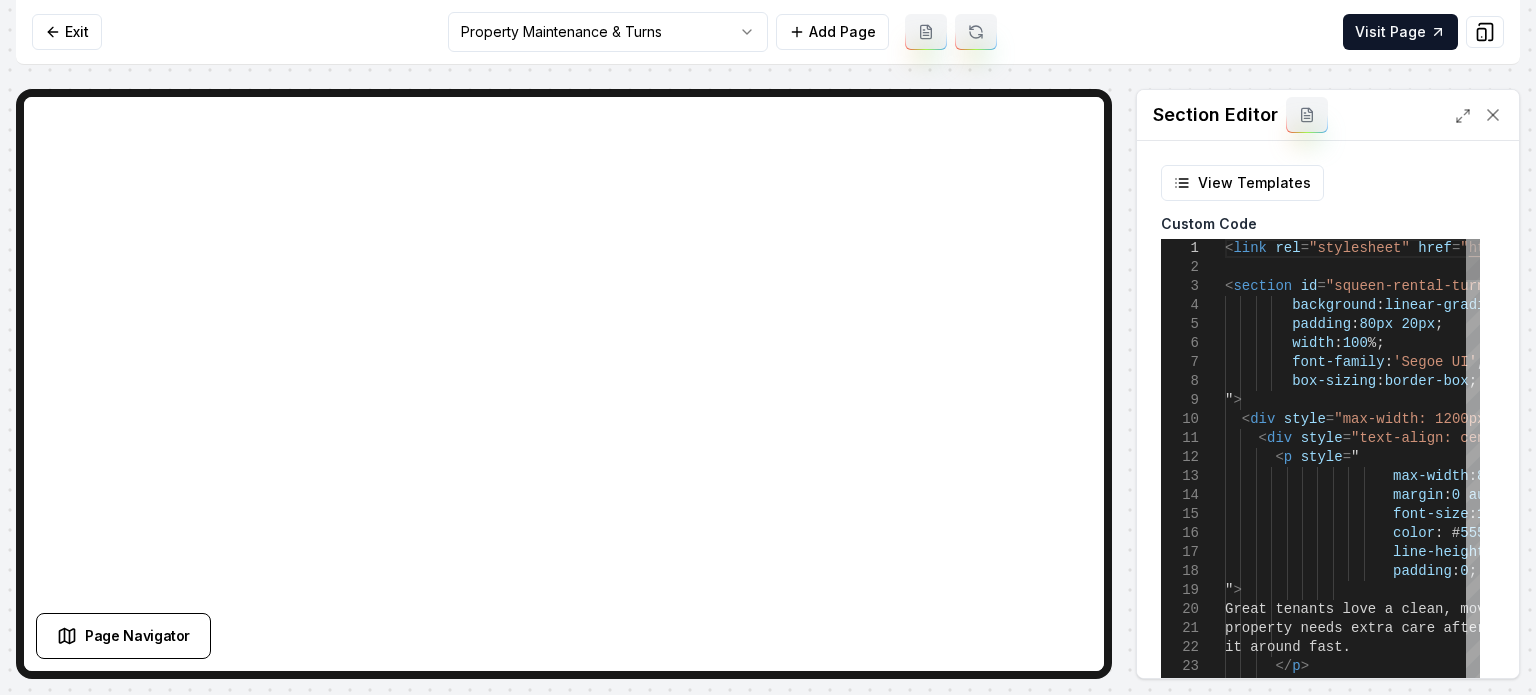 click on "< link   rel = "stylesheet"   href = " https://cdnjs.cloudflare.com/ajax/libs/font-awesom e/6.4.0/css/all.min.css " > < section   id = "squeen-rental-turnover"   style = "          background :  linear-gradient ( 135deg , # f8f9fa   0 %, # e9ecef   100 % ) ;          padding :  80px   20px ;          width :  100 %;          font-family :  'Segoe UI' ,  Tahoma ,  Geneva ,  Verdana ,  sans-serif ;          box-sizing :  border-box ;     " >    < div   style = "max-width: 1200px; margin: 0 auto;" >      < div   style = "text-align: center; margin-bottom: 60px;" >        < p   style = "                      max-width :  800px ;                      margin :  0   auto   25px ;                      font-size :  1 . 1rem ;                      color : # 555 ;                      line-height :  1 . 8 ; padding :  0 ; > </ p >" at bounding box center [1709, 3266] 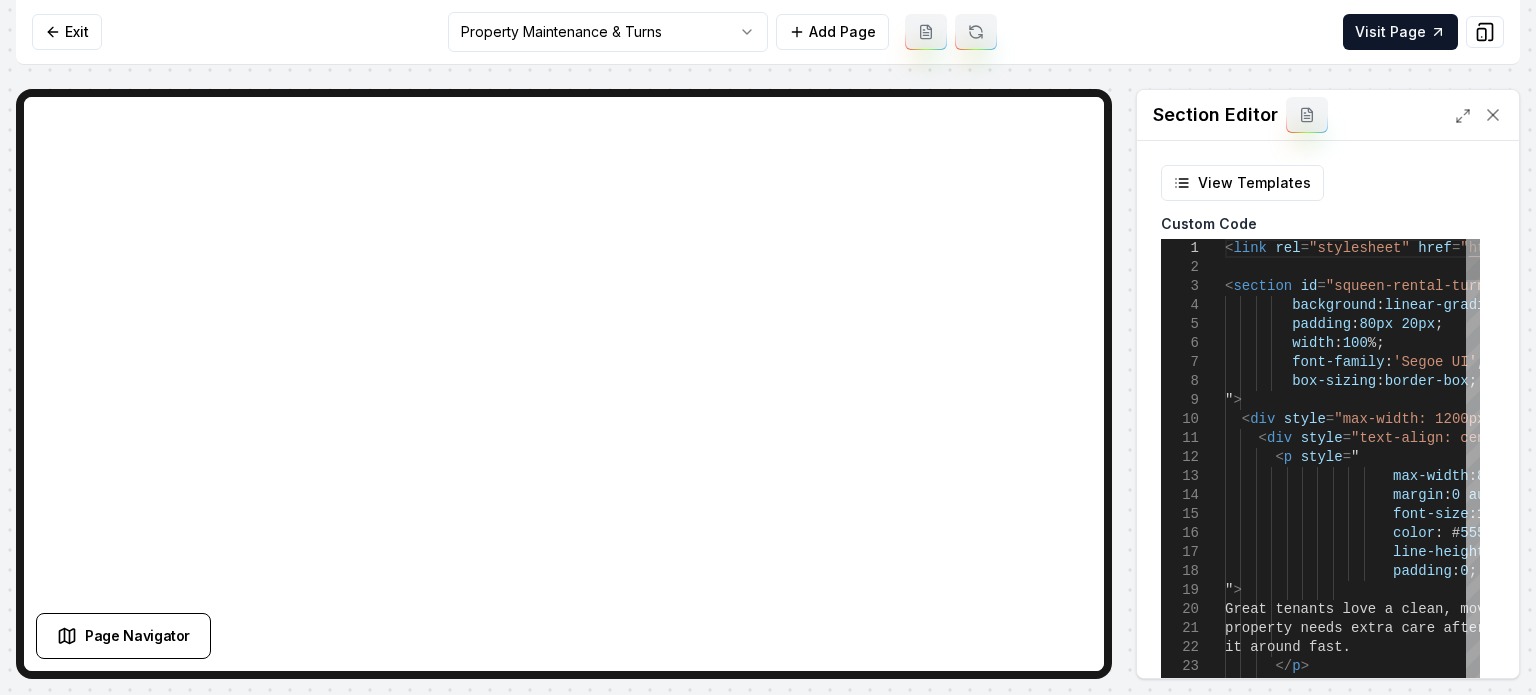 scroll, scrollTop: 0, scrollLeft: 0, axis: both 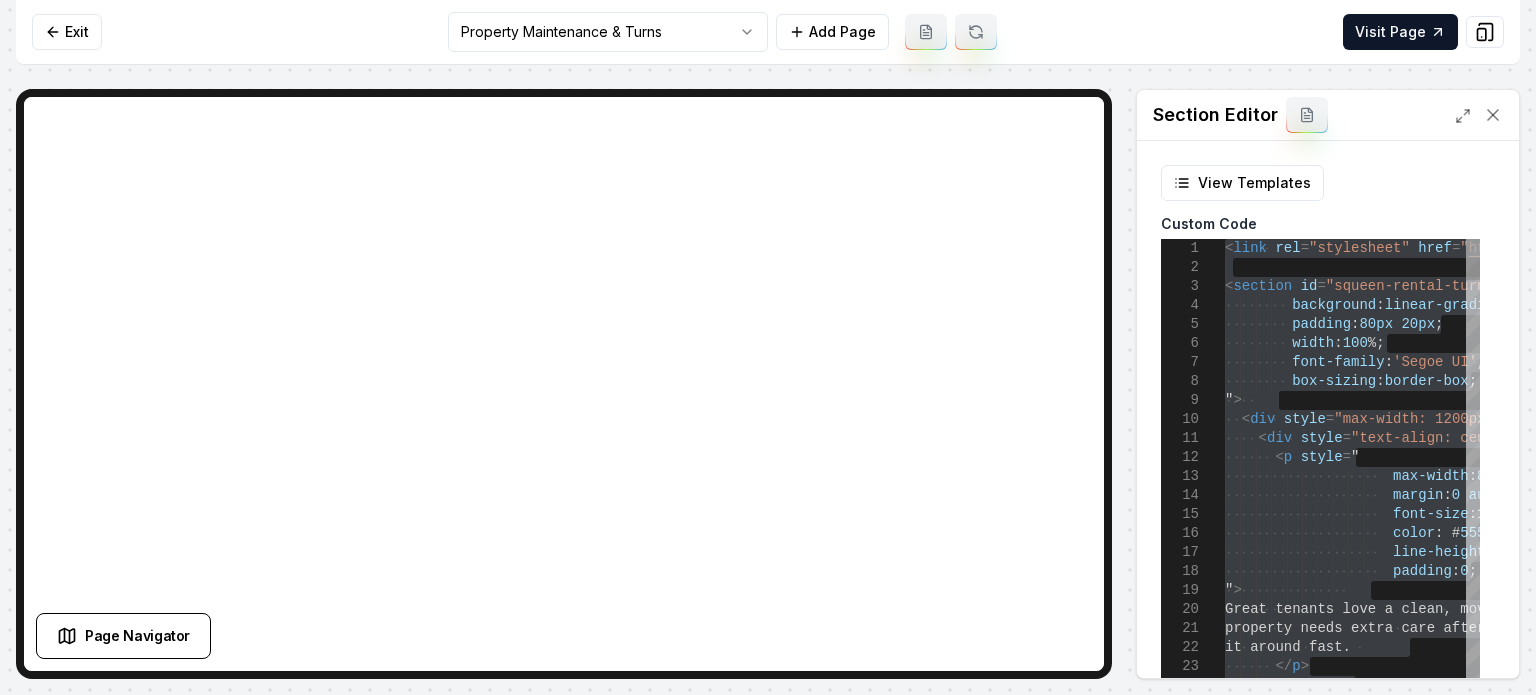 click on "< link   rel = "stylesheet"   href = " https://cdnjs.cloudflare.com/ajax/libs/font-awesom e/6.4.0/css/all.min.css " > < section   id = "squeen-rental-turnover"   style = "          background :  linear-gradient ( 135deg , # f8f9fa   0 %, # e9ecef   100 % ) ;          padding :  80px   20px ;          width :  100 %;          font-family :  'Segoe UI' ,  Tahoma ,  Geneva ,  Verdana ,  sans-serif ;          box-sizing :  border-box ;     " >    < div   style = "max-width: 1200px; margin: 0 auto;" >      < div   style = "text-align: center; margin-bottom: 60px;" >        < p   style = "                      max-width :  800px ;                      margin :  0   auto   25px ;                      font-size :  1 . 1rem ;                      color : # 555 ;                      line-height :  1 . 8 ; padding :  0 ; > </ p >" at bounding box center [1709, 3266] 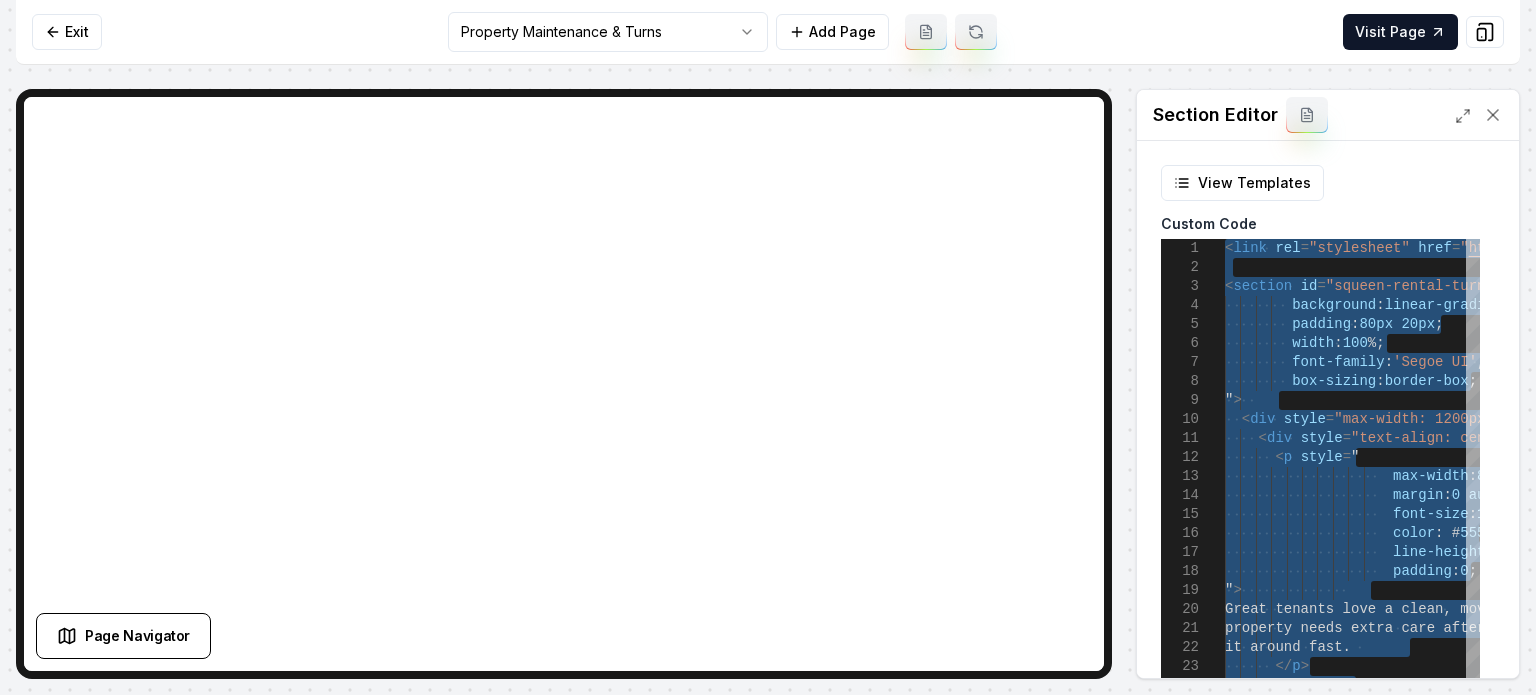 type on "**********" 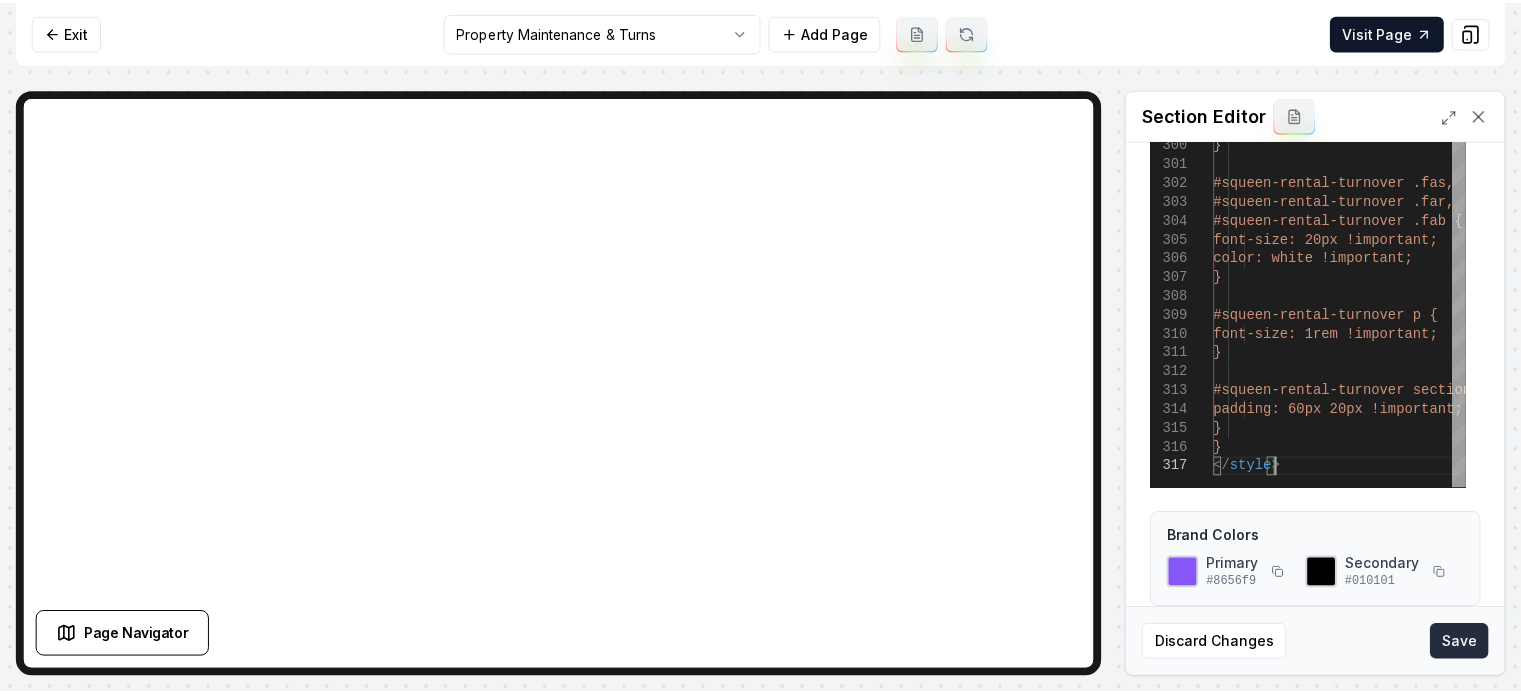 scroll, scrollTop: 252, scrollLeft: 0, axis: vertical 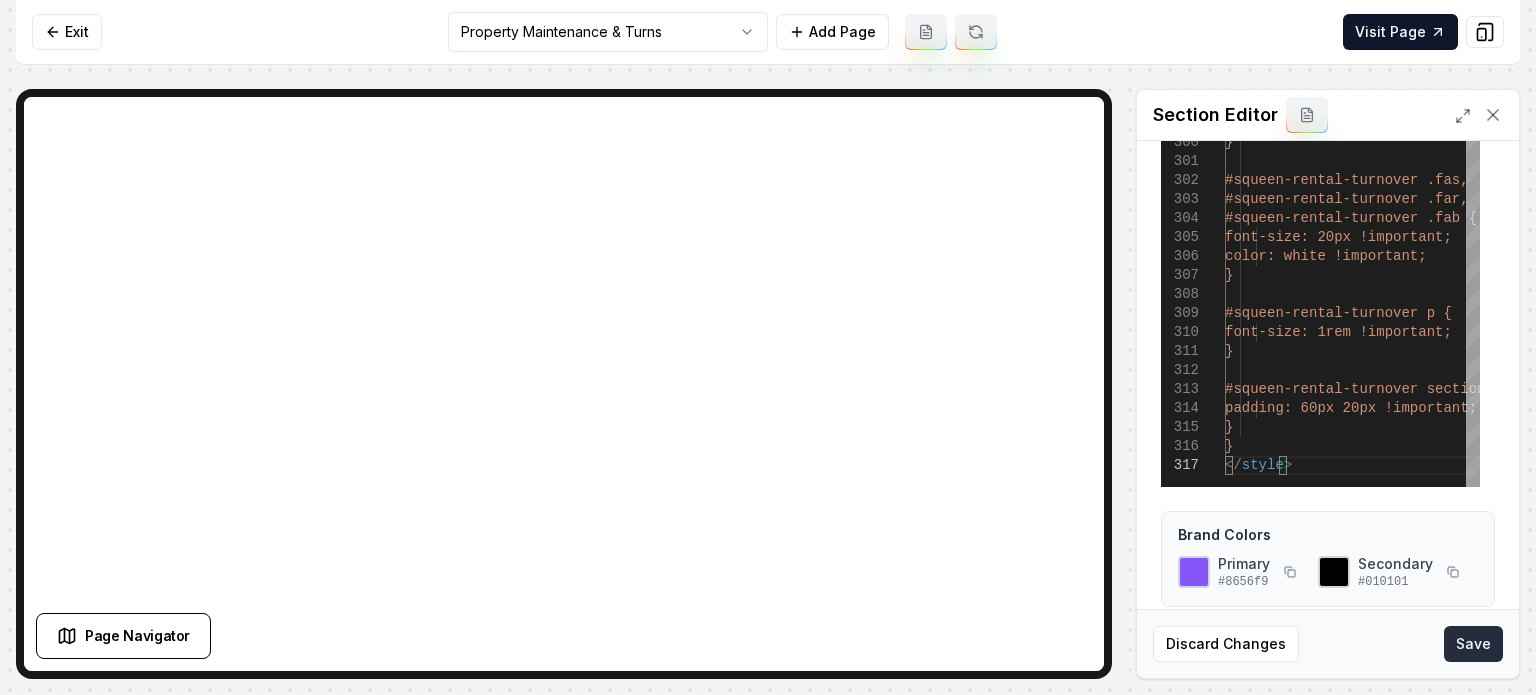 click on "Save" at bounding box center [1473, 644] 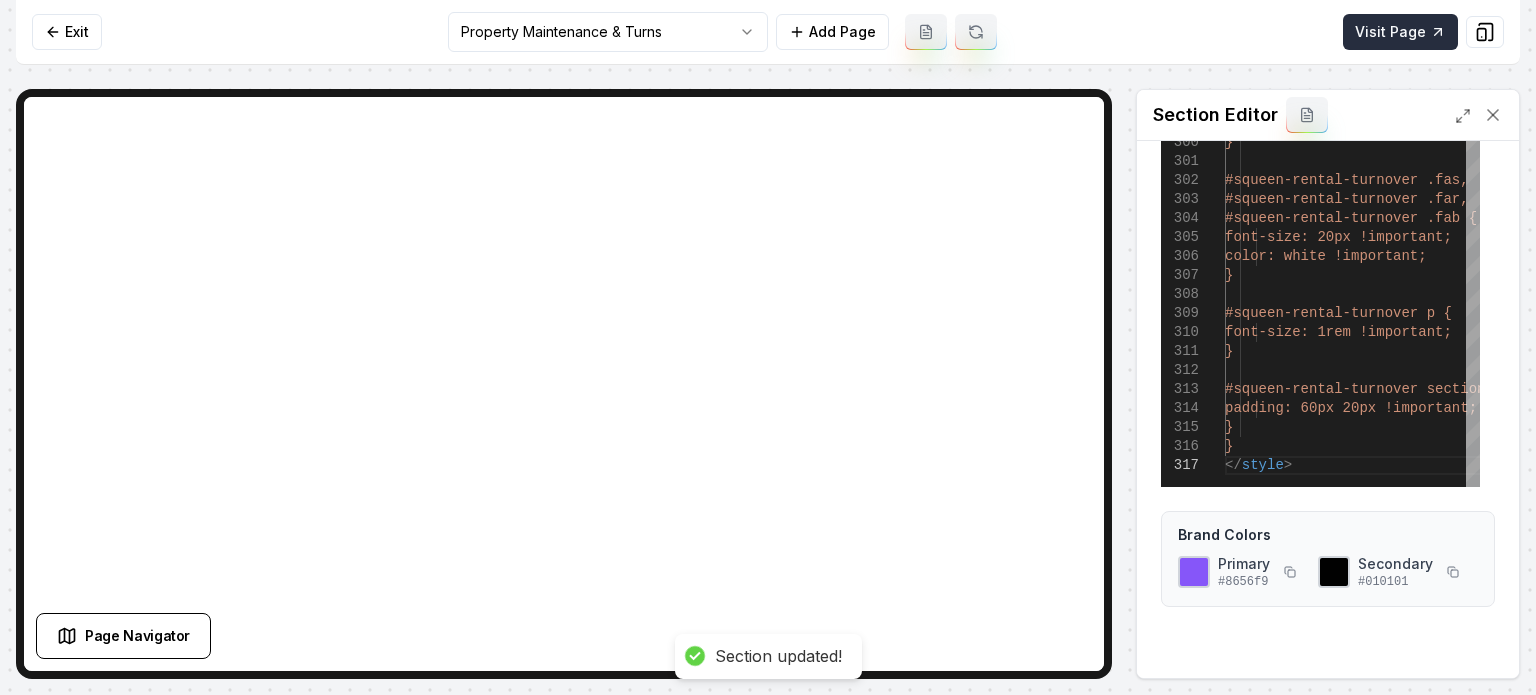 click on "Visit Page" at bounding box center (1400, 32) 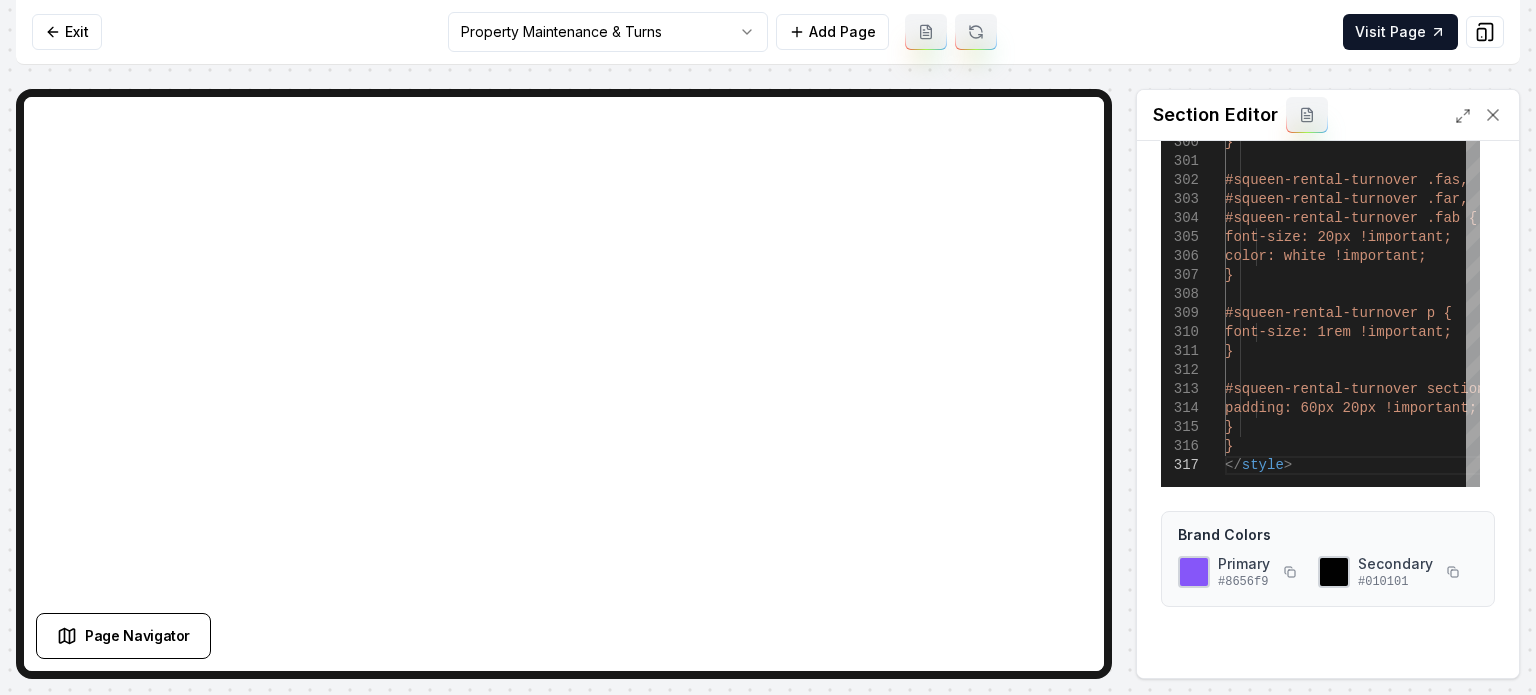 click on "Exit Property Maintenance & Turns Add Page Visit Page" at bounding box center [768, 32] 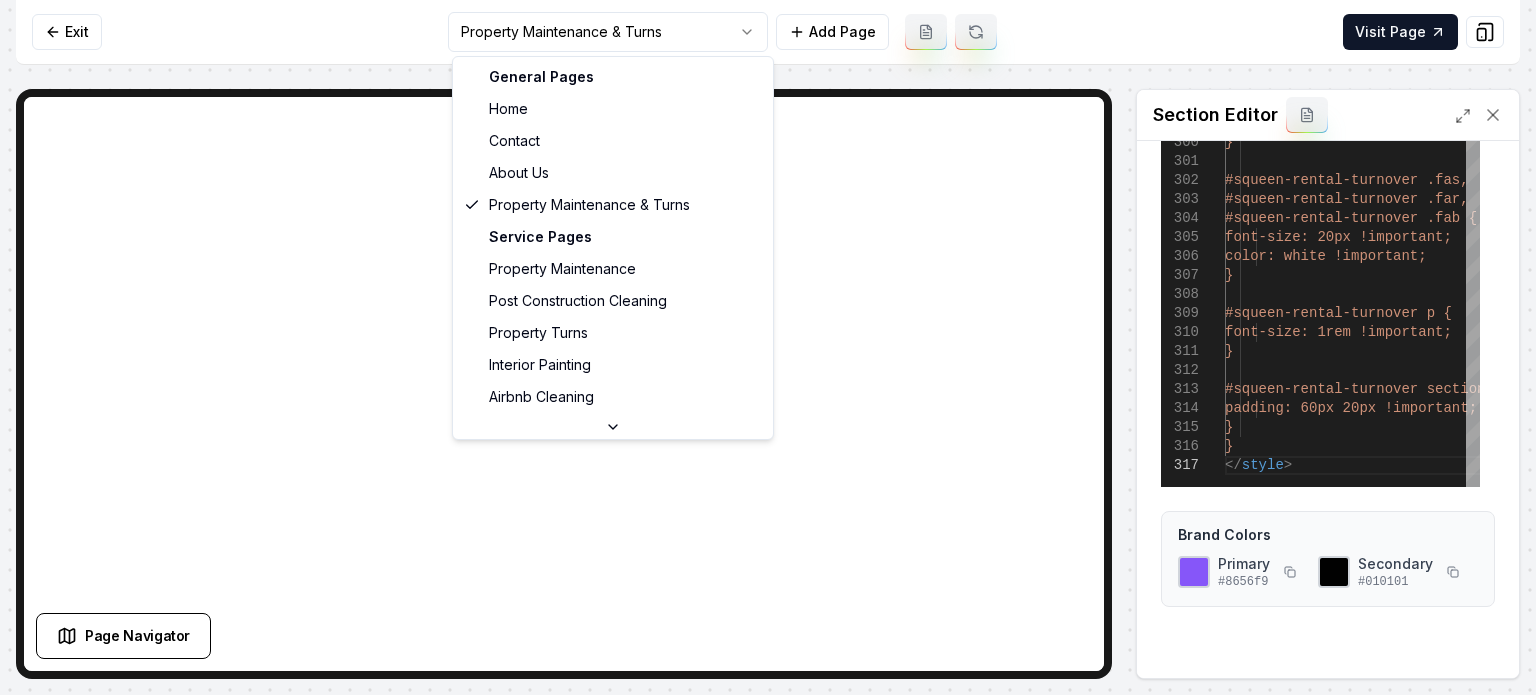 click on "Computer Required This feature is only available on a computer. Please switch to a computer to edit your site. Go back  Exit Property Maintenance & Turns Add Page Visit Page  Page Navigator Page Settings Section Editor View Templates Custom Code 292 293 294 295 296 297 298 299 300 301 302 303 304 305 306 307 308 309 310 311 312 313 314 315 316 317     #squeen-rental-turnover div[style*=" padding :  40px   30px "] {       padding: 25px 20px !important;     }     #squeen-rental-turnover div[style*=" width :  70px "] {       width: 60px !important;       height: 60px !important;     }     #squeen-rental-turnover .fas,     #squeen-rental-turnover .far,     #squeen-rental-turnover .fab {       font-size: 20px !important;       color: white !important;     }     #squeen-rental-turnover p {       font-size: 1rem !important;     }     #squeen-rental-turnover section {     }   } </ style > Brand Colors" at bounding box center [768, 347] 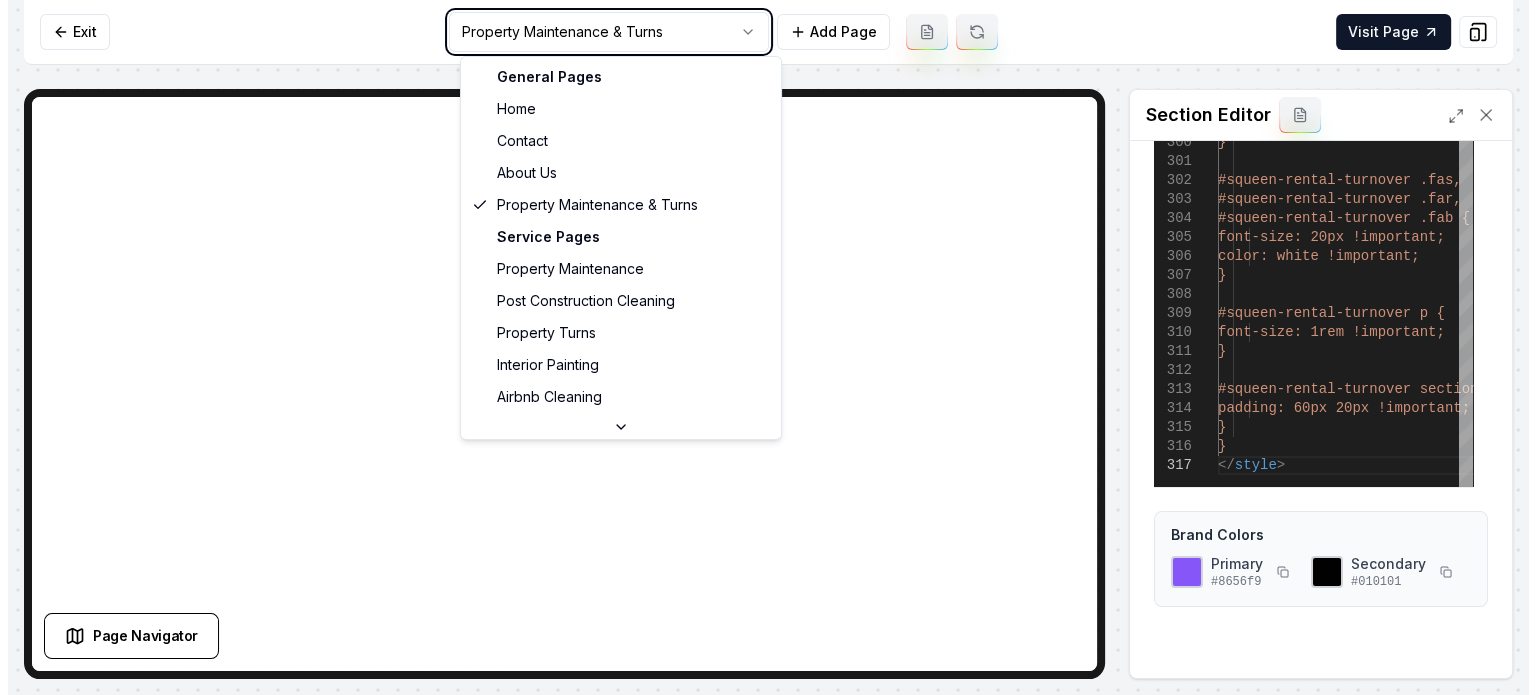 scroll, scrollTop: 0, scrollLeft: 0, axis: both 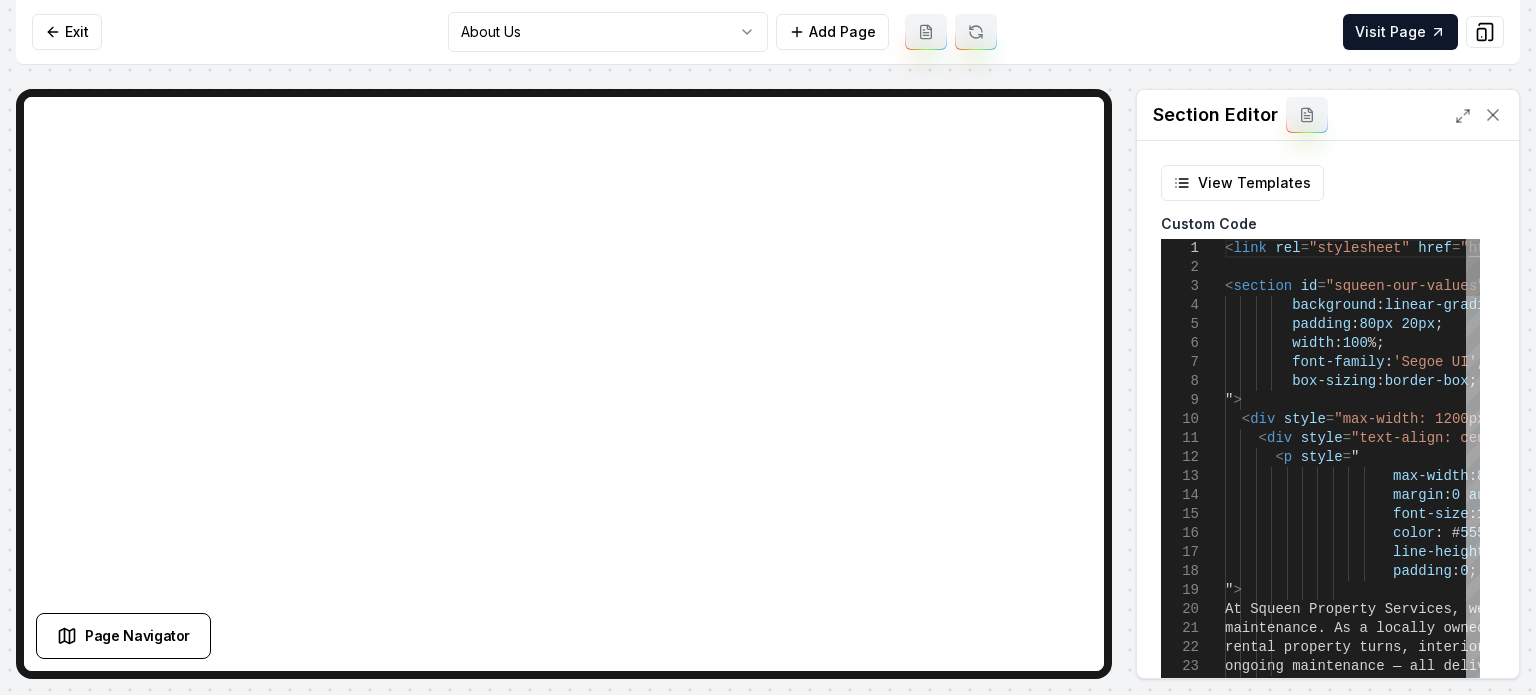 click on "< link   rel = "stylesheet"   href = " https://cdnjs.cloudflare.com/ajax/libs/font-awesom e/6.4.0/css/all.min.css " > < section   id = "squeen-our-values"   style = "          background :  linear-gradient ( 135deg , # f8f9fa   0 %, # e9ecef   100 % ) ;          padding :  80px   20px ;          width :  100 %;          font-family :  'Segoe UI' ,  Tahoma ,  Geneva ,  Verdana ,  sans-serif ;          box-sizing :  border-box ;     " >    < div   style = "max-width: 1200px; margin: 0 auto;" >      < div   style = "text-align: center; margin-bottom: 60px;" >        < p   style = "                      max-width :  800px ;                      margin :  0   auto   25px ;                      font-size :  1 . 1rem ;                      color : # 555 ;                      line-height :  1 . 8 ; padding :  0 ; > ning and p" at bounding box center (1705, 2430) 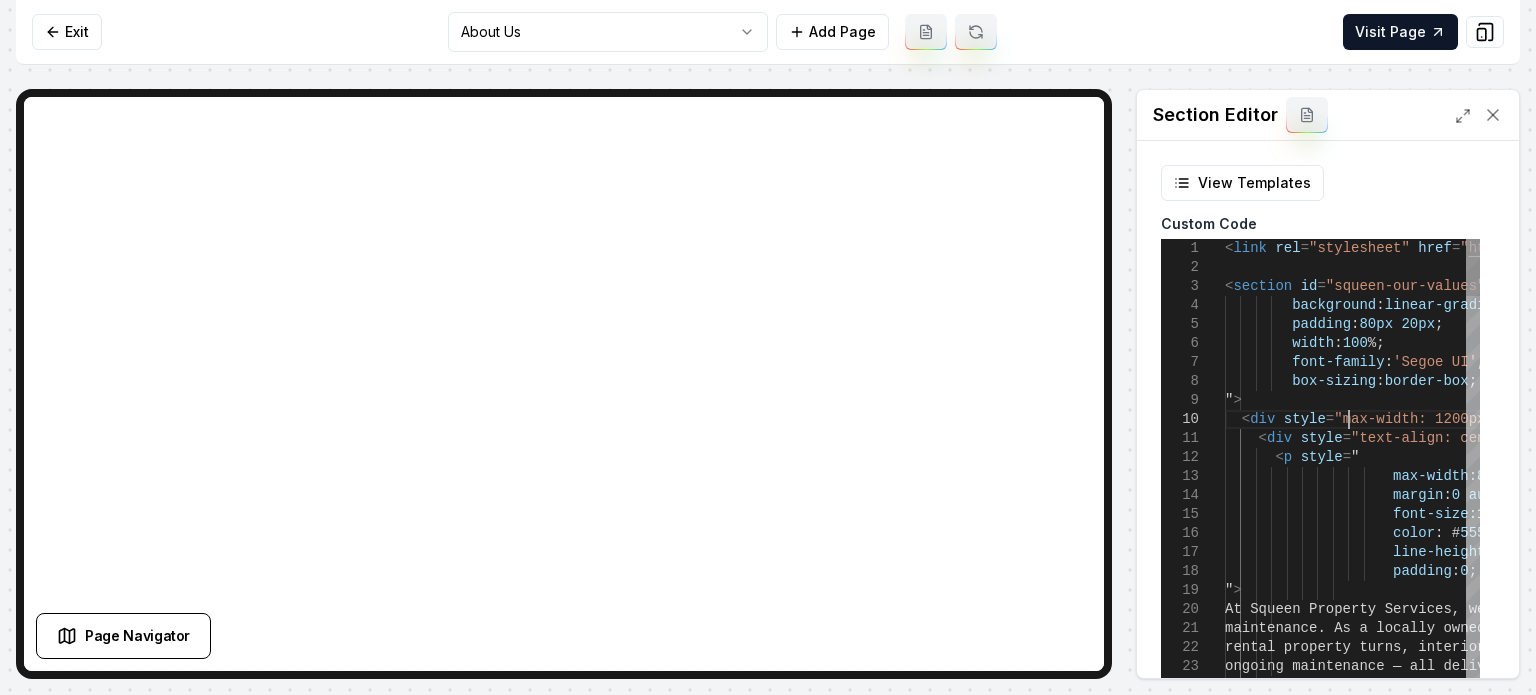 scroll, scrollTop: 0, scrollLeft: 0, axis: both 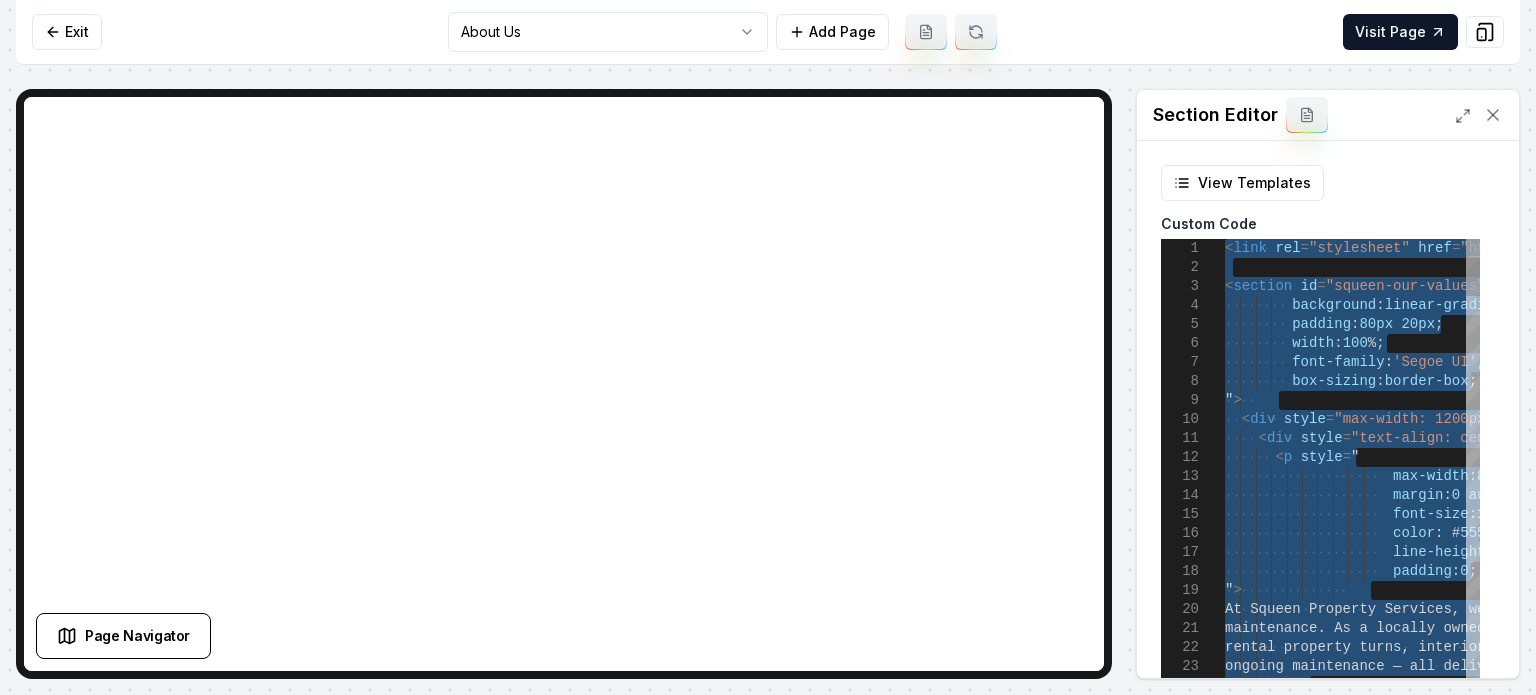 click on "< link   rel = "stylesheet"   href = " https://cdnjs.cloudflare.com/ajax/libs/font-awesom e/6.4.0/css/all.min.css " > < section   id = "squeen-our-values"   style = "          background :  linear-gradient ( 135deg , # f8f9fa   0 %, # e9ecef   100 % ) ;          padding :  80px   20px ;          width :  100 %;          font-family :  'Segoe UI' ,  Tahoma ,  Geneva ,  Verdana ,  sans-serif ;          box-sizing :  border-box ;     " >    < div   style = "max-width: 1200px; margin: 0 auto;" >      < div   style = "text-align: center; margin-bottom: 60px;" >        < p   style = "                      max-width :  800px ;                      margin :  0   auto   25px ;                      font-size :  1 . 1rem ;                      color : # 555 ;                      line-height :  1 . 8 ; padding :  0 ; > ning and p" at bounding box center (1709, 2430) 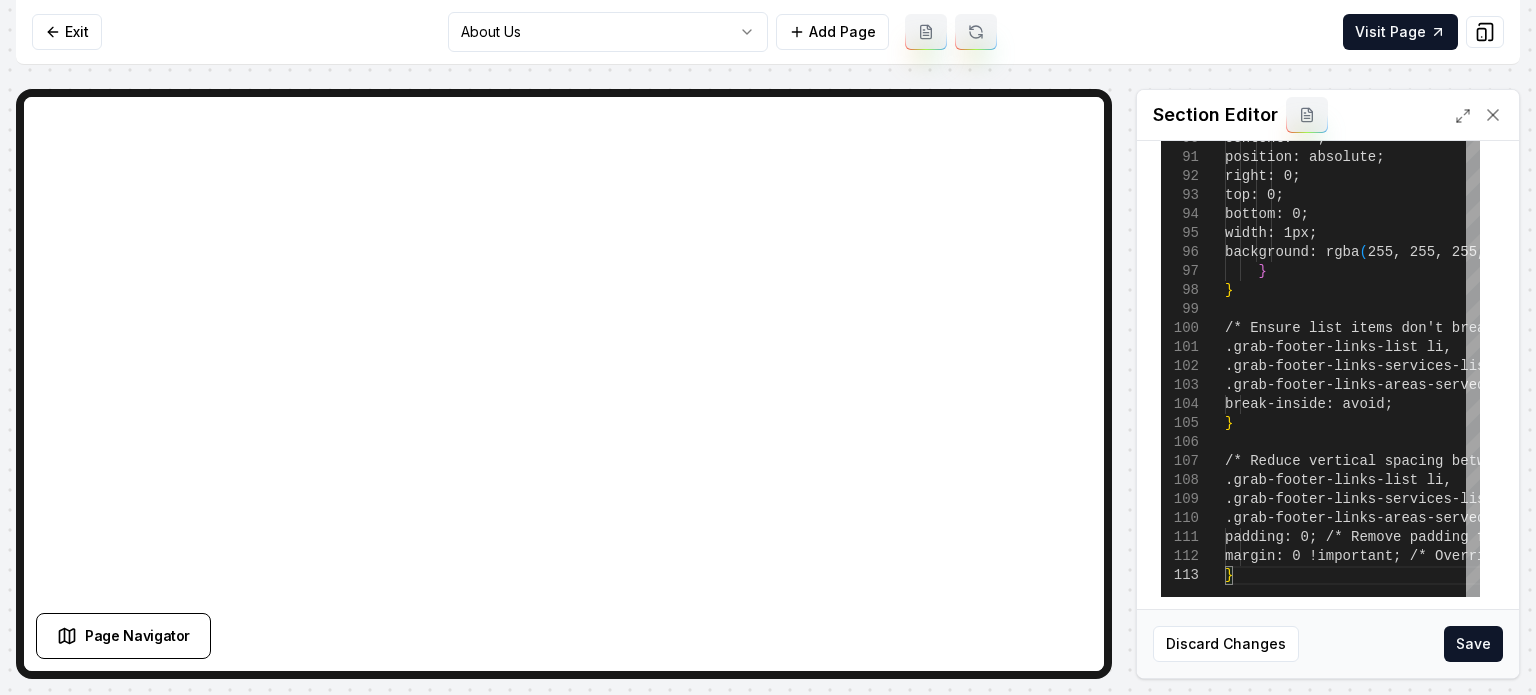 scroll, scrollTop: 252, scrollLeft: 0, axis: vertical 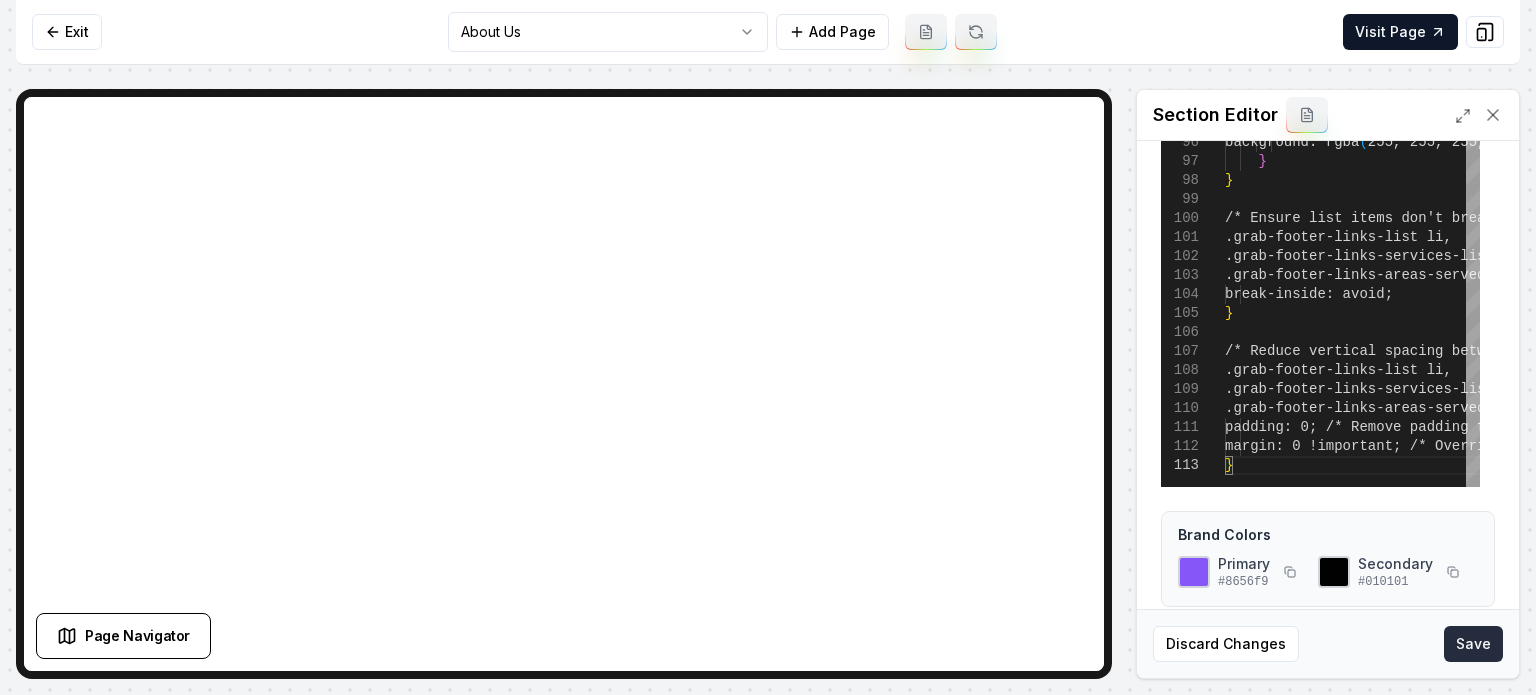 click on "Save" at bounding box center (1473, 644) 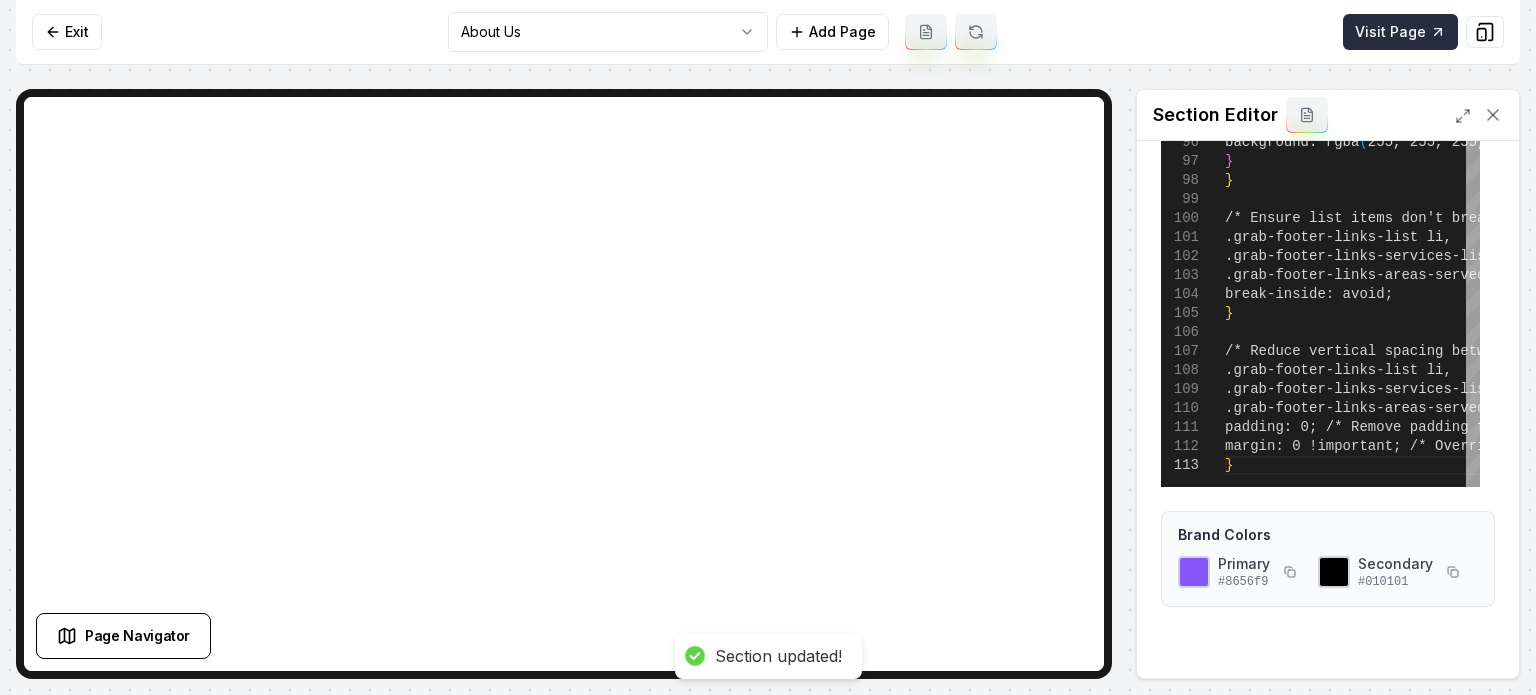 click on "Visit Page" at bounding box center [1400, 32] 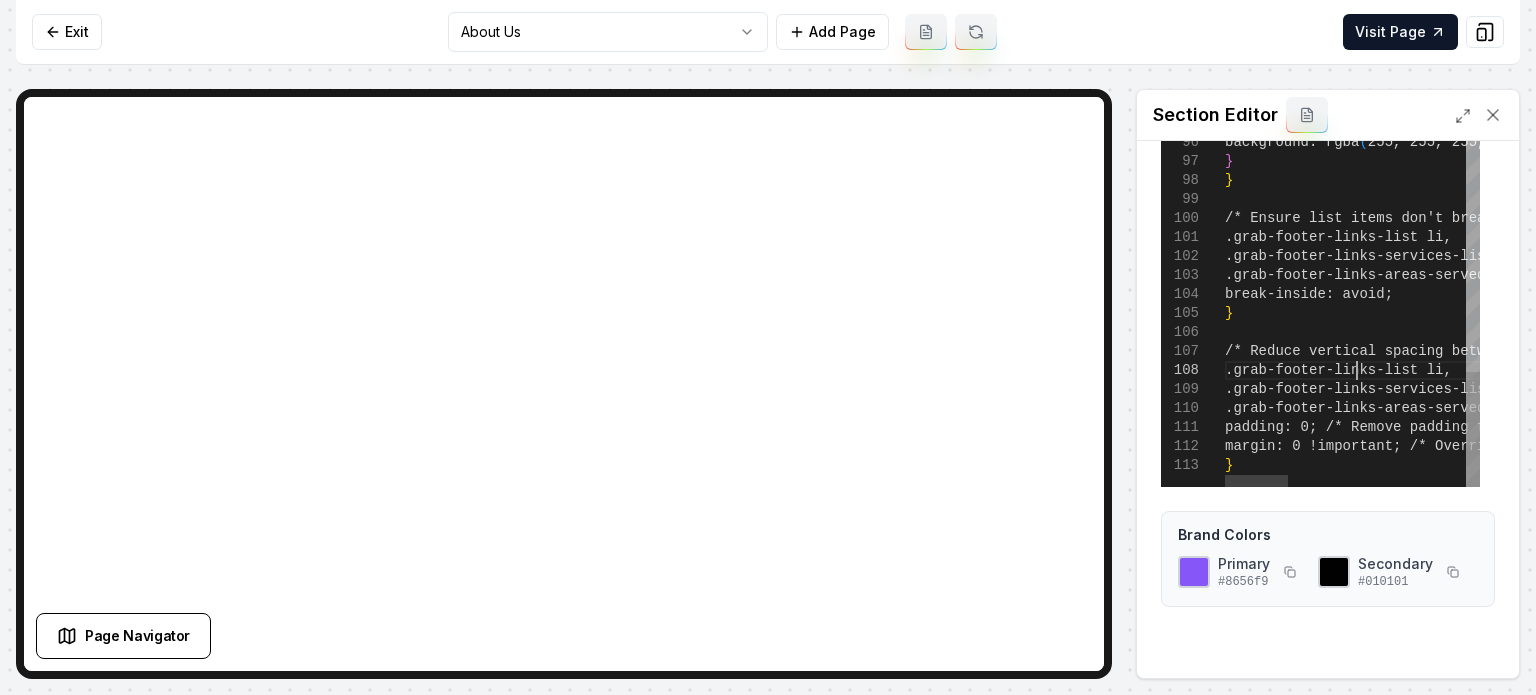 click on ".grab-footer-links-container  >  div  >  div:not ( :last-child ) ::after  { content: ''; position: absolute; right: 0; top: 0; bottom: 0; width: 1px; background: rgba ( 255, 255, 255, 0.2 ) ; } } /* Ensure list items don't break awkwardly */ .grab-footer-links-list li, .grab-footer-links-services-list li, .grab-footer-links-areas-served-list li  { break-inside: avoid; } /* Reduce vertical spacing between individual link s */ .grab-footer-links-list li, .grab-footer-links-services-list li, .grab-footer-links-areas-served-list li  { padding: 0; /* Remove padding for tighter spacing  */ margin: 0 !important; /* Override Tailwind's space -y-4 margin */ }" at bounding box center (1709, -593) 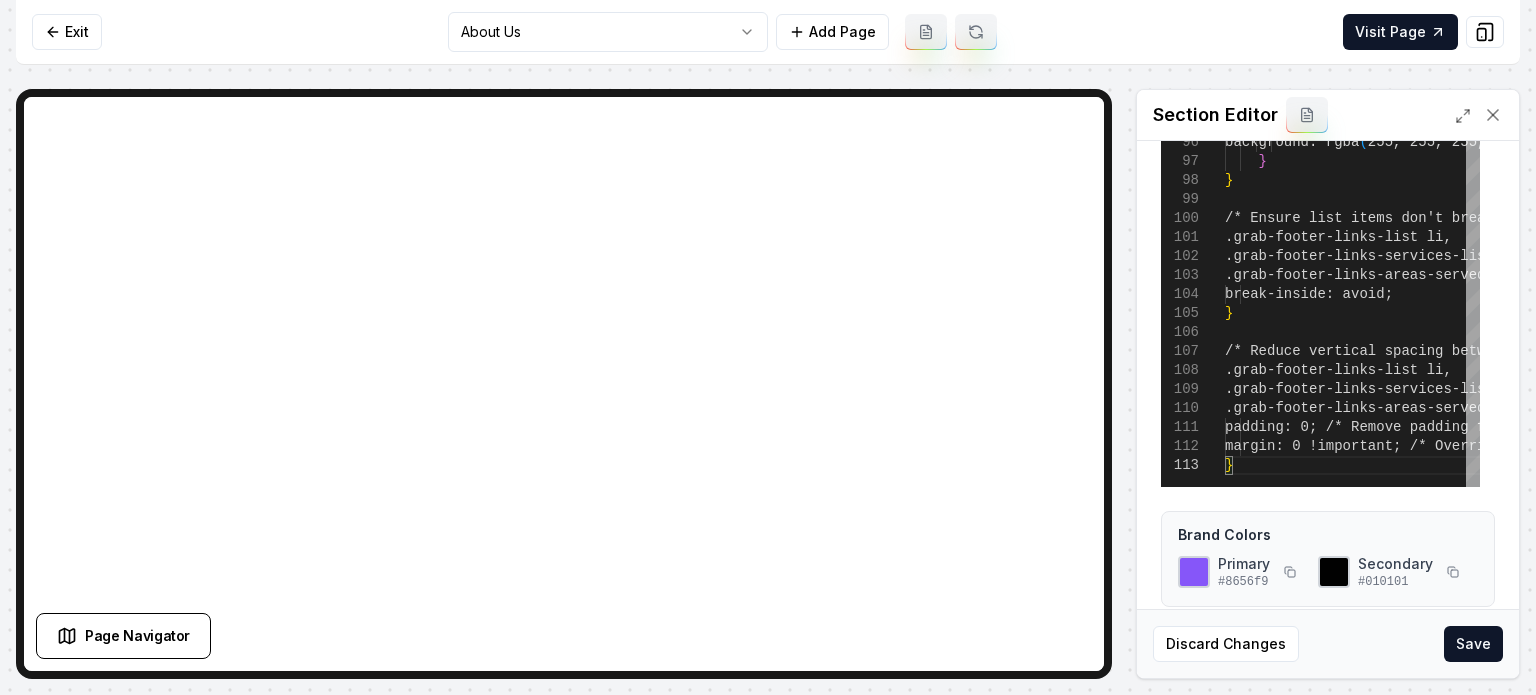 click on "Save" at bounding box center [1473, 644] 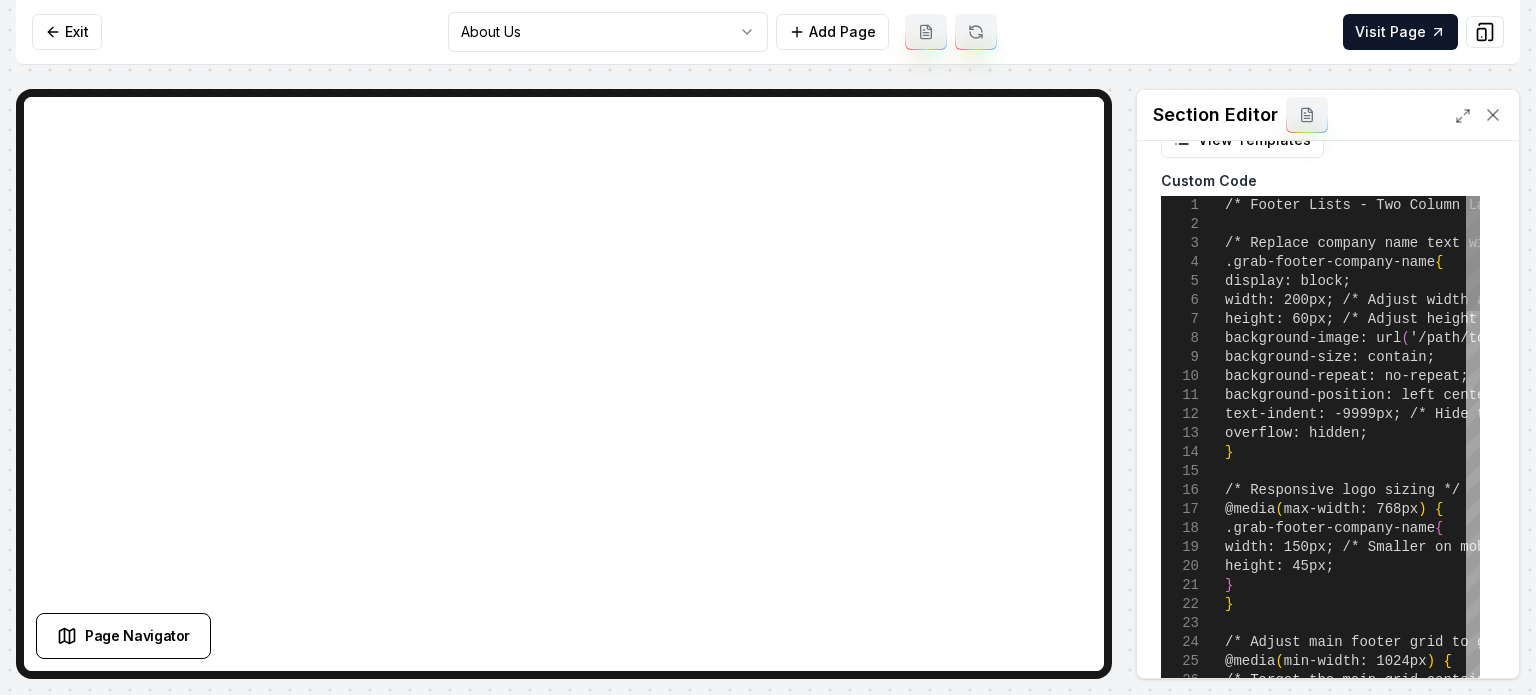 scroll, scrollTop: 0, scrollLeft: 0, axis: both 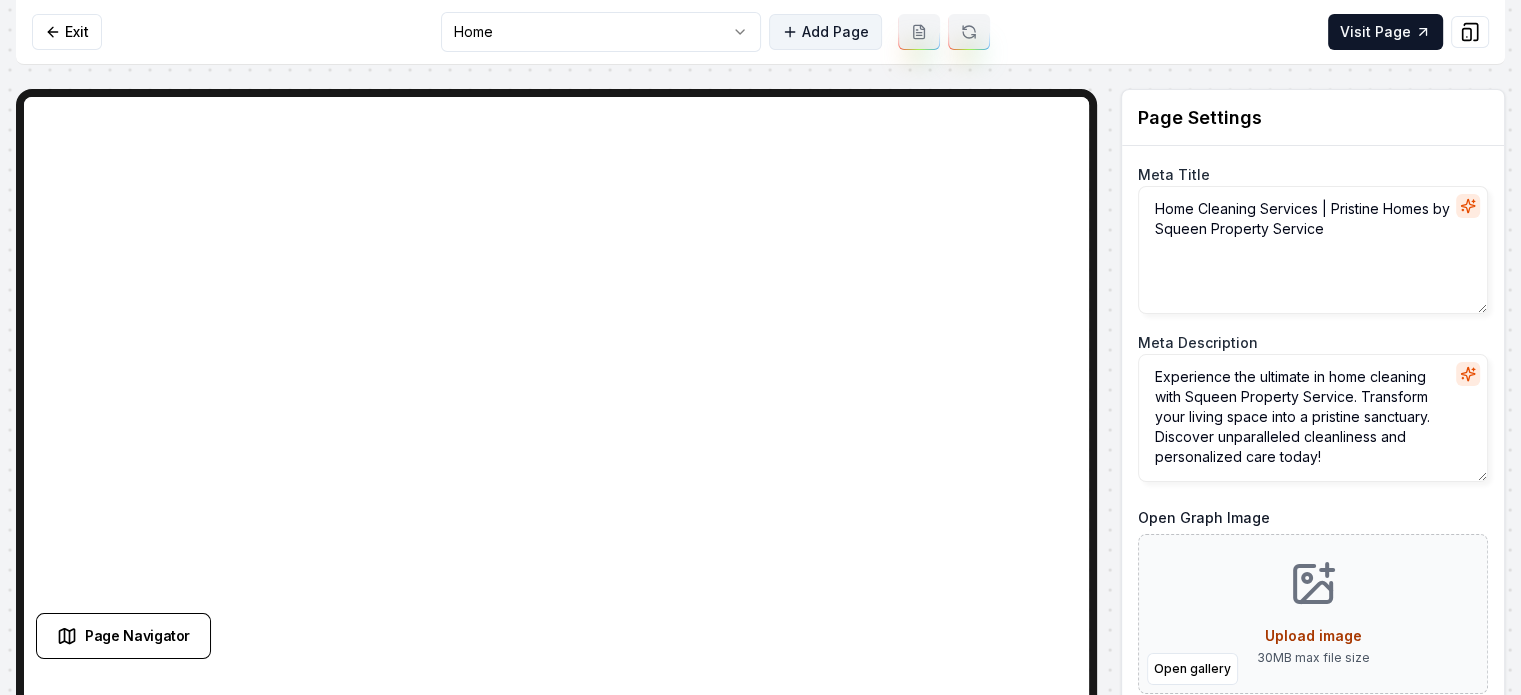 click on "Add Page" at bounding box center (825, 32) 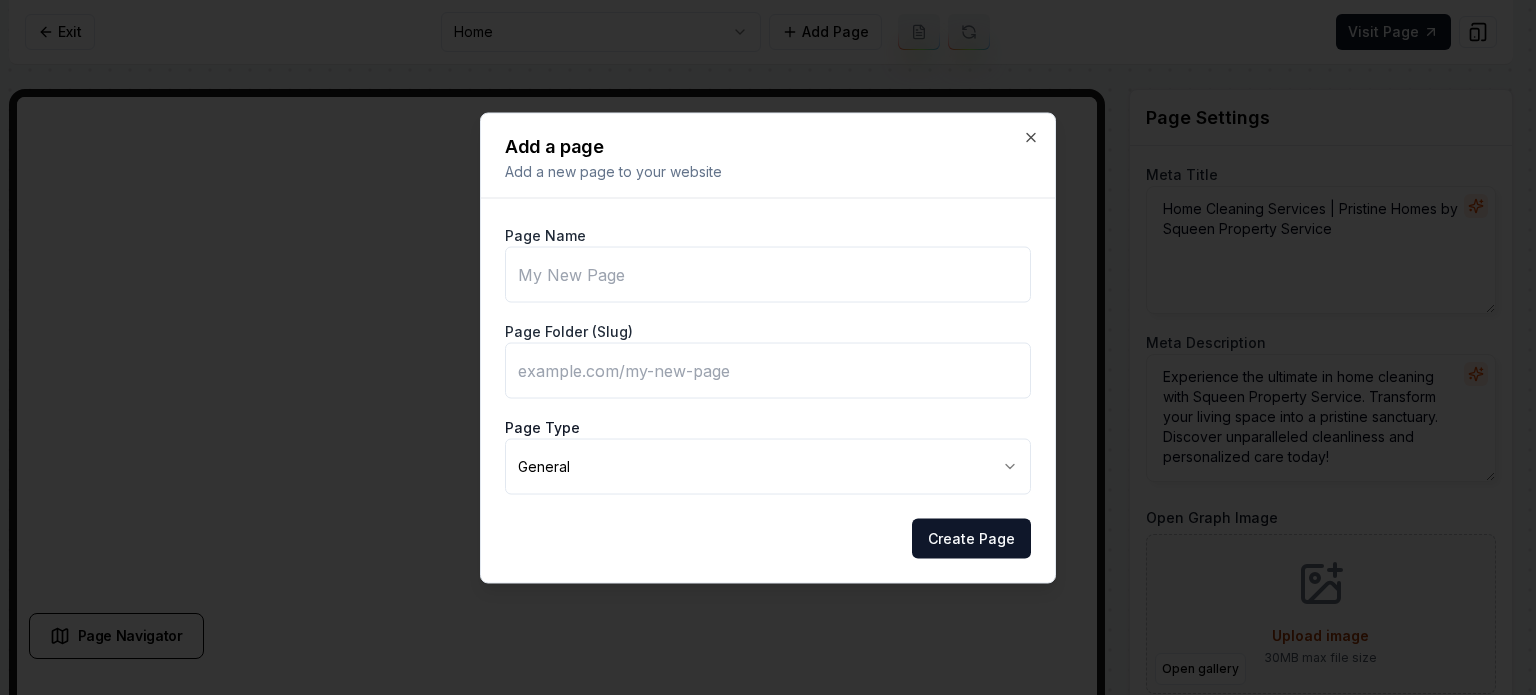 type on "Property Maintenance &Turns" 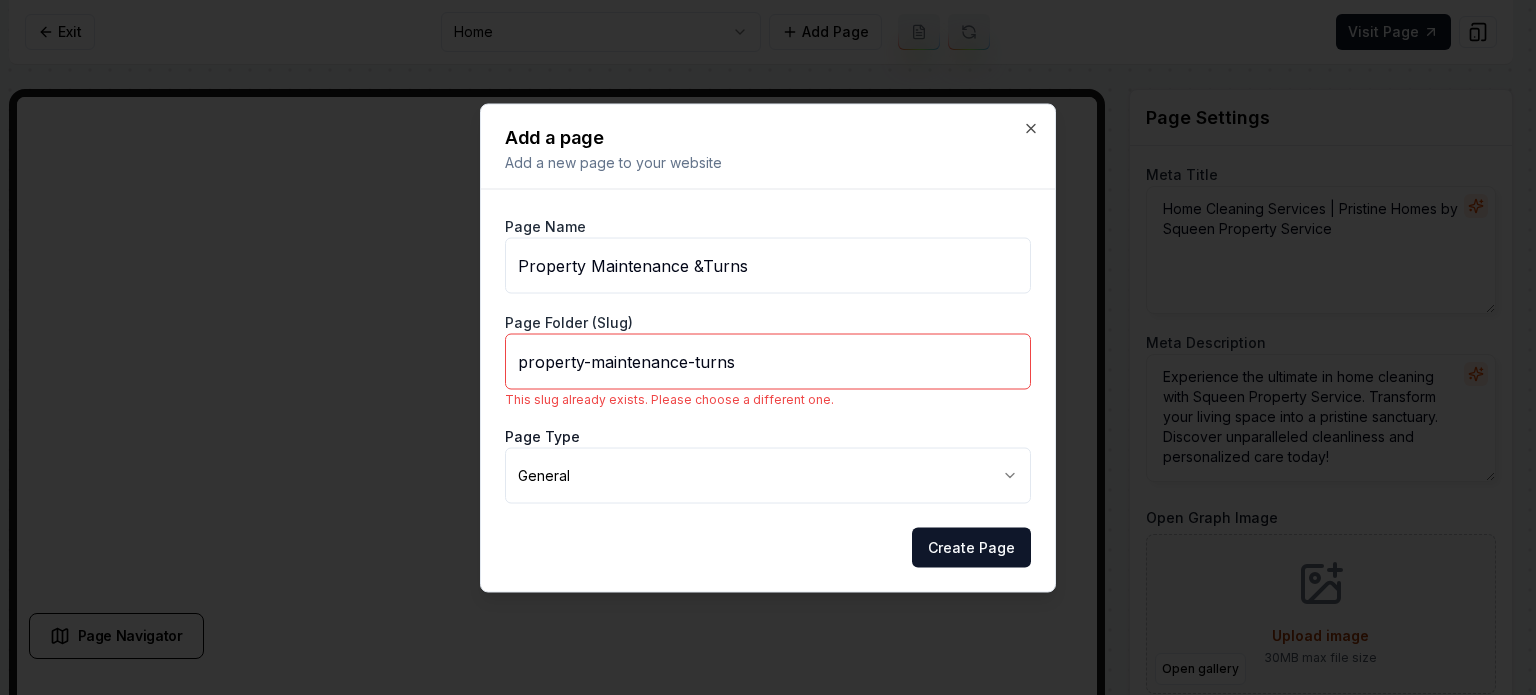 click on "Property Maintenance &Turns" at bounding box center (768, 265) 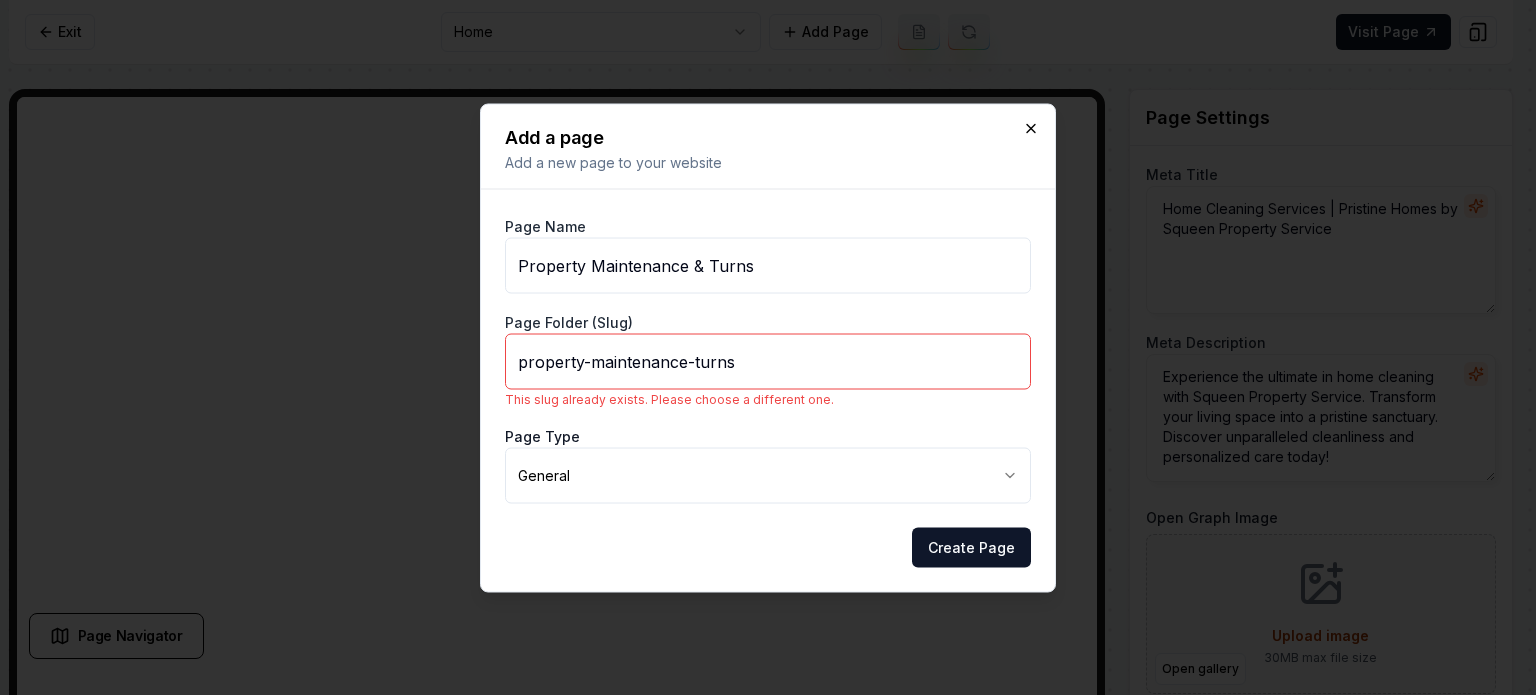 type on "Property Maintenance & Turns" 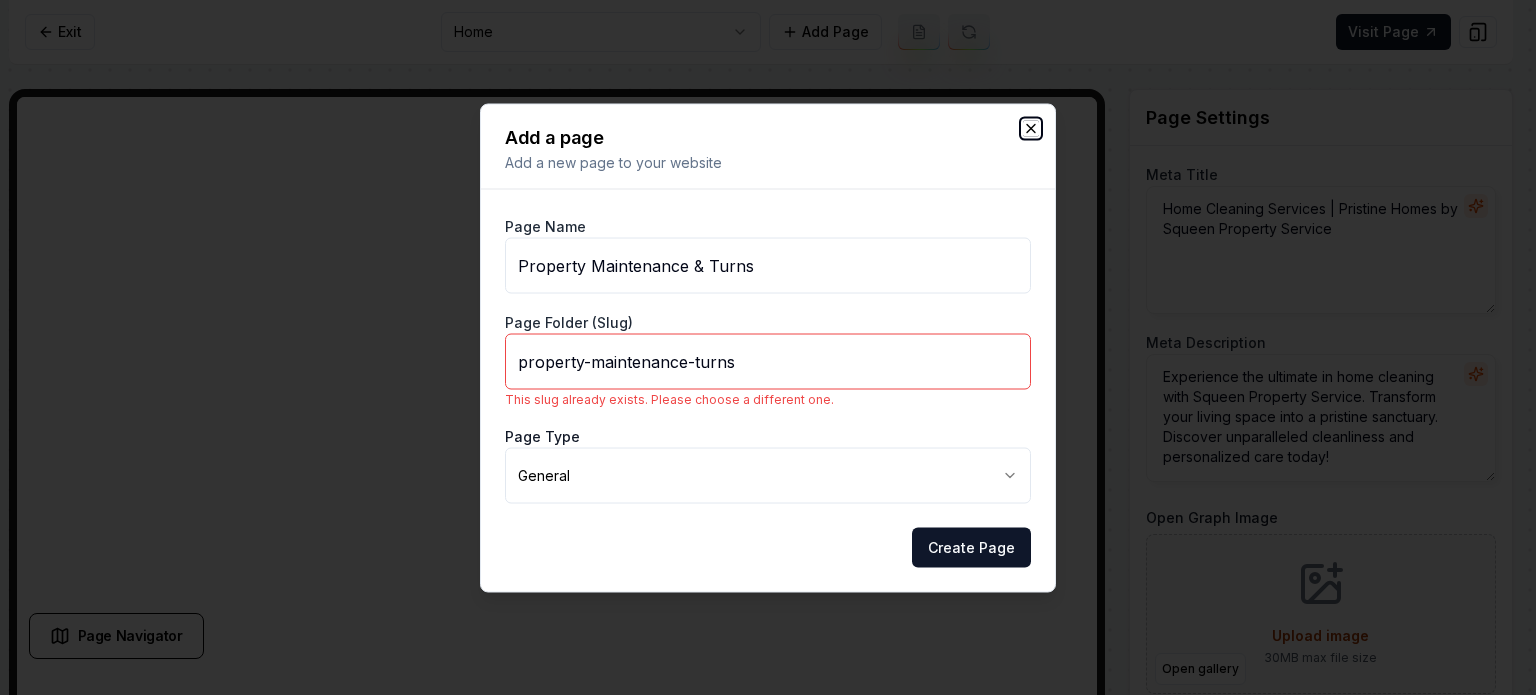 click 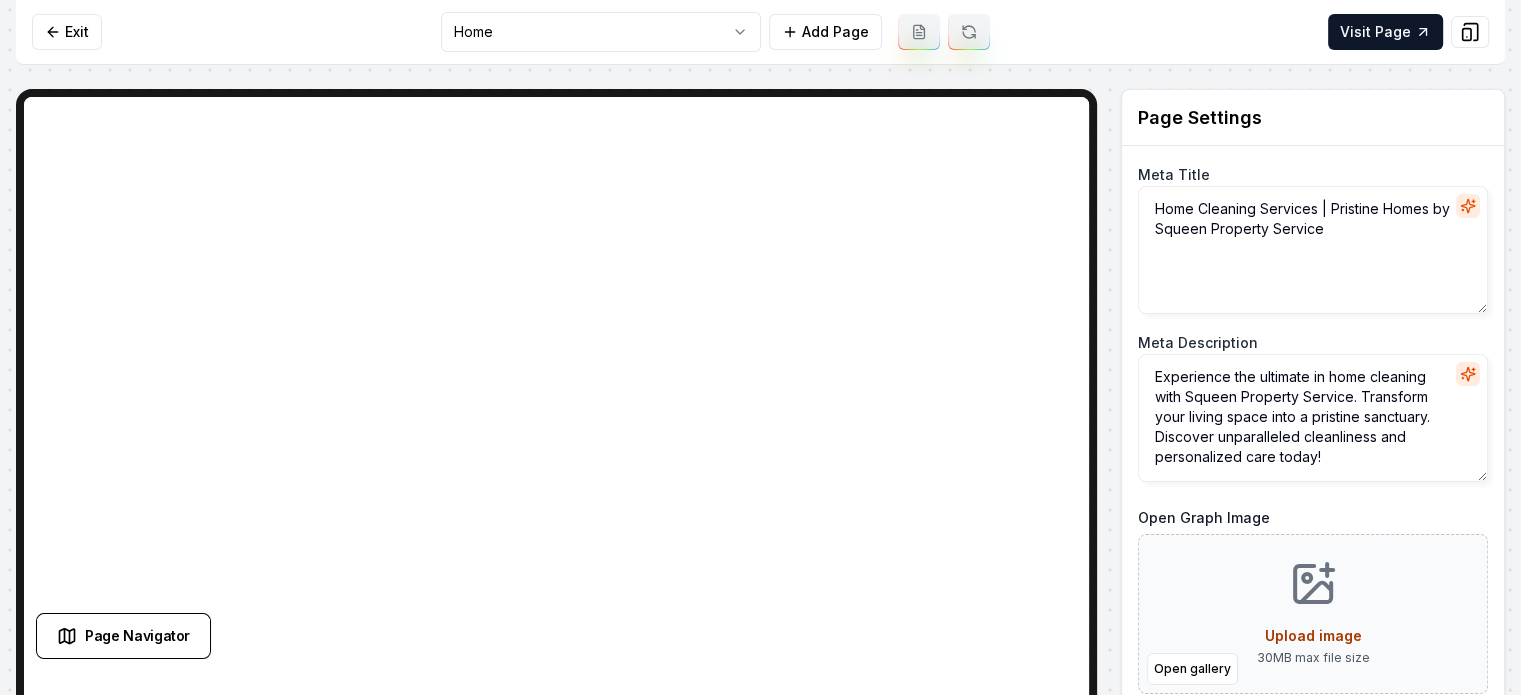 click on "Computer Required This feature is only available on a computer. Please switch to a computer to edit your site. Go back  Exit Home Add Page Visit Page  Page Navigator Page Settings Meta Title Home Cleaning Services | Pristine Homes by Squeen Property Service Meta Description Experience the ultimate in home cleaning with Squeen Property Service. Transform your living space into a pristine sanctuary. Discover unparalleled cleanliness and personalized care today! Open Graph Image Open gallery Upload image 30  MB max file size Discard Changes Save Section Editor Unsupported section type /dashboard/sites/c463b68f-ece9-405a-9441-366b8c6269fe/pages/bbac94fa-c4b5-4bf5-8978-af687aaaa223" at bounding box center (760, 347) 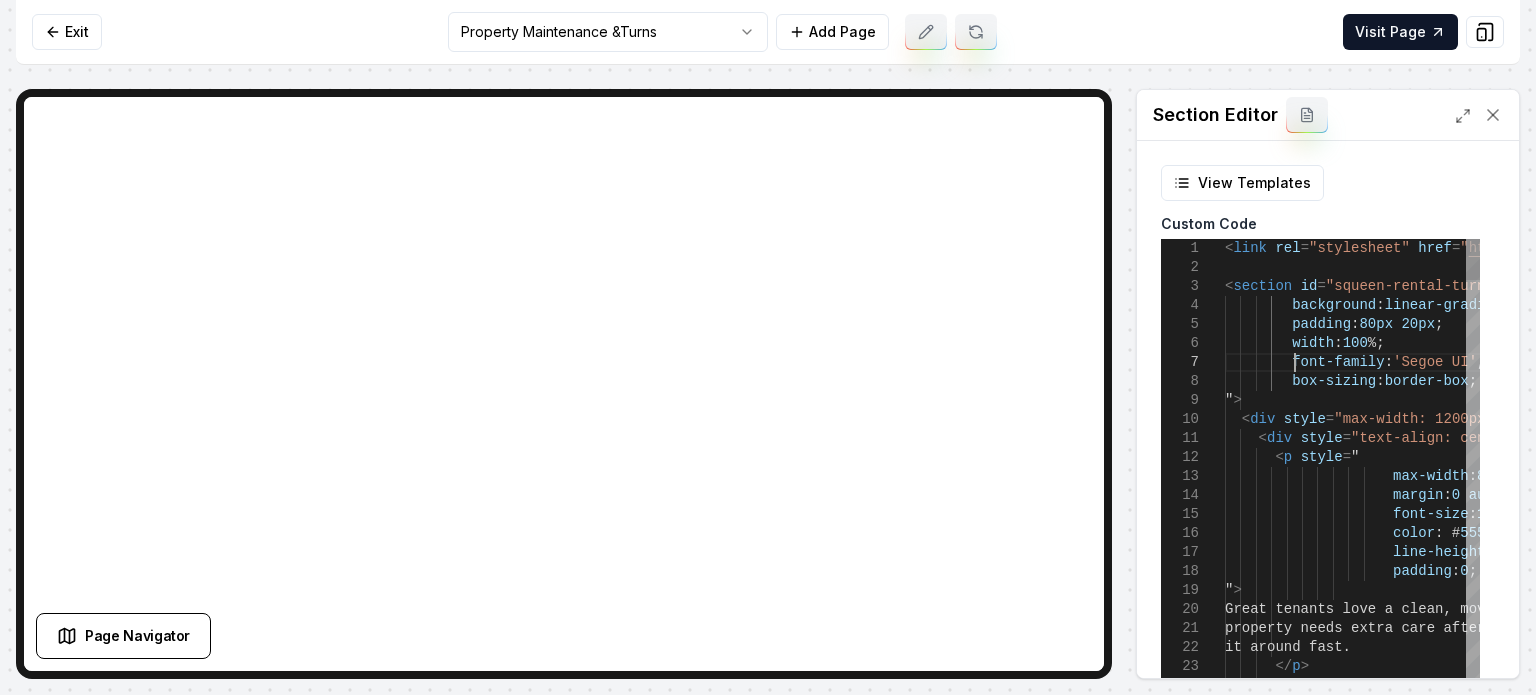 click on "< link   rel = "stylesheet"   href = " https://cdnjs.cloudflare.com/ajax/libs/font-awesom e/6.4.0/css/all.min.css " > < section   id = "squeen-rental-turnover"   style = "          background :  linear-gradient ( 135deg , # f8f9fa   0 %, # e9ecef   100 % ) ;          padding :  80px   20px ;          width :  100 %;          font-family :  'Segoe UI' ,  Tahoma ,  Geneva ,  Verdana ,  sans-serif ;          box-sizing :  border-box ;     " >    < div   style = "max-width: 1200px; margin: 0 auto;" >      < div   style = "text-align: center; margin-bottom: 60px;" >        < p   style = "                      max-width :  800px ;                      margin :  0   auto   25px ;                      font-size :  1 . 1rem ;                      color : # 555 ;                      line-height :  1 . 8 ; padding :  0 ; > </ p >" at bounding box center (1709, 3266) 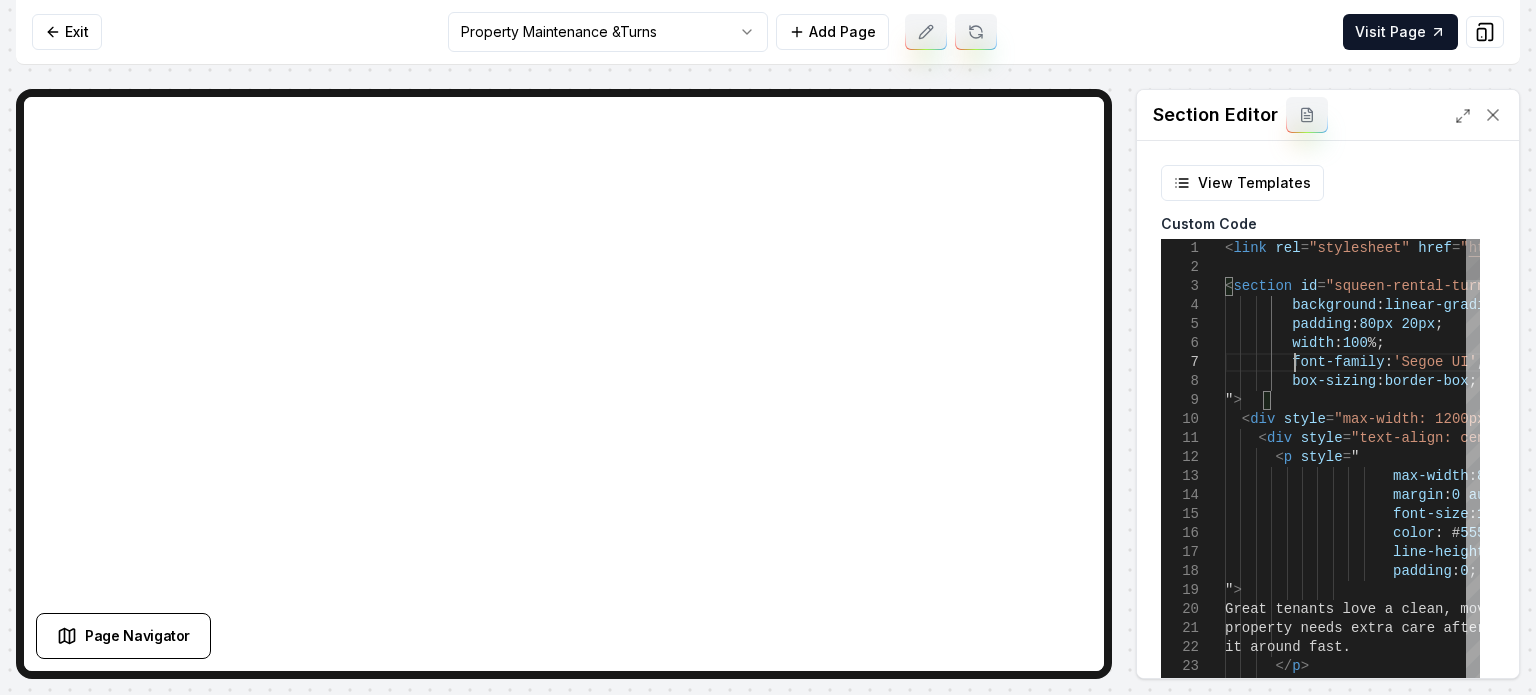type on "**********" 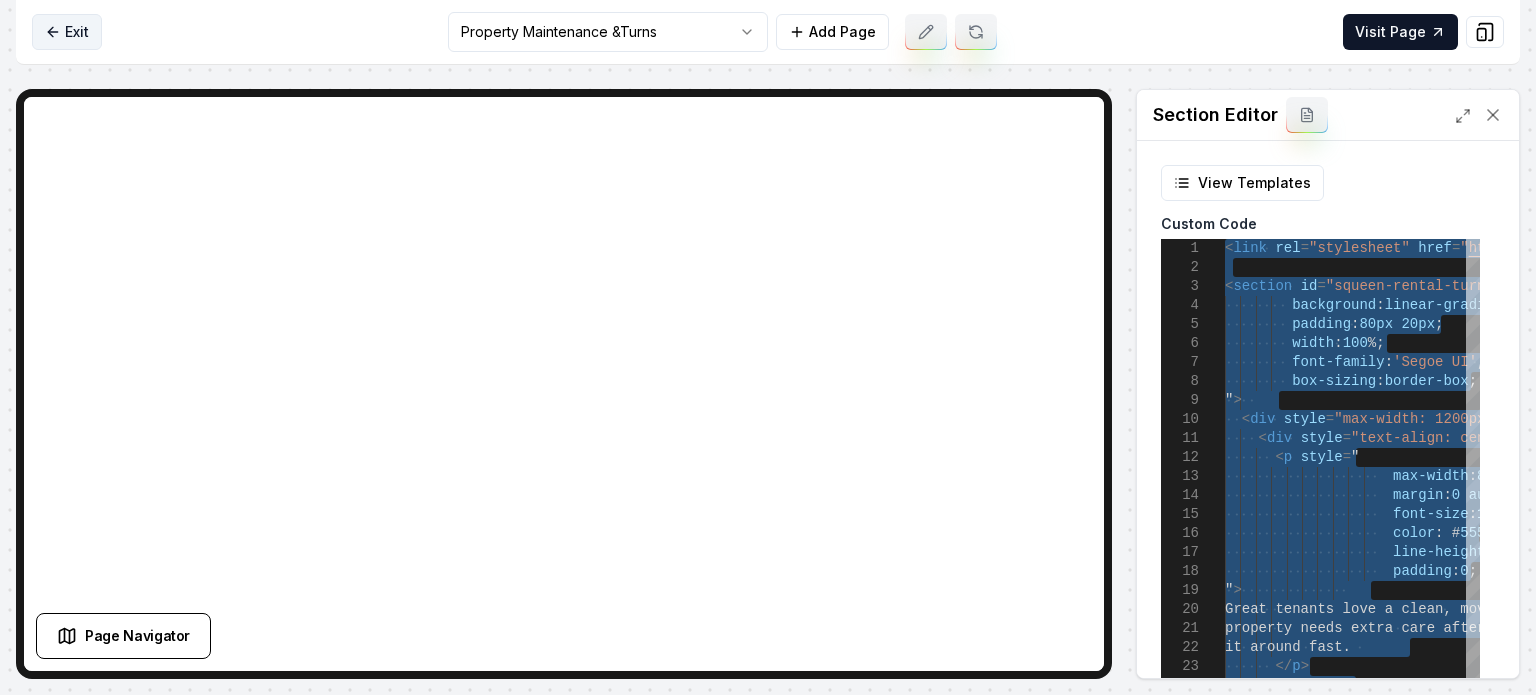 click on "Exit" at bounding box center (67, 32) 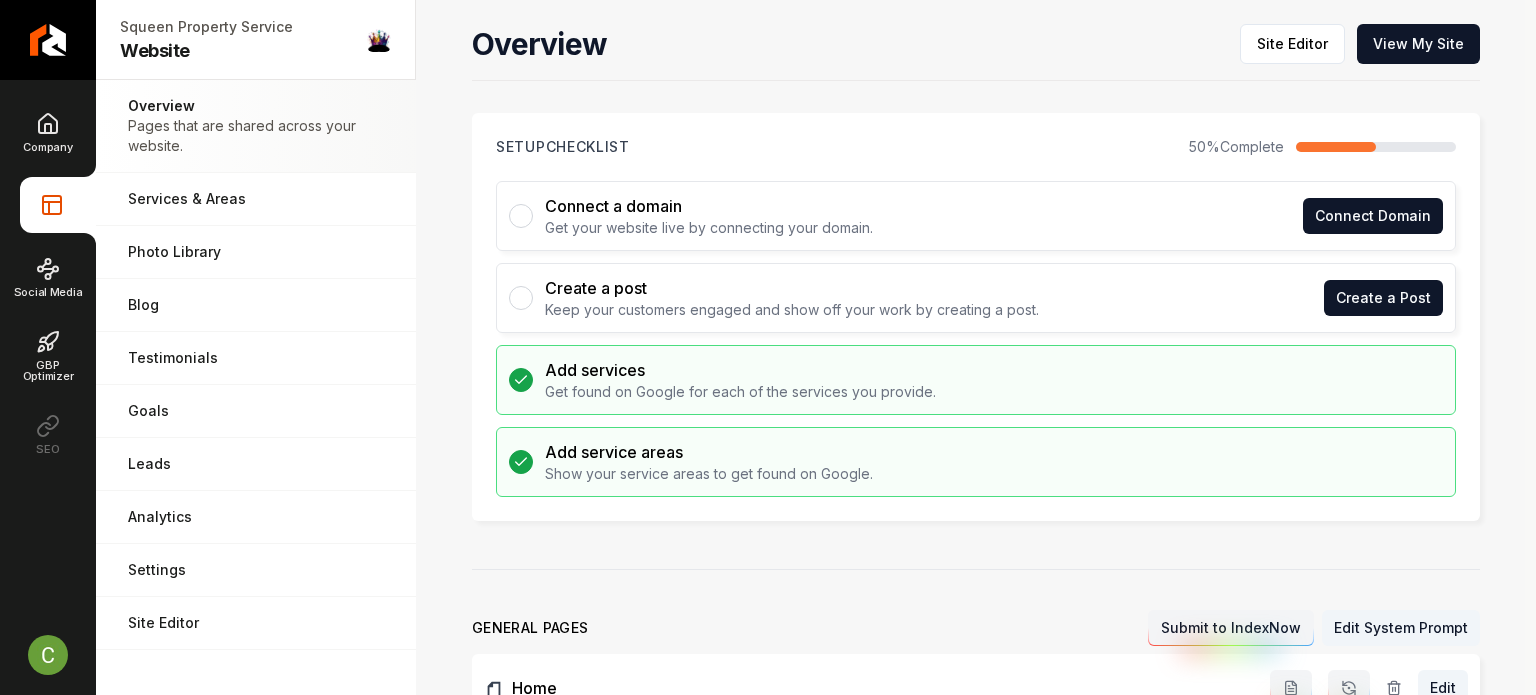 scroll, scrollTop: 344, scrollLeft: 0, axis: vertical 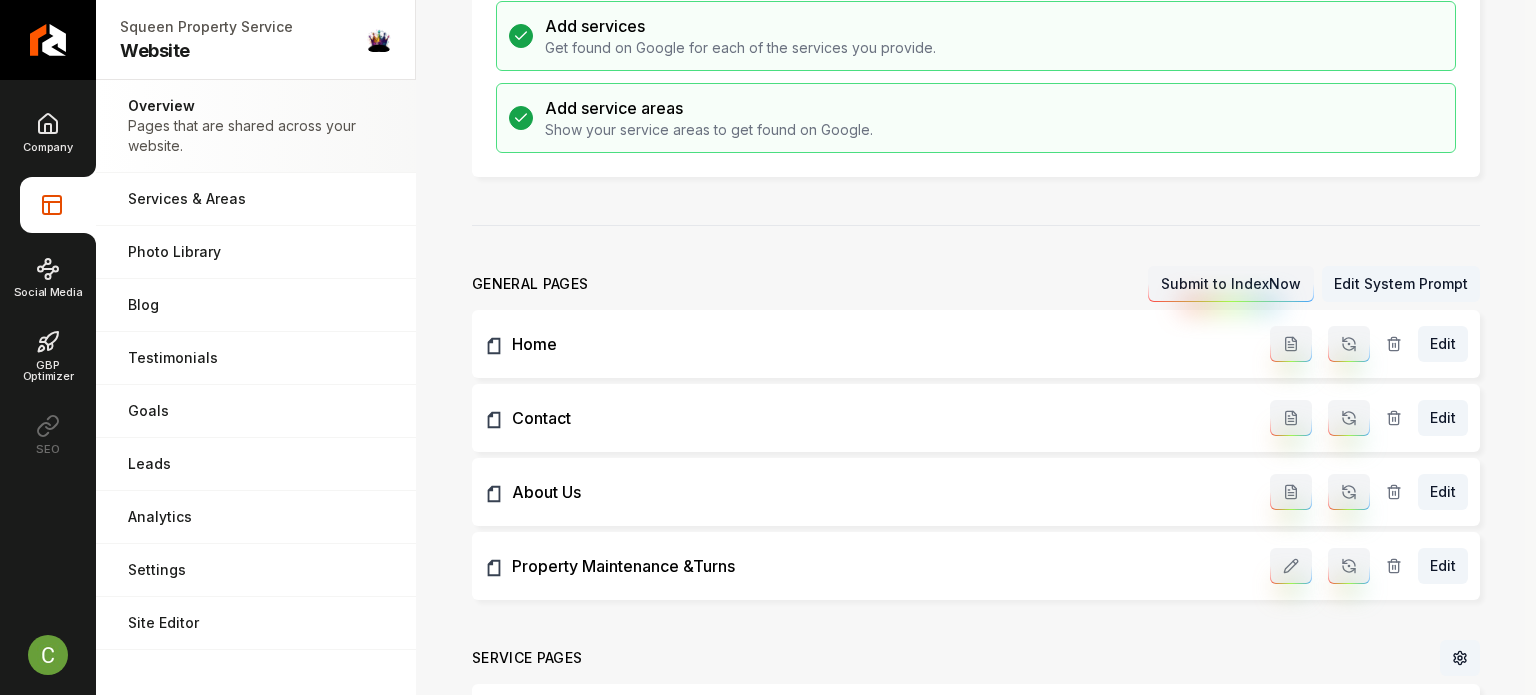 click 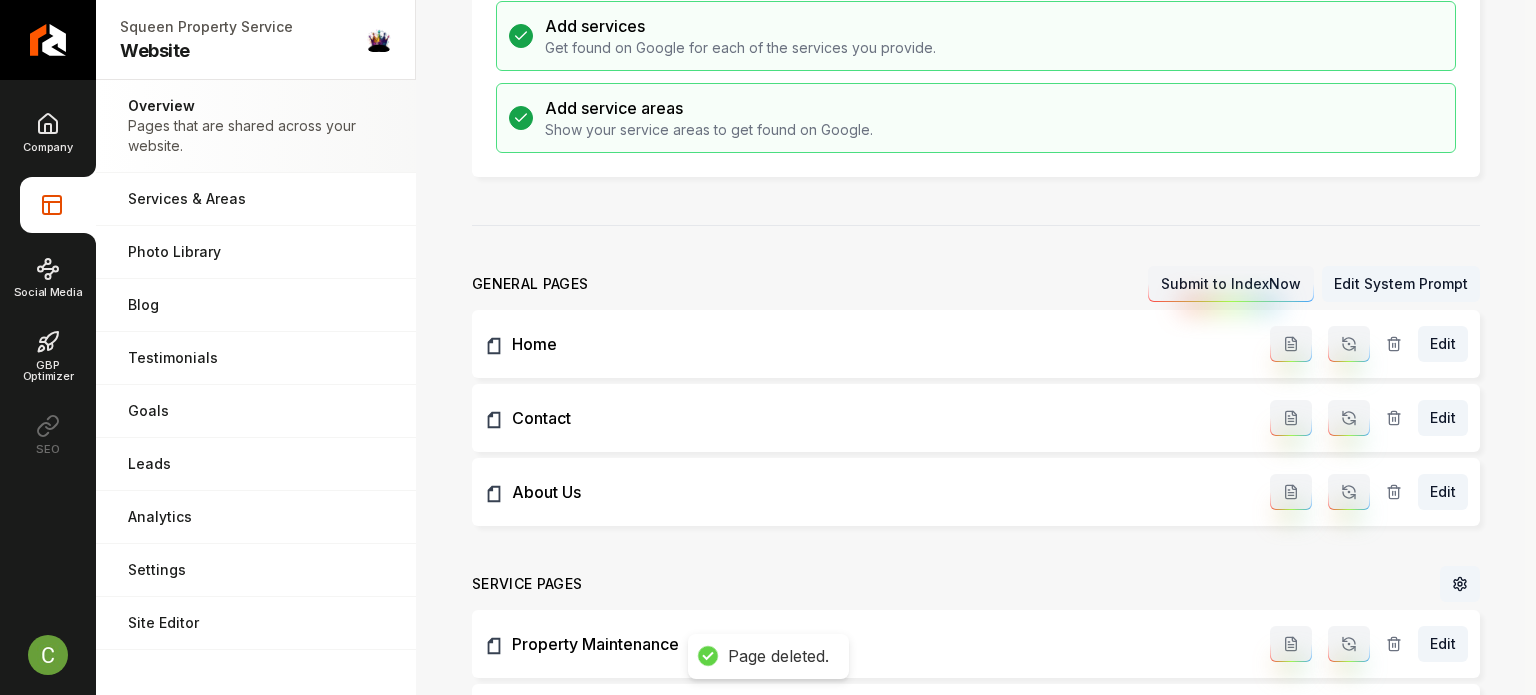 scroll, scrollTop: 0, scrollLeft: 0, axis: both 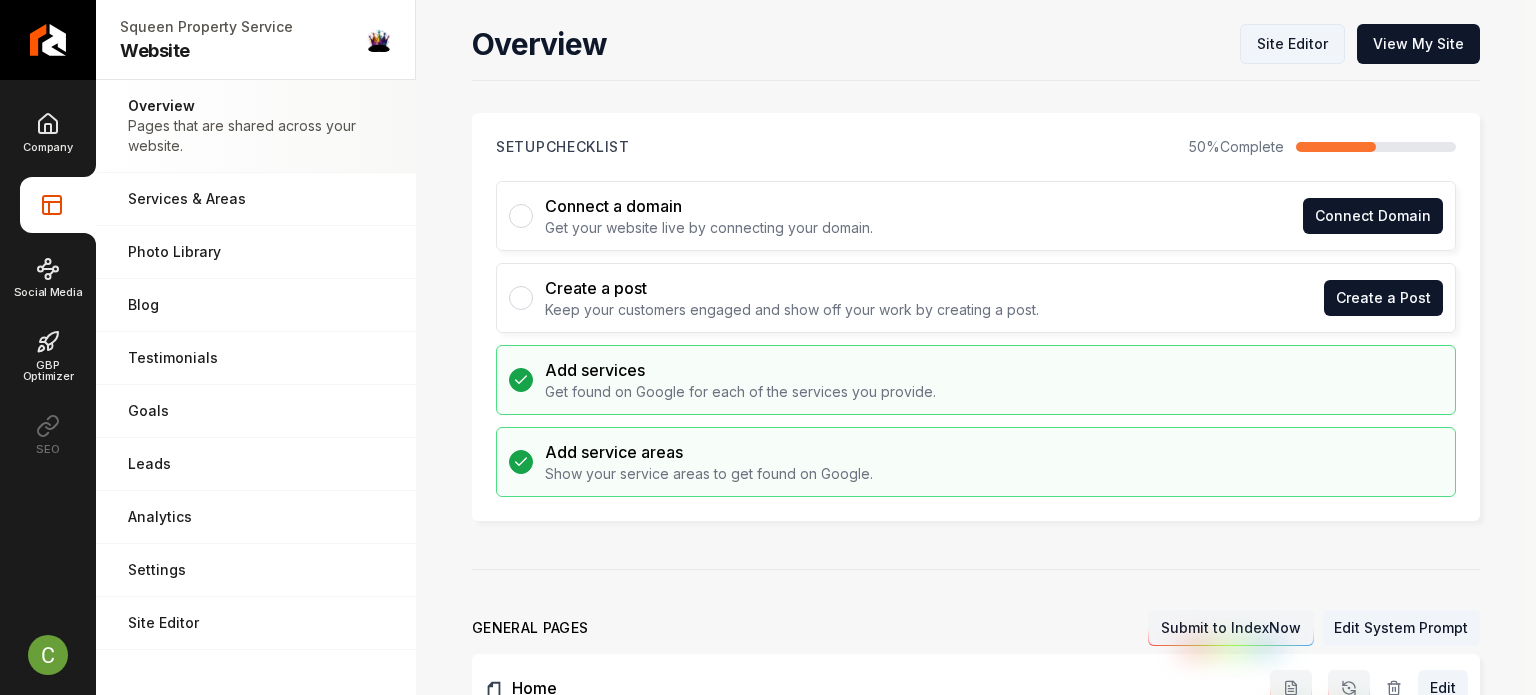 click on "Site Editor" at bounding box center (1292, 44) 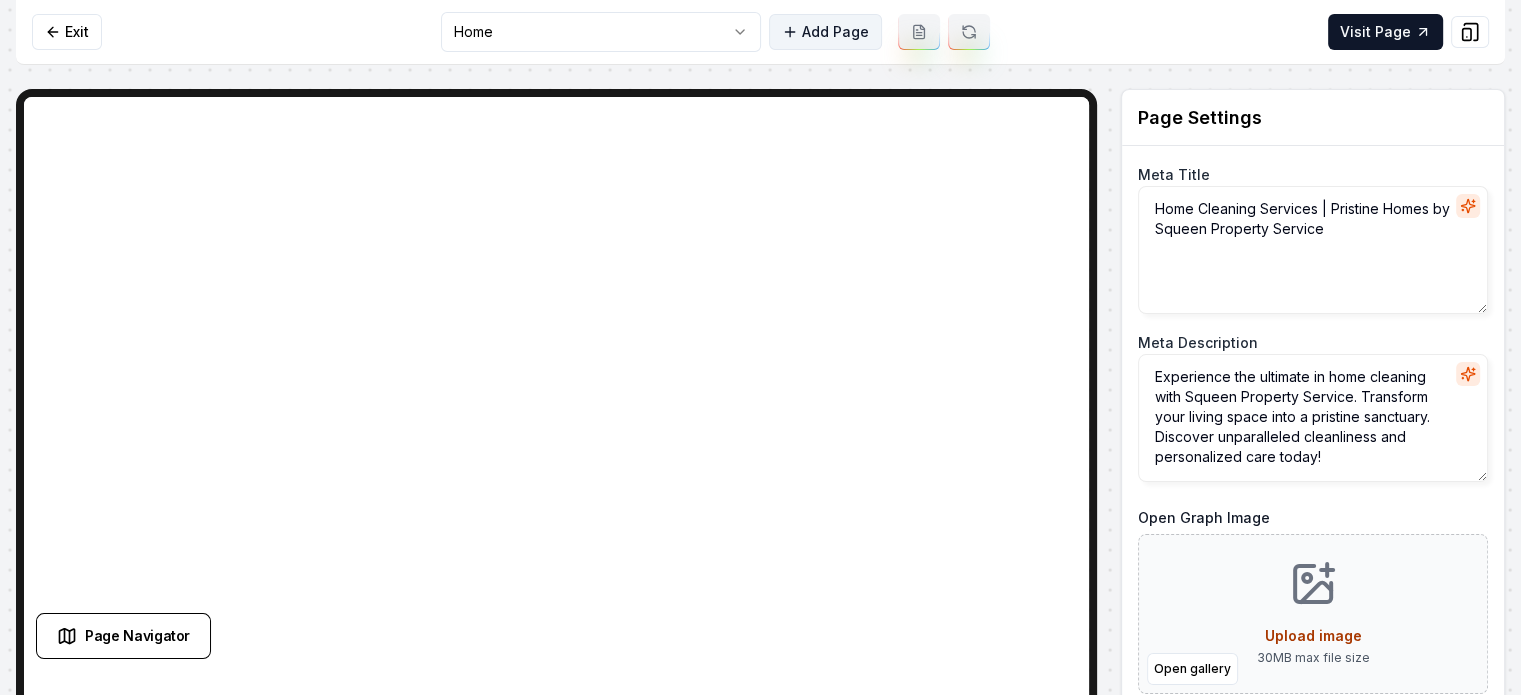 click on "Add Page" at bounding box center [825, 32] 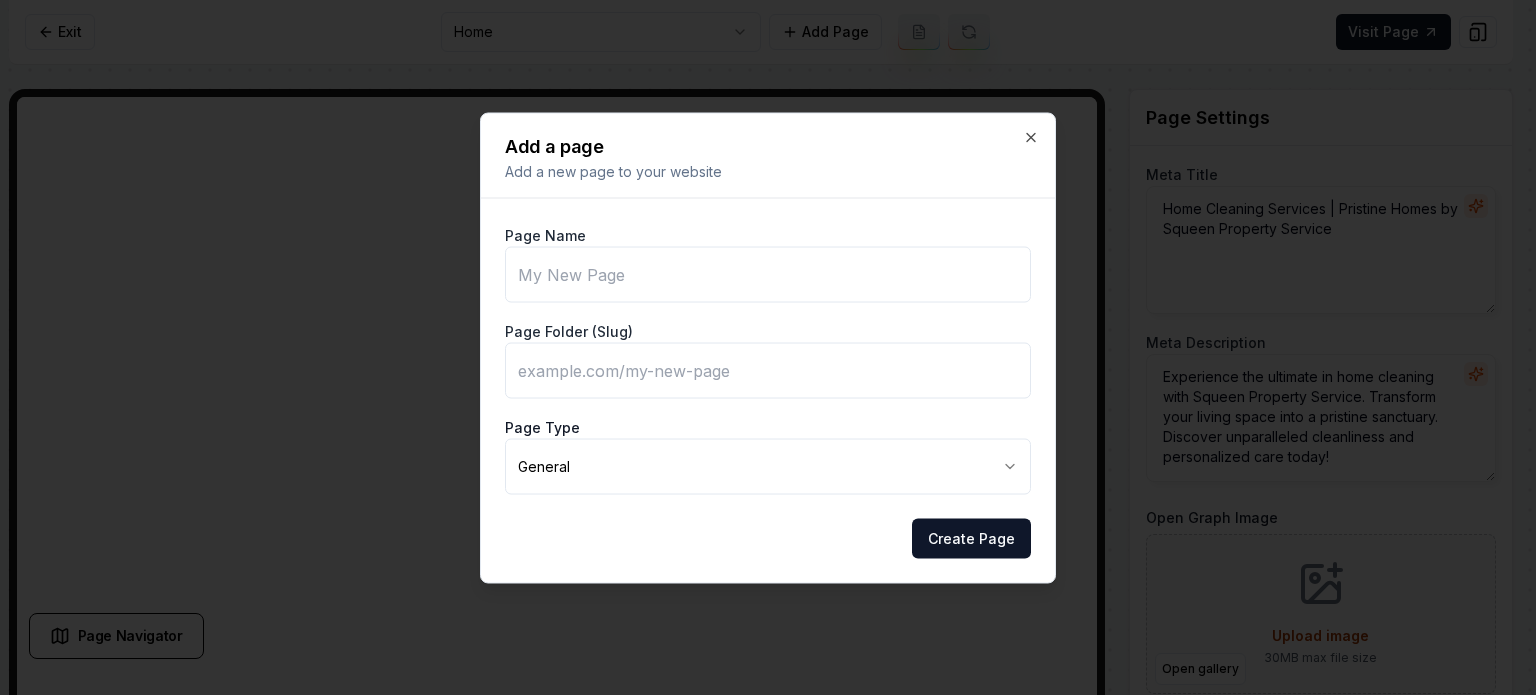 type on "P" 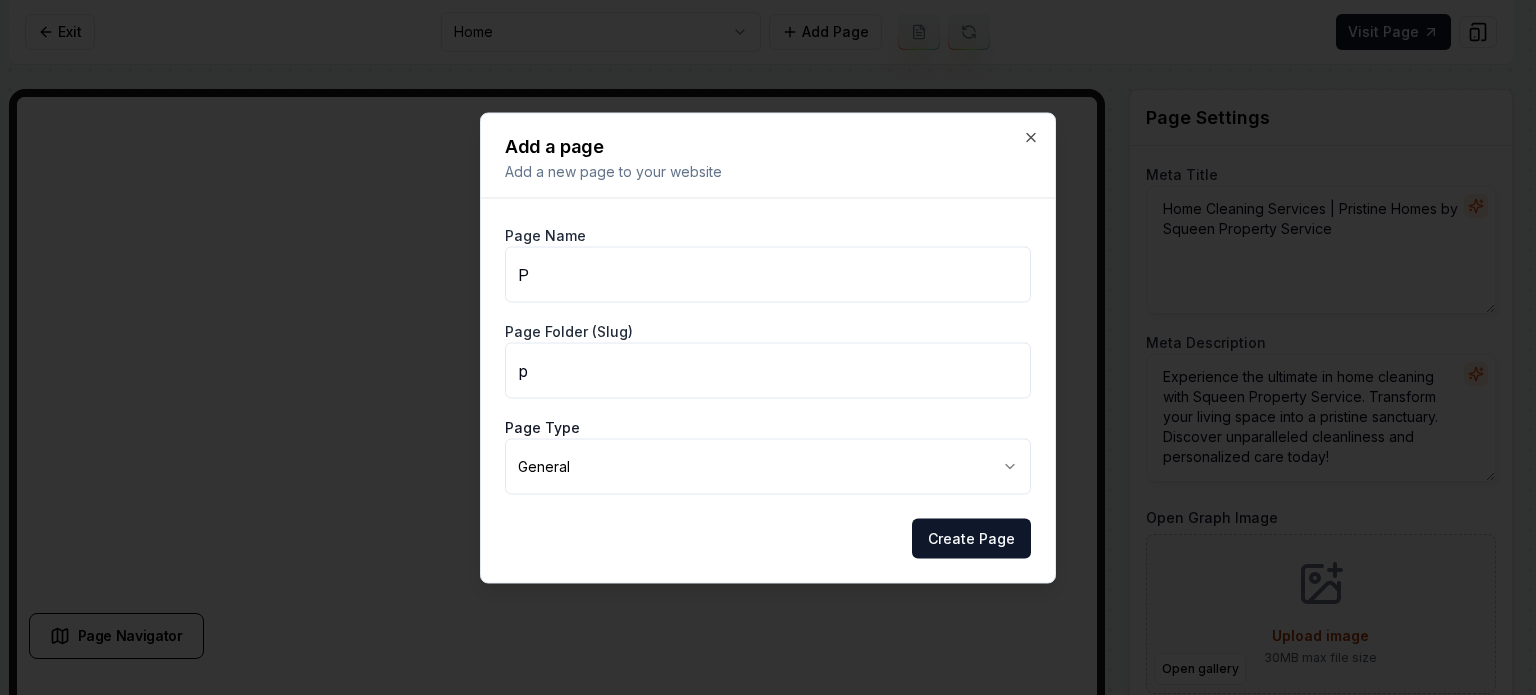 type on "PR" 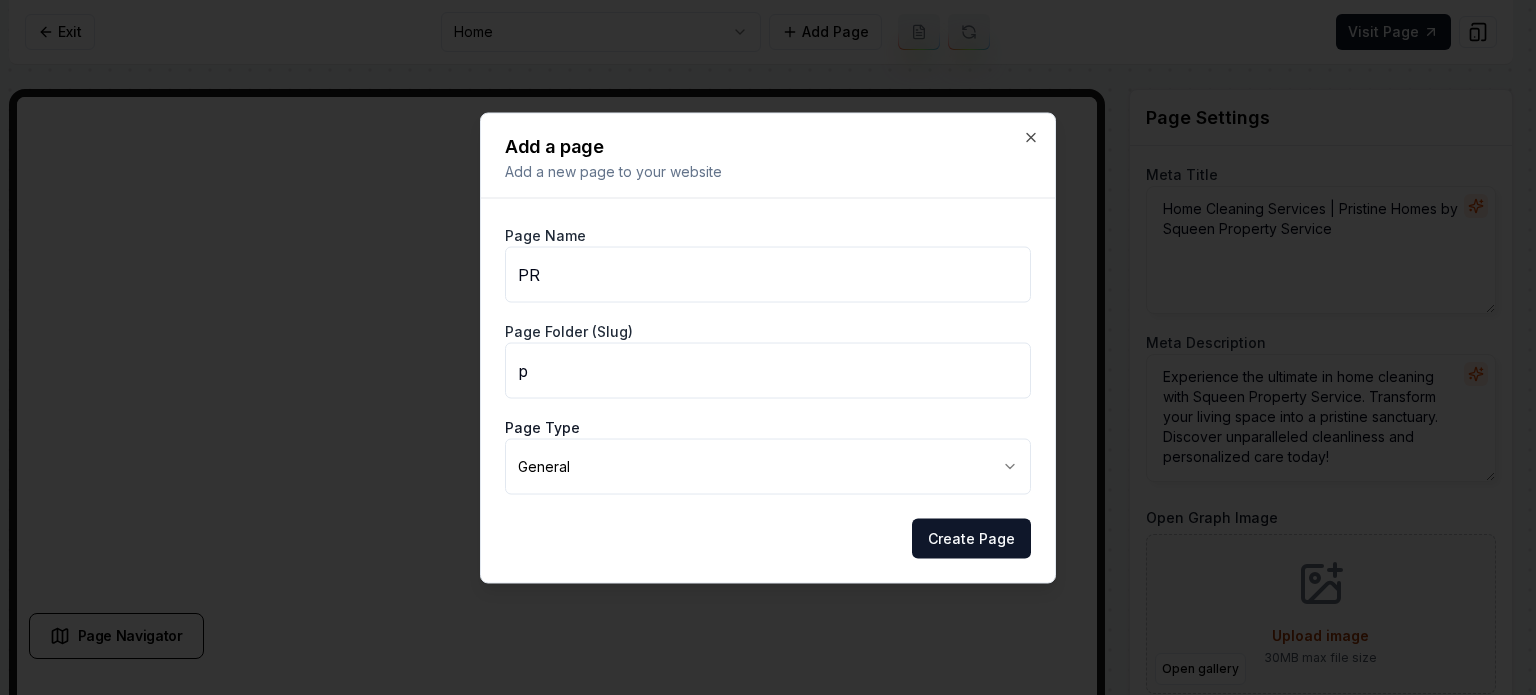 type on "pr" 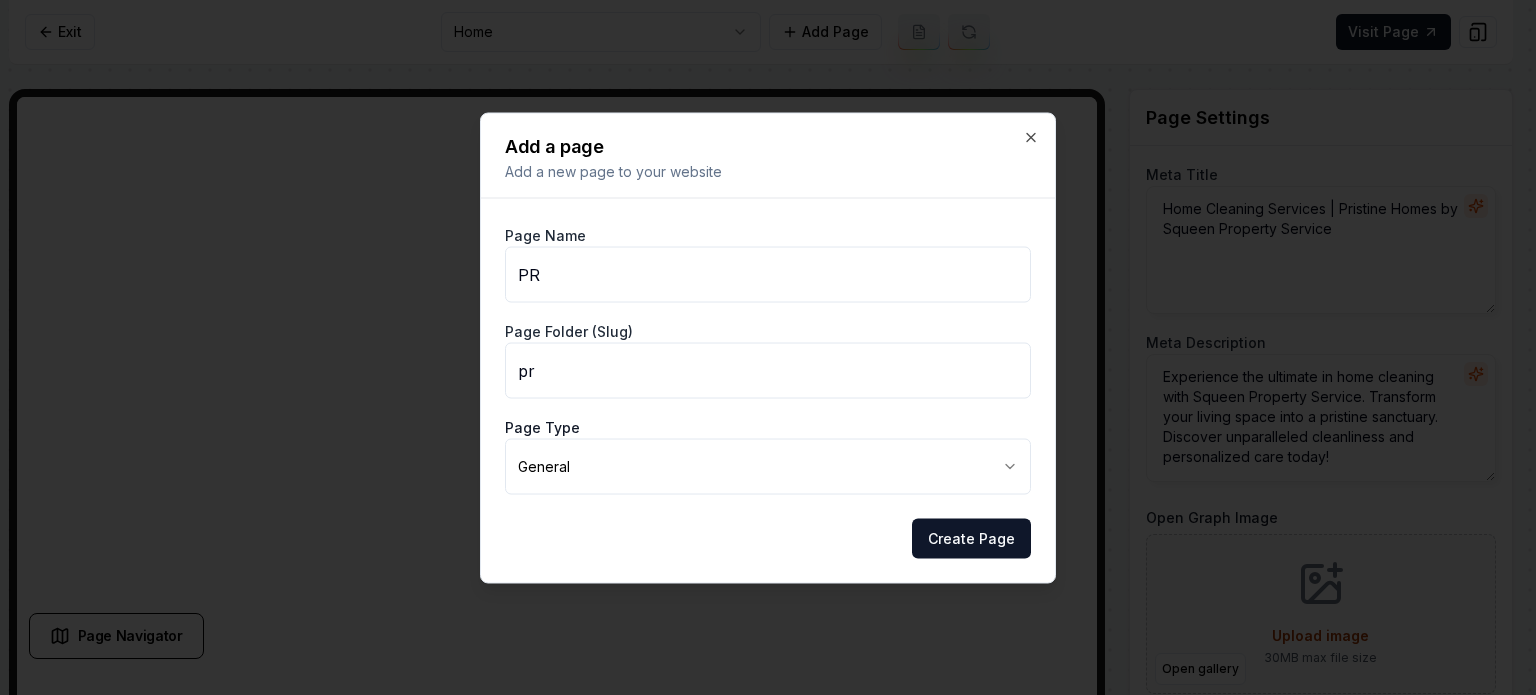 type on "PRo" 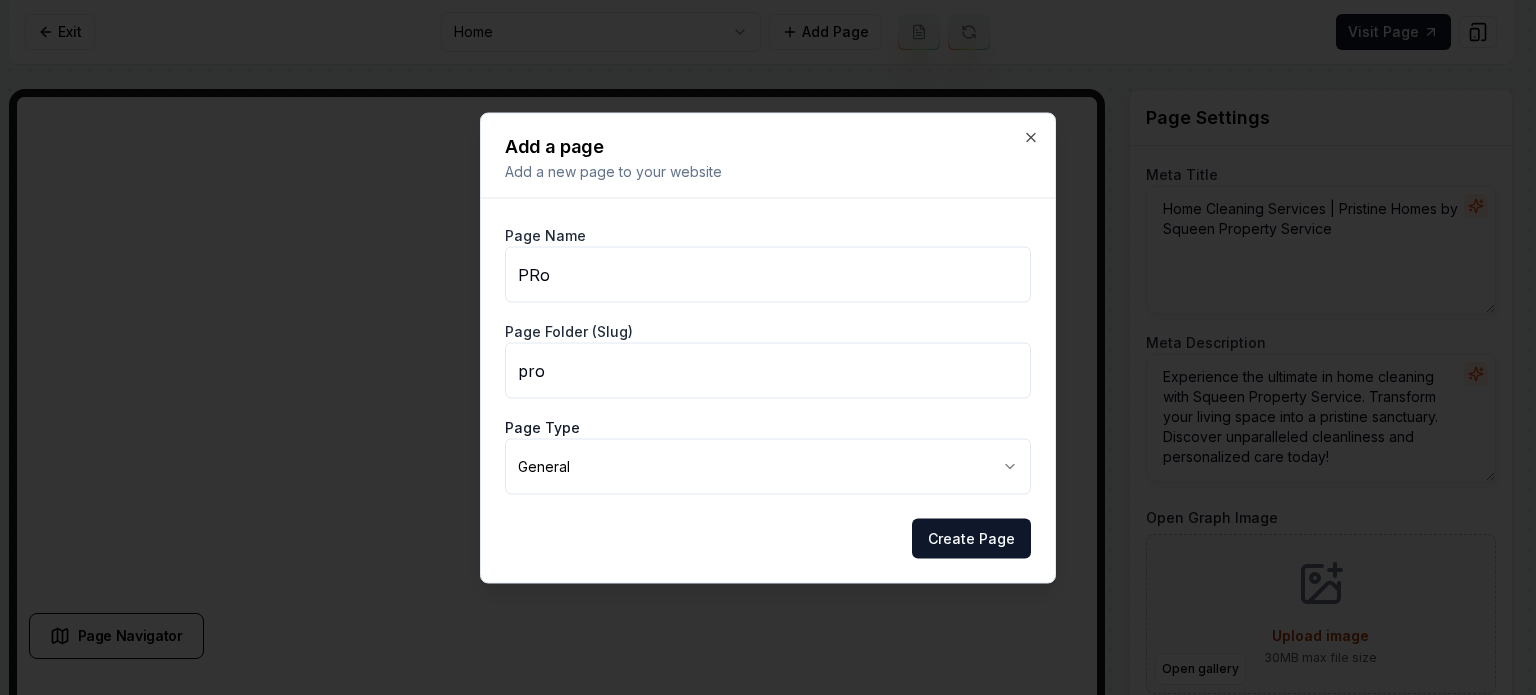 type on "PR" 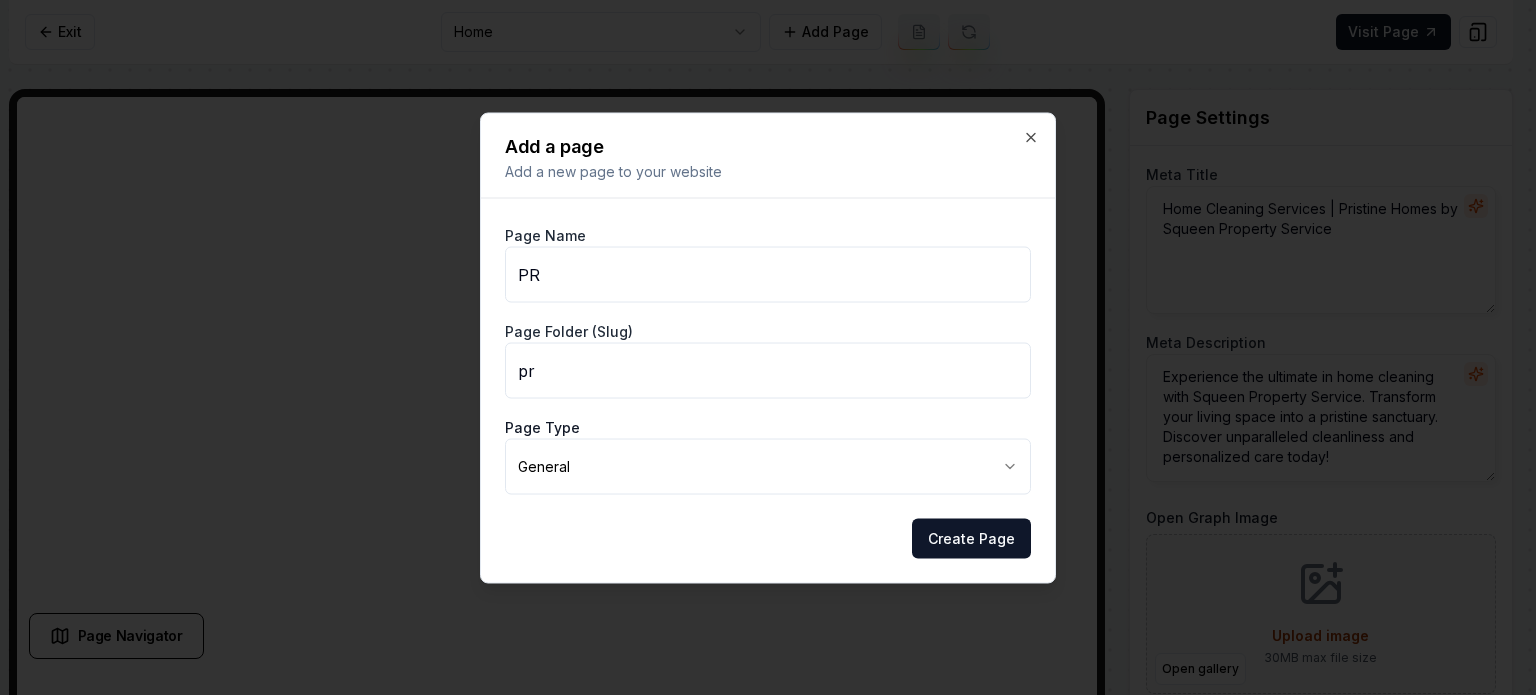 type on "P" 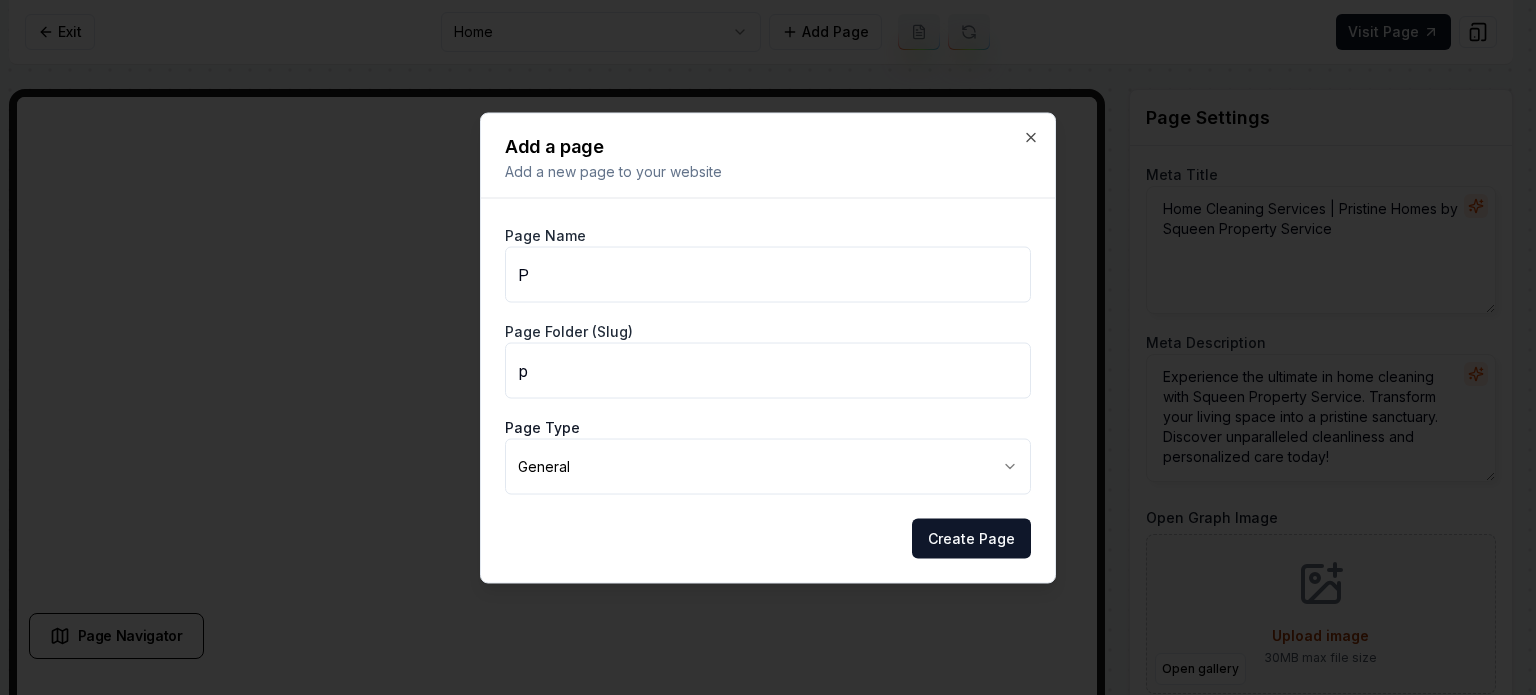 type on "Pr" 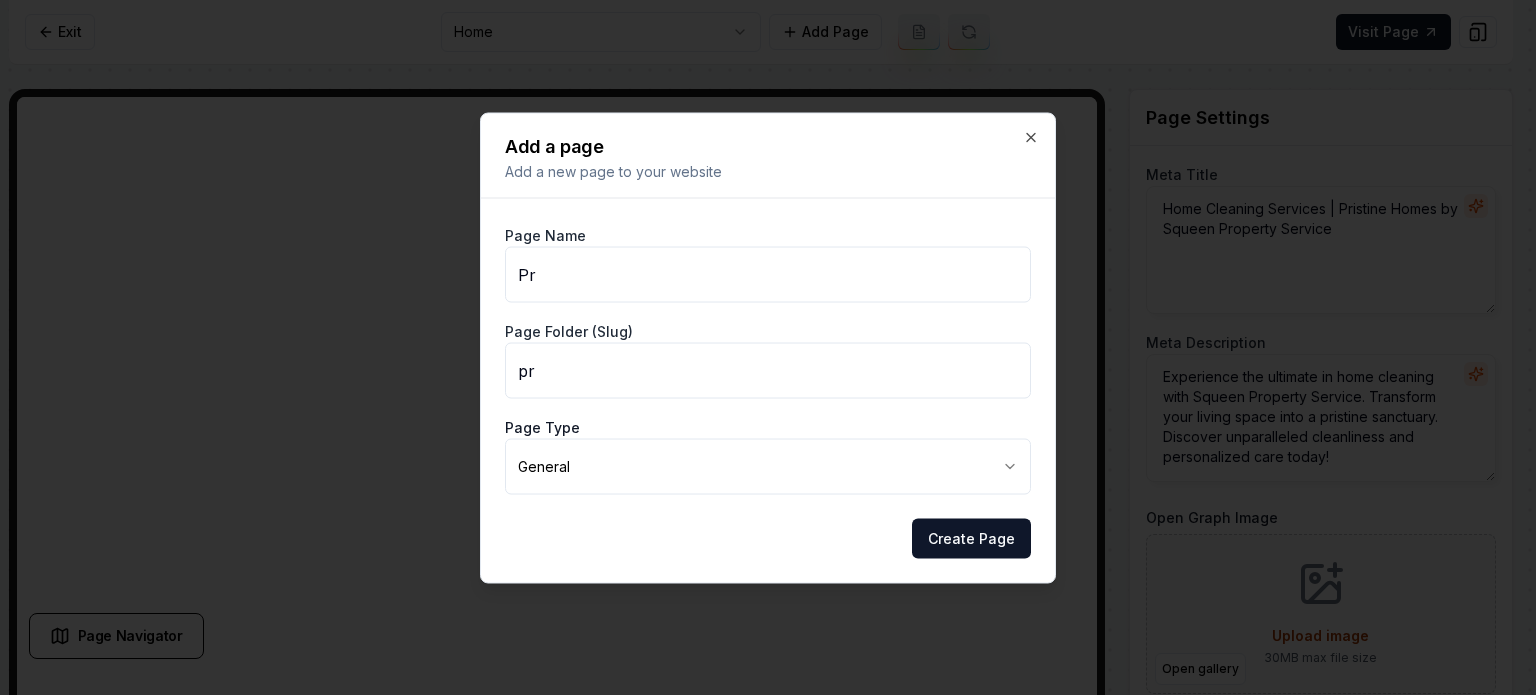 type on "Pro" 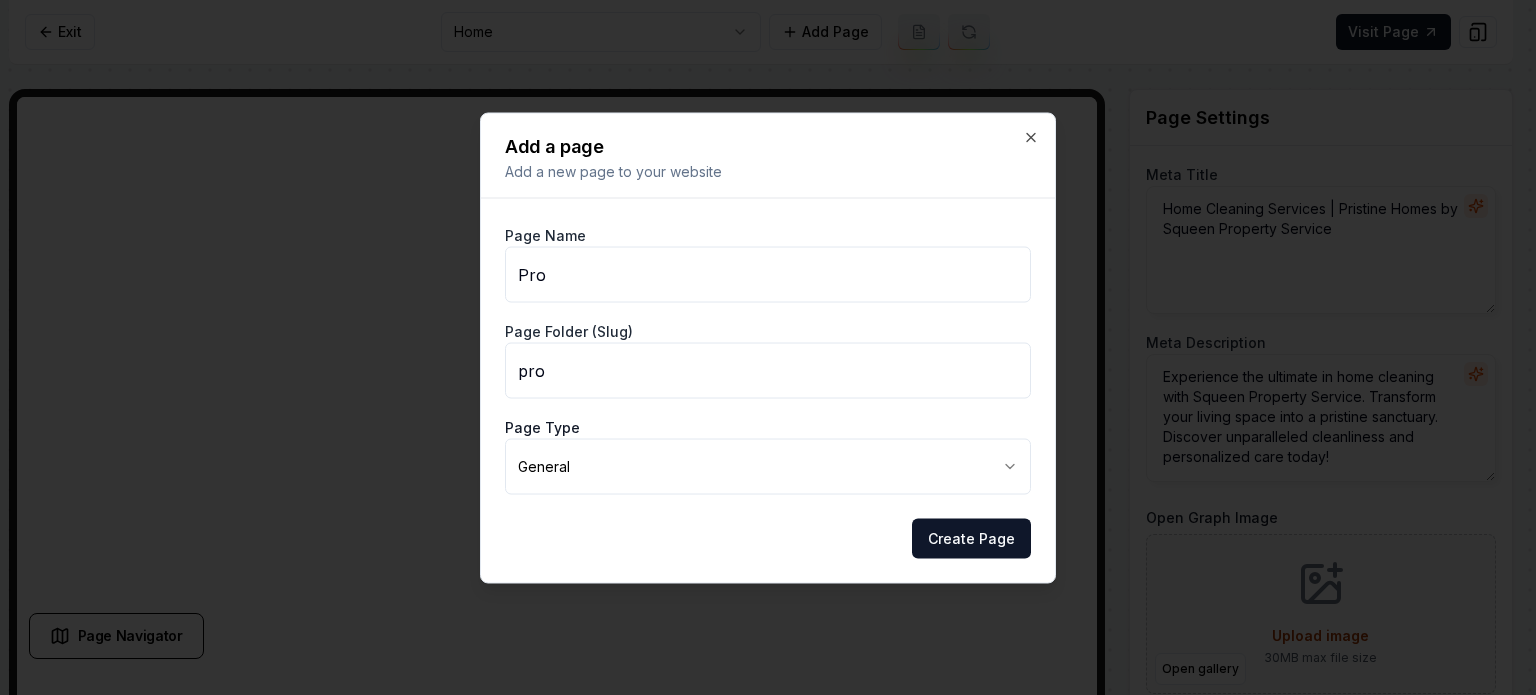type on "Prop" 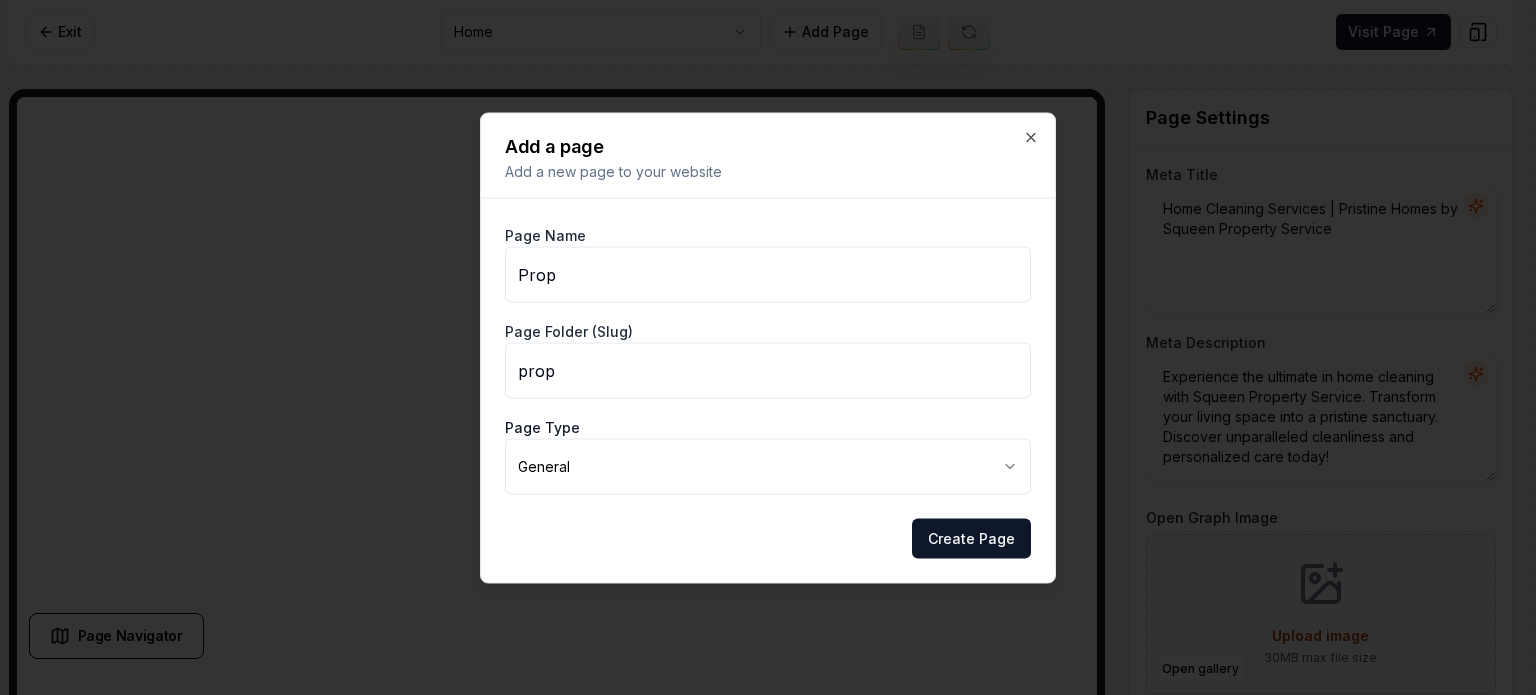 type on "Prope" 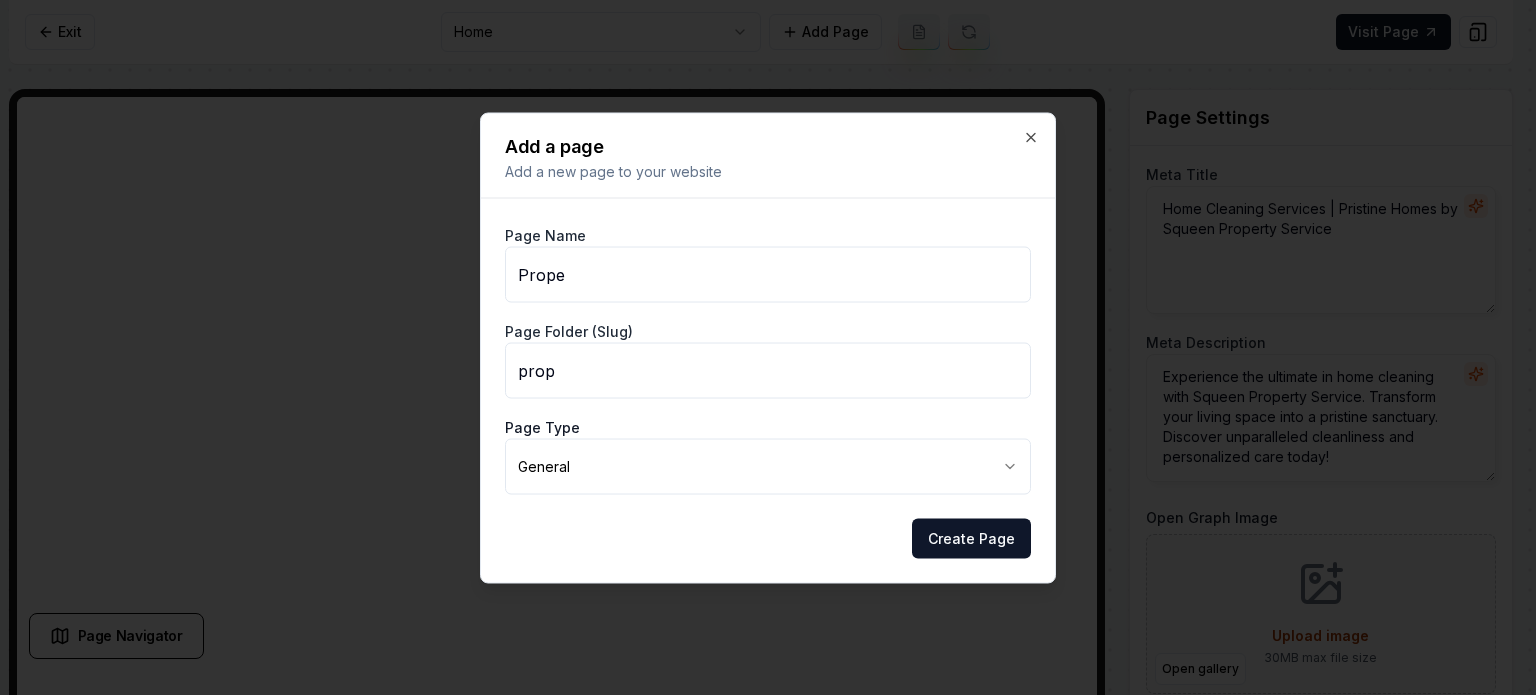 type on "prope" 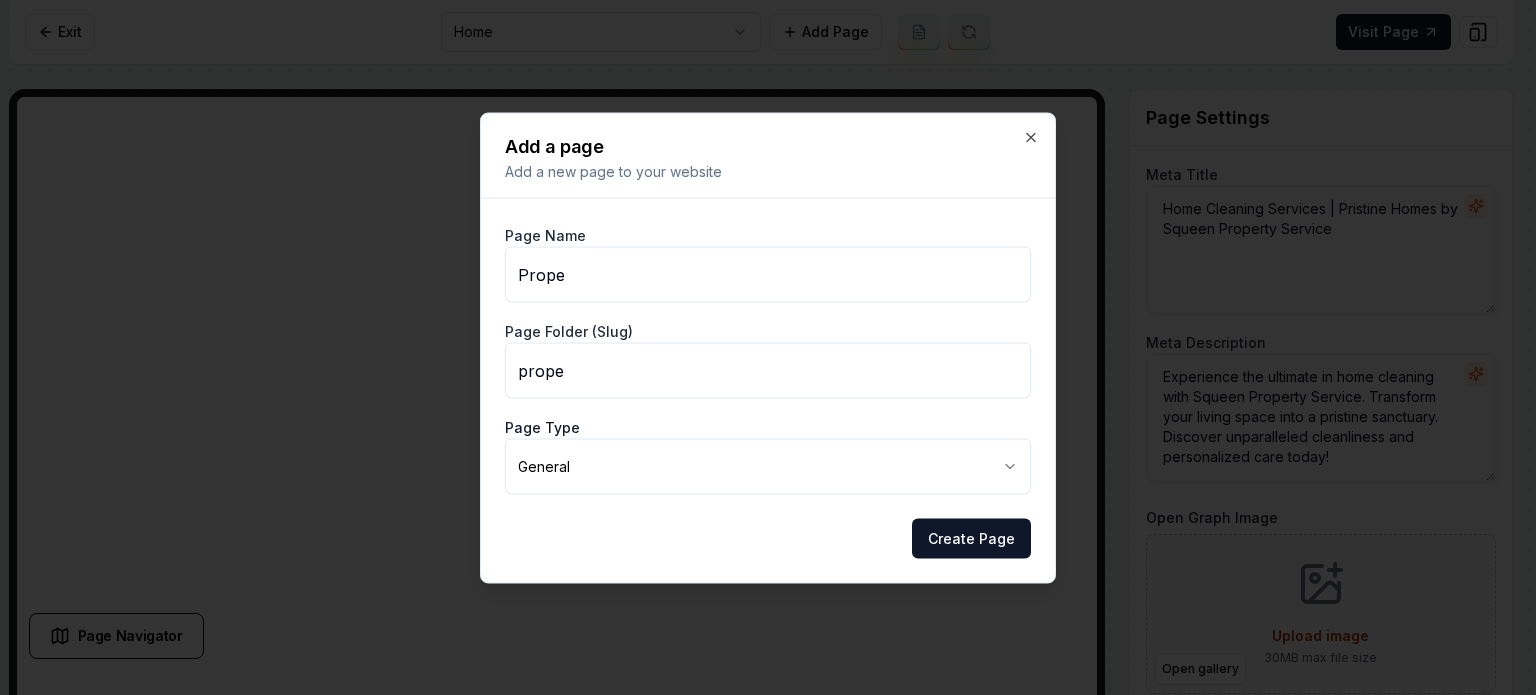 type on "Proper" 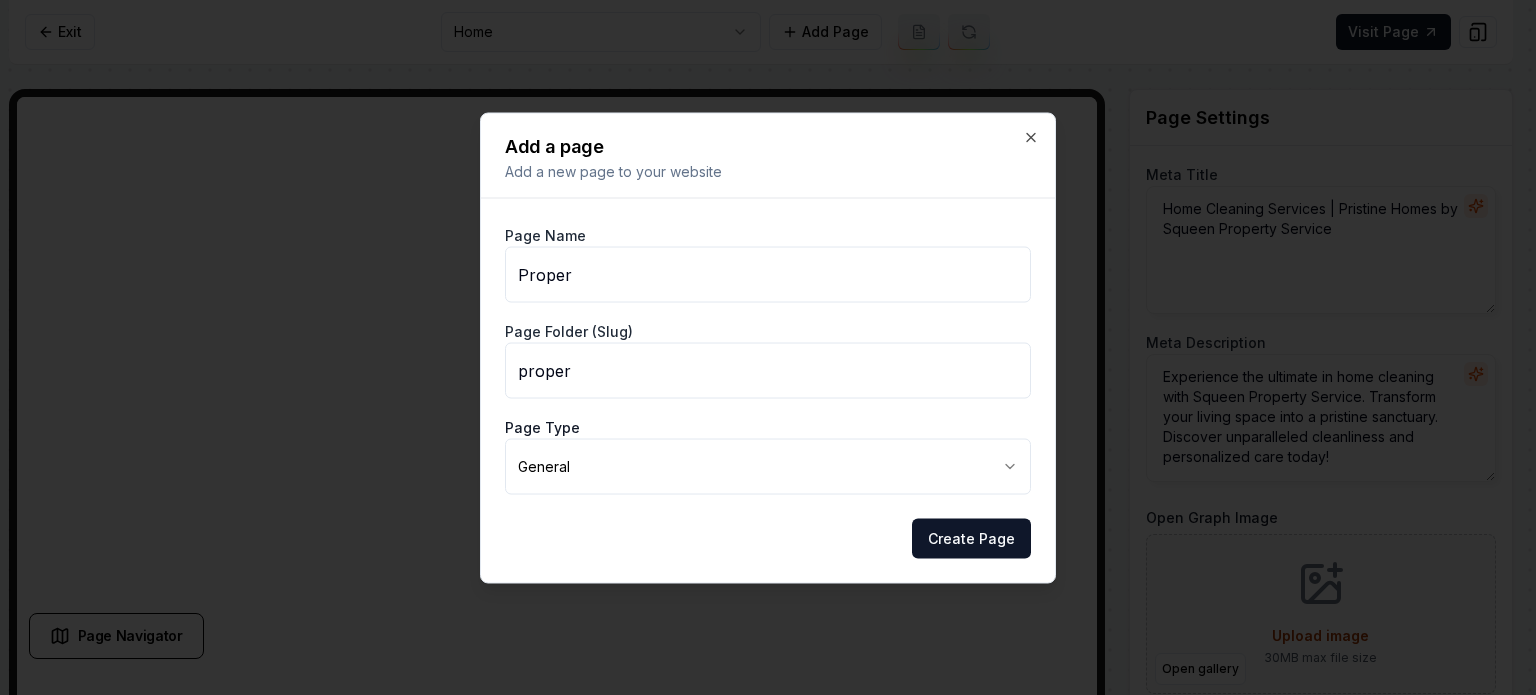 type on "Propert" 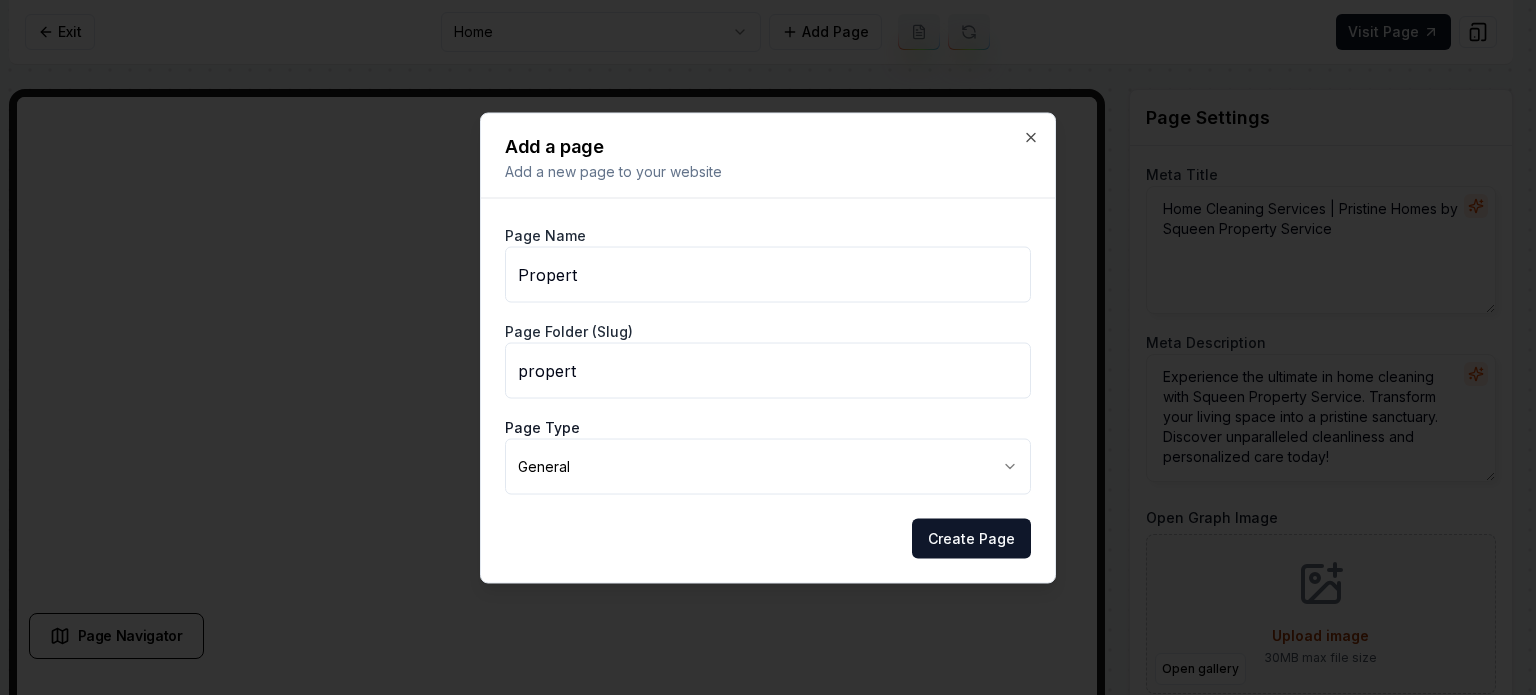 type on "Property" 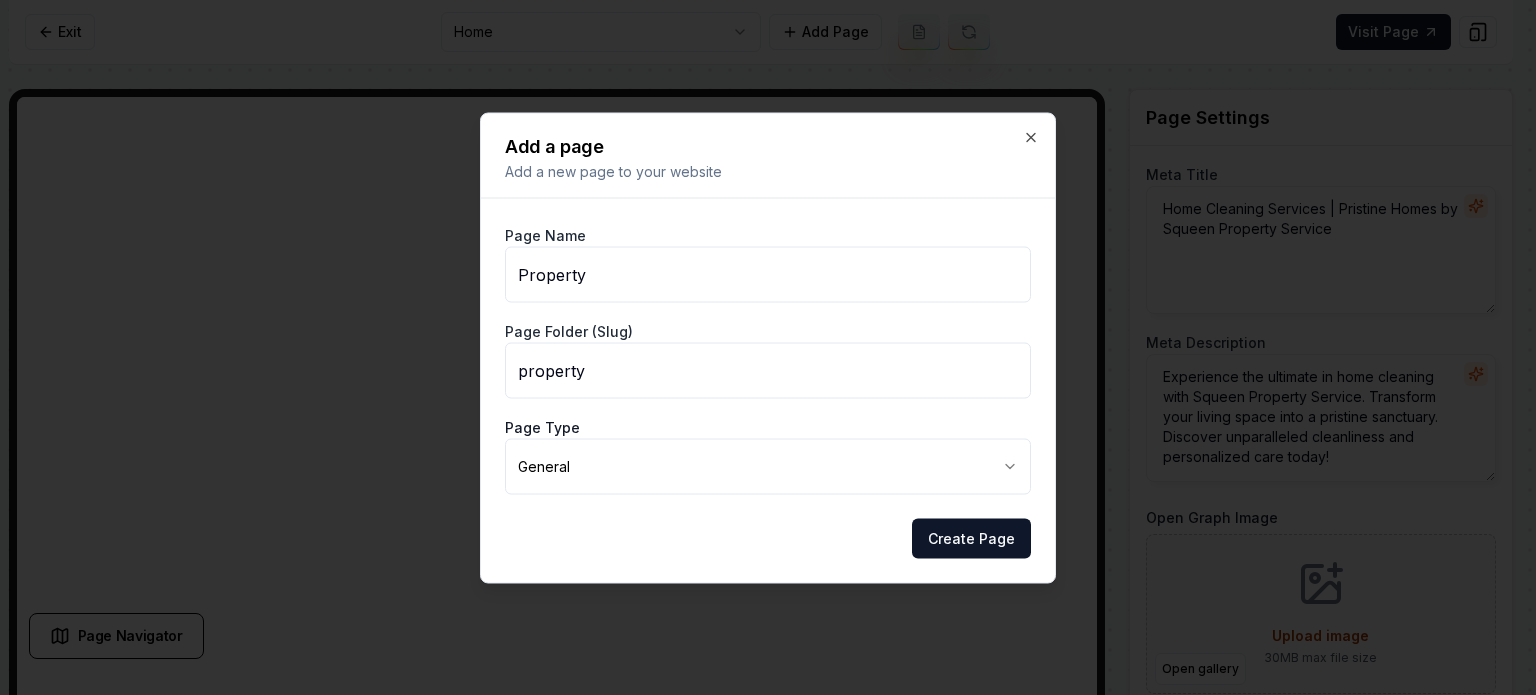 type on "Property M" 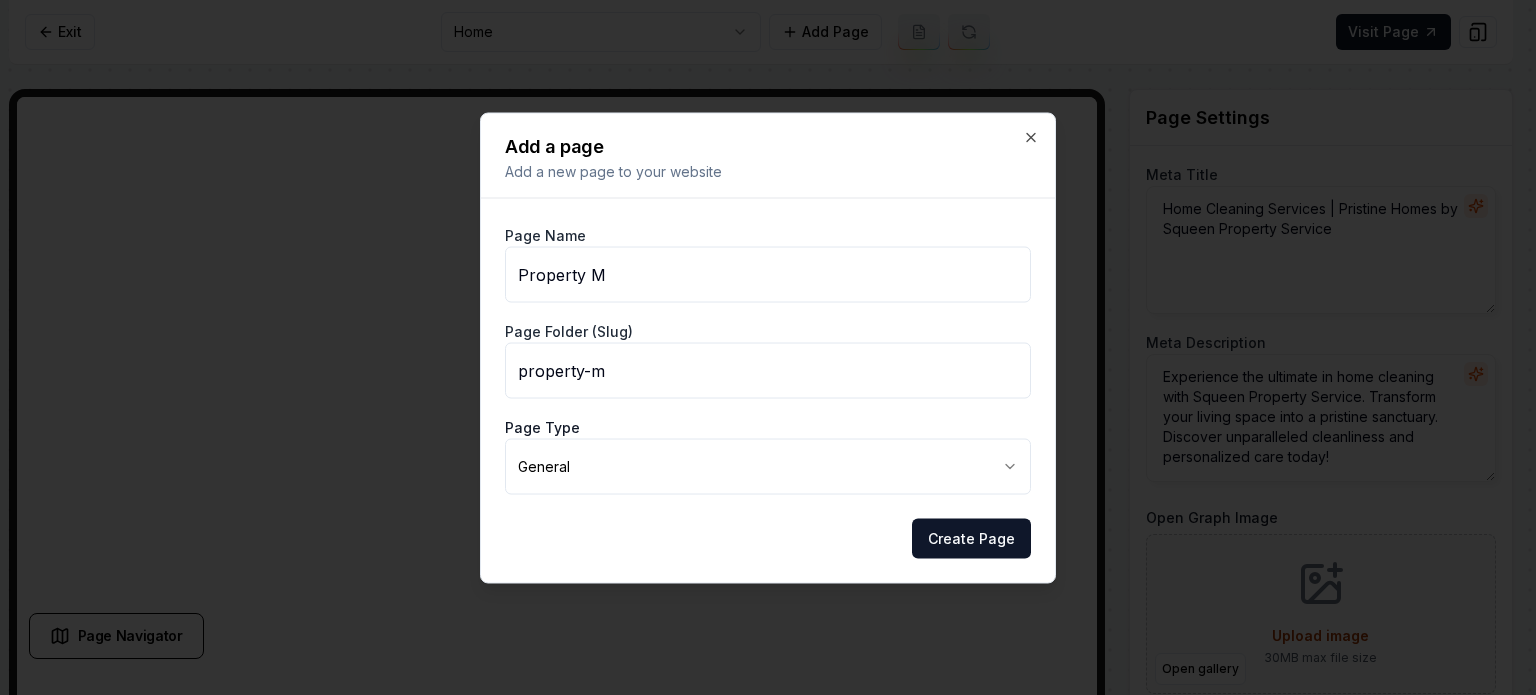 type on "Property Ma" 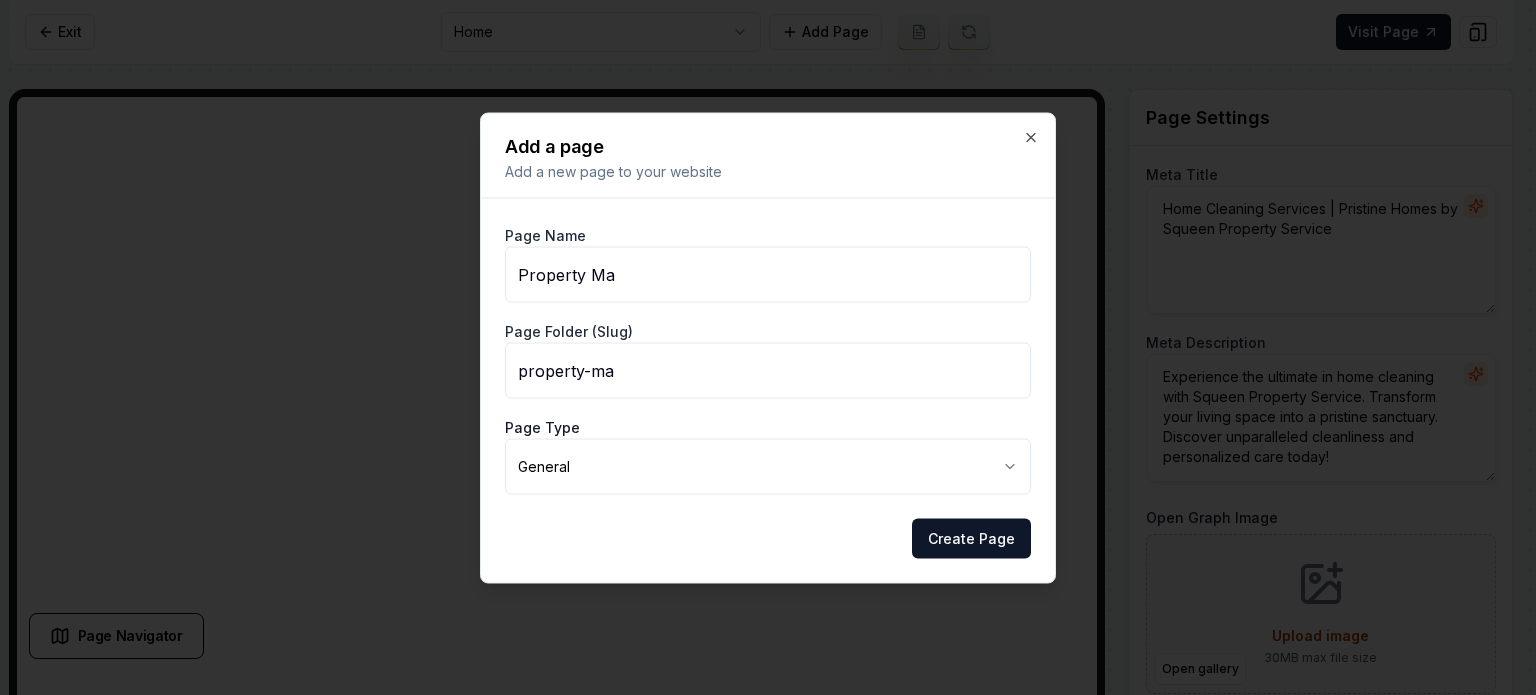 type on "Property Mai" 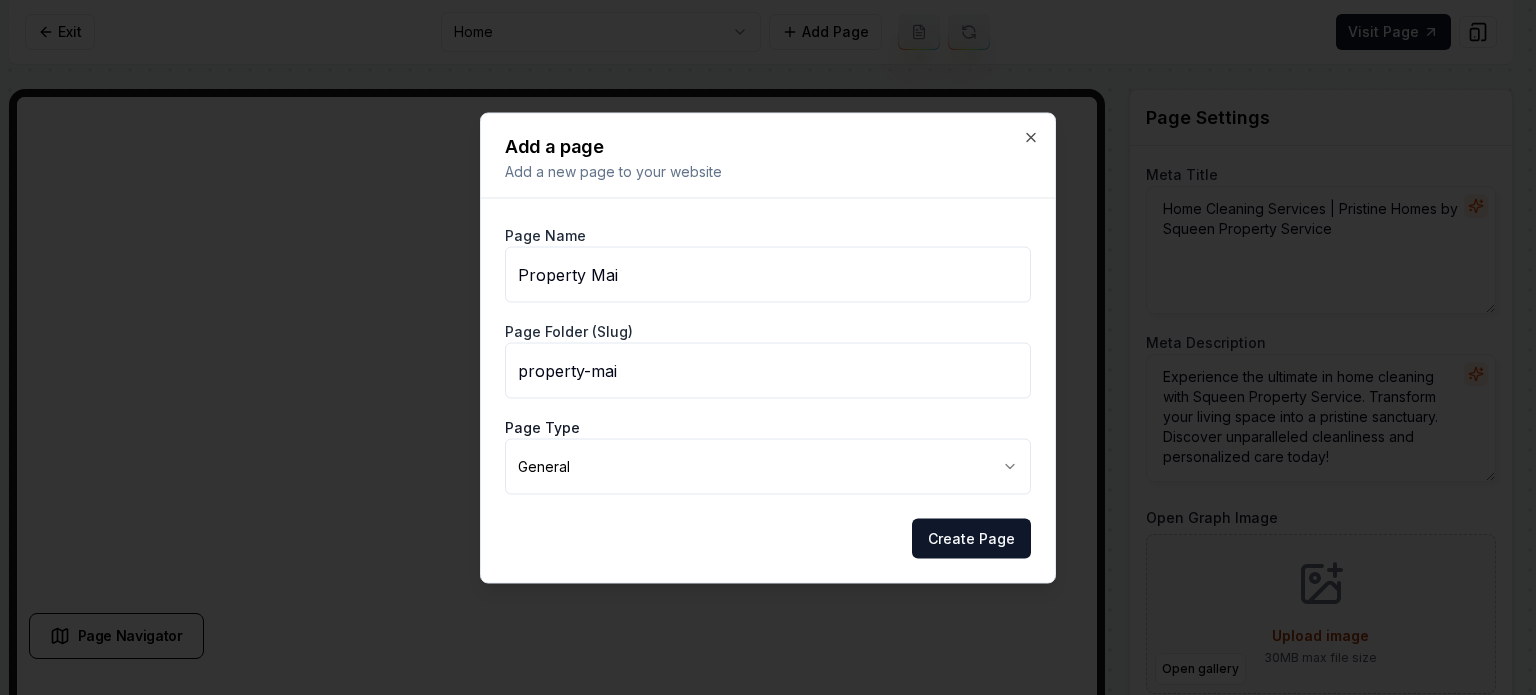 type on "Property Main" 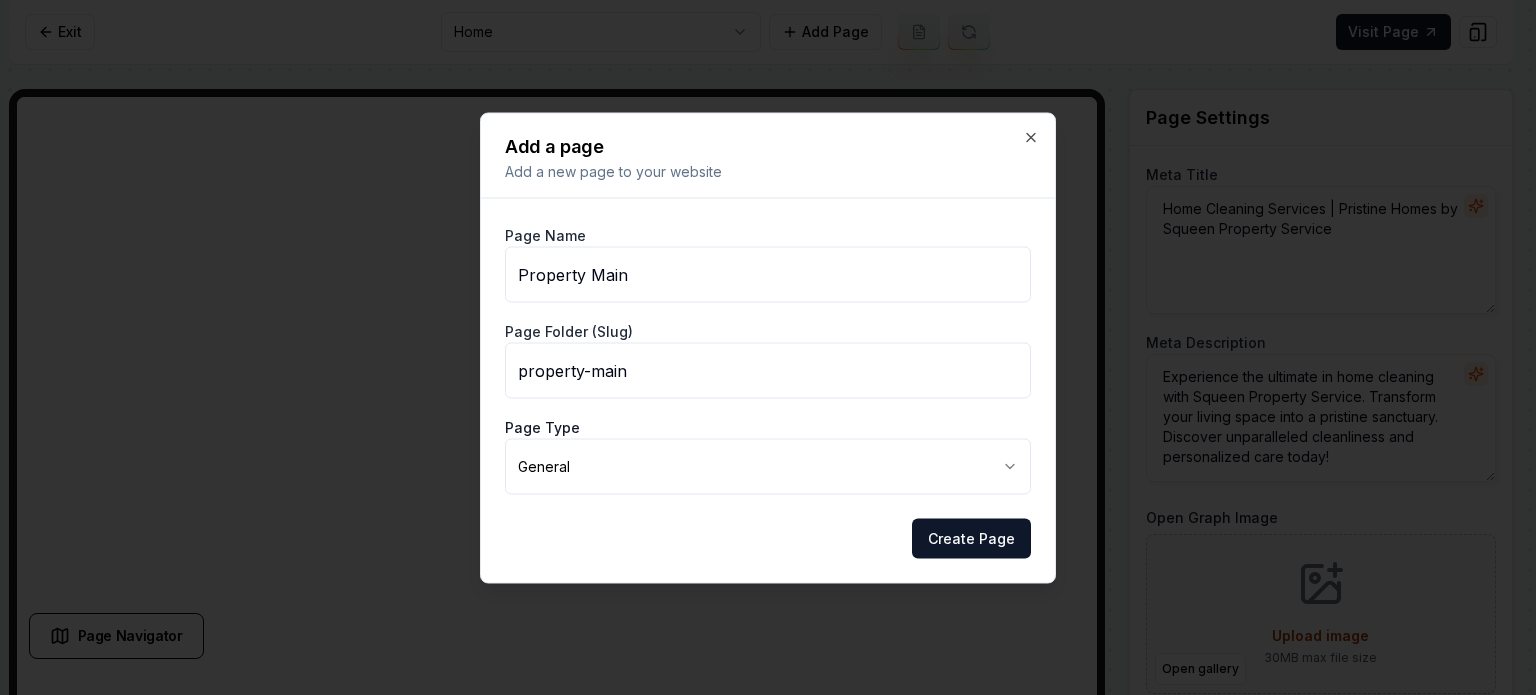 type on "Property Maint" 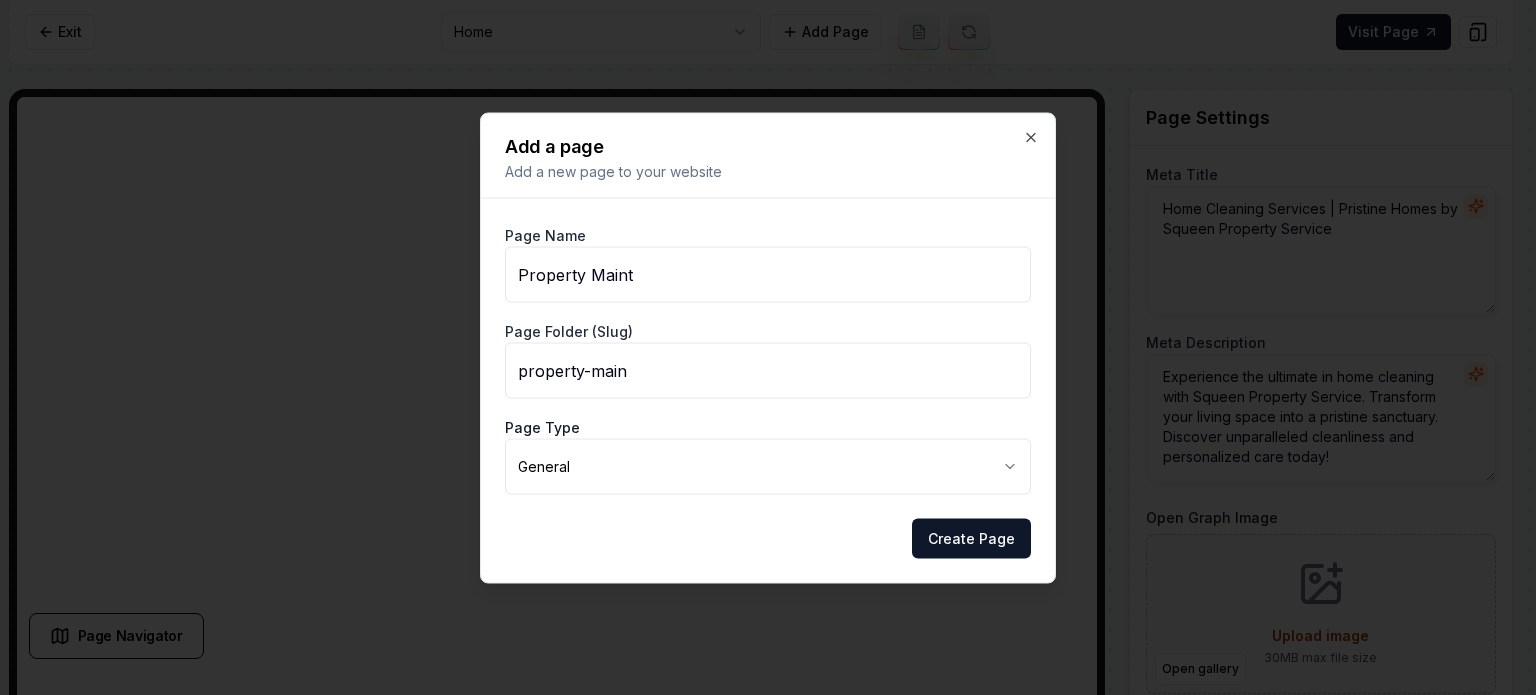 type on "property-maint" 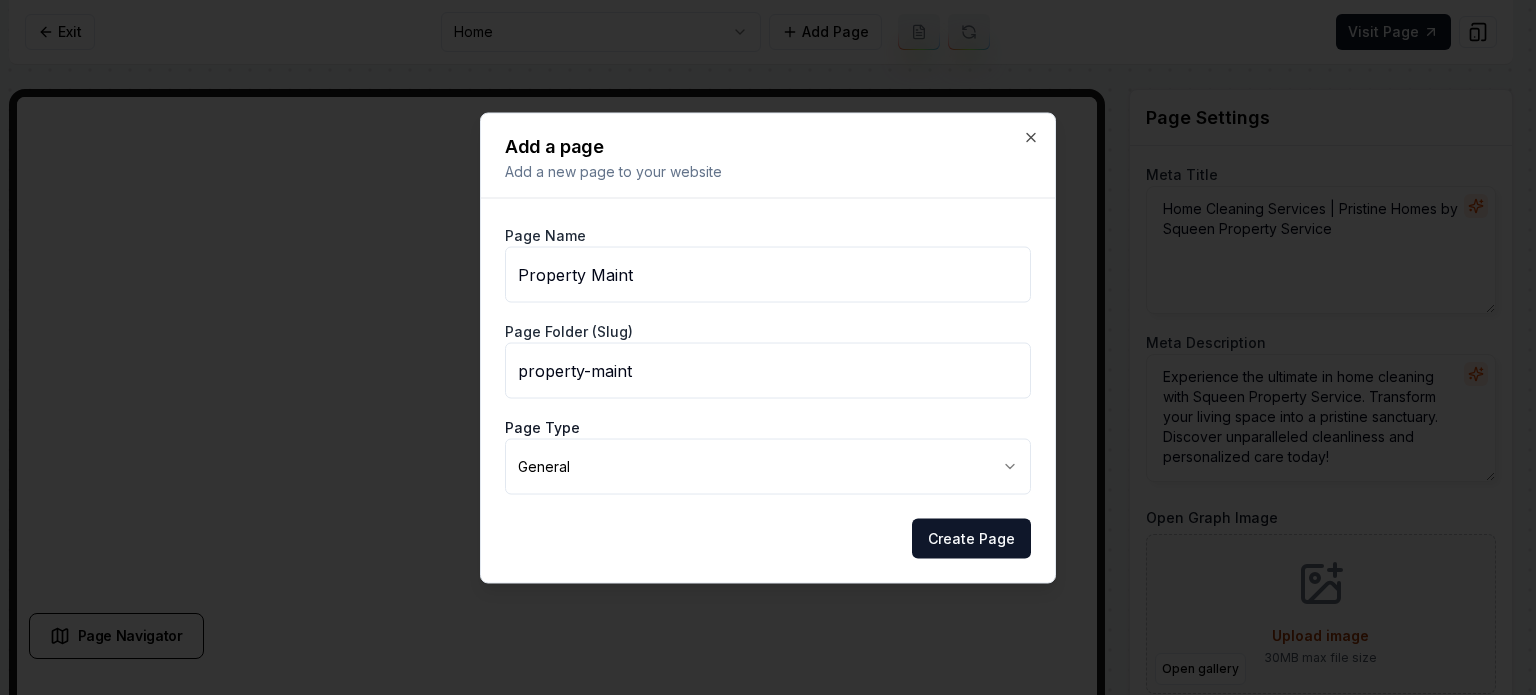 type on "Property Mainte" 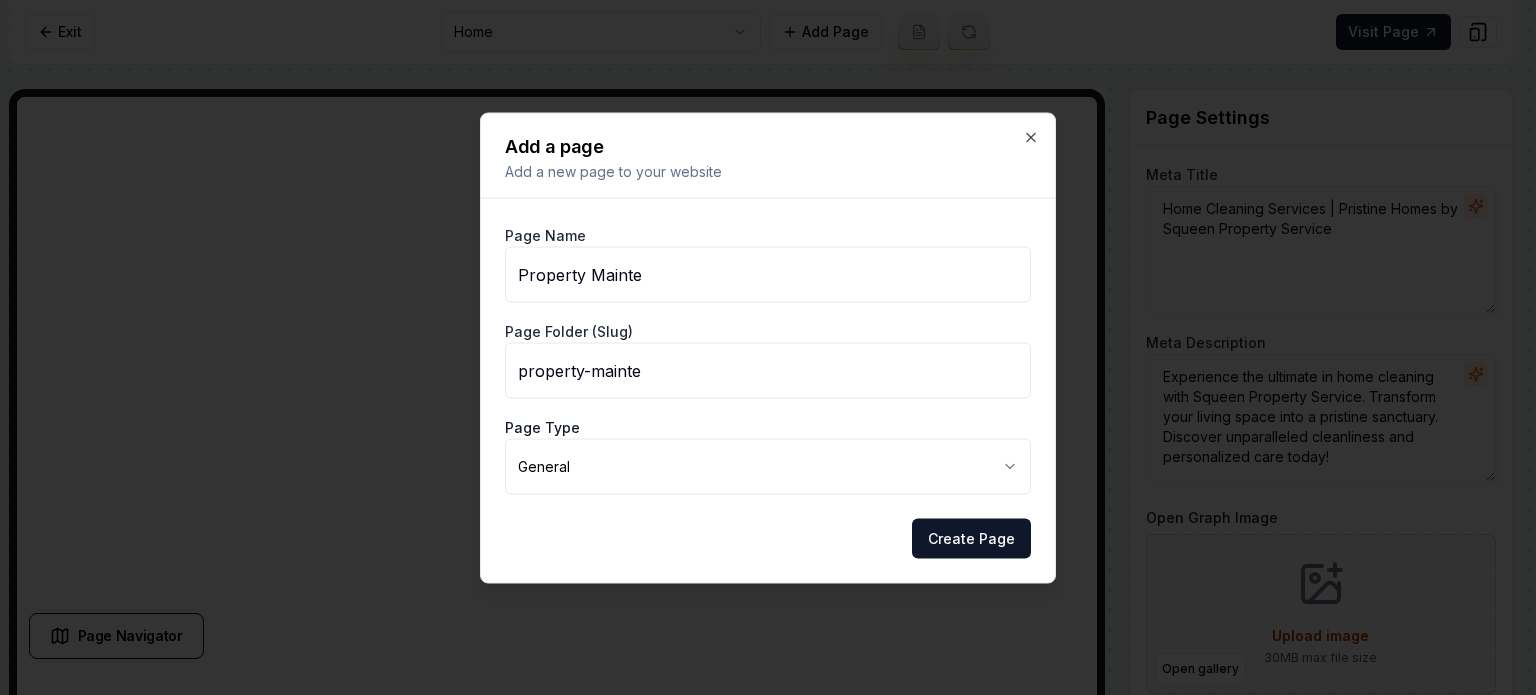 type on "Property Mainten" 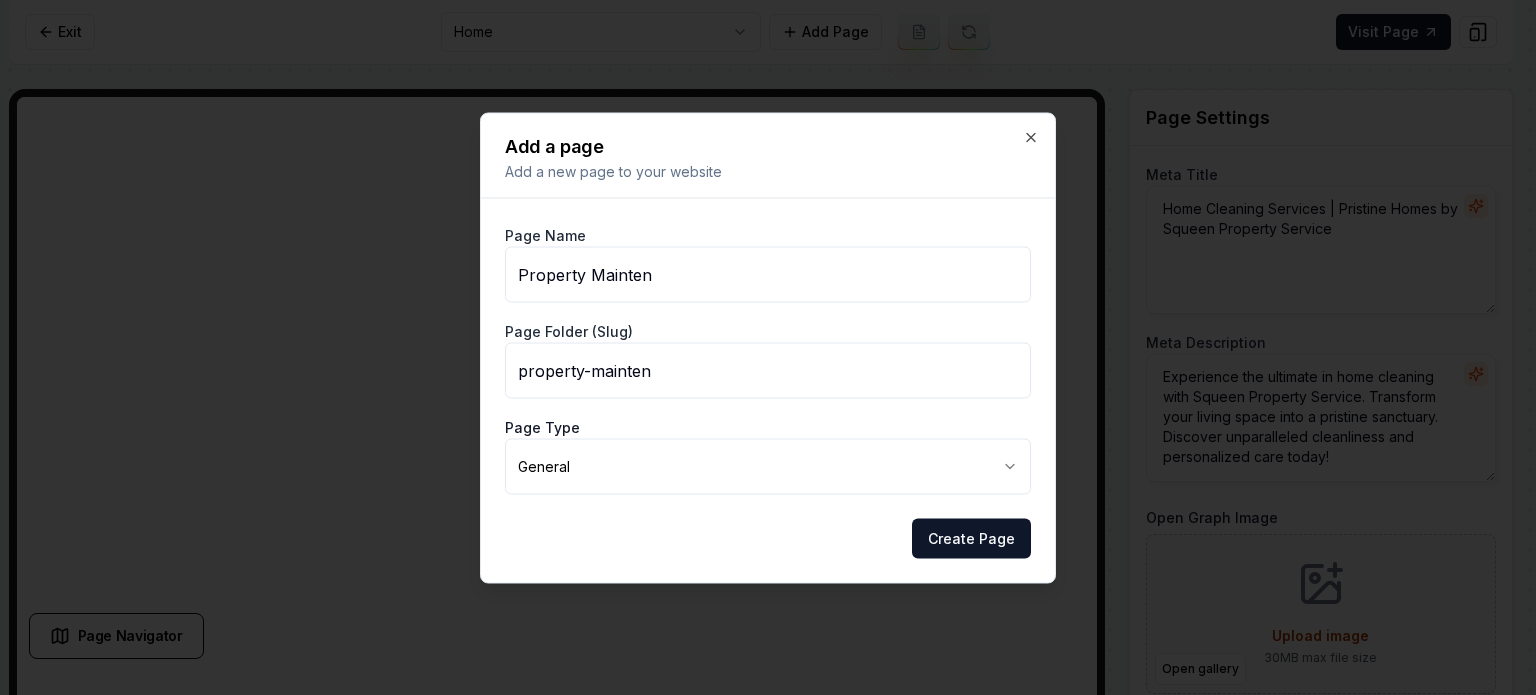 type on "Property Maintena" 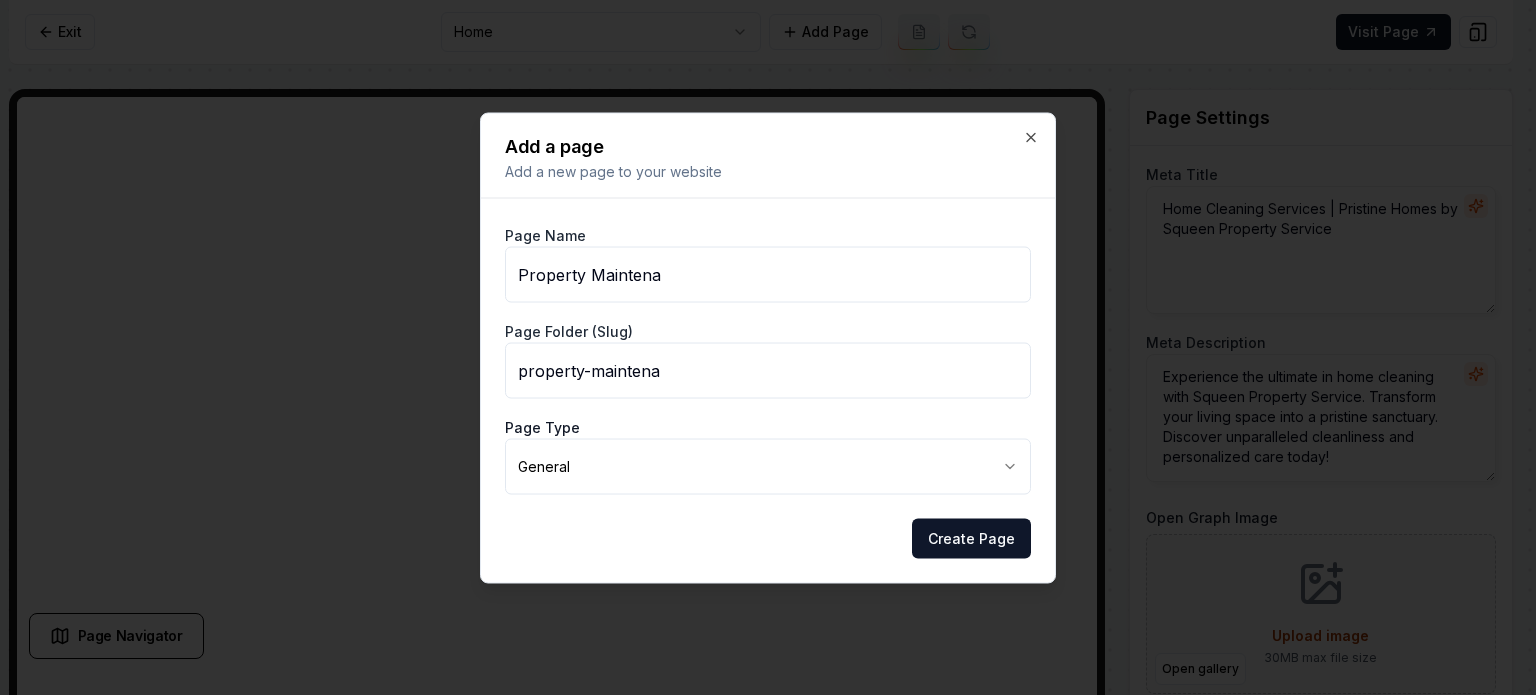 type on "Property Maintenan" 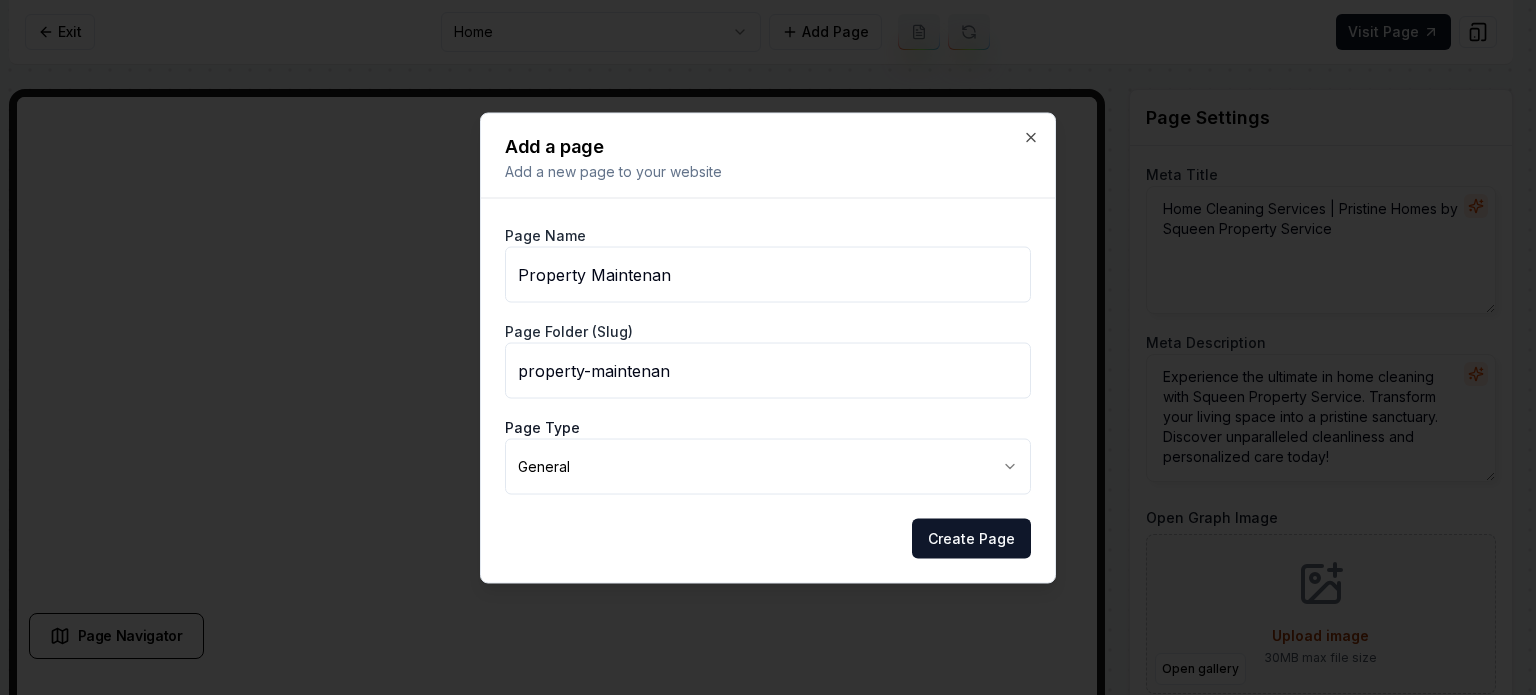 type on "Property Maintenanc" 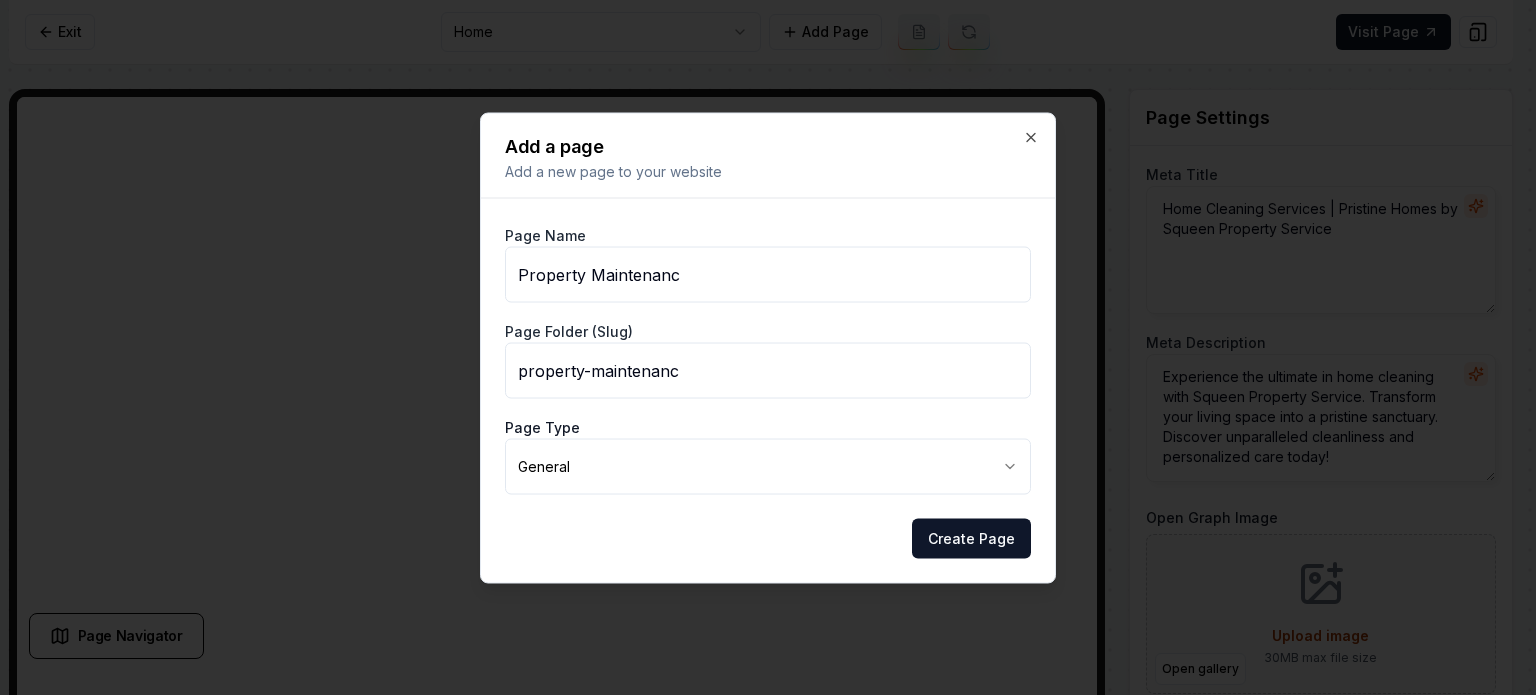 type on "Property Maintenance" 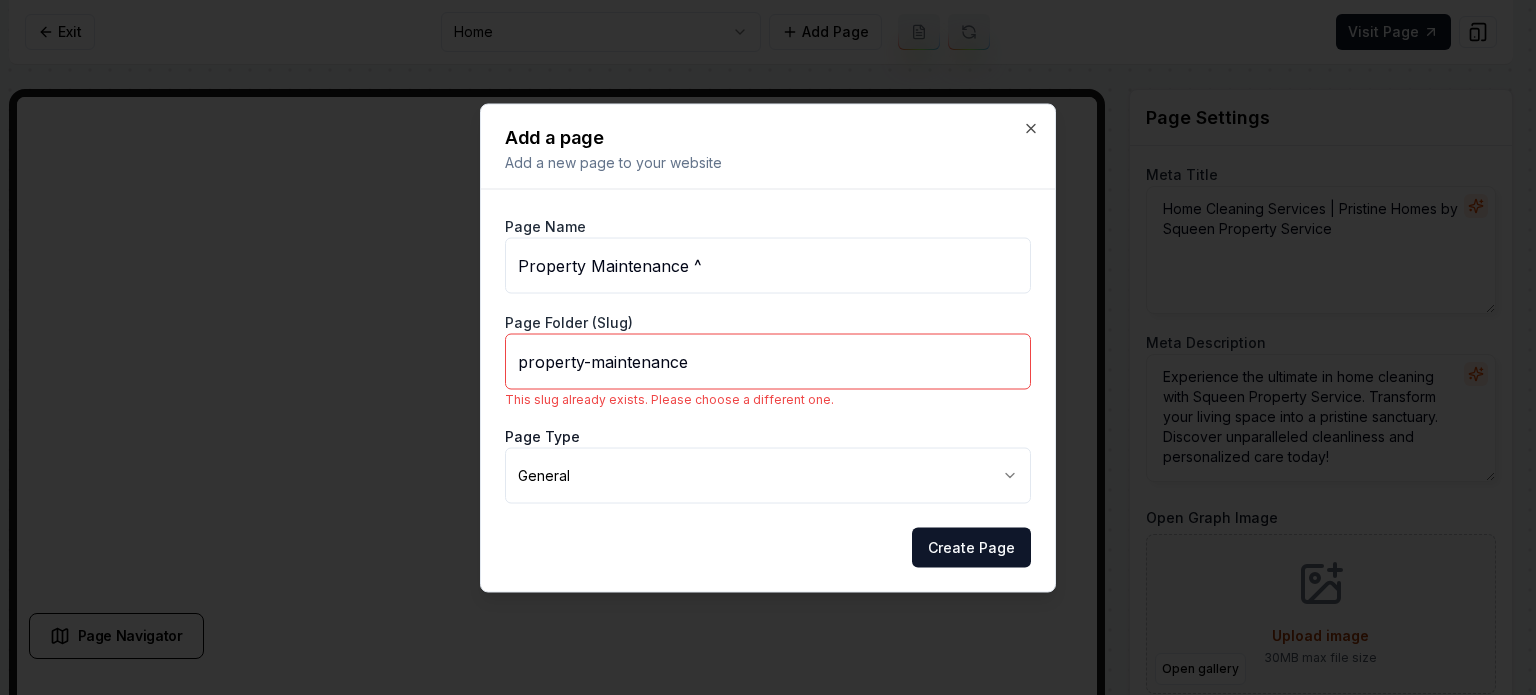 type on "Property Maintenance ^ T" 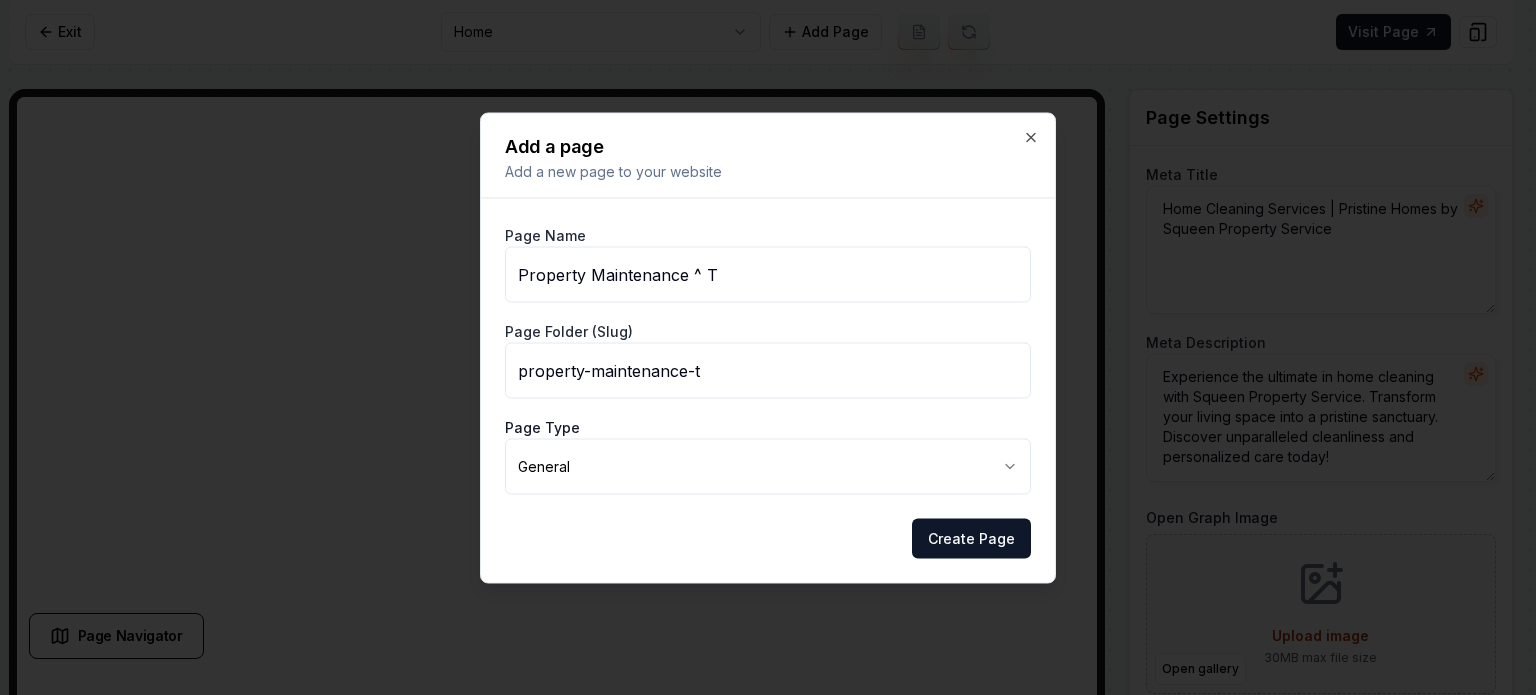 type on "Property Maintenance ^" 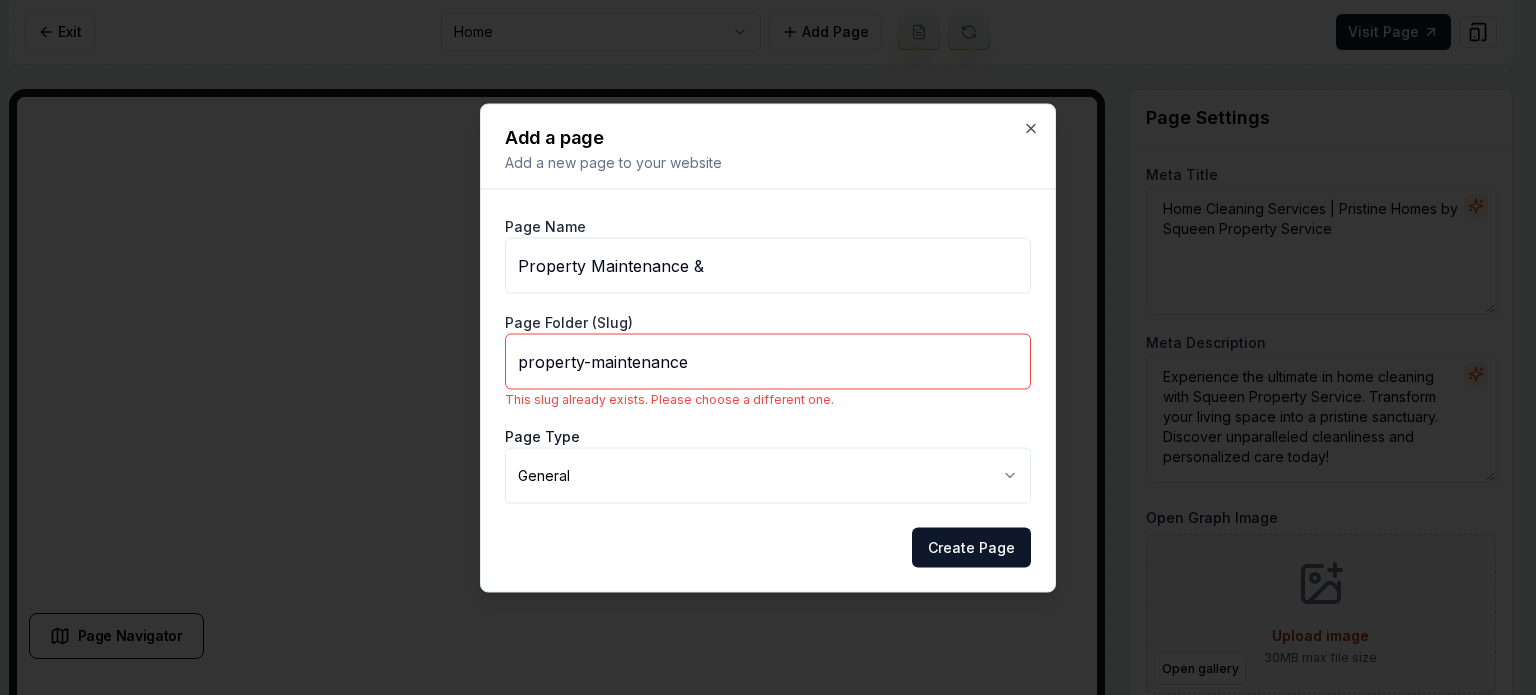 type on "Property Maintenance & T" 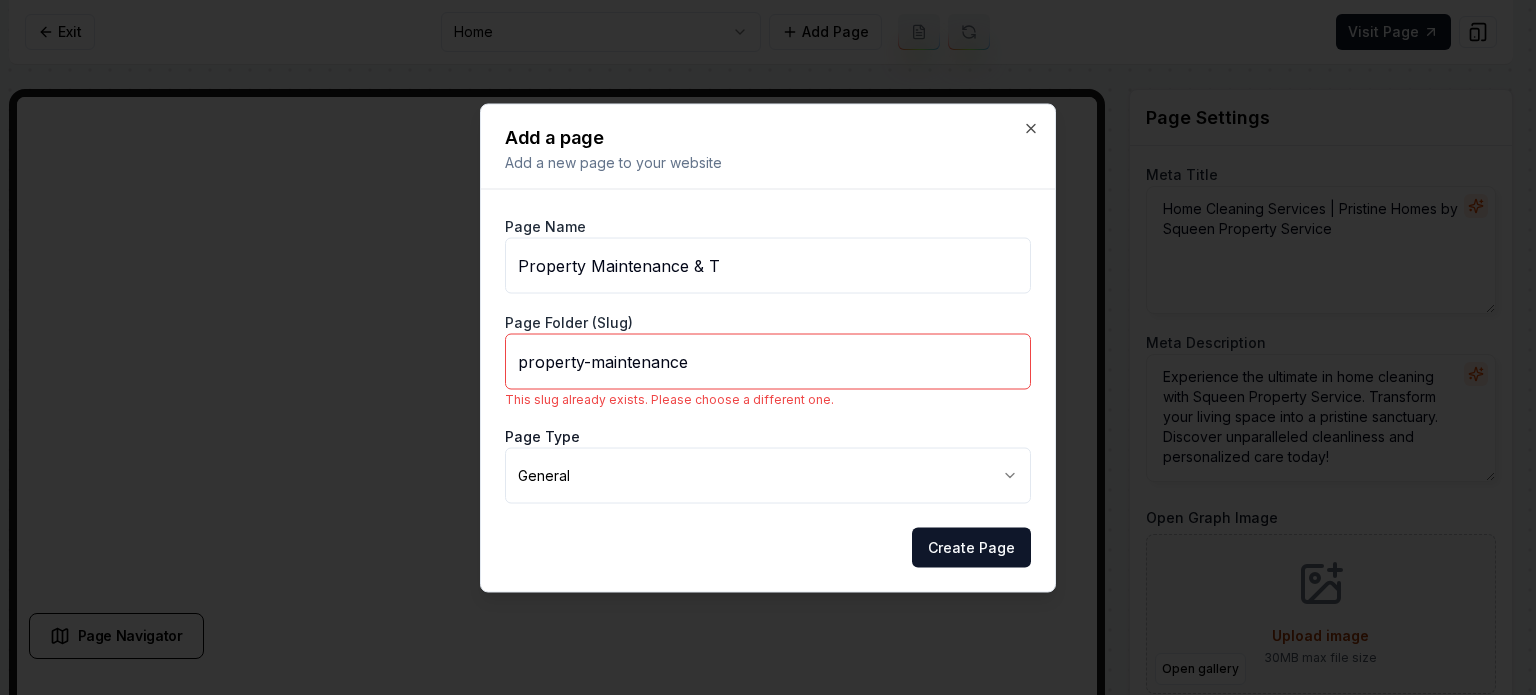 type on "property-maintenance-t" 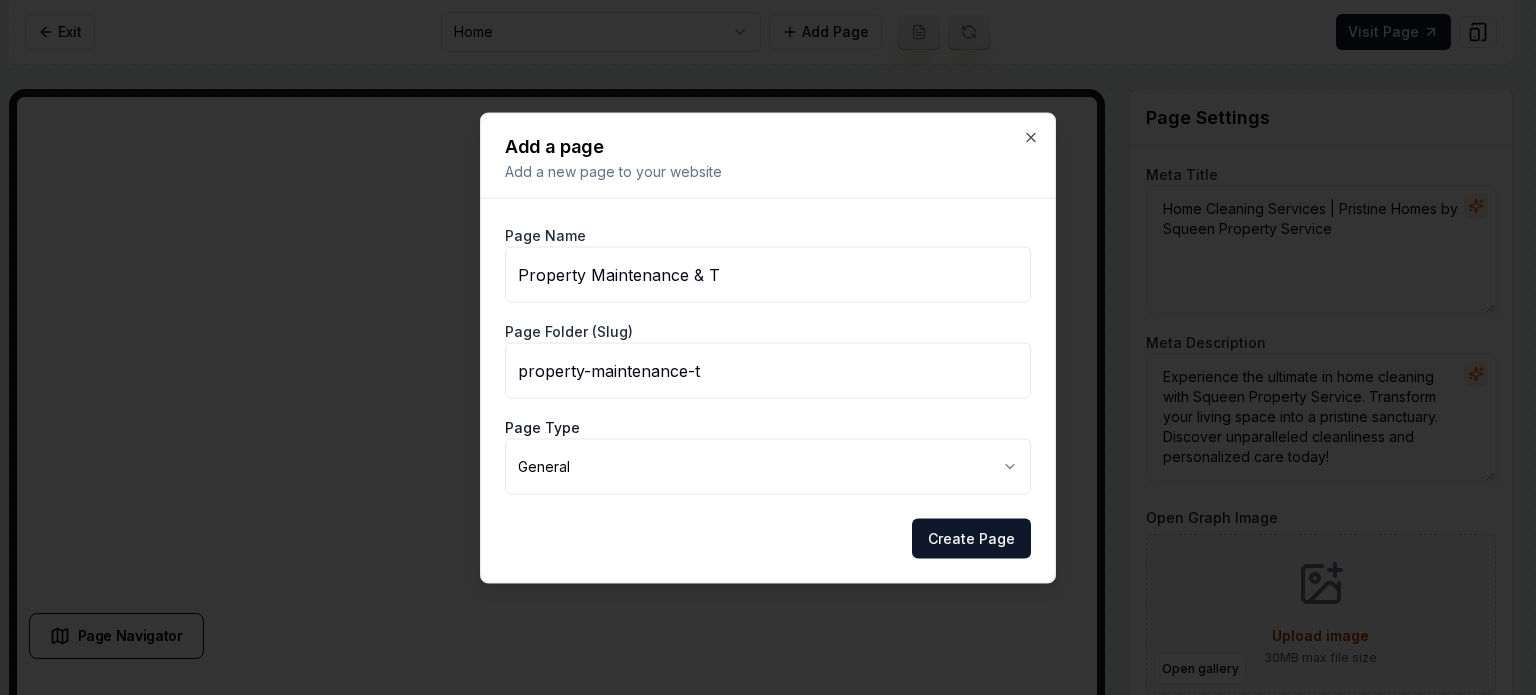type on "Property Maintenance & Tu" 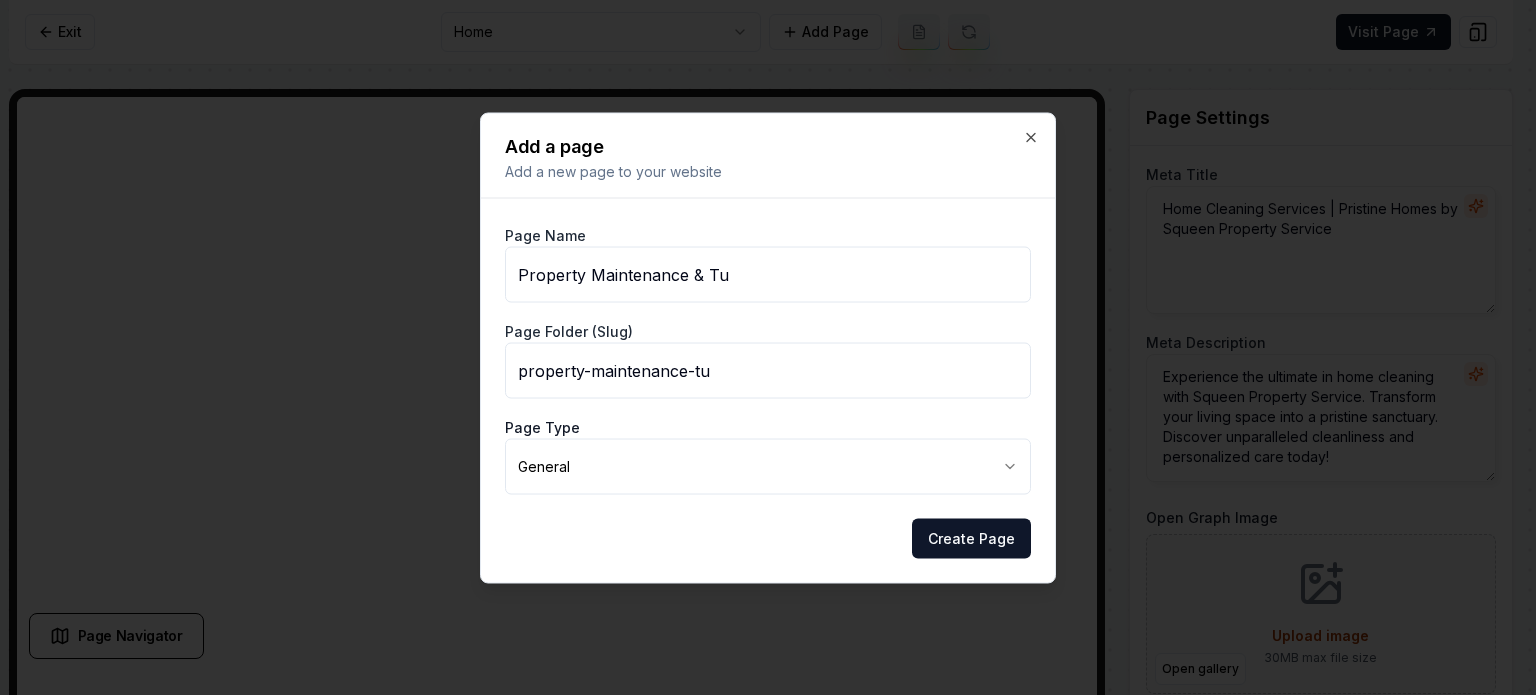 type on "Property Maintenance & Tur" 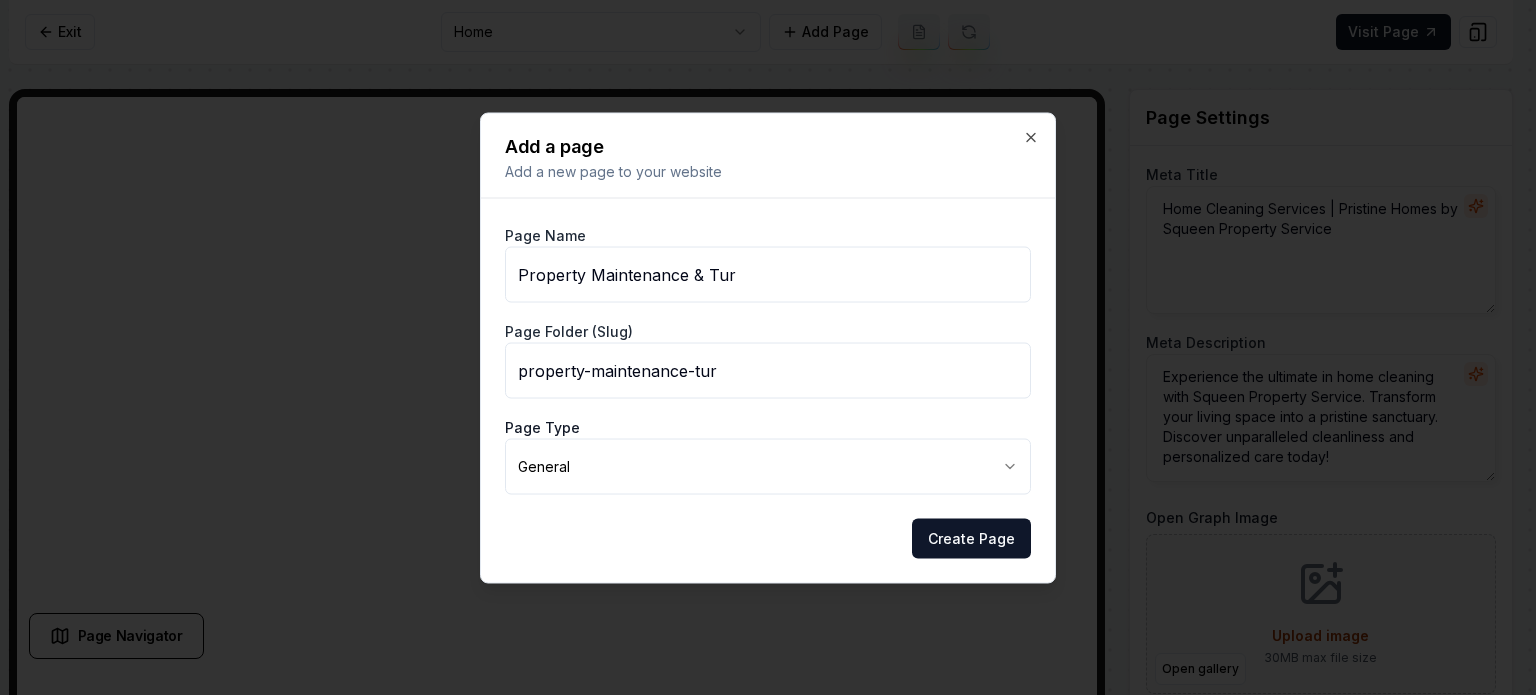 type on "Property Maintenance & Turn" 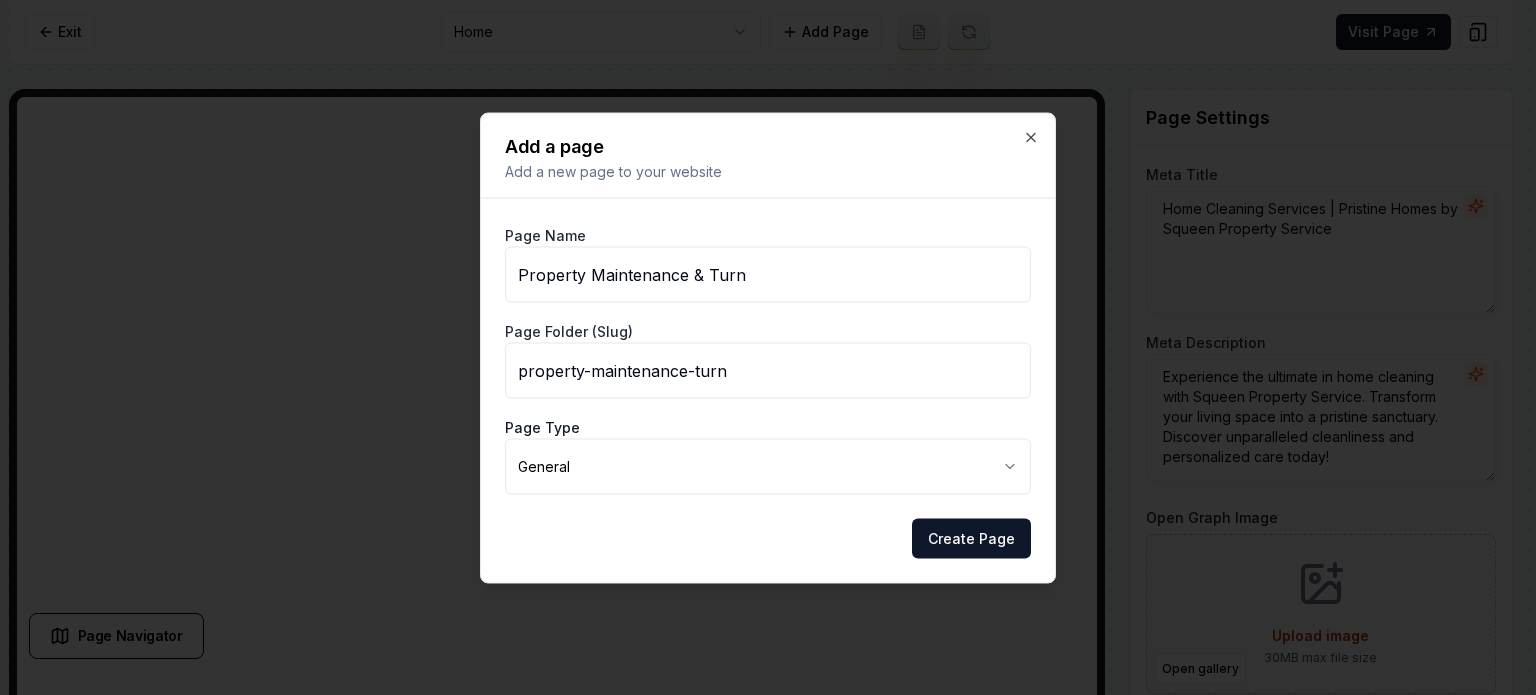 type on "Property Maintenance & Turns" 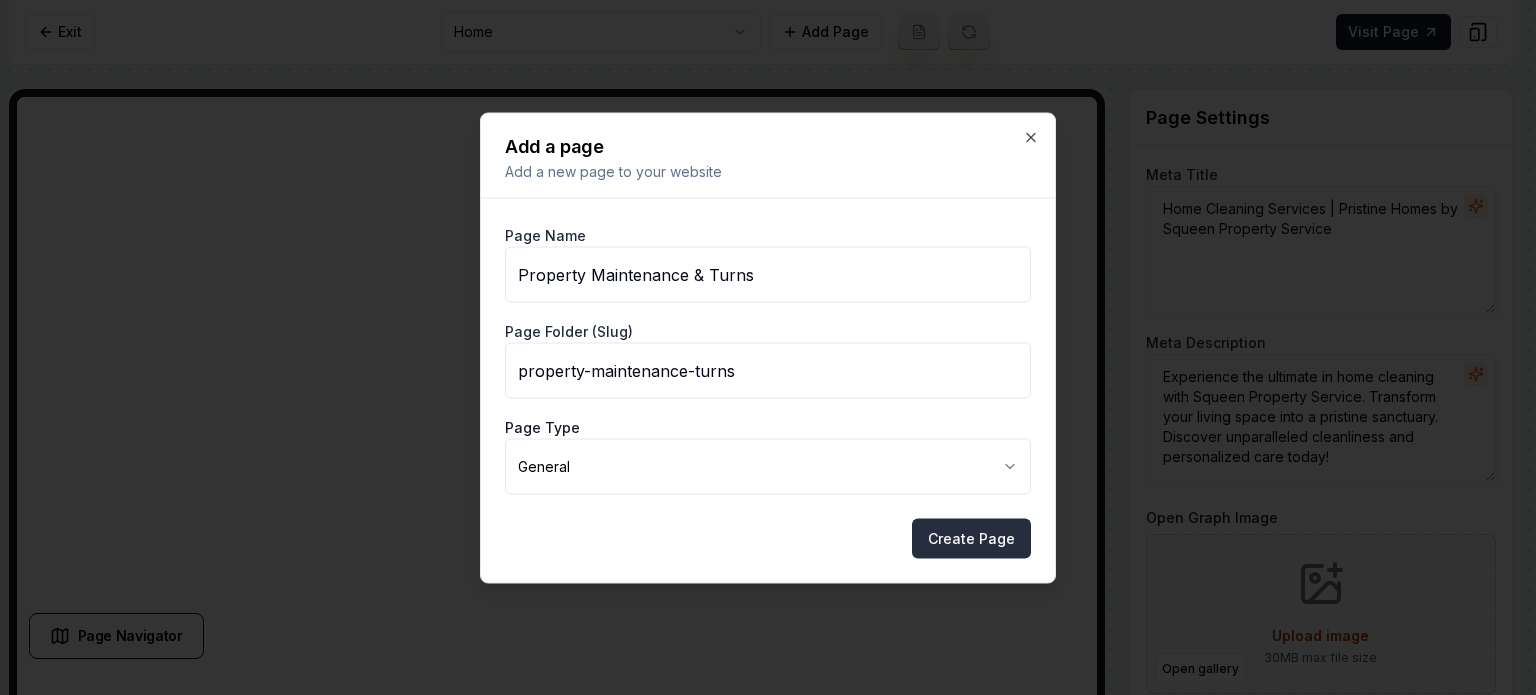 type on "Property Maintenance & Turns" 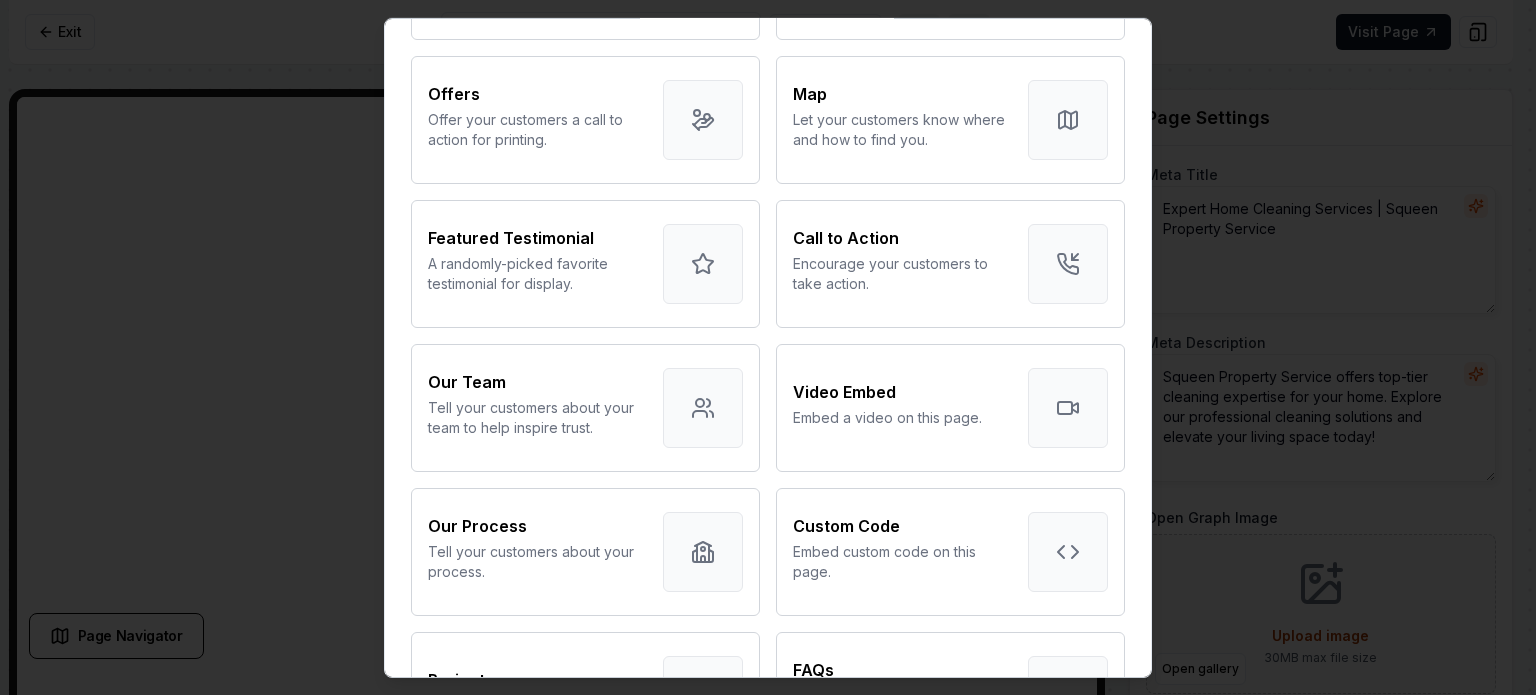 scroll, scrollTop: 600, scrollLeft: 0, axis: vertical 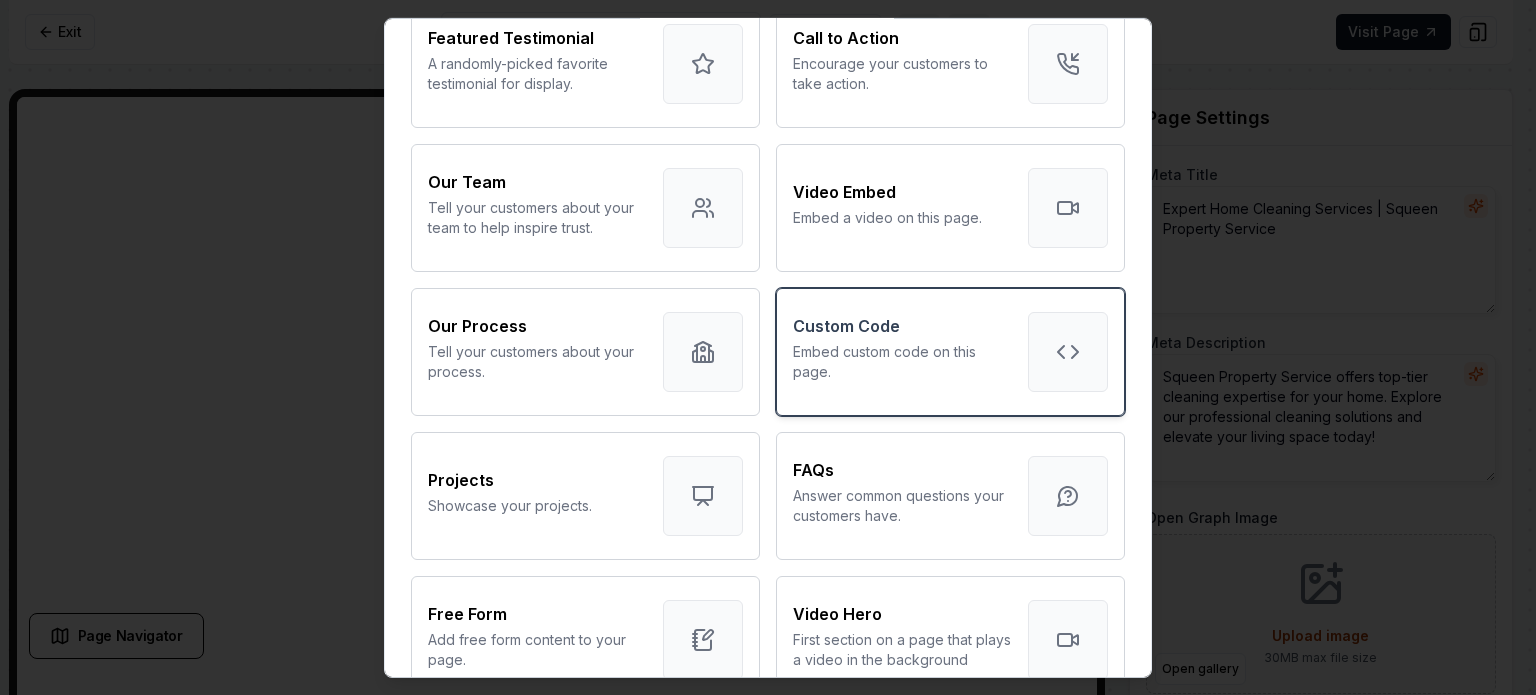 click on "Custom Code" at bounding box center (902, 325) 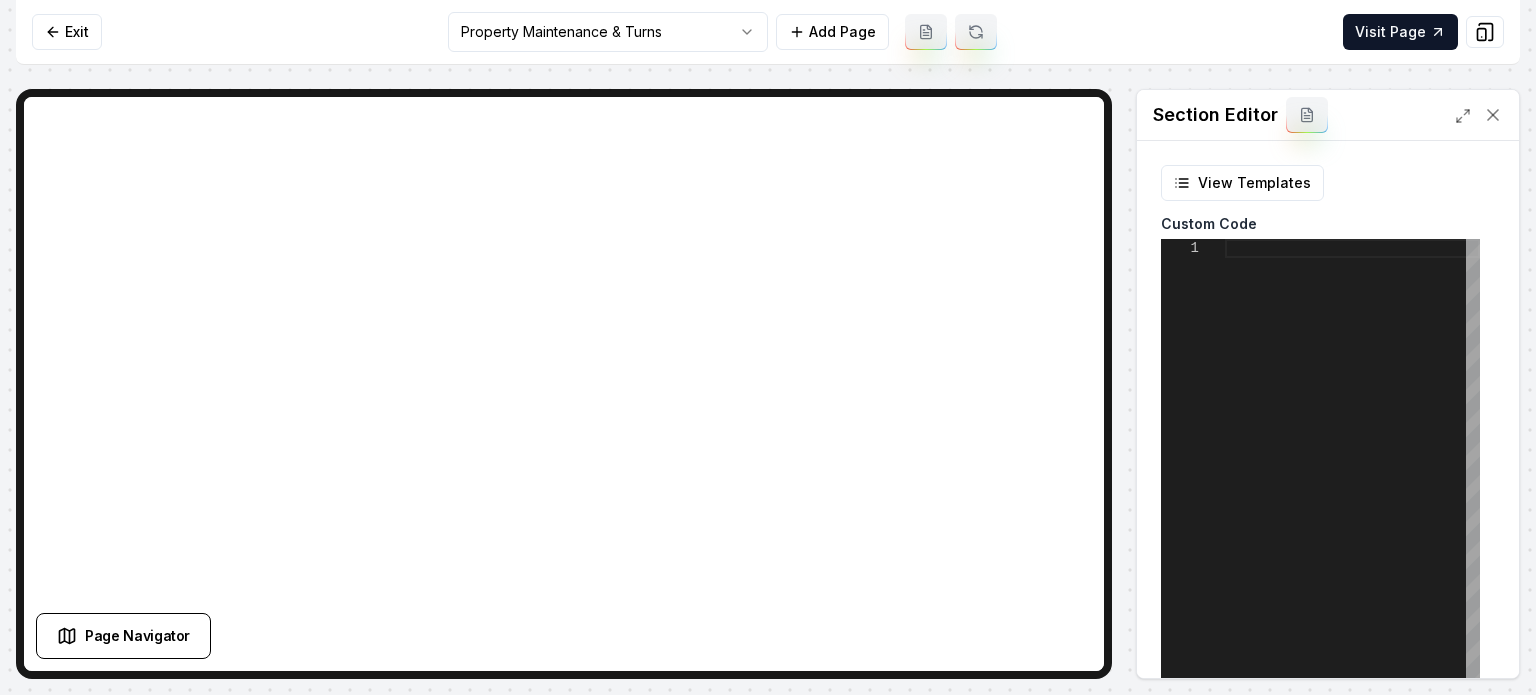 click at bounding box center [1352, 489] 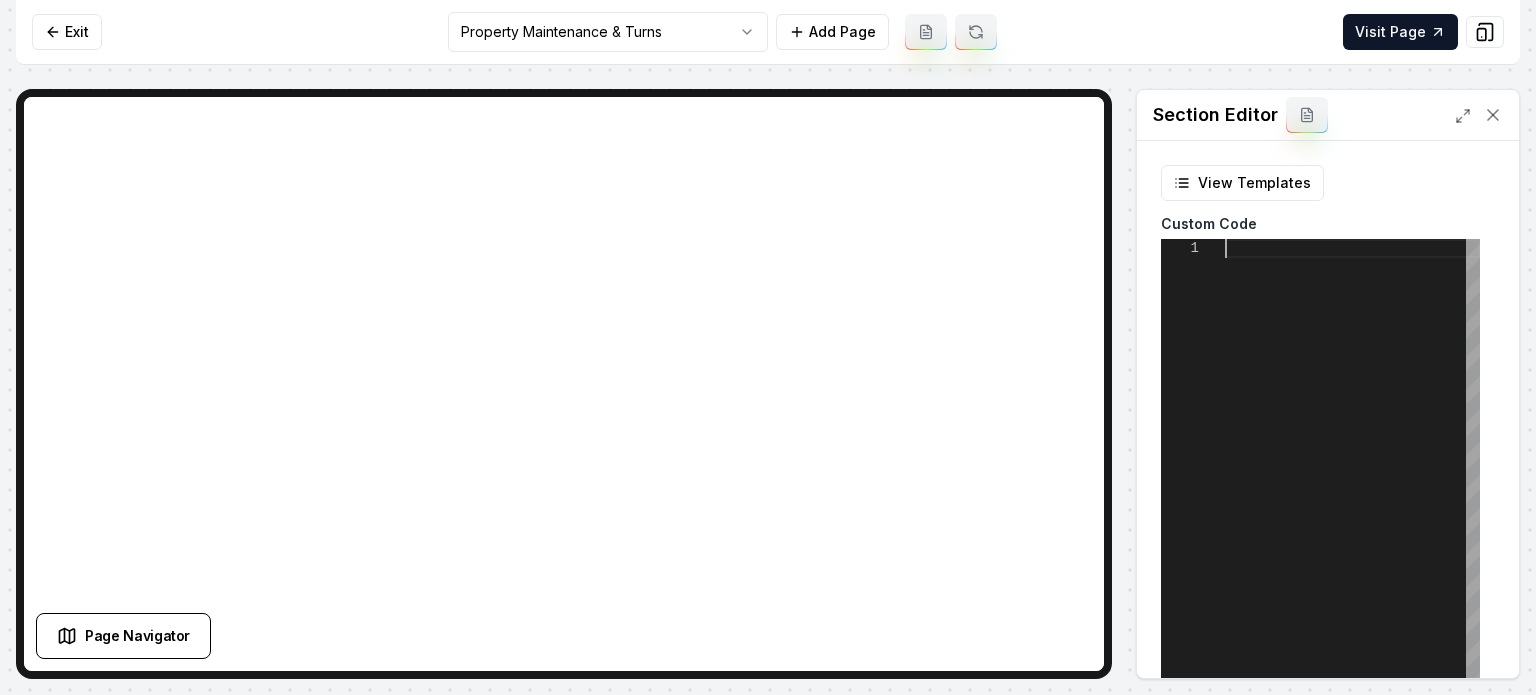 type on "**********" 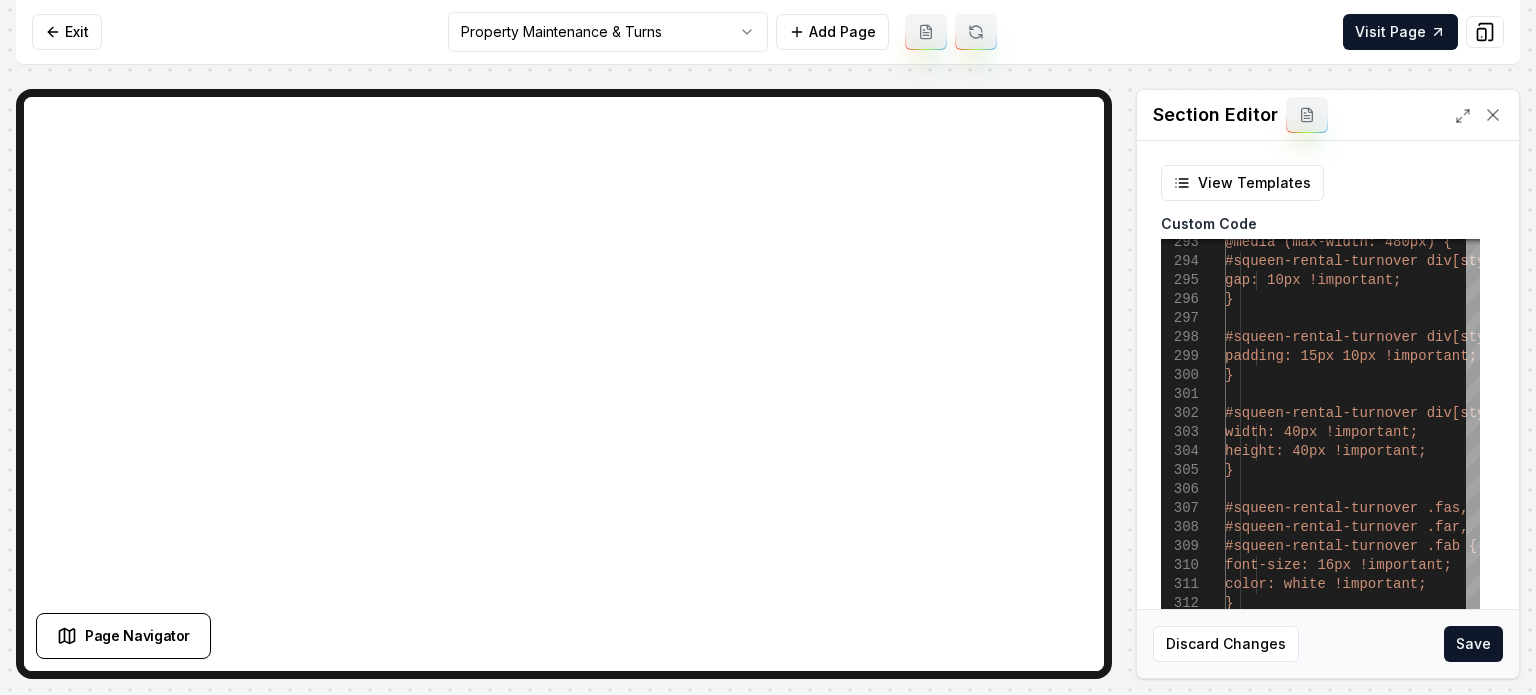 scroll, scrollTop: 252, scrollLeft: 0, axis: vertical 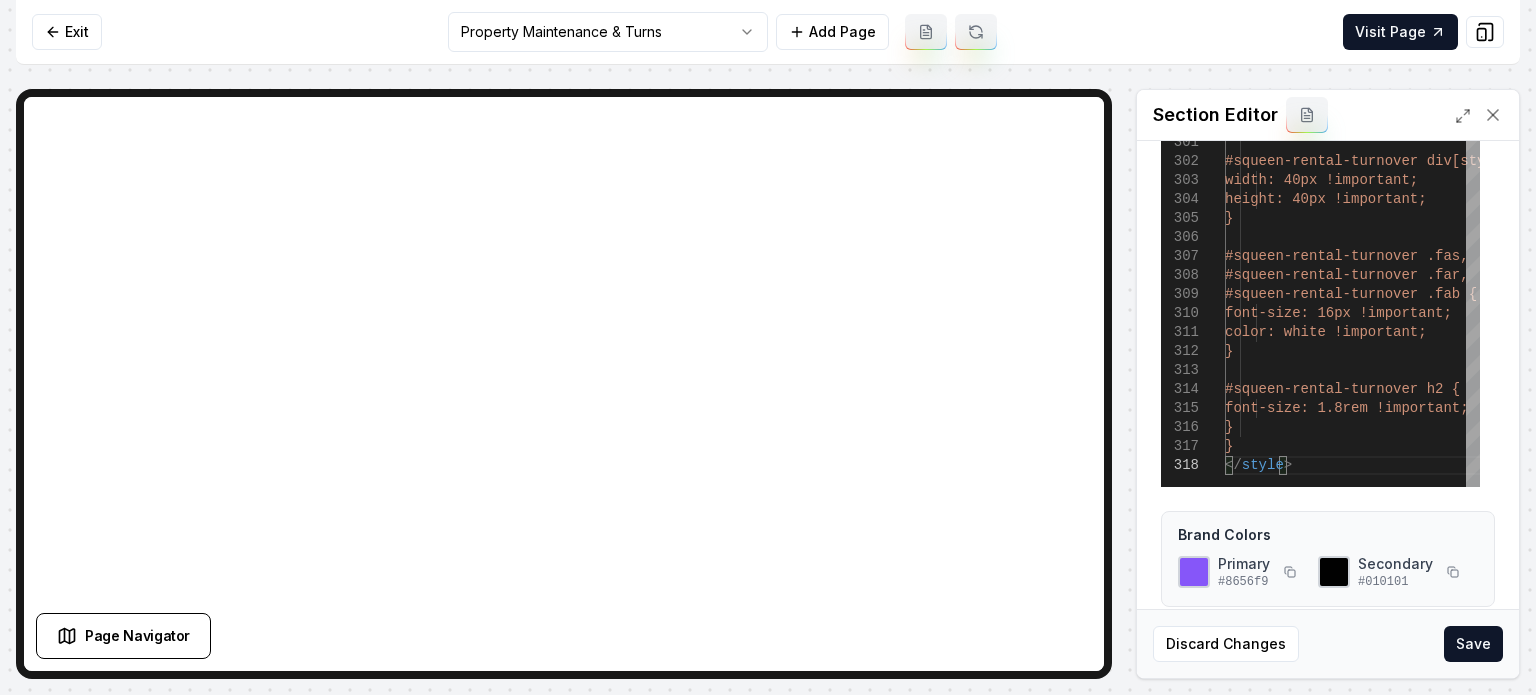 click on "Save" at bounding box center (1473, 644) 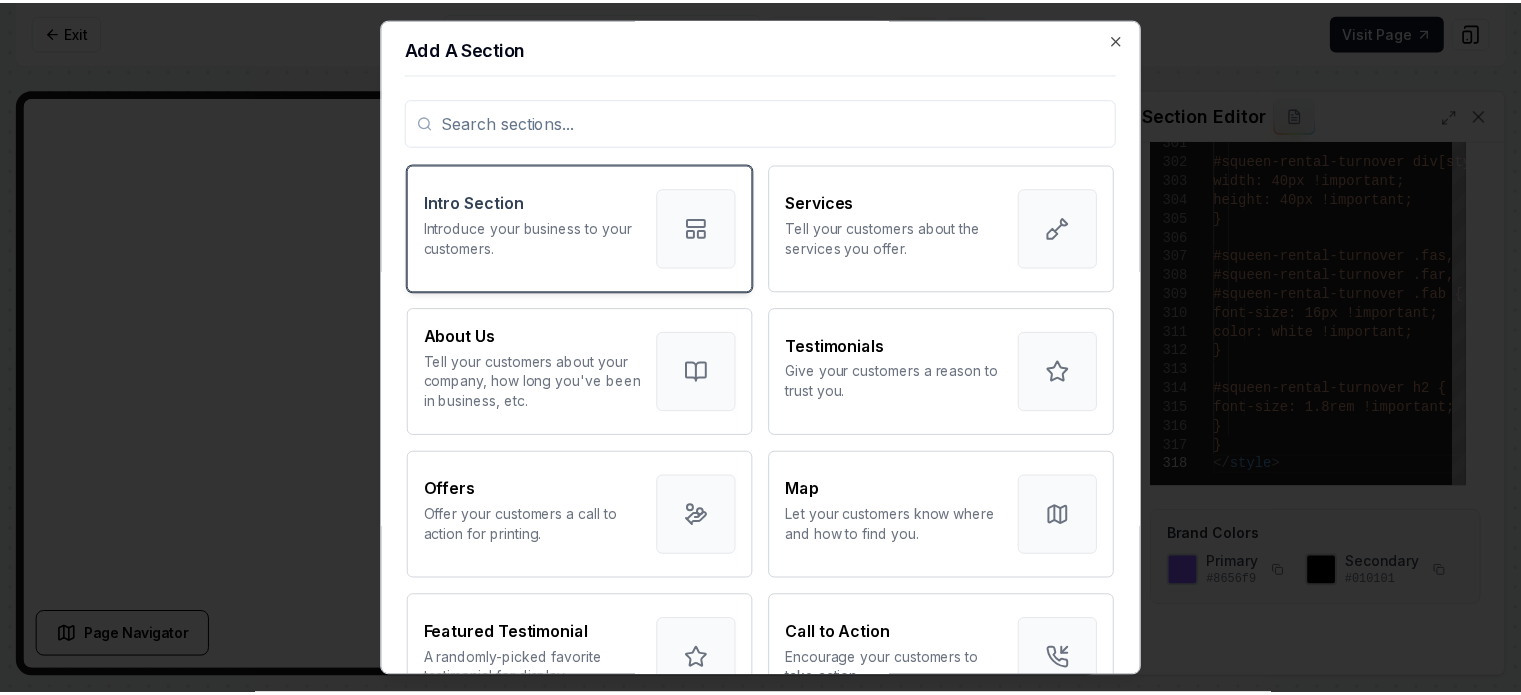 scroll, scrollTop: 0, scrollLeft: 0, axis: both 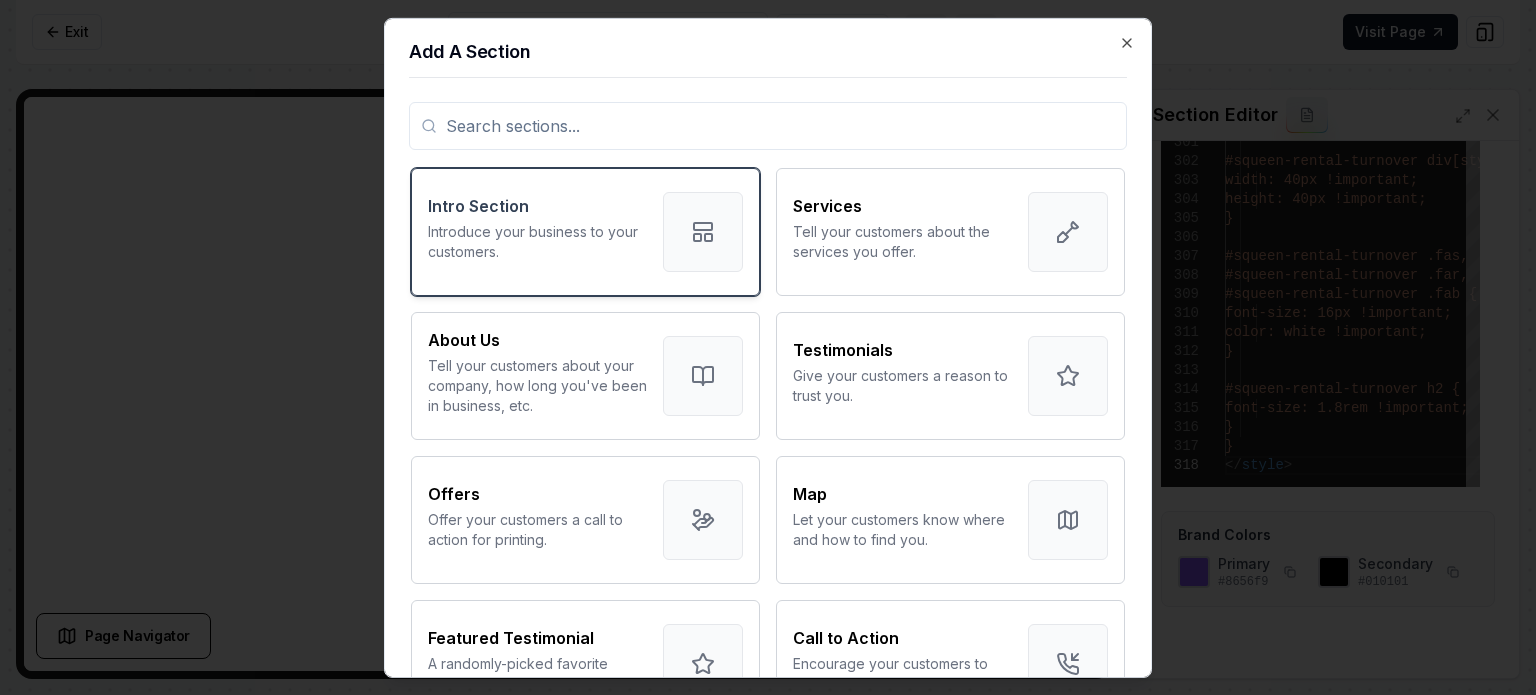 click on "Introduce your business to your customers." at bounding box center [537, 241] 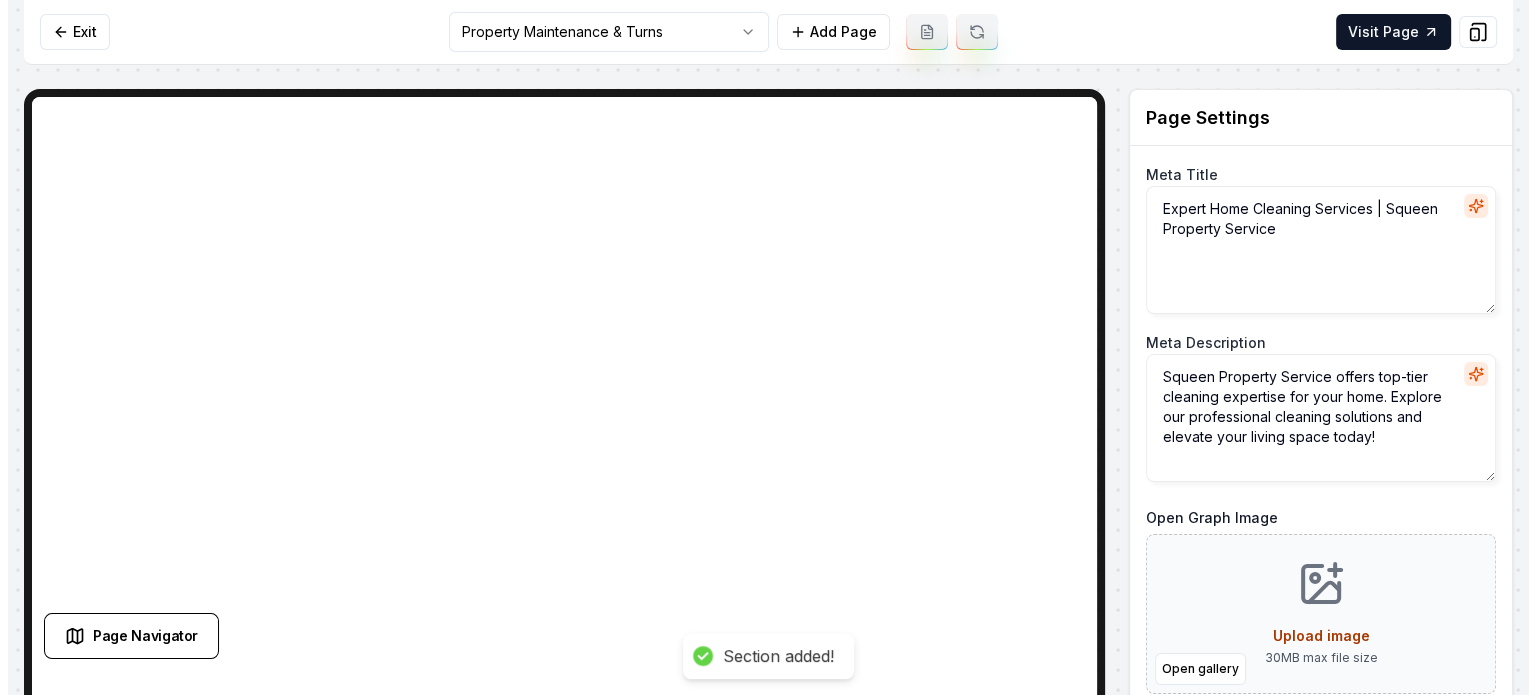 scroll, scrollTop: 0, scrollLeft: 0, axis: both 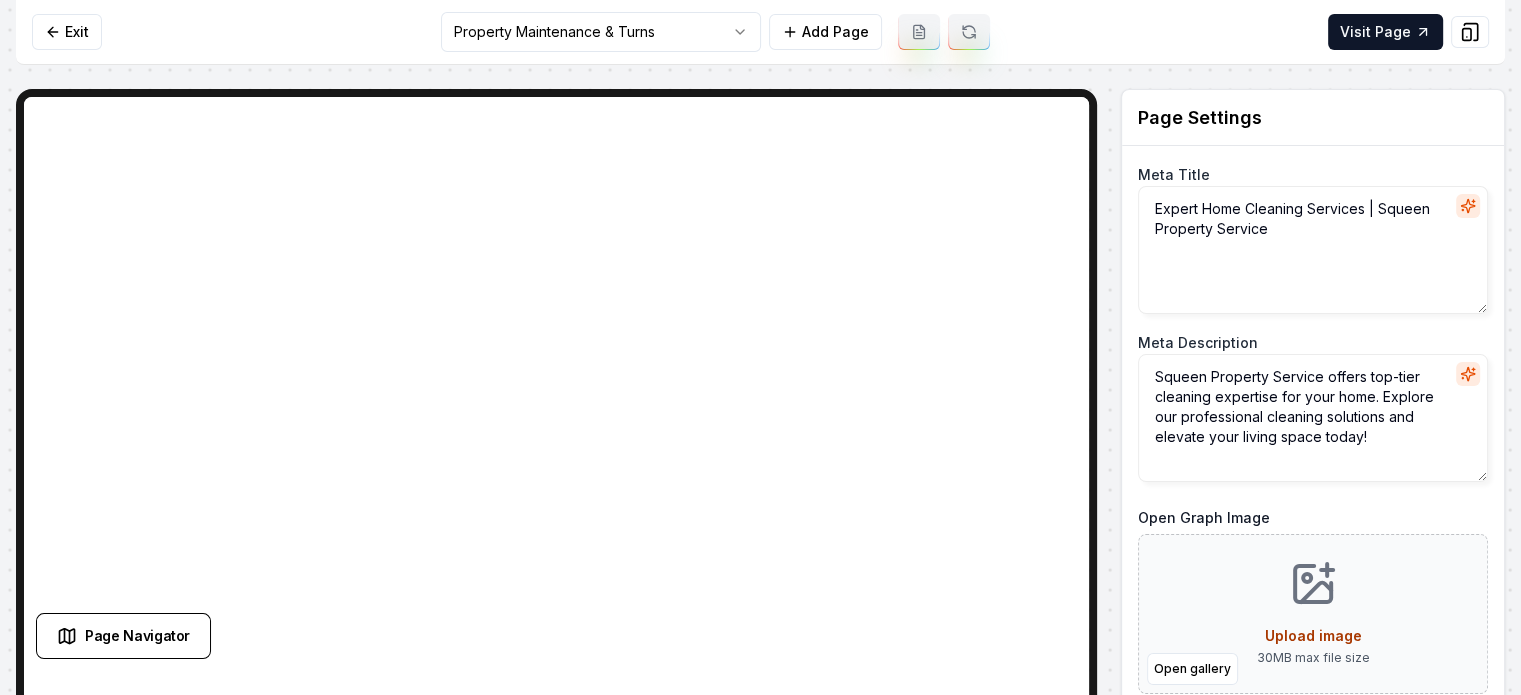 click on "Computer Required This feature is only available on a computer. Please switch to a computer to edit your site. Go back Exit Property Maintenance & Turns Add Page Visit Page Page Navigator Page Settings Meta Title Expert Home Cleaning Services | [COMPANY] Service Meta Description [COMPANY] offers top-tier cleaning expertise for your home. Explore our professional cleaning solutions and elevate your living space today! Open Graph Image Open gallery Upload image 30 MB max file size URL Slug property-maintenance-turns Discard Changes Save Section Editor Unsupported section type /dashboard/sites/c463b68f-ece9-405a-9441-366b8c6269fe/pages/6a16c3c7-9266-4b81-9d8a-945477260804" at bounding box center (760, 347) 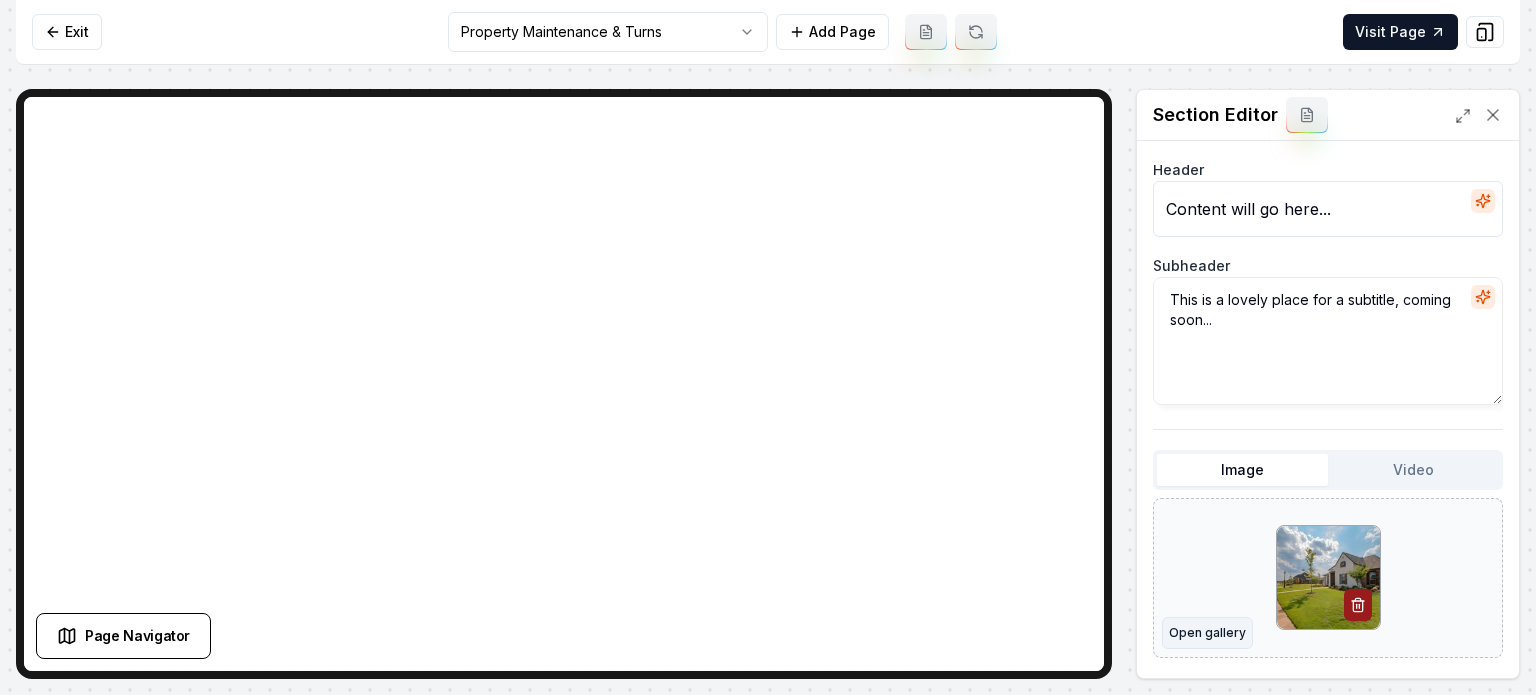 click on "Open gallery" at bounding box center (1207, 633) 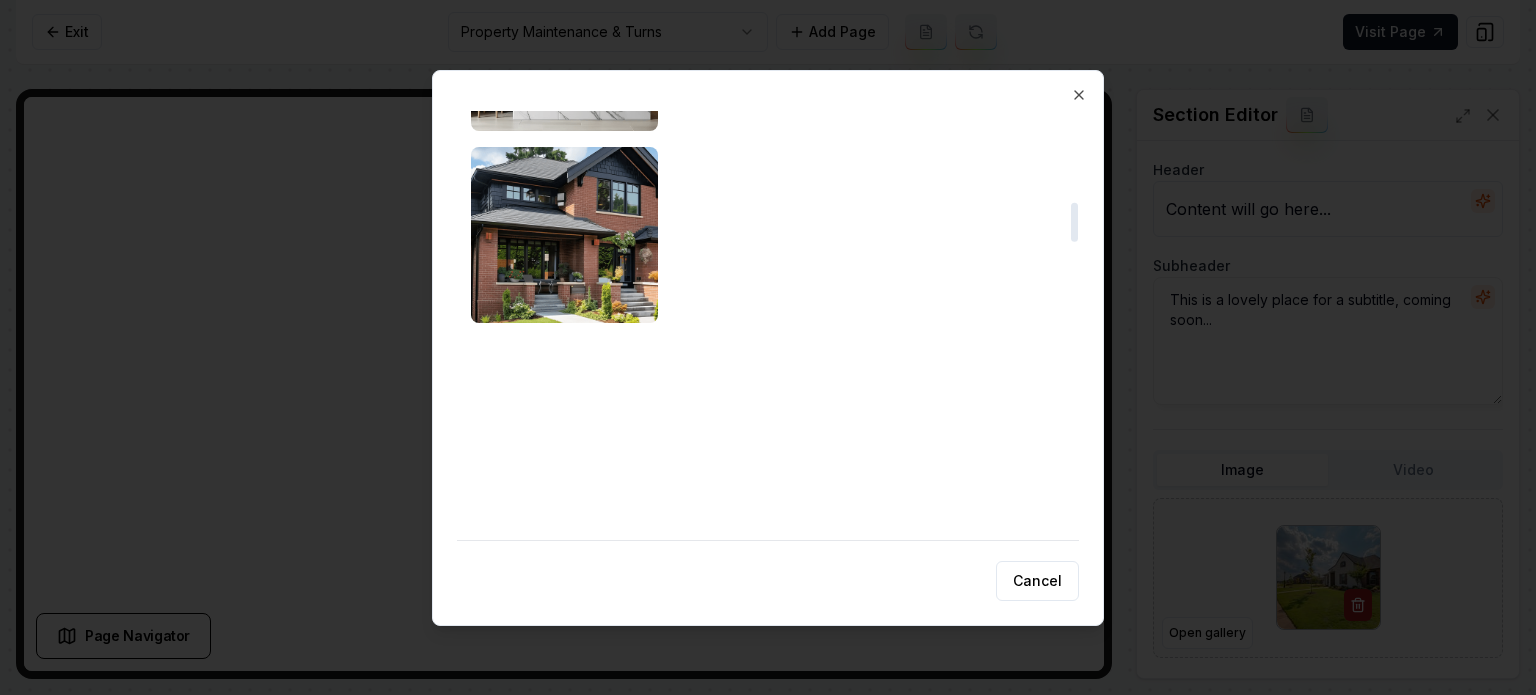 scroll, scrollTop: 1000, scrollLeft: 0, axis: vertical 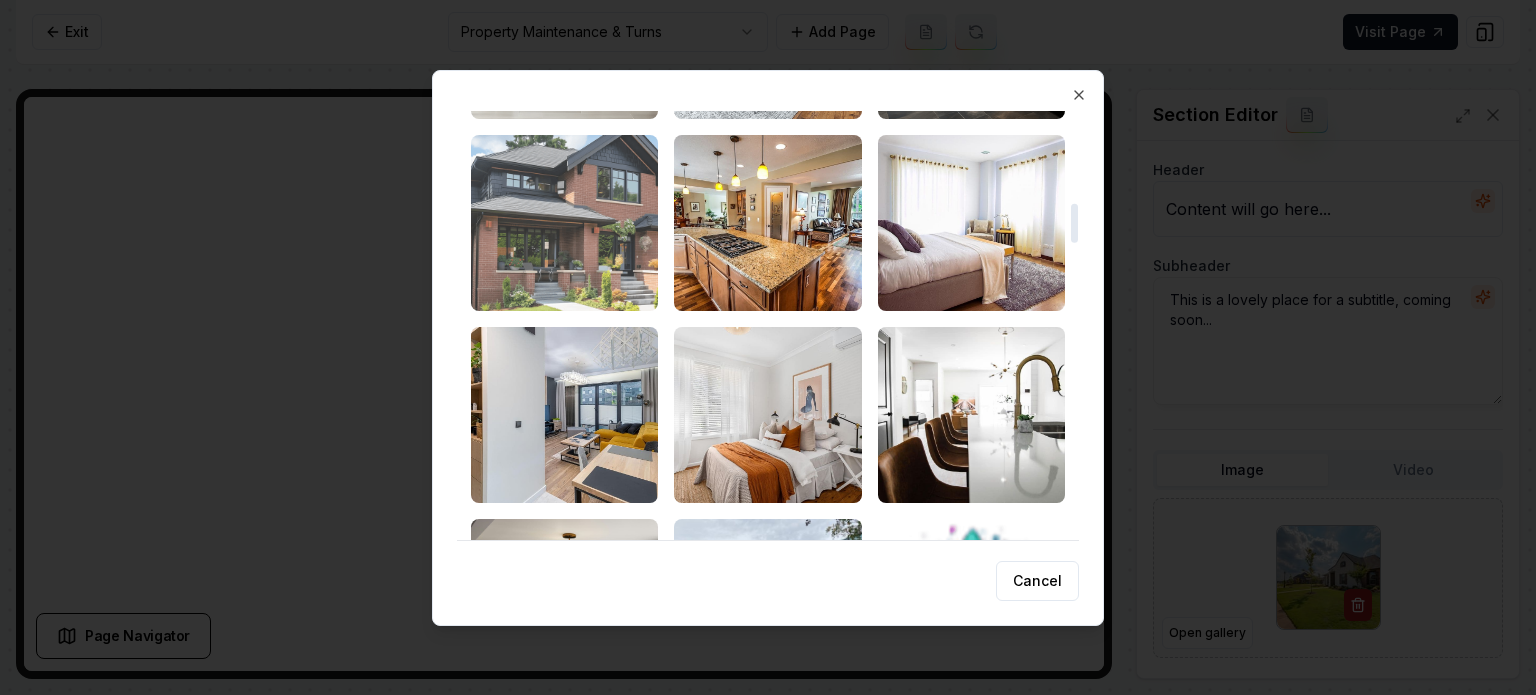click at bounding box center [564, 223] 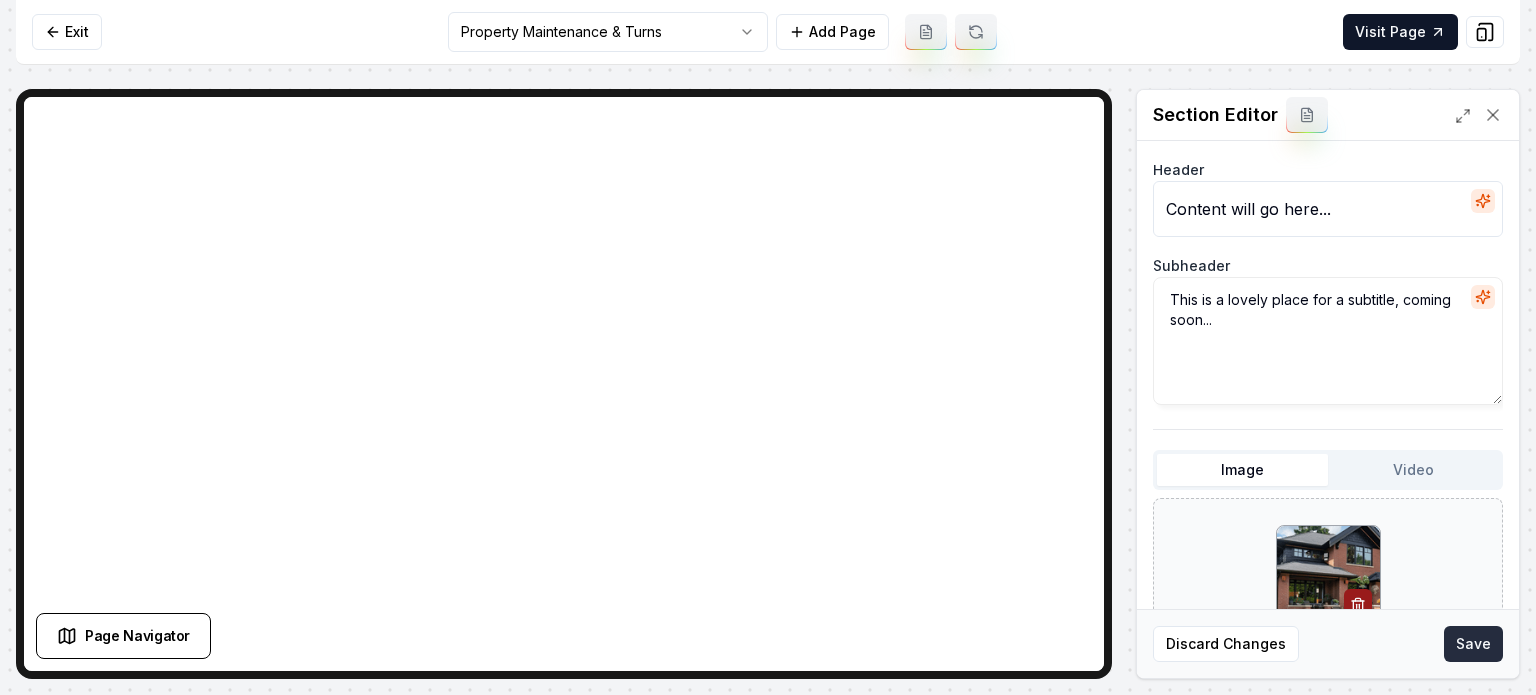 click on "Save" at bounding box center (1473, 644) 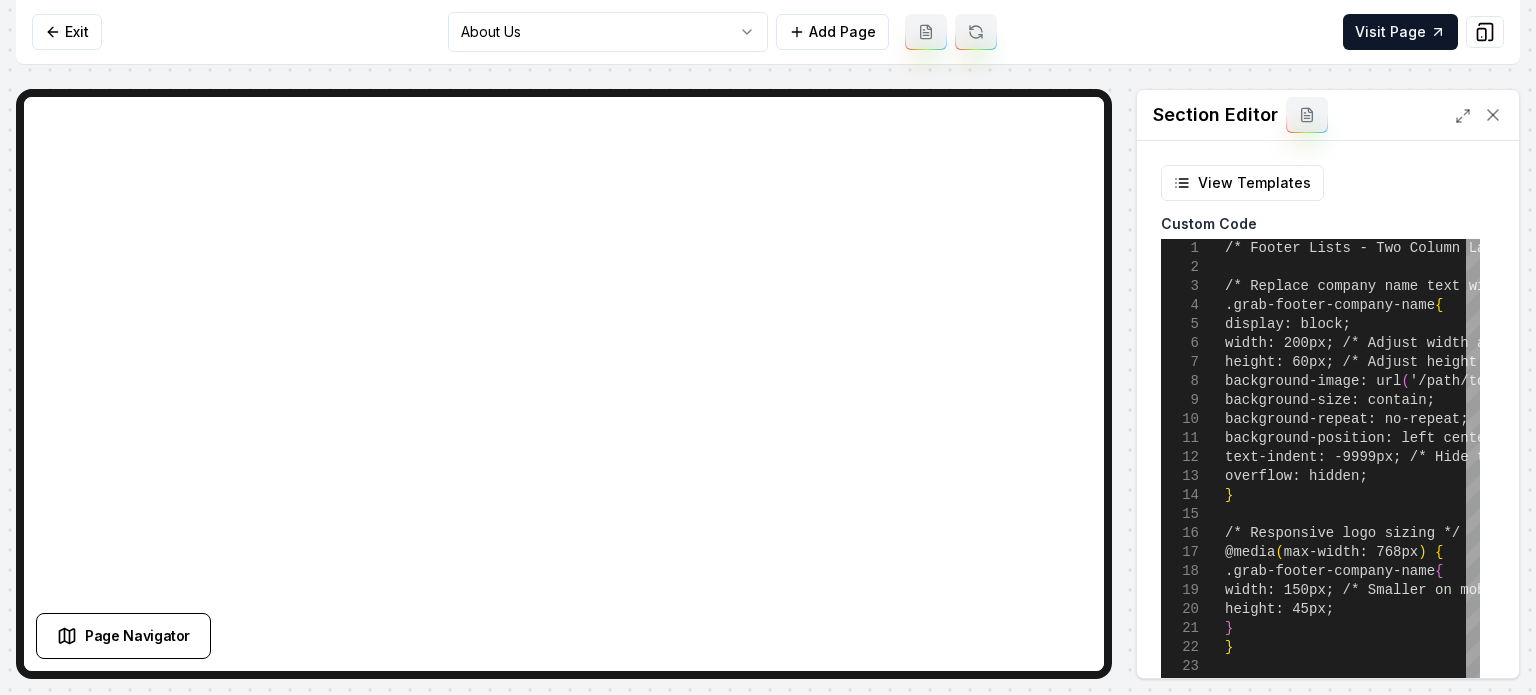 scroll, scrollTop: 0, scrollLeft: 0, axis: both 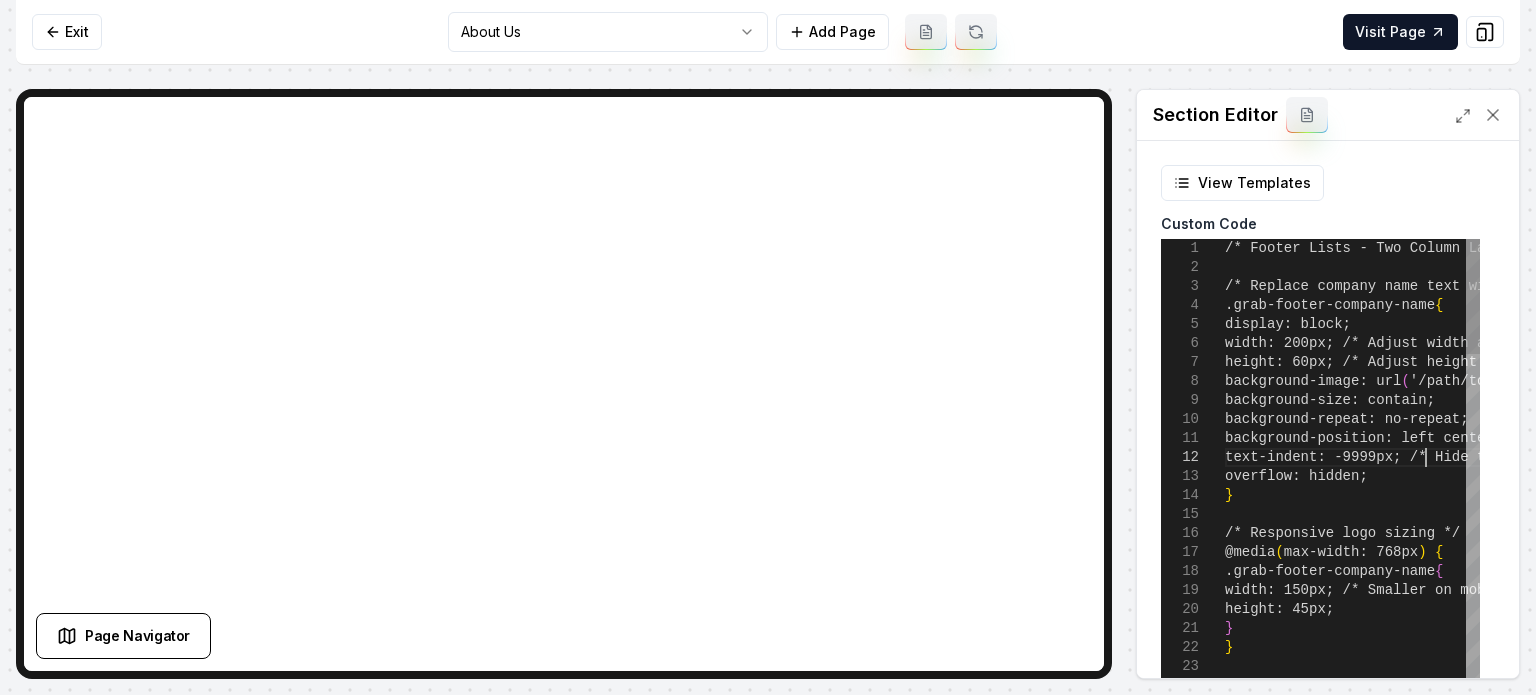 click on ".grab-footer-container  >  div:first-child  { @media  ( min-width: 1024px )   { /* Target the main grid container and change its p roportions */ } /* Adjust main footer grid to give more space to l inks */ @media  ( max-width: 768px )   { .grab-footer-company-name  { width: 150px; /* Smaller on mobile */ height: 45px; } } /* Responsive logo sizing */ text-indent: -9999px; /* Hide the text */ overflow: hidden; background-size: contain; background-repeat: no-repeat; background-position: left center; width: 200px; /* Adjust width as needed */ height: 60px; /* Adjust height as needed */ background-image: url ( '/path/to/your/logo.png' ) ; /* Replace with your image path */ .grab-footer-company-name  { display: block; /* Footer Lists - Two Column Layout with Section D ividers */ /* Replace company name text with logo image */" at bounding box center (1709, 1318) 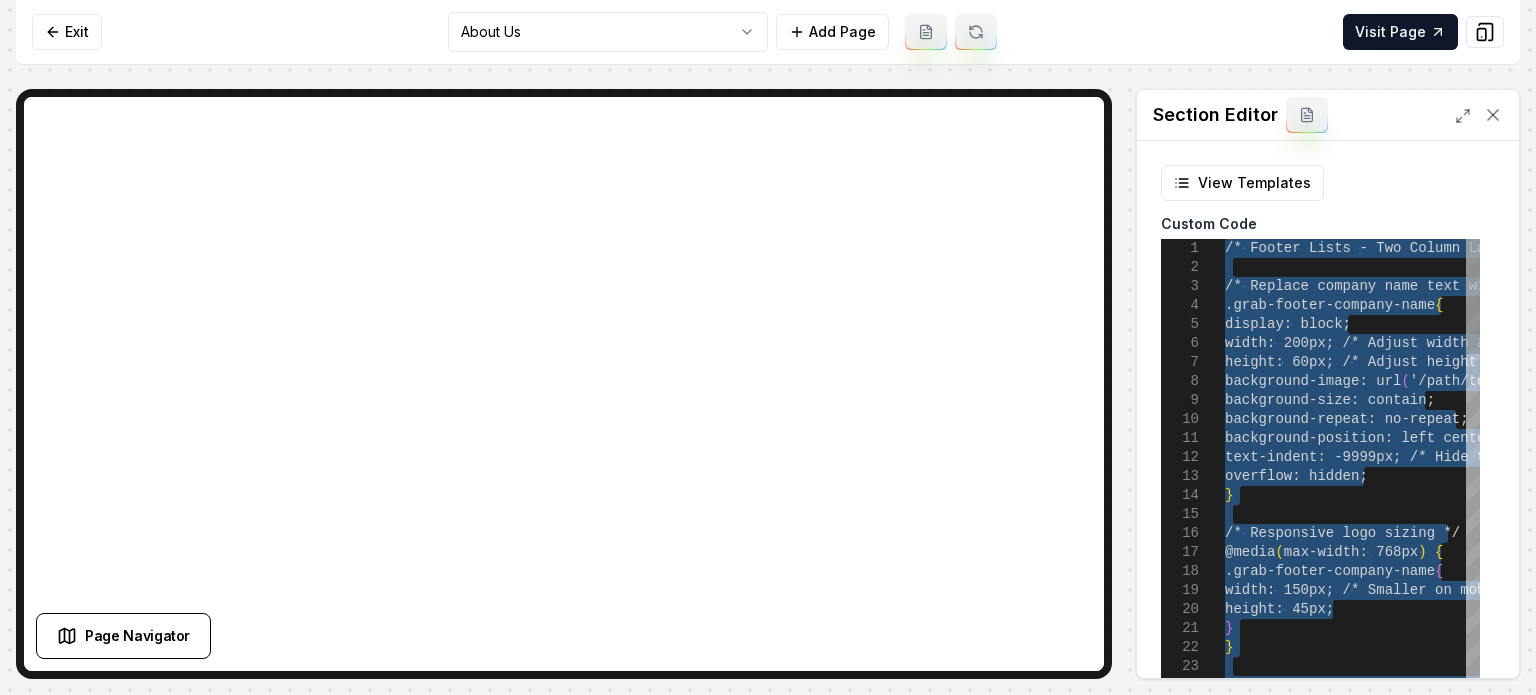 type on "**********" 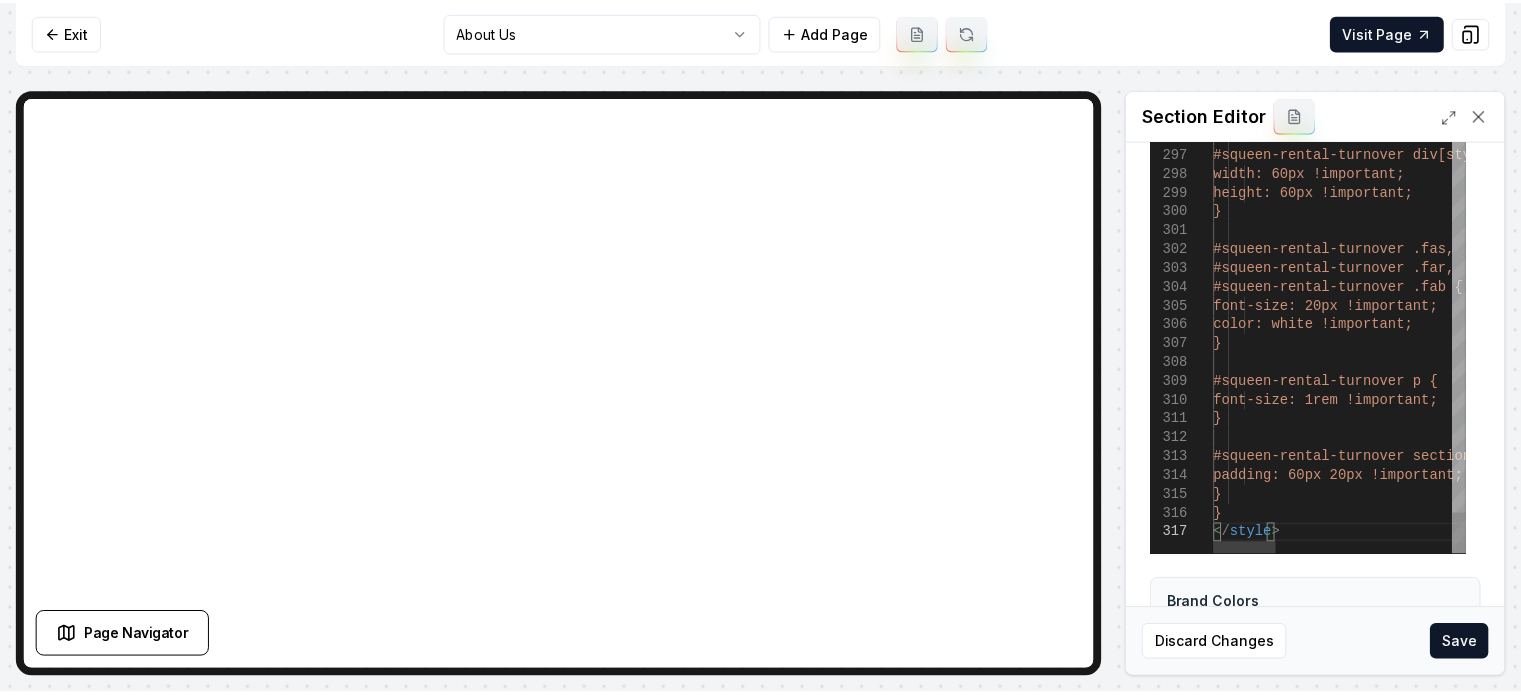 scroll, scrollTop: 252, scrollLeft: 0, axis: vertical 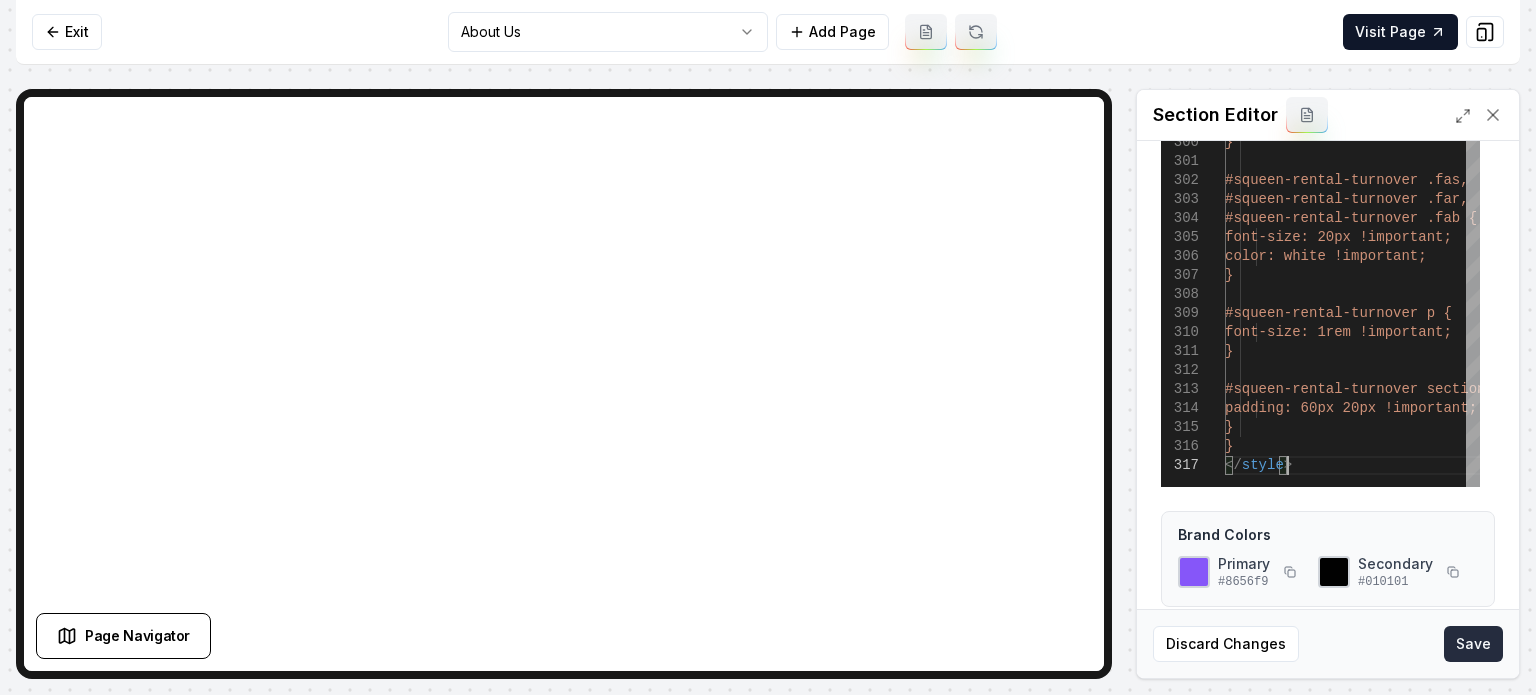 click on "Save" at bounding box center (1473, 644) 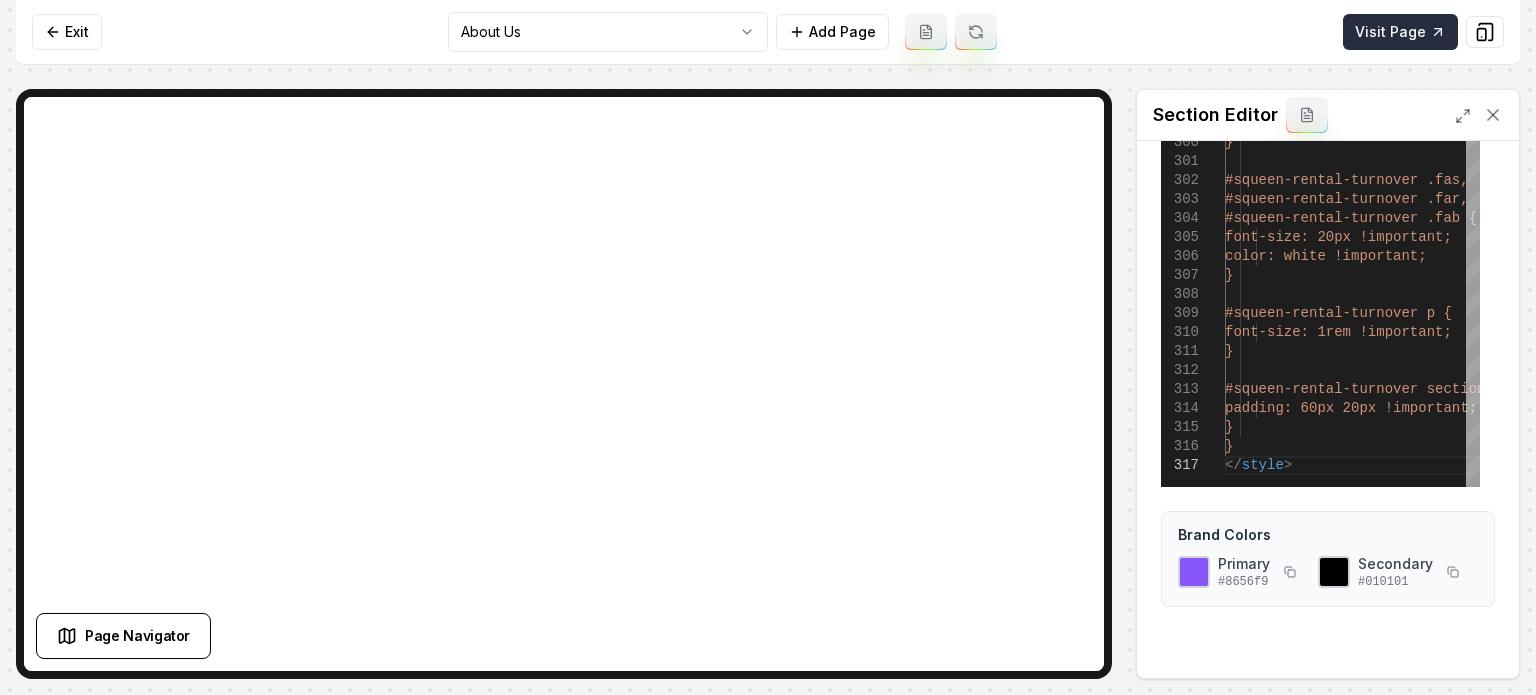 click on "Visit Page" at bounding box center (1400, 32) 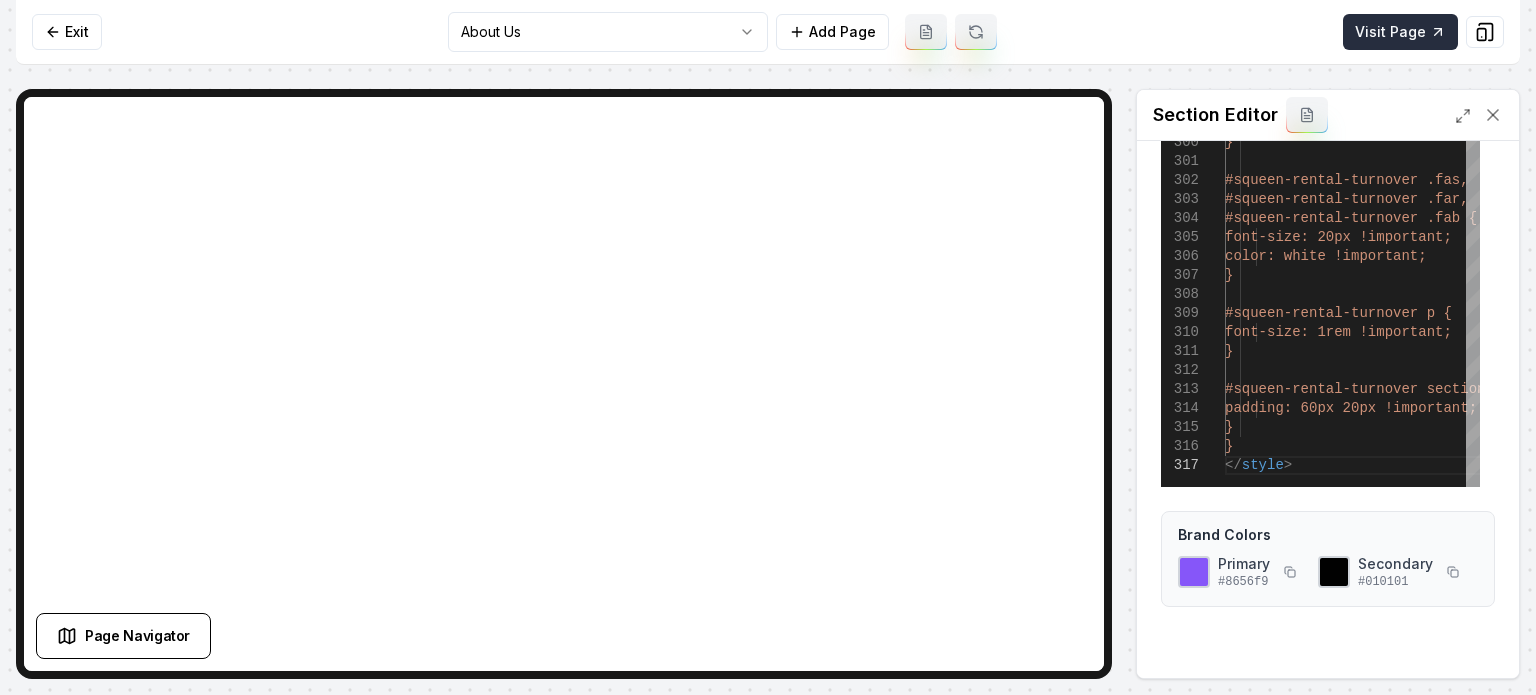 click on "Visit Page" at bounding box center [1400, 32] 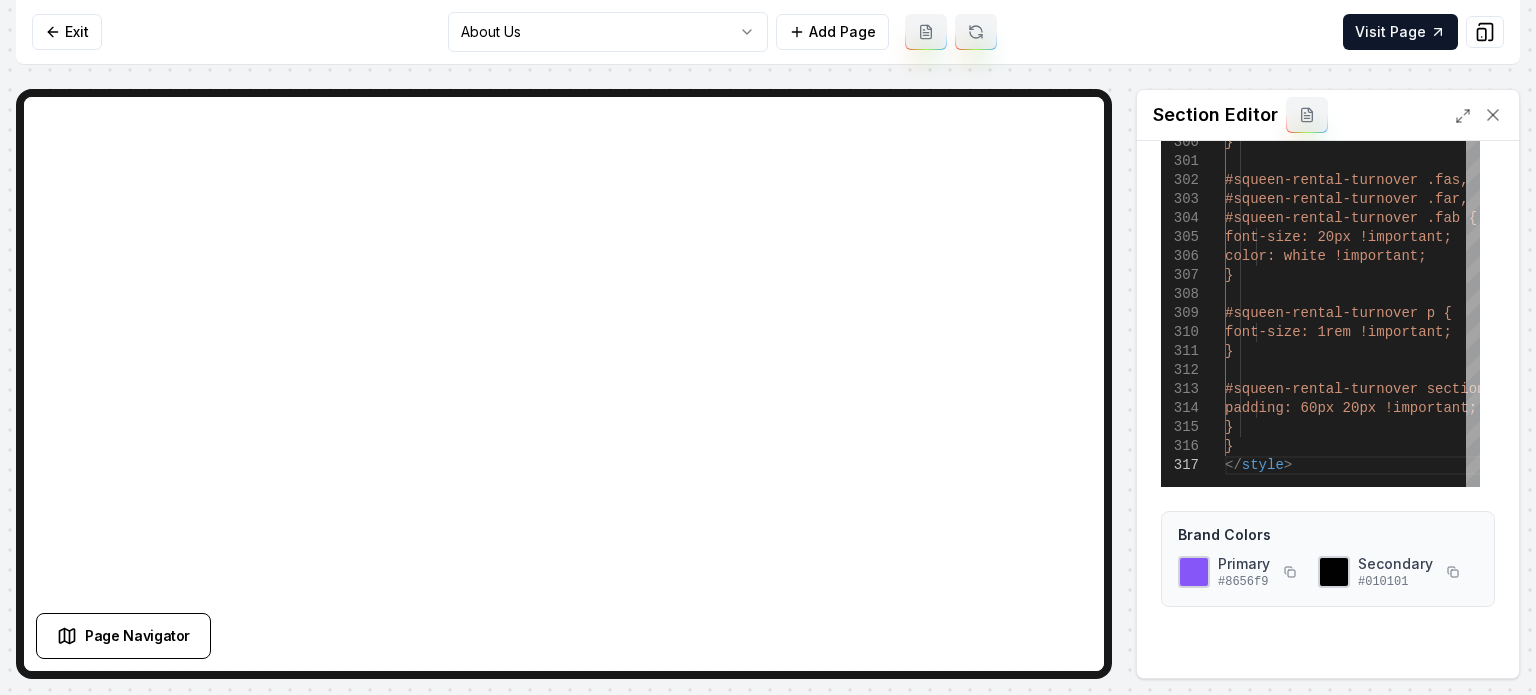 click on "Exit About Us Add Page Visit Page" at bounding box center [768, 32] 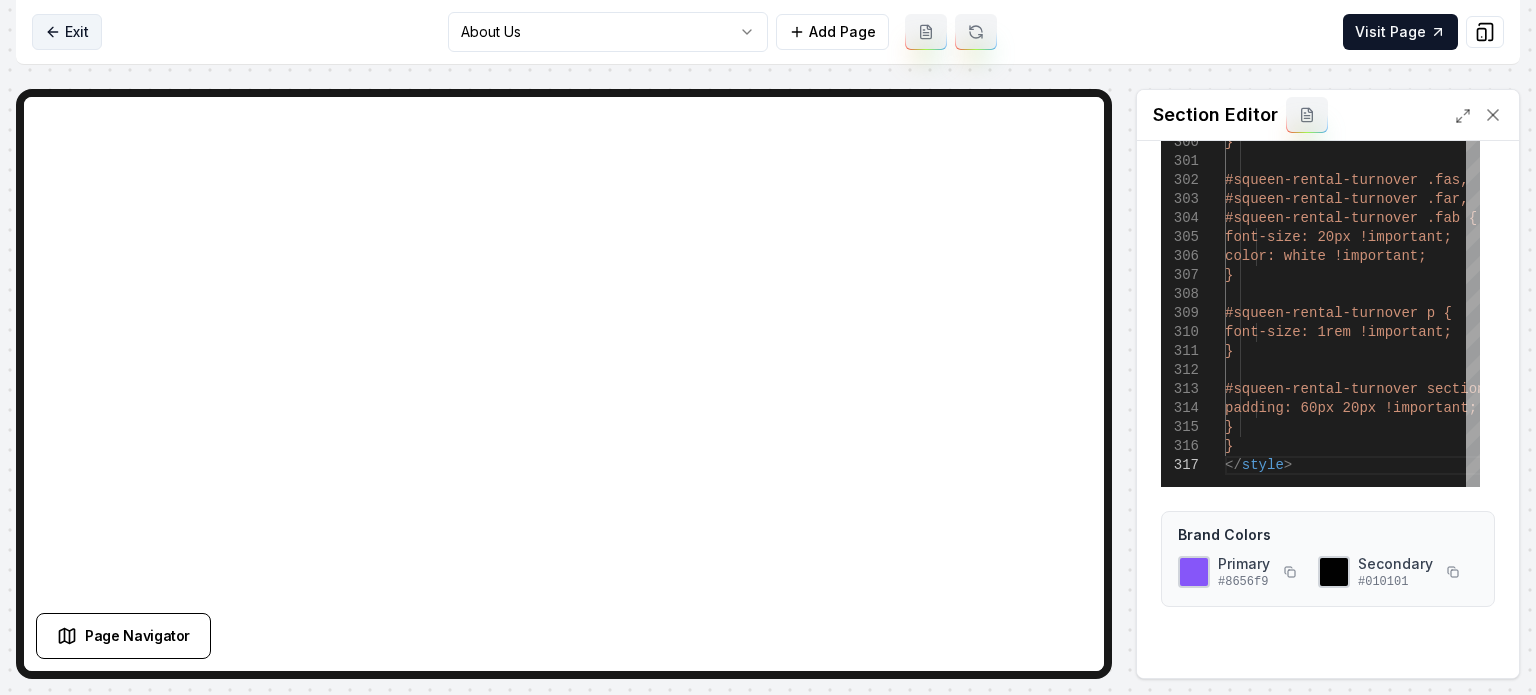 click on "Exit" at bounding box center [67, 32] 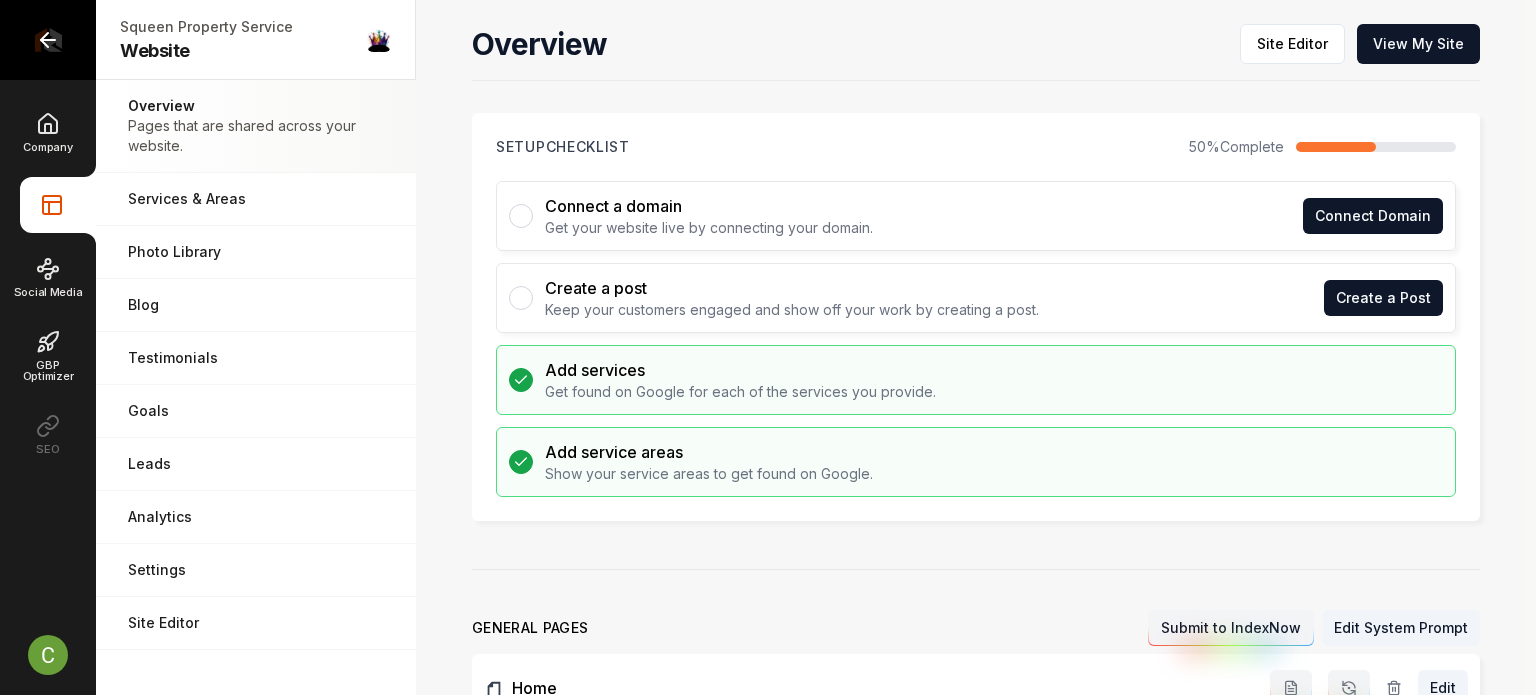 click at bounding box center (48, 40) 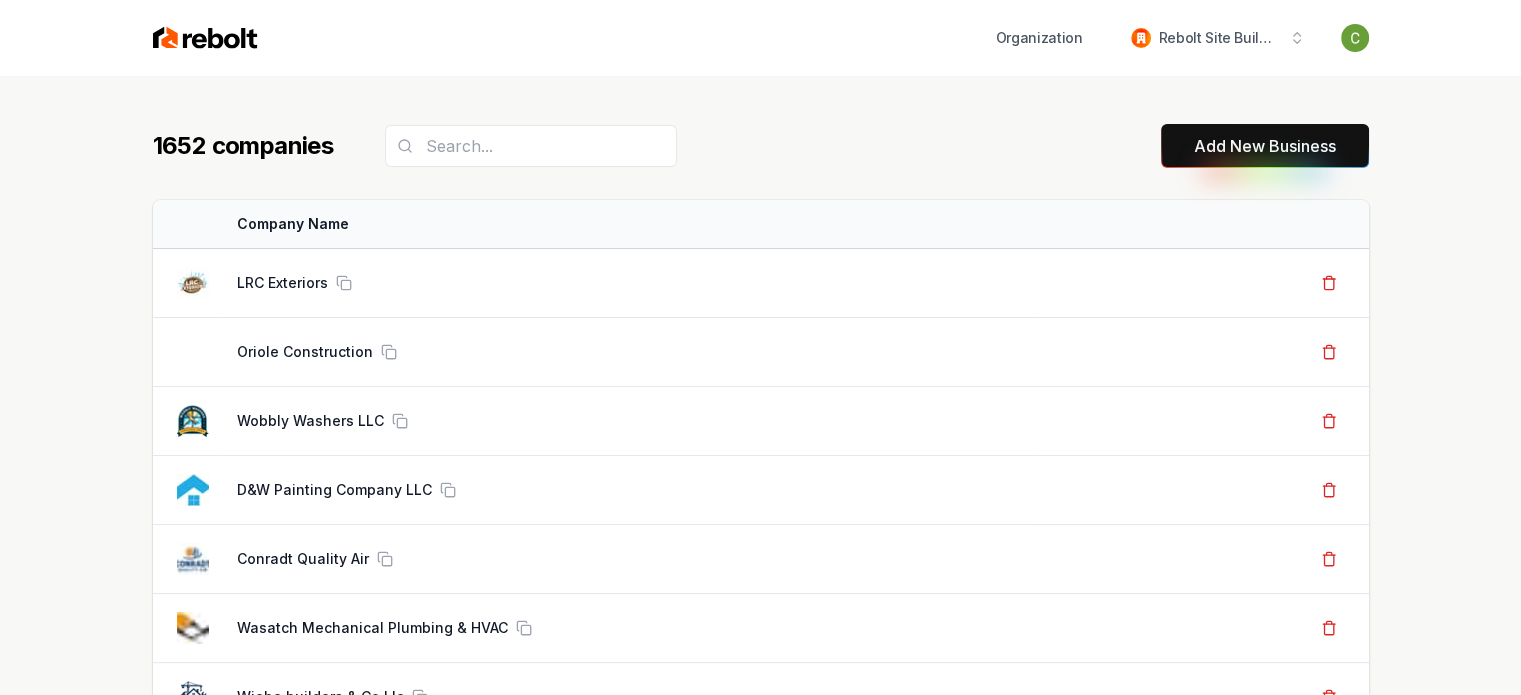 click on "[NUMBER] companies Add New Business Logo Company Name Actions LRC Exteriors Create Org & Transfer Out Oriole Construction Create Org & Transfer Out Wobbly Washers LLC Create Org & Transfer Out D&W Painting Company LLC Create Org & Transfer Out Conradt Quality Air Create Org & Transfer Out Wasatch Mechanical Plumbing & HVAC Create Org & Transfer Out Wiebe builders & Co Llc Create Org & Transfer Out DFW Roofing and Construction Create Org & Transfer Out LG Landscape Services Create Org & Transfer Out Precision Junk Removal Create Org & Transfer Out Space Age Roof Tech LLC Create Org & Transfer Out AAA Ruiz Construction LLC Create Org & Transfer Out Bear Painting Co. Create Org & Transfer Out Titan CR Inc Create Org & Transfer Out New Moon Janitorial And Floor Care Corp Create Org & Transfer Out HomeTegrity Inc Create Org & Transfer Out Quest Roofing Create Org & Transfer Out Skyline Transformation LLC Create Org & Transfer Out Junk Yard Dog Junk Removal Create Org & Transfer Out Luna Roof Repair AT Max Roofing" at bounding box center (761, 57220) 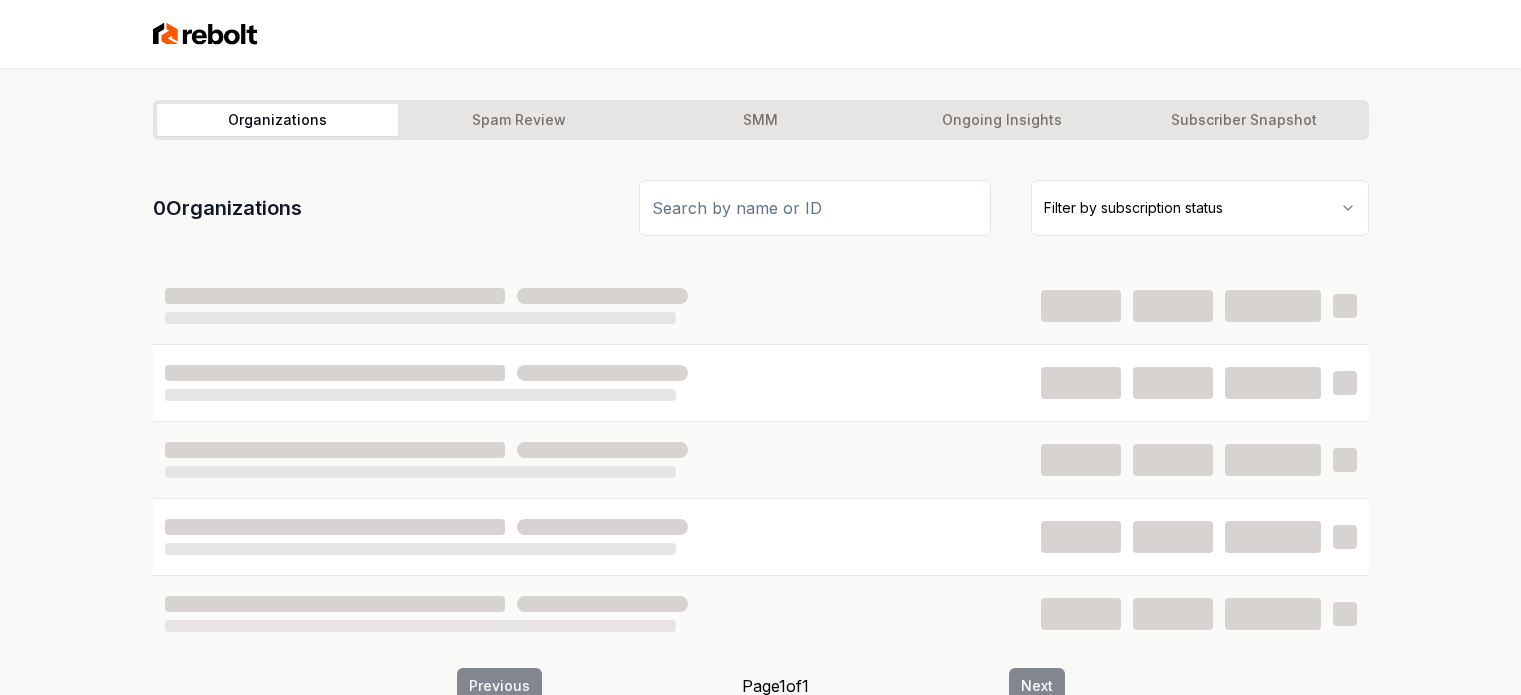 scroll, scrollTop: 0, scrollLeft: 0, axis: both 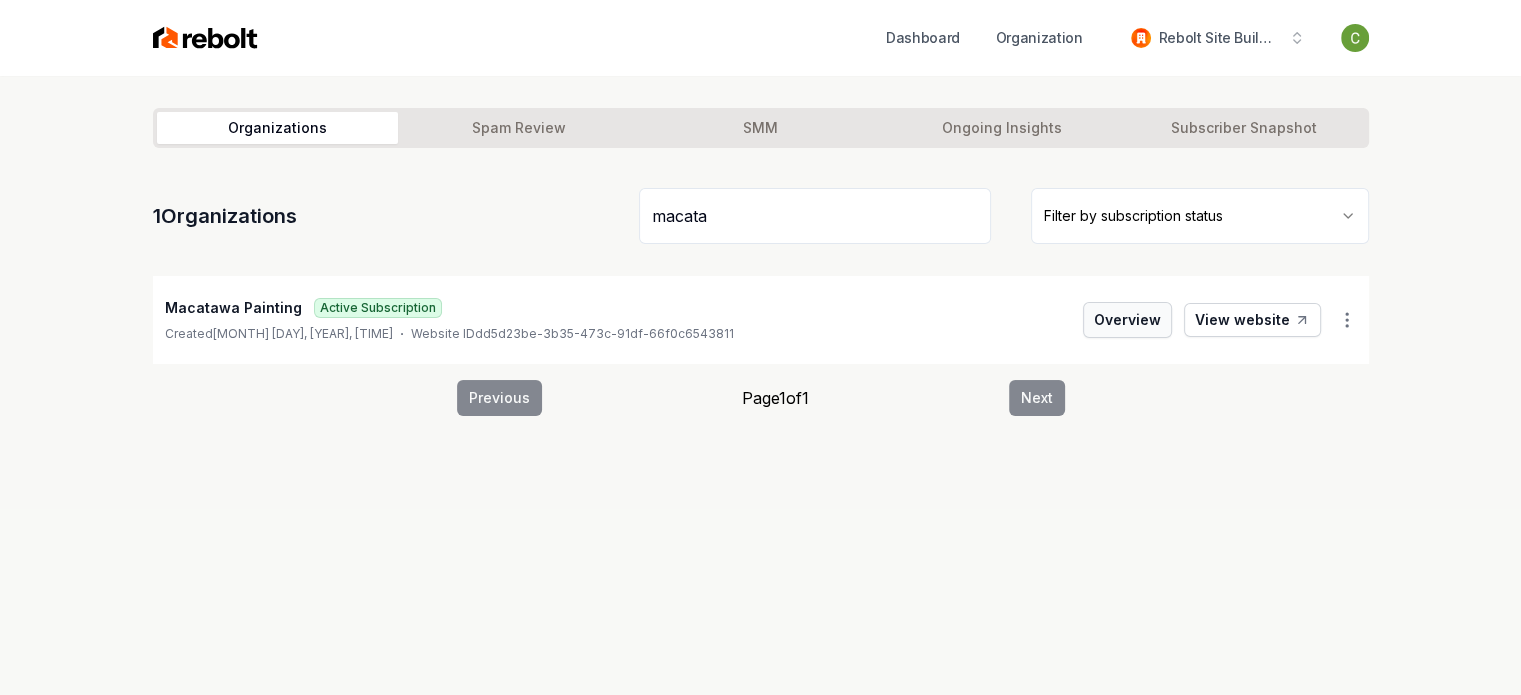 type on "macata" 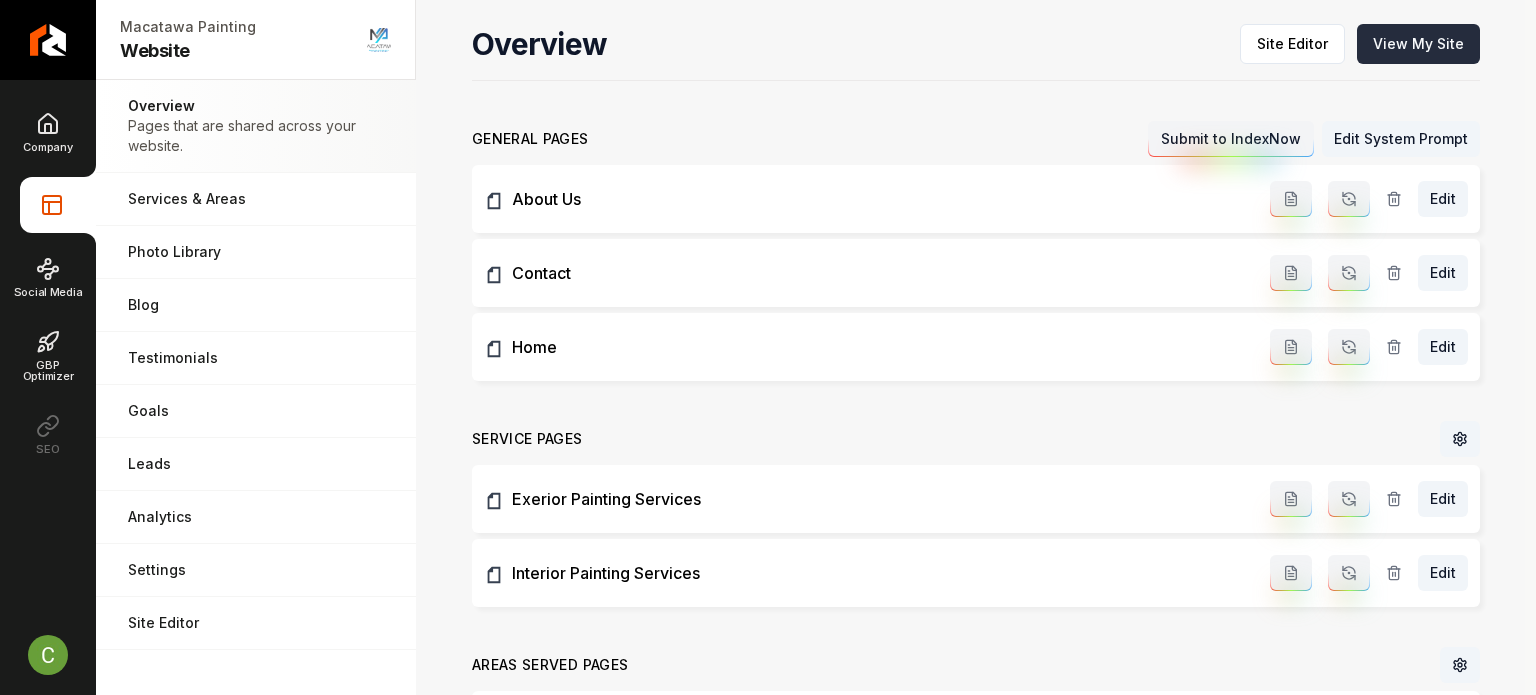 click on "View My Site" at bounding box center [1418, 44] 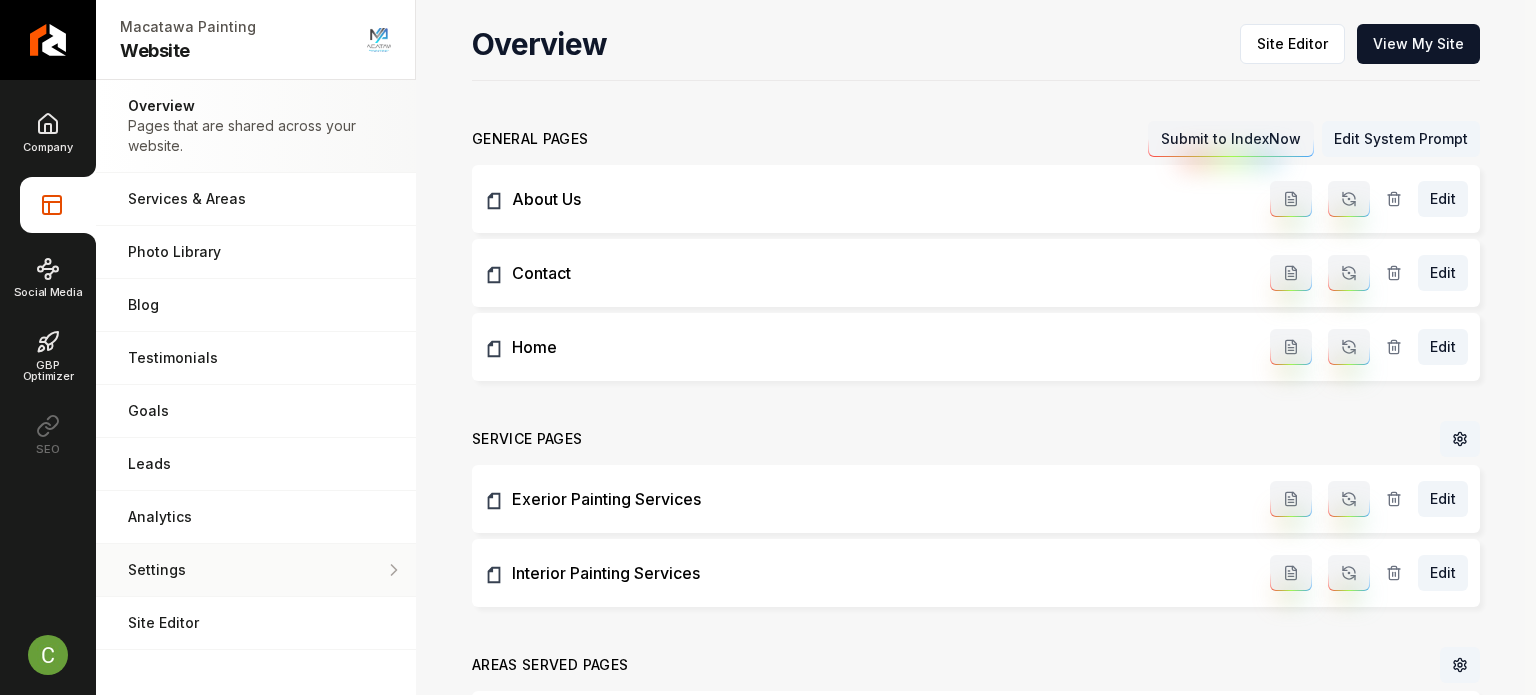 click on "Settings" at bounding box center [256, 570] 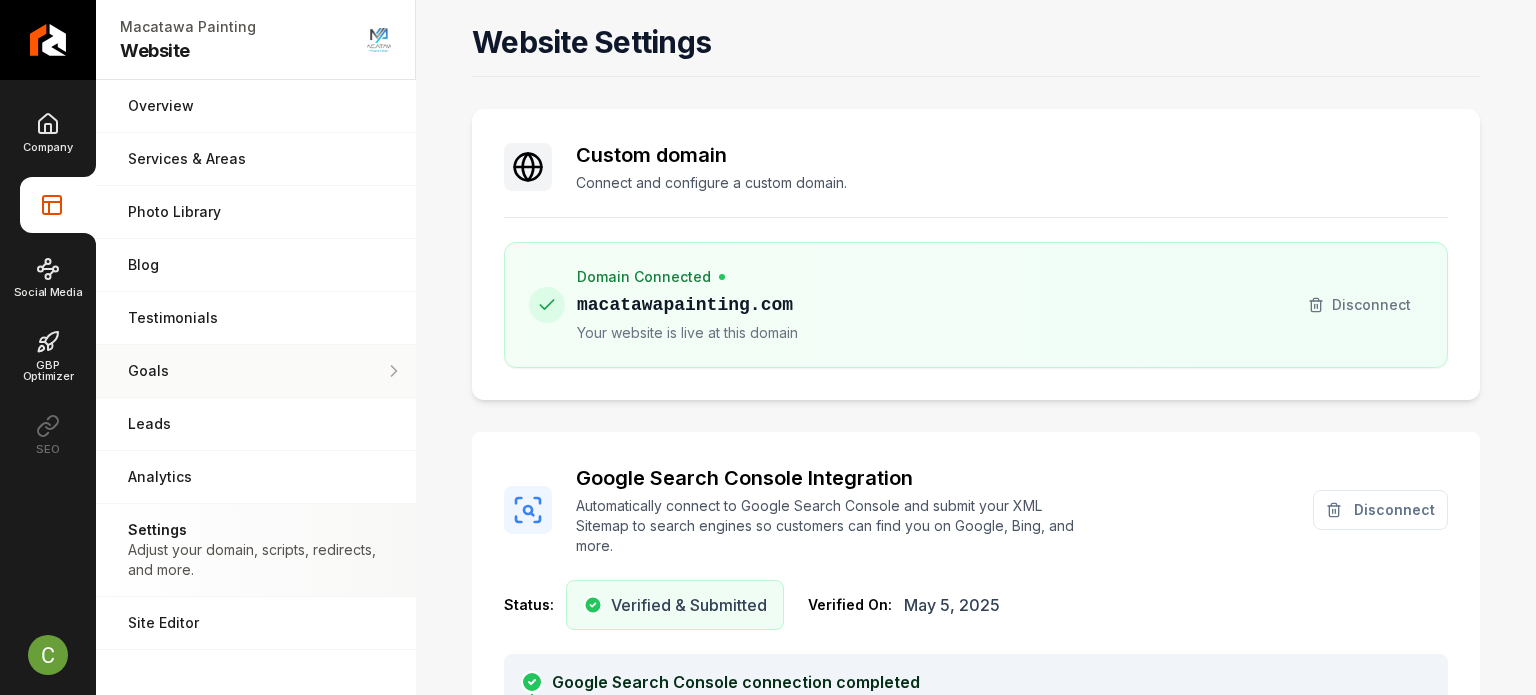 click on "Goals" at bounding box center [256, 371] 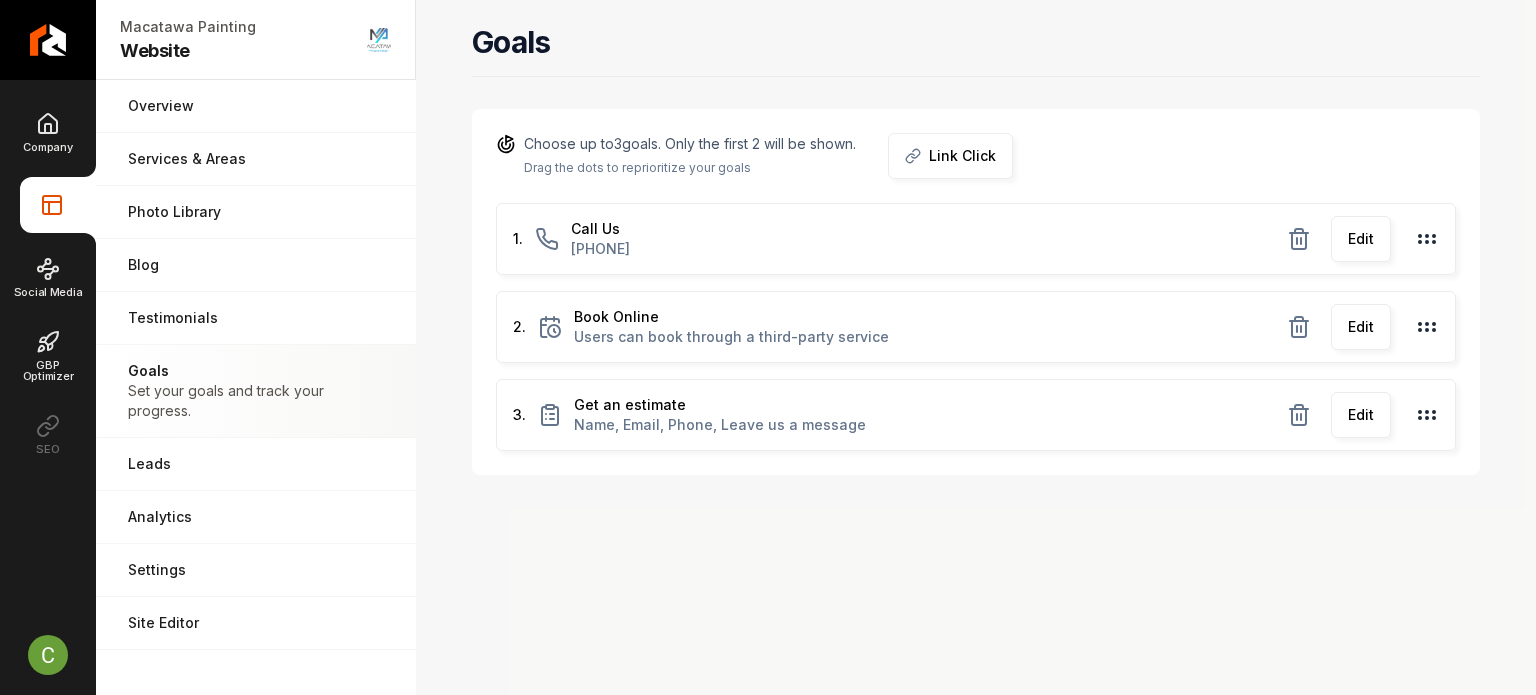 click on "Edit" at bounding box center (1361, 327) 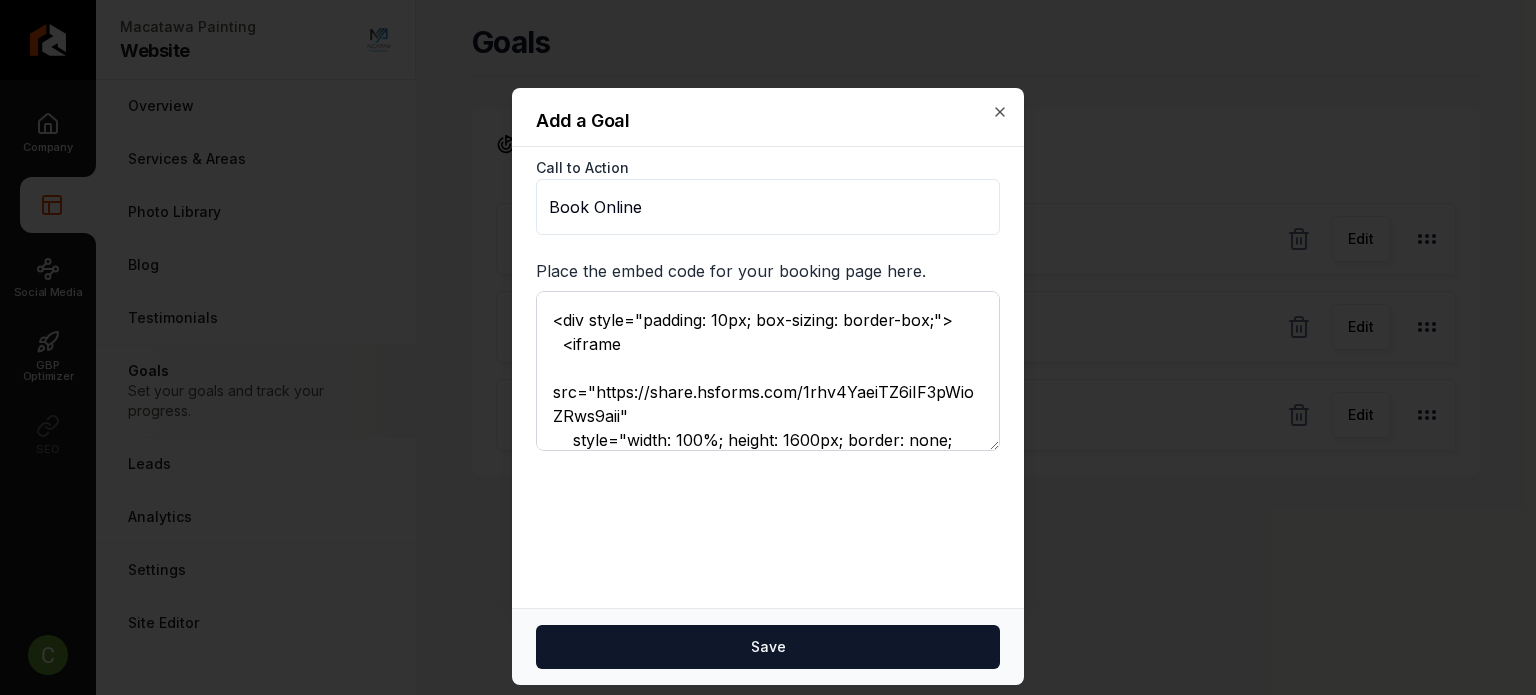 click on "<div style="padding: 10px; box-sizing: border-box;">
<iframe
src="https://share.hsforms.com/1rhv4YaeiTZ6iIF3pWioZRws9aii"
style="width: 100%; height: 1600px; border: none; overflow: hidden;"
scrolling="no">
</iframe>
</div>" at bounding box center [768, 371] 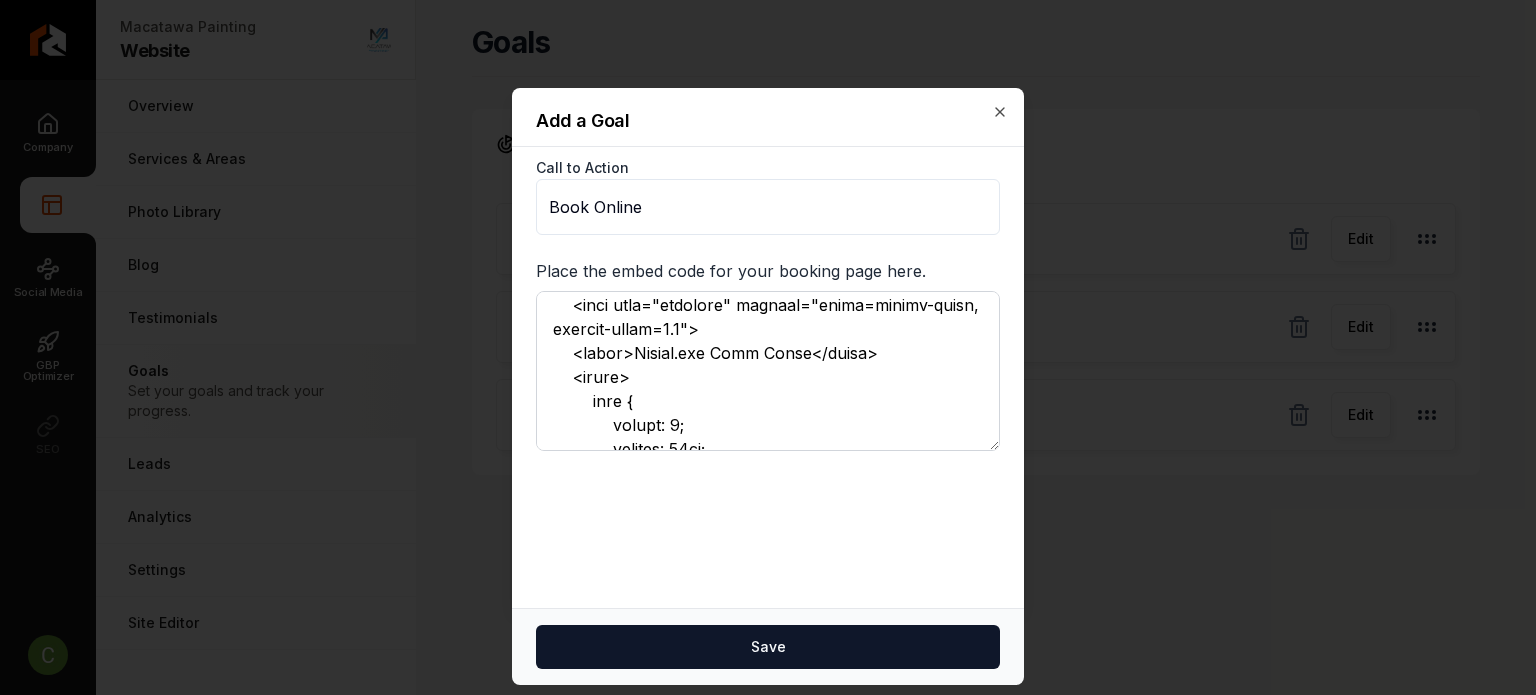 scroll, scrollTop: 0, scrollLeft: 0, axis: both 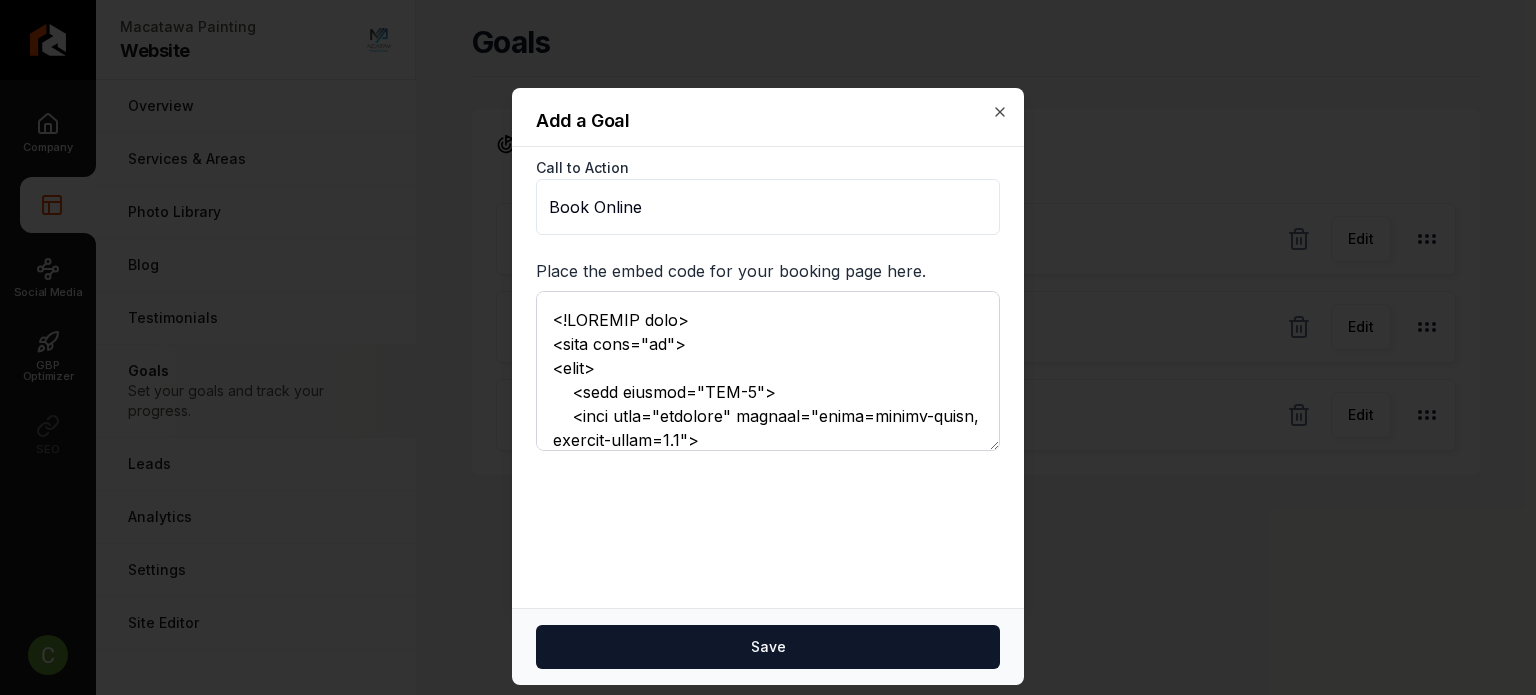 click at bounding box center [768, 371] 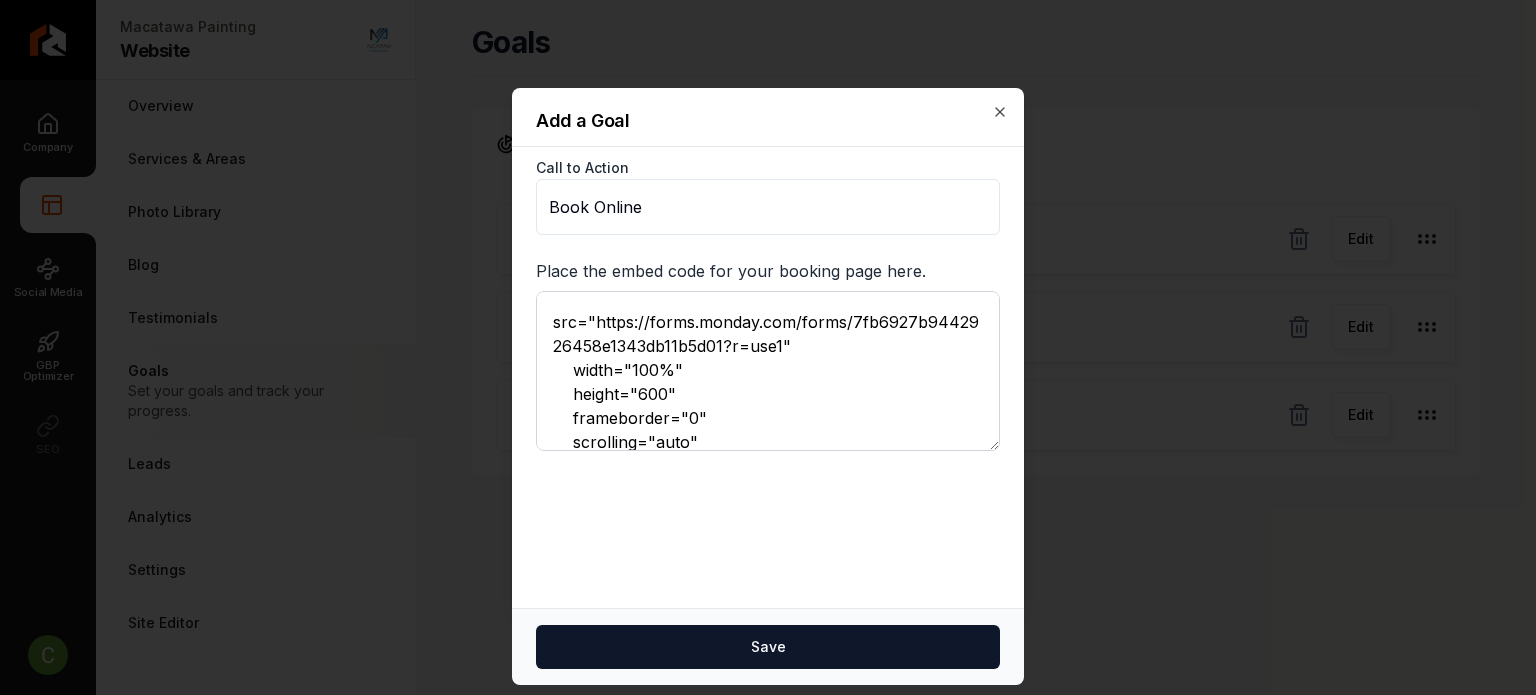 scroll, scrollTop: 0, scrollLeft: 0, axis: both 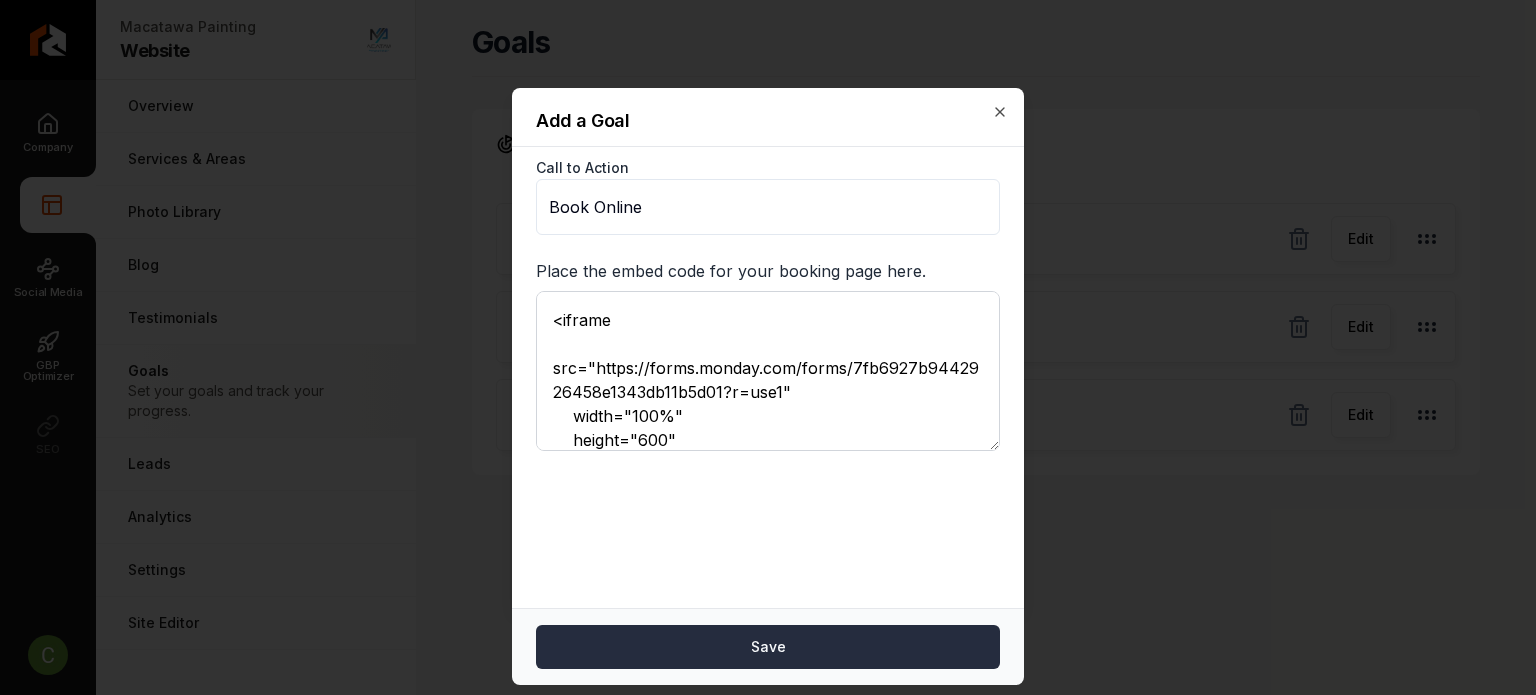 type on "<iframe
src="https://forms.monday.com/forms/7fb6927b9442926458e1343db11b5d01?r=use1"
width="100%"
height="600"
frameborder="0"
scrolling="auto"
title="Monday.com Form">
</iframe>" 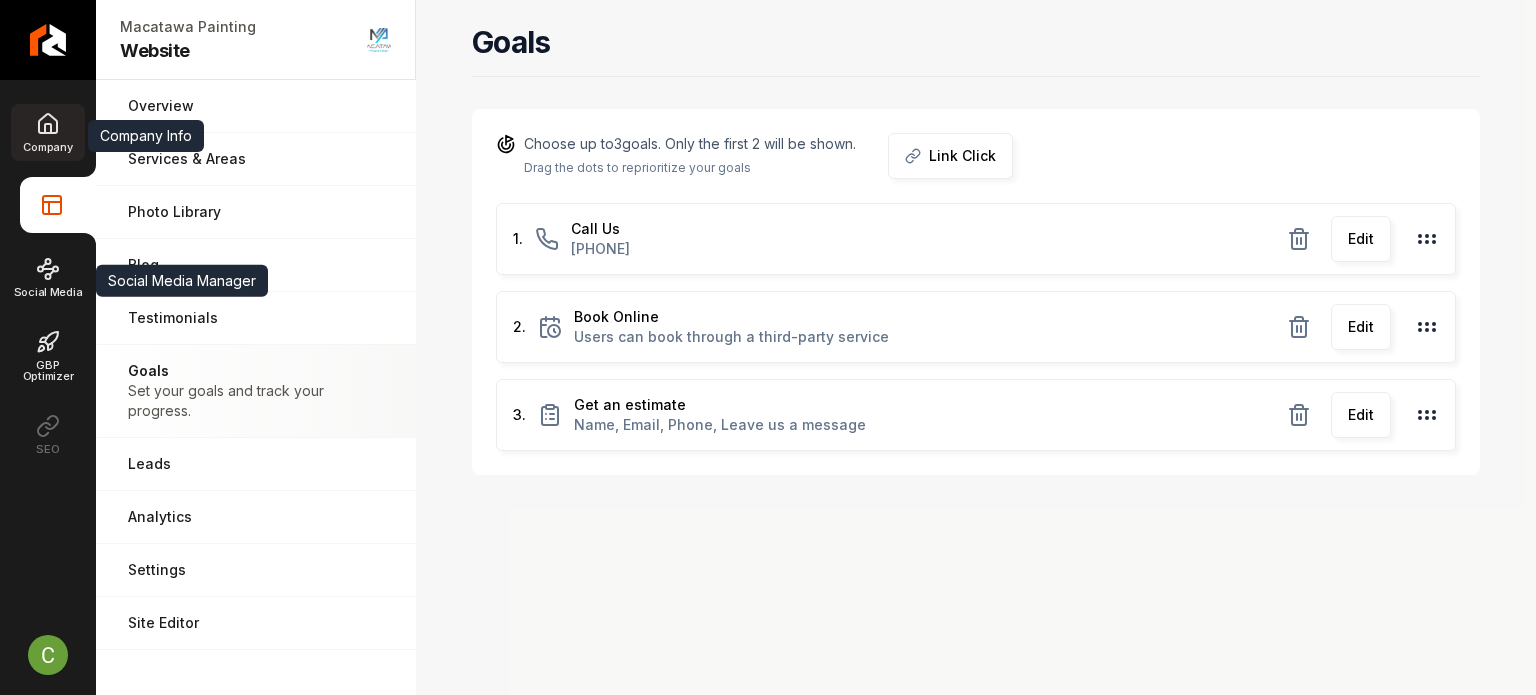 click on "Company" at bounding box center (47, 132) 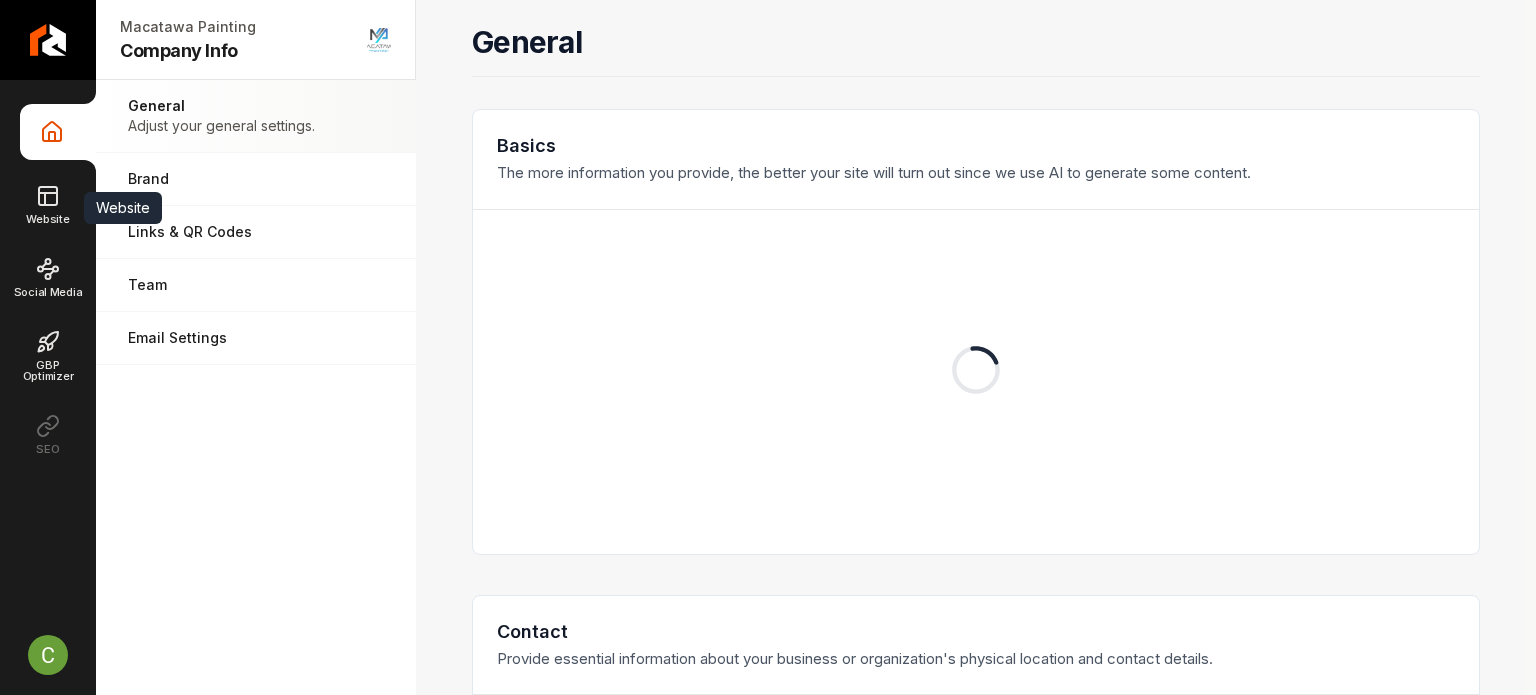 click on "Company Info Website Website   Website   Social Media GBP Optimizer SEO" at bounding box center [48, 283] 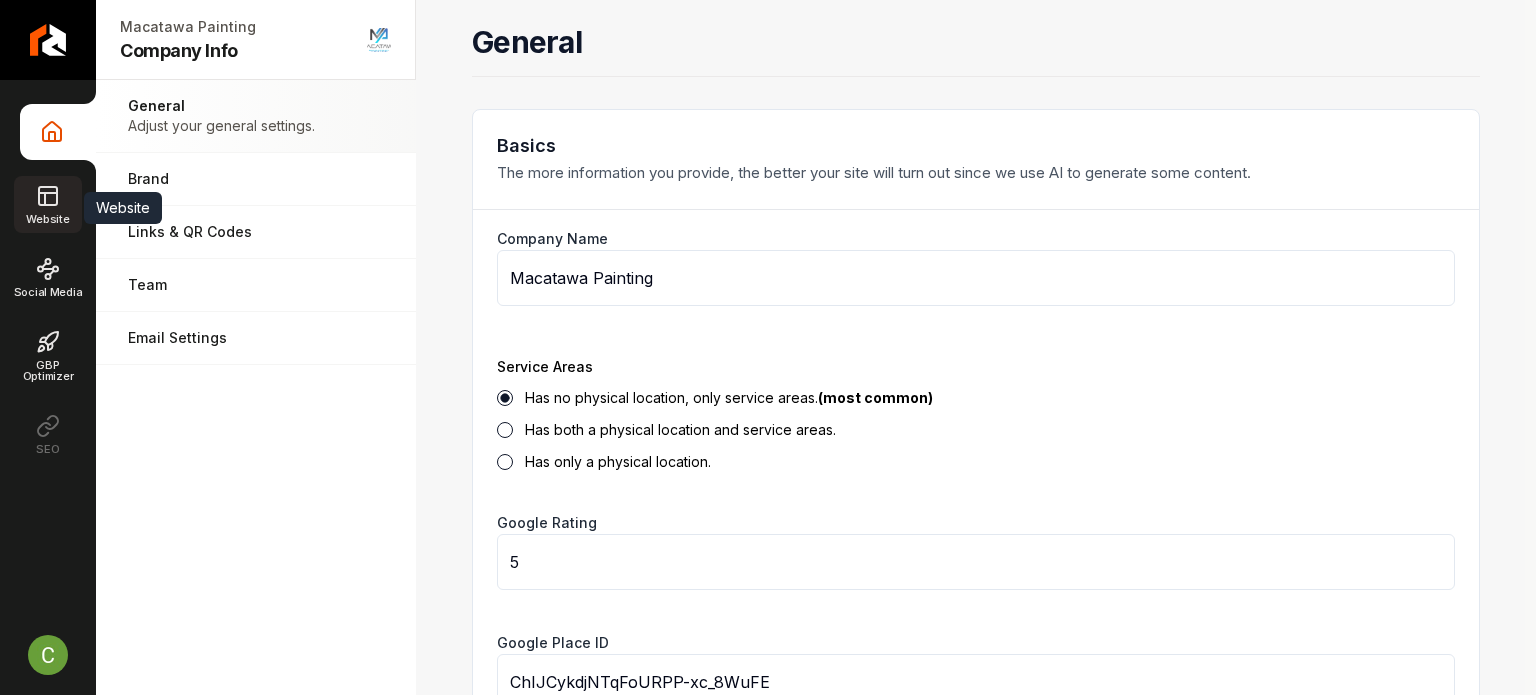 click 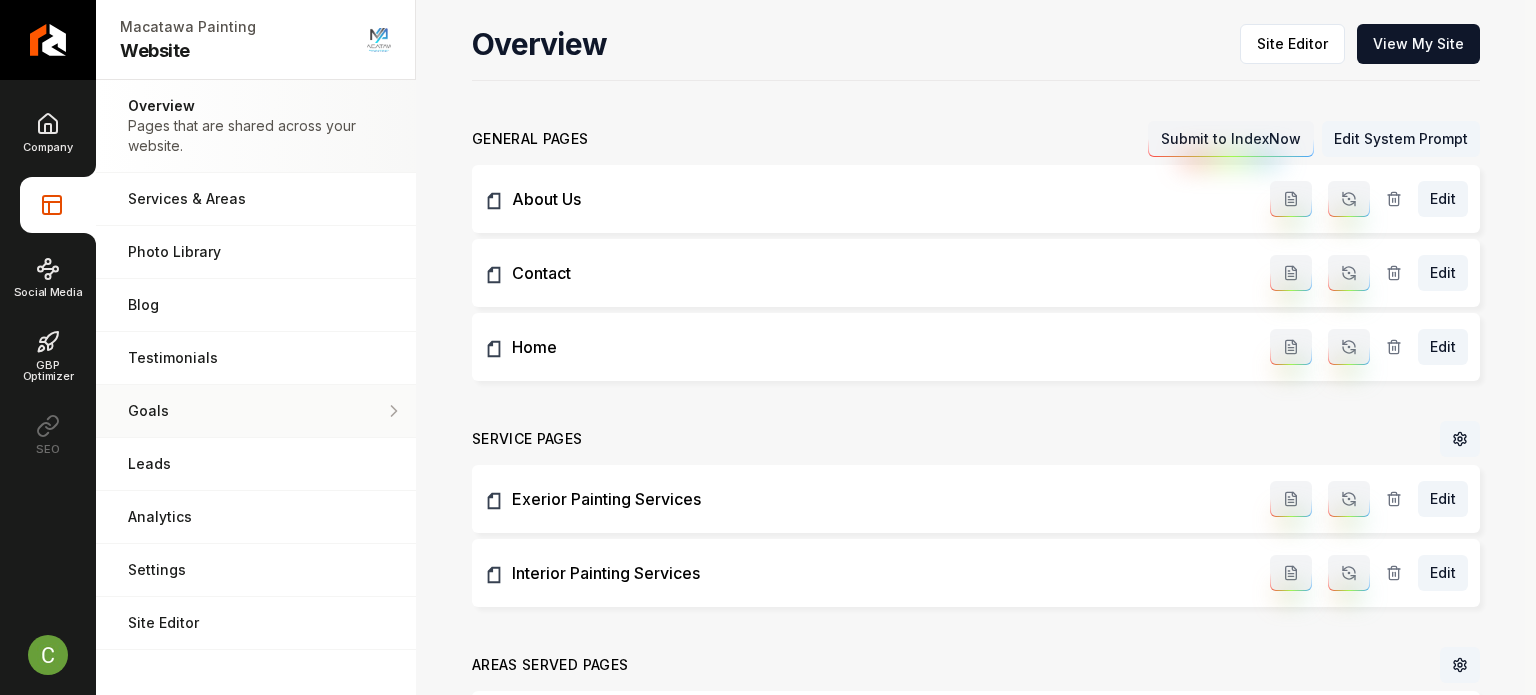 click on "Goals Set your goals and track your progress." at bounding box center (256, 411) 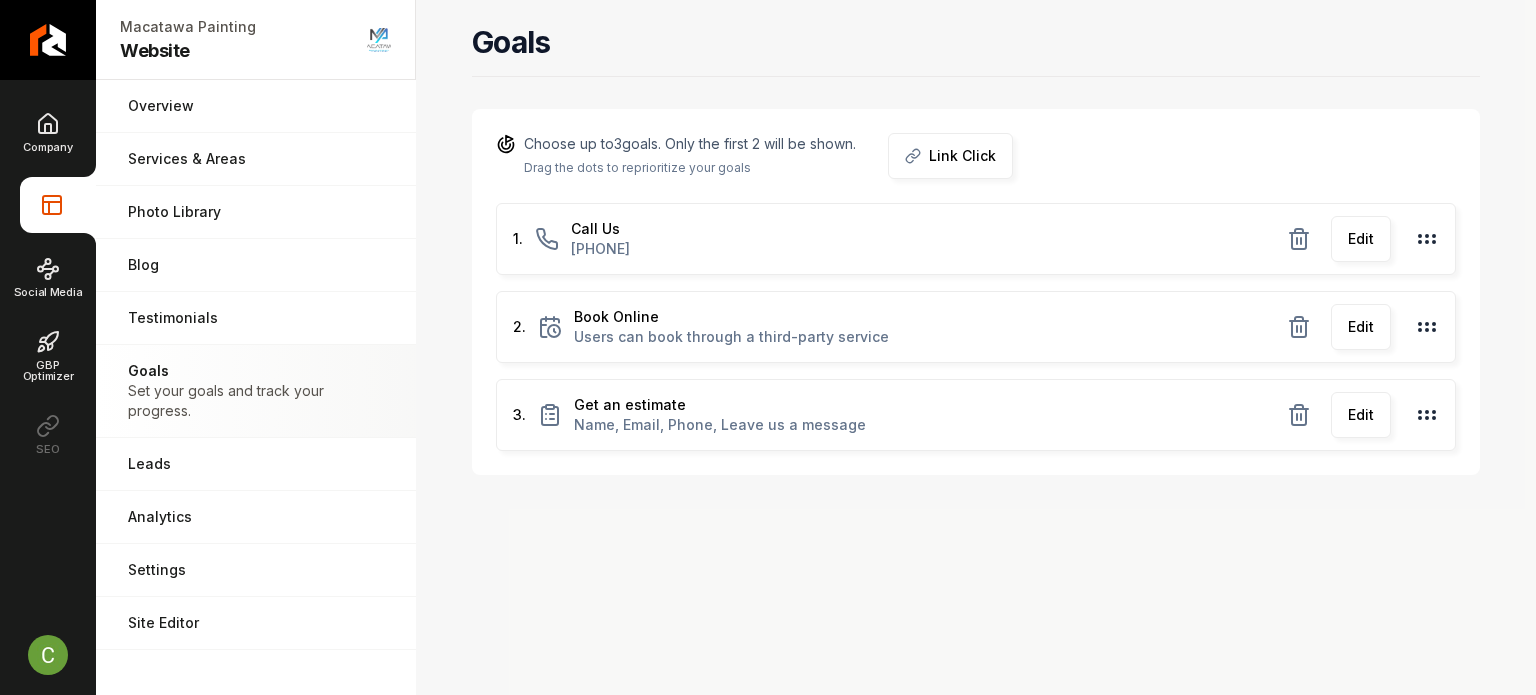 click on "Edit" at bounding box center [1361, 327] 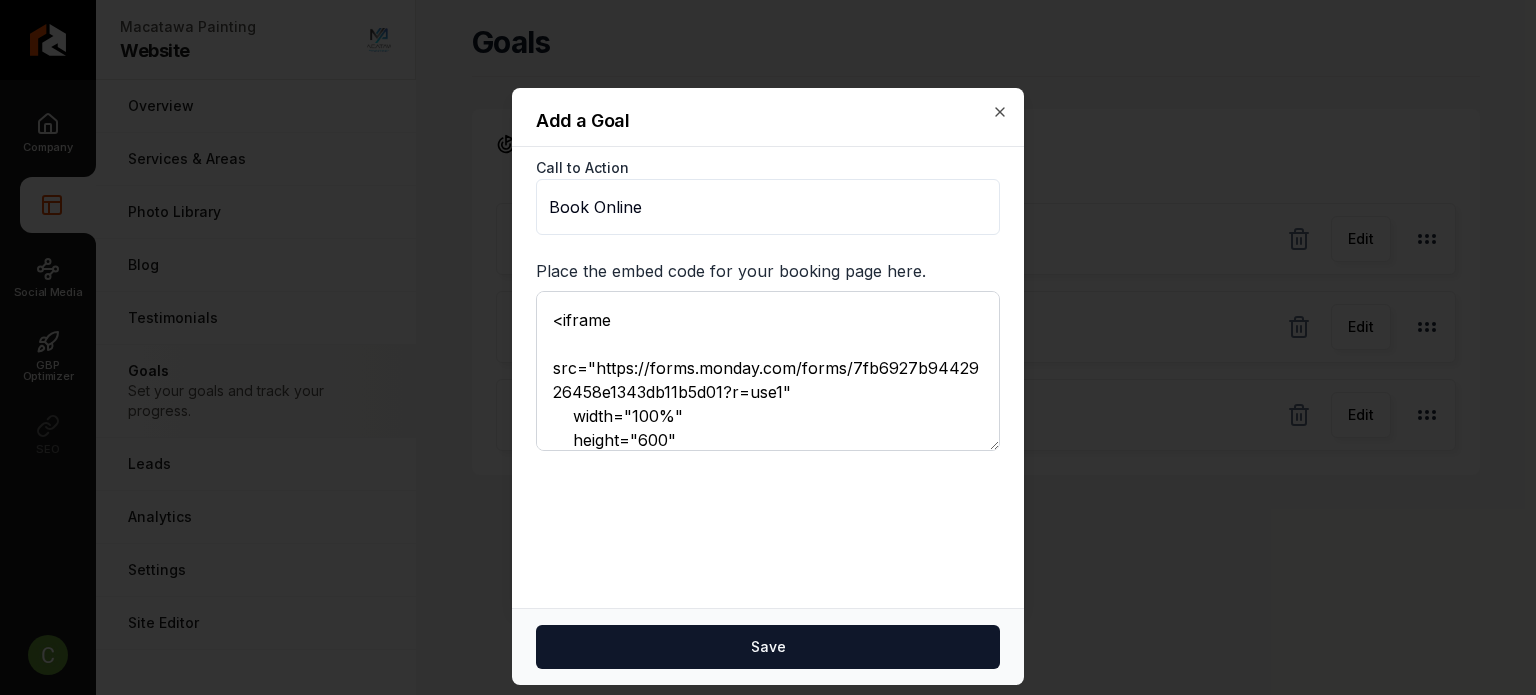 click on "<iframe
src="https://forms.monday.com/forms/7fb6927b9442926458e1343db11b5d01?r=use1"
width="100%"
height="600"
frameborder="0"
scrolling="auto"
title="Monday.com Form">
</iframe>" at bounding box center [768, 371] 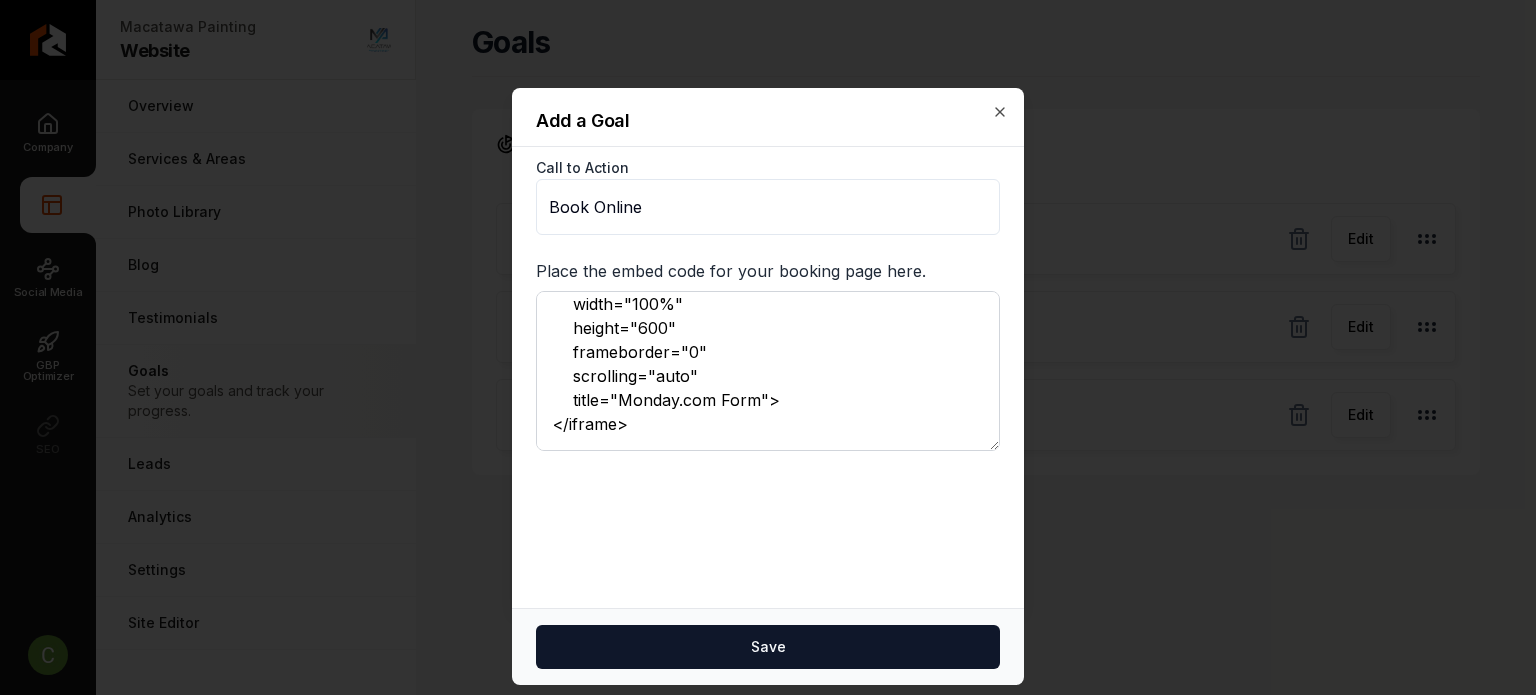 scroll, scrollTop: 113, scrollLeft: 0, axis: vertical 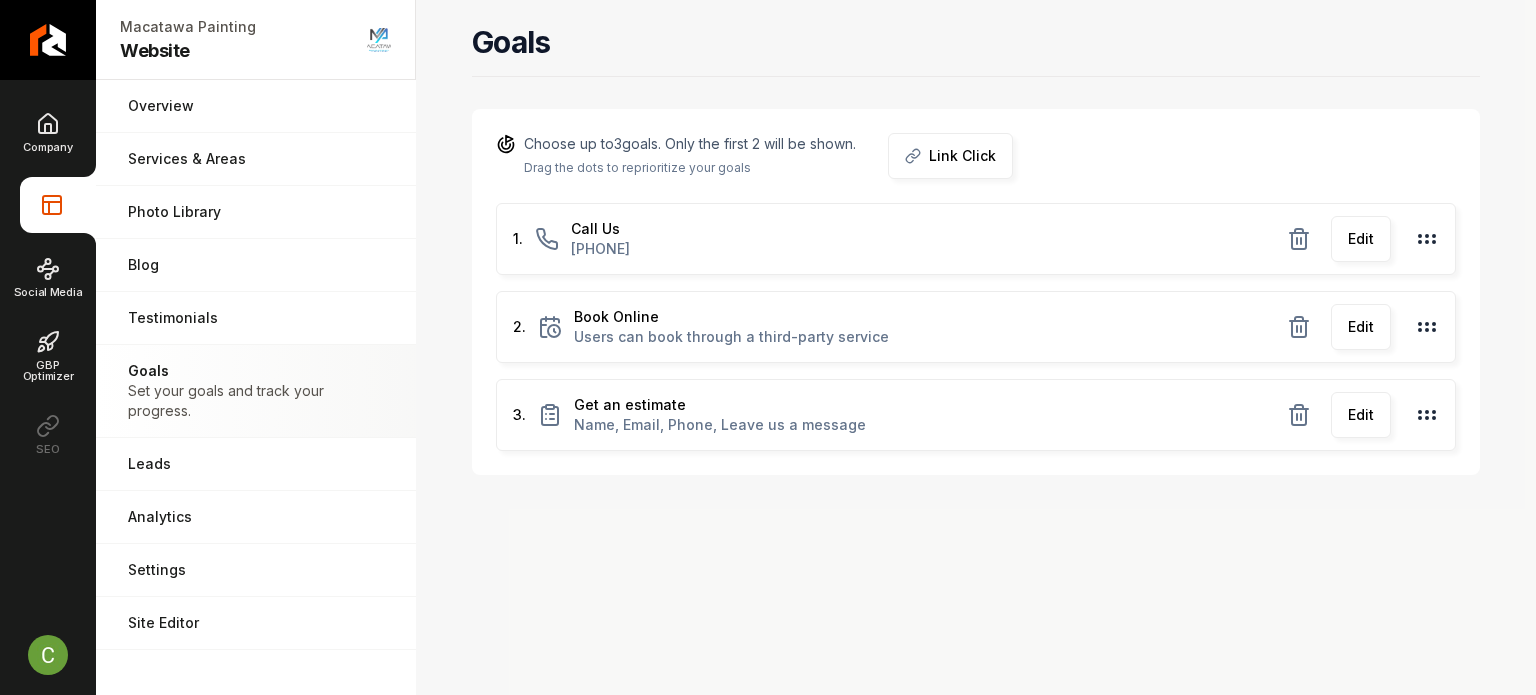click on "Edit" at bounding box center [1361, 327] 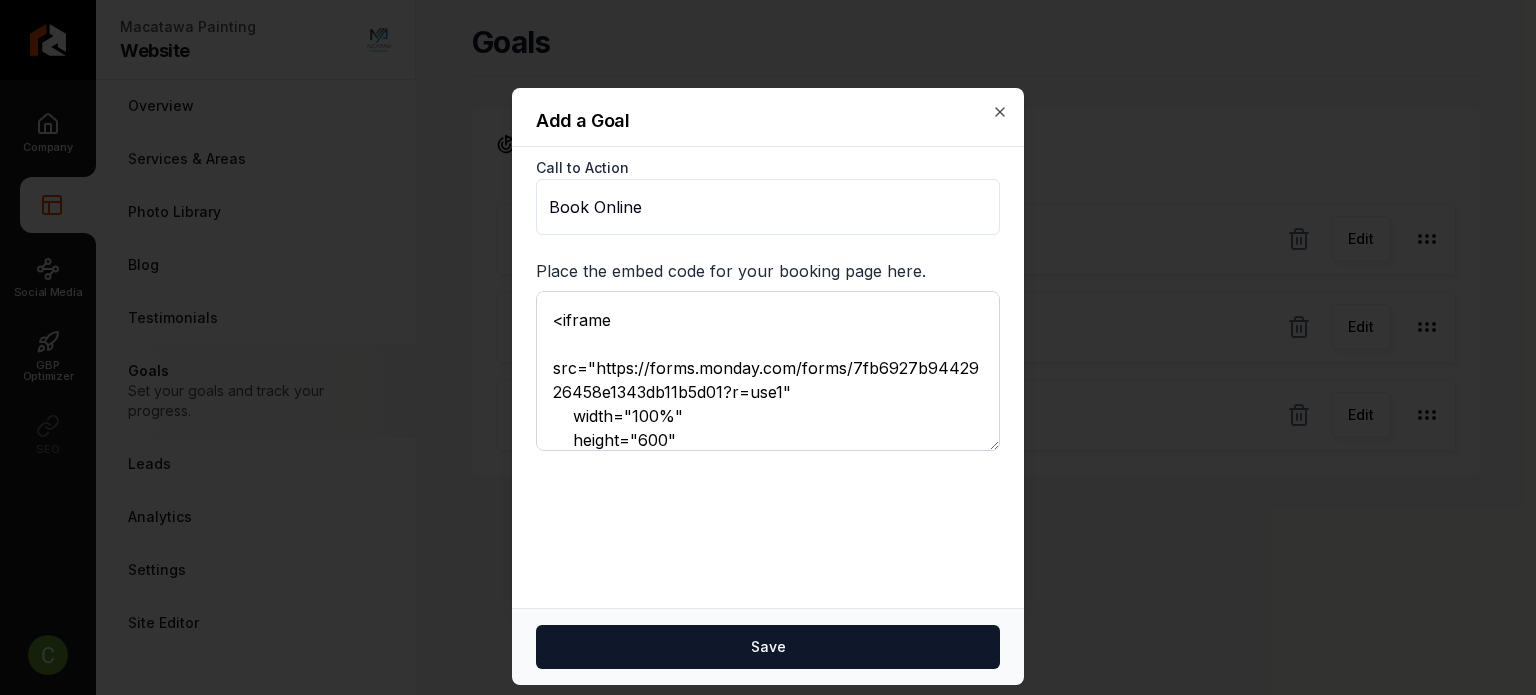 click on "<iframe
src="https://forms.monday.com/forms/7fb6927b9442926458e1343db11b5d01?r=use1"
width="100%"
height="600"
frameborder="0"
scrolling="auto"
title="Monday.com Form">
</iframe>" at bounding box center [768, 371] 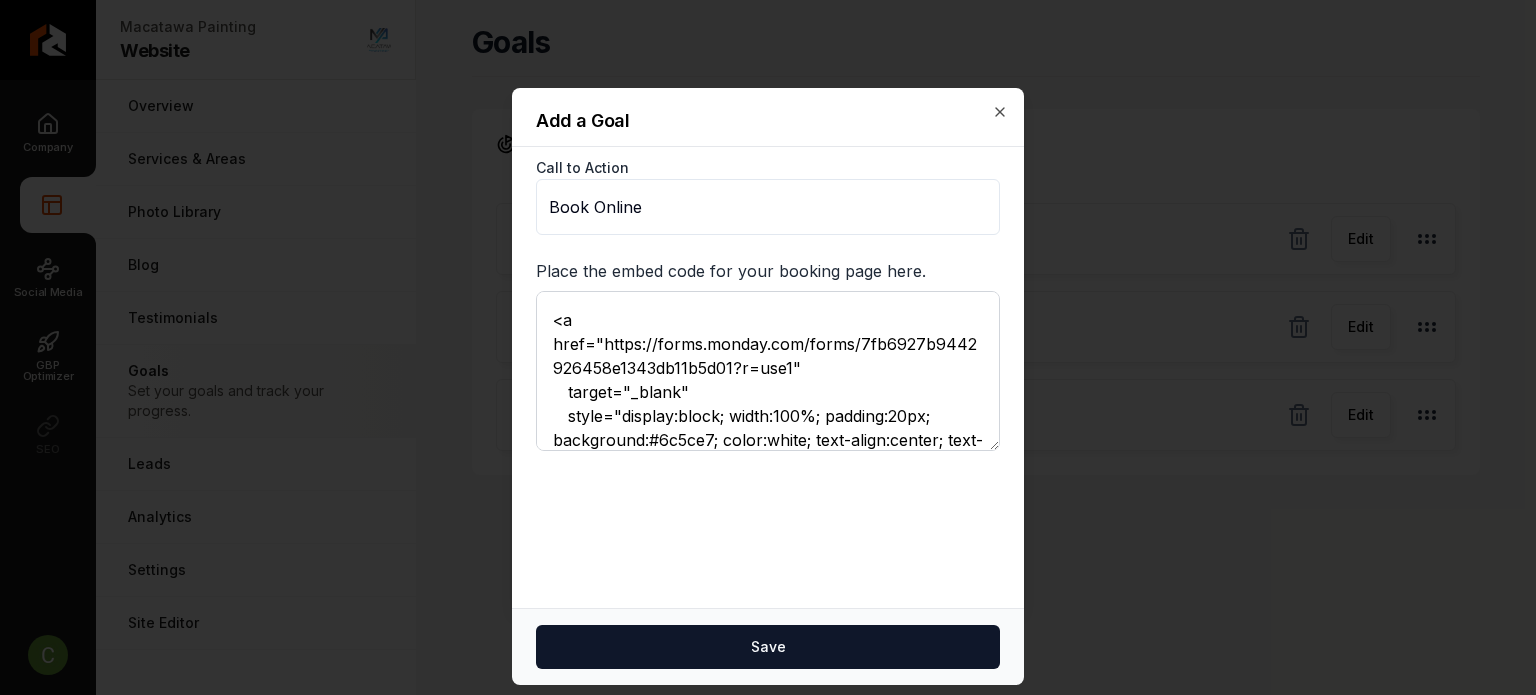 scroll, scrollTop: 71, scrollLeft: 0, axis: vertical 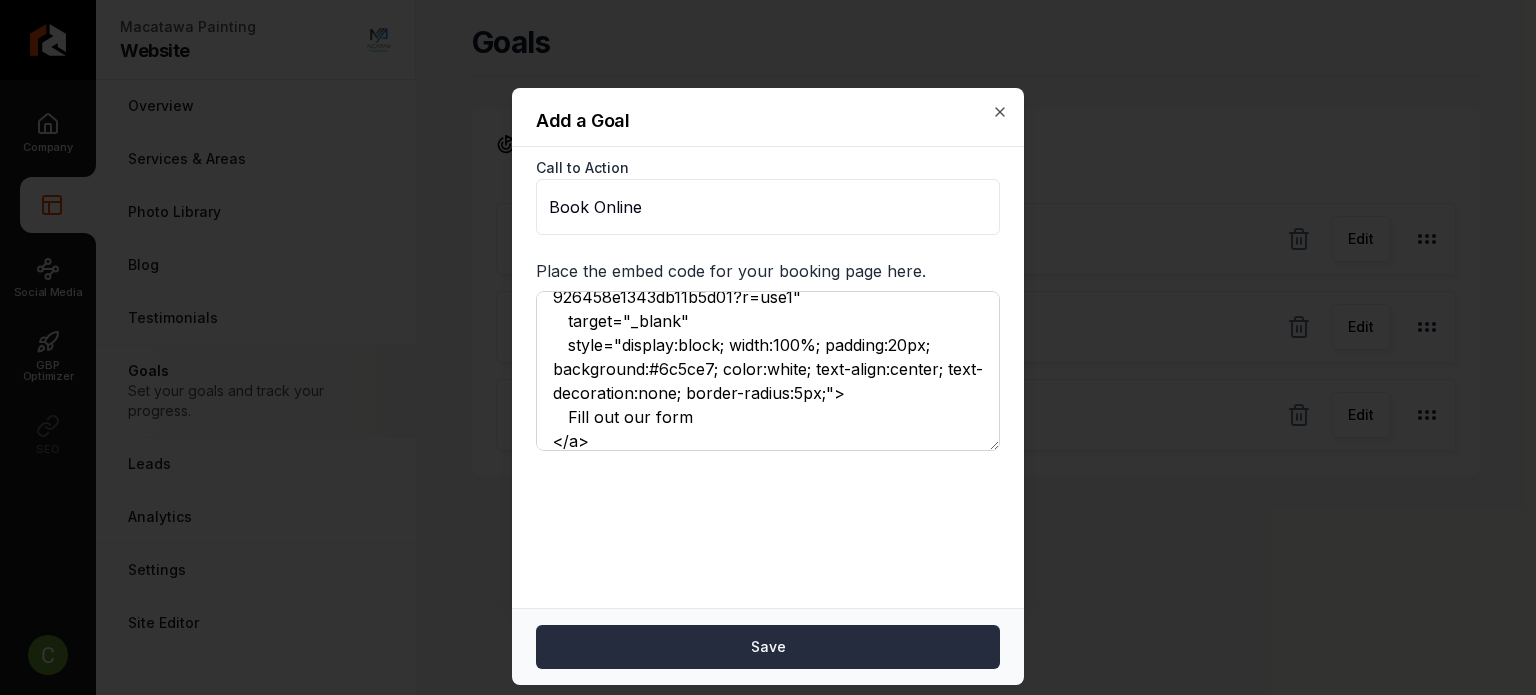 type on "<a href="https://forms.monday.com/forms/7fb6927b9442926458e1343db11b5d01?r=use1"
target="_blank"
style="display:block; width:100%; padding:20px; background:#6c5ce7; color:white; text-align:center; text-decoration:none; border-radius:5px;">
Fill out our form
</a>" 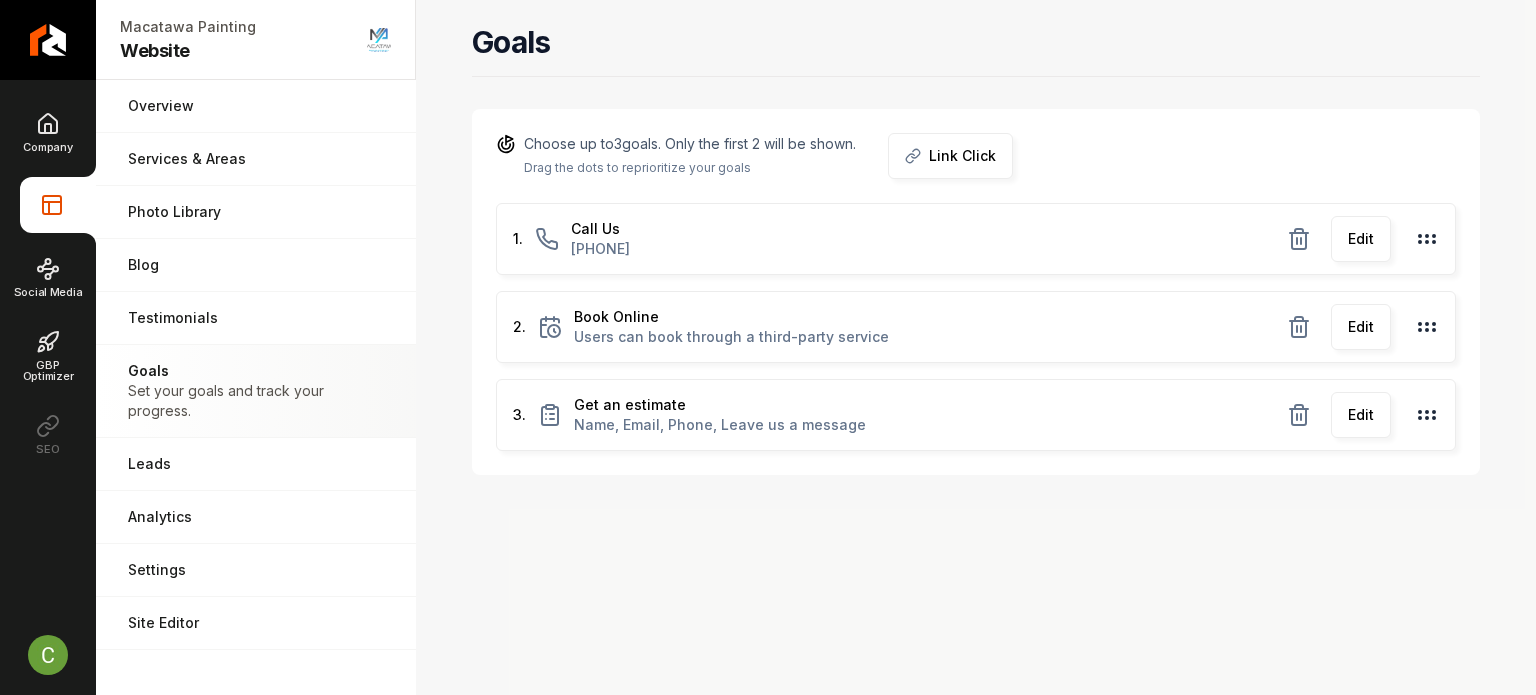 click on "Edit" at bounding box center (1361, 327) 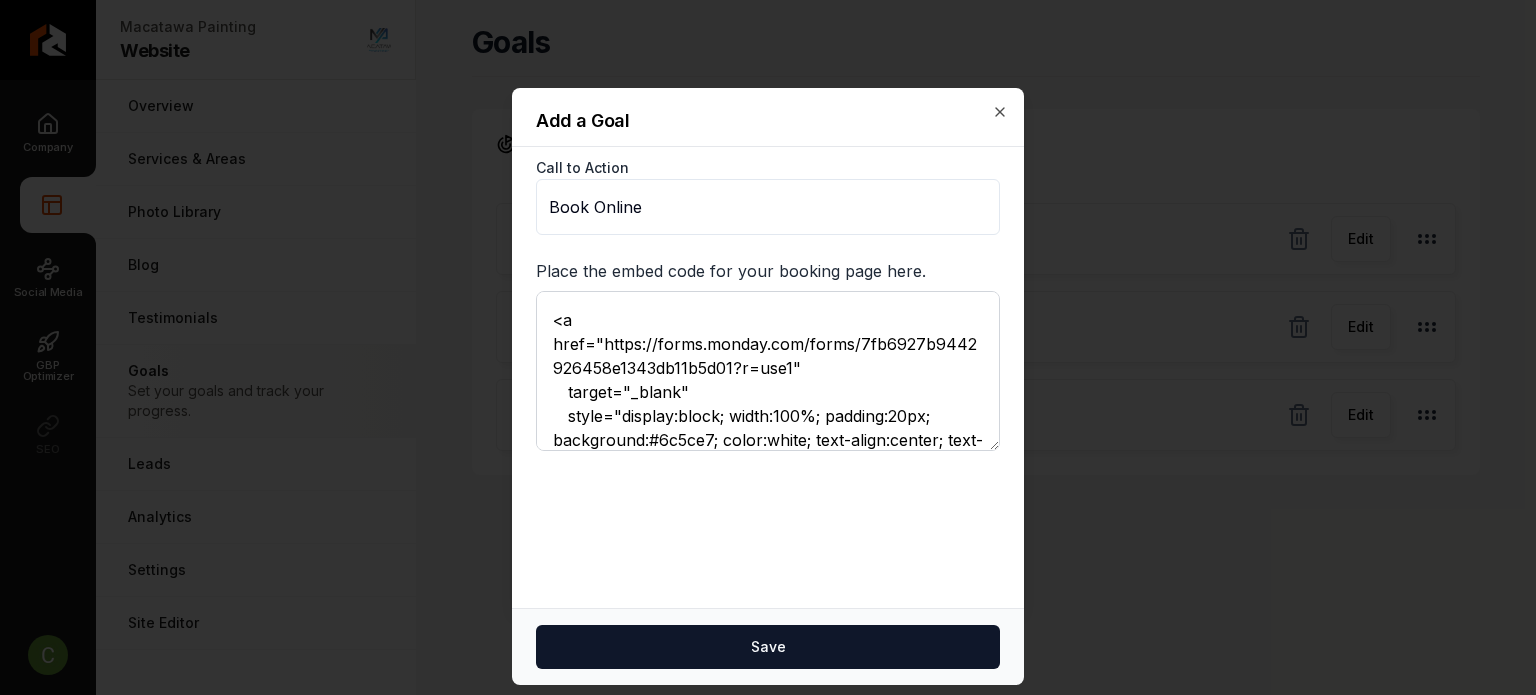 click on "<a href="https://forms.monday.com/forms/7fb6927b9442926458e1343db11b5d01?r=use1"
target="_blank"
style="display:block; width:100%; padding:20px; background:#6c5ce7; color:white; text-align:center; text-decoration:none; border-radius:5px;">
Fill out our form
</a>" at bounding box center (768, 371) 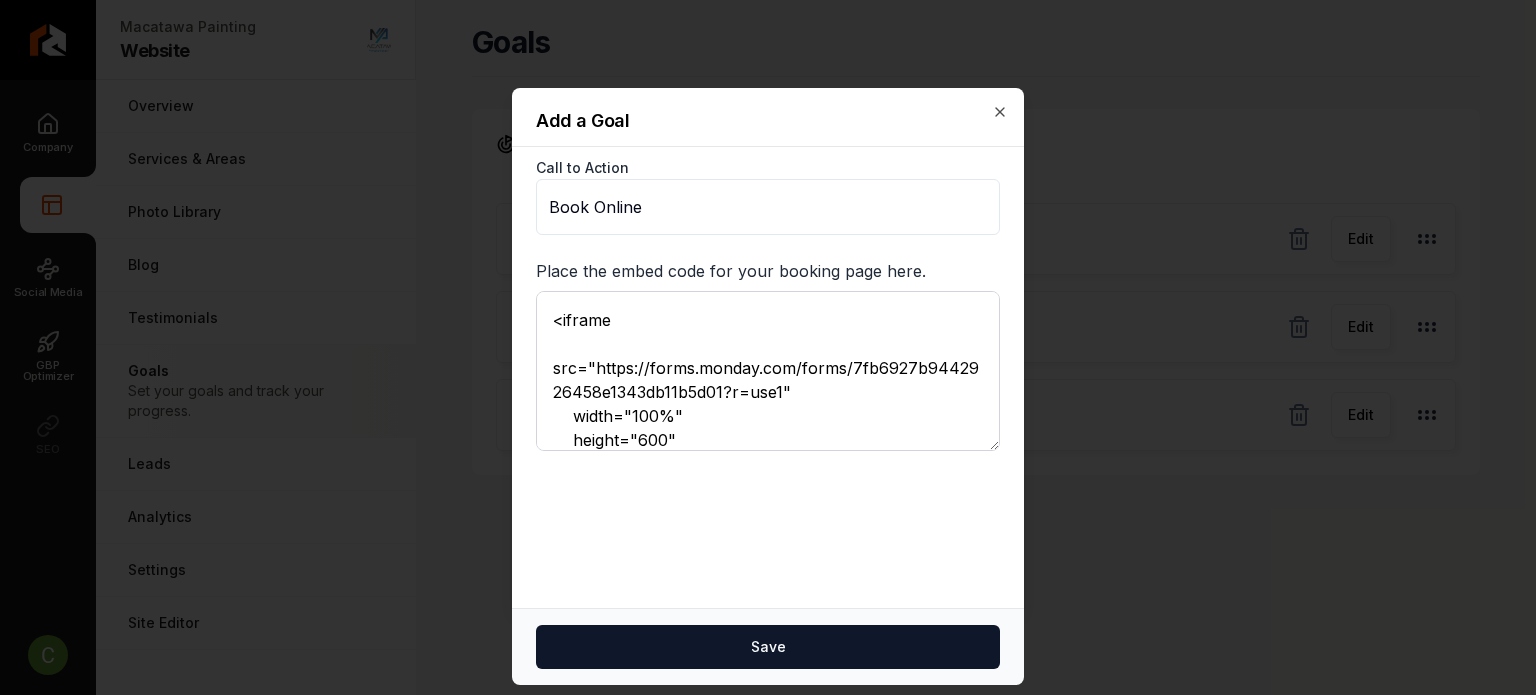 scroll, scrollTop: 143, scrollLeft: 0, axis: vertical 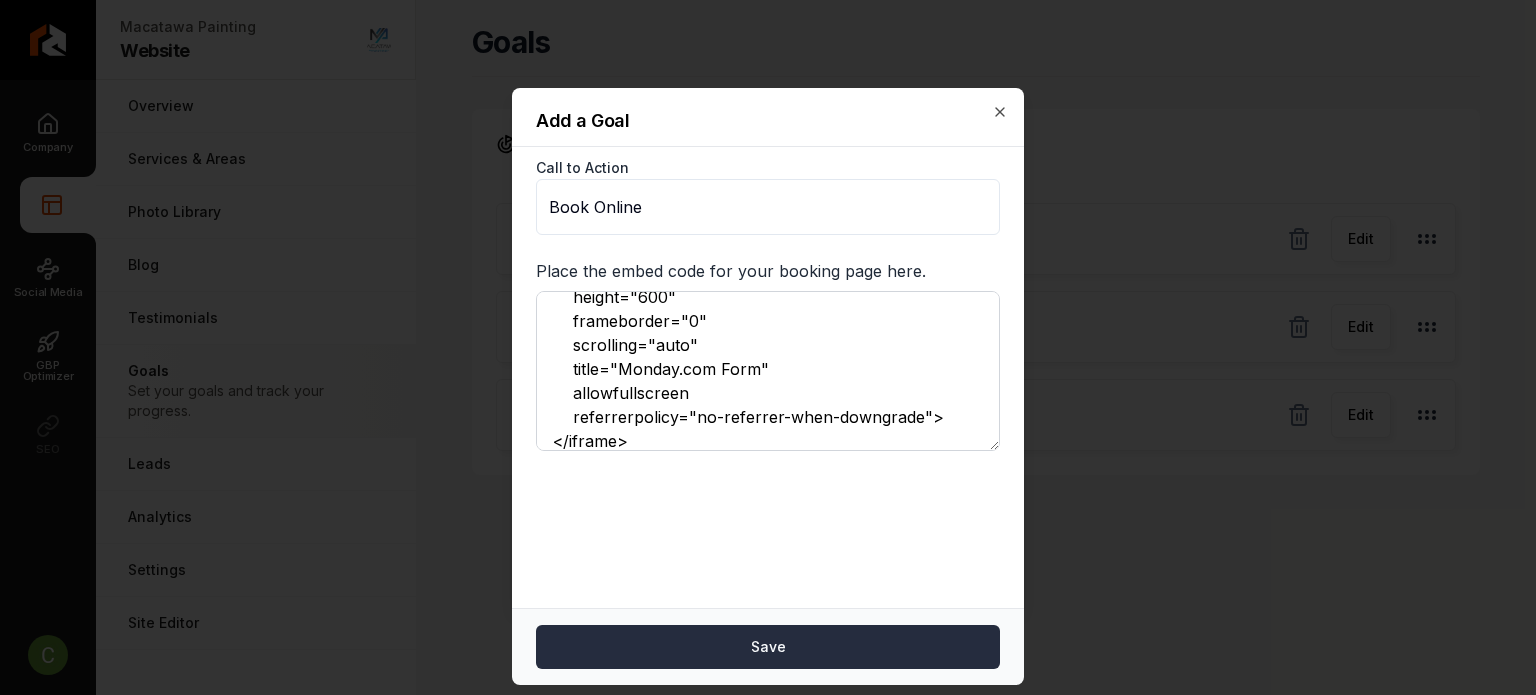 type on "<iframe
src="https://forms.monday.com/forms/7fb6927b9442926458e1343db11b5d01?r=use1"
width="100%"
height="600"
frameborder="0"
scrolling="auto"
title="Monday.com Form"
allowfullscreen
referrerpolicy="no-referrer-when-downgrade">
</iframe>" 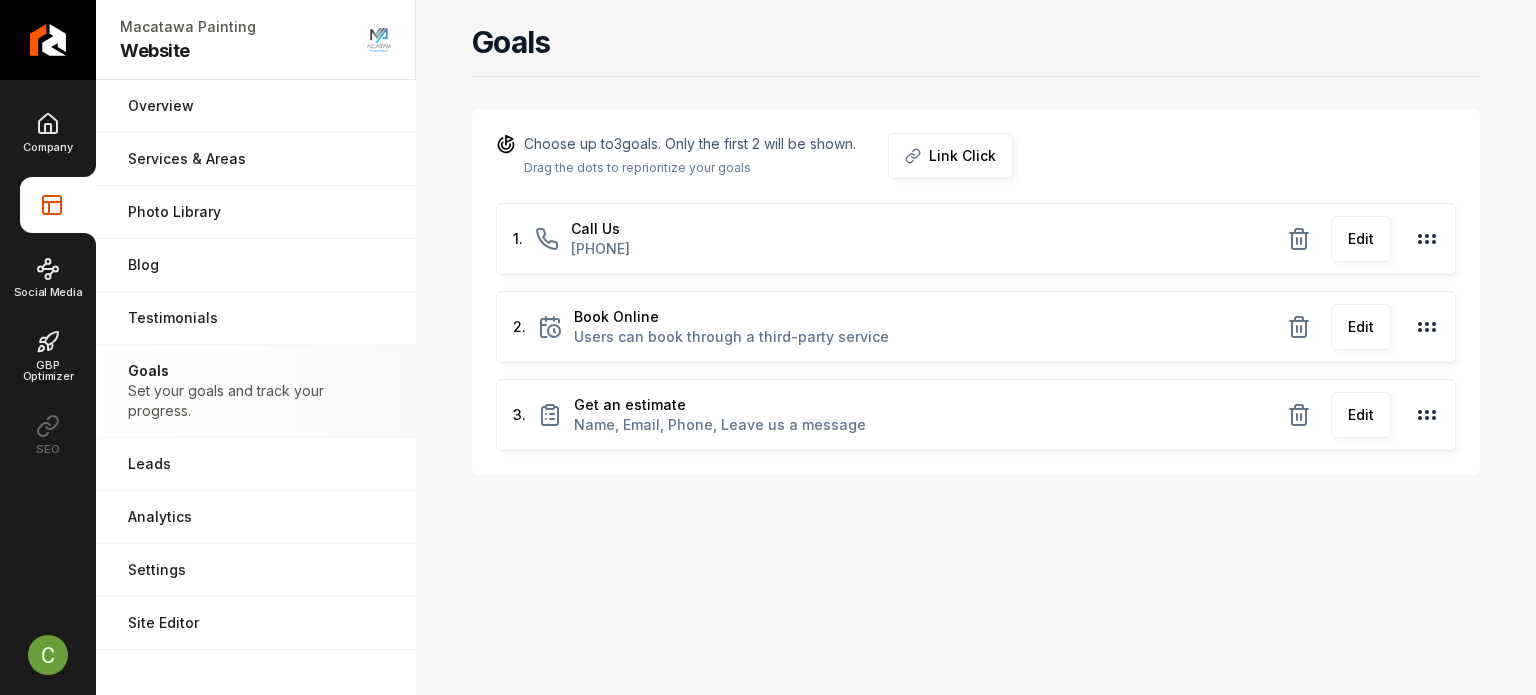 click on "Edit" at bounding box center [1361, 327] 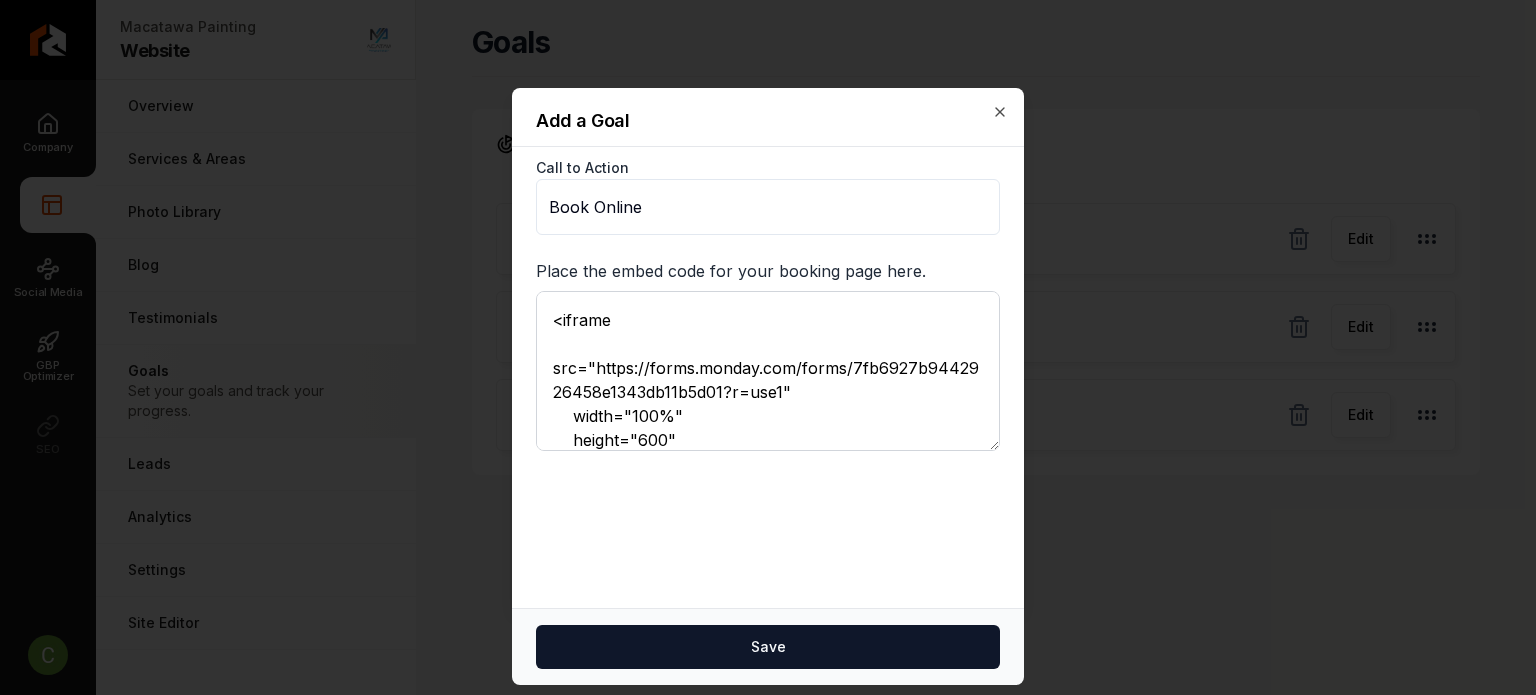 click on "<iframe
src="https://forms.monday.com/forms/7fb6927b9442926458e1343db11b5d01?r=use1"
width="100%"
height="600"
frameborder="0"
scrolling="auto"
title="Monday.com Form"
allowfullscreen
referrerpolicy="no-referrer-when-downgrade">
</iframe>" at bounding box center [768, 371] 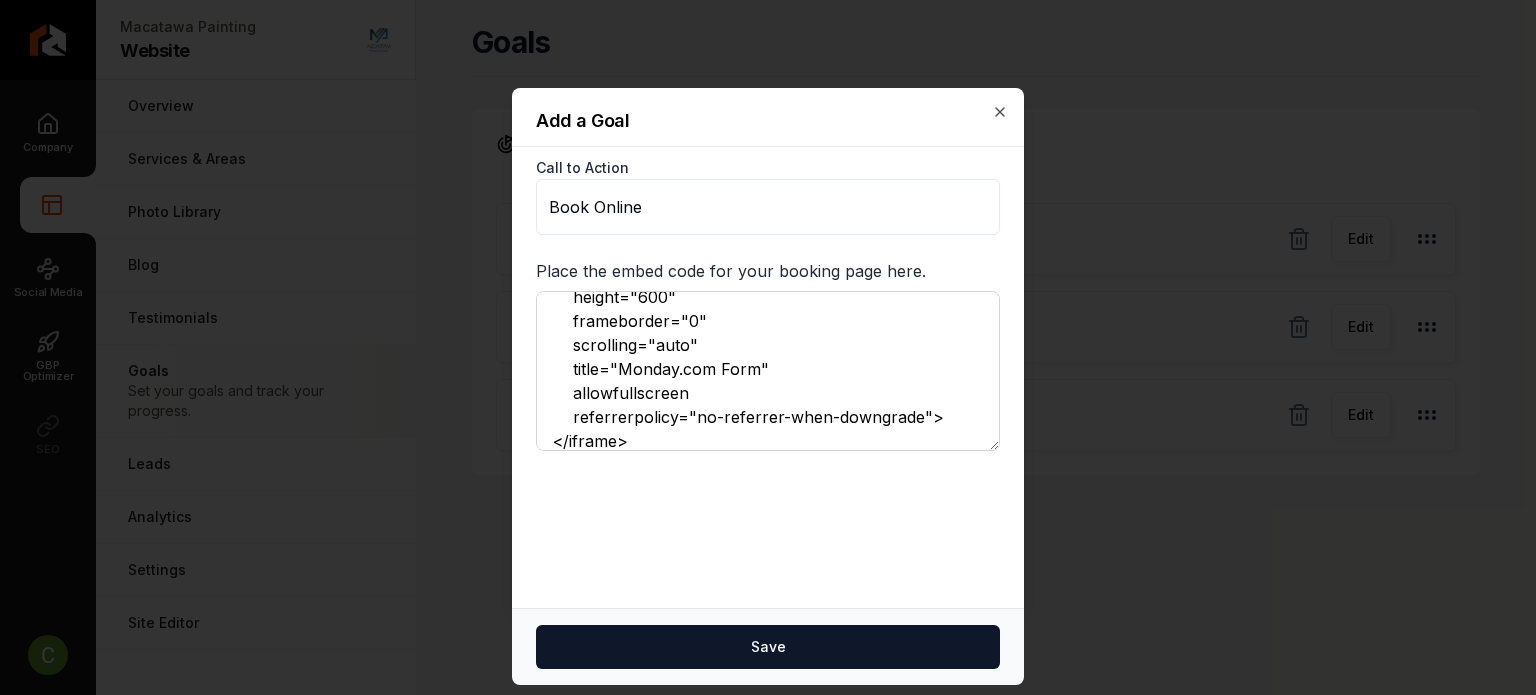 click on "Save" at bounding box center [768, 647] 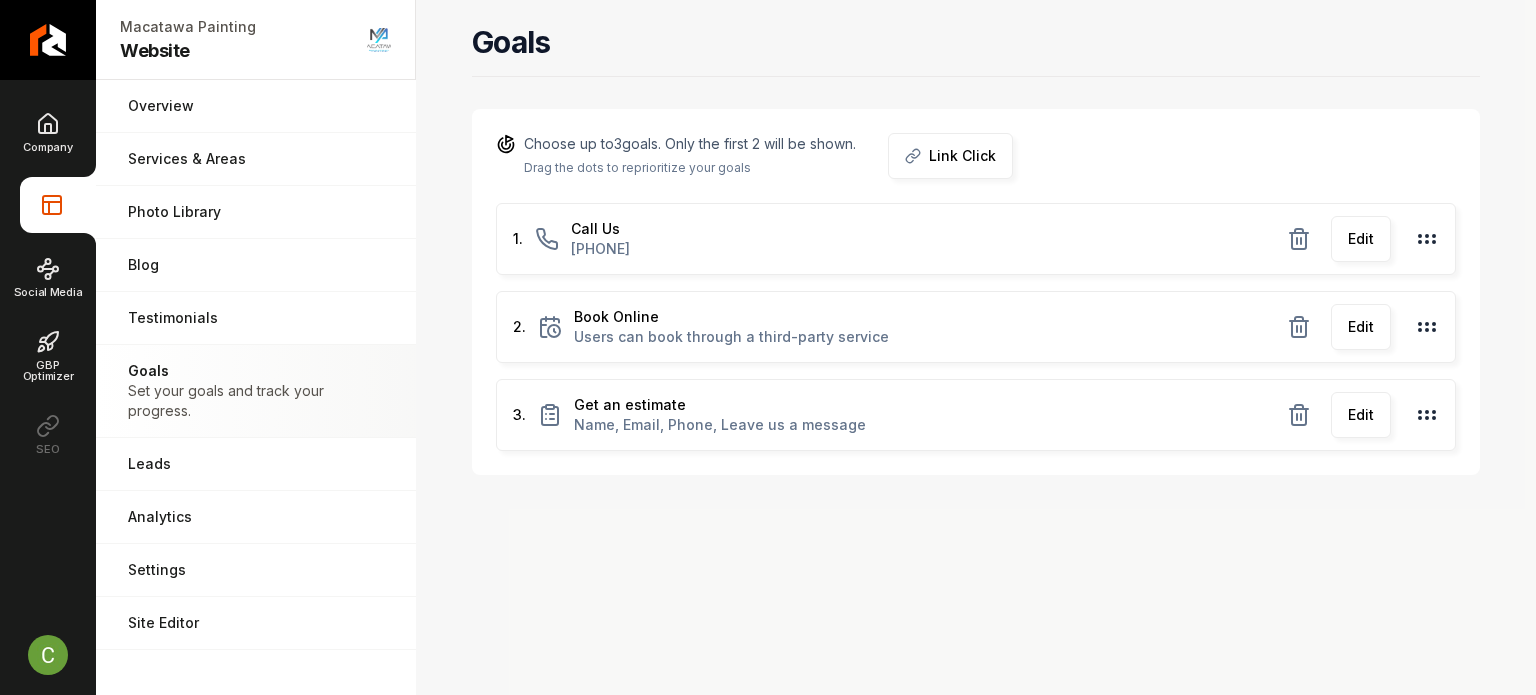 click on "Edit" at bounding box center [1361, 327] 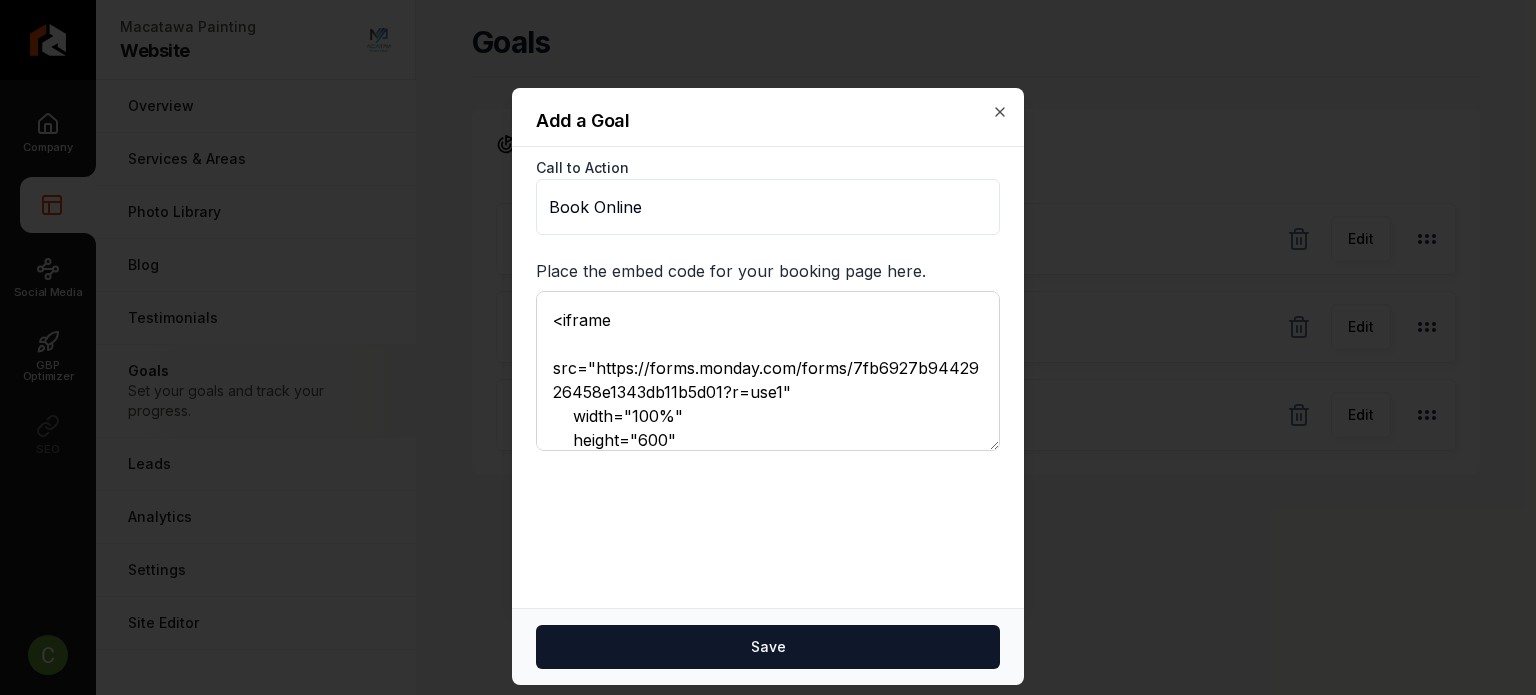 click on "<iframe
src="https://forms.monday.com/forms/7fb6927b9442926458e1343db11b5d01?r=use1"
width="100%"
height="600"
frameborder="0"
scrolling="auto"
title="Monday.com Form"
allowfullscreen
referrerpolicy="no-referrer-when-downgrade">
</iframe>" at bounding box center [768, 371] 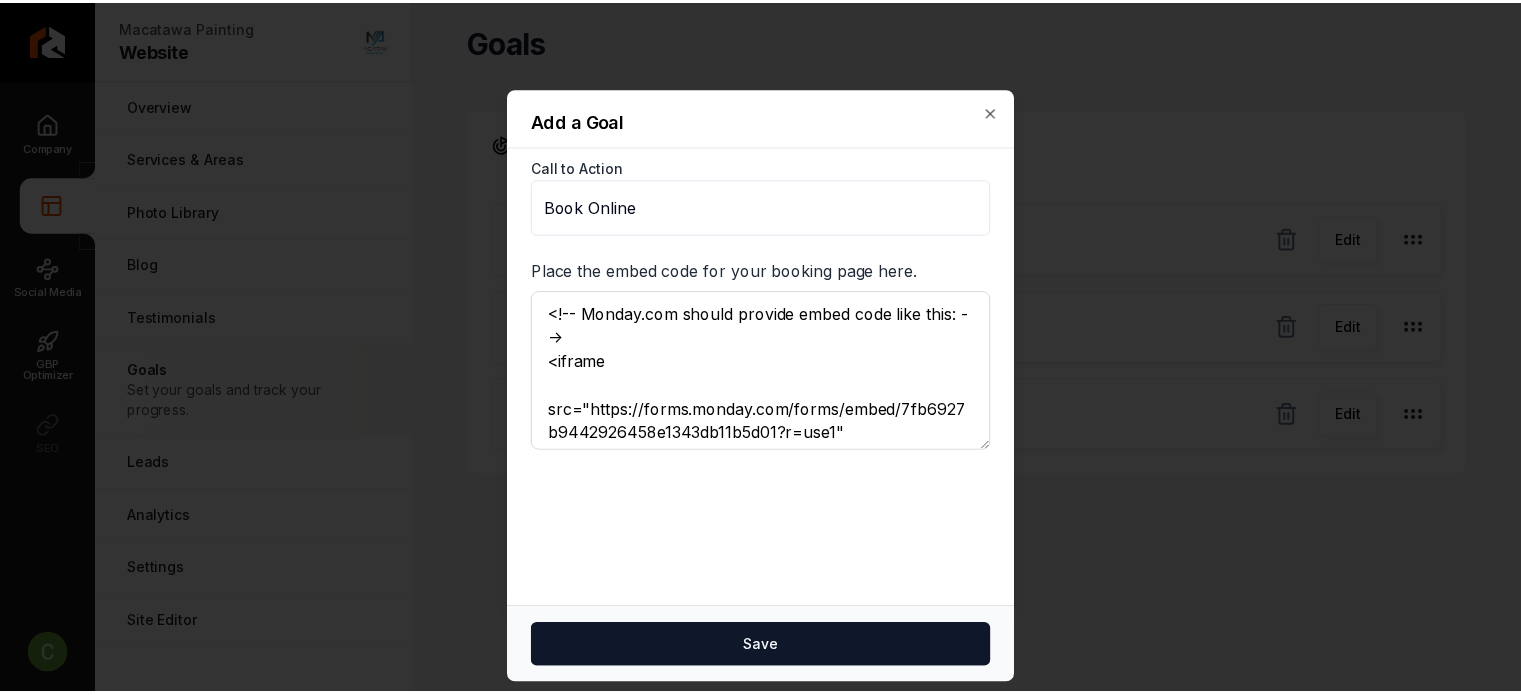scroll, scrollTop: 0, scrollLeft: 0, axis: both 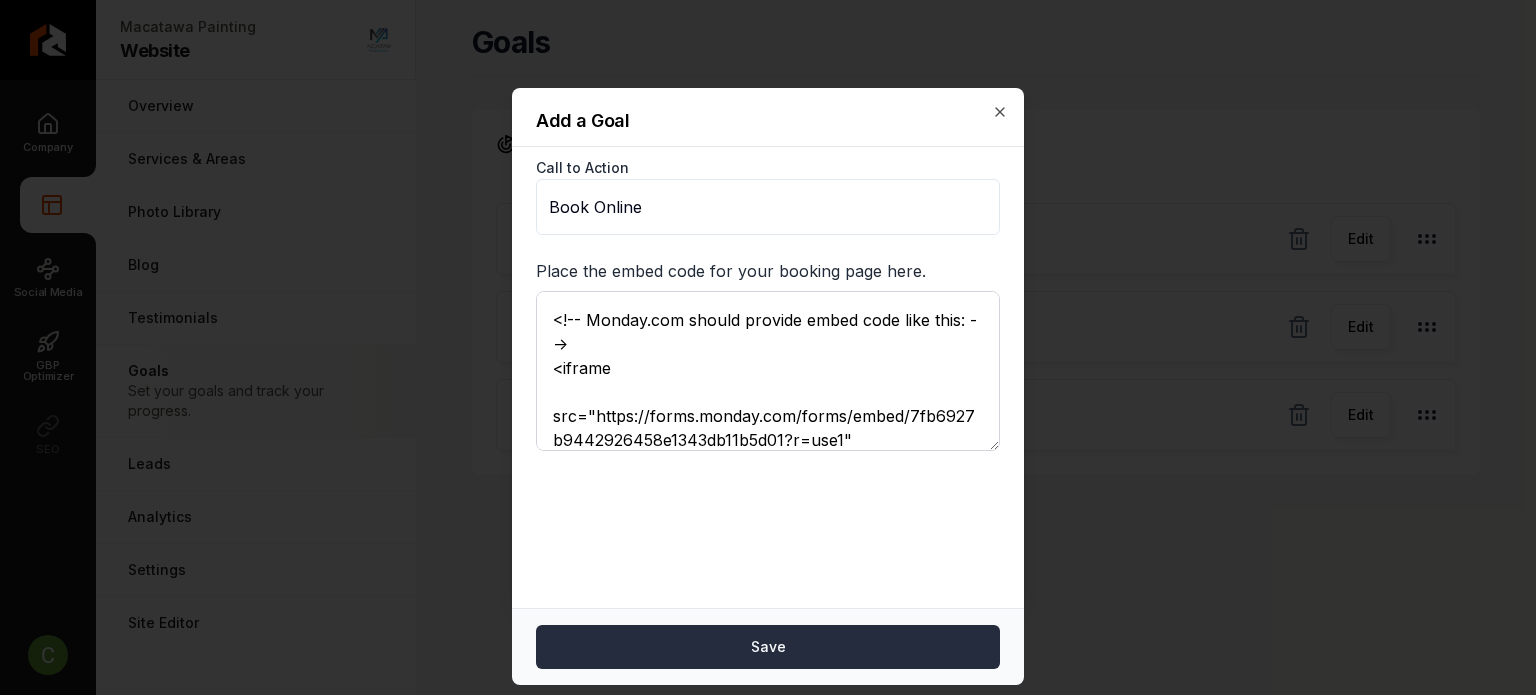 type on "<!-- Monday.com should provide embed code like this: -->
<iframe
src="https://forms.monday.com/forms/embed/7fb6927b9442926458e1343db11b5d01?r=use1"
width="100%"
height="700"
frameborder="0"
scrolling="auto"
title="Estimate Request Form"
allowfullscreen>
</iframe>
<!-- Or they might provide a script tag instead: -->
<script src="https://forms.monday.com/forms/embed/7fb6927b9442926458e1343db11b5d01.js"></script>
<!-- If iframe doesn't work, try this fallback: -->
<div style="width:100%; height:700px; border:1px solid #ddd; padding:20px; text-align:center;">
<h3>Estimate Request Form</h3>
<p>Please <a href="https://forms.monday.com/forms/7fb6927b9442926458e1343db11b5d01?r=use1" target="_blank">click here to fill out our form</a></p>
</div>" 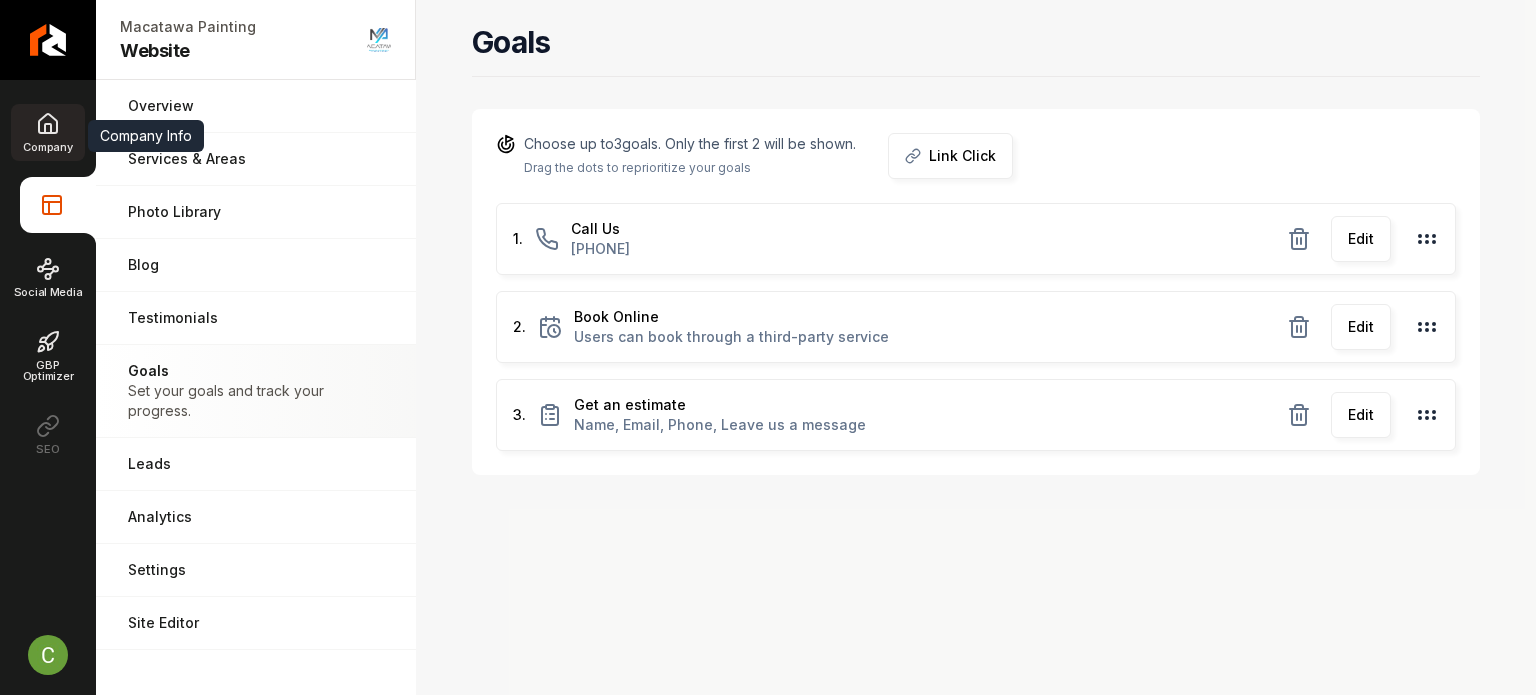 click on "Company" at bounding box center (47, 132) 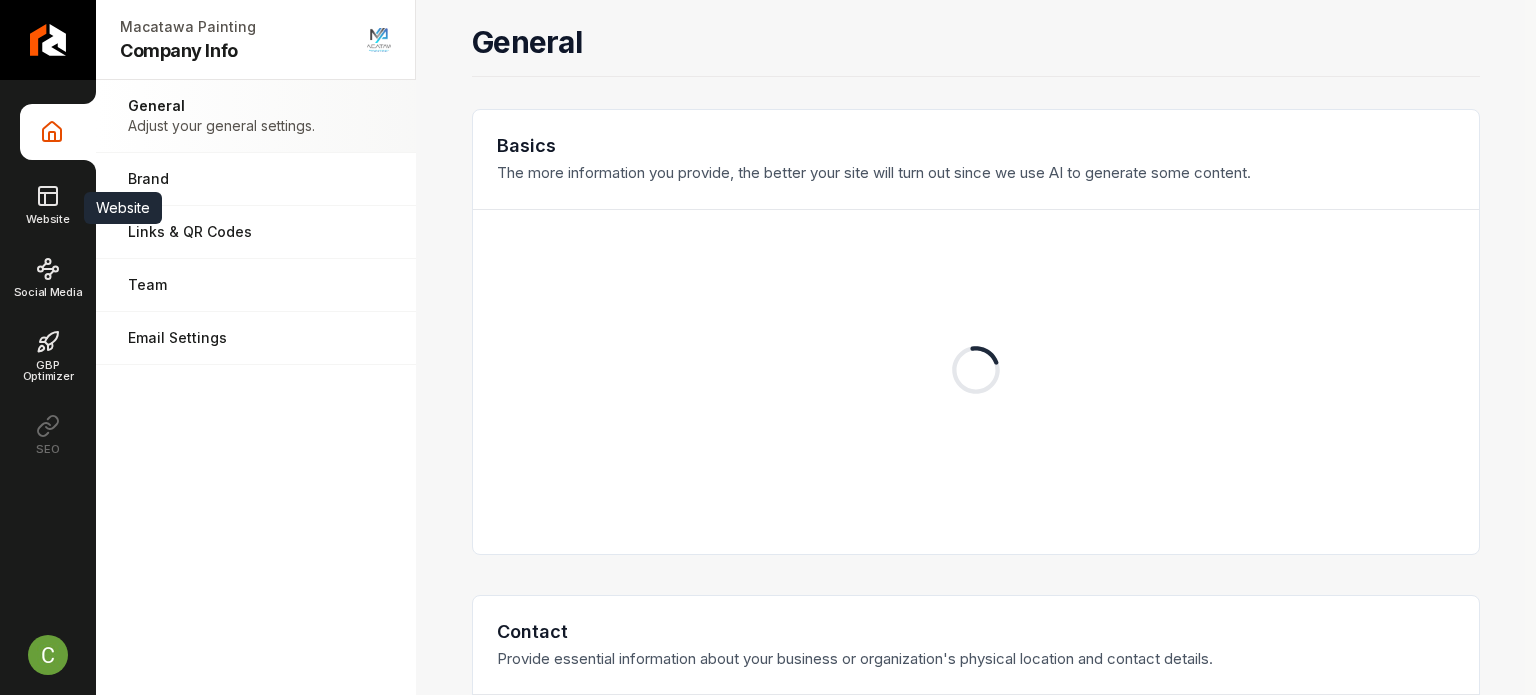 click on "Website" at bounding box center [47, 219] 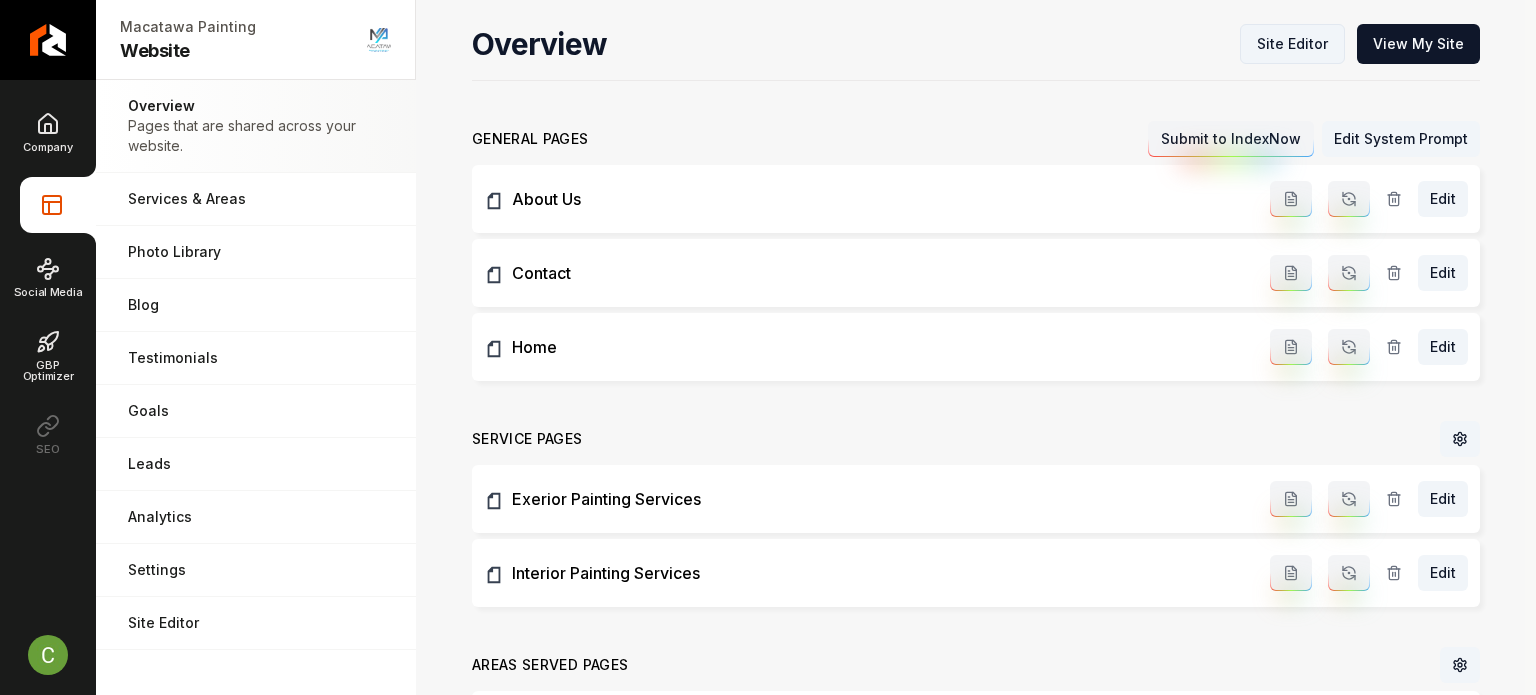 click on "Site Editor" at bounding box center [1292, 44] 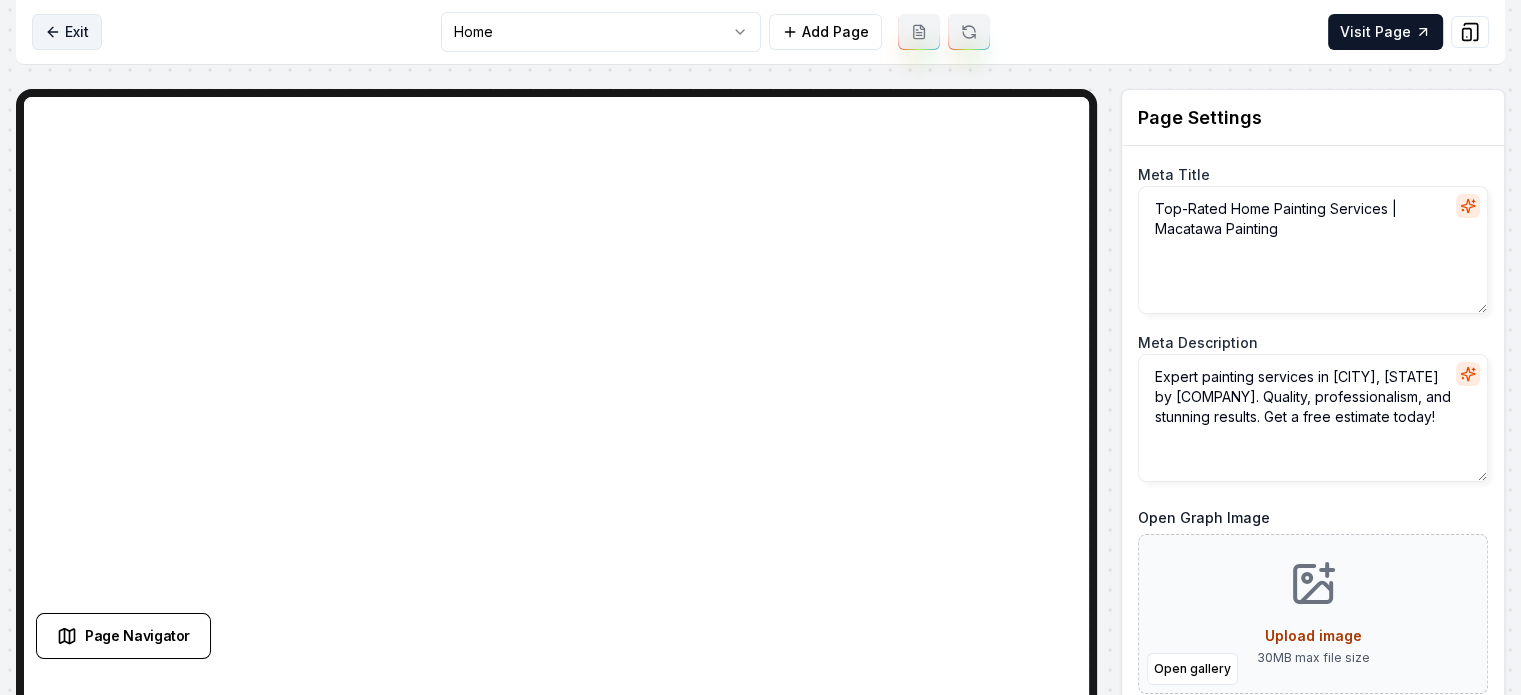 click on "Exit" at bounding box center (67, 32) 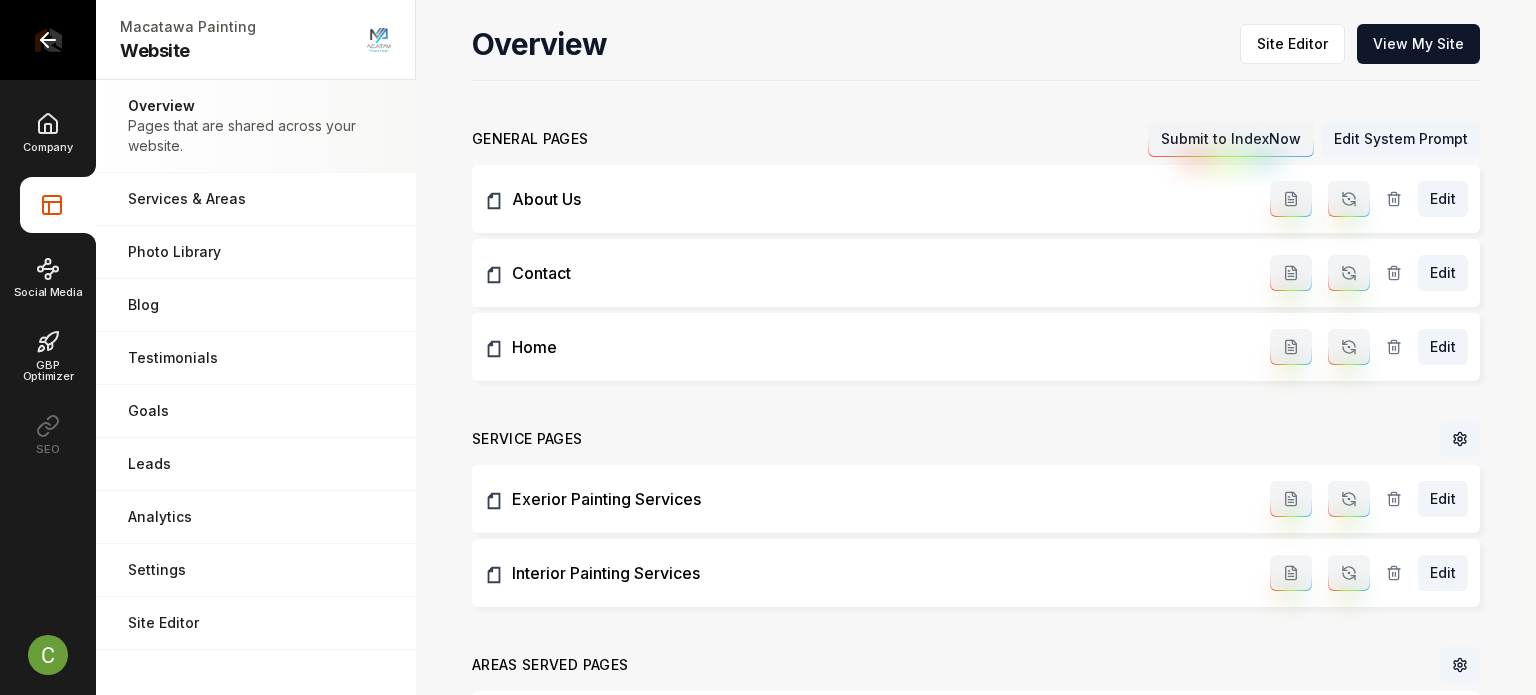 click at bounding box center (48, 40) 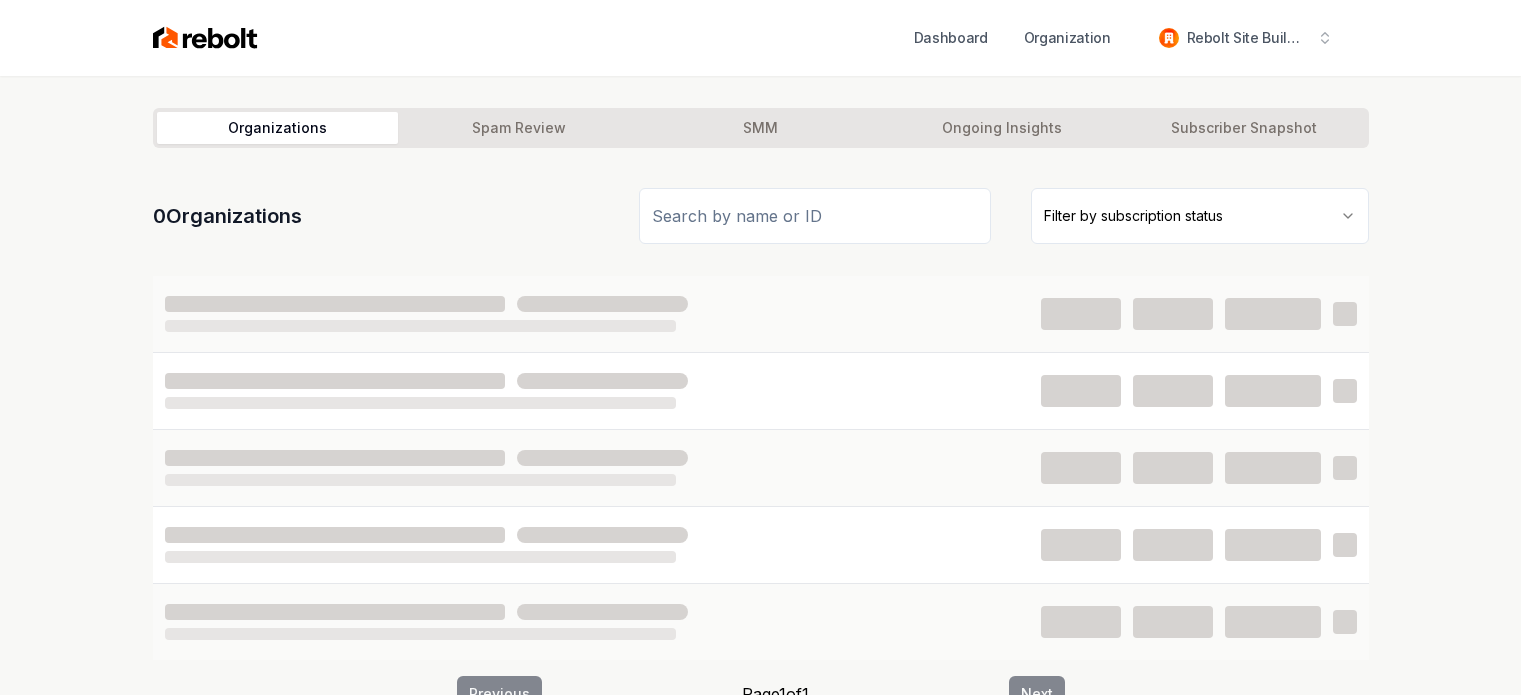 scroll, scrollTop: 0, scrollLeft: 0, axis: both 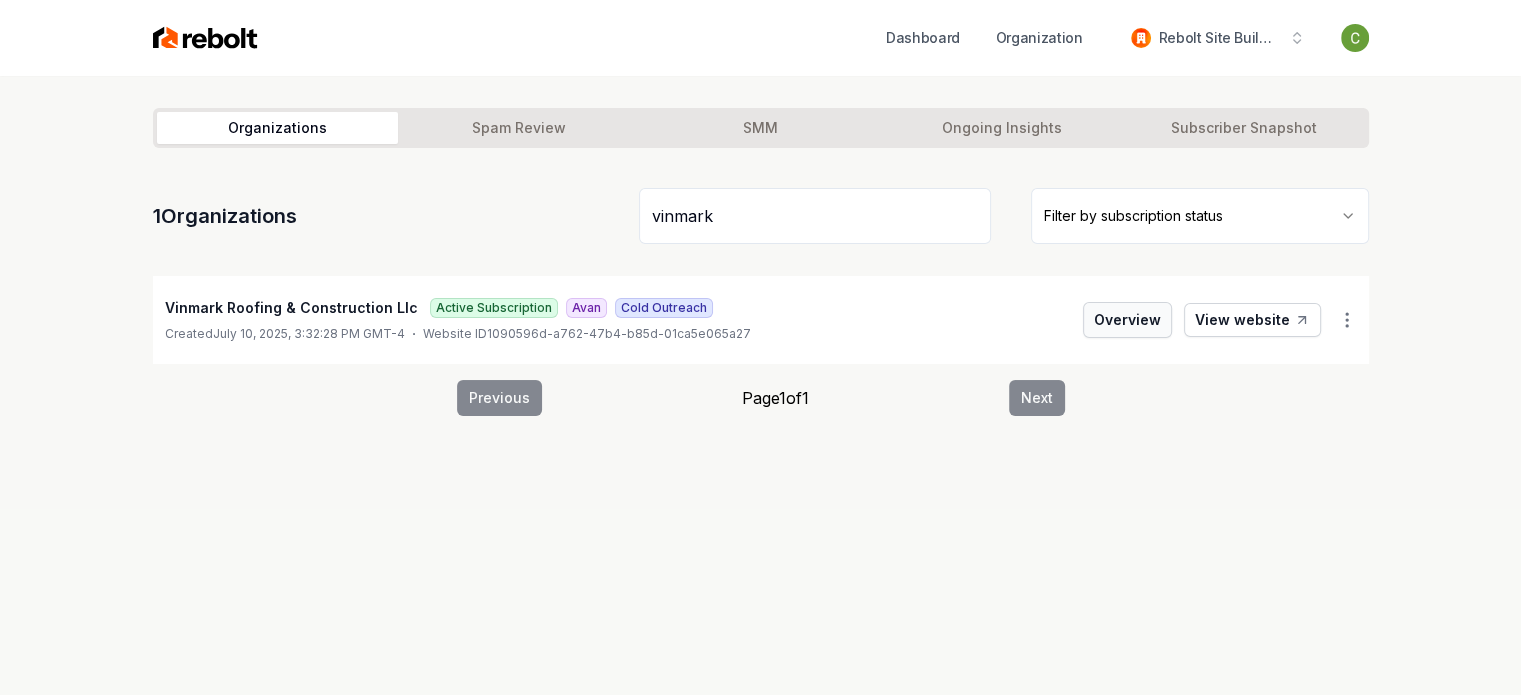 type on "vinmark" 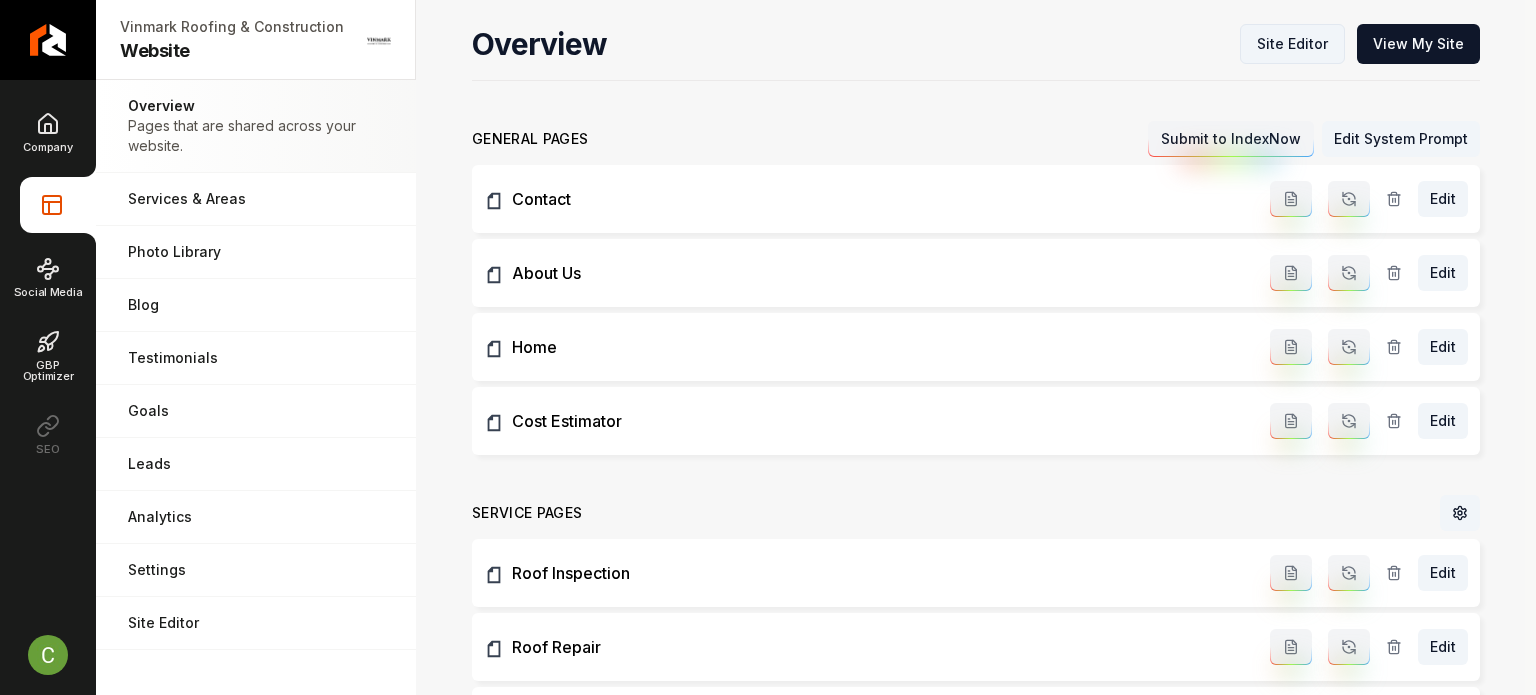 click on "Site Editor" at bounding box center (1292, 44) 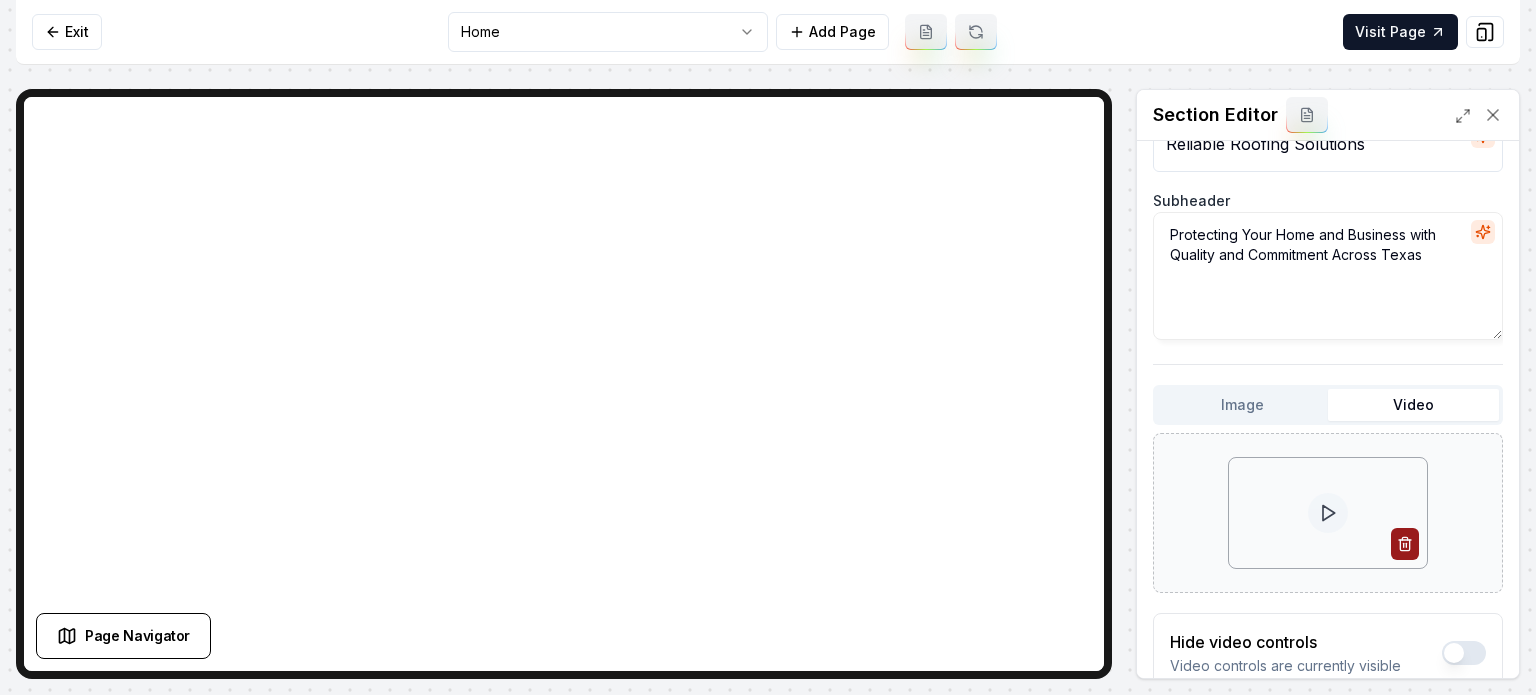 scroll, scrollTop: 100, scrollLeft: 0, axis: vertical 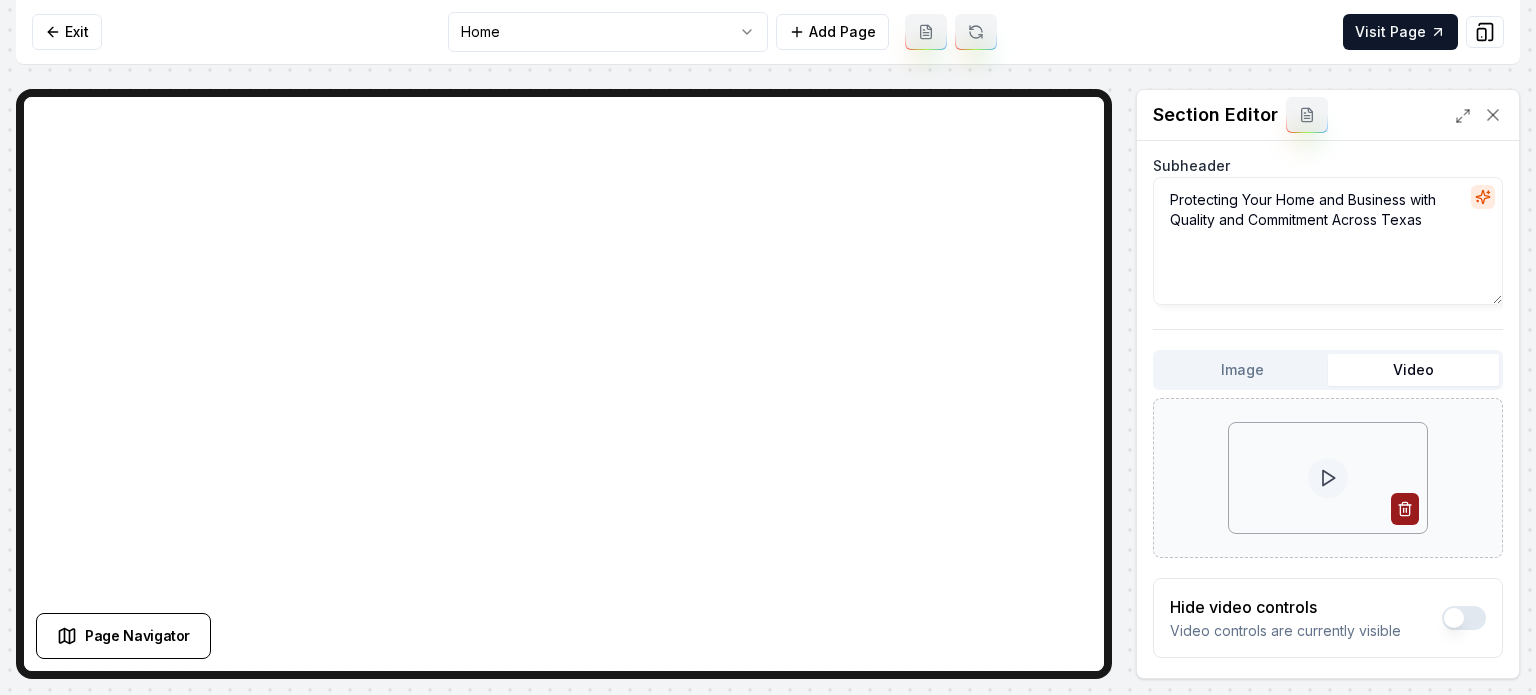 click on "Computer Required This feature is only available on a computer. Please switch to a computer to edit your site. Go back  Exit Home Add Page Visit Page  Page Navigator Page Settings Section Editor Header Reliable Roofing Solutions Subheader Protecting Your Home and Business with Quality and Commitment Across Texas Image Video Hide video controls Video controls are currently visible Custom buttons  off Your buttons will be based on the goals you set up. Discard Changes Save /dashboard/sites/[UUID]/pages/[UUID]" at bounding box center (768, 347) 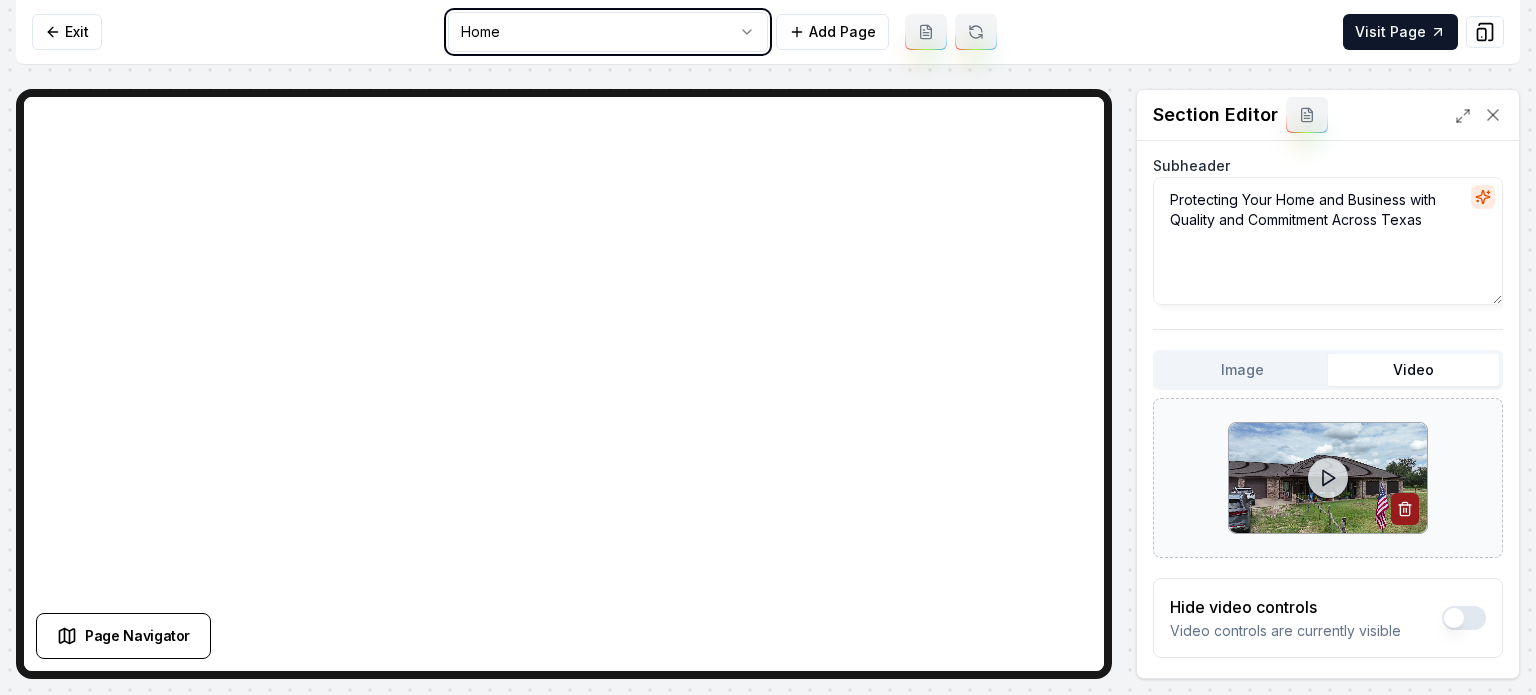 click on "Computer Required This feature is only available on a computer. Please switch to a computer to edit your site. Go back  Exit Home Add Page Visit Page  Page Navigator Page Settings Section Editor Header Reliable Roofing Solutions Subheader Protecting Your Home and Business with Quality and Commitment Across Texas Image Video Hide video controls Video controls are currently visible Custom buttons  off Your buttons will be based on the goals you set up. Discard Changes Save /dashboard/sites/[UUID]/pages/[UUID]" at bounding box center [768, 347] 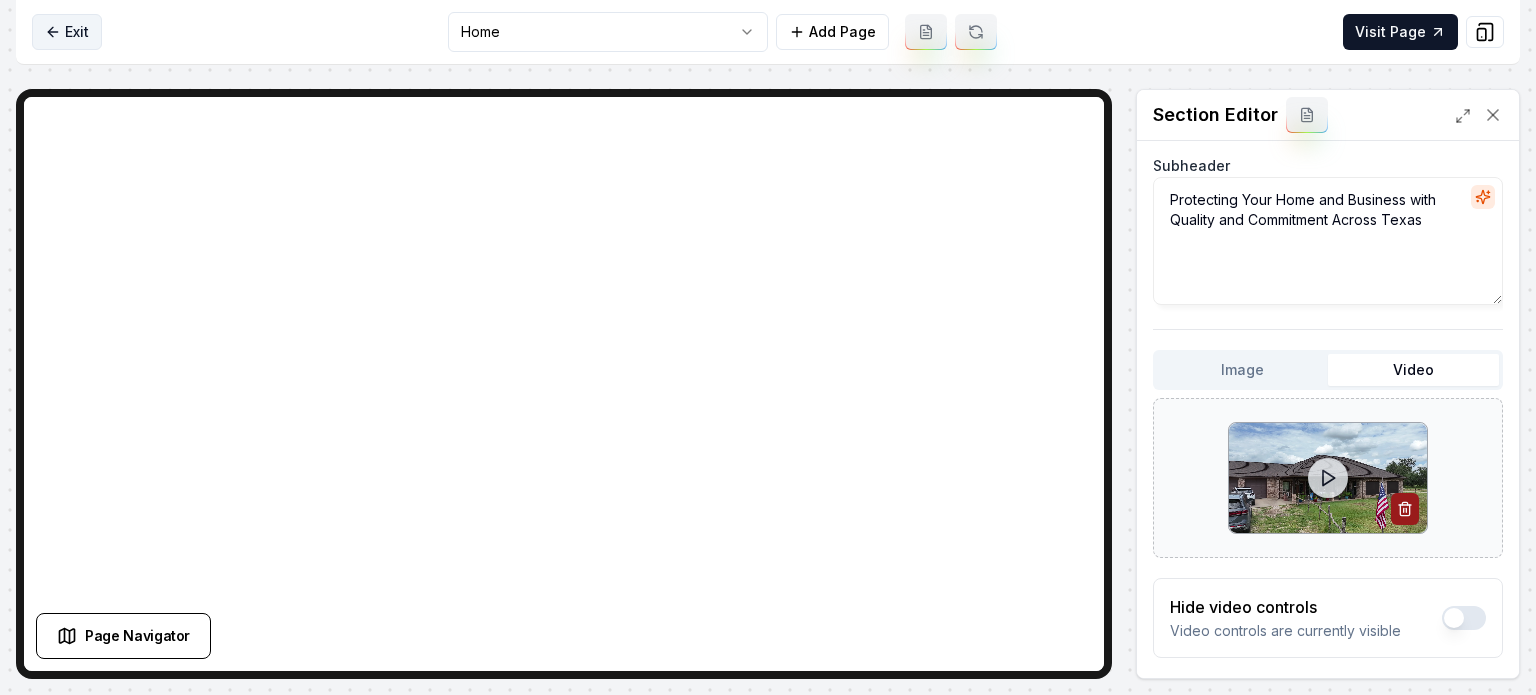 click on "Exit" at bounding box center (67, 32) 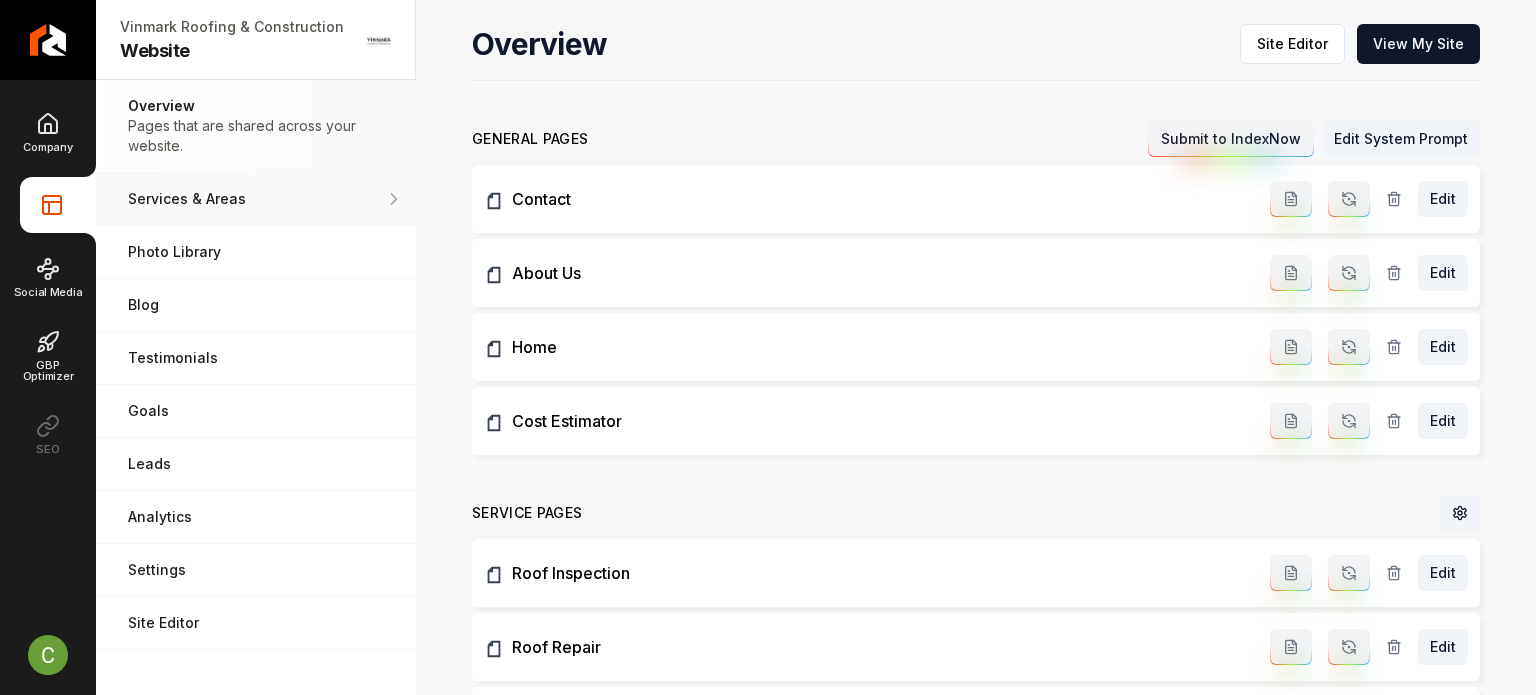 click on "Services & Areas Adjust your services and areas of expertise." at bounding box center [256, 199] 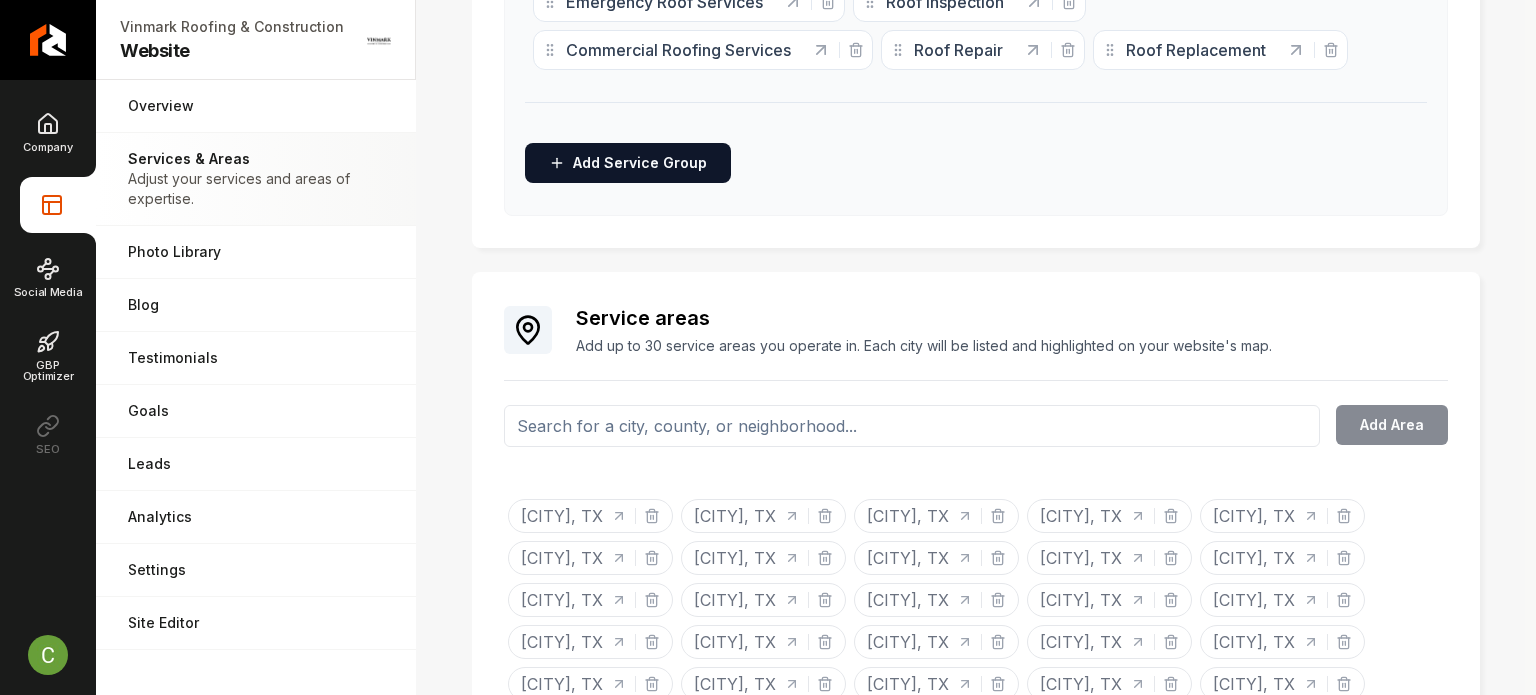 scroll, scrollTop: 900, scrollLeft: 0, axis: vertical 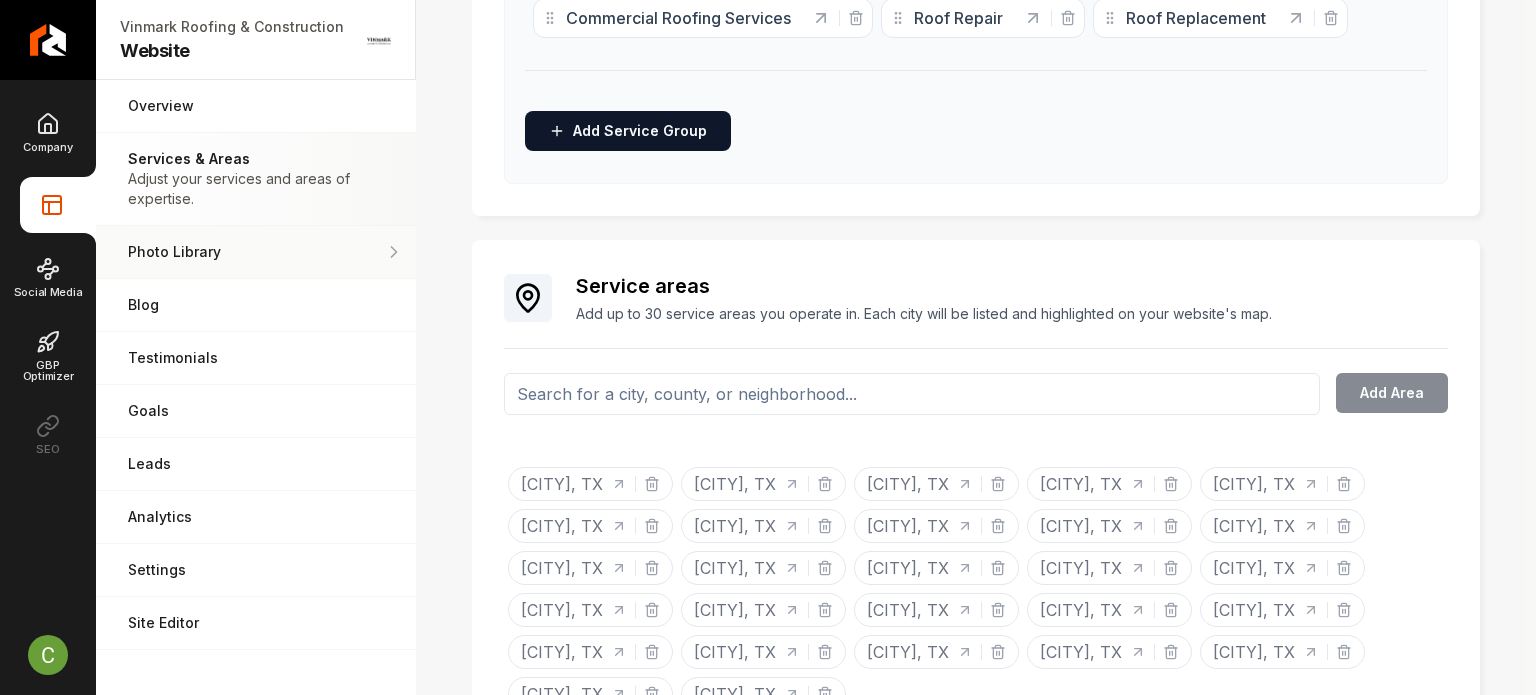 click on "Photo Library" at bounding box center [247, 252] 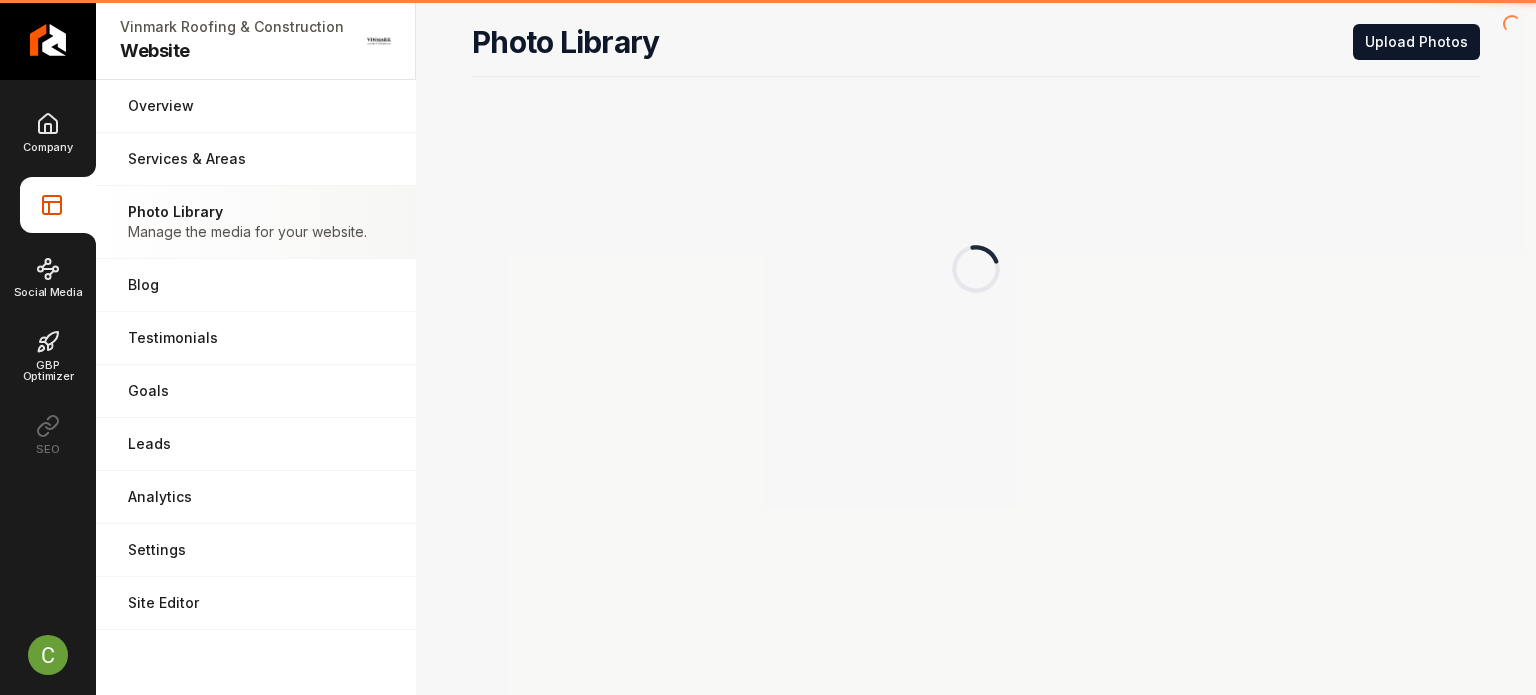 scroll, scrollTop: 0, scrollLeft: 0, axis: both 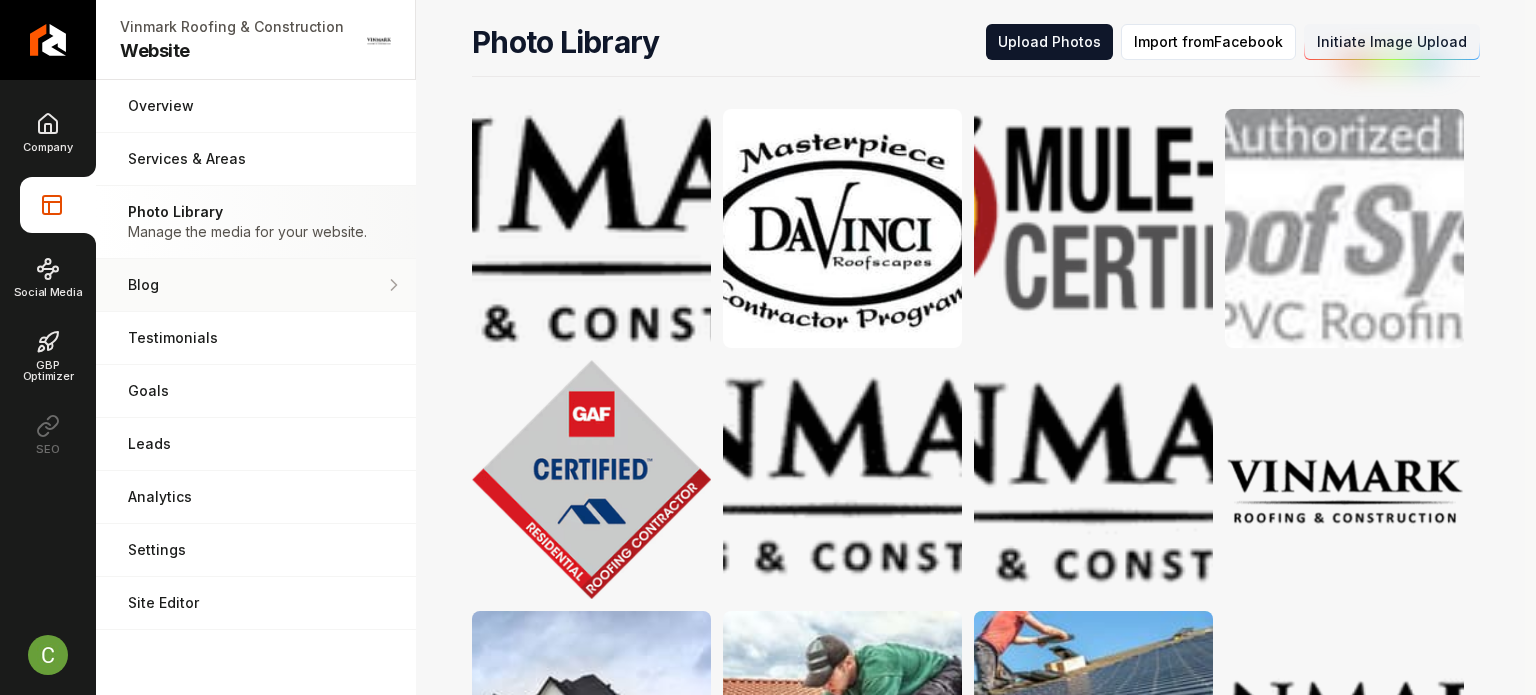 click on "Blog Demonstrate your work via blog posts & project pages." at bounding box center [256, 285] 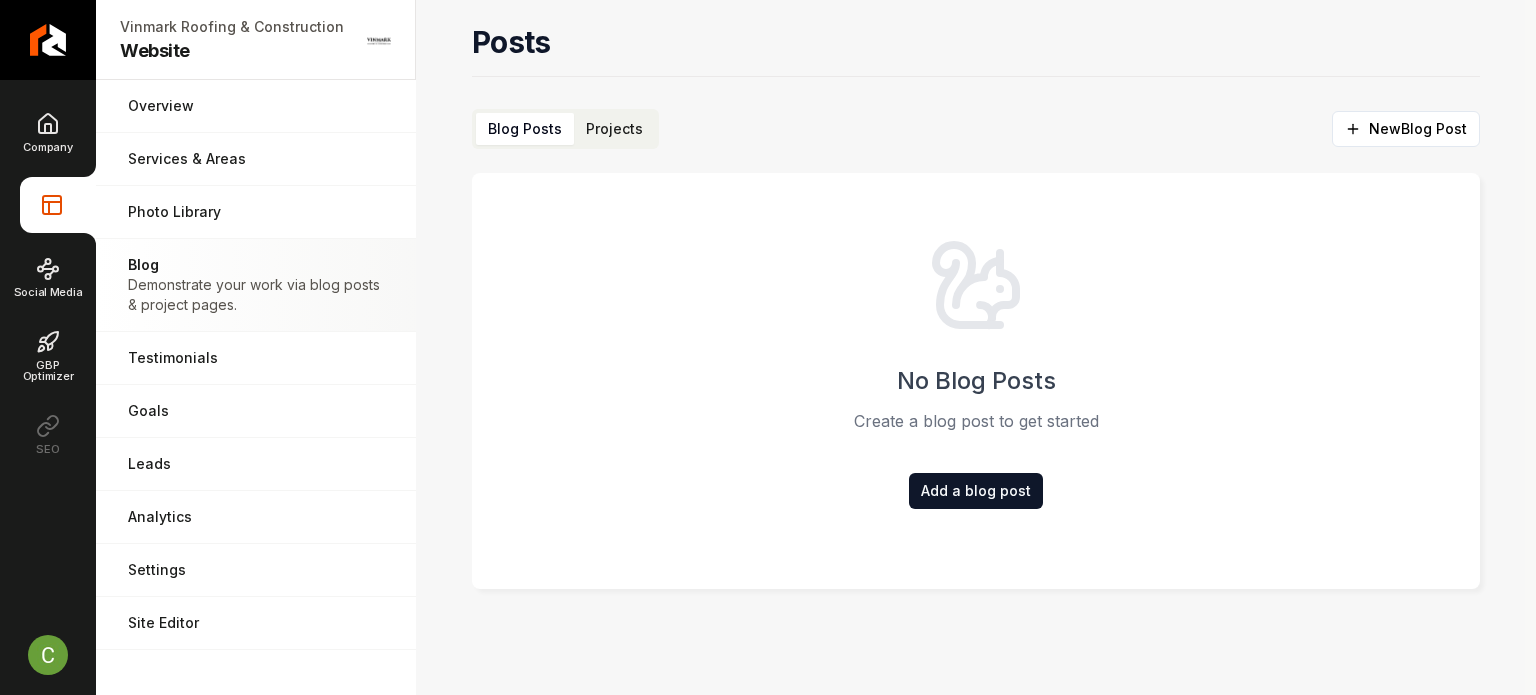click on "Projects" at bounding box center (614, 129) 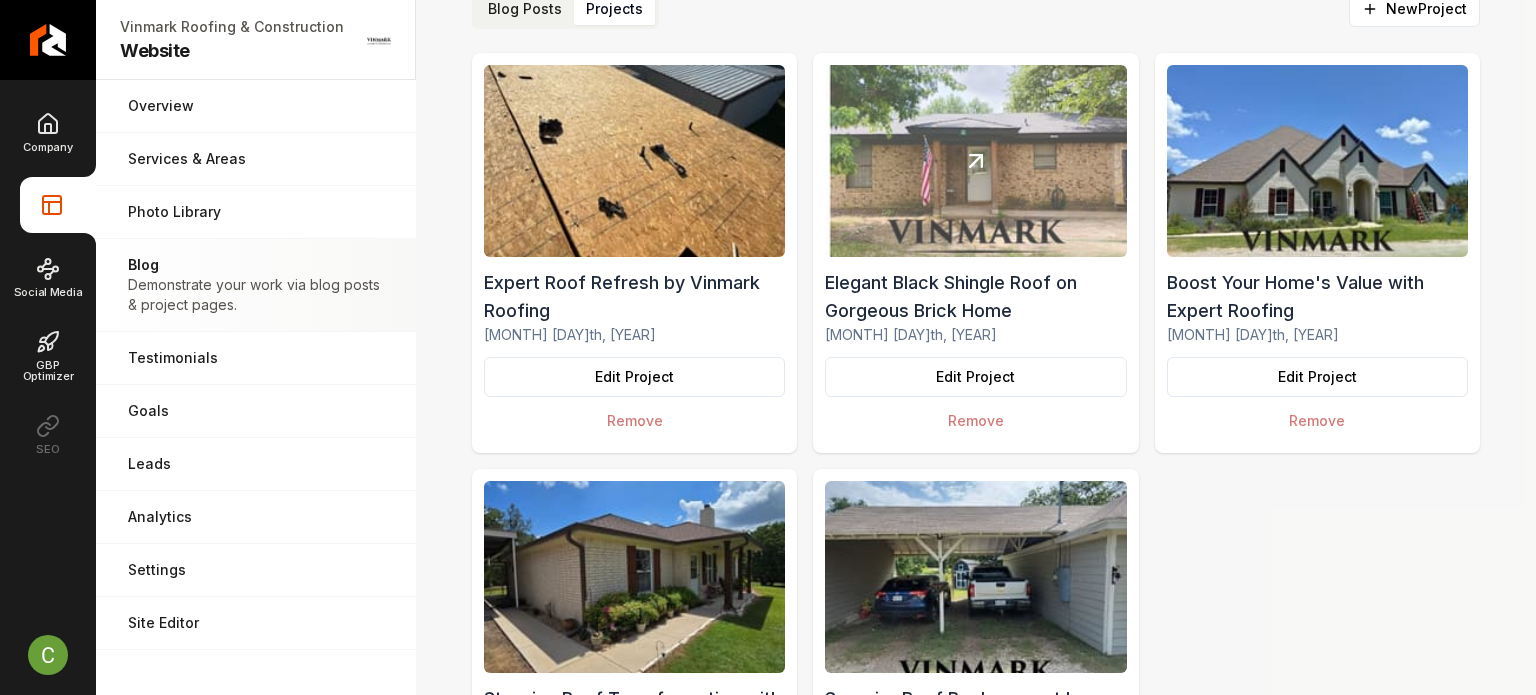 scroll, scrollTop: 45, scrollLeft: 0, axis: vertical 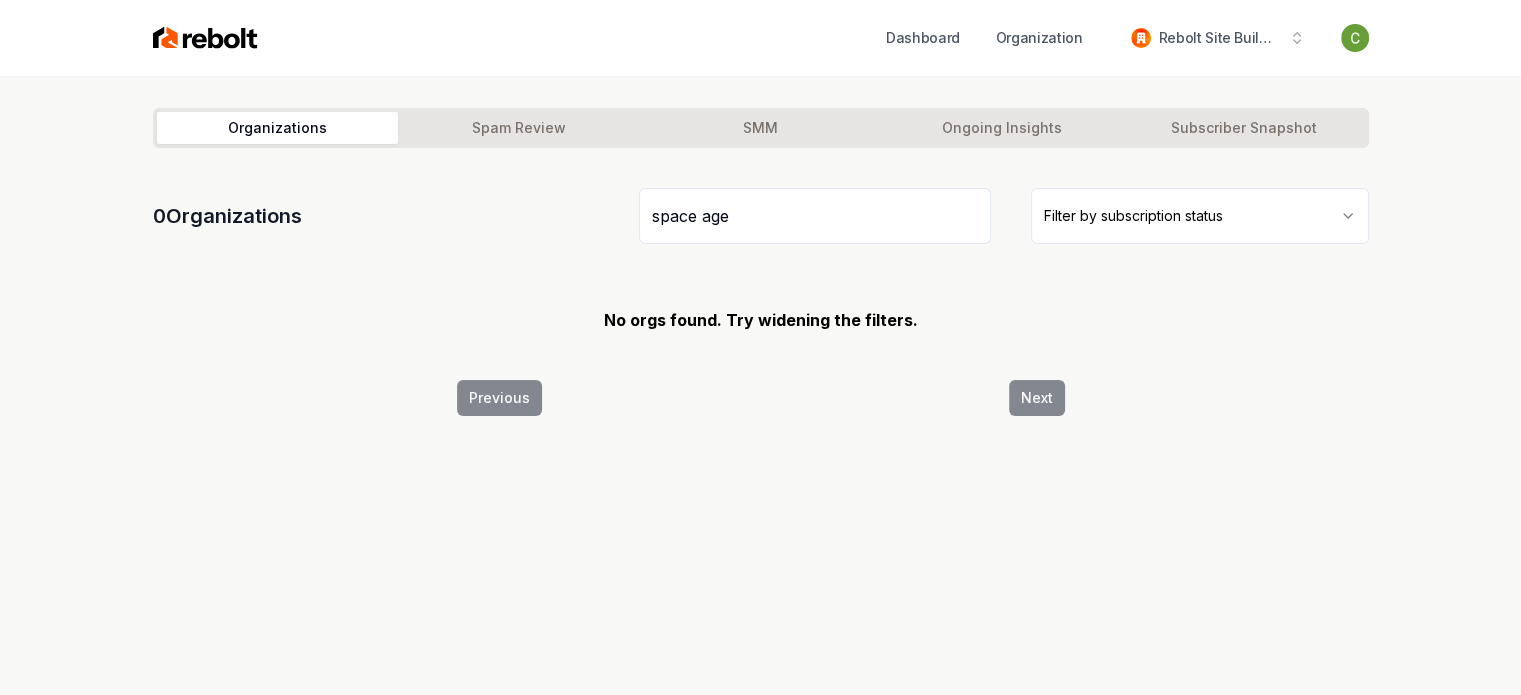 click on "space age" at bounding box center [815, 216] 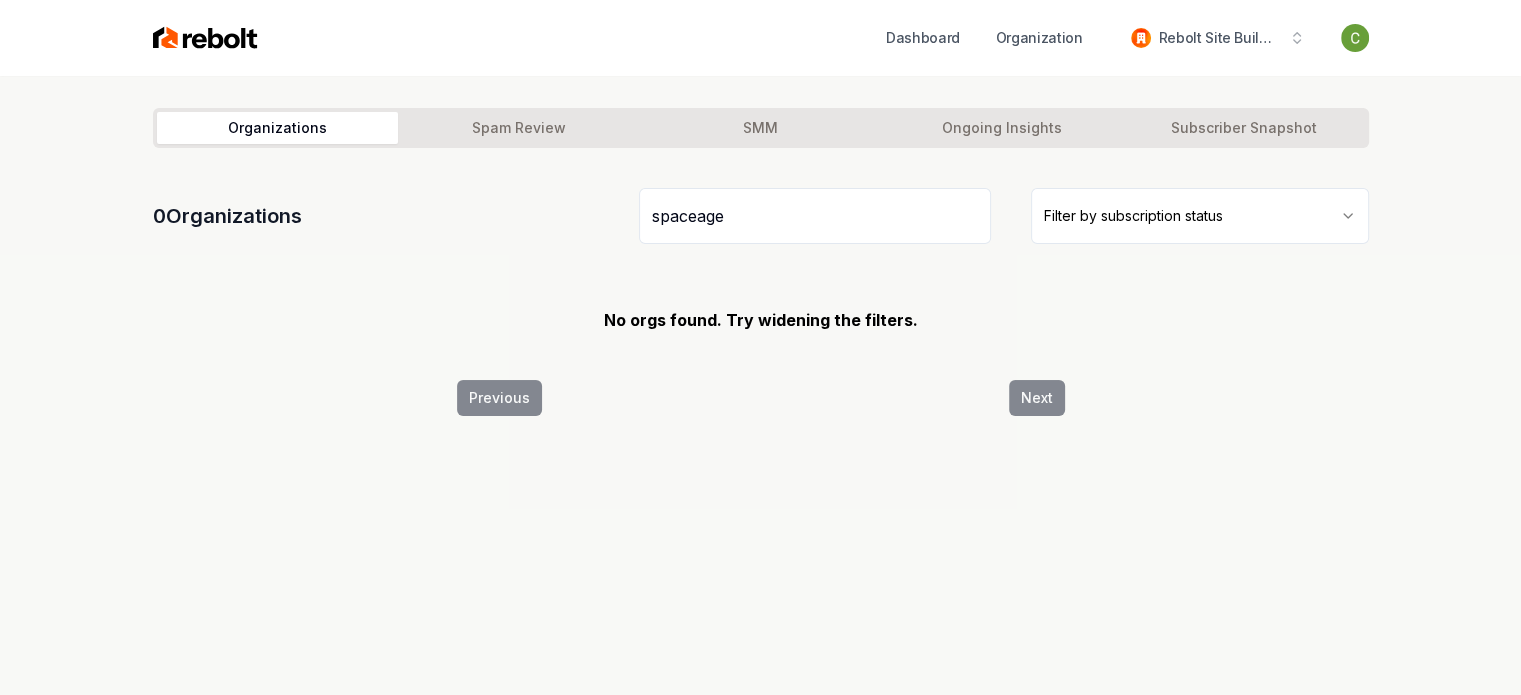 drag, startPoint x: 702, startPoint y: 218, endPoint x: 804, endPoint y: 215, distance: 102.044106 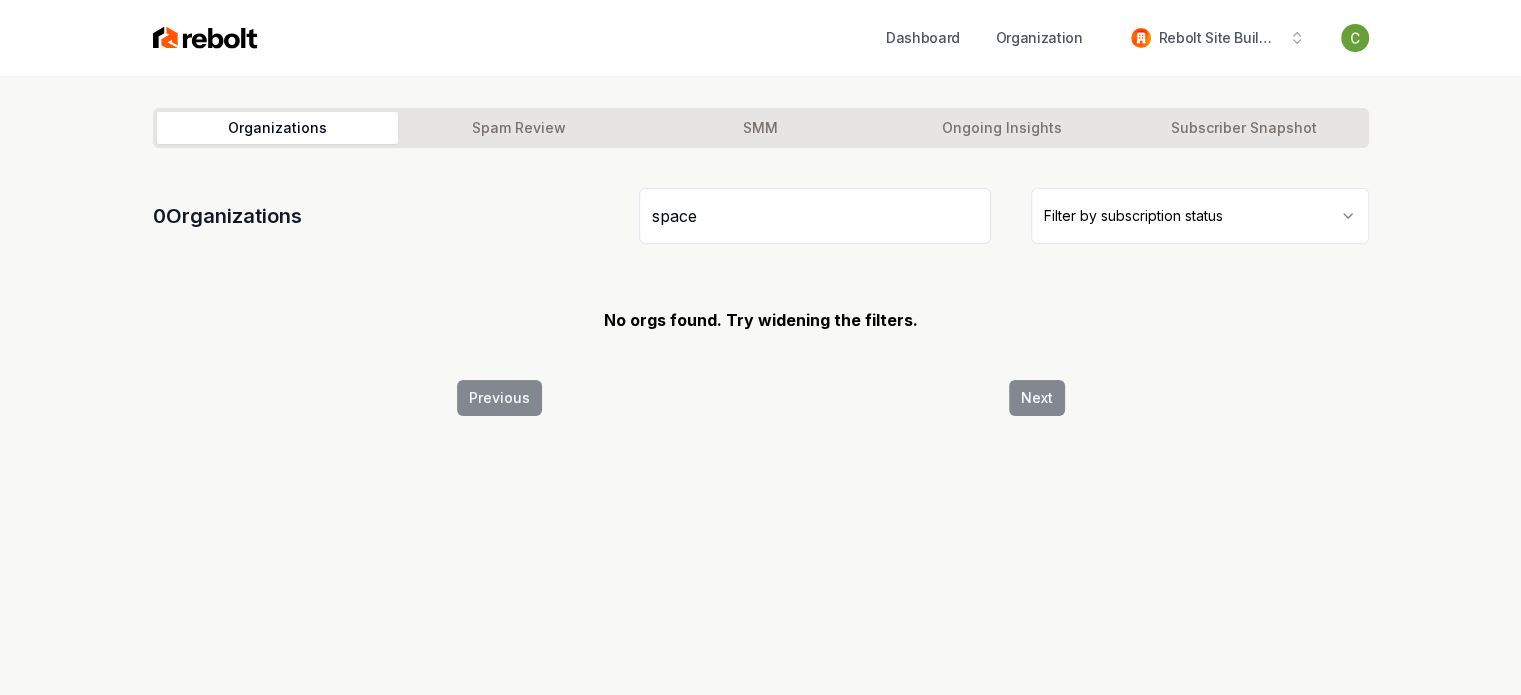 type on "space" 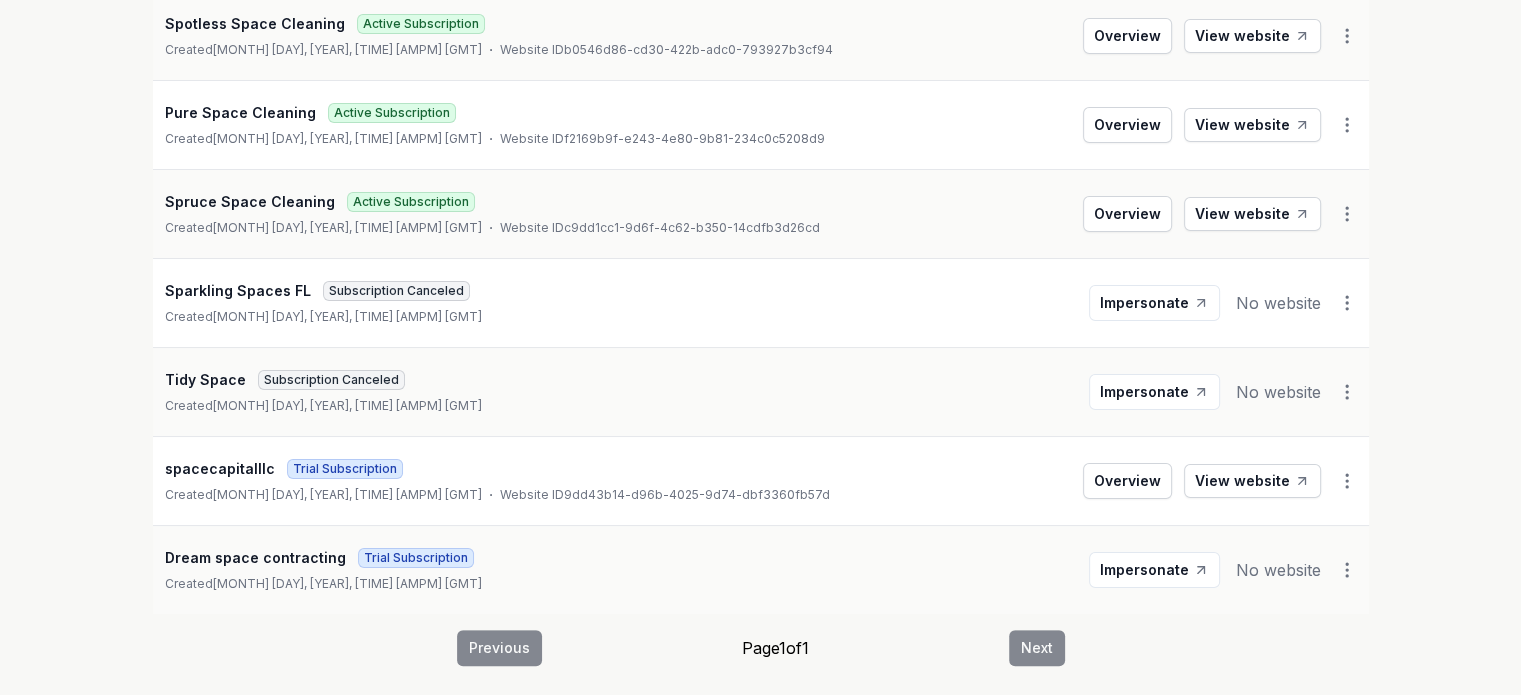 scroll, scrollTop: 552, scrollLeft: 0, axis: vertical 